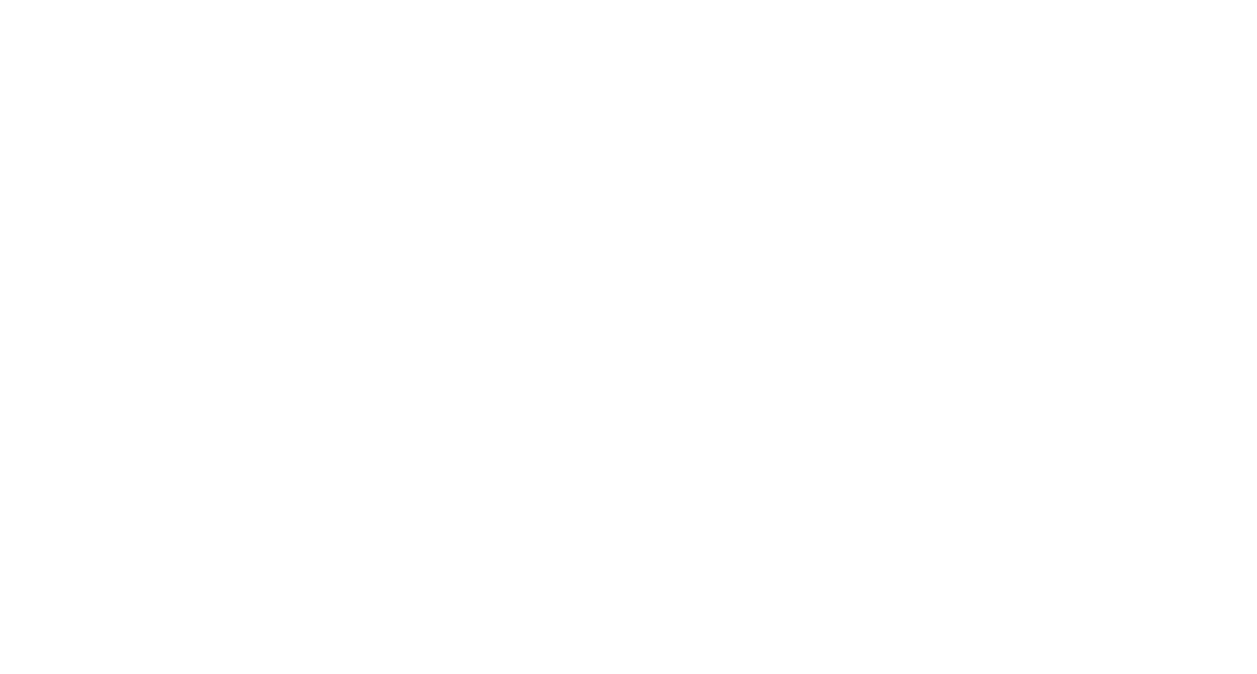 scroll, scrollTop: 0, scrollLeft: 0, axis: both 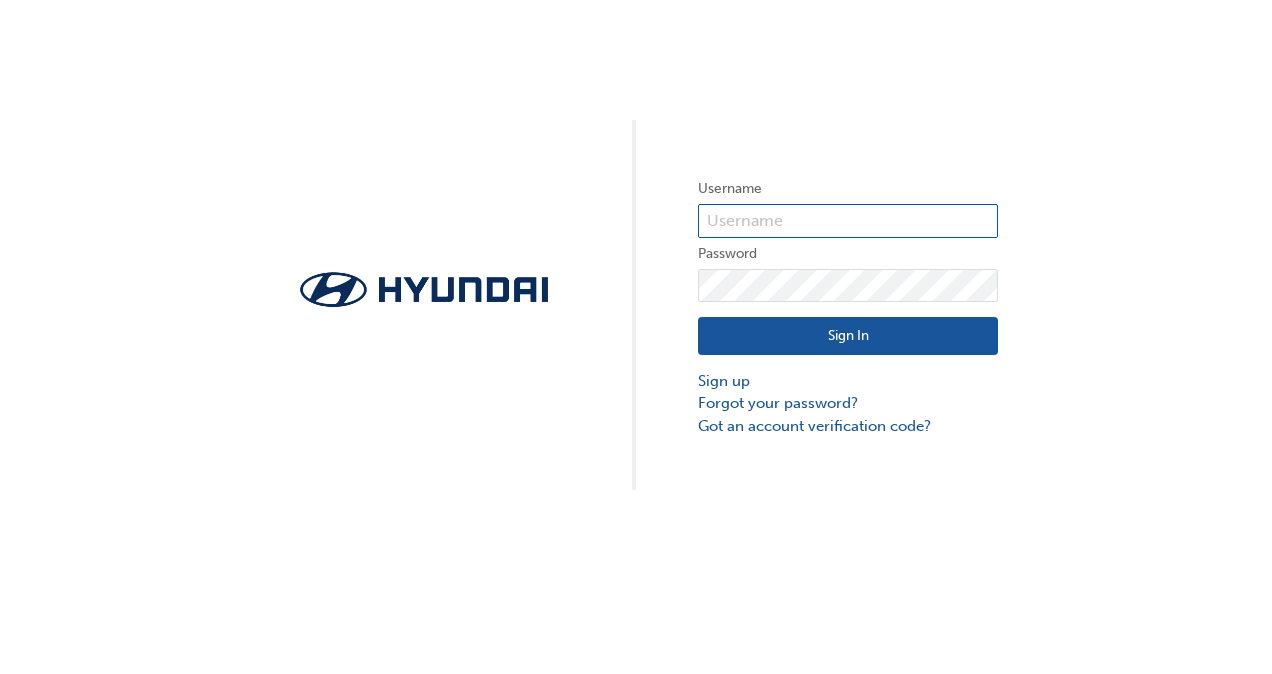 click at bounding box center (848, 221) 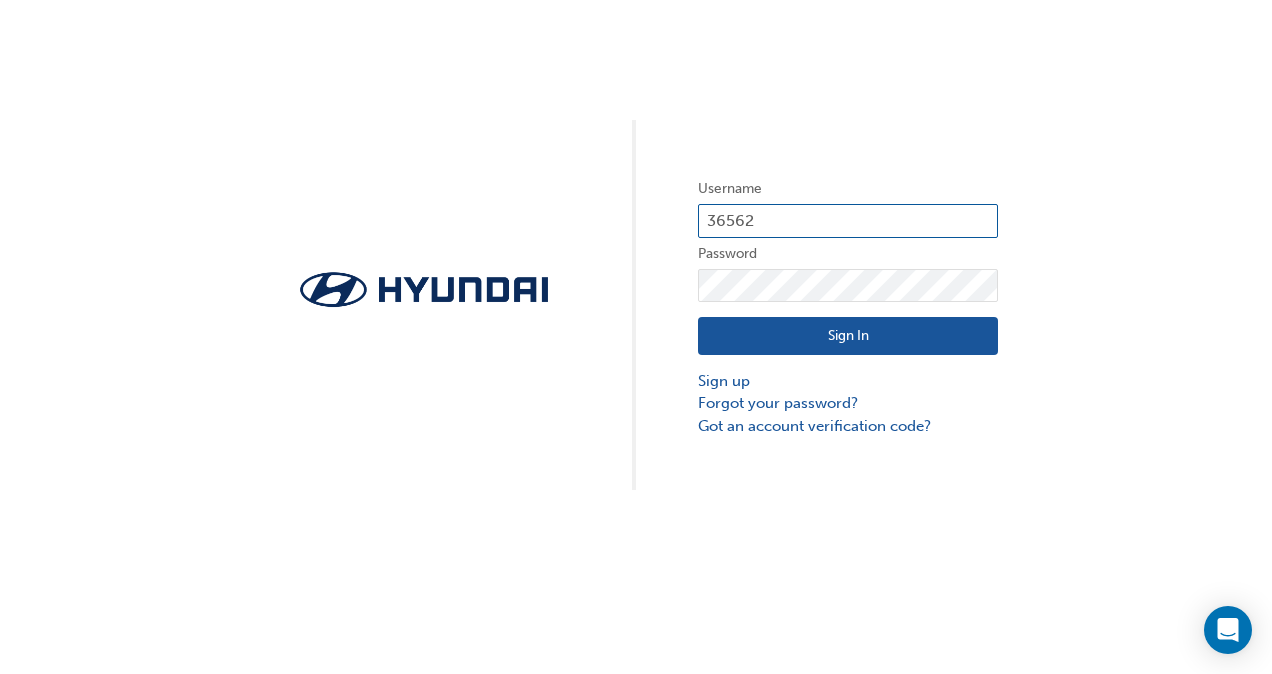 type on "36562" 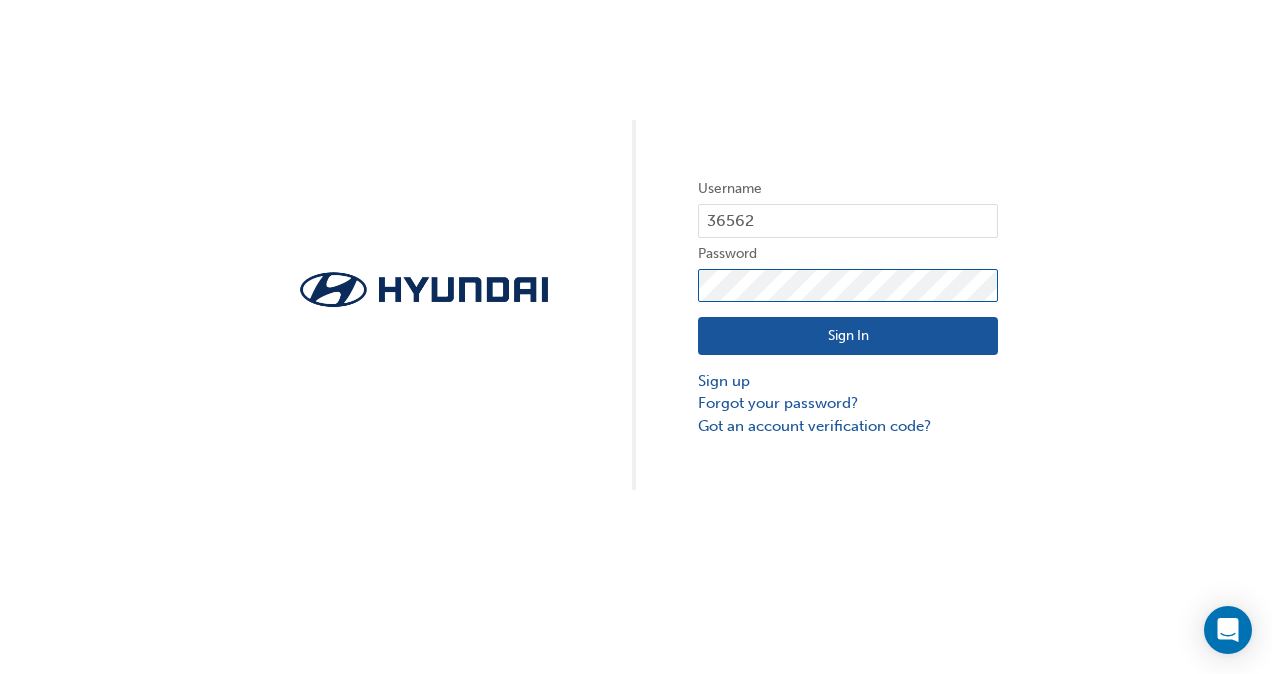 click on "Sign In" at bounding box center (848, 336) 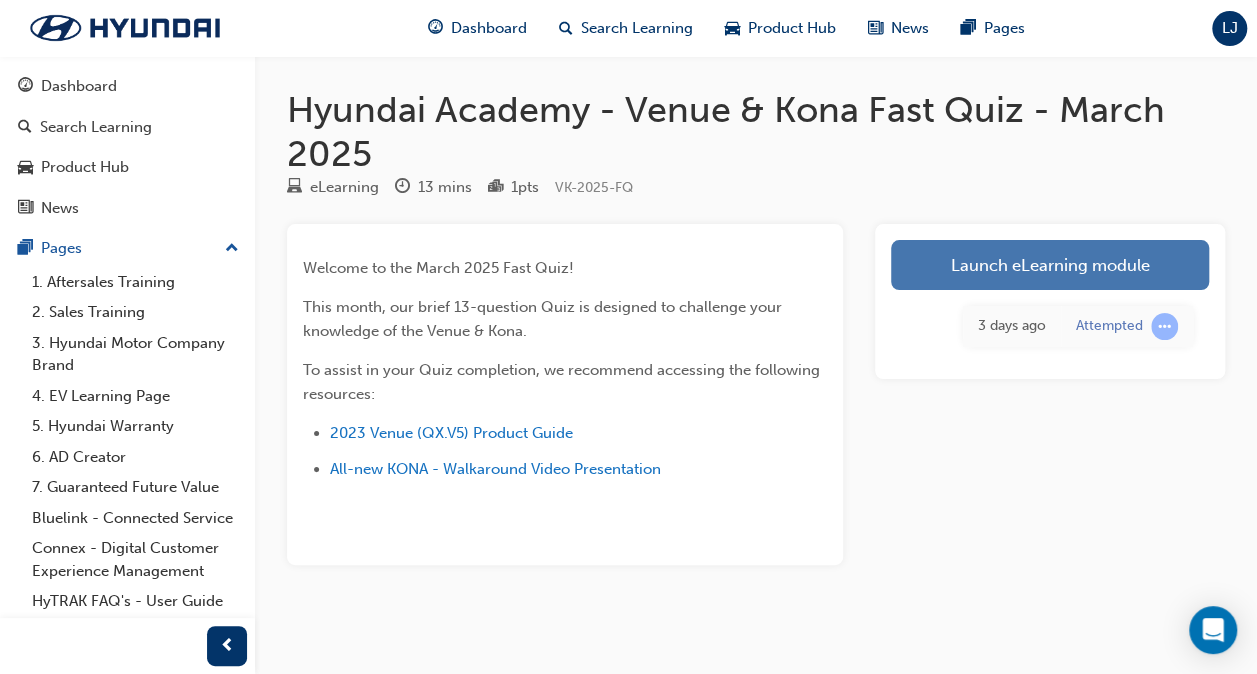 click on "Launch eLearning module" at bounding box center [1050, 265] 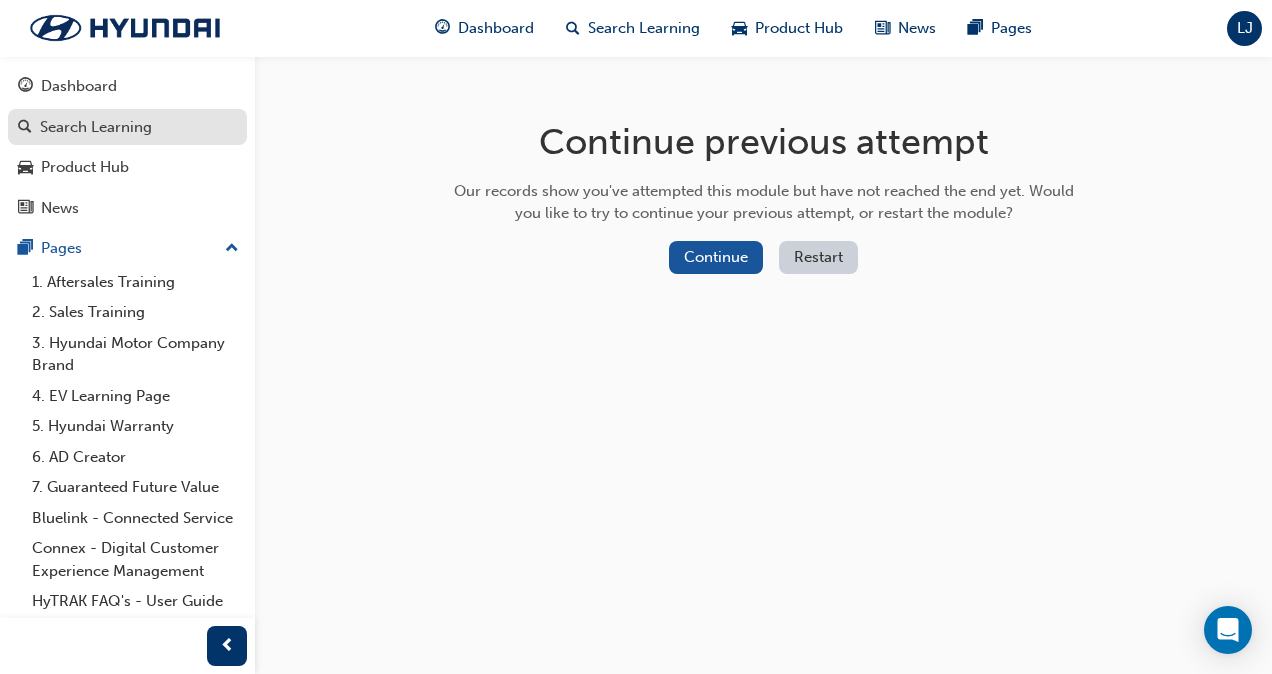 click on "Search Learning" at bounding box center (96, 127) 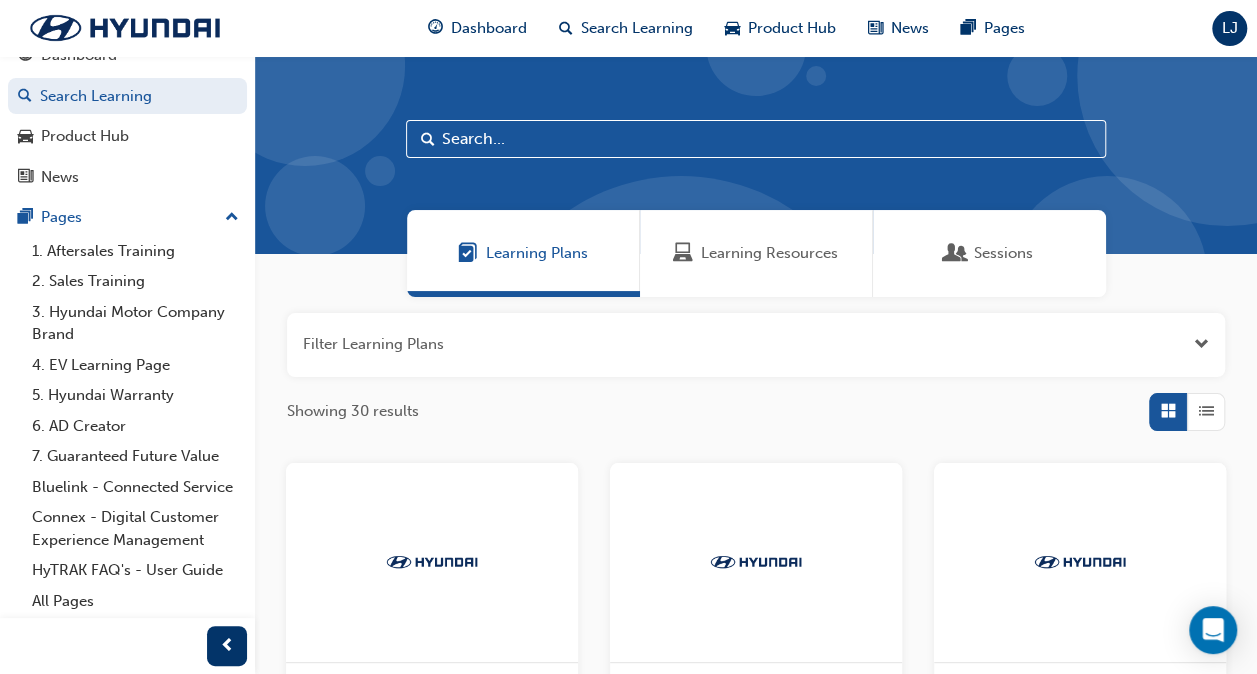 scroll, scrollTop: 52, scrollLeft: 0, axis: vertical 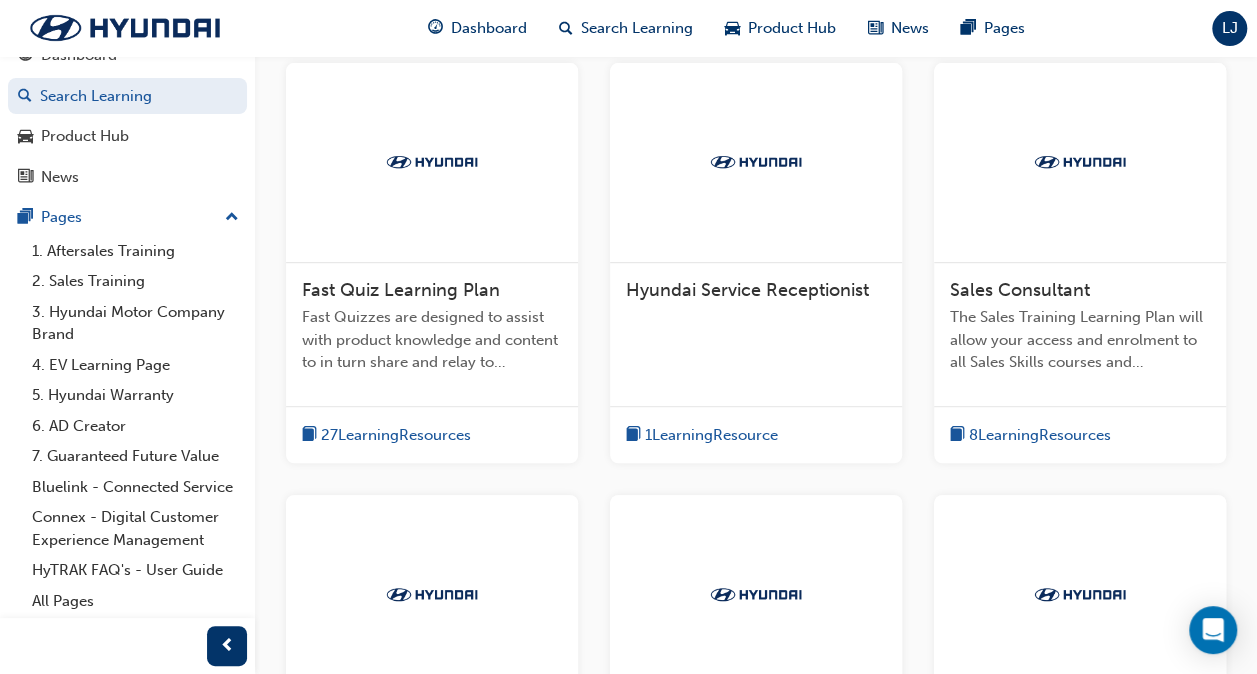 click on "27  Learning  Resources" at bounding box center [396, 435] 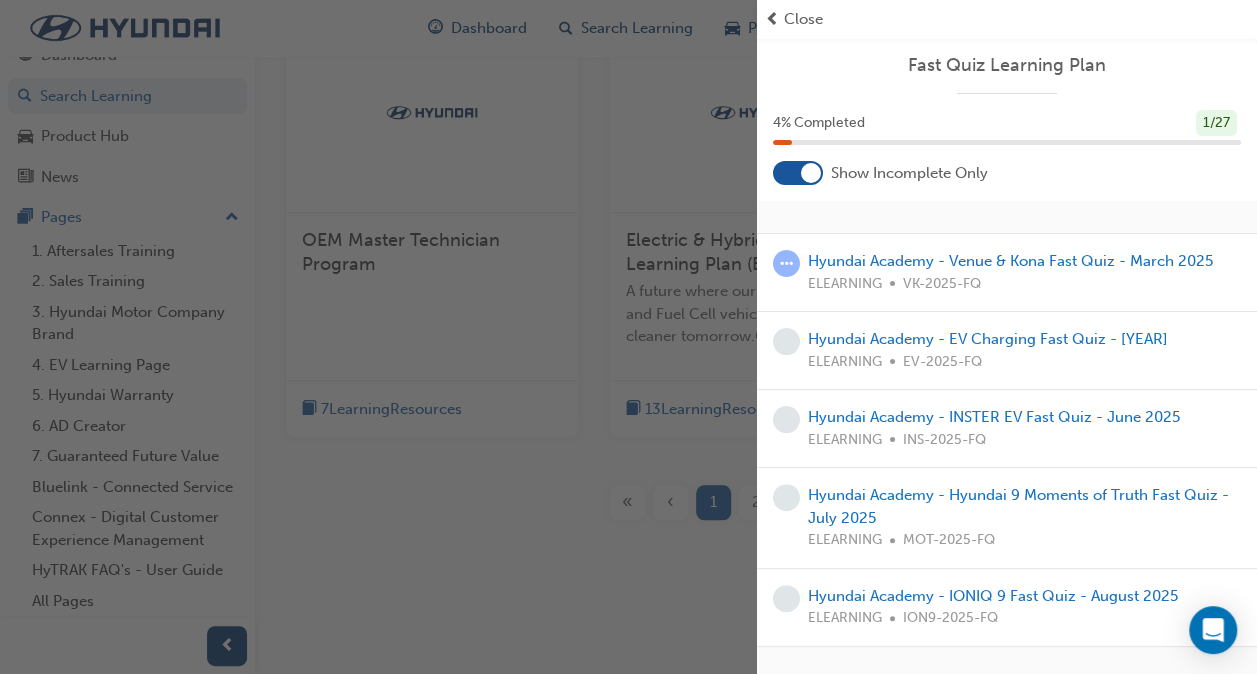 scroll, scrollTop: 888, scrollLeft: 0, axis: vertical 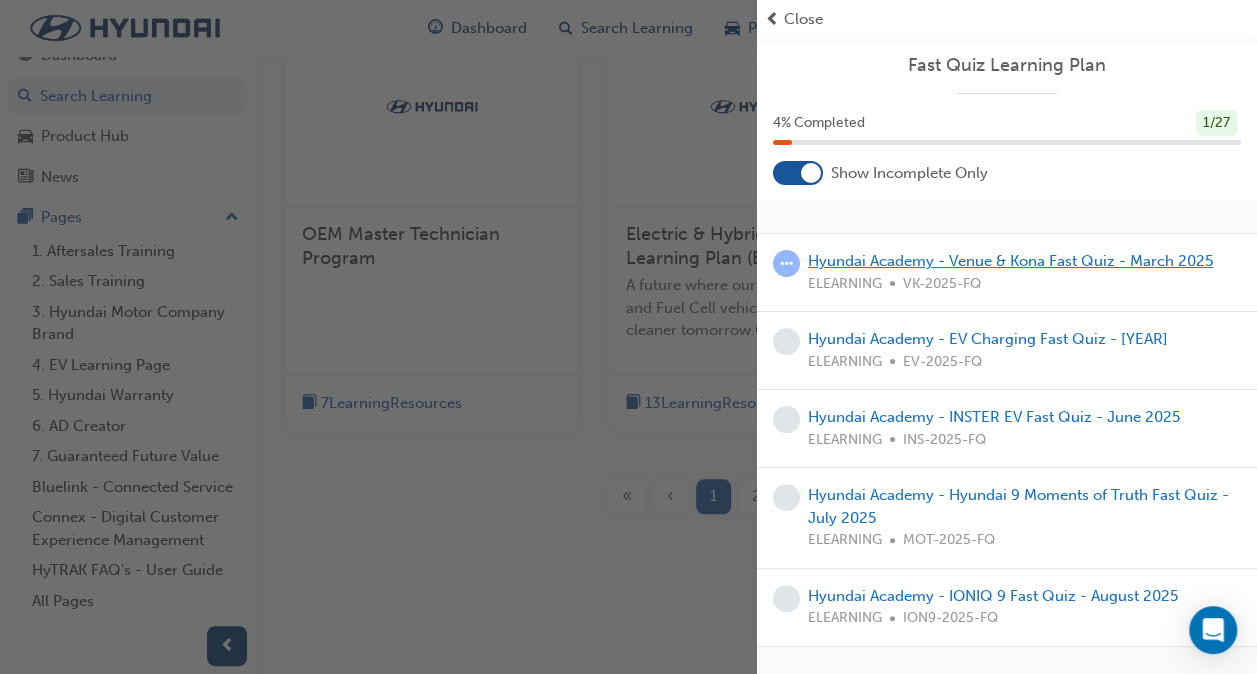 click on "Hyundai Academy - Venue & Kona Fast Quiz - March 2025" at bounding box center (1010, 261) 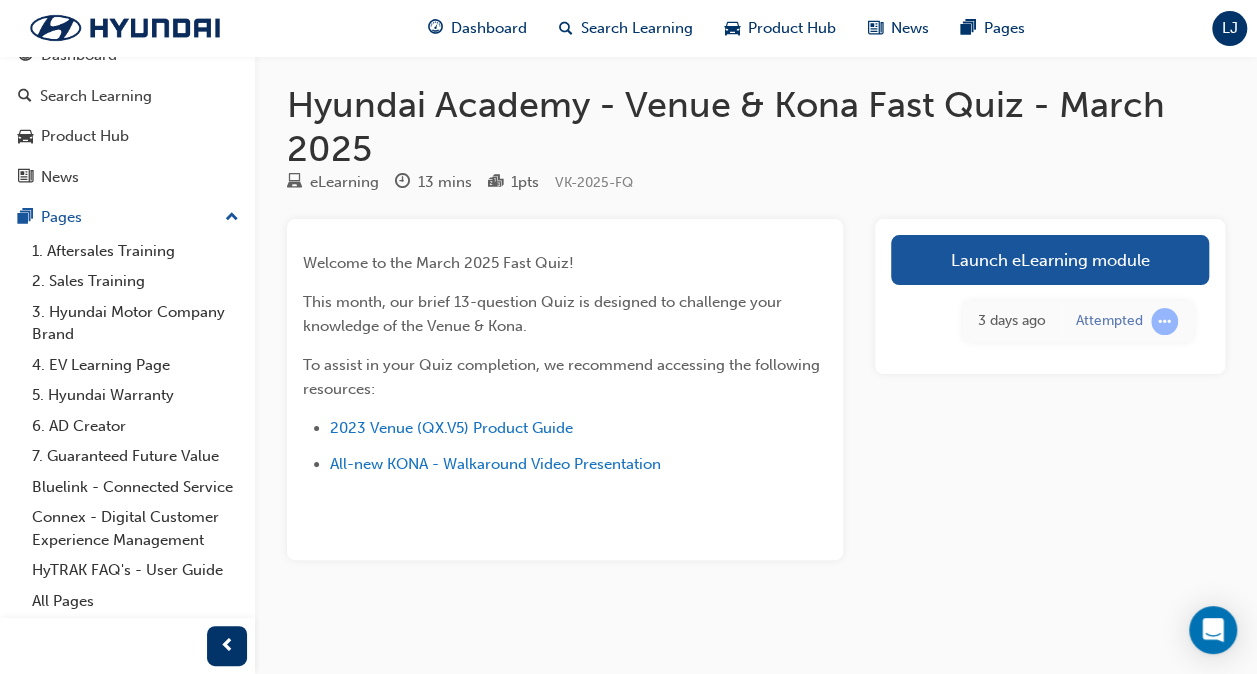 scroll, scrollTop: 4, scrollLeft: 0, axis: vertical 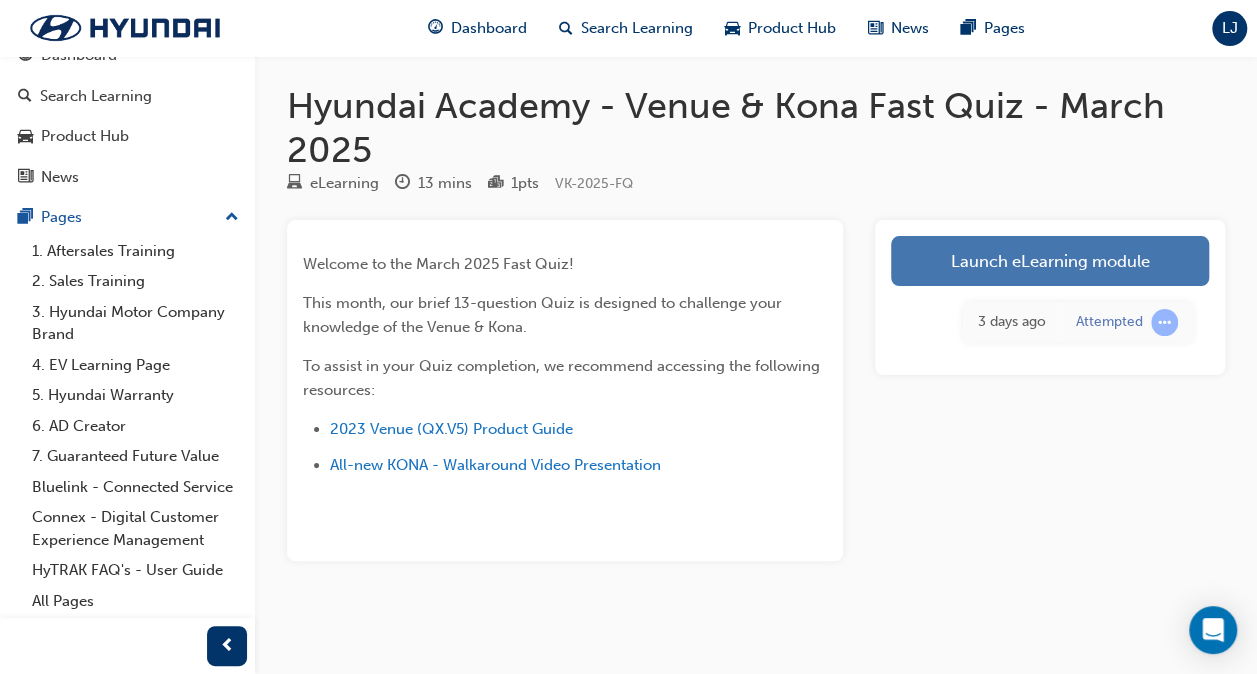 click on "Launch eLearning module" at bounding box center [1050, 261] 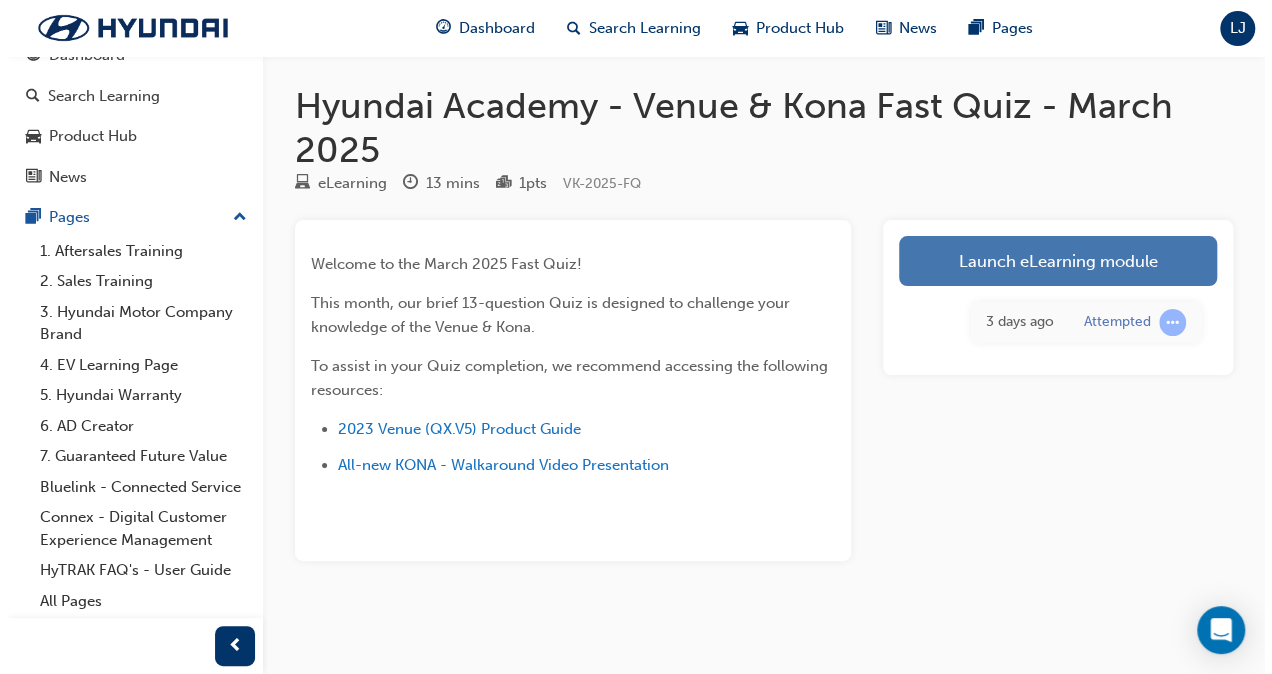 scroll, scrollTop: 0, scrollLeft: 0, axis: both 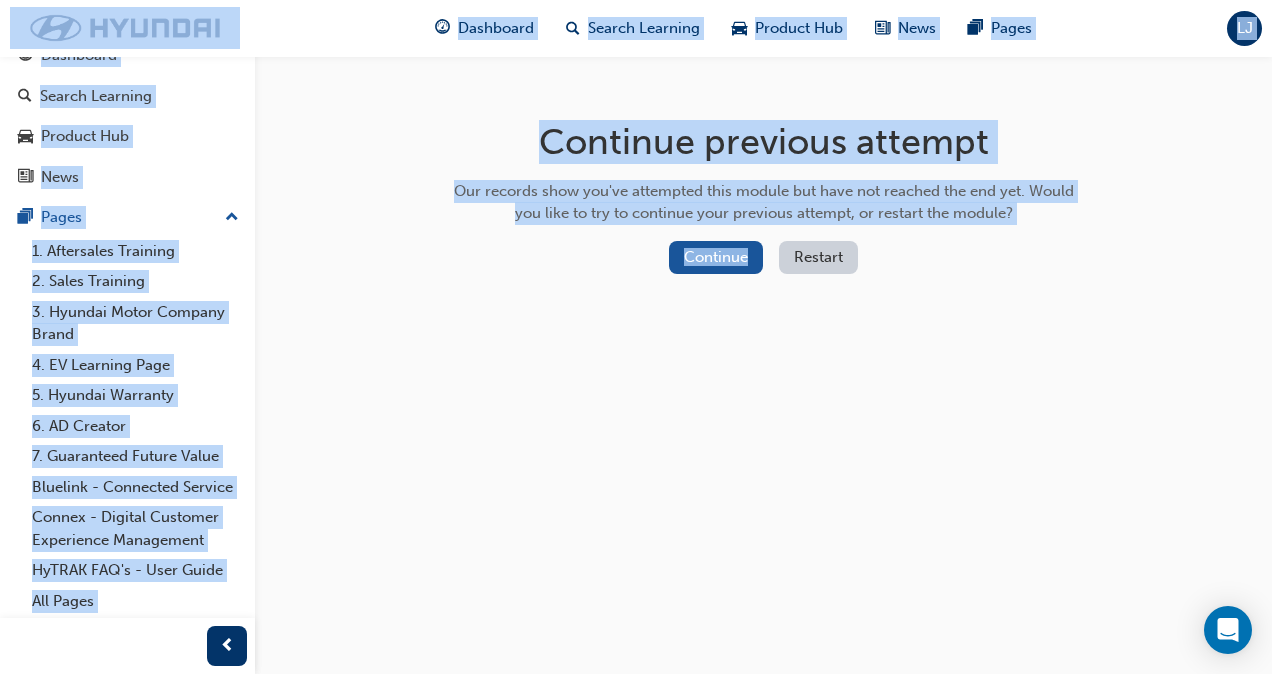 click on "Continue Restart" at bounding box center (764, 261) 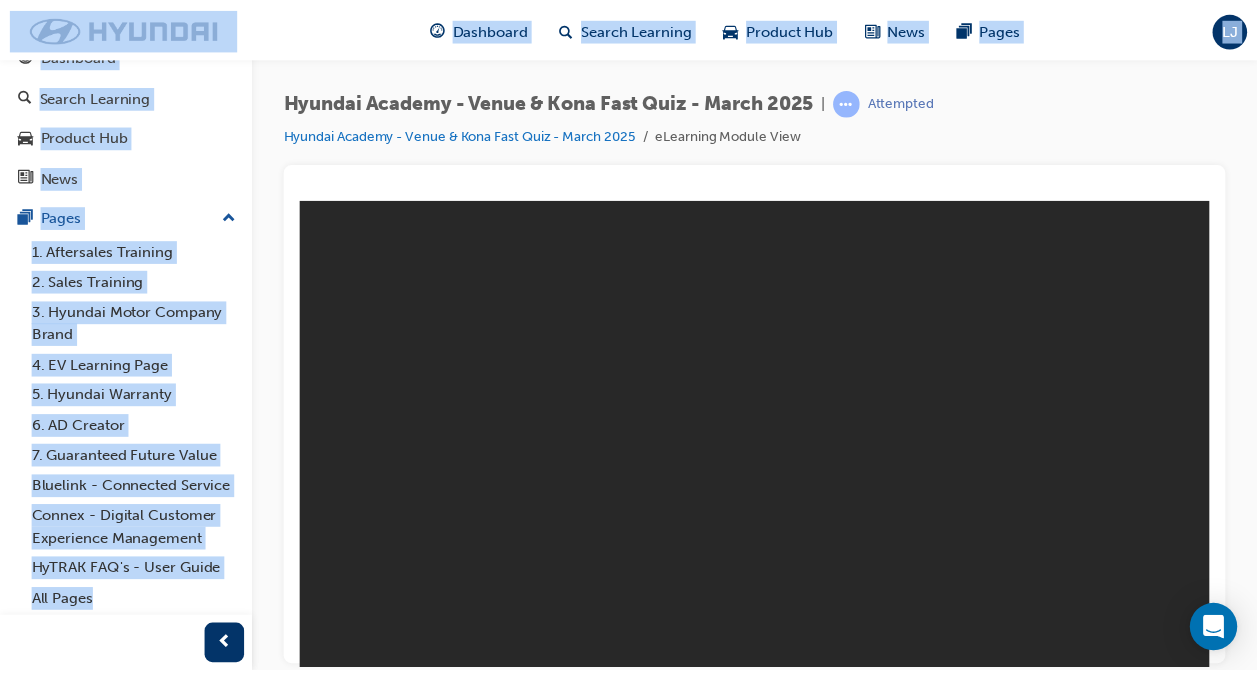 scroll, scrollTop: 0, scrollLeft: 0, axis: both 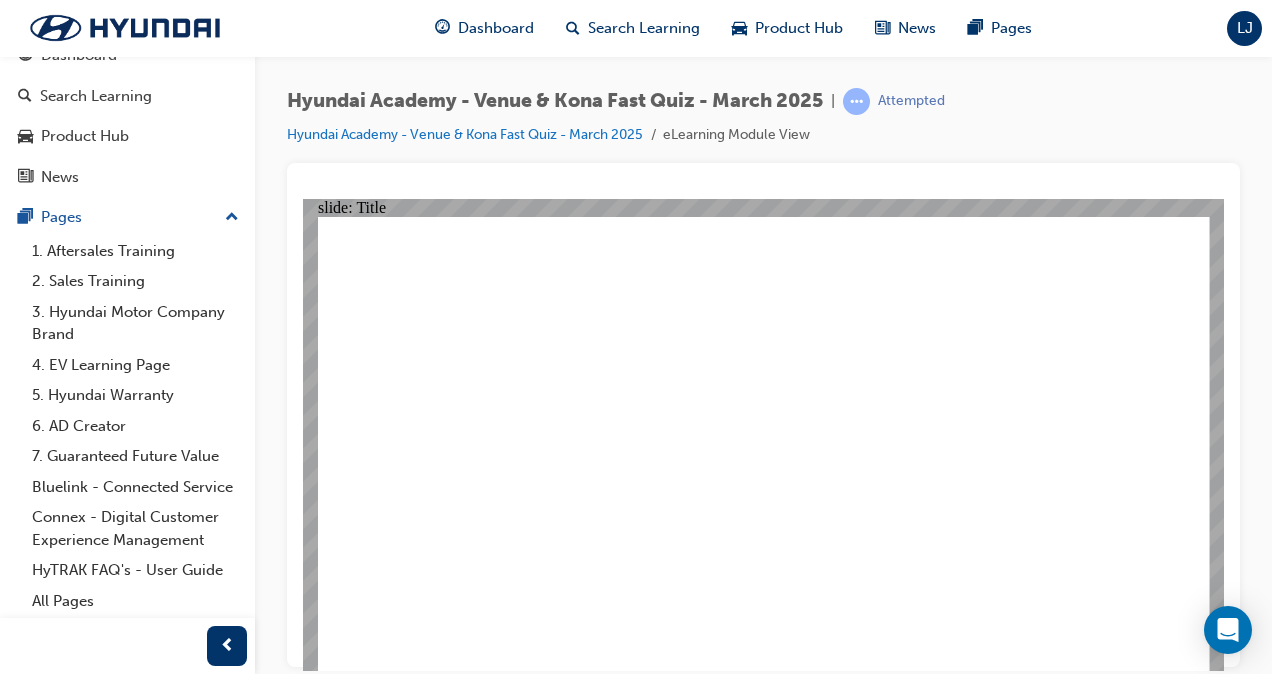 click at bounding box center [764, 1412] 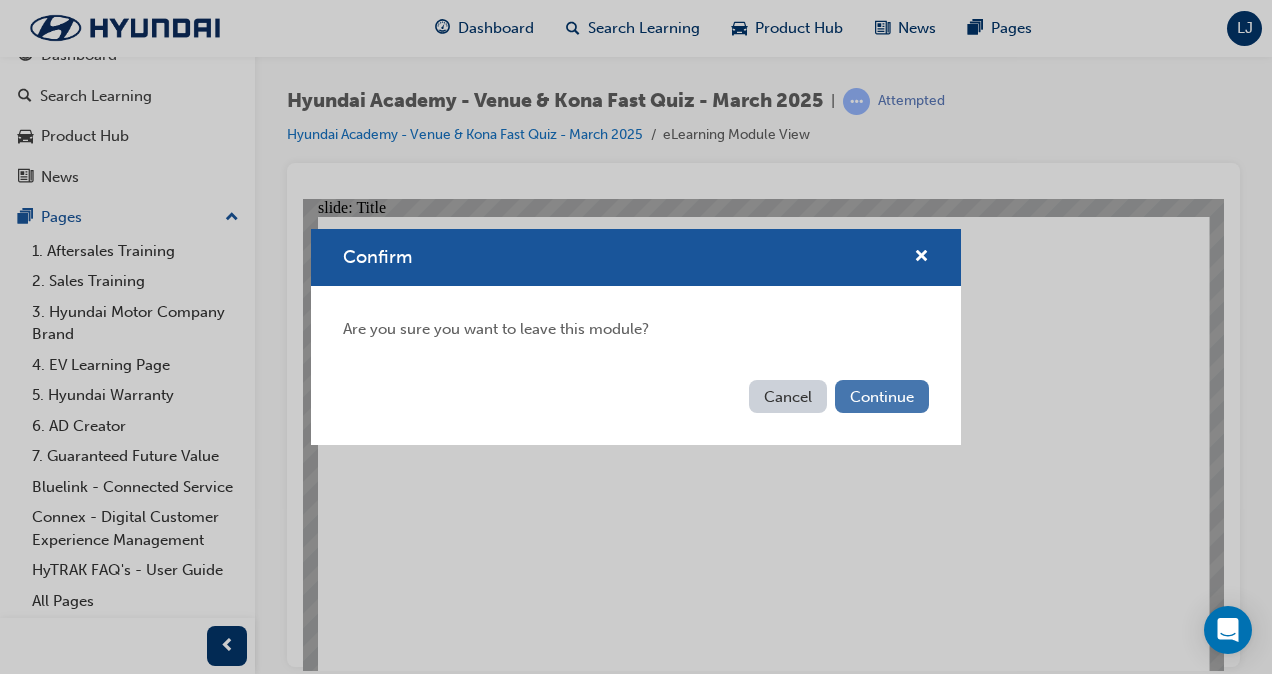 click on "Continue" at bounding box center [882, 396] 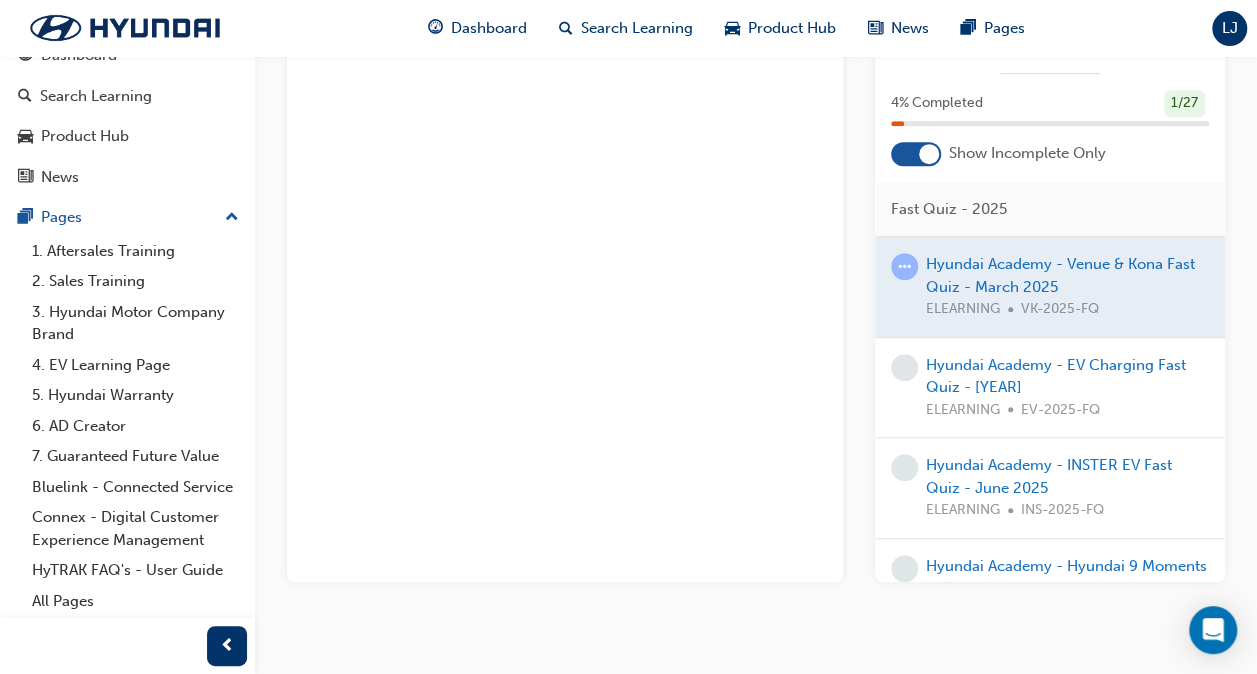 scroll, scrollTop: 480, scrollLeft: 0, axis: vertical 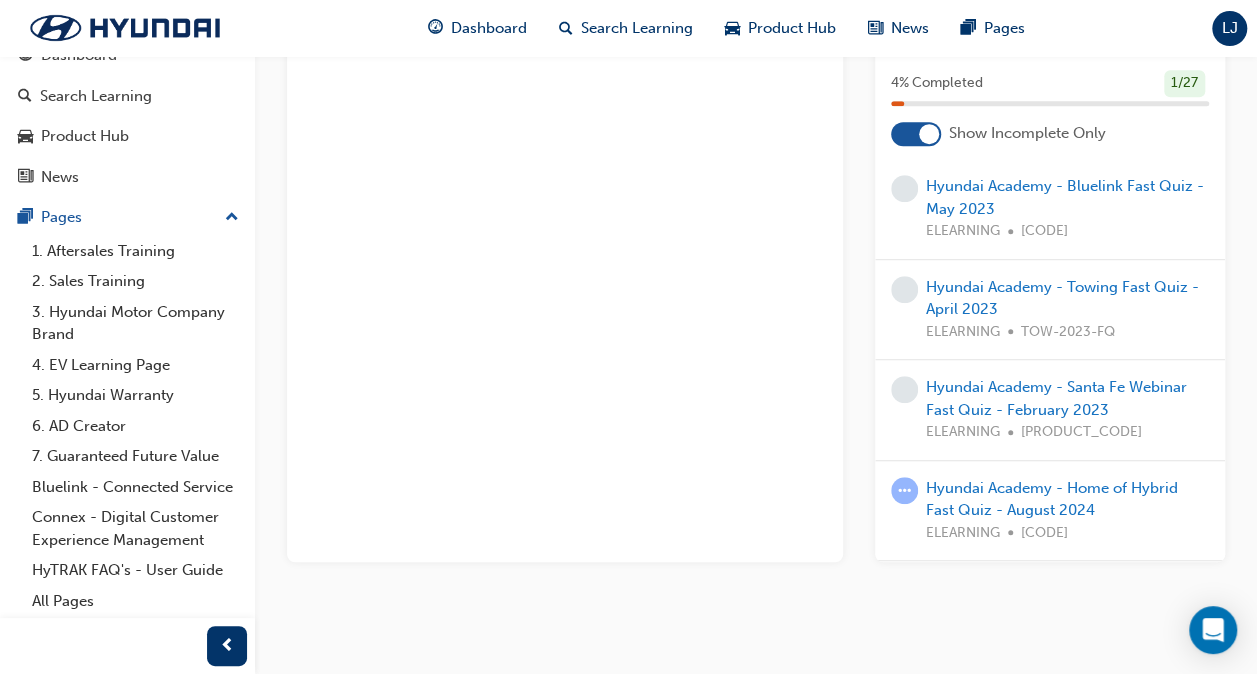 click on "Hyundai Academy - Home of Hybrid Fast Quiz - August 2024 ELEARNING HYBAUG-2024-FQ" at bounding box center [1067, 511] 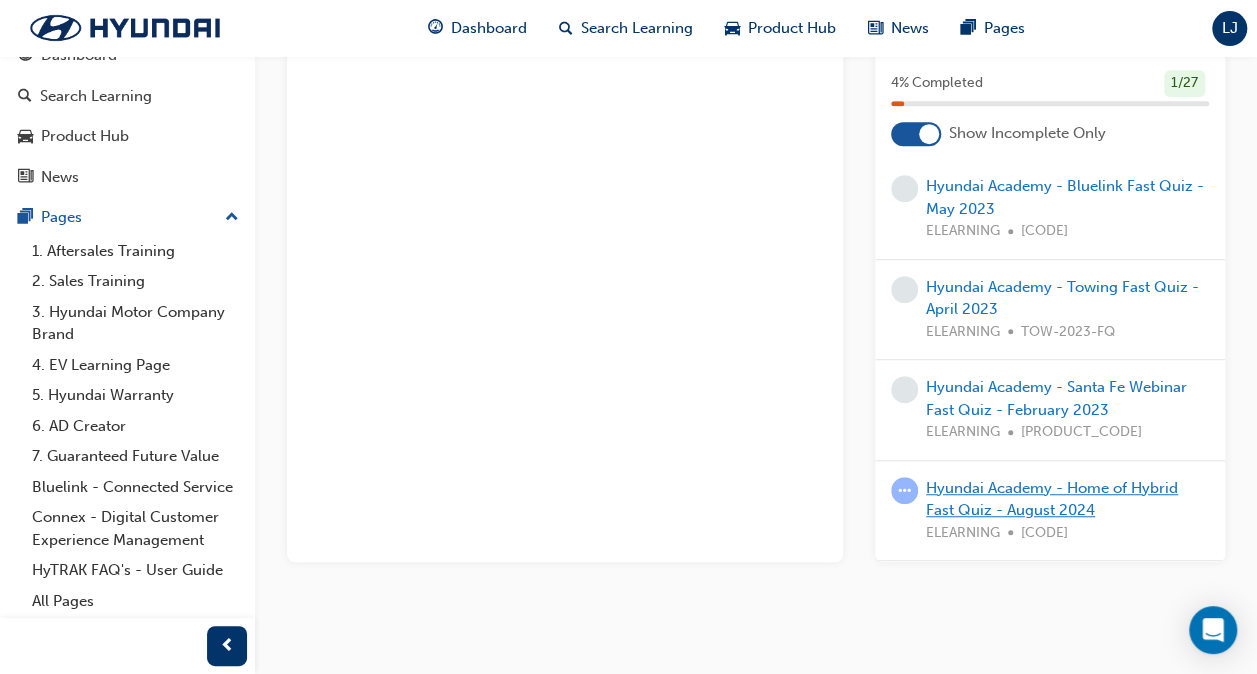 click on "Hyundai Academy - Home of Hybrid Fast Quiz - August 2024" at bounding box center [1052, 499] 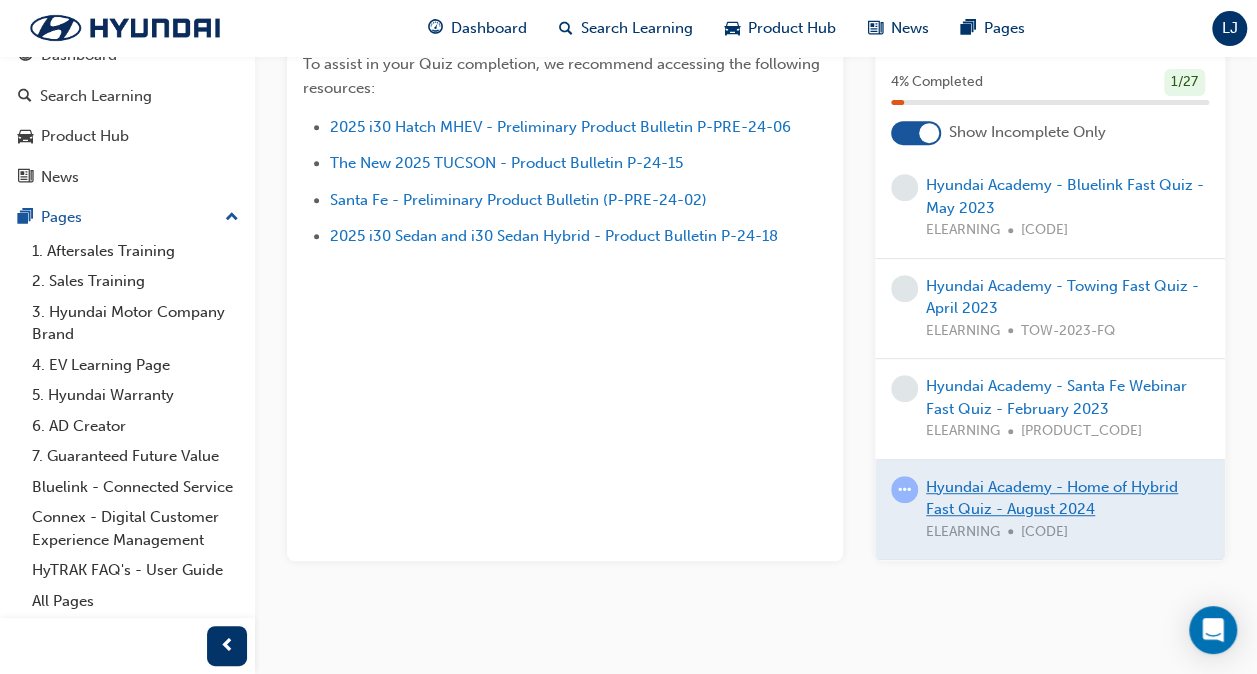 scroll, scrollTop: 396, scrollLeft: 0, axis: vertical 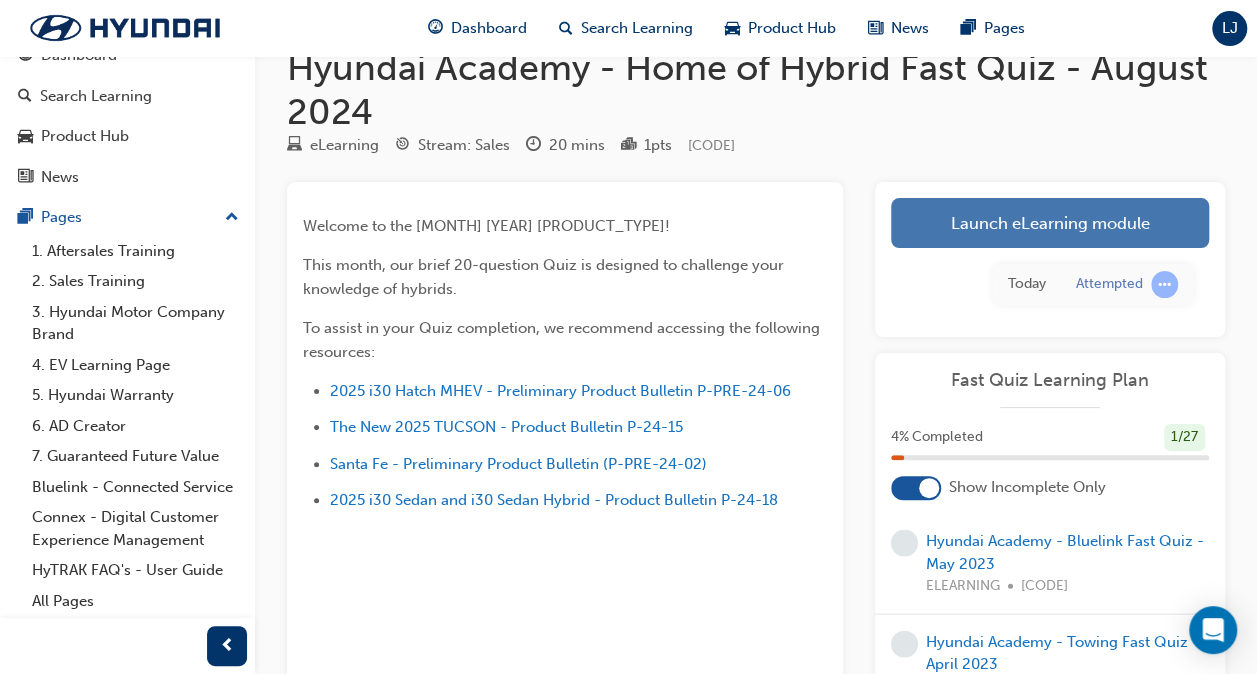click on "Launch eLearning module" at bounding box center (1050, 223) 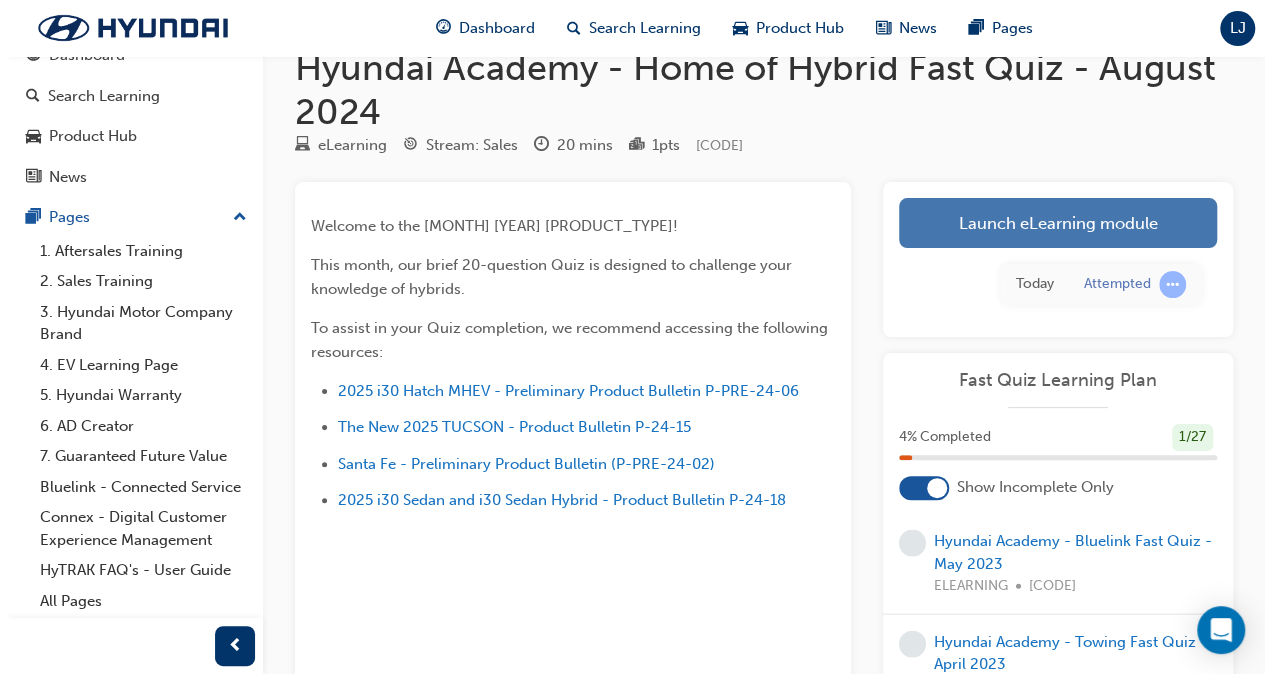 scroll, scrollTop: 0, scrollLeft: 0, axis: both 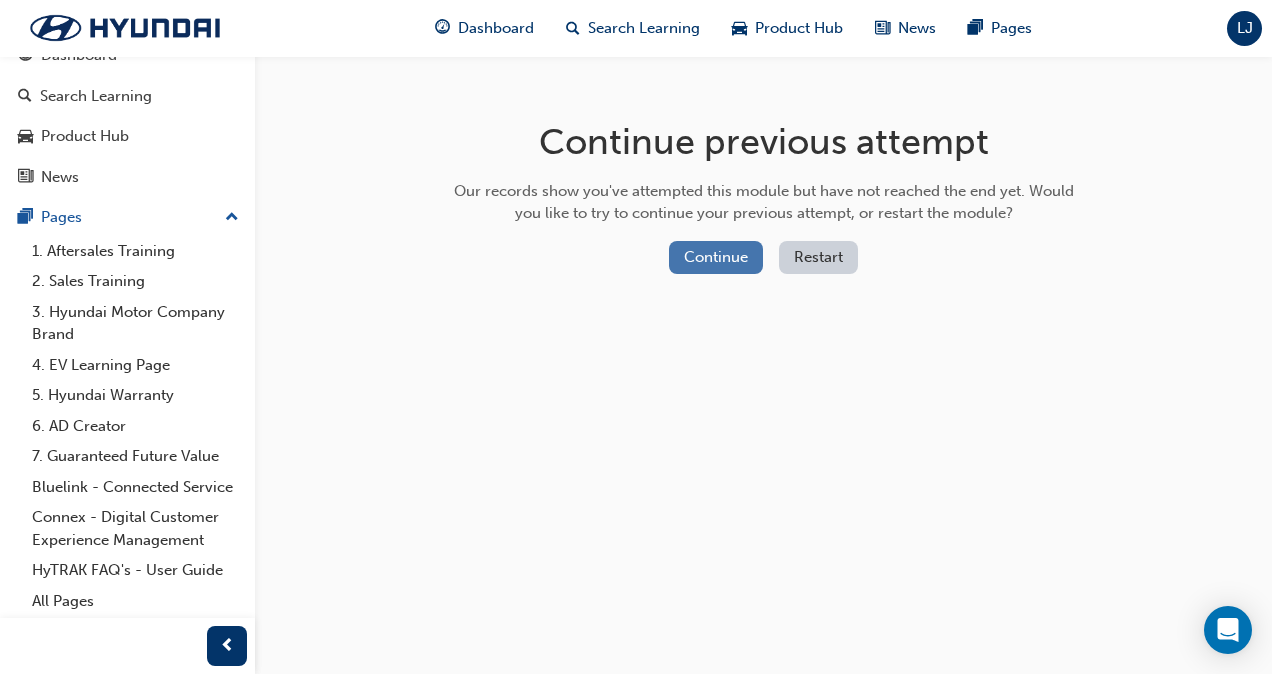 click on "Continue" at bounding box center (716, 257) 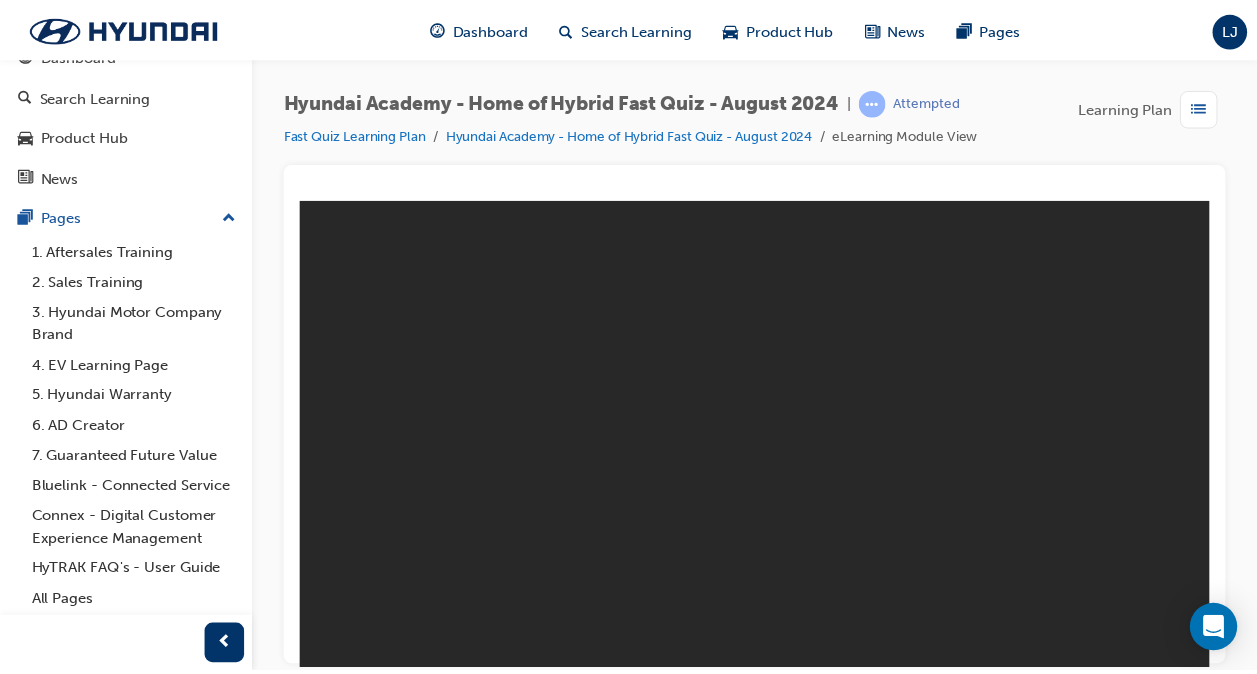 scroll, scrollTop: 0, scrollLeft: 0, axis: both 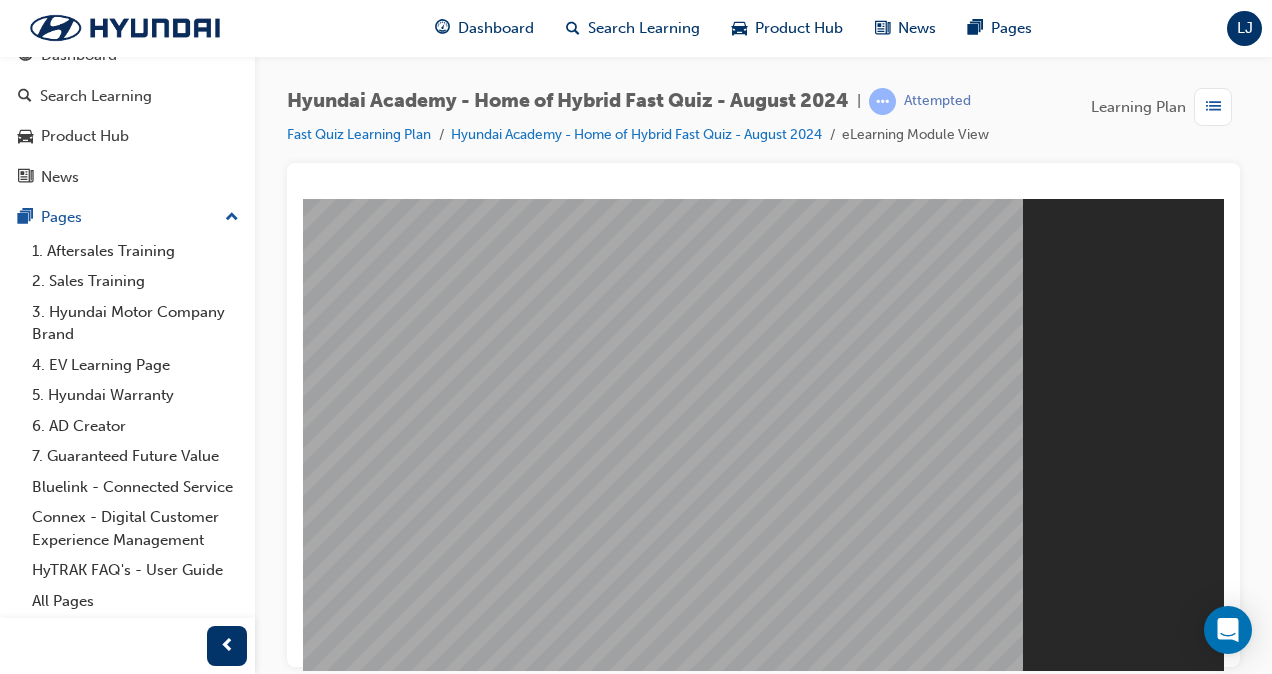 click on "Resume" at bounding box center (341, 840) 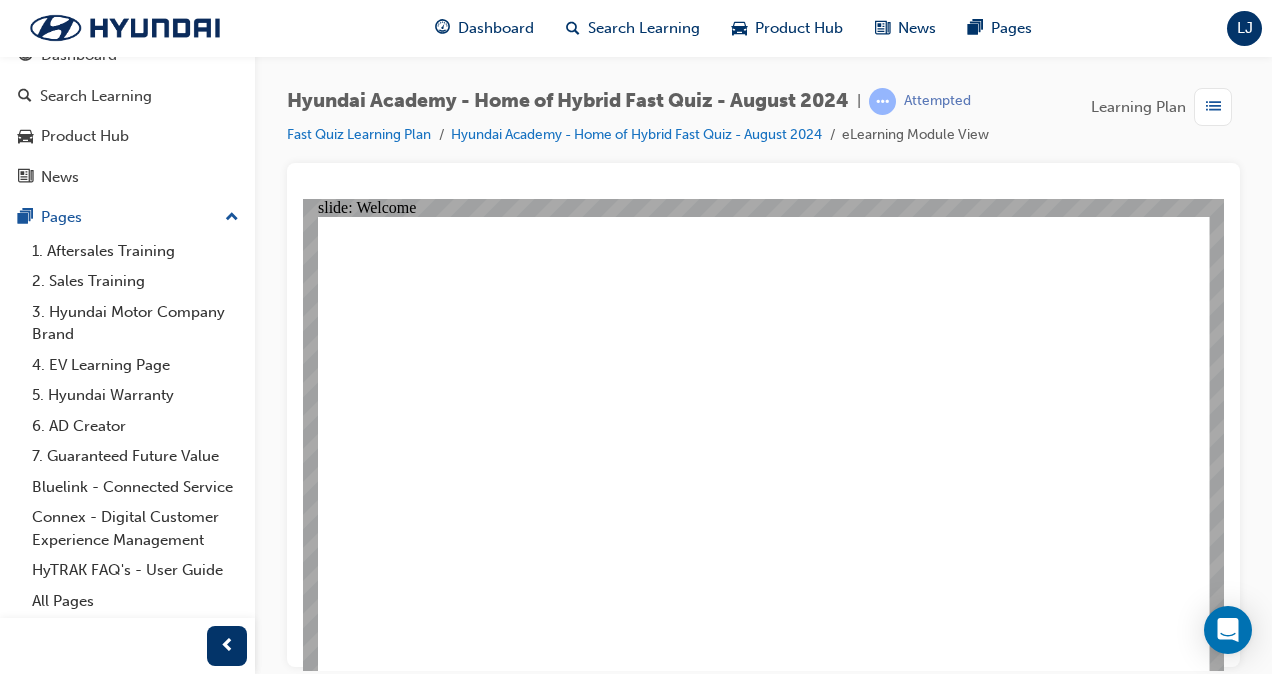 click 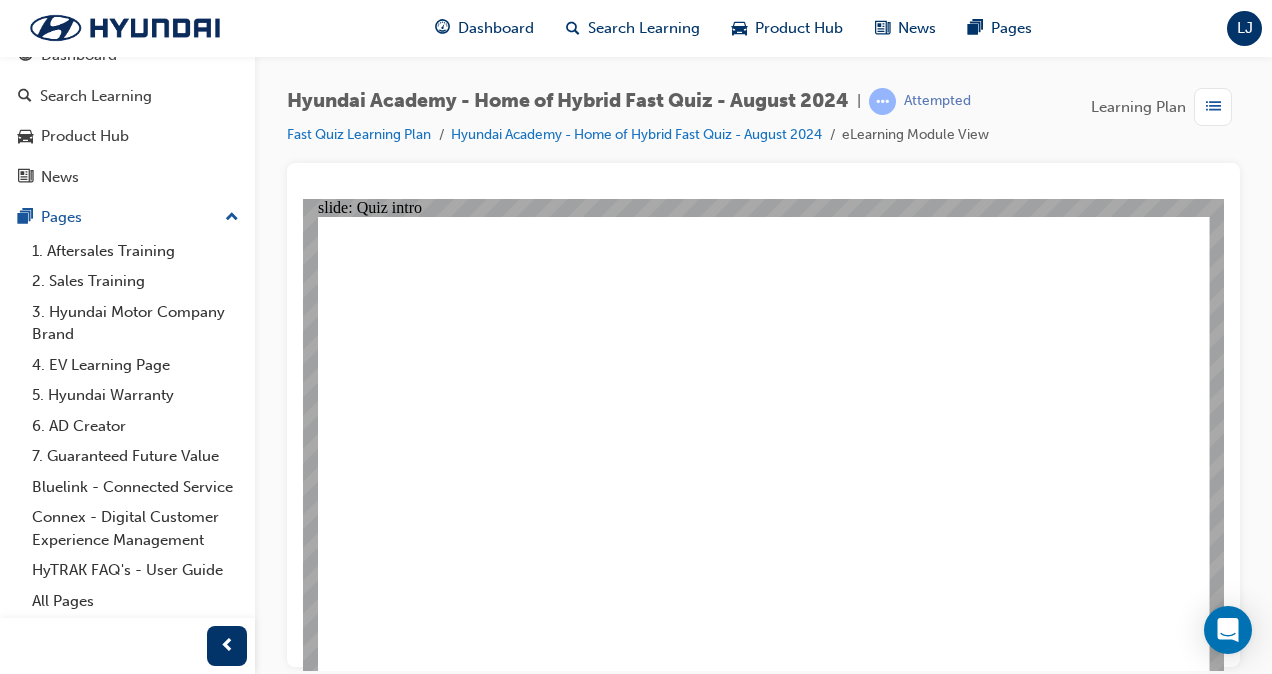 click 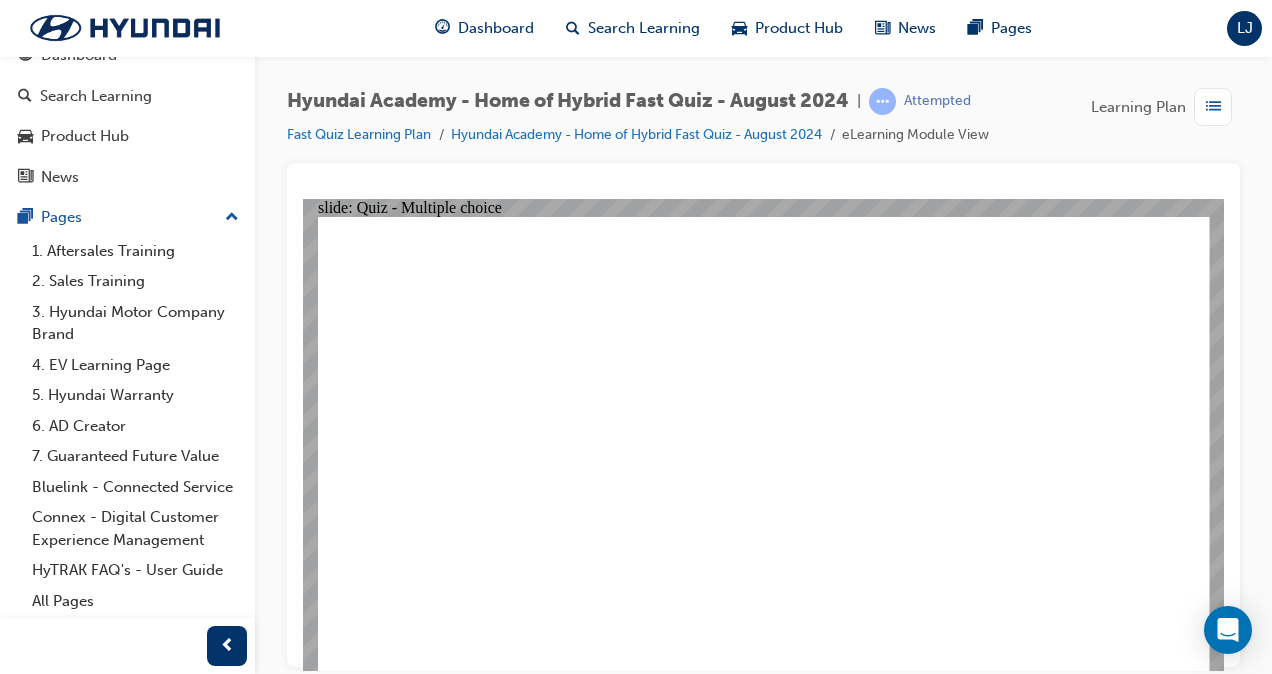 click 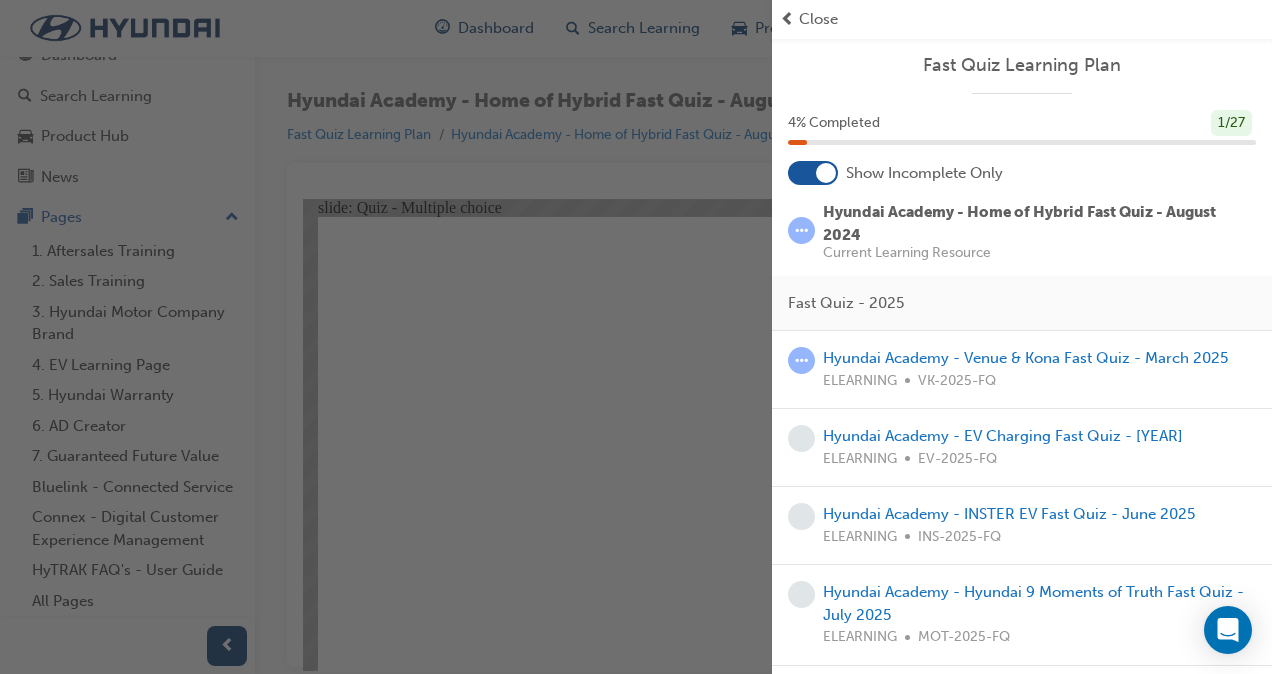click on "Close" at bounding box center (818, 19) 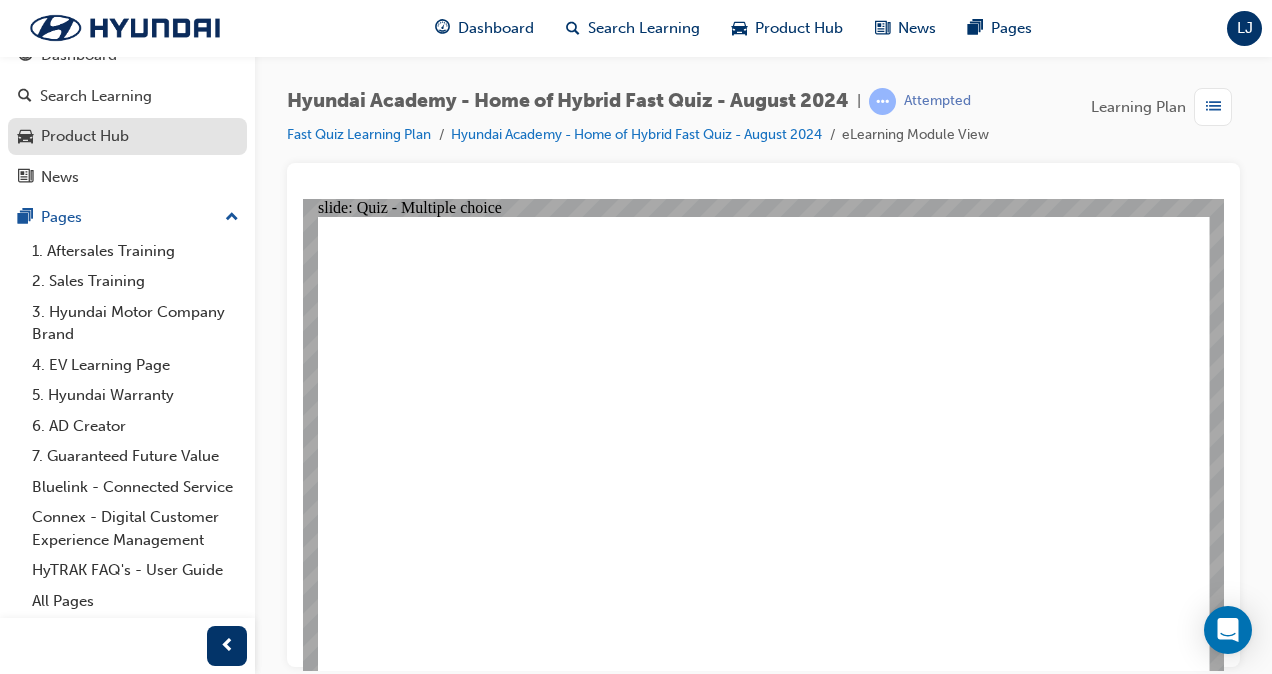 click on "Product Hub" at bounding box center (85, 136) 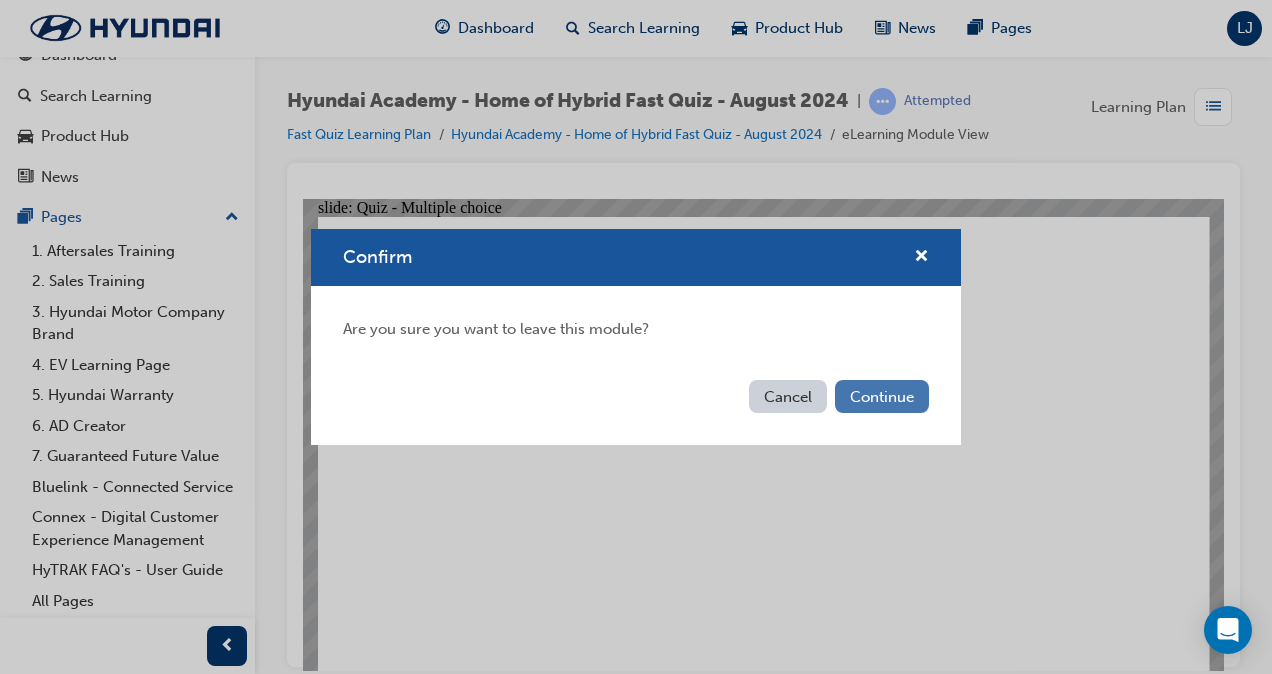 click on "Continue" at bounding box center [882, 396] 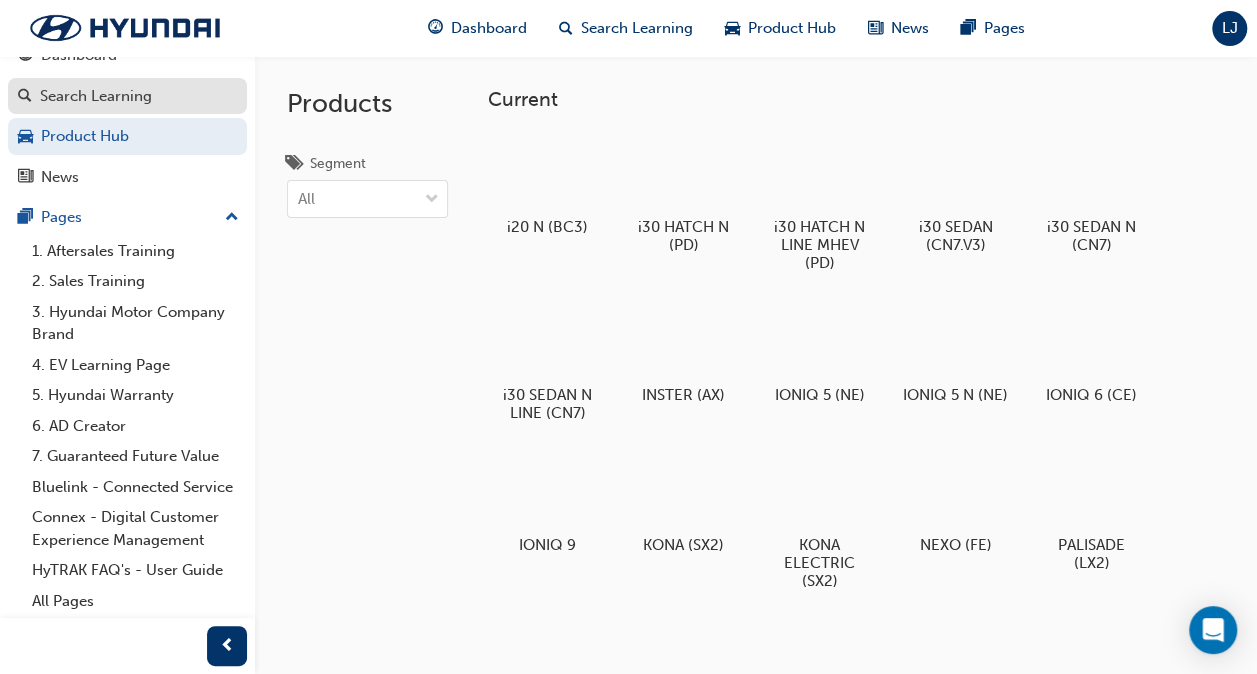 click on "Search Learning" at bounding box center [127, 96] 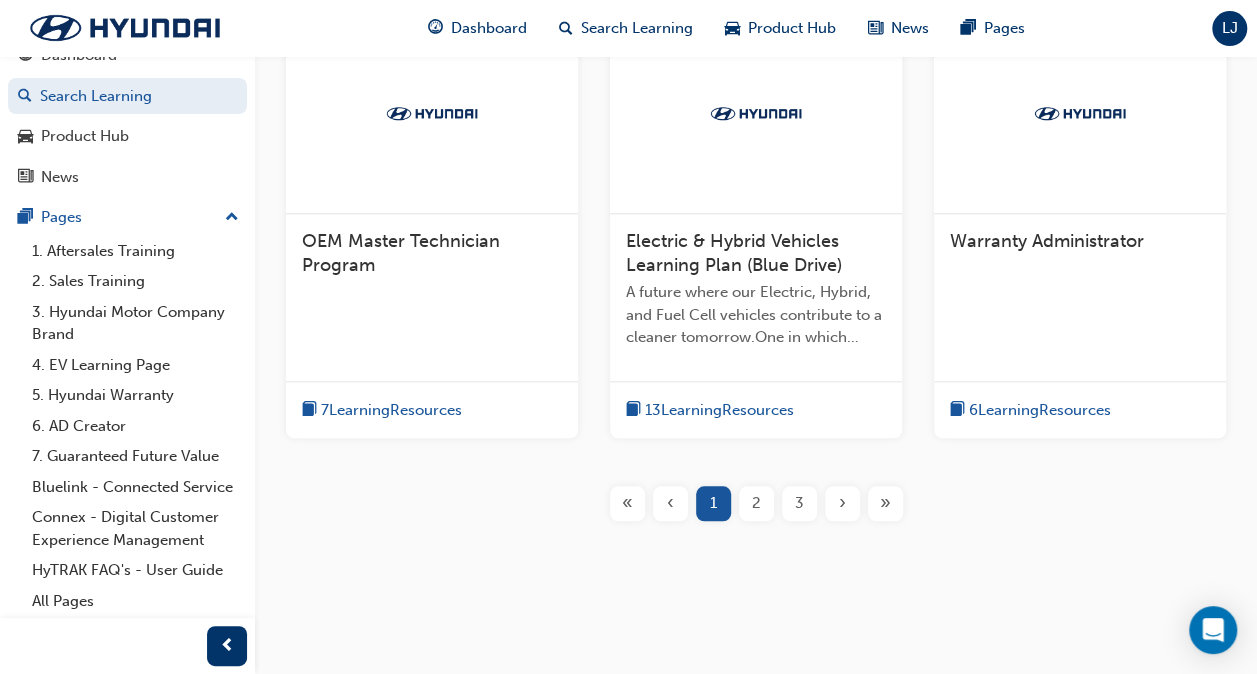 scroll, scrollTop: 888, scrollLeft: 0, axis: vertical 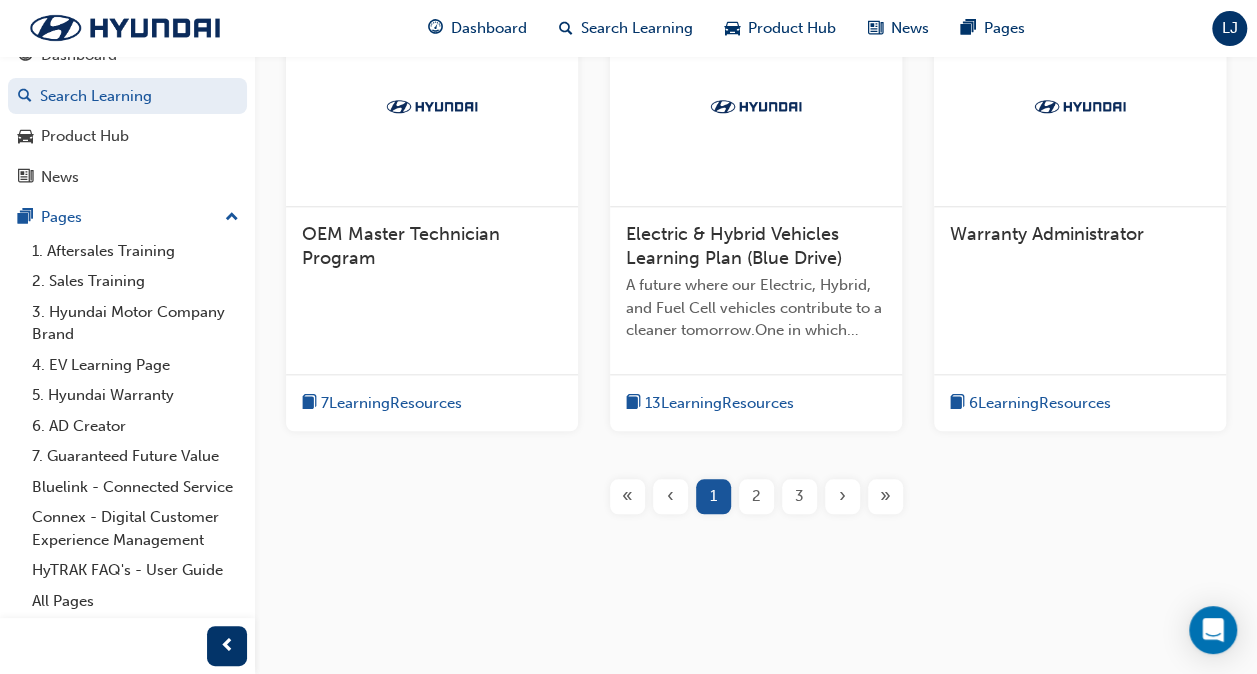 click on "›" at bounding box center (842, 496) 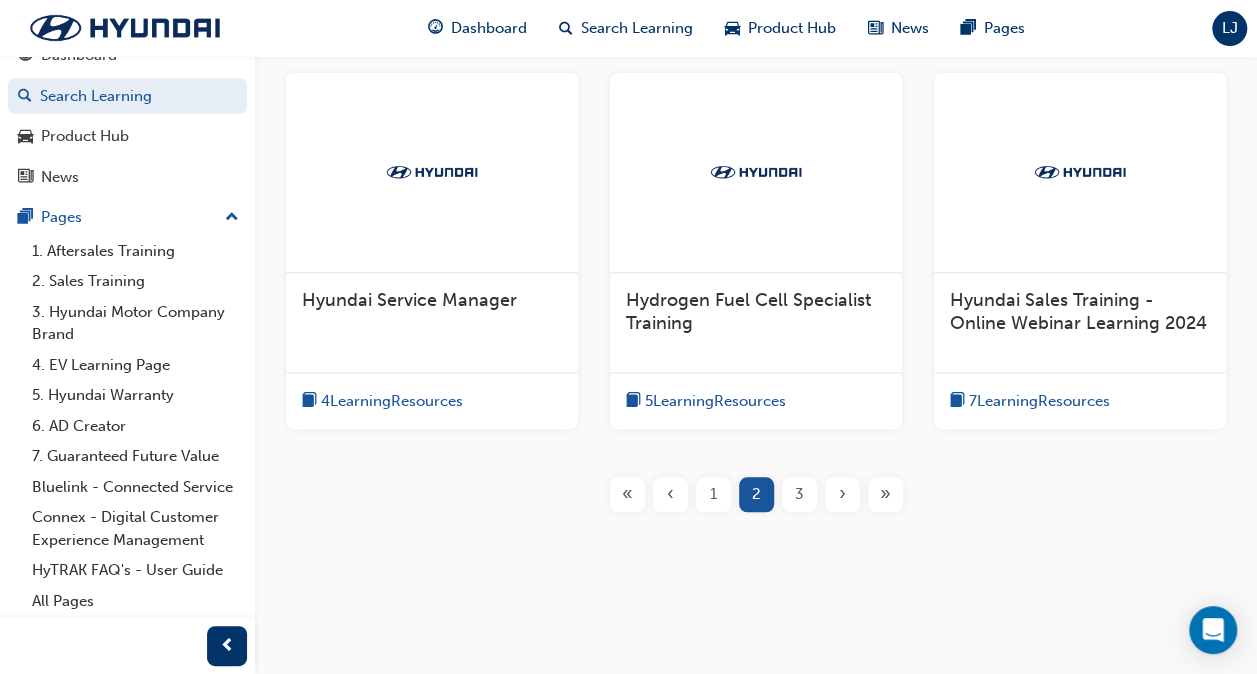 scroll, scrollTop: 844, scrollLeft: 0, axis: vertical 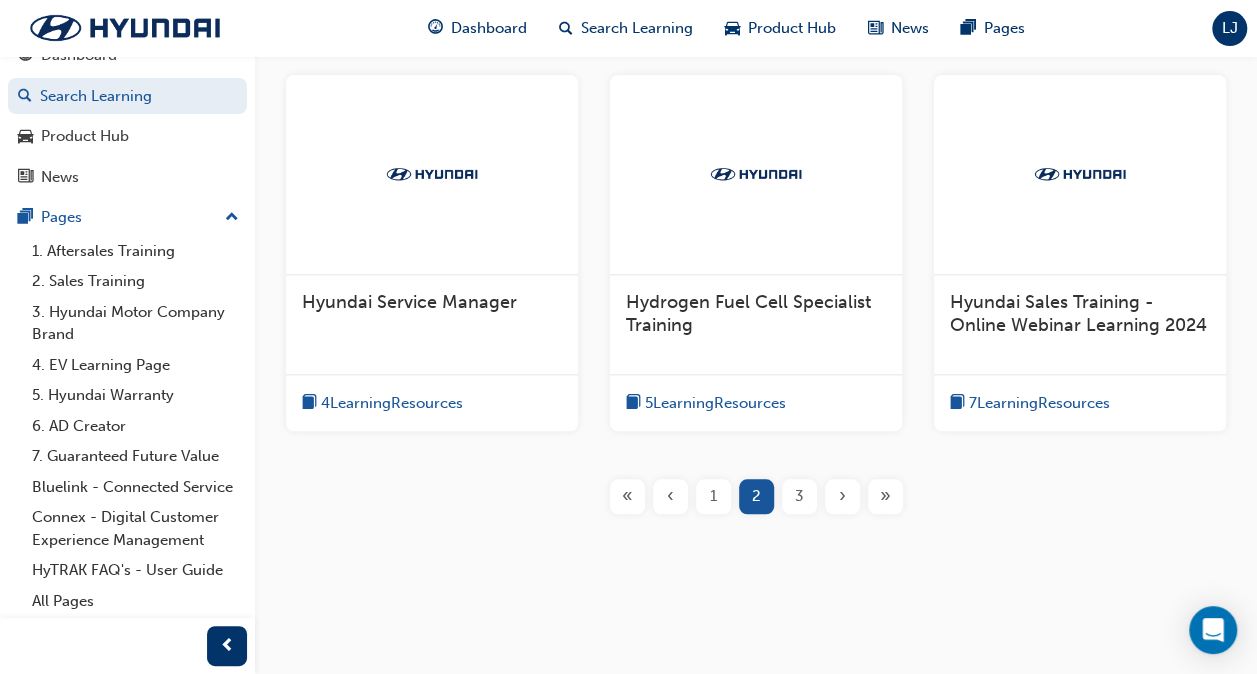 type 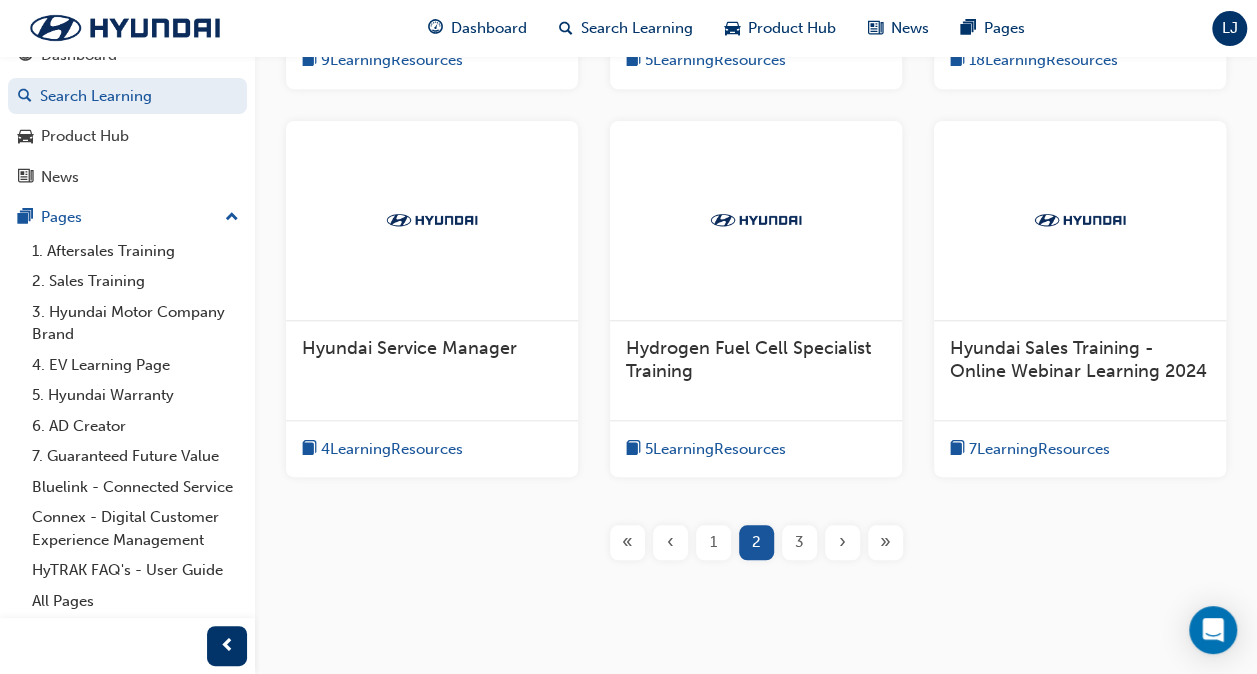 scroll, scrollTop: 844, scrollLeft: 0, axis: vertical 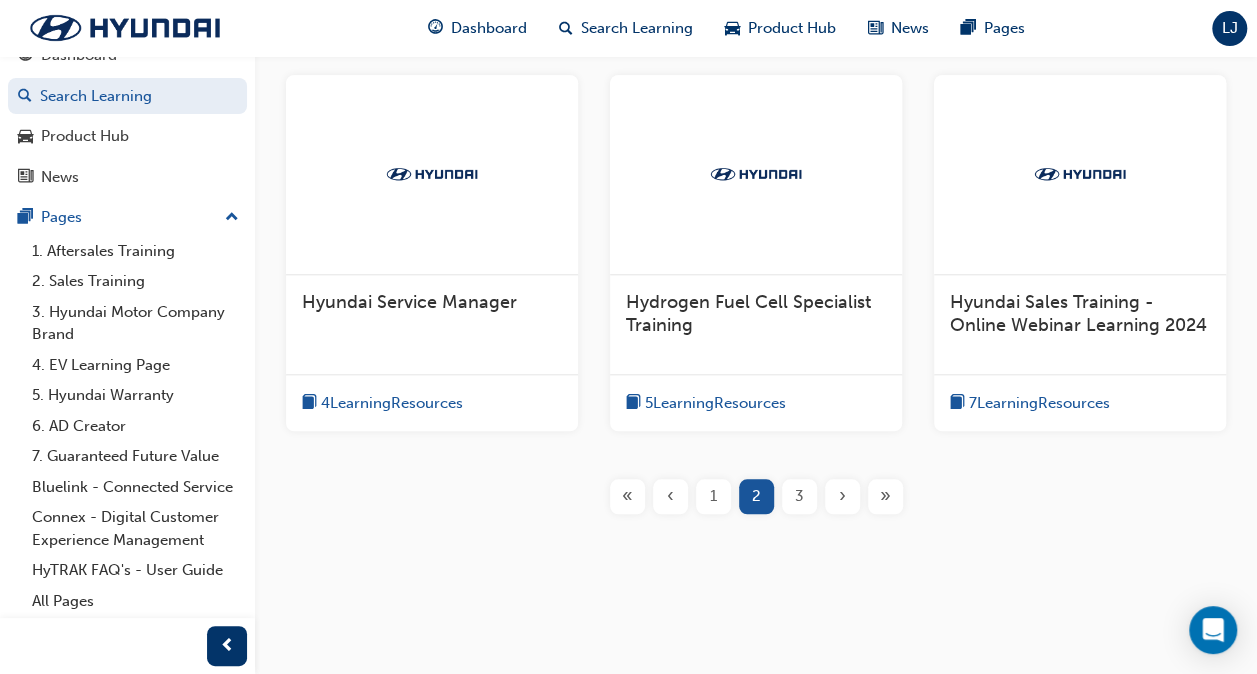 click on "›" at bounding box center [842, 496] 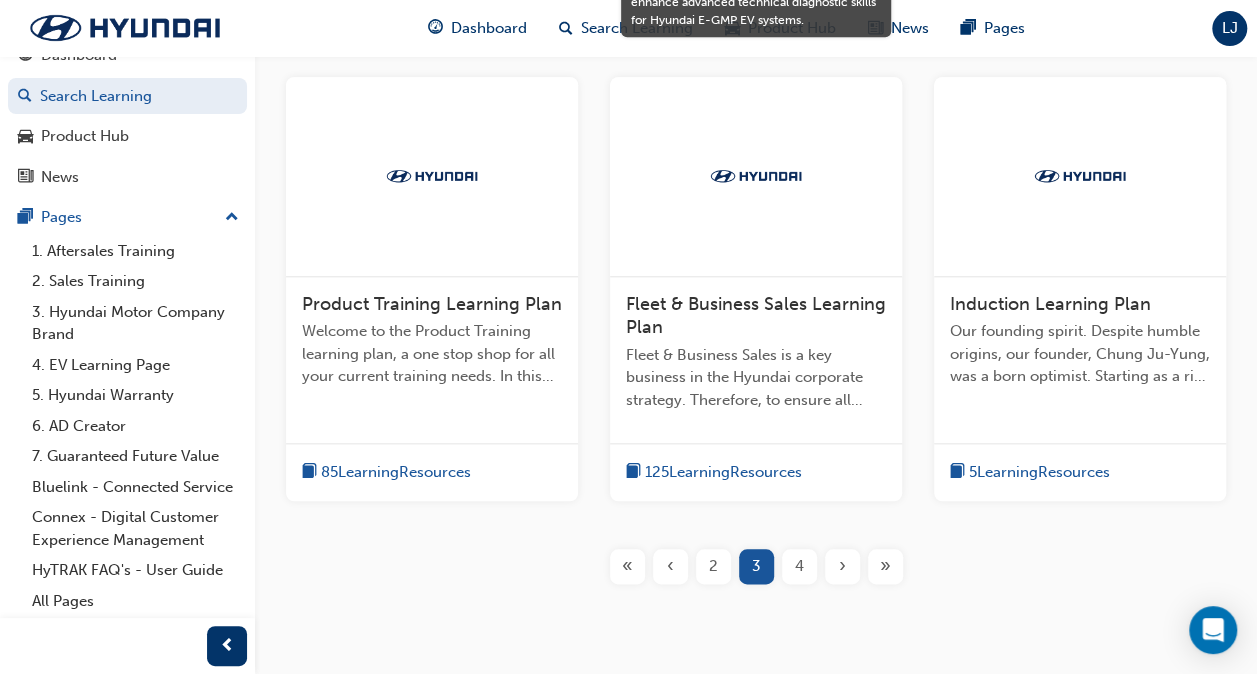 scroll, scrollTop: 844, scrollLeft: 0, axis: vertical 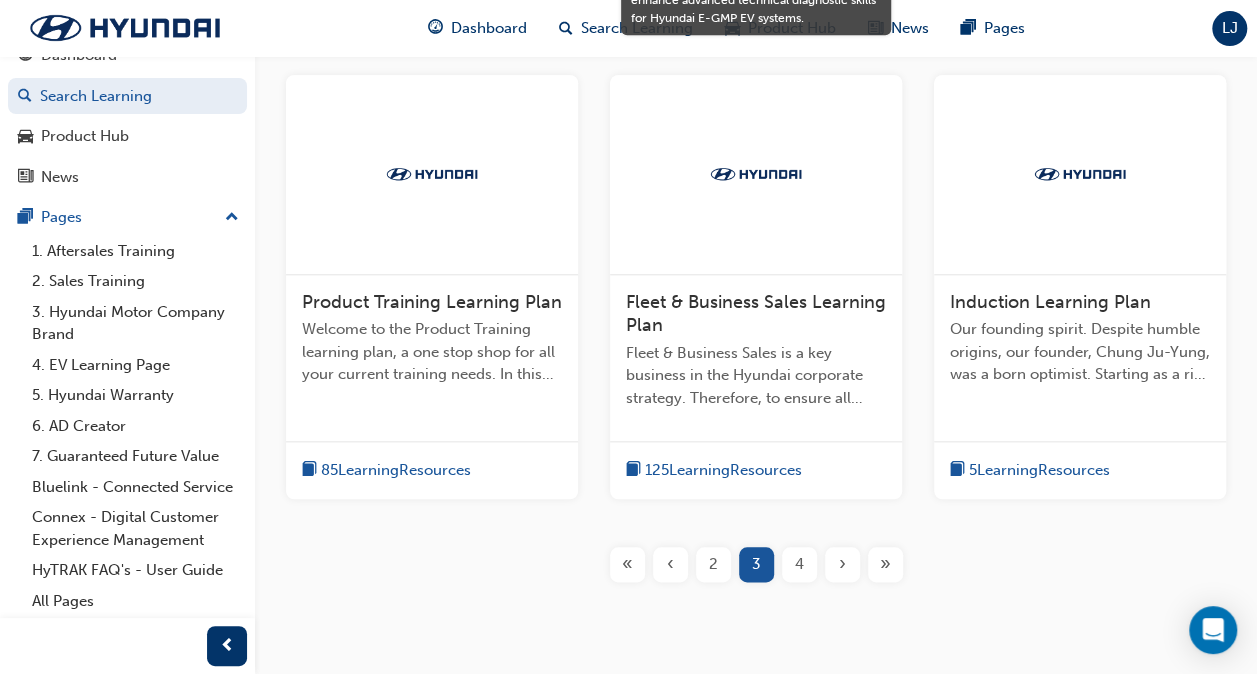 click on "4" at bounding box center (799, 564) 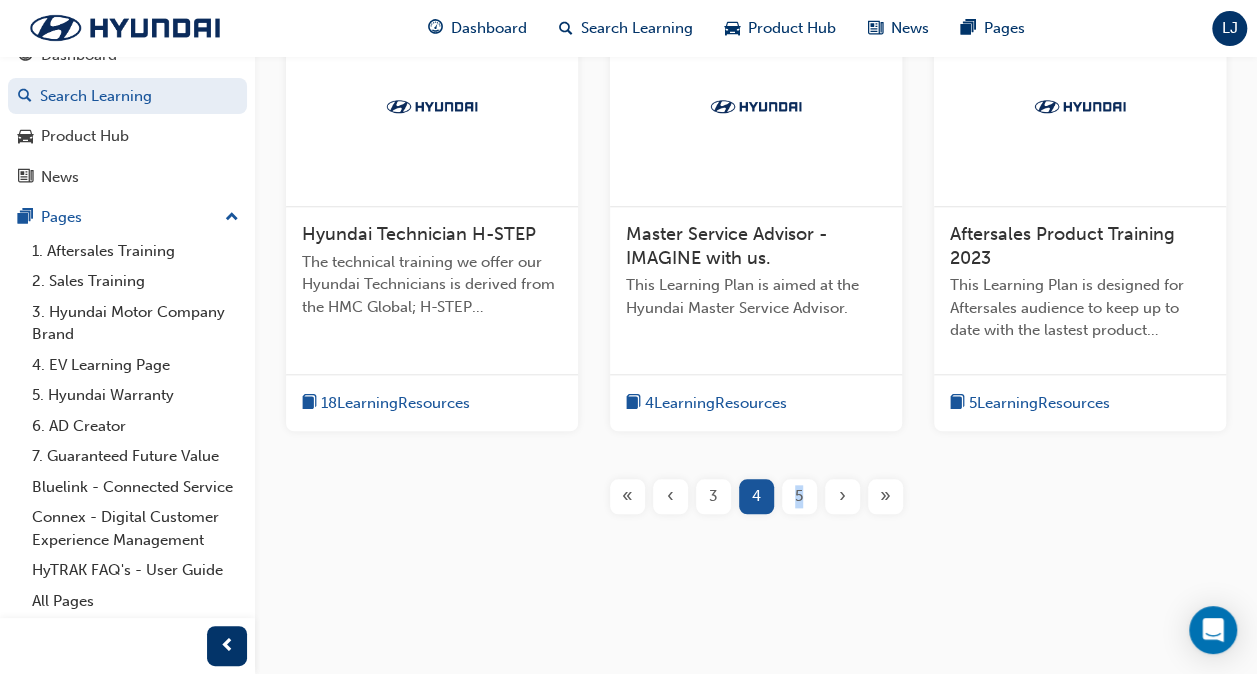 drag, startPoint x: 799, startPoint y: 560, endPoint x: 774, endPoint y: 512, distance: 54.120235 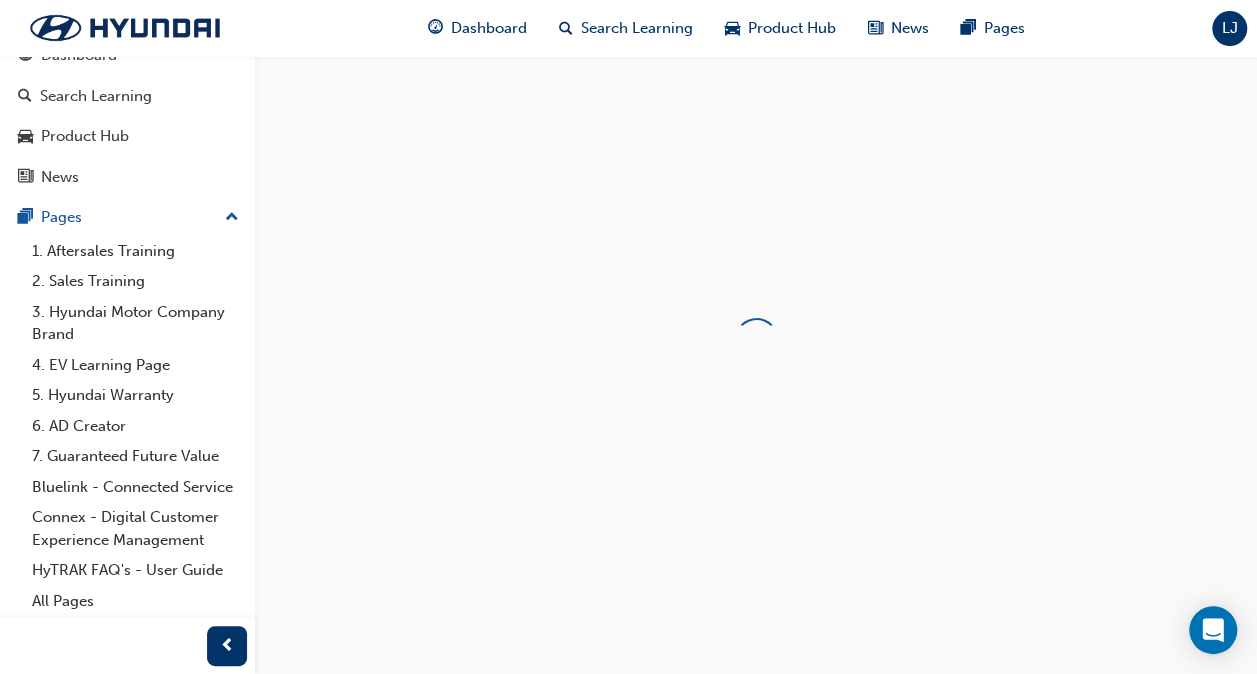 scroll, scrollTop: 0, scrollLeft: 0, axis: both 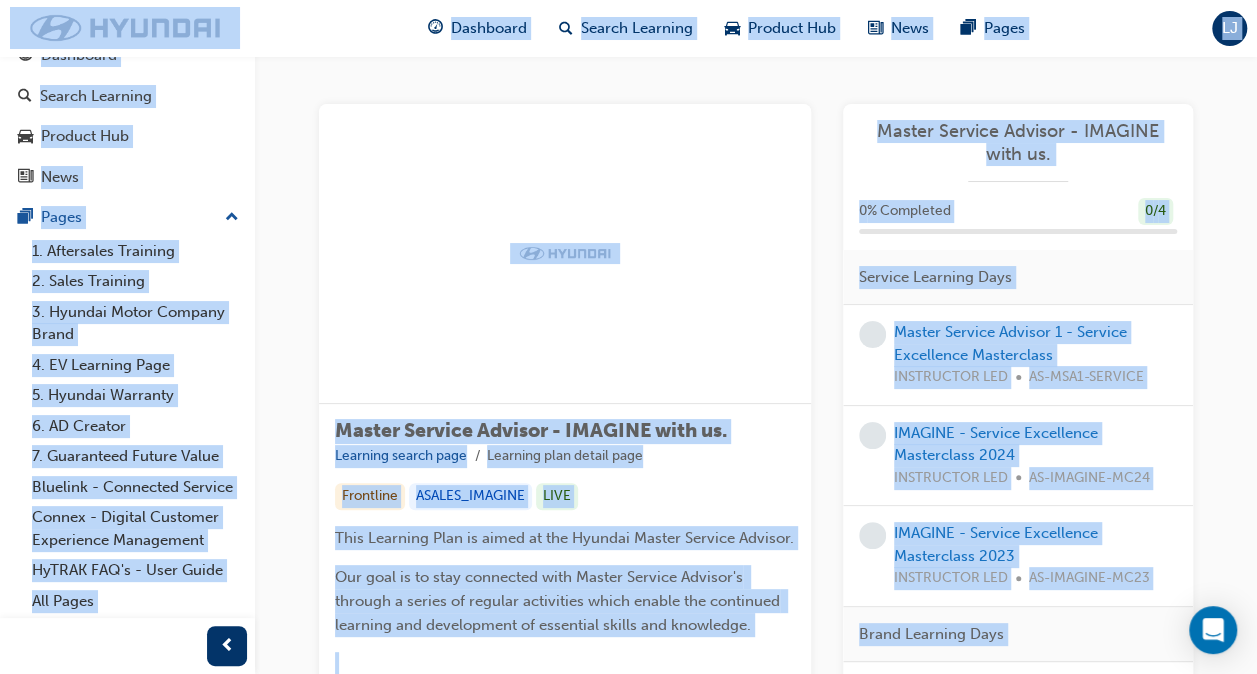 click at bounding box center [565, 254] 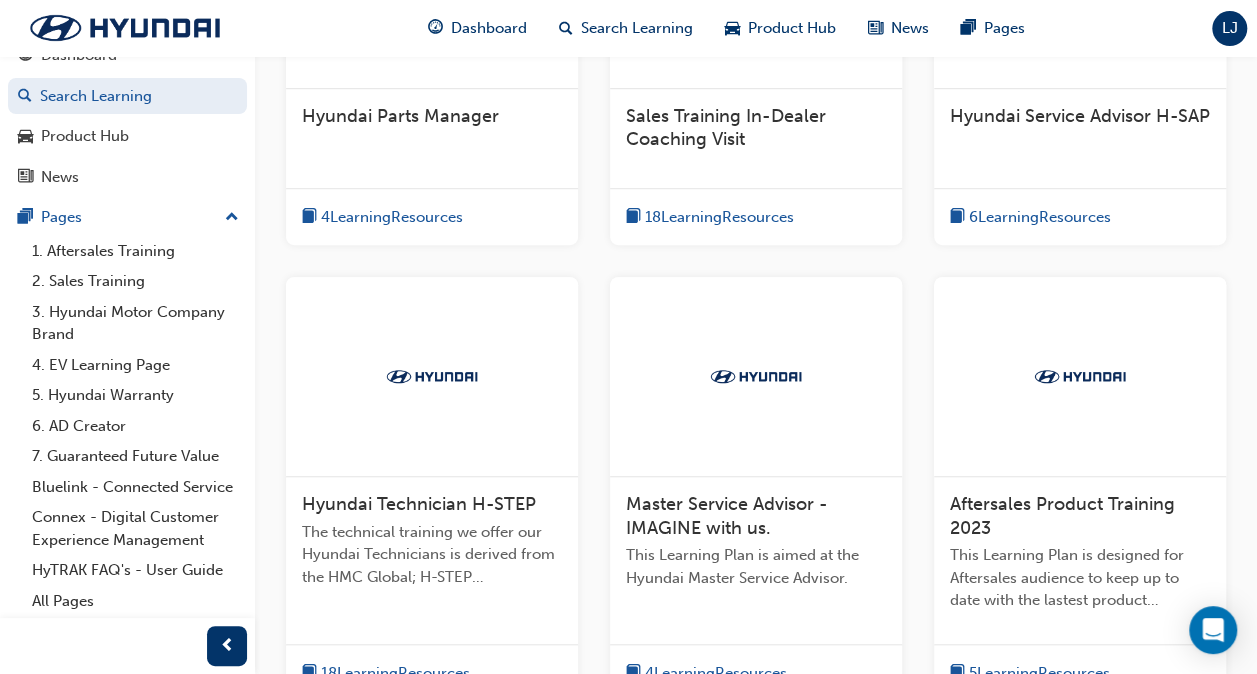 scroll, scrollTop: 844, scrollLeft: 0, axis: vertical 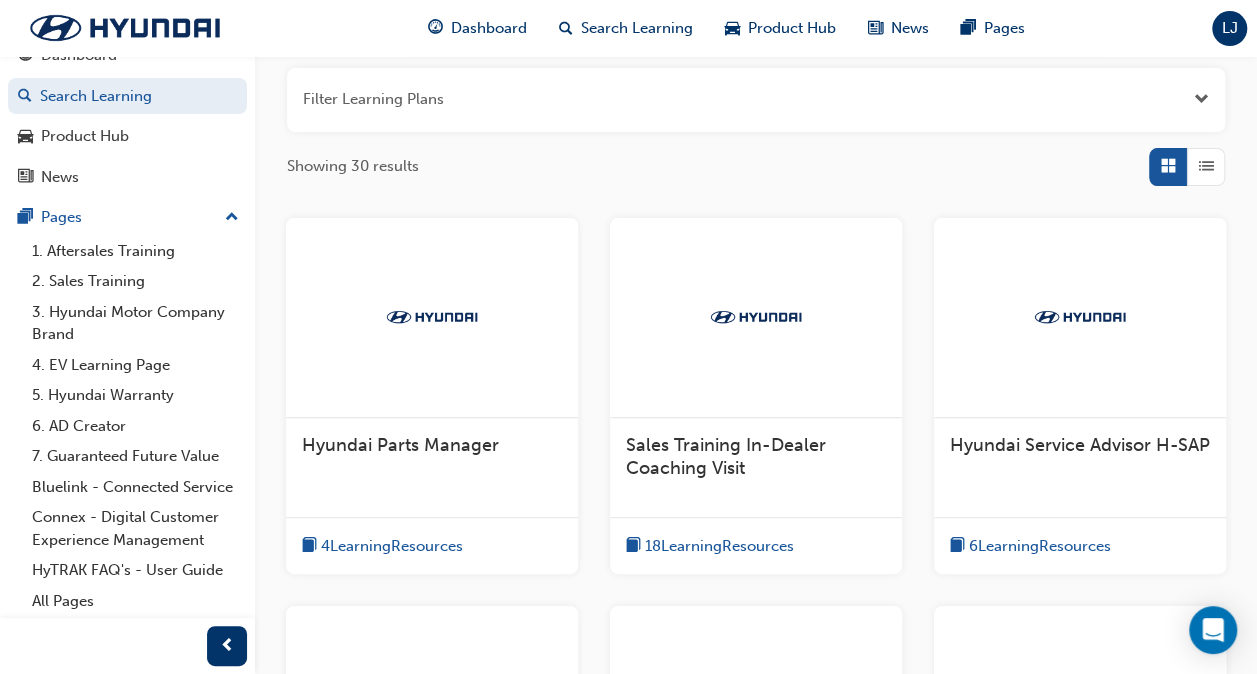 click on "6  Learning  Resources" at bounding box center [1040, 546] 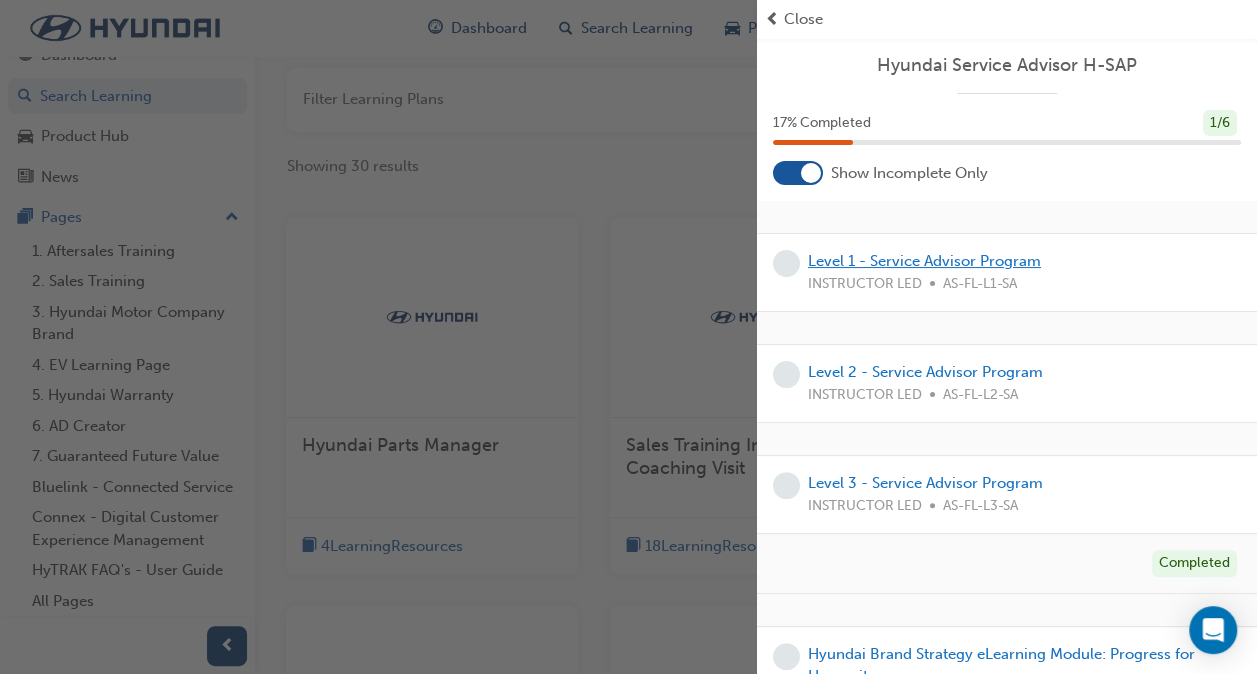 click on "Level 1 - Service Advisor Program" at bounding box center [924, 261] 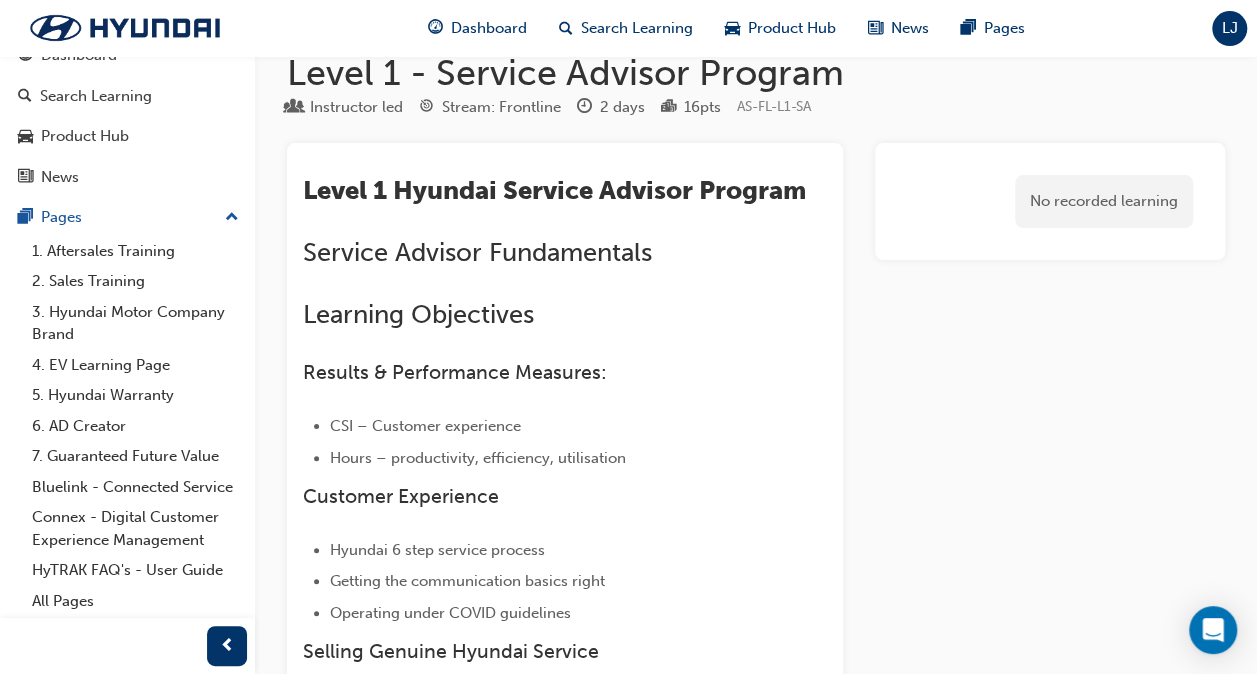 scroll, scrollTop: 0, scrollLeft: 0, axis: both 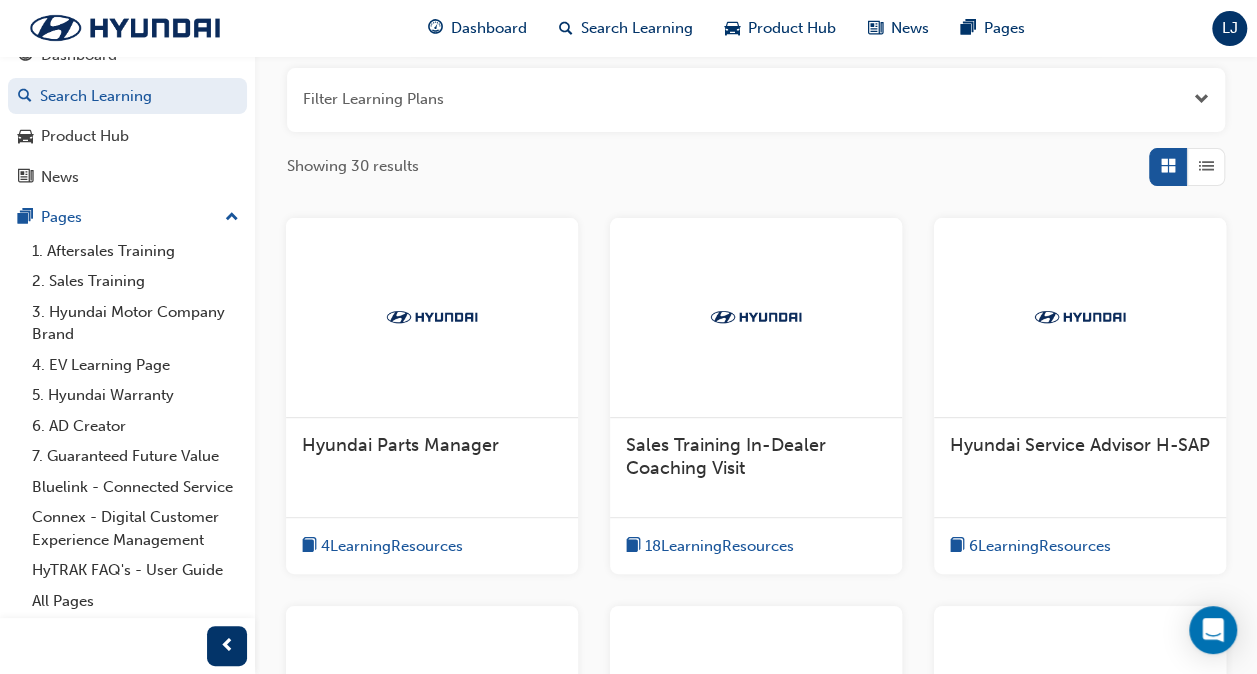 click on "6  Learning  Resources" at bounding box center (1040, 546) 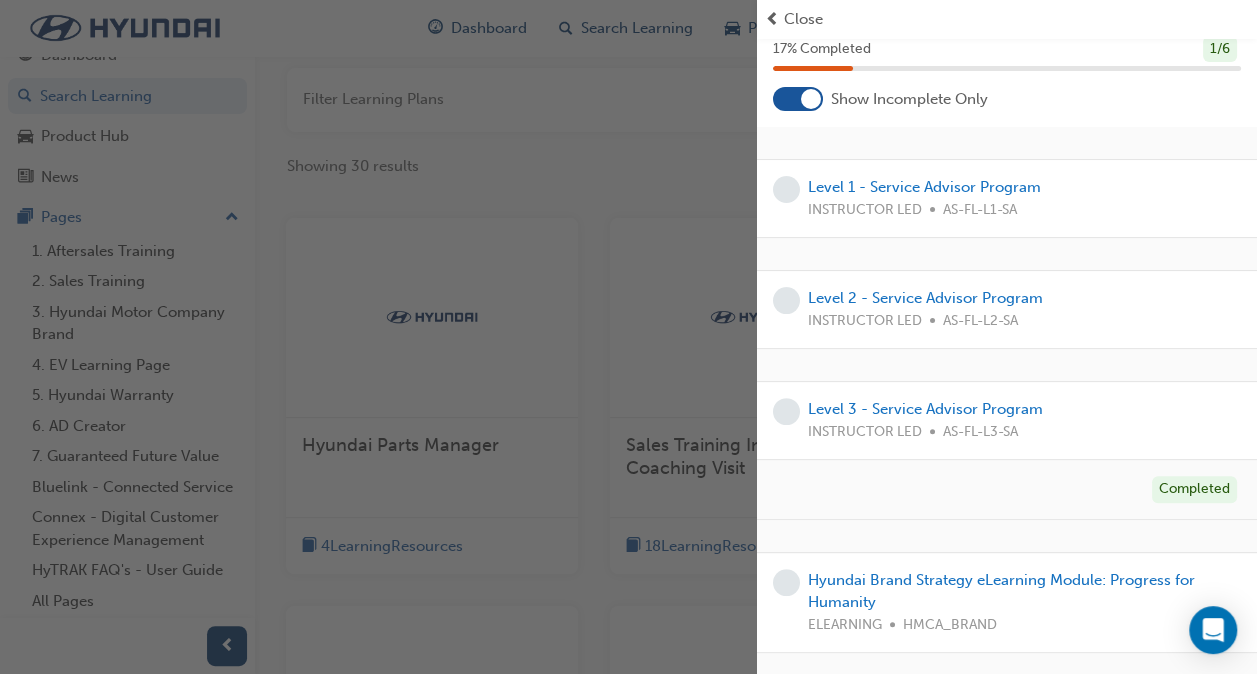 scroll, scrollTop: 160, scrollLeft: 0, axis: vertical 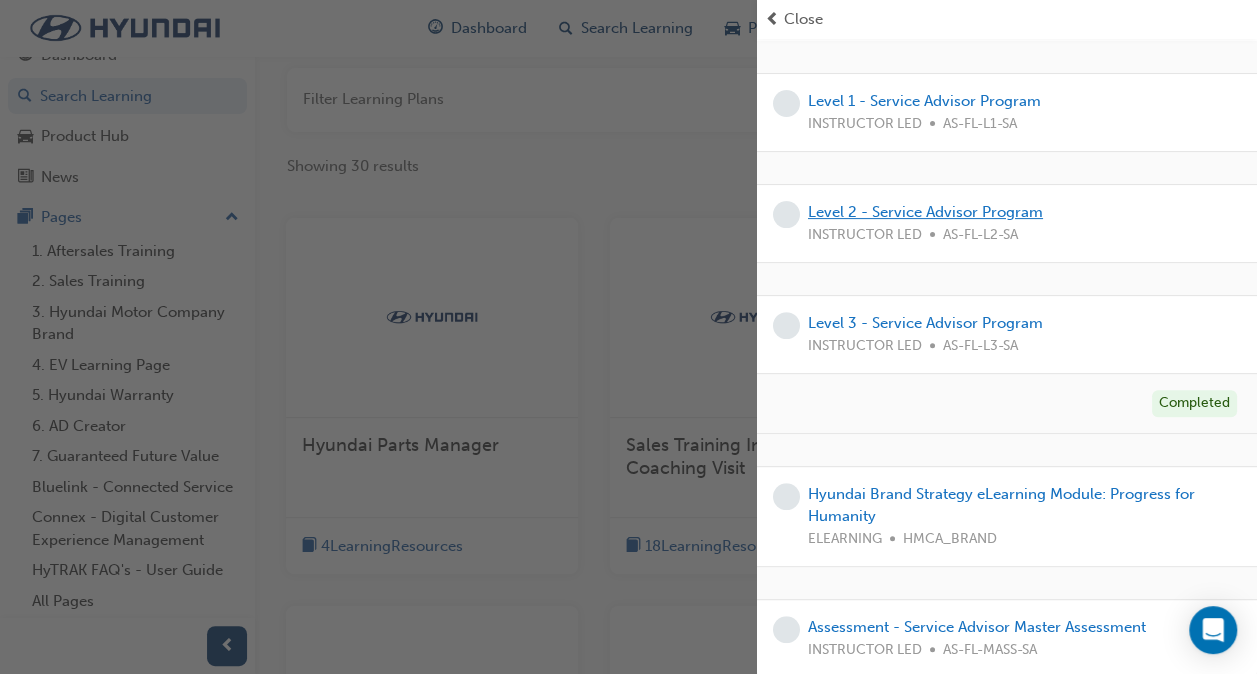 click on "Level 2 - Service Advisor Program" at bounding box center [925, 212] 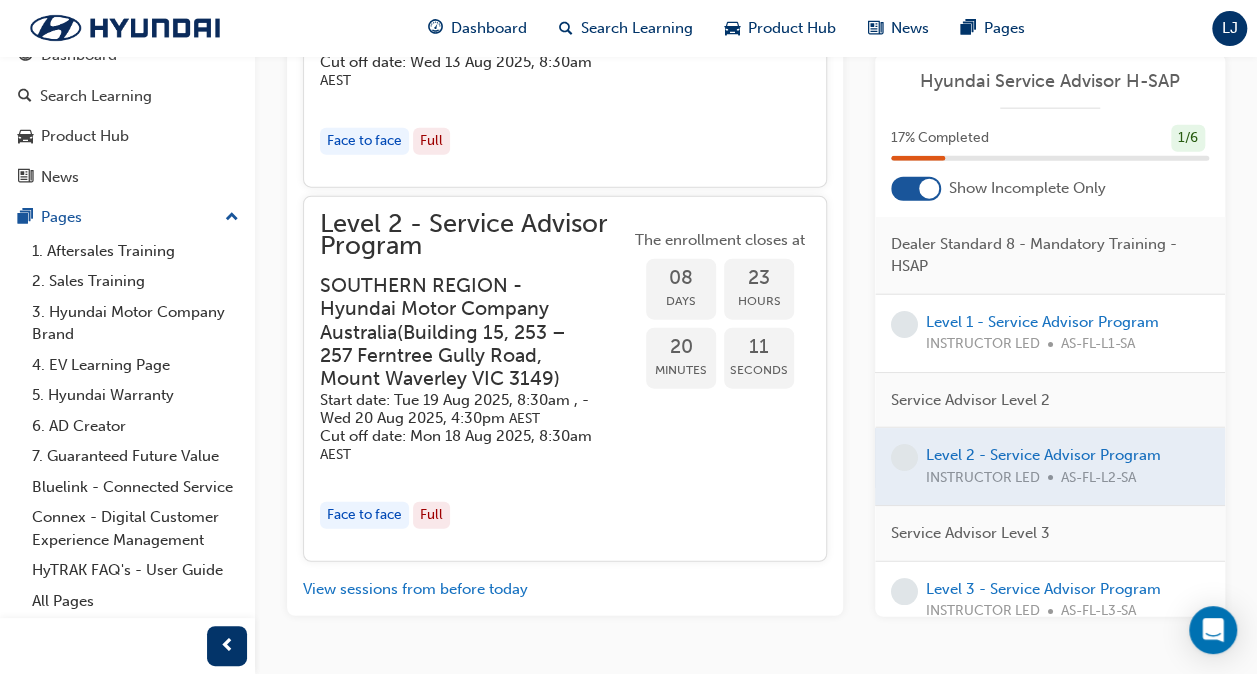 scroll, scrollTop: 2322, scrollLeft: 0, axis: vertical 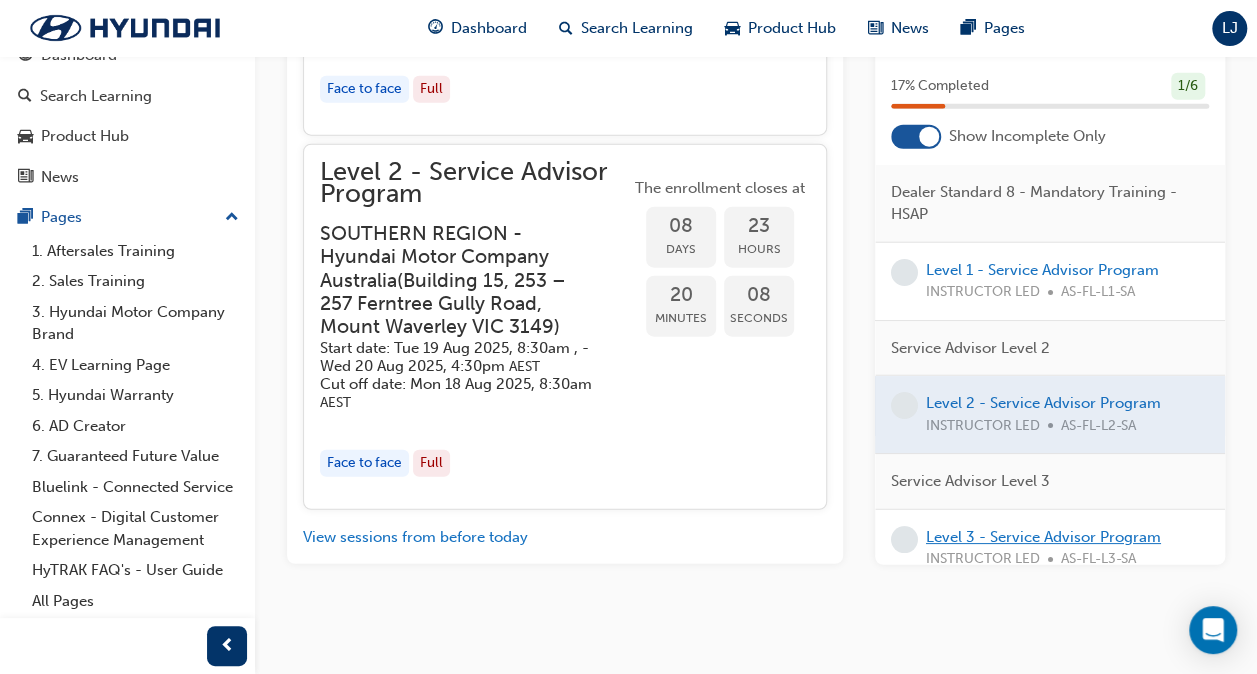 click on "Level 3 - Service Advisor Program" at bounding box center (1043, 536) 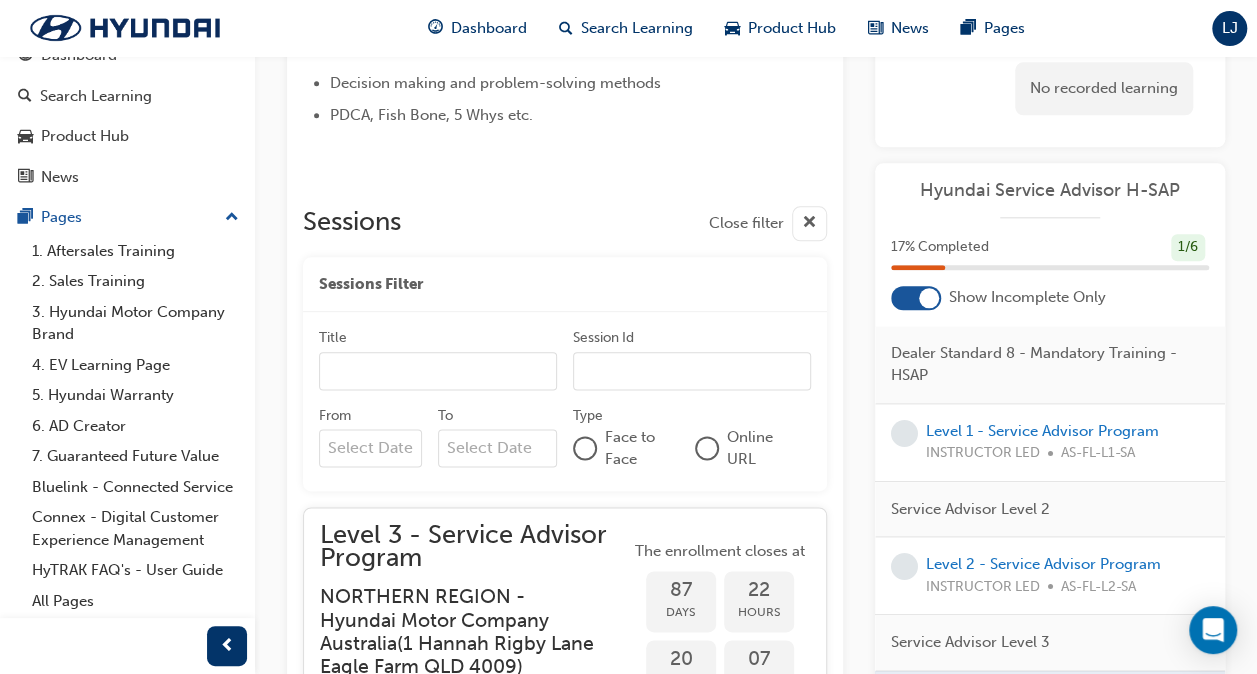 scroll, scrollTop: 3189, scrollLeft: 0, axis: vertical 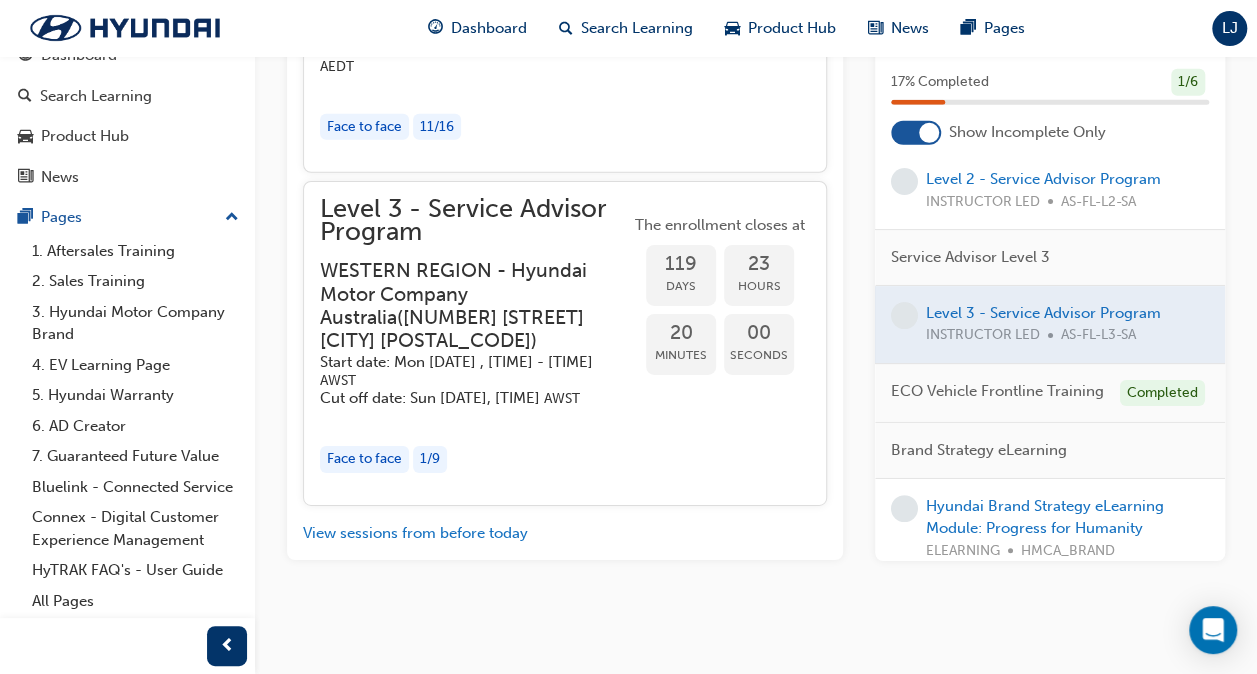 click on "Brand Strategy eLearning" at bounding box center [979, 450] 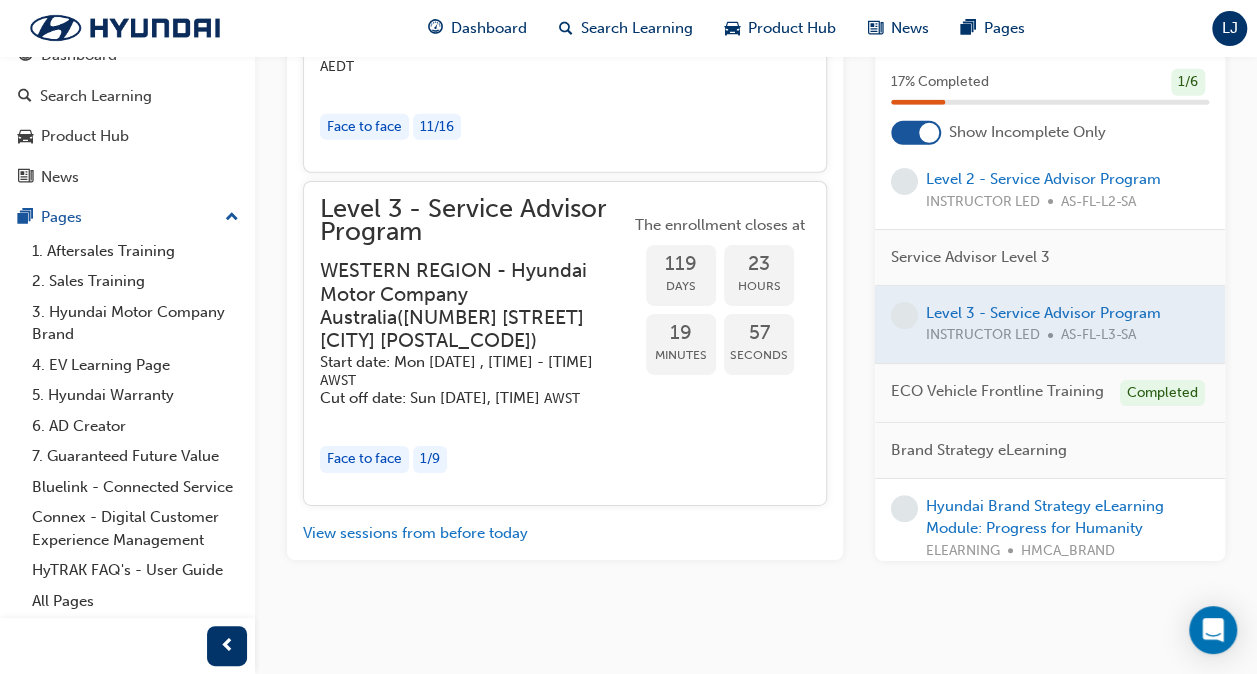 scroll, scrollTop: 48, scrollLeft: 0, axis: vertical 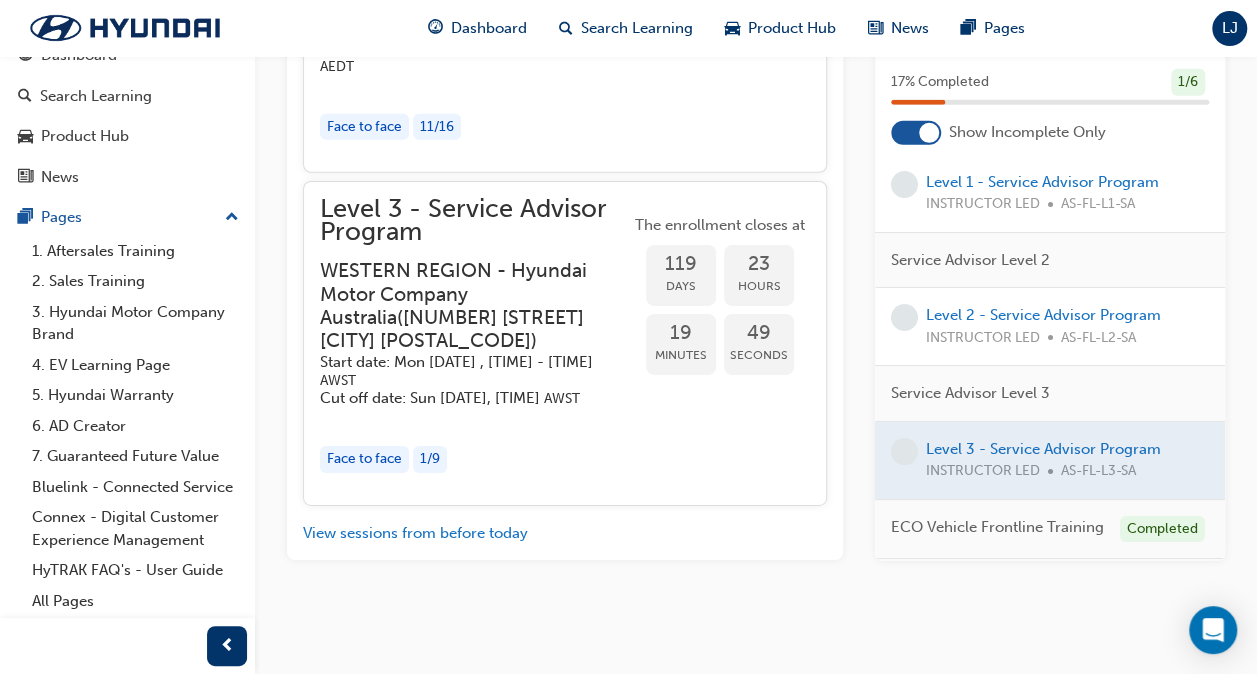 click on "Level 3 - Service Advisor Program WESTERN REGION - Hyundai Motor Company Australia  ( 782 Marshall Road Malaga WA 6090 ) Start date:   Mon 8 Dec 2025 , 9:30am - 3:30pm   AWST Cut off date:   Sun 7 Dec 2025, 9:30am   AWST Face to face 1  /  9 The enrollment closes at 119 Days 23 Hours 19 Minutes 49 Seconds" at bounding box center [565, 343] 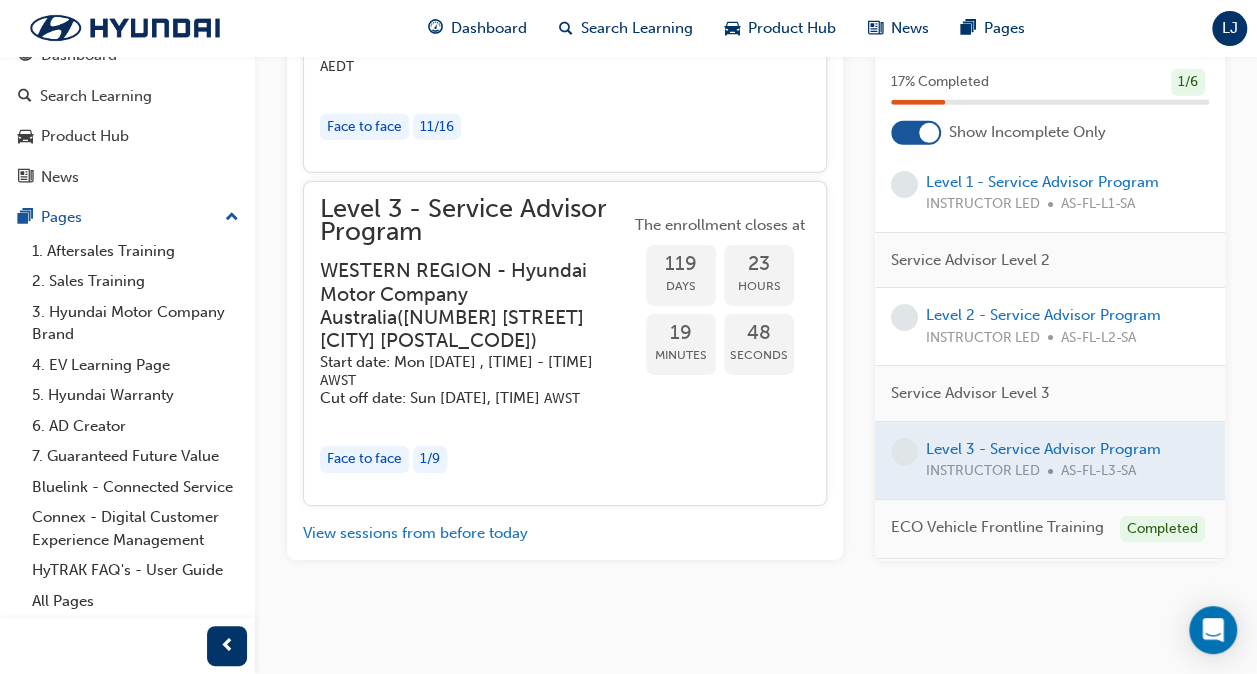 click on "View sessions from before today" at bounding box center (565, 529) 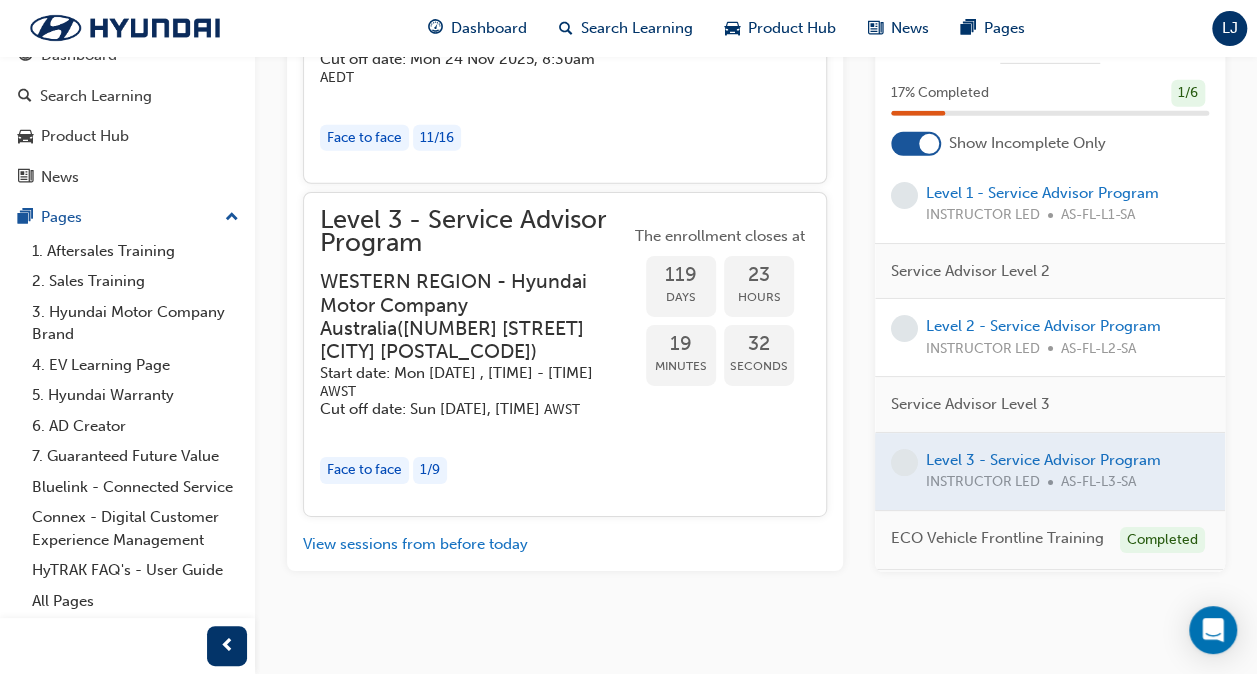 scroll, scrollTop: 3189, scrollLeft: 0, axis: vertical 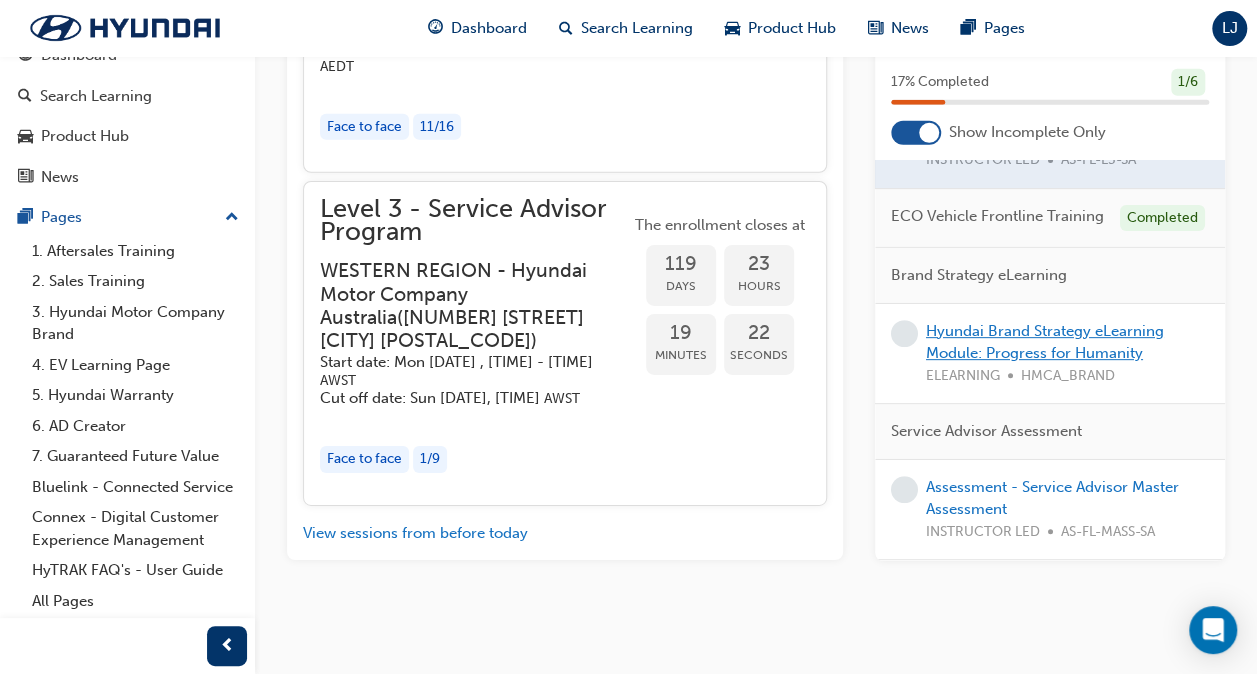 click on "Hyundai Brand Strategy eLearning Module: Progress for Humanity" at bounding box center (1045, 341) 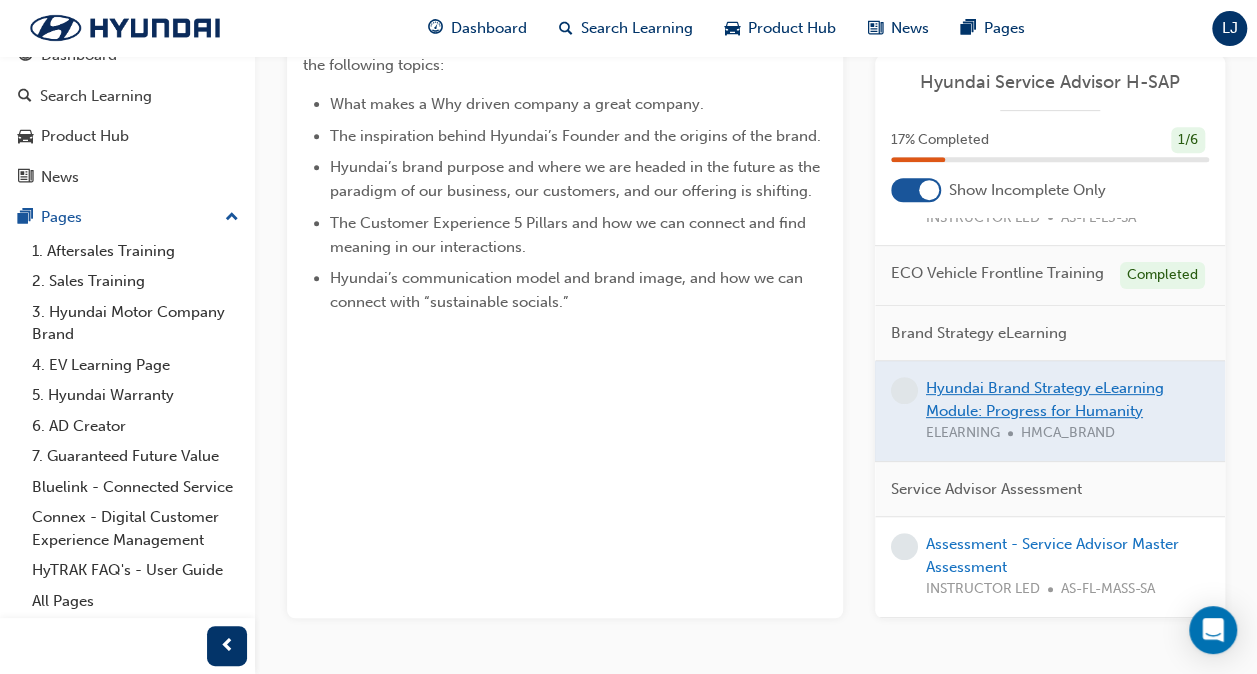 scroll, scrollTop: 408, scrollLeft: 0, axis: vertical 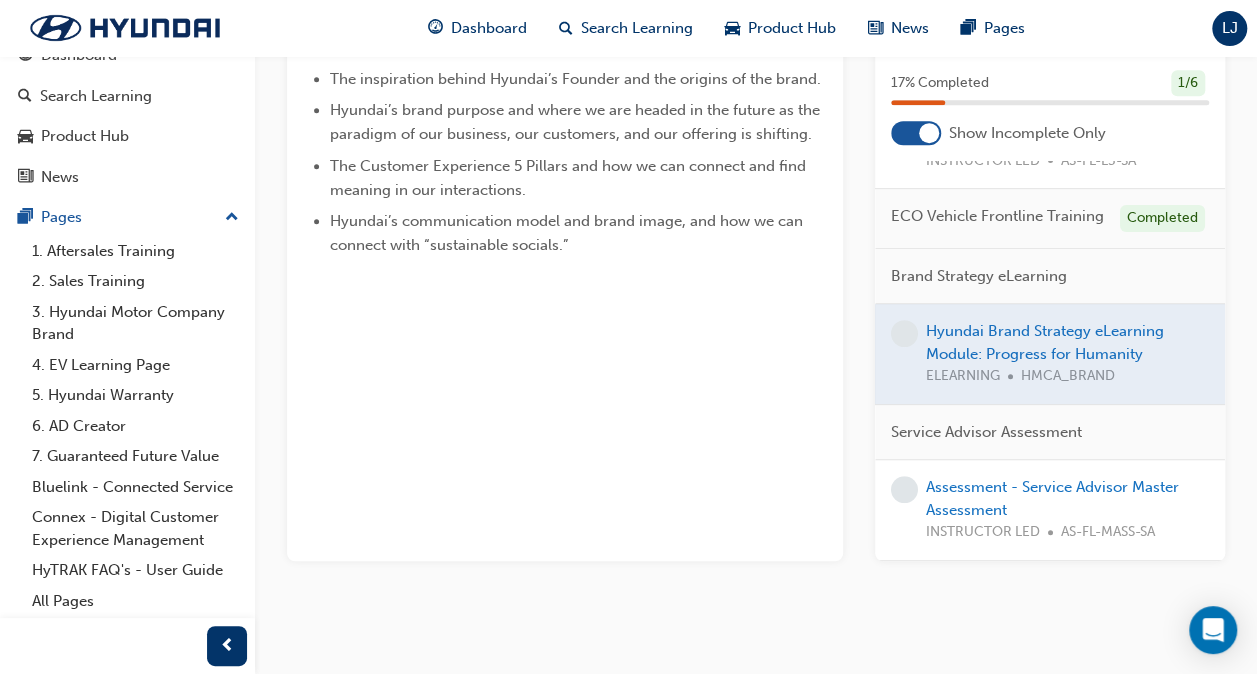 click at bounding box center (1050, 354) 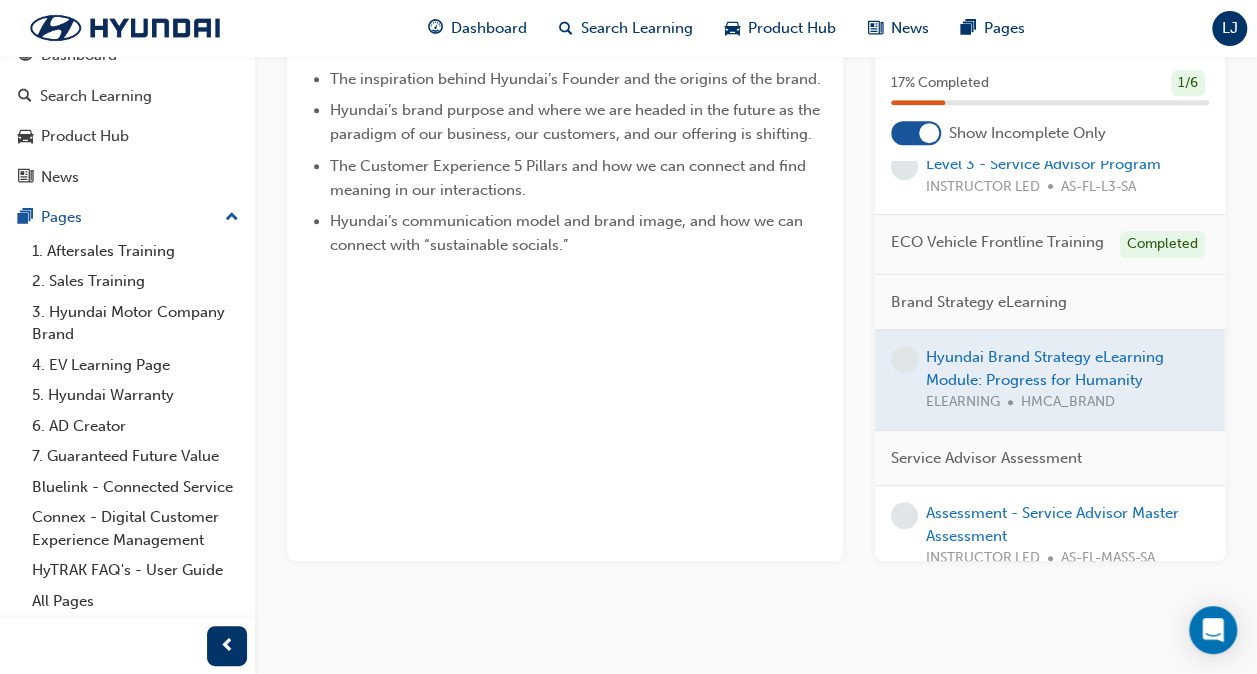 click at bounding box center (1050, 380) 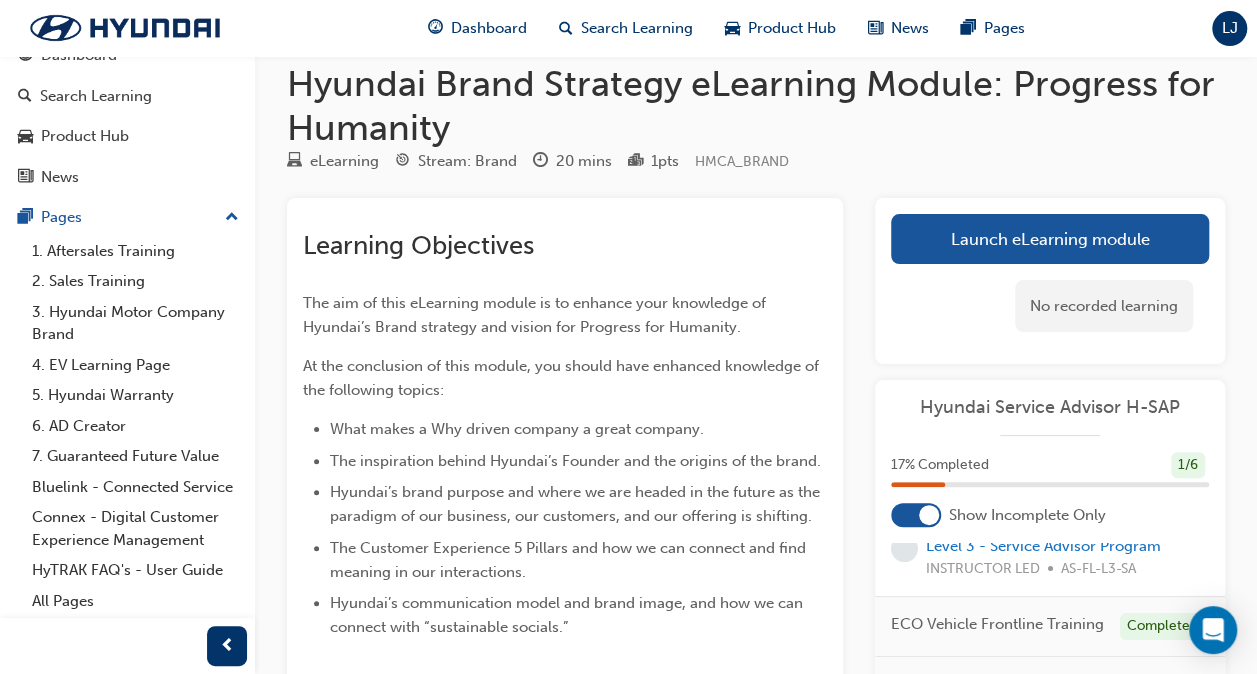 scroll, scrollTop: 8, scrollLeft: 0, axis: vertical 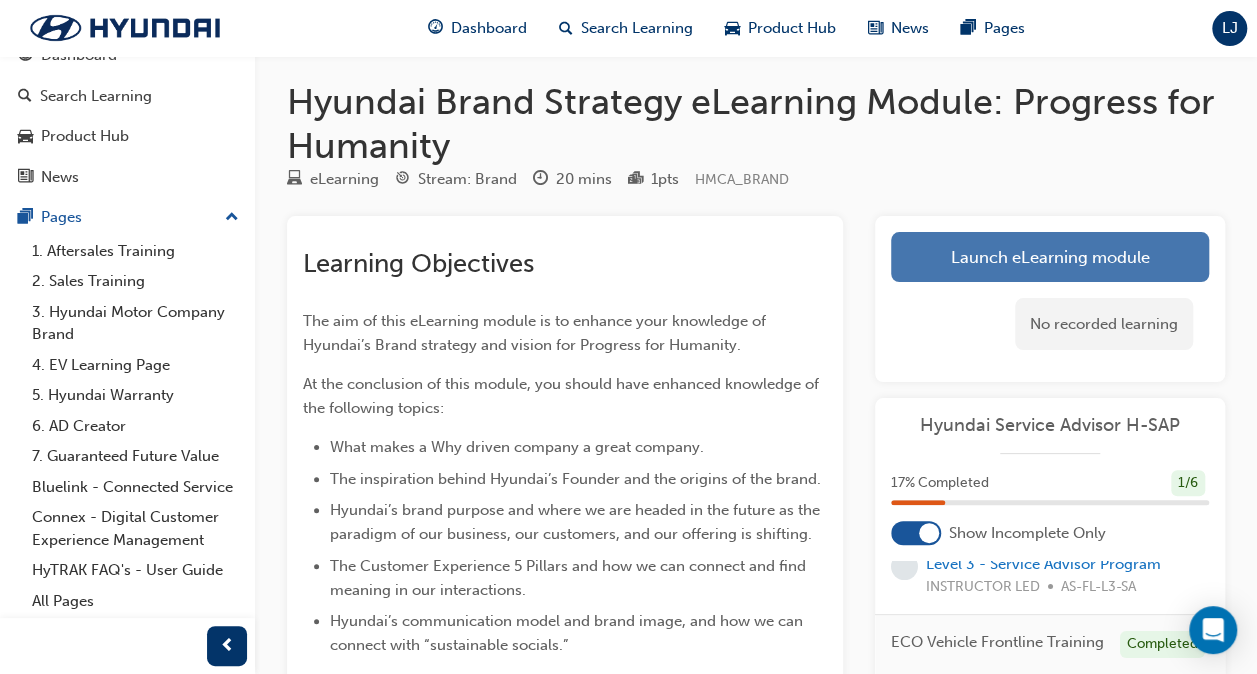 click on "Launch eLearning module" at bounding box center [1050, 257] 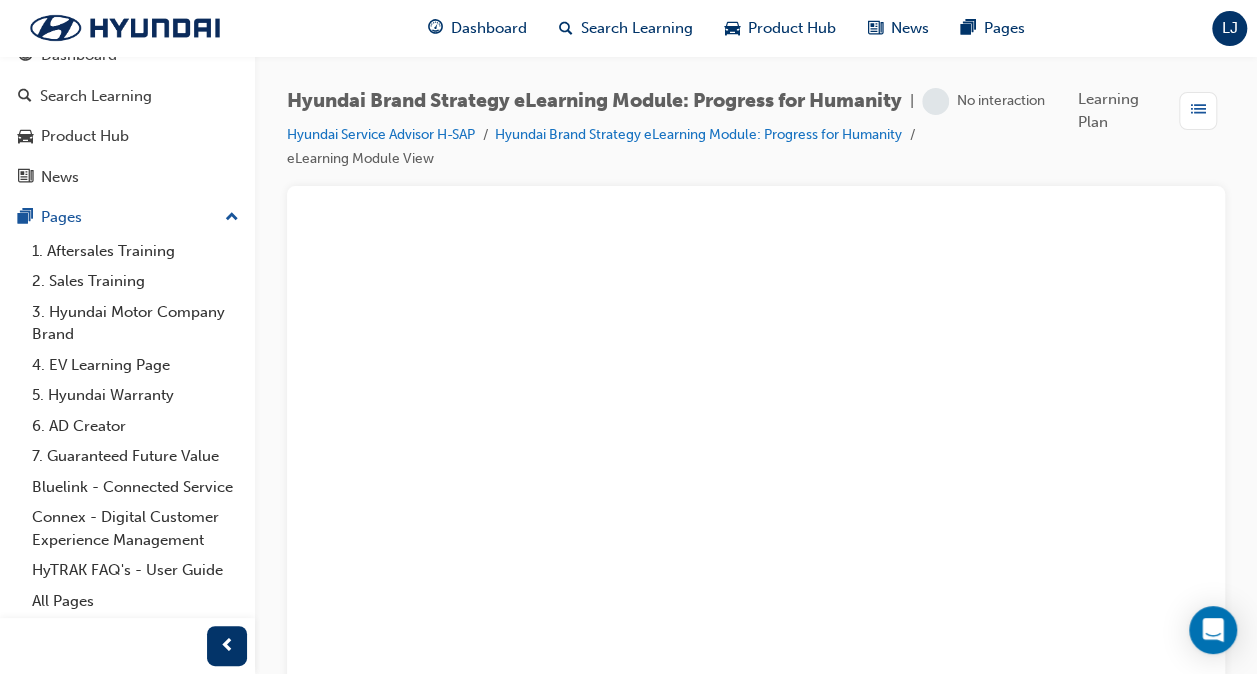 scroll, scrollTop: 0, scrollLeft: 0, axis: both 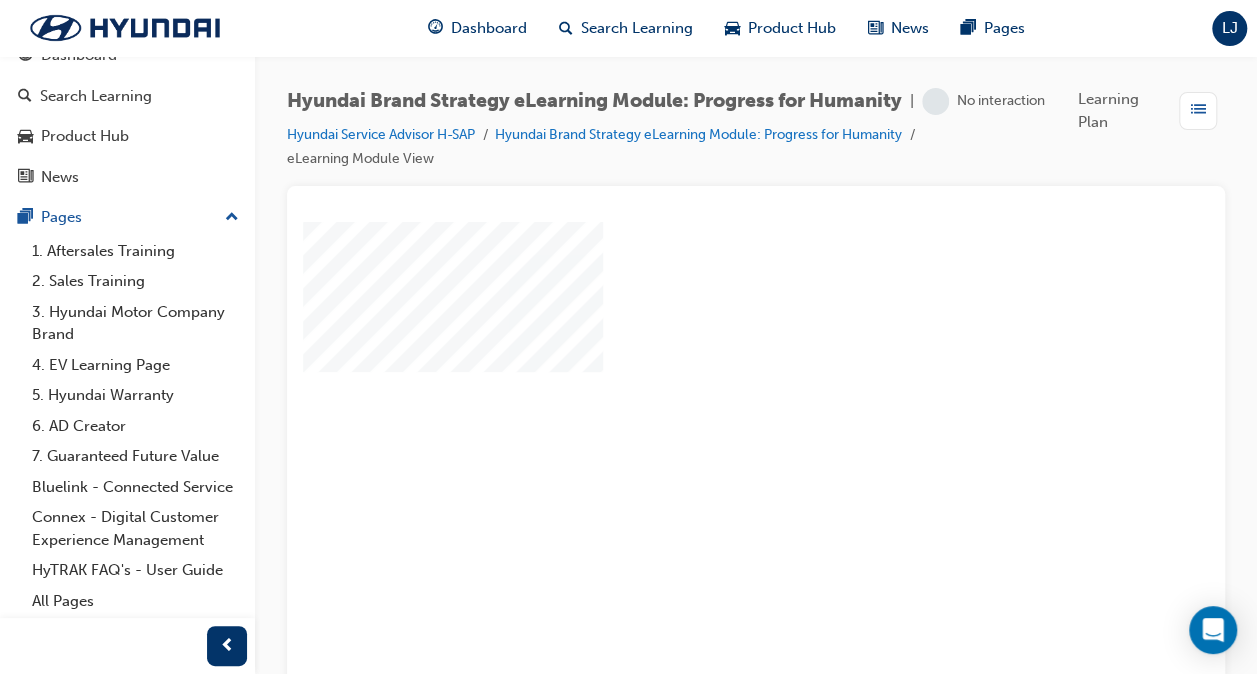 click at bounding box center [698, 400] 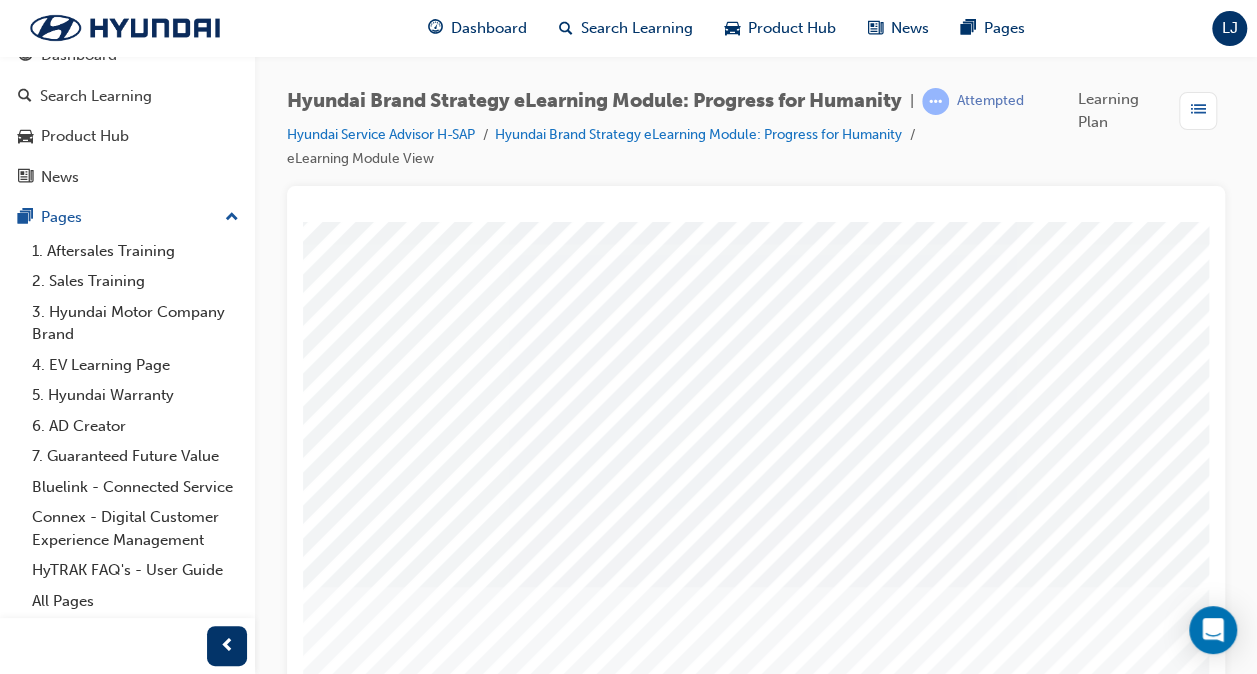 scroll, scrollTop: 263, scrollLeft: 0, axis: vertical 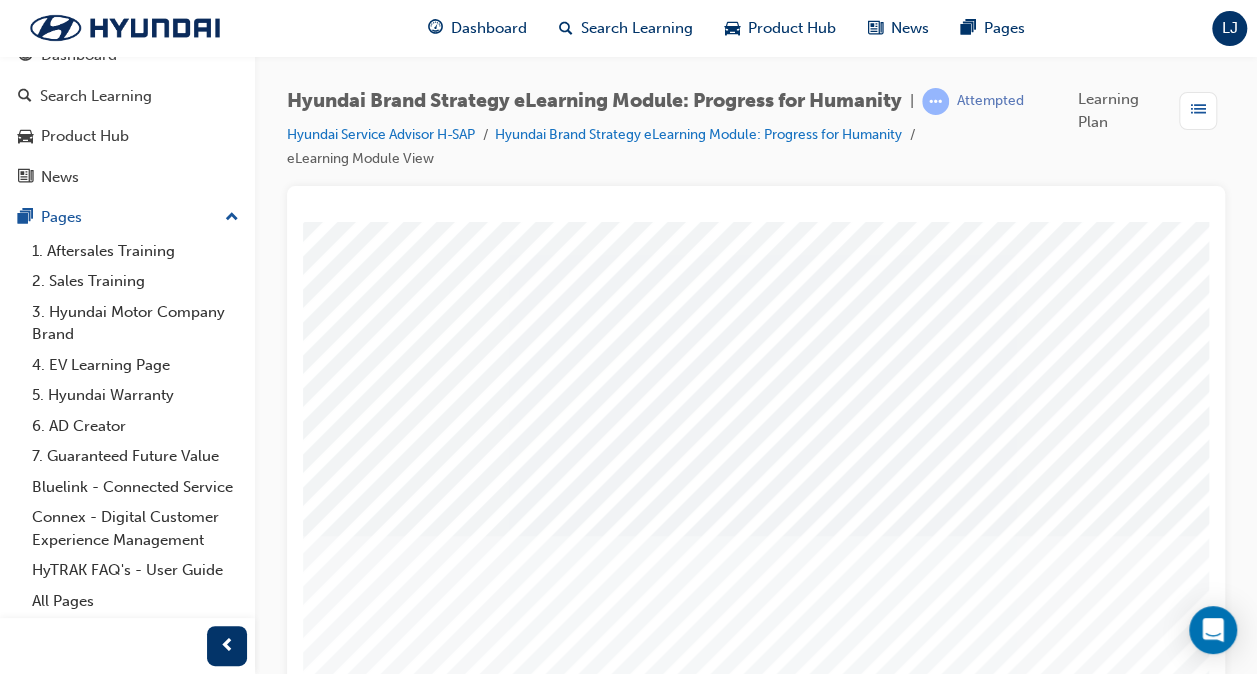 click at bounding box center [373, 2285] 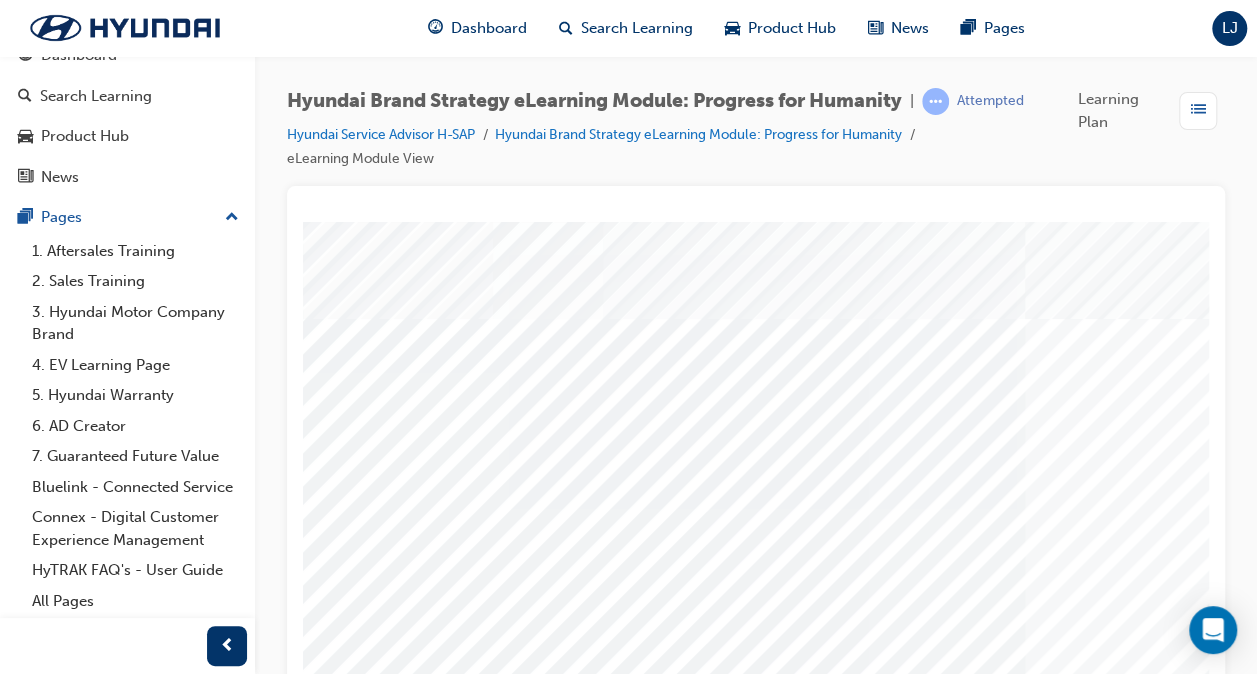 click at bounding box center [586, 1973] 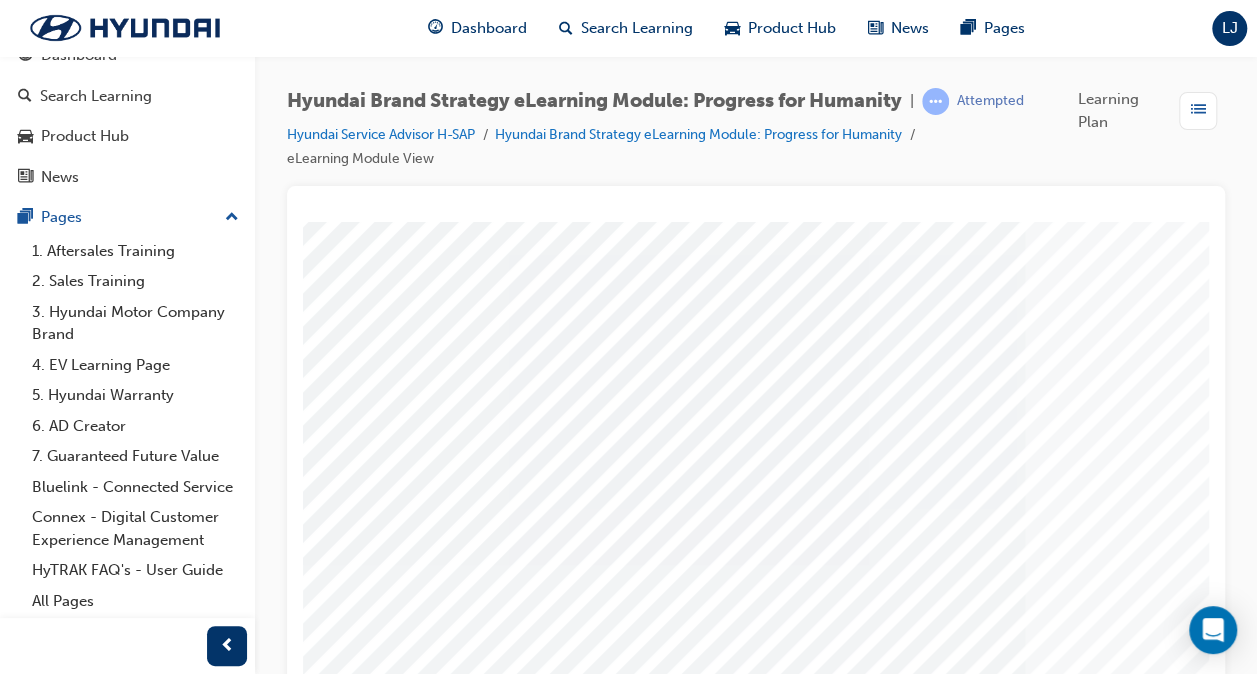 scroll, scrollTop: 200, scrollLeft: 0, axis: vertical 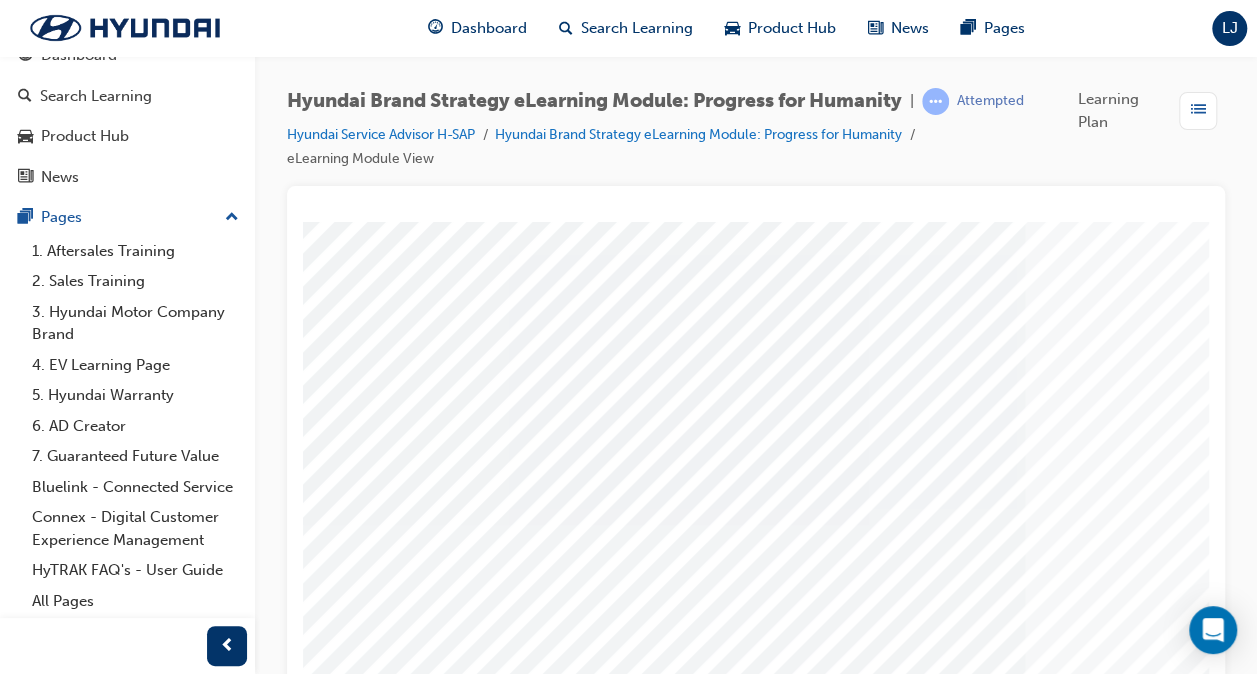click at bounding box center [373, 2047] 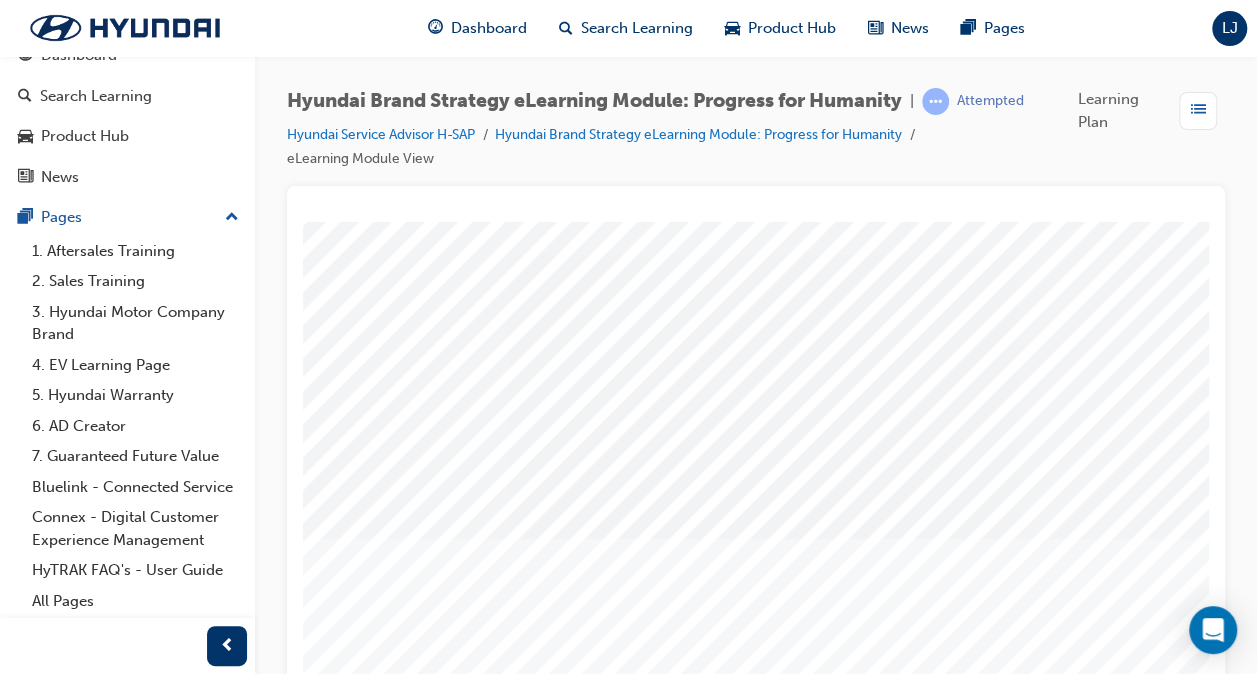scroll, scrollTop: 263, scrollLeft: 0, axis: vertical 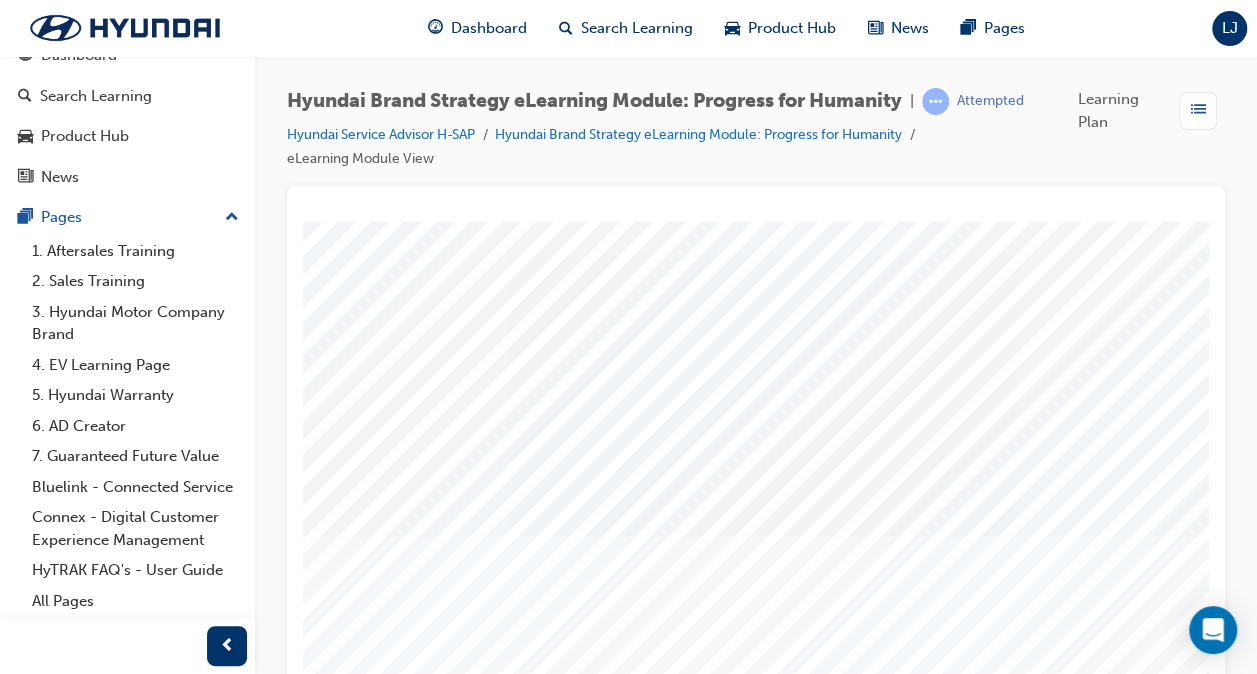 click at bounding box center [373, 2285] 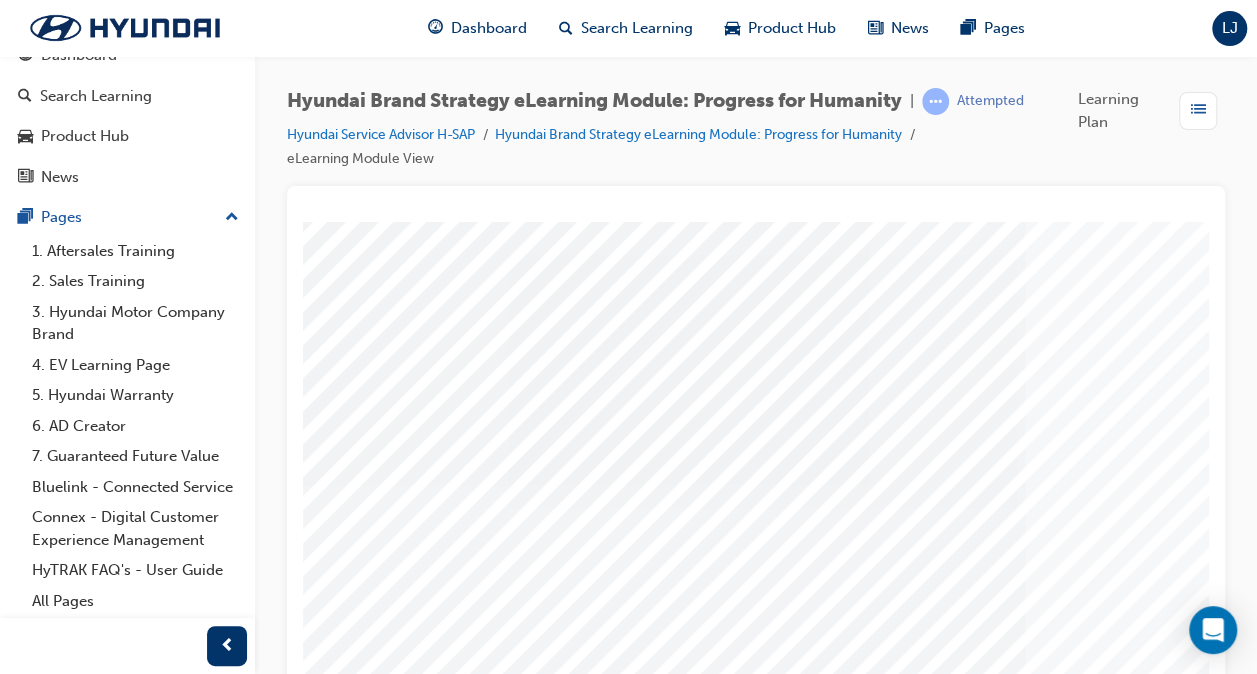 scroll, scrollTop: 263, scrollLeft: 0, axis: vertical 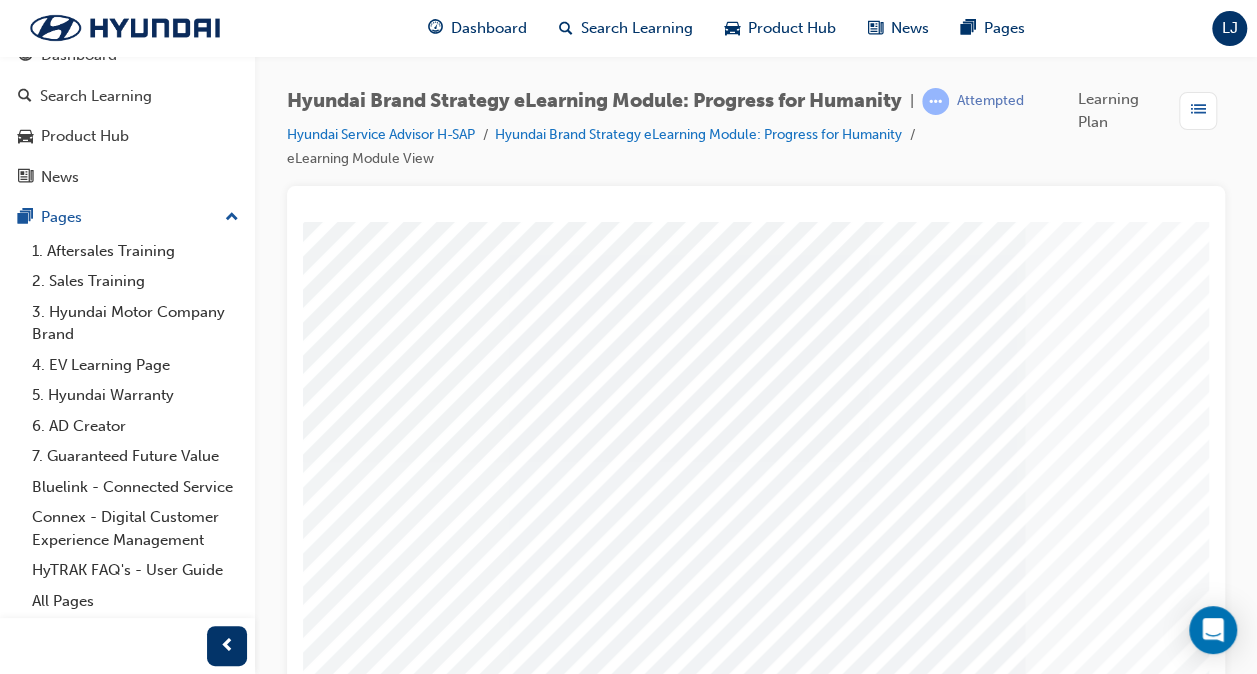 click at bounding box center [373, 1984] 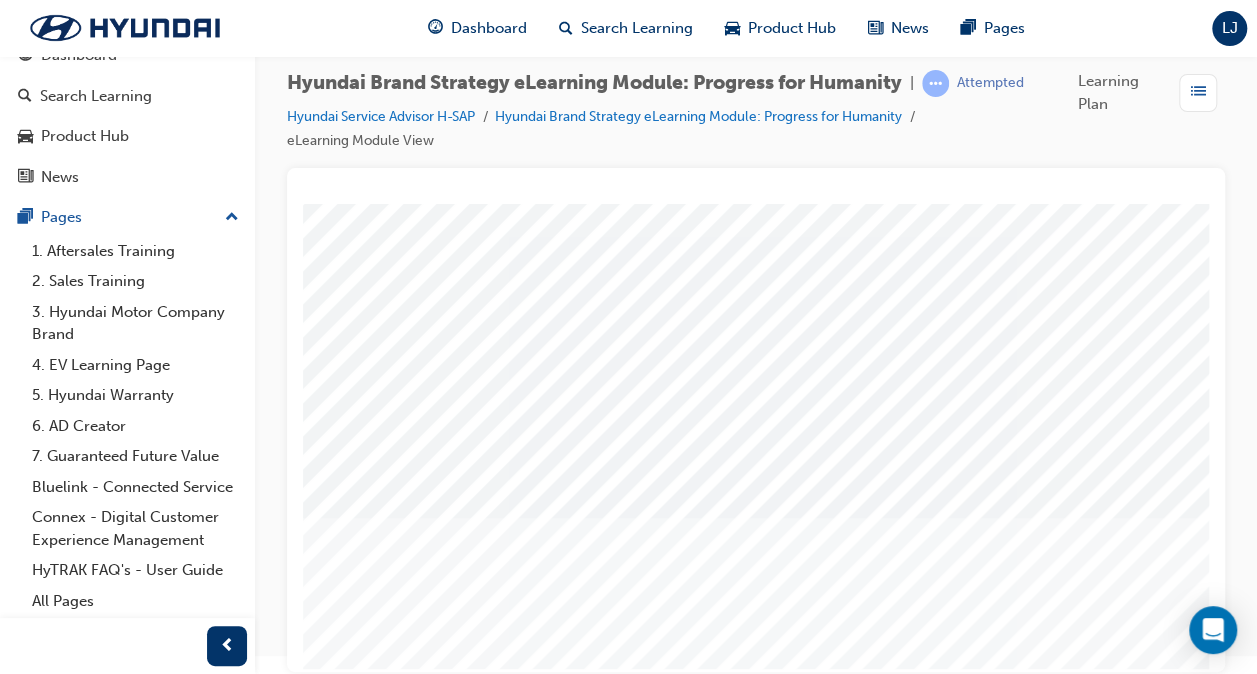 scroll, scrollTop: 19, scrollLeft: 0, axis: vertical 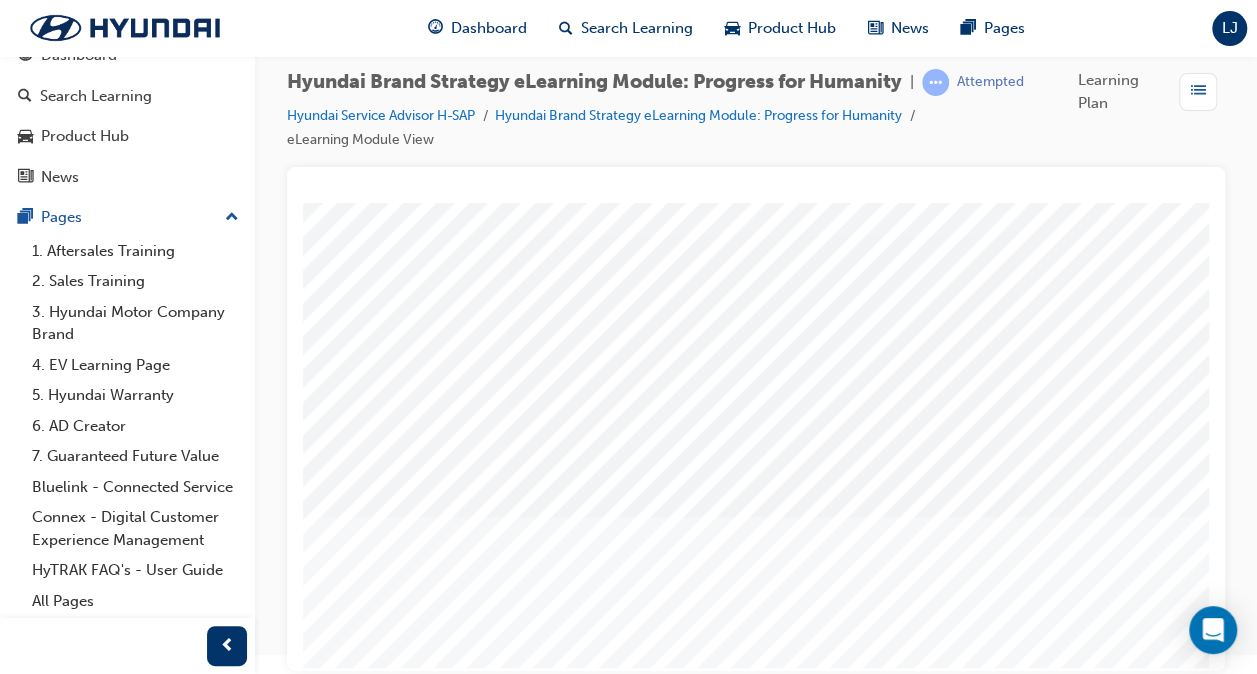 click at bounding box center (373, 2266) 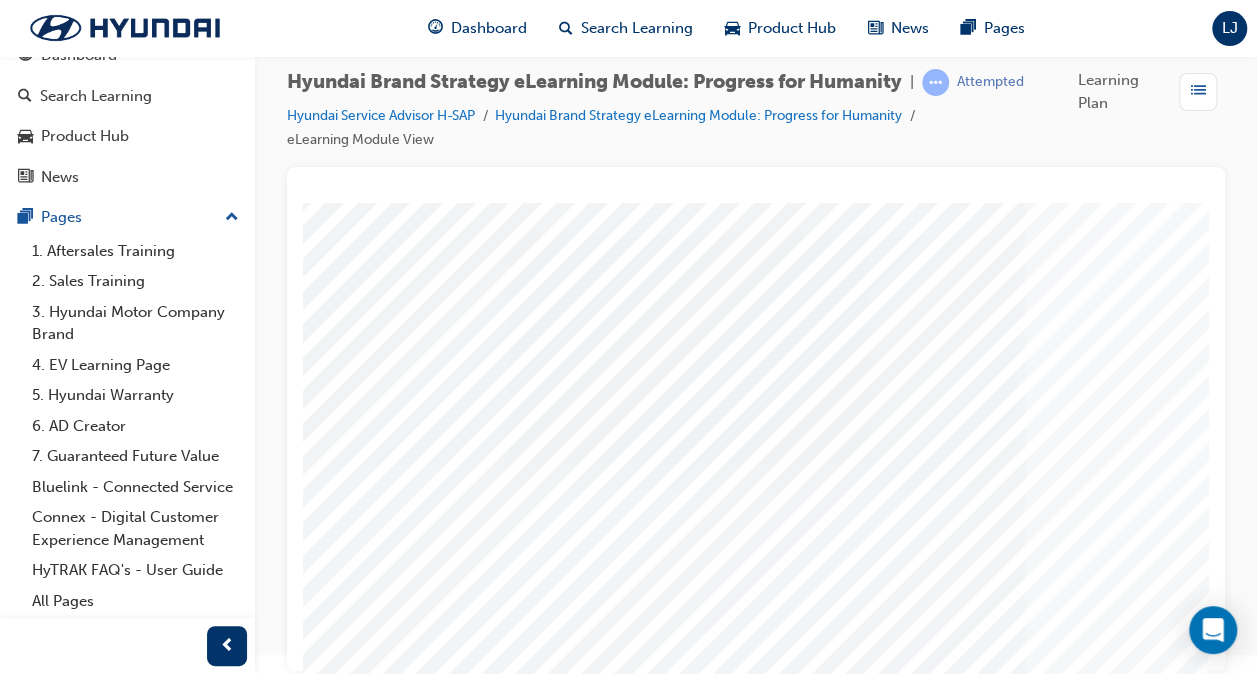 scroll, scrollTop: 263, scrollLeft: 0, axis: vertical 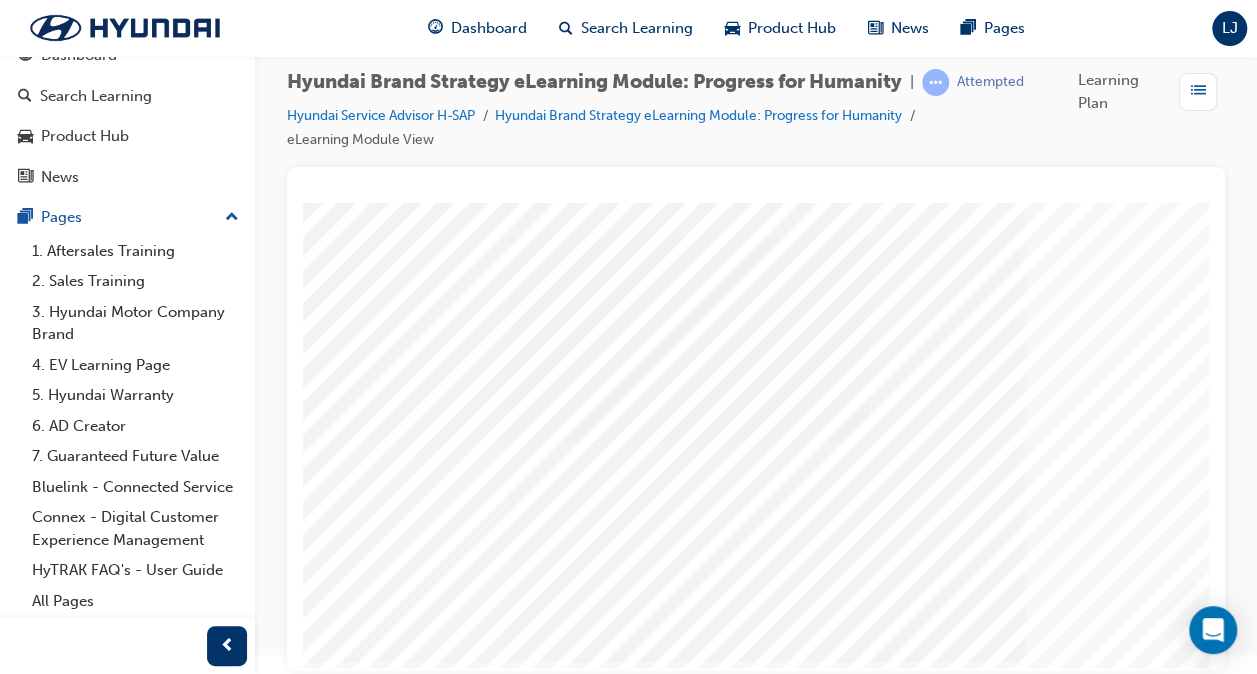 click at bounding box center (373, 1965) 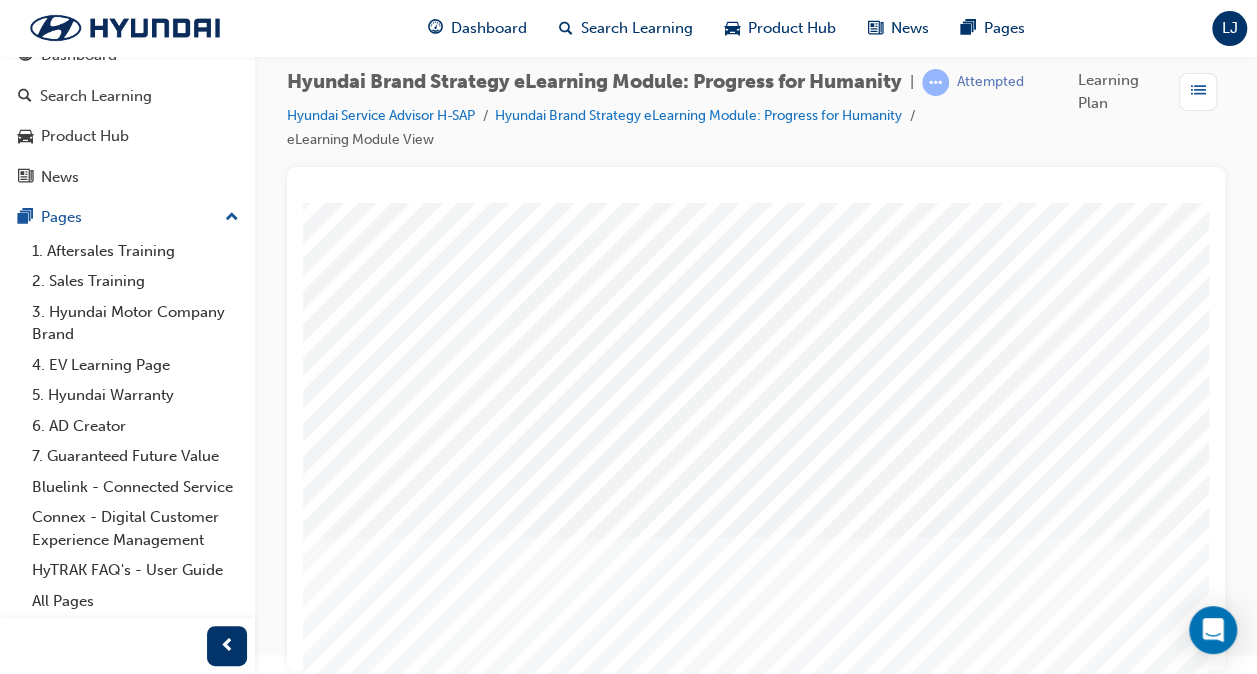 scroll, scrollTop: 263, scrollLeft: 0, axis: vertical 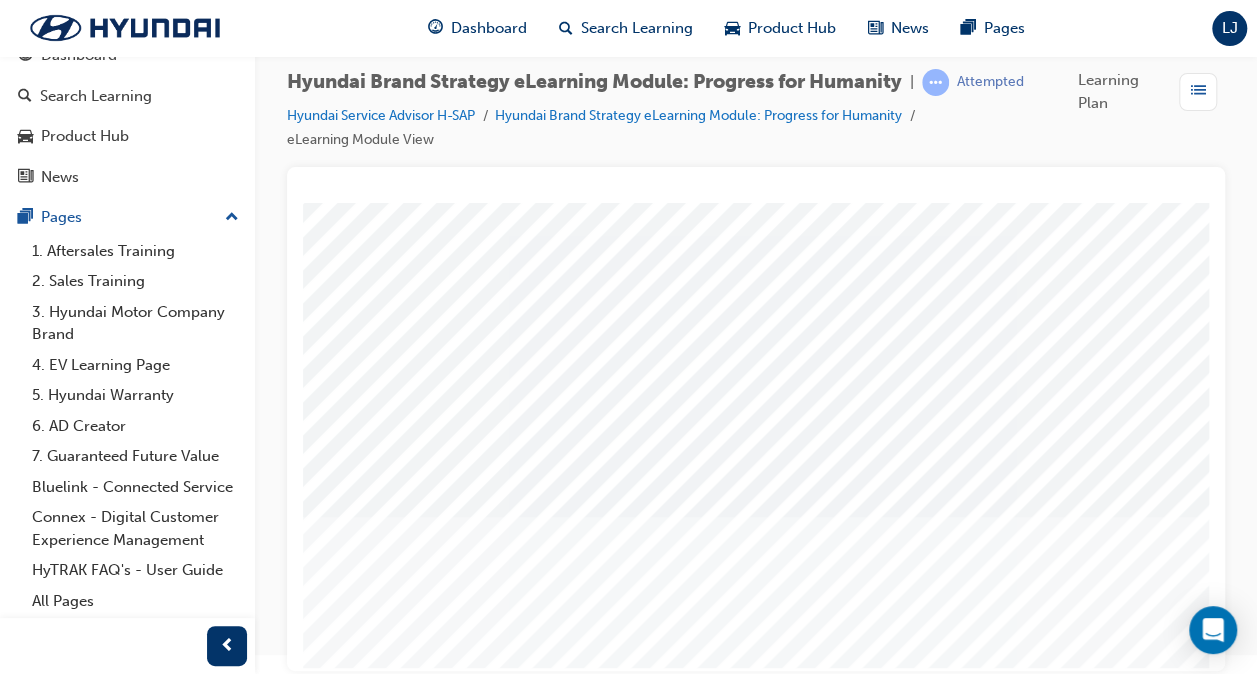 click at bounding box center (373, 2266) 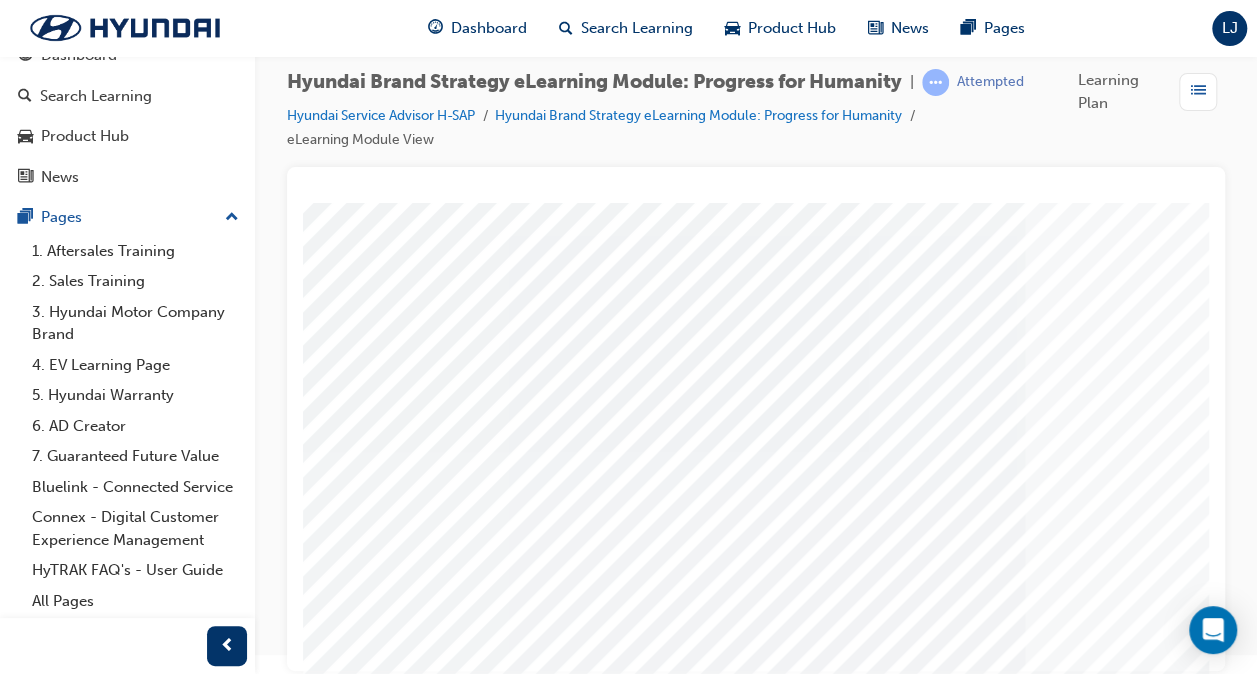 scroll, scrollTop: 263, scrollLeft: 0, axis: vertical 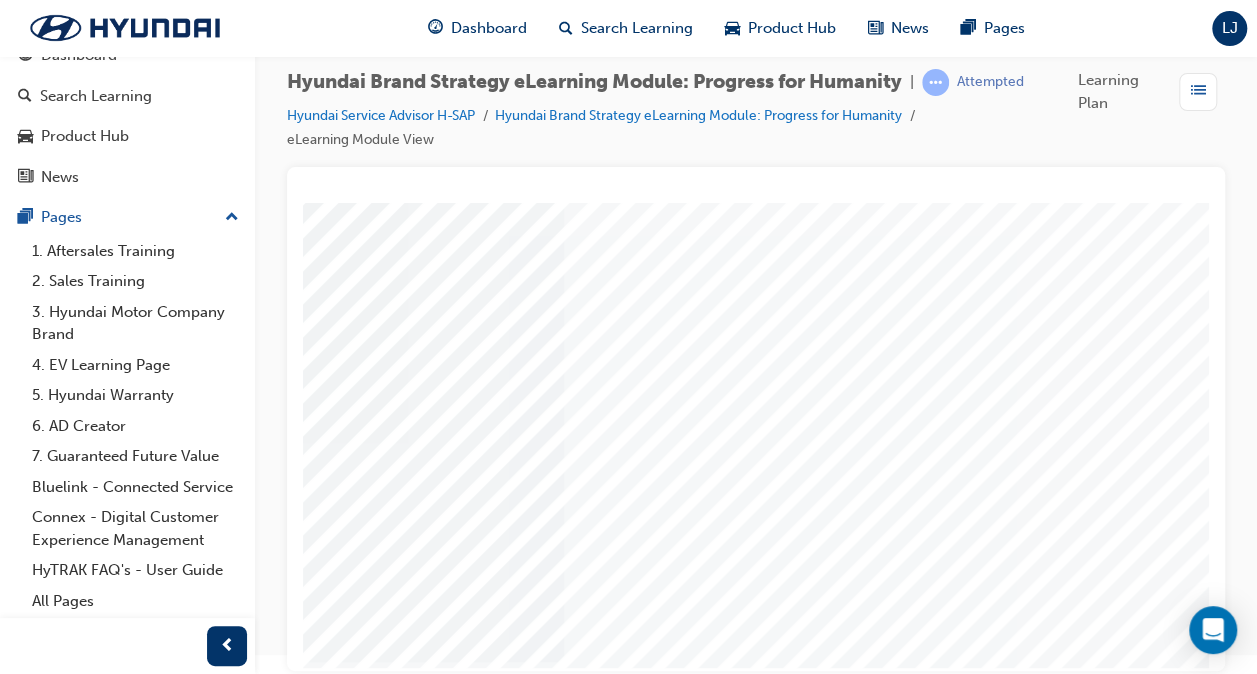 click at bounding box center (-88, 2777) 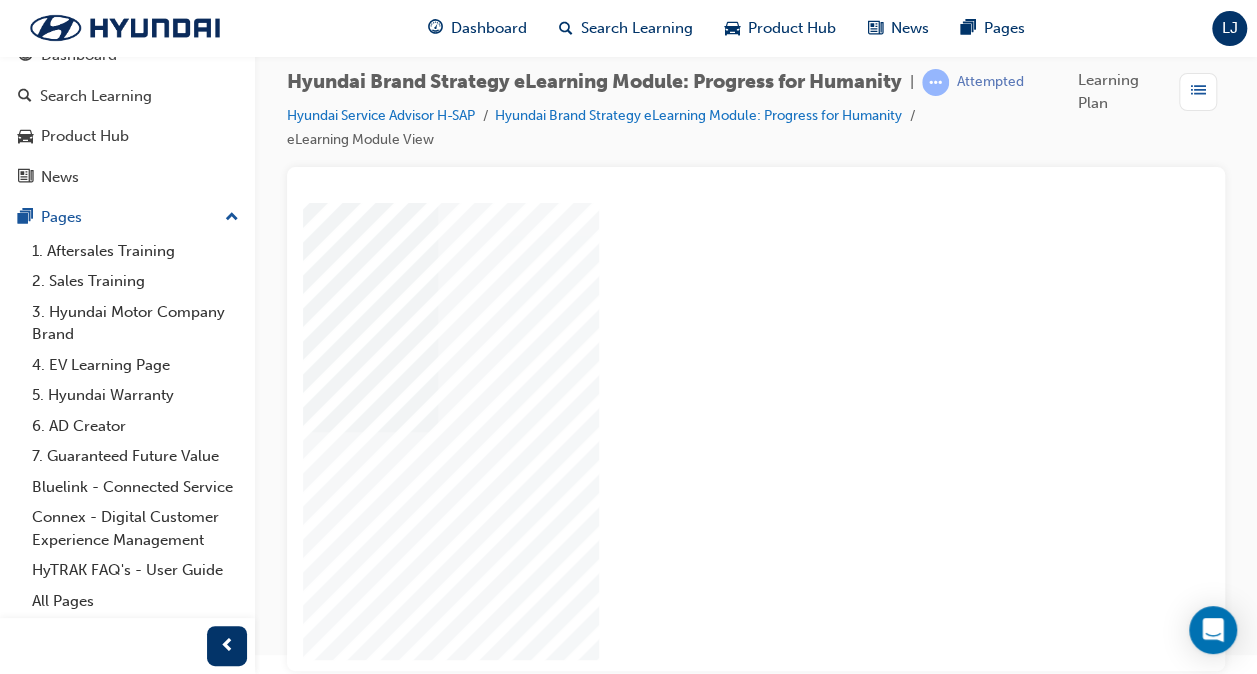 scroll, scrollTop: 263, scrollLeft: 469, axis: both 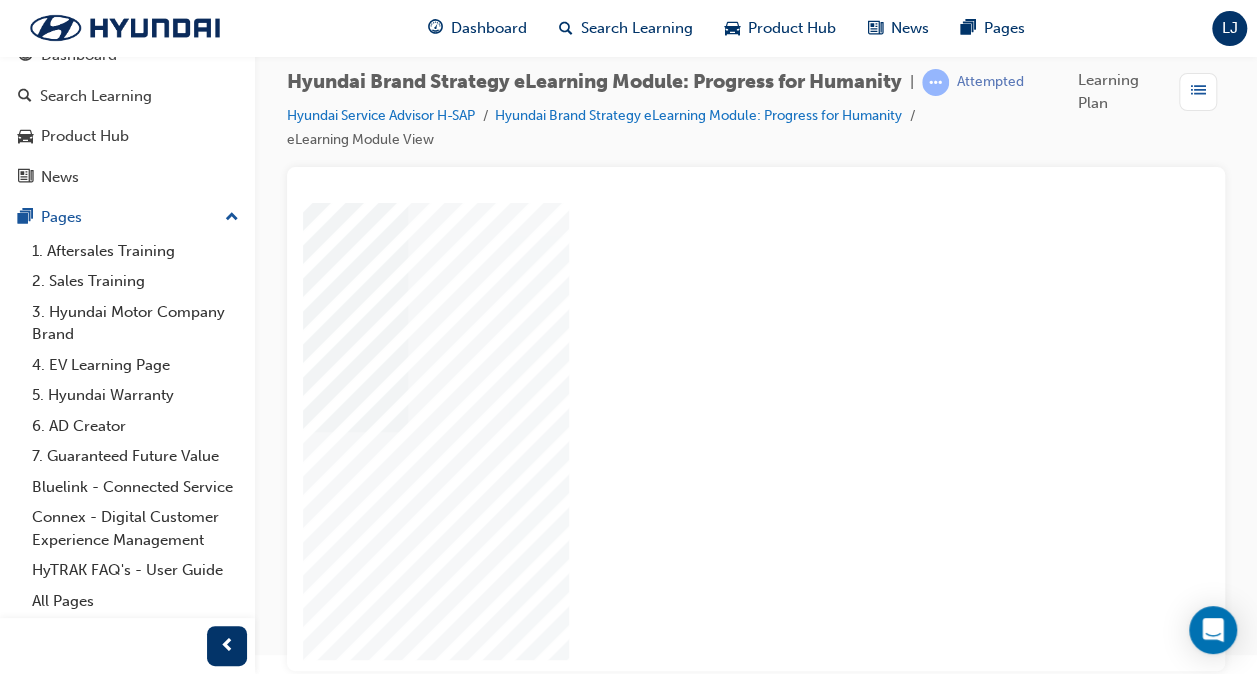 click at bounding box center [-81, 1954] 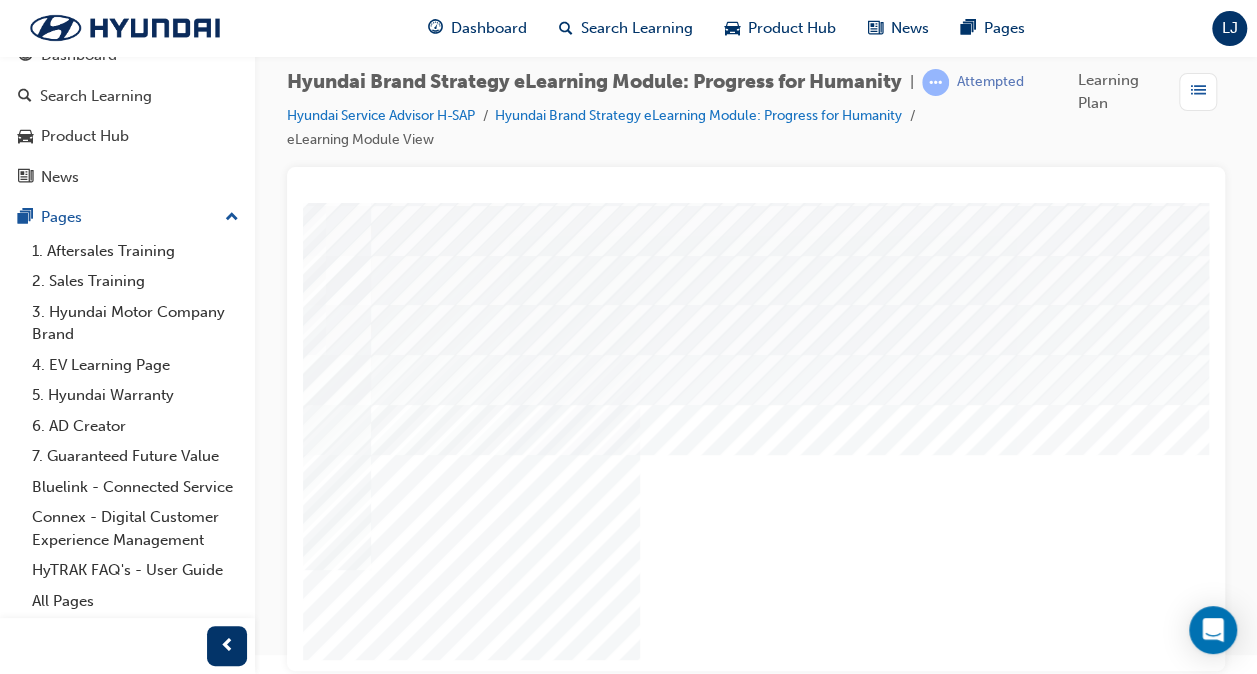 scroll, scrollTop: 263, scrollLeft: 469, axis: both 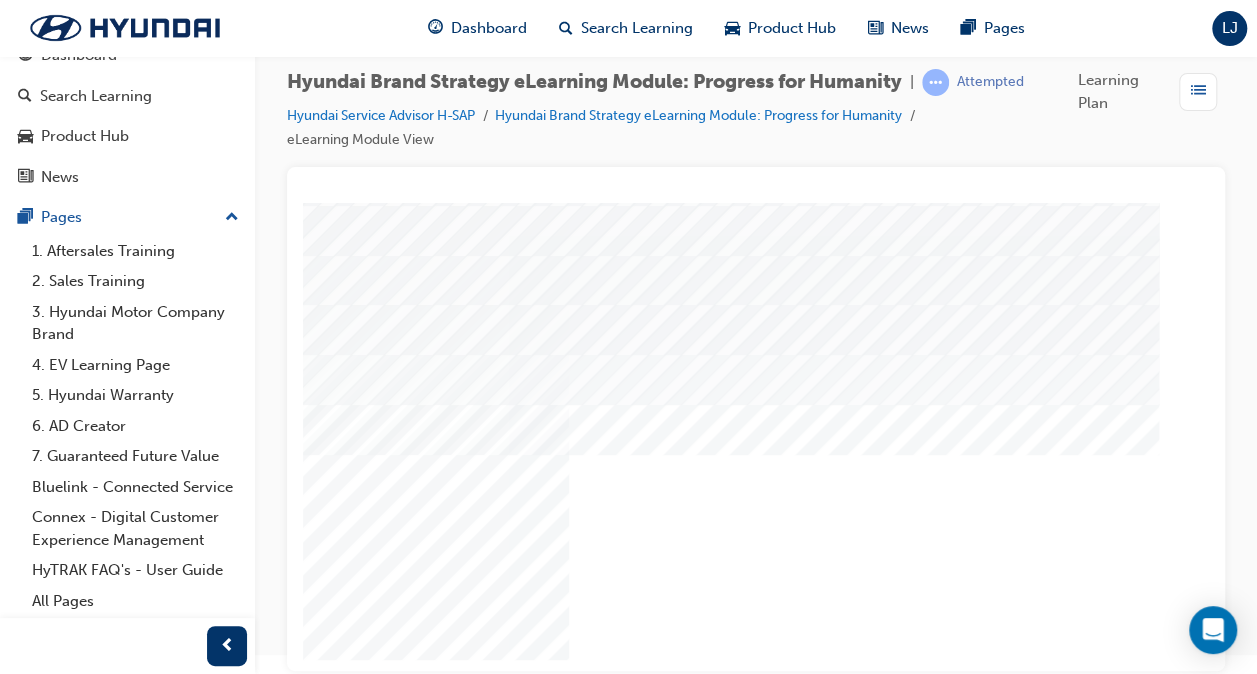 click at bounding box center [-81, 2562] 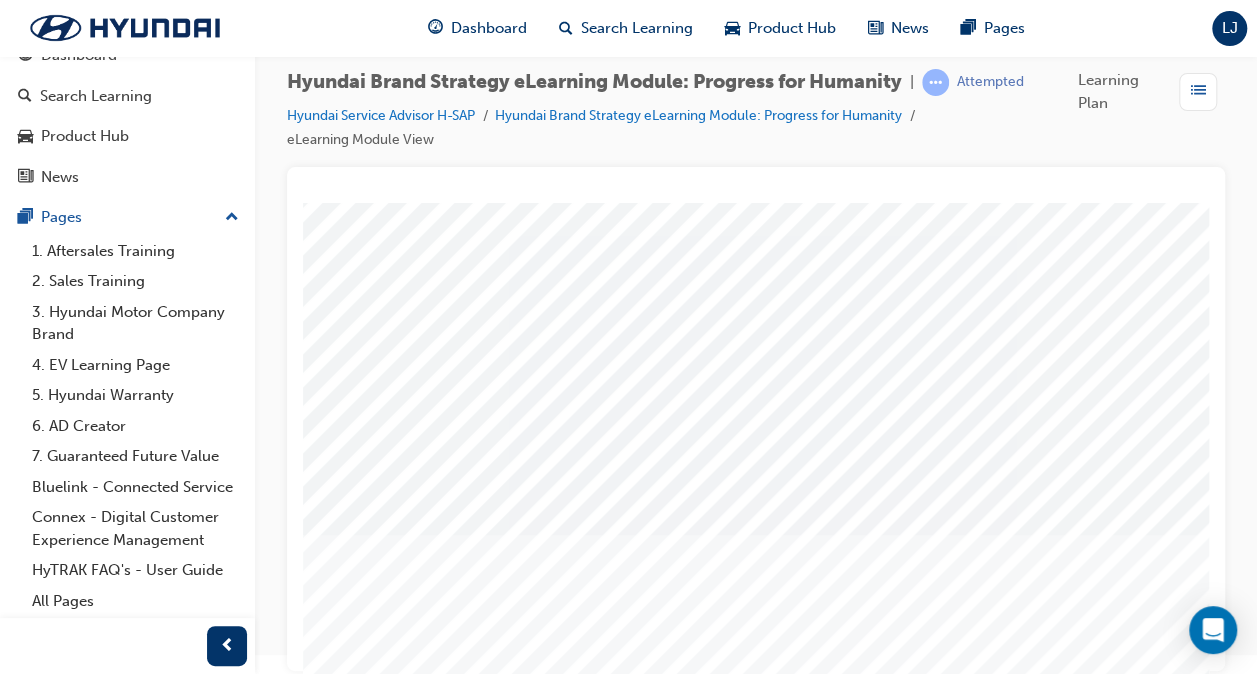 scroll, scrollTop: 263, scrollLeft: 0, axis: vertical 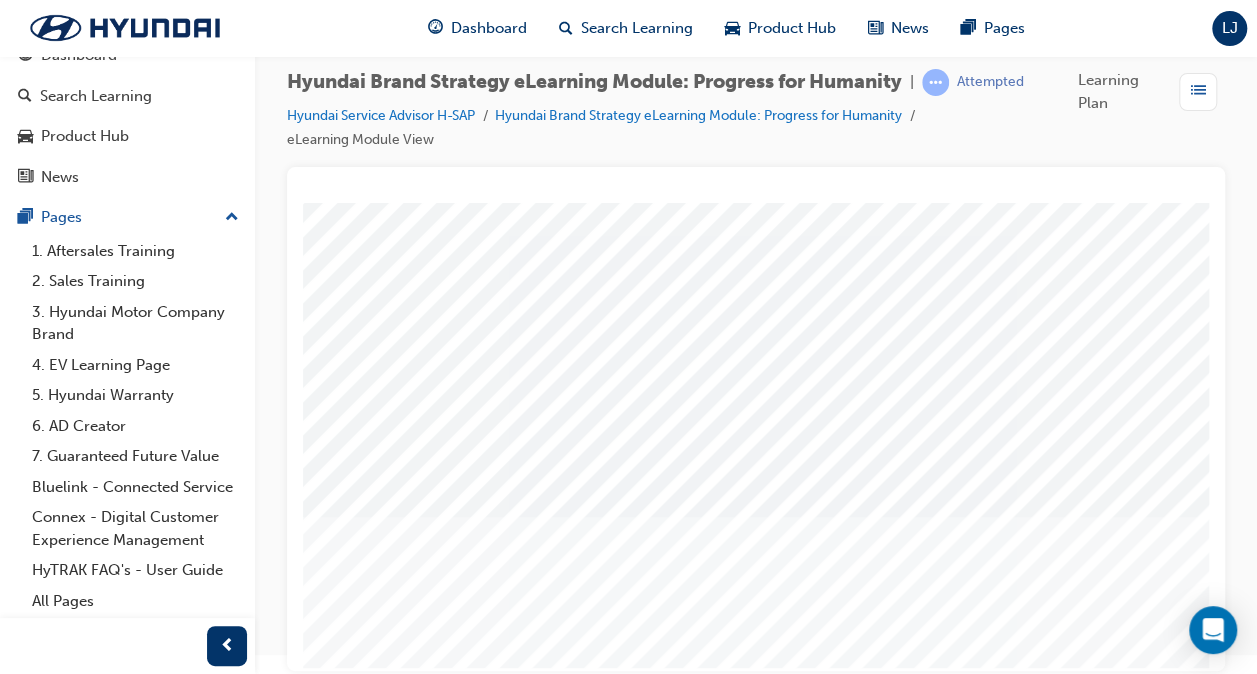 click at bounding box center (983, 1020) 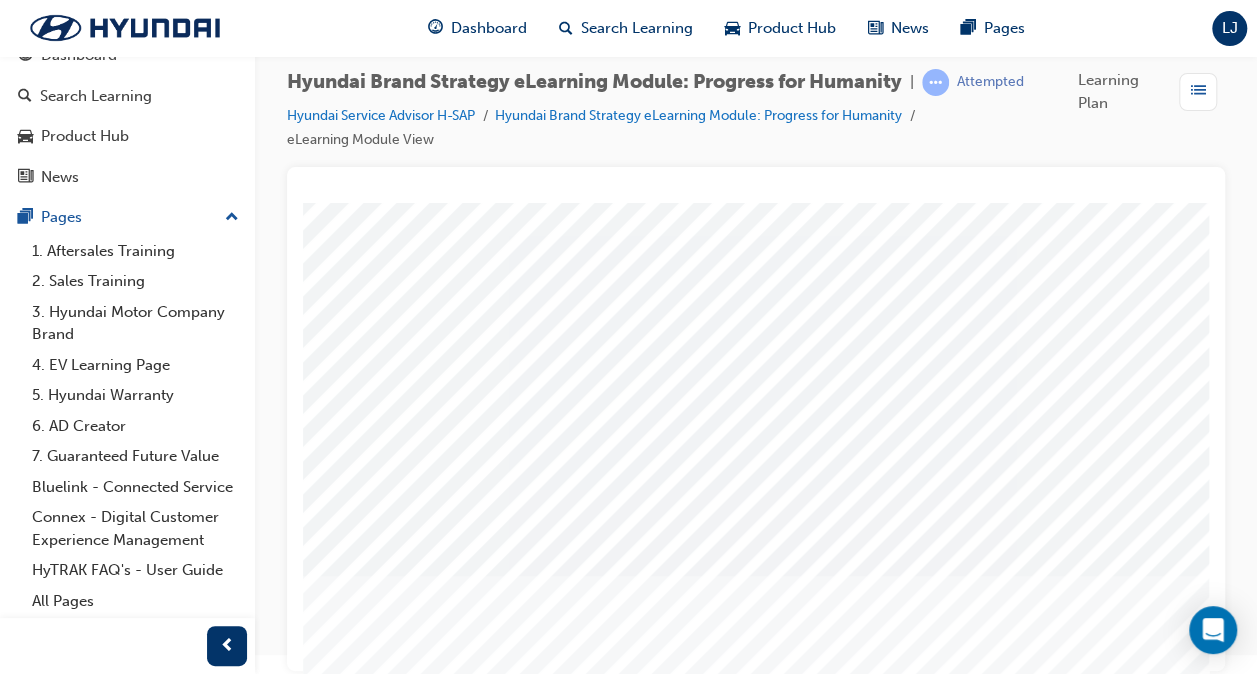 scroll, scrollTop: 263, scrollLeft: 0, axis: vertical 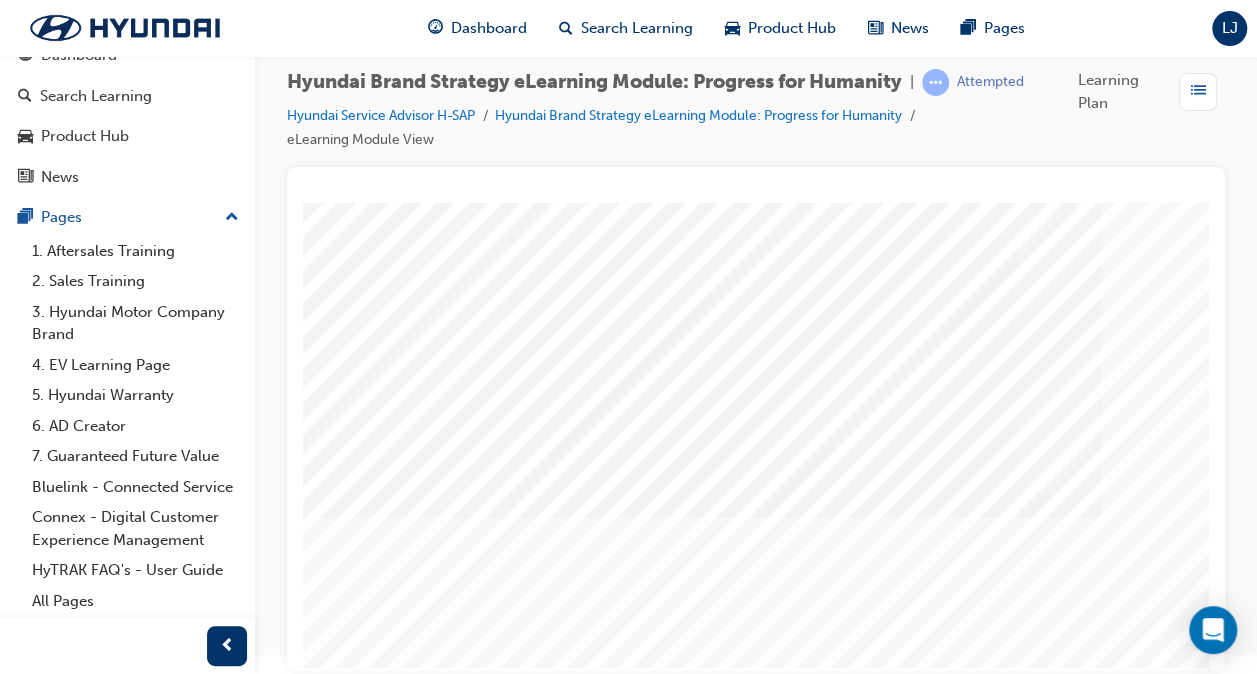 click at bounding box center [-89, 2188] 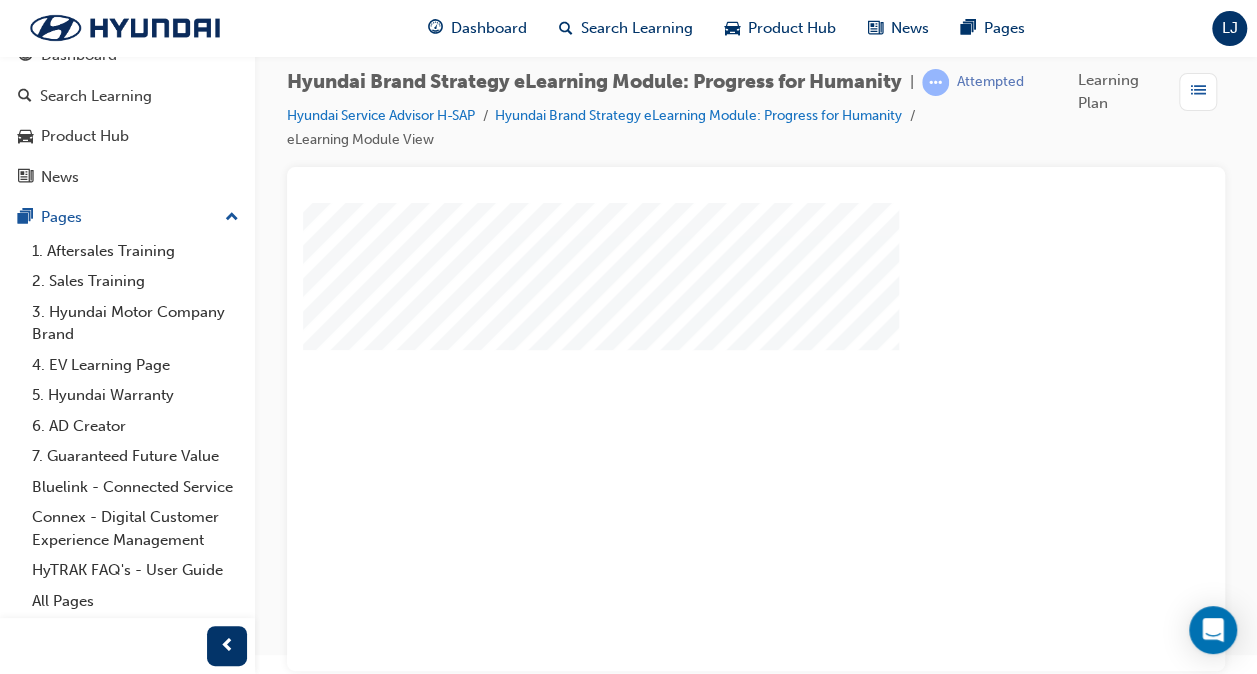 scroll, scrollTop: 263, scrollLeft: 469, axis: both 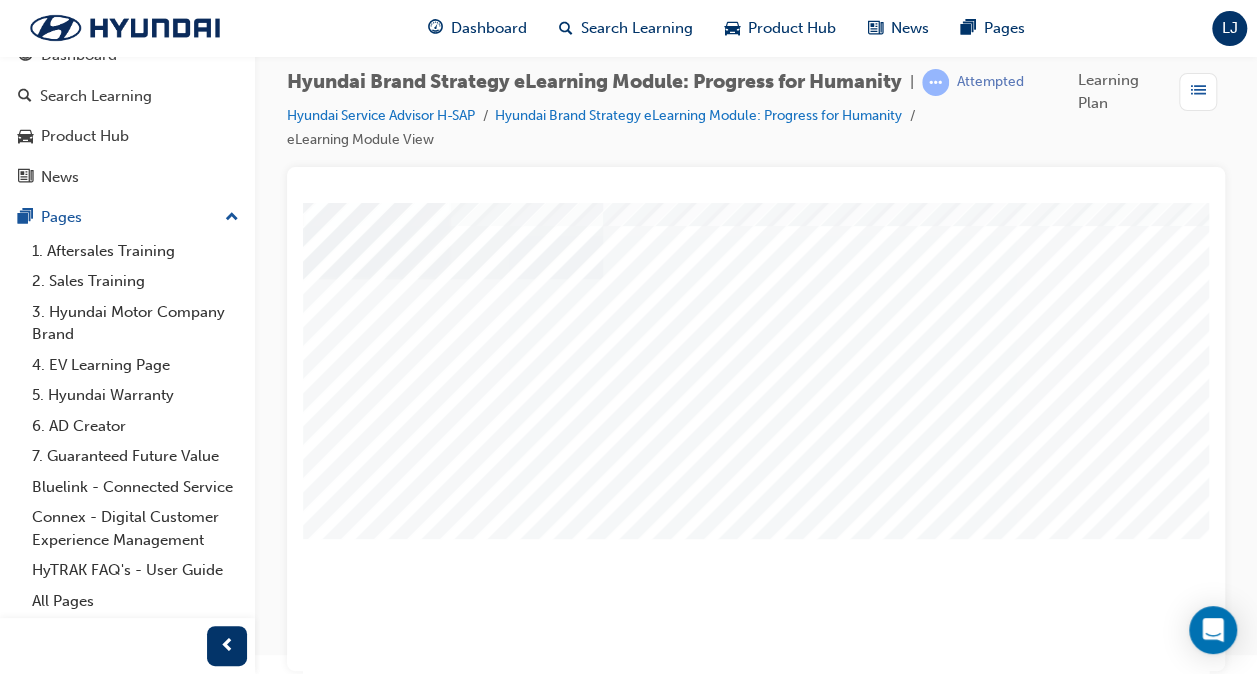 click at bounding box center [373, 3720] 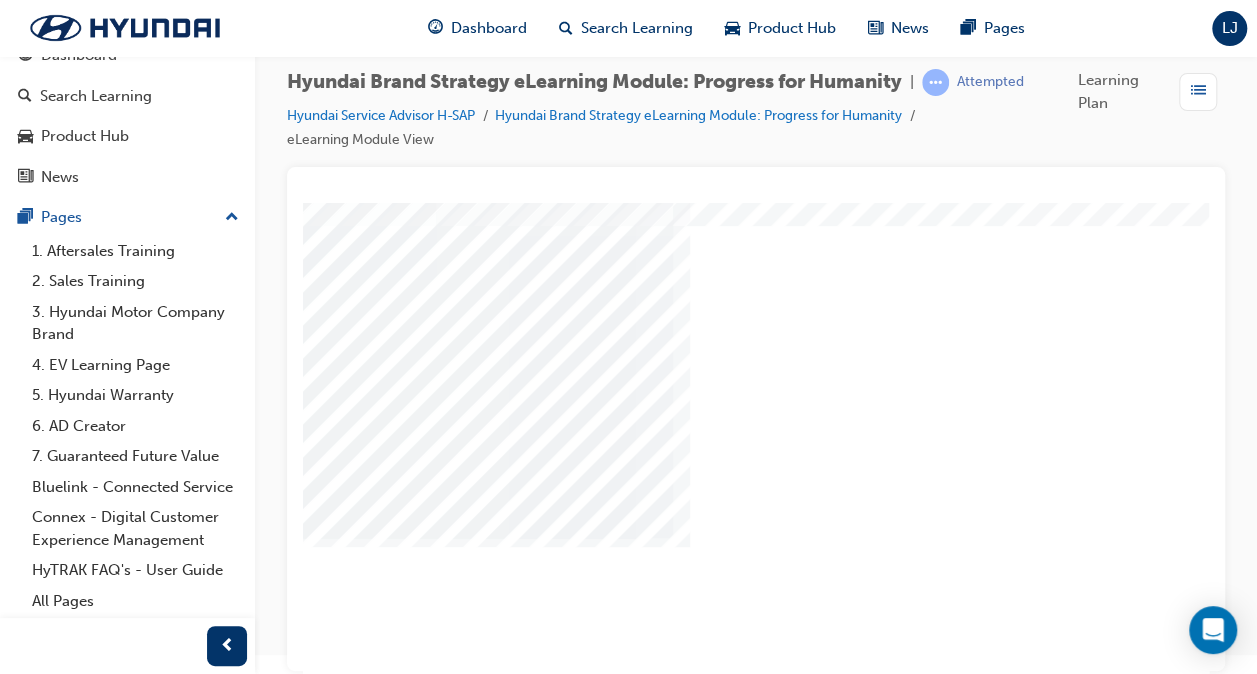 scroll, scrollTop: 74, scrollLeft: 230, axis: both 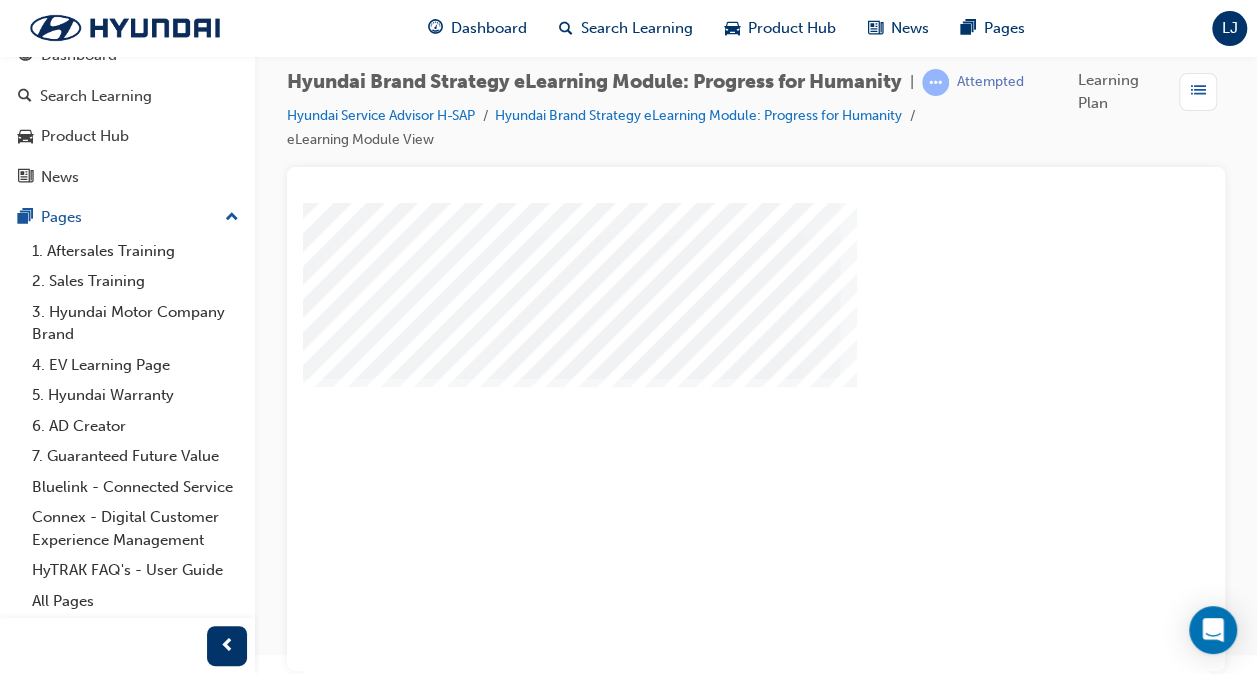 click at bounding box center (373, 3702) 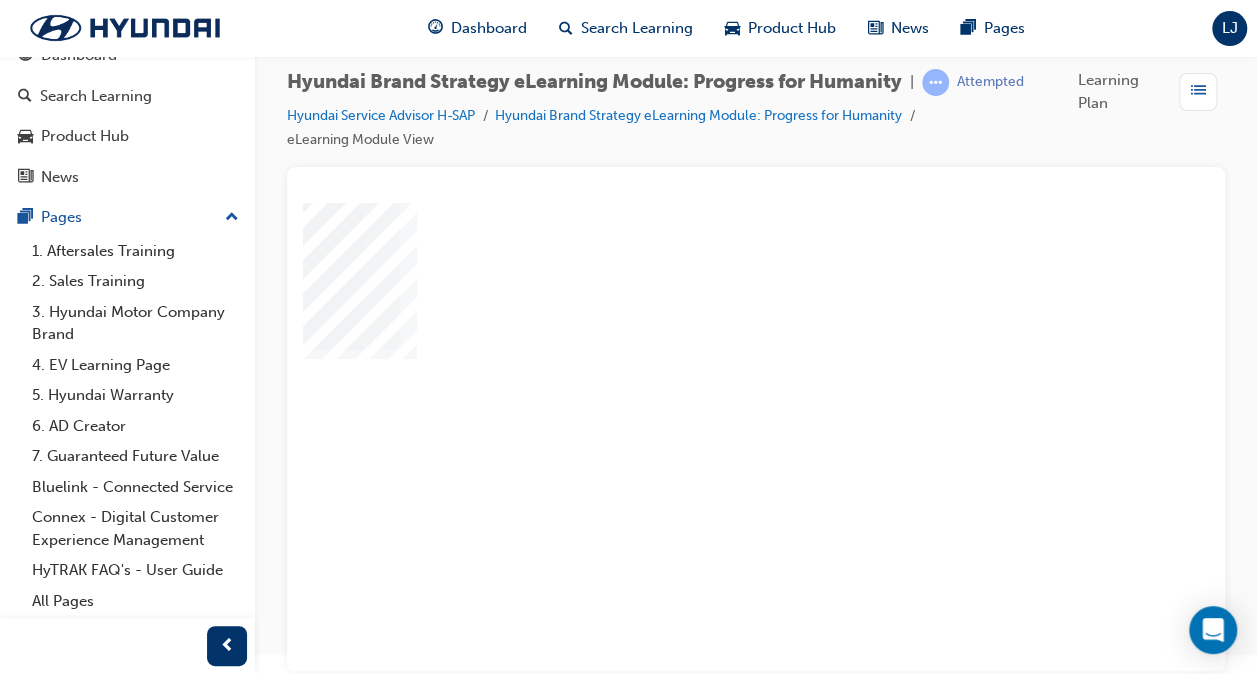 scroll, scrollTop: 263, scrollLeft: 440, axis: both 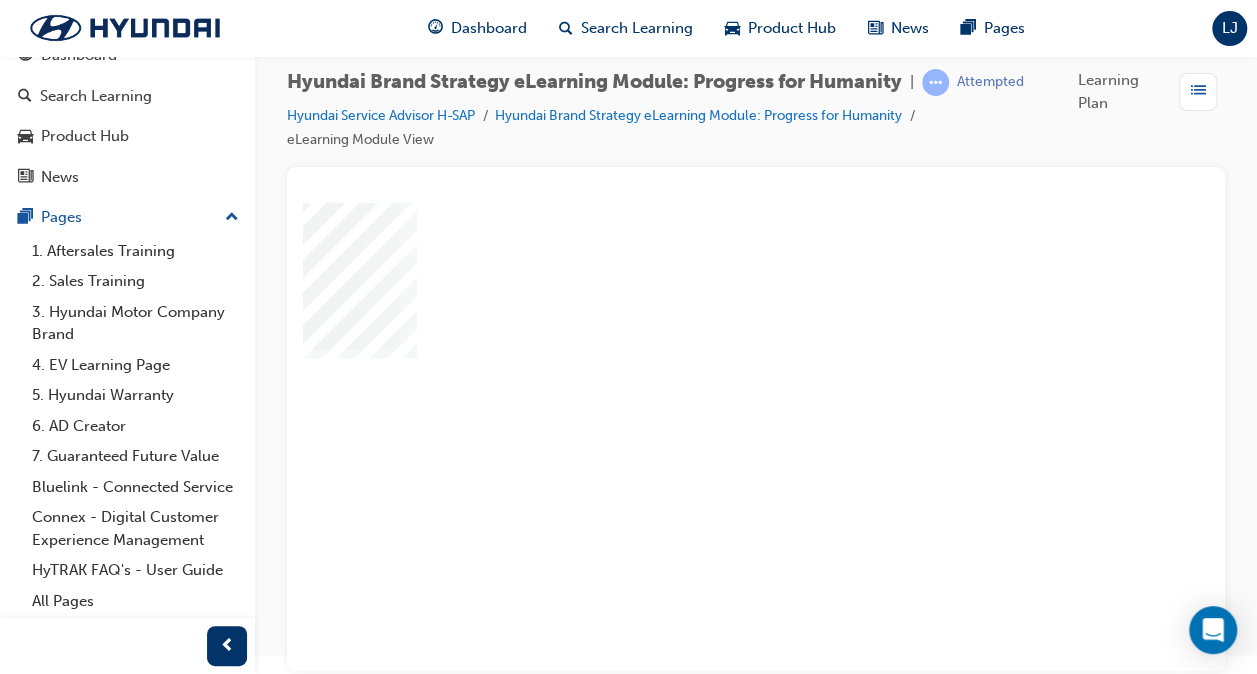 click at bounding box center [-67, 3437] 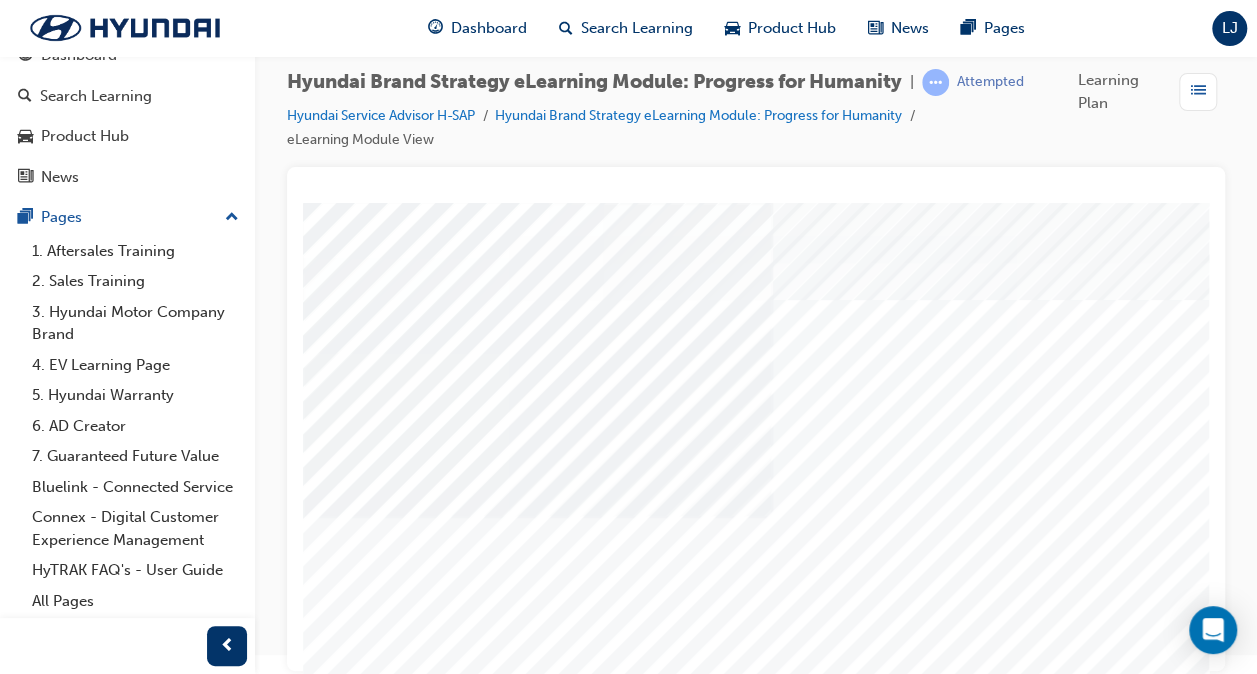 click at bounding box center (538, 1852) 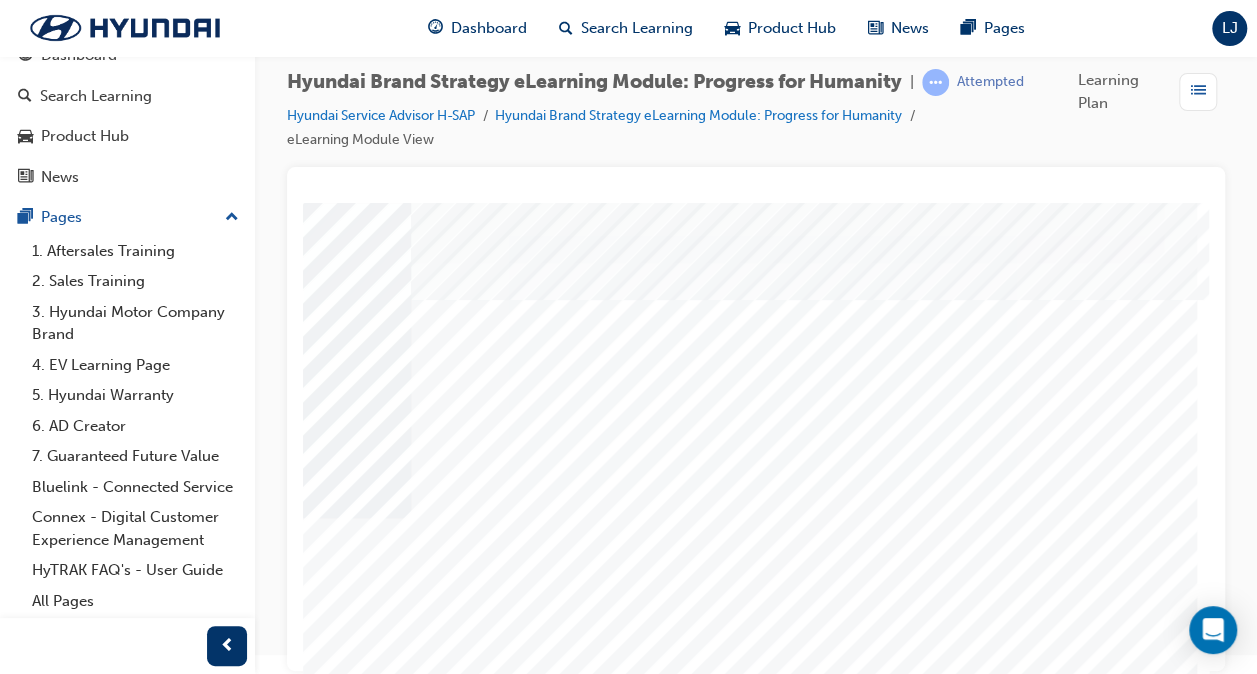 scroll, scrollTop: 0, scrollLeft: 400, axis: horizontal 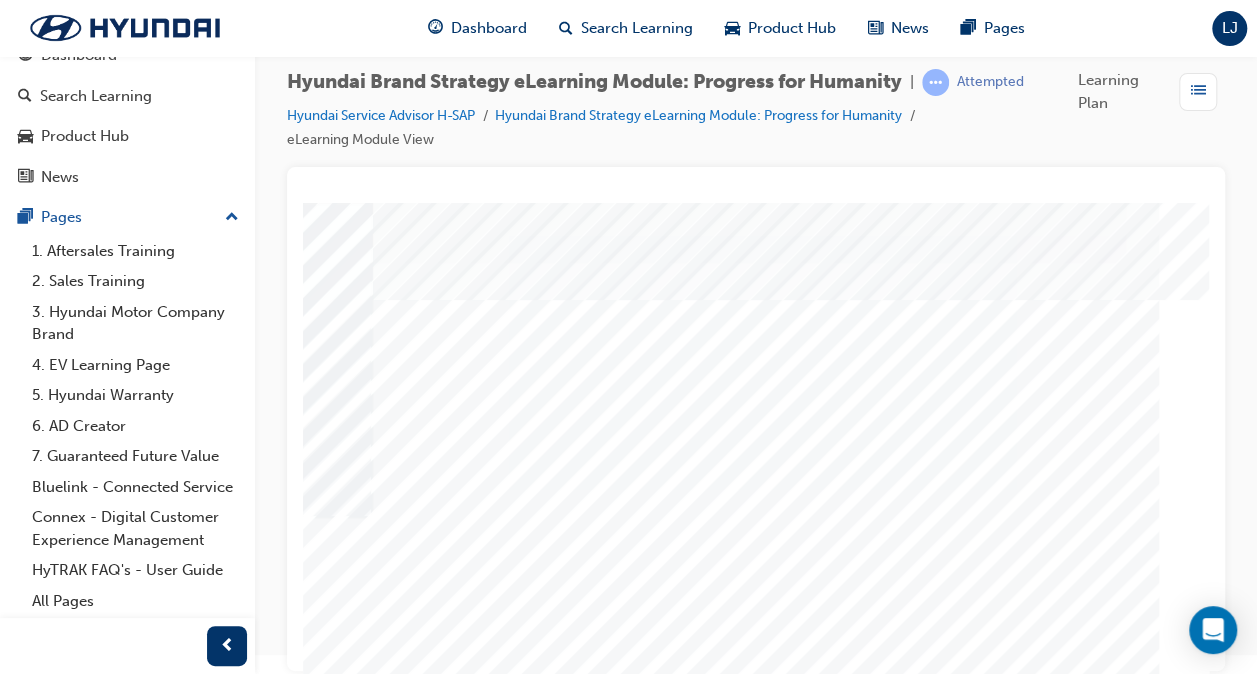 click at bounding box center [138, 2537] 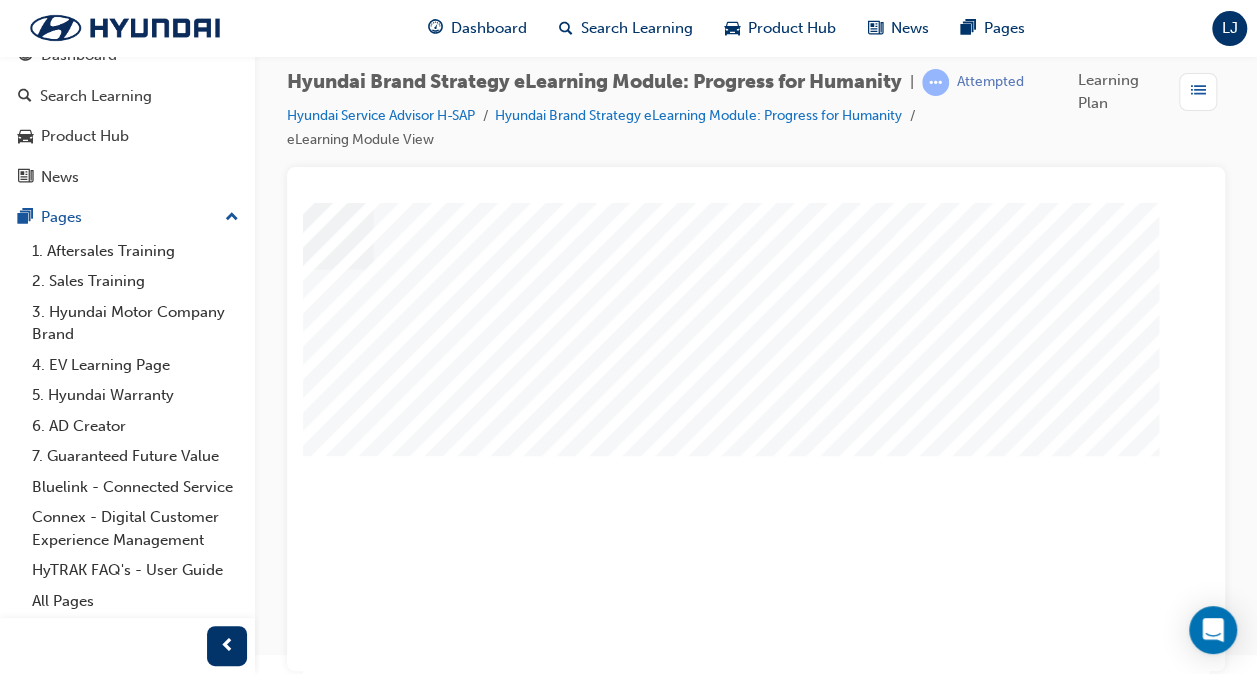 scroll, scrollTop: 263, scrollLeft: 400, axis: both 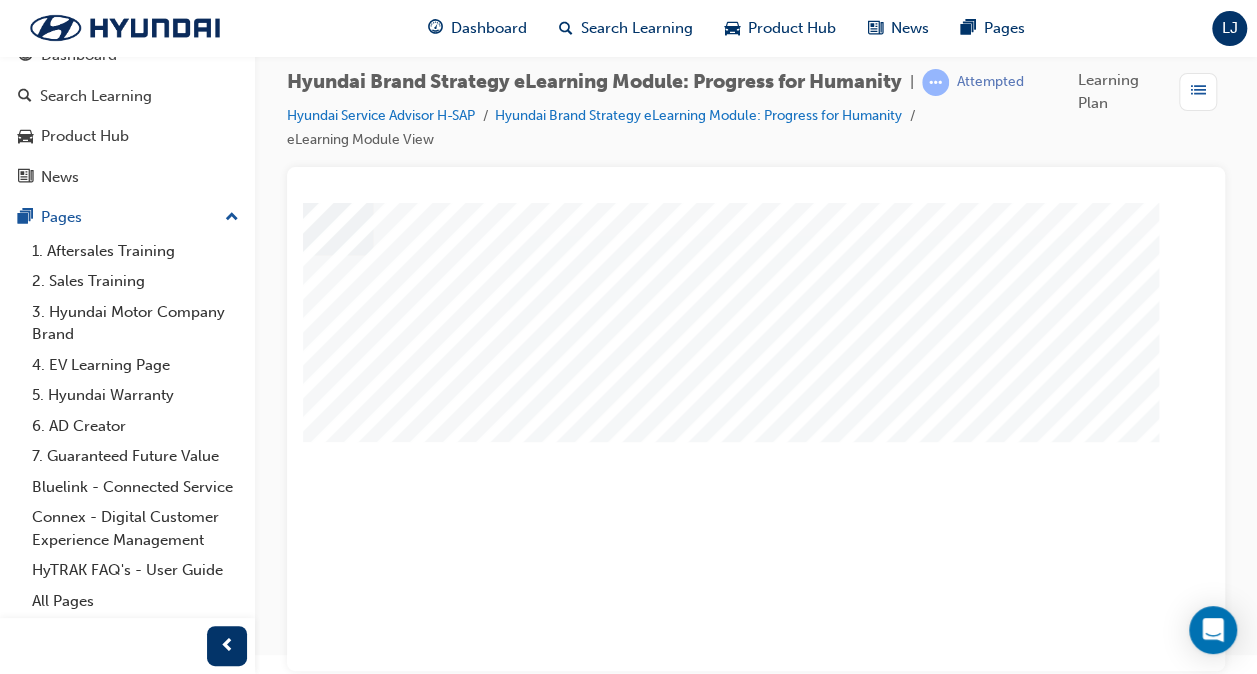 click at bounding box center (-27, 1409) 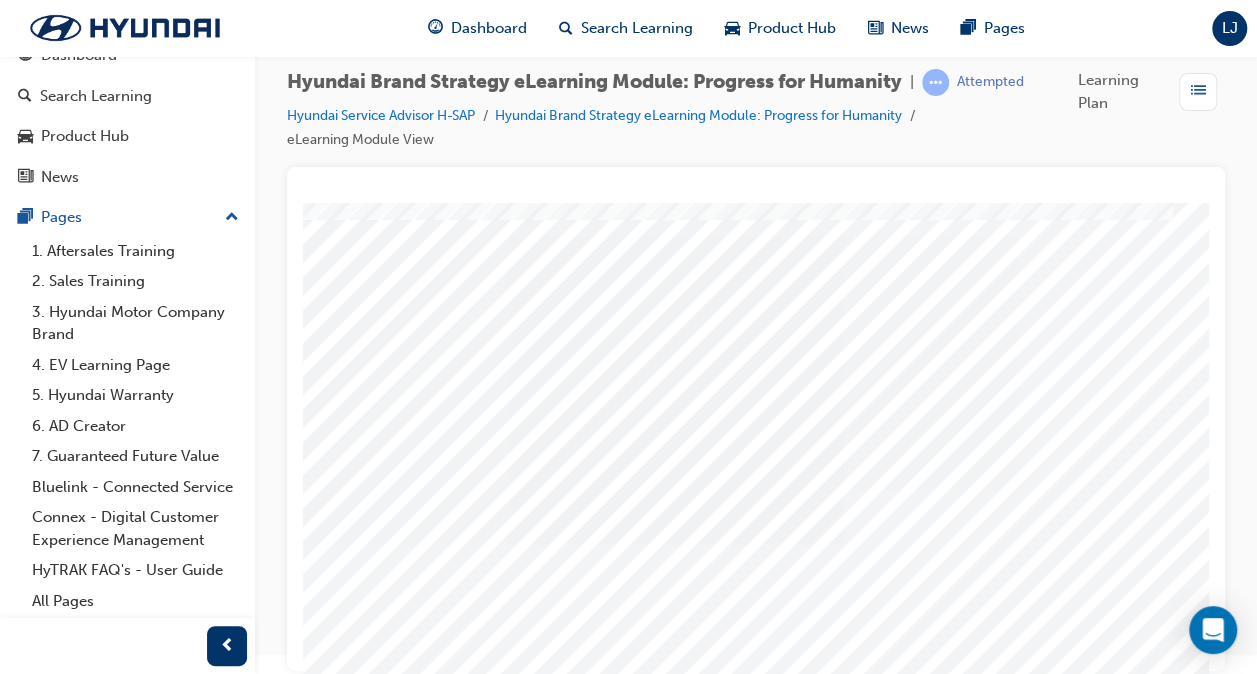 scroll, scrollTop: 80, scrollLeft: 469, axis: both 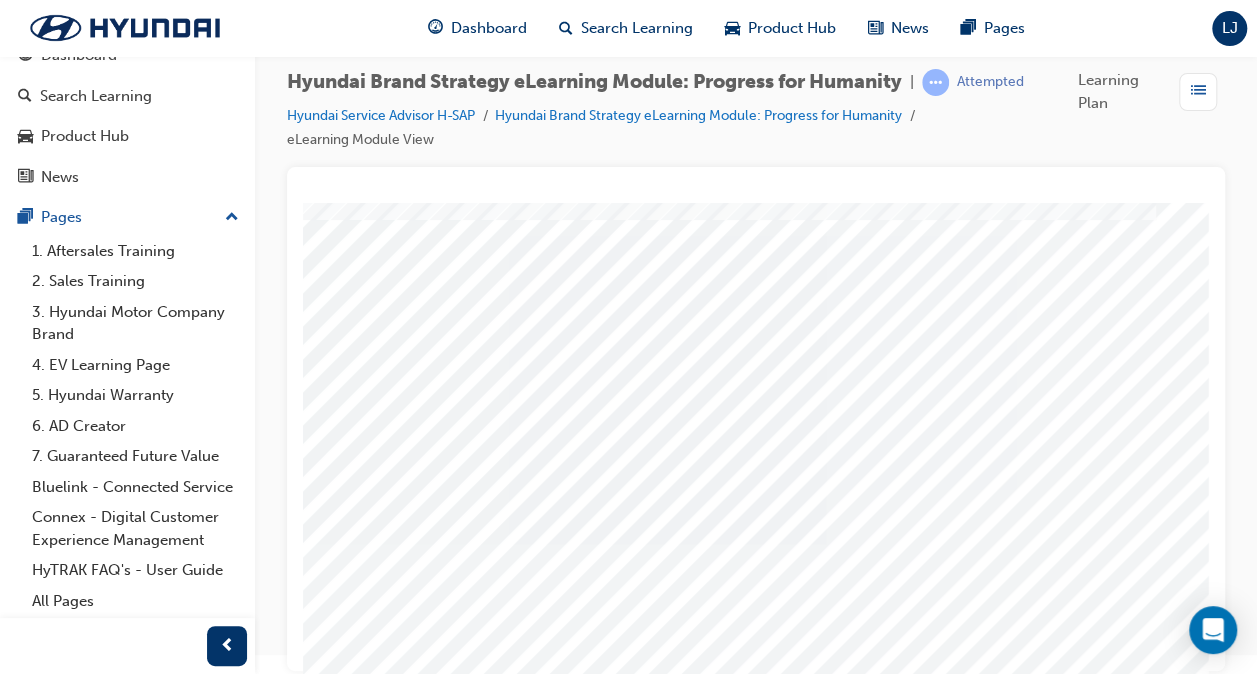 click at bounding box center [-121, 2547] 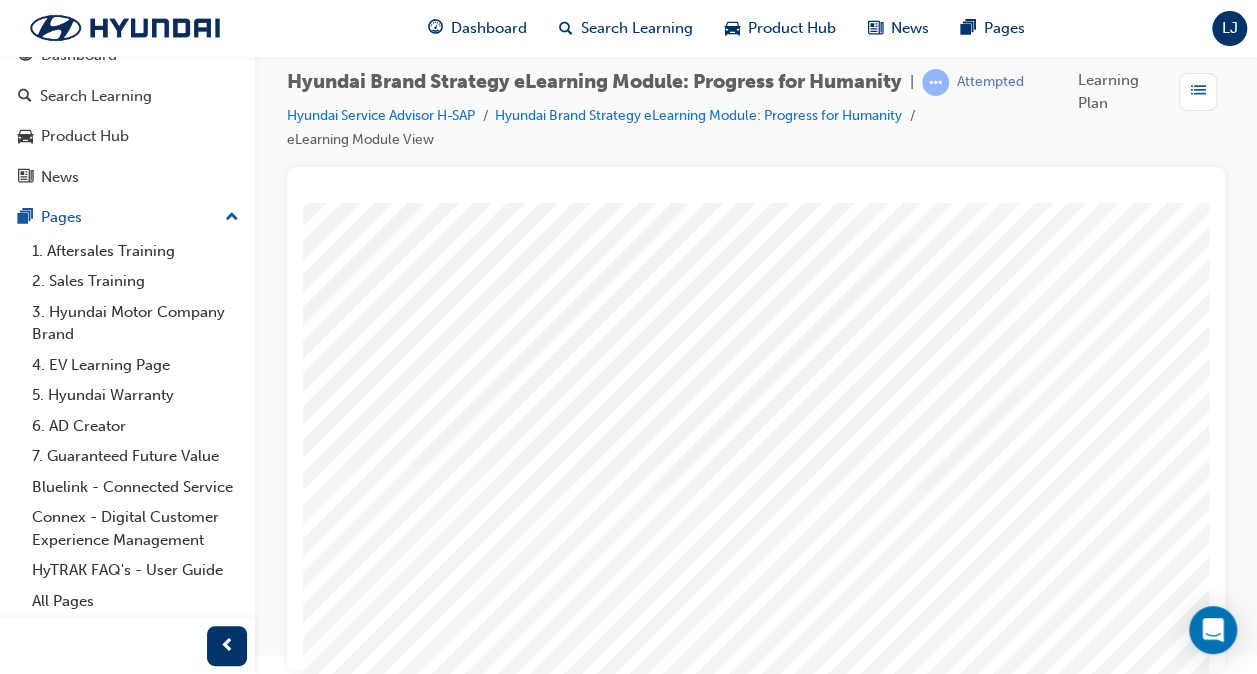 scroll, scrollTop: 263, scrollLeft: 429, axis: both 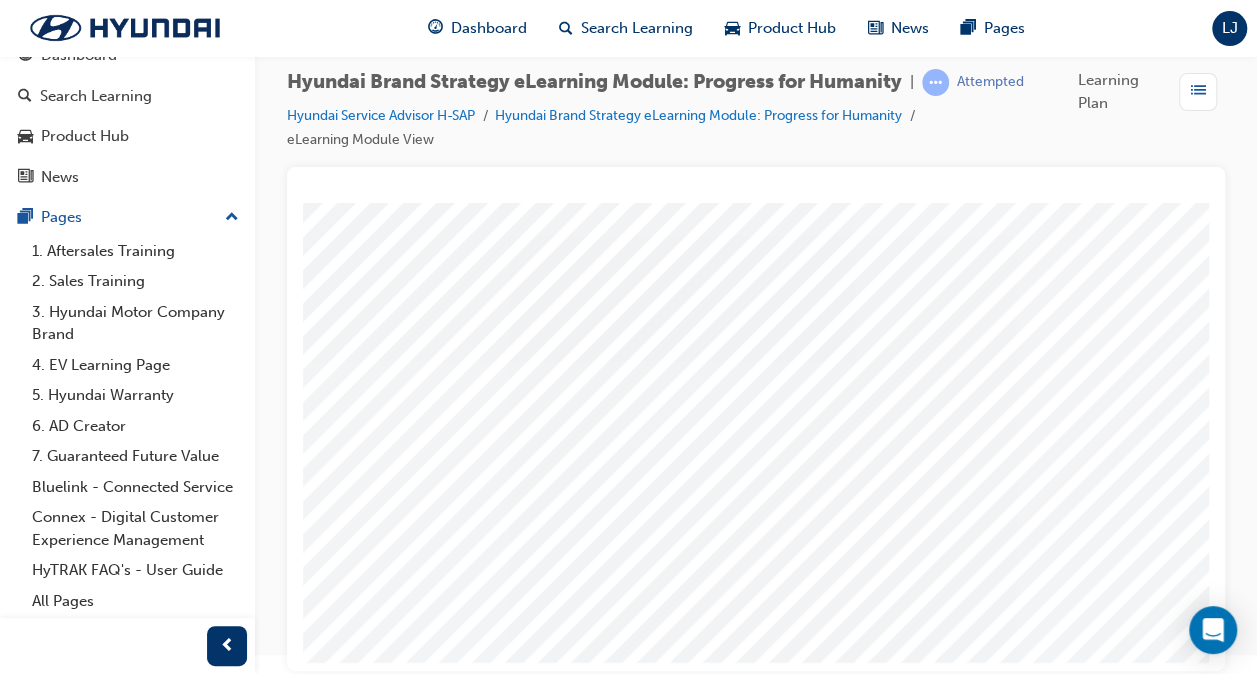 click at bounding box center (-93, 2364) 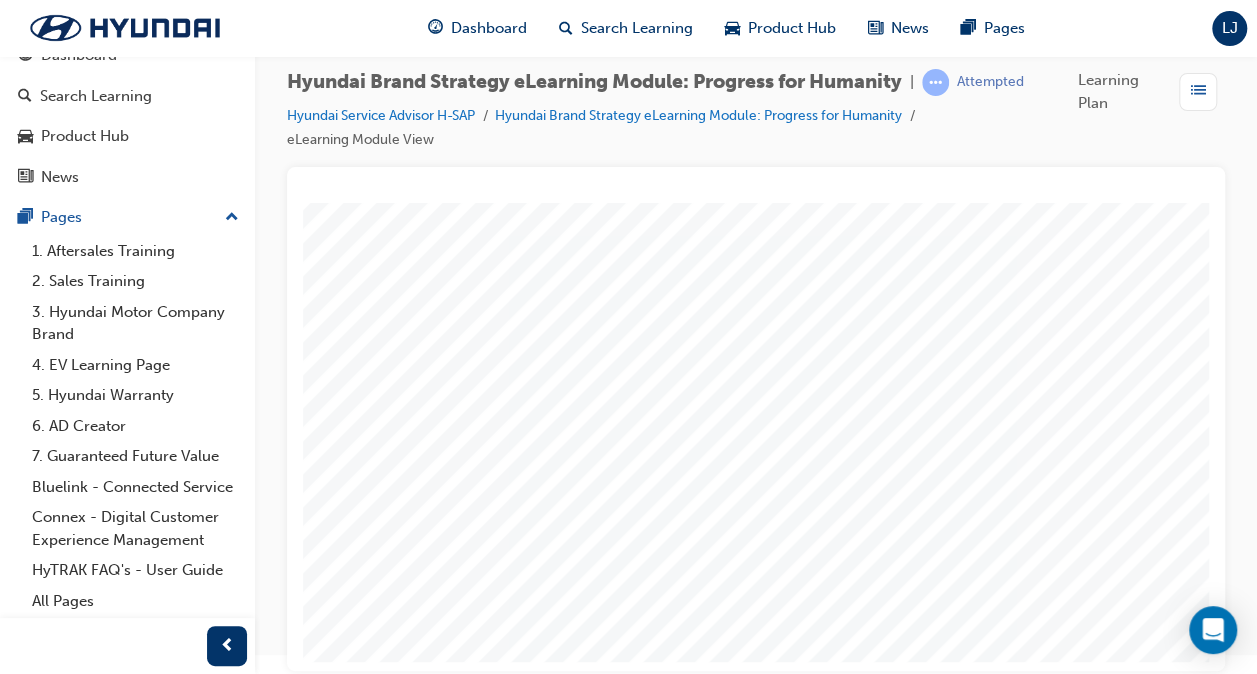scroll, scrollTop: 263, scrollLeft: 469, axis: both 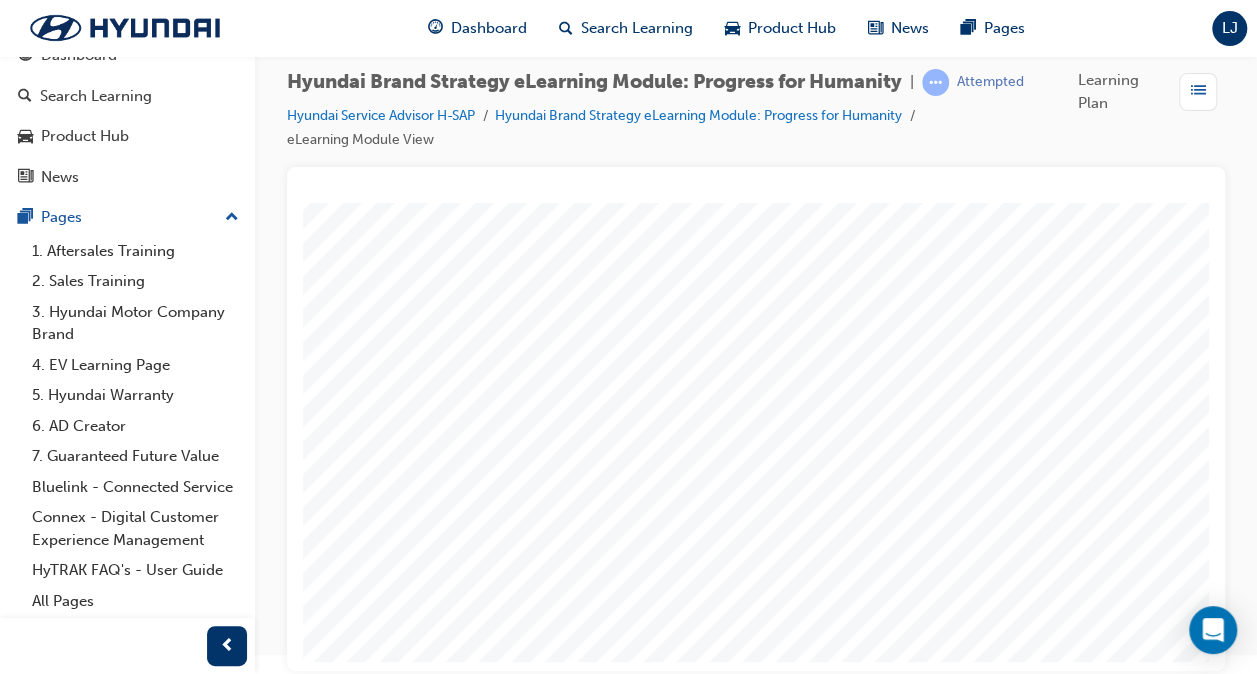 click at bounding box center [-83, 1706] 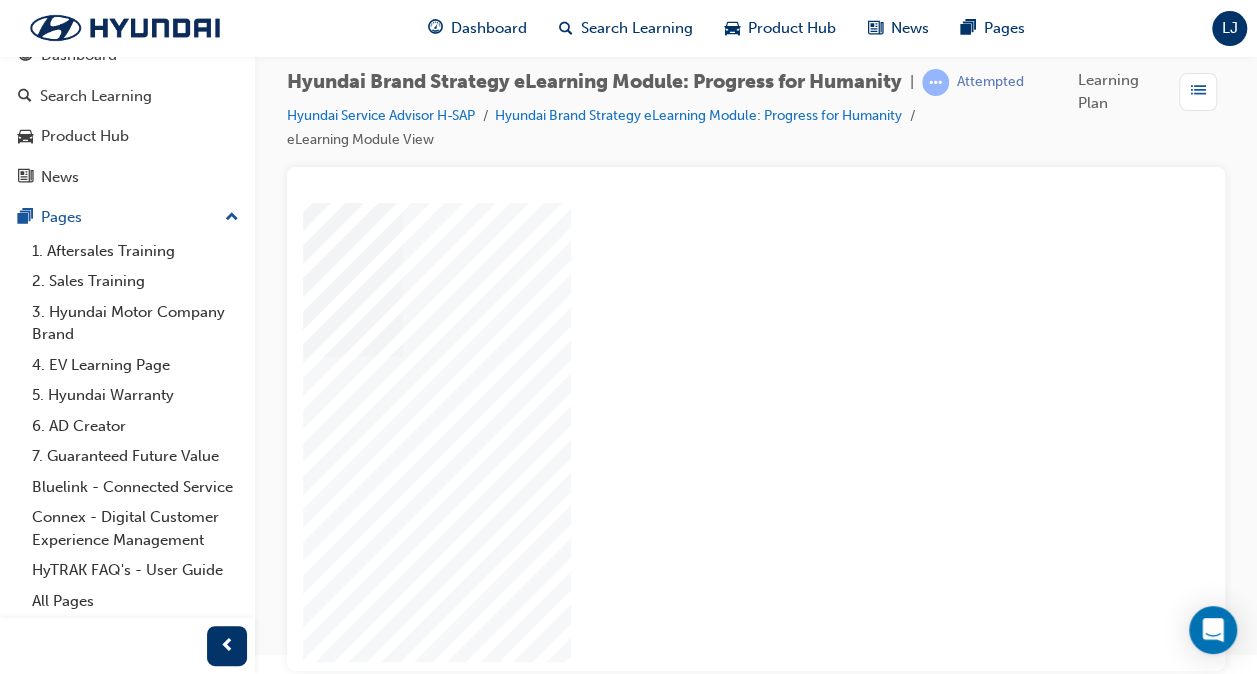 scroll, scrollTop: 263, scrollLeft: 469, axis: both 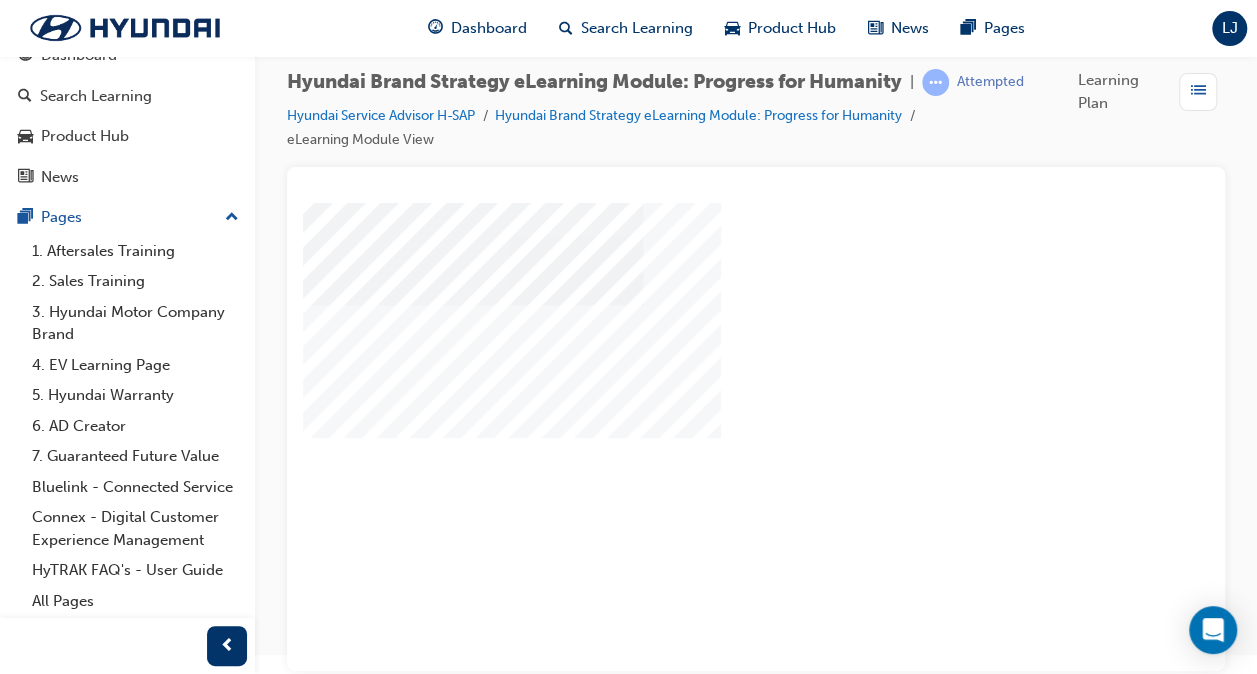 click at bounding box center (8, 2149) 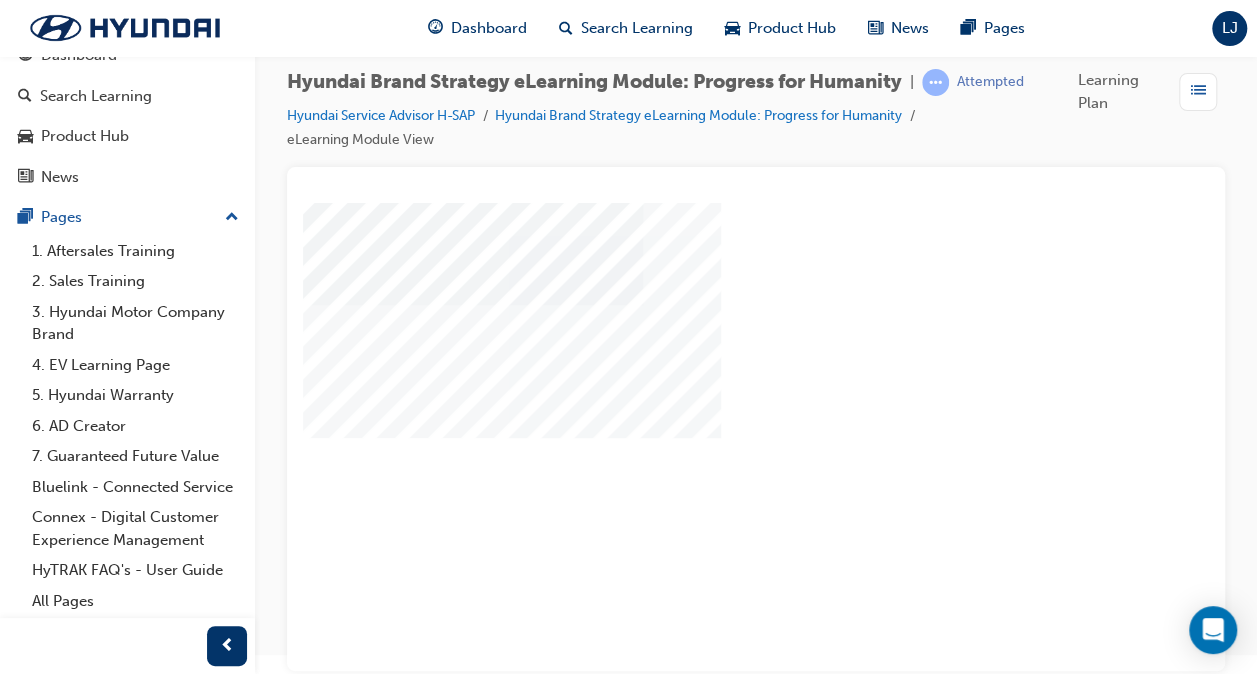 click at bounding box center [8, 2564] 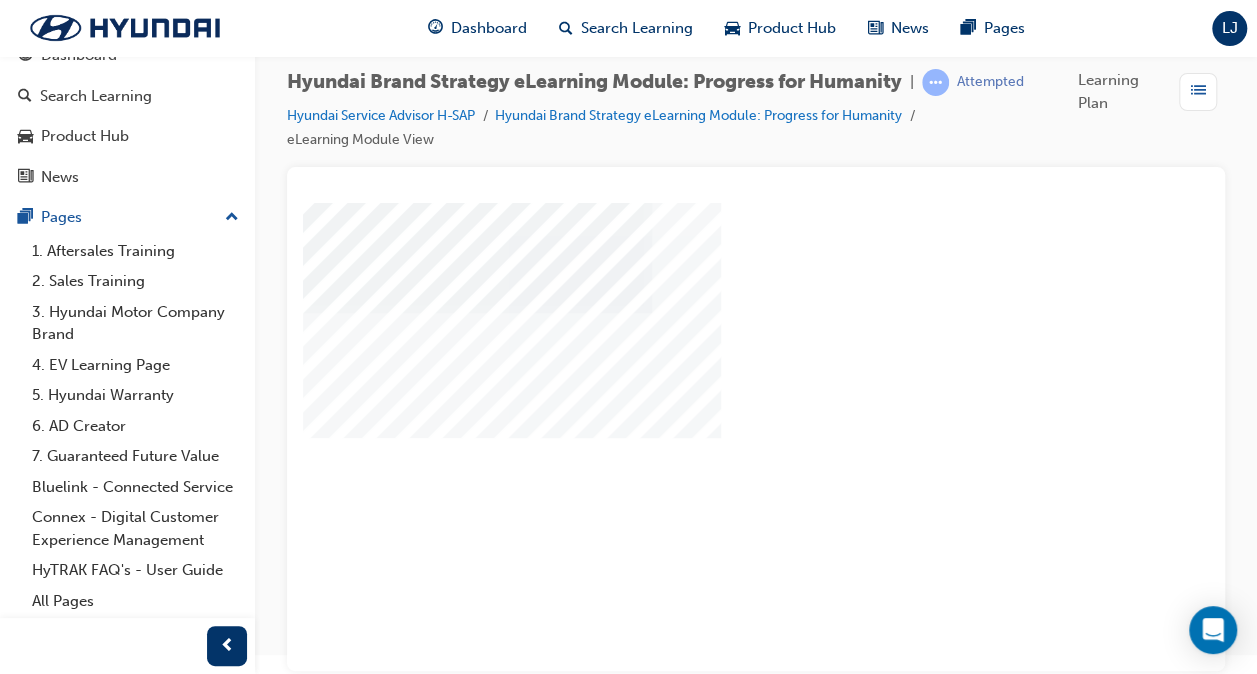 click at bounding box center [8, 2664] 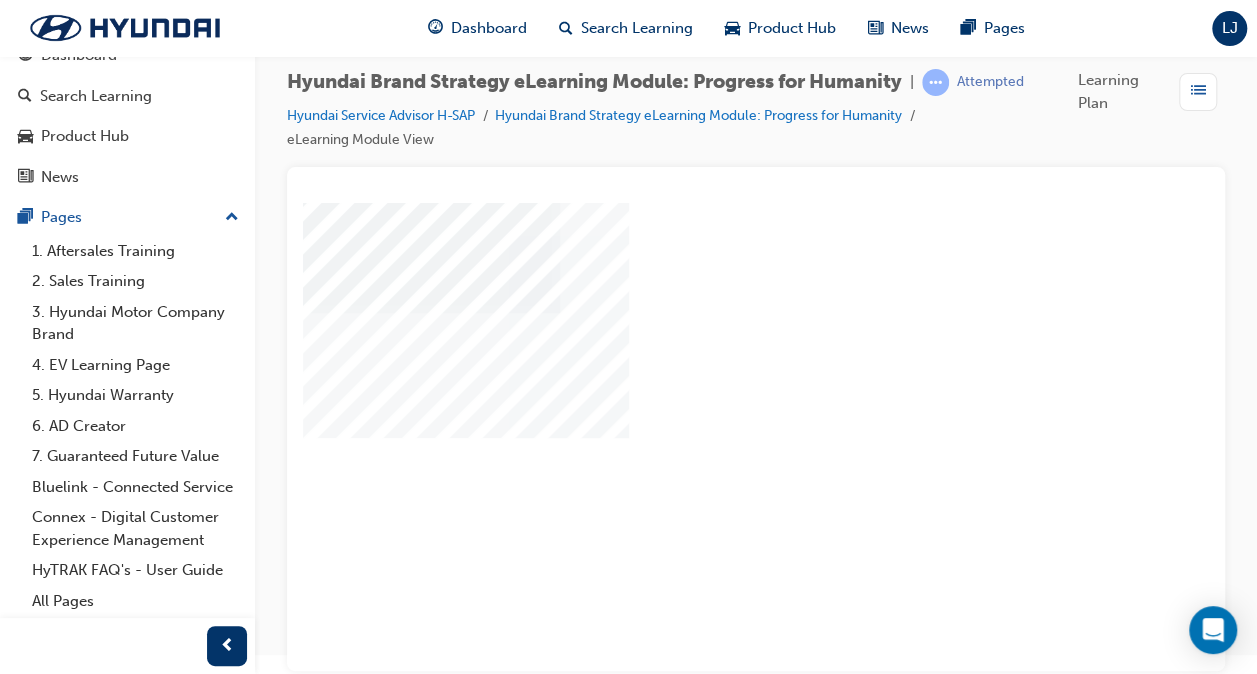 scroll, scrollTop: 263, scrollLeft: 440, axis: both 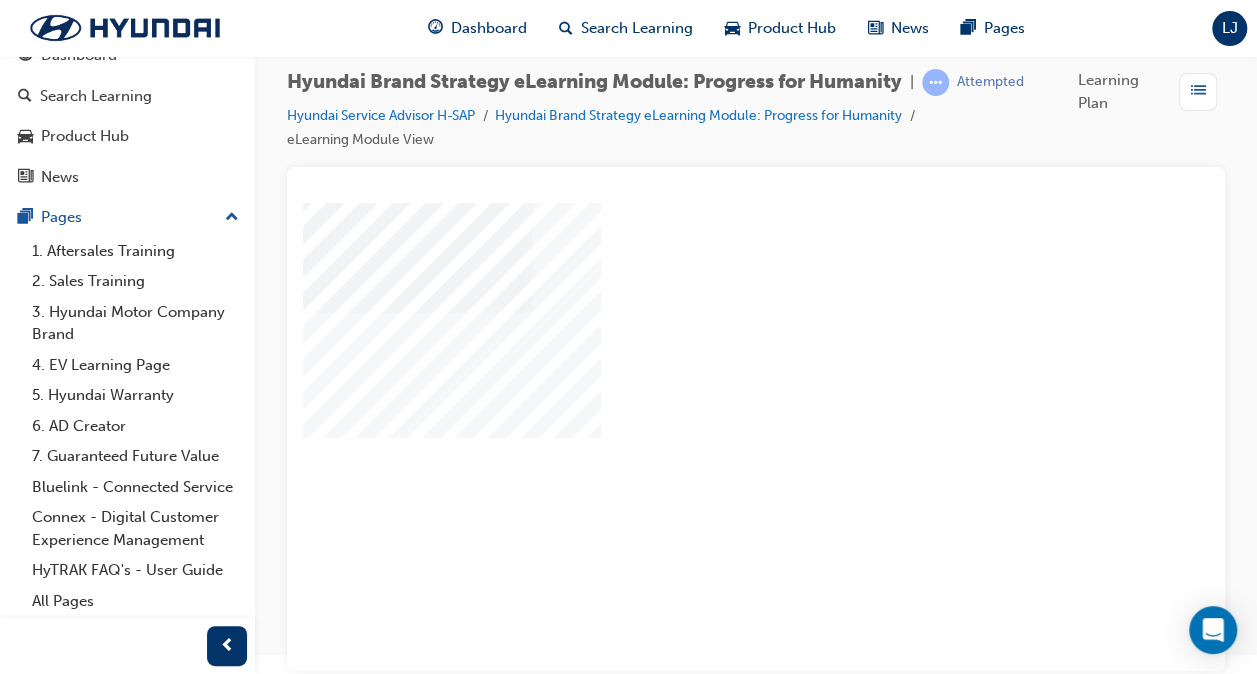 click at bounding box center [-67, 1371] 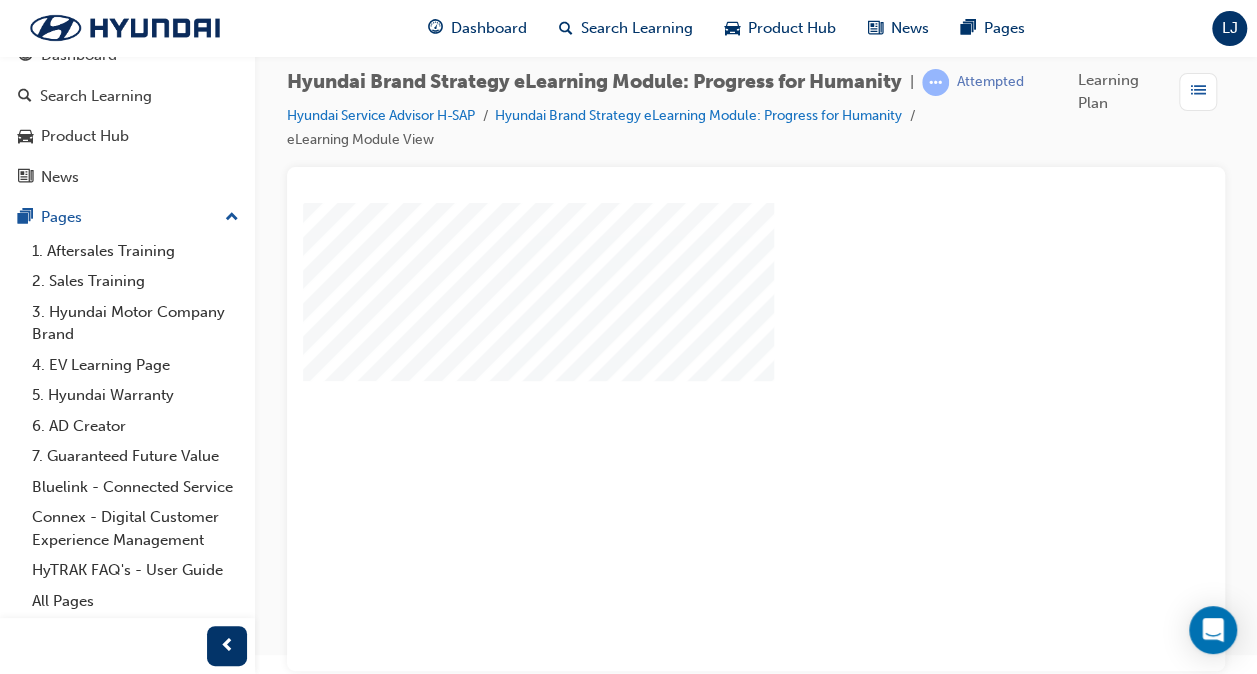 scroll, scrollTop: 263, scrollLeft: 469, axis: both 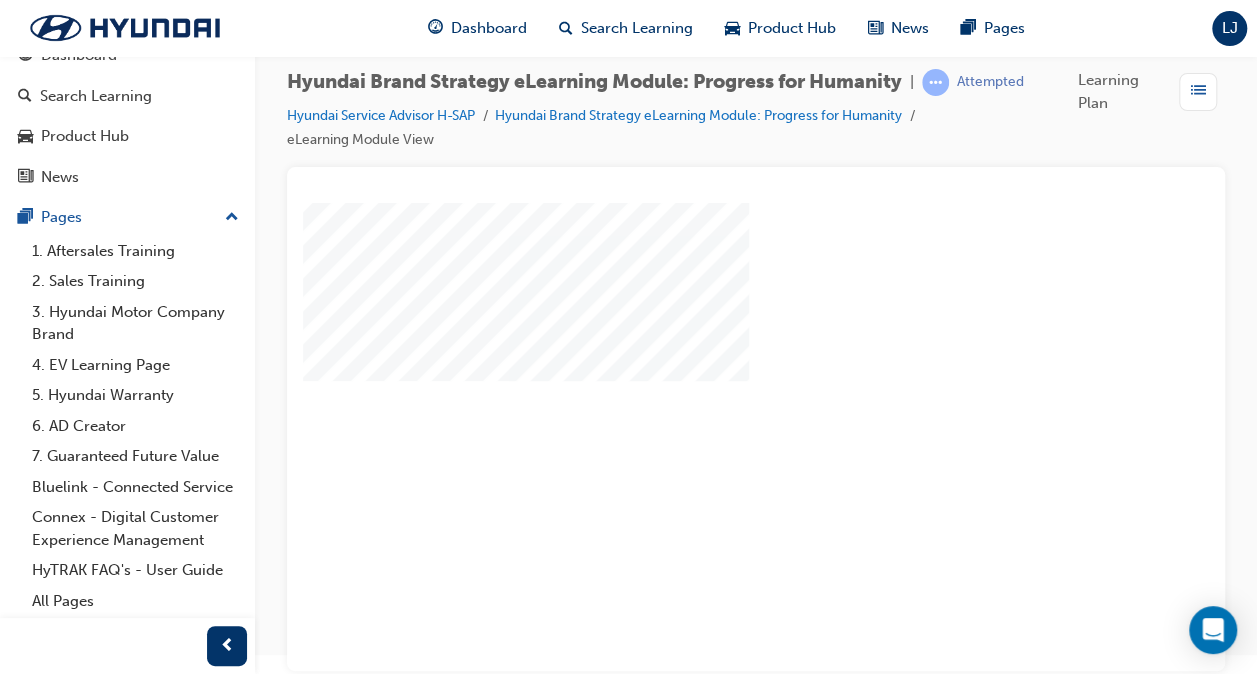 click at bounding box center [-81, 885] 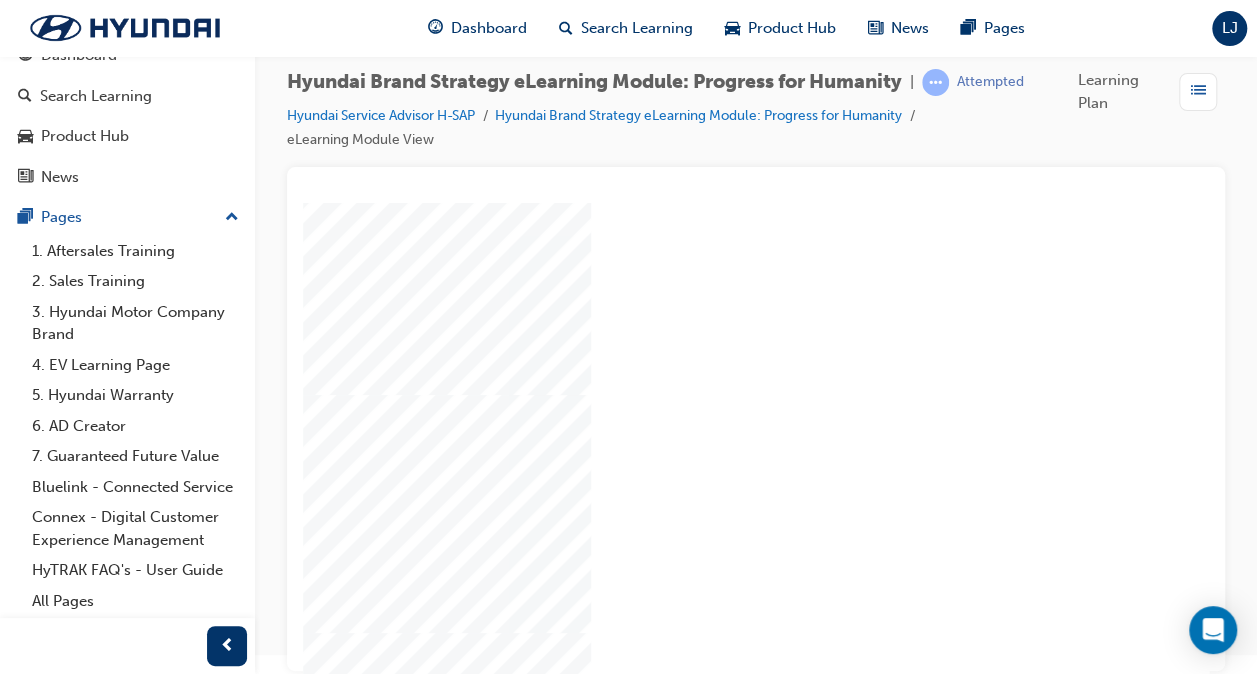 scroll, scrollTop: 240, scrollLeft: 0, axis: vertical 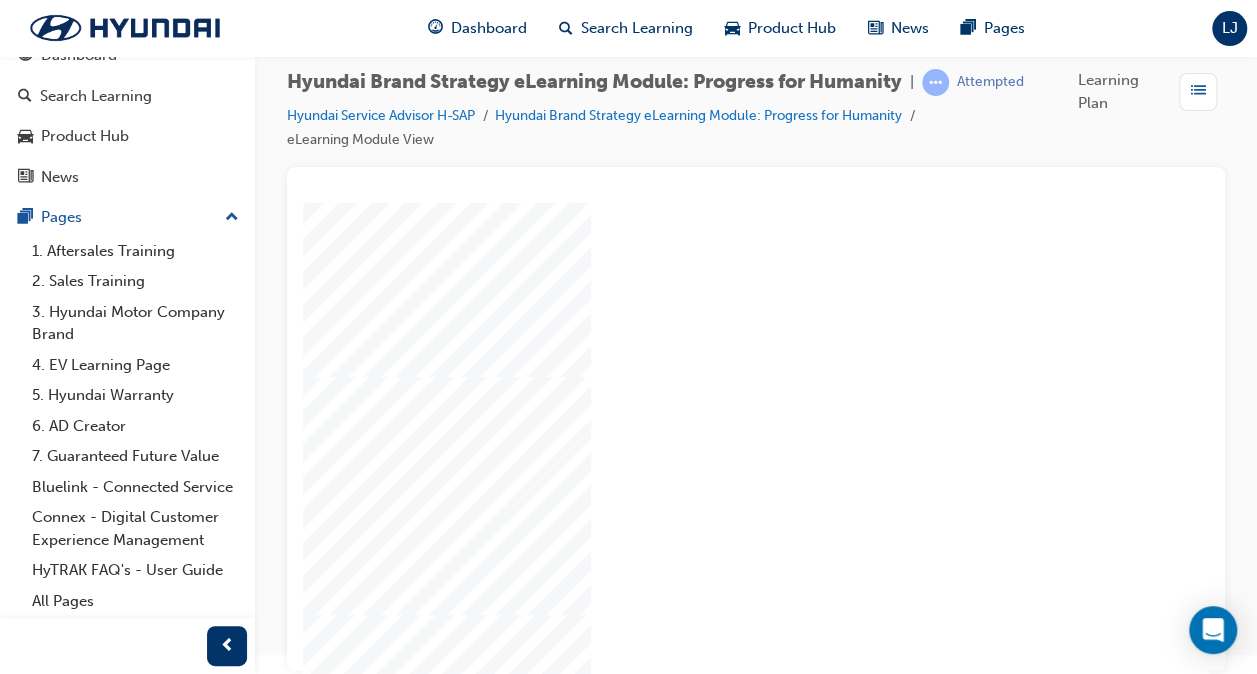 click at bounding box center (443, 948) 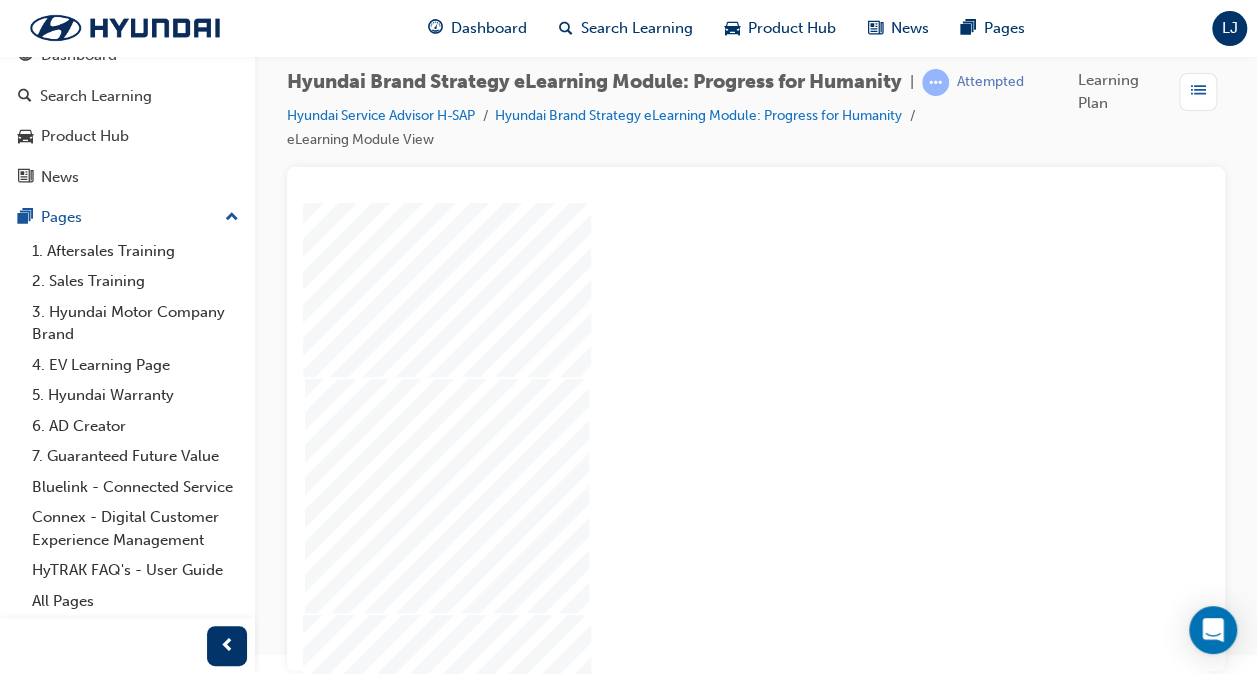 click at bounding box center [443, 1178] 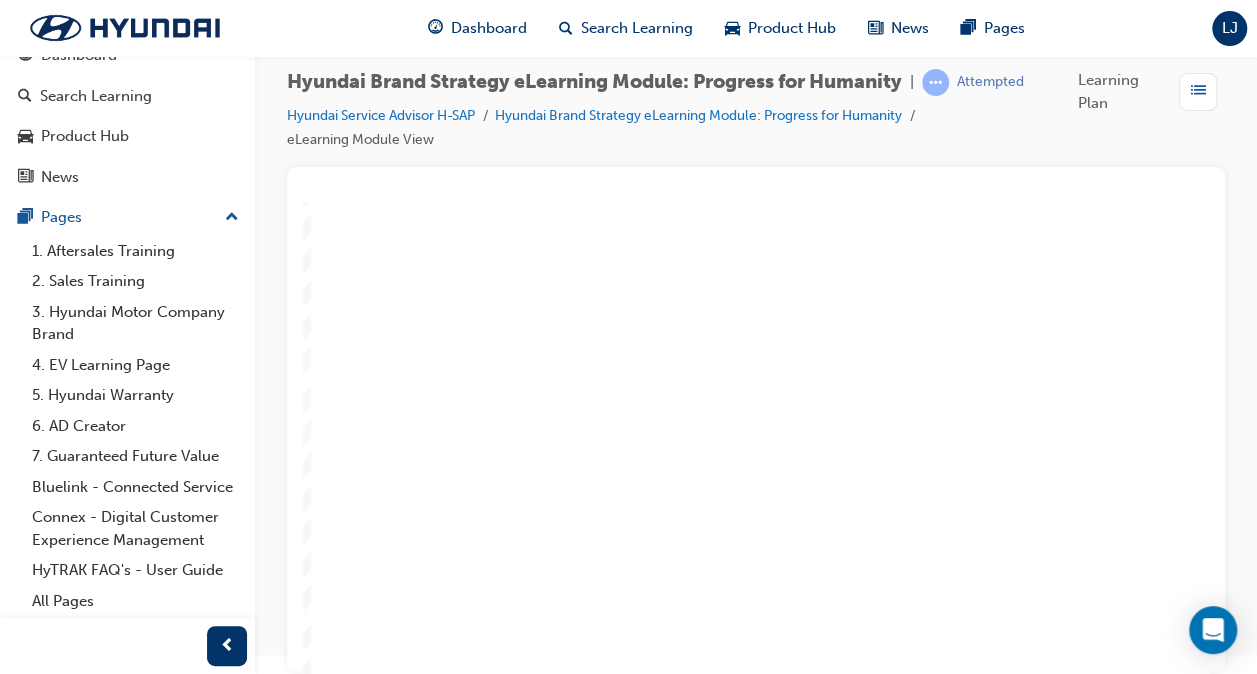 scroll, scrollTop: 240, scrollLeft: 320, axis: both 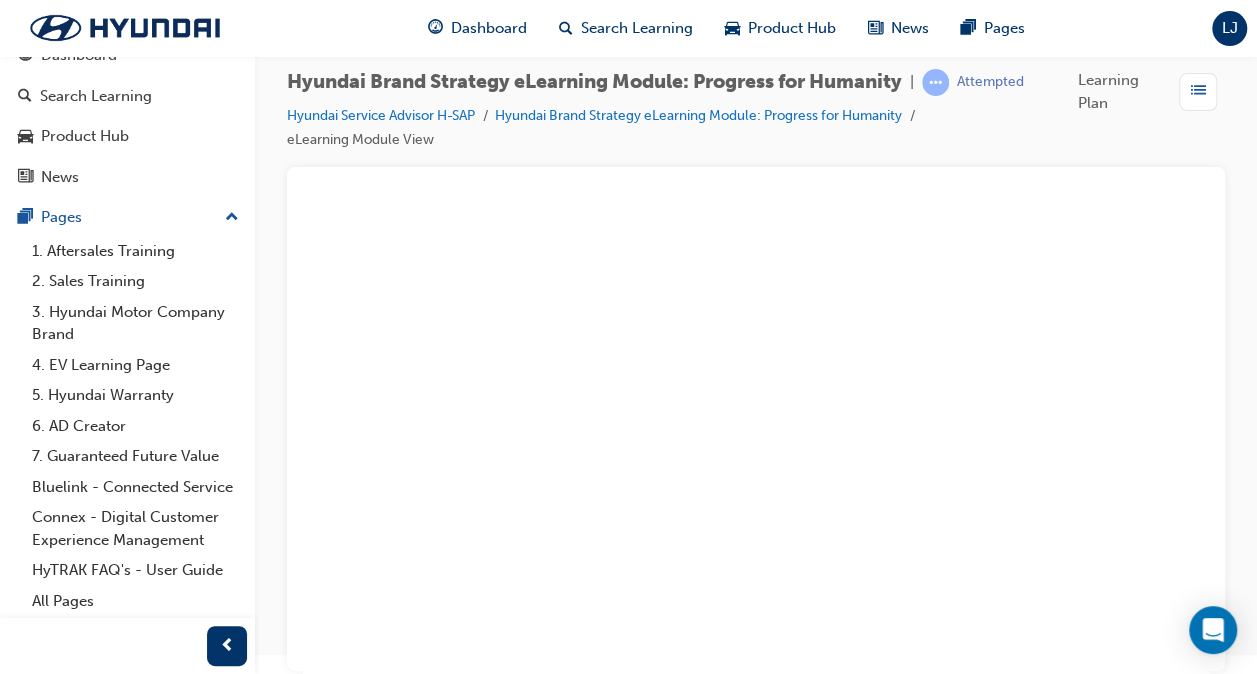 click at bounding box center [123, 1408] 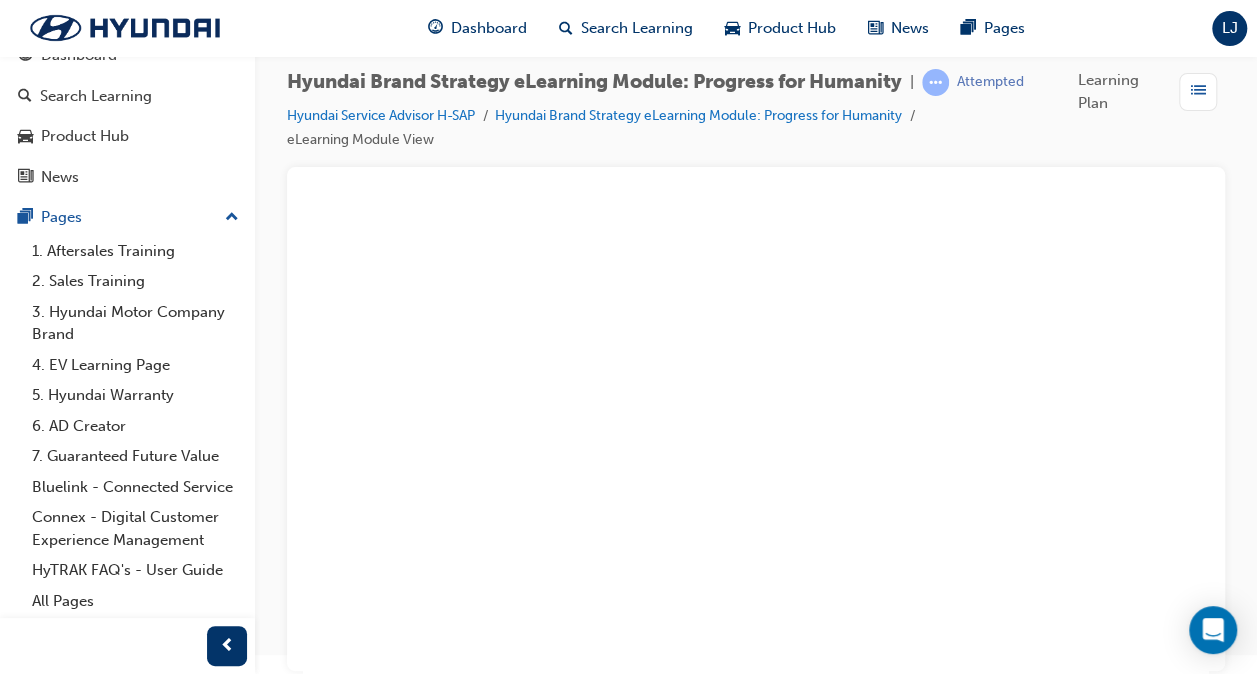 click at bounding box center [-81, 810] 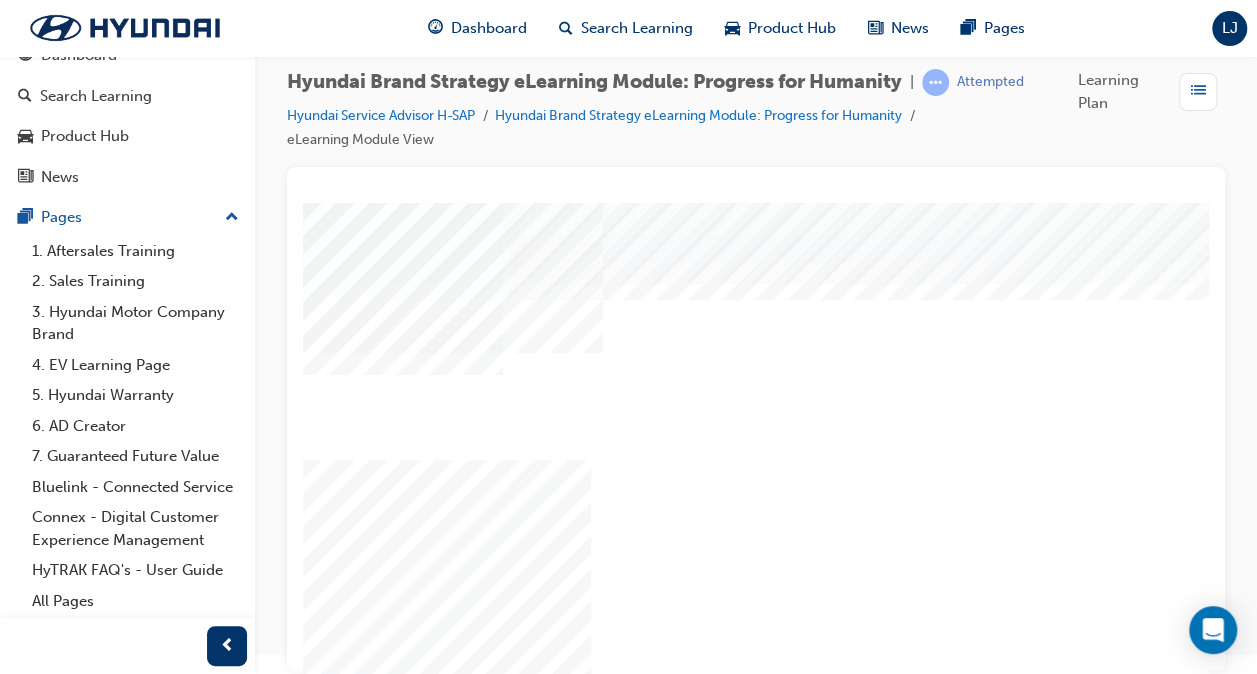 click at bounding box center [443, 1499] 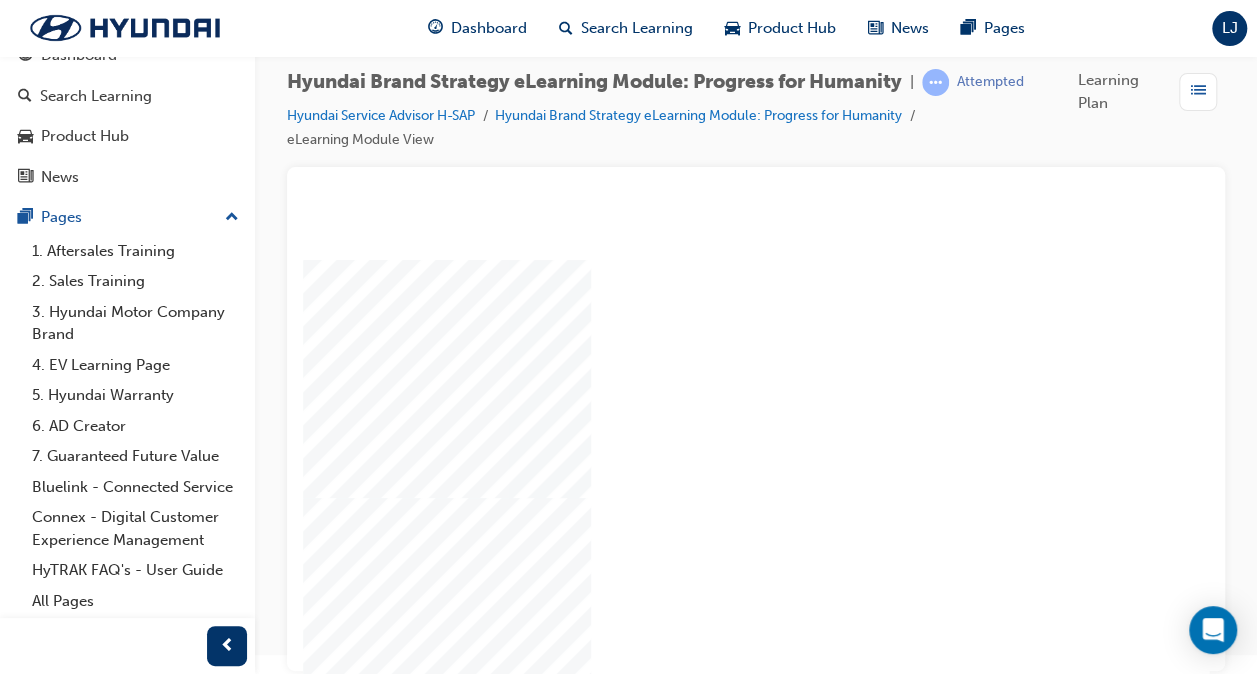 scroll, scrollTop: 240, scrollLeft: 0, axis: vertical 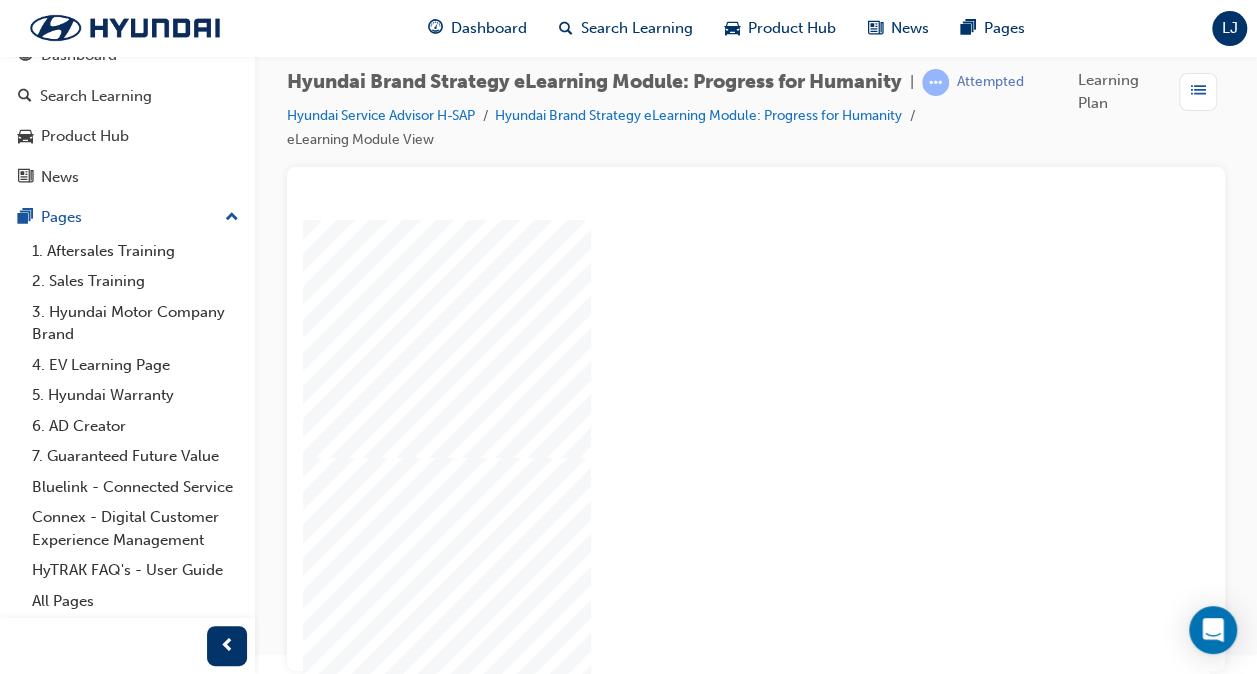 click at bounding box center [443, 1029] 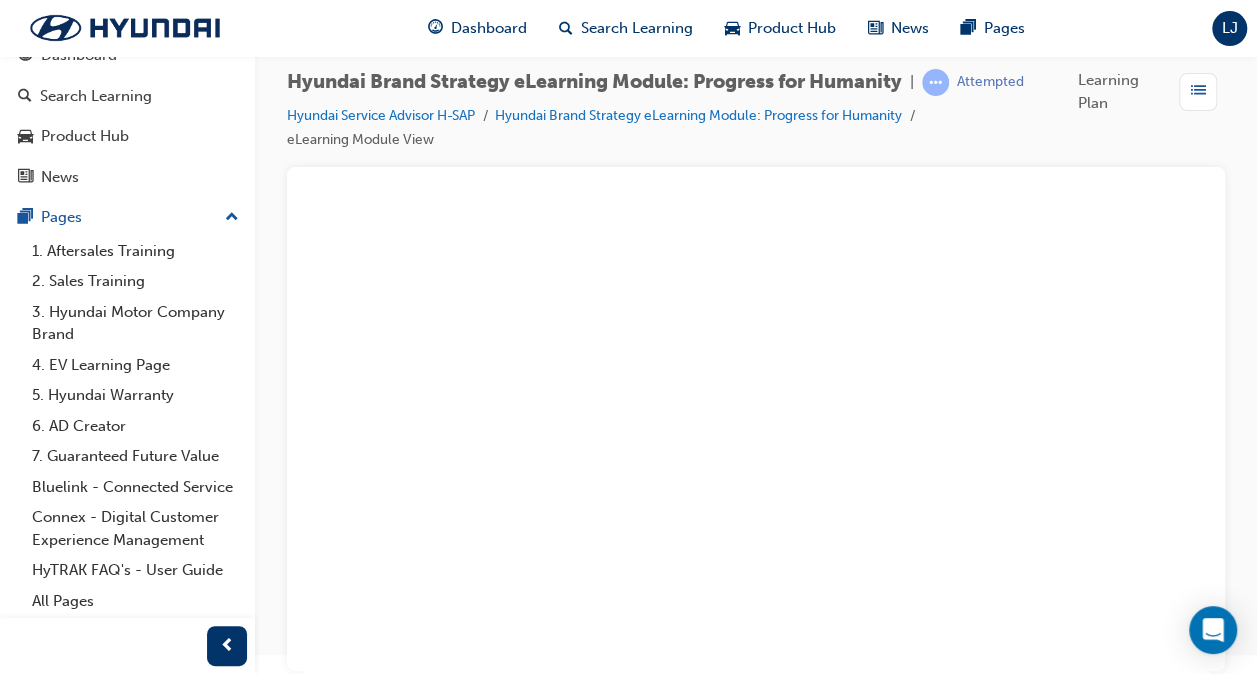 scroll, scrollTop: 240, scrollLeft: 360, axis: both 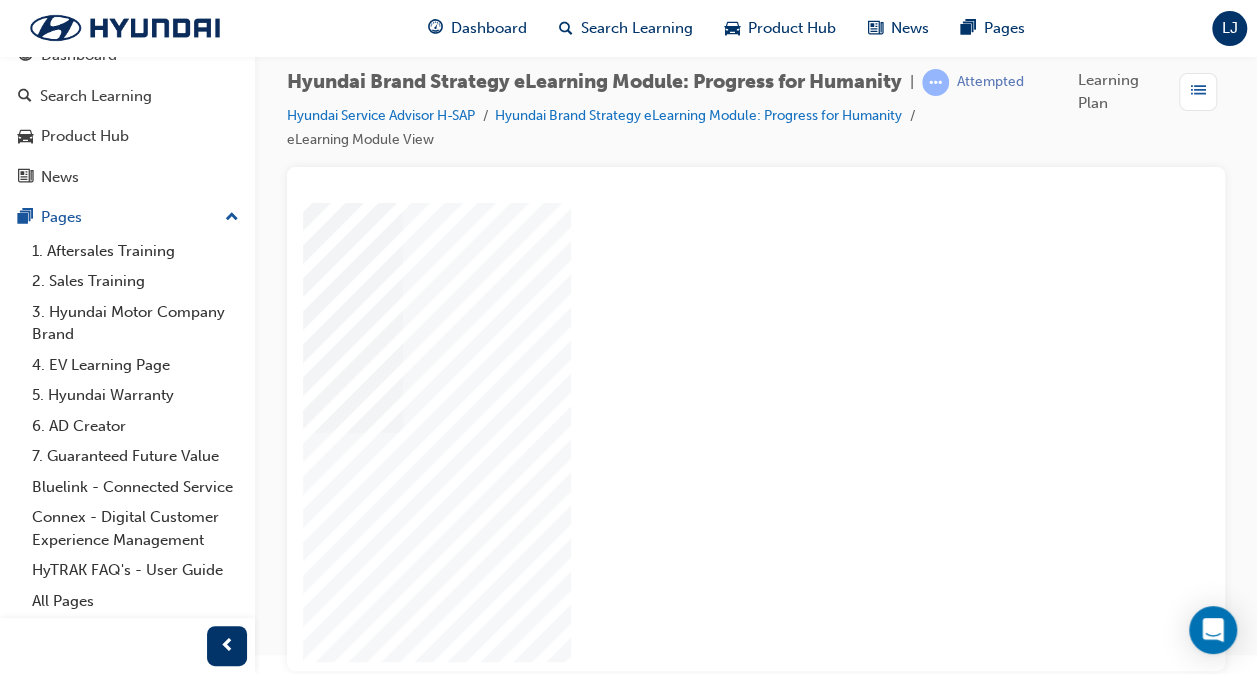 click at bounding box center [-81, 2047] 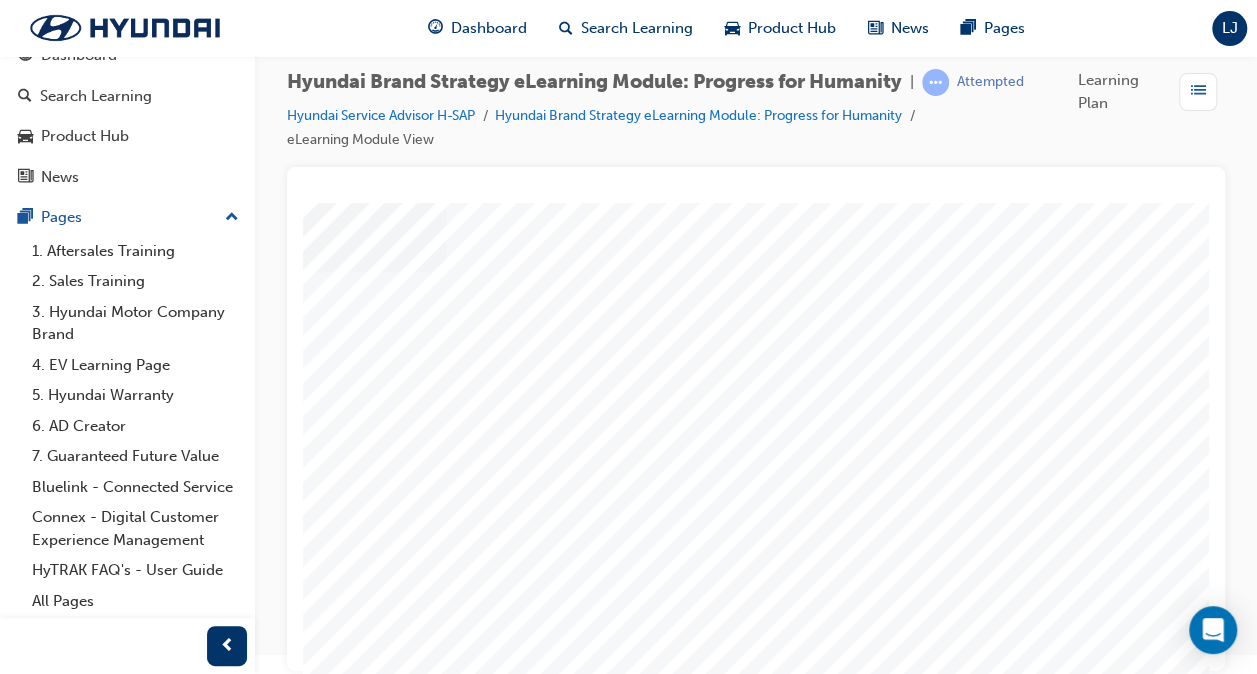 scroll, scrollTop: 240, scrollLeft: 469, axis: both 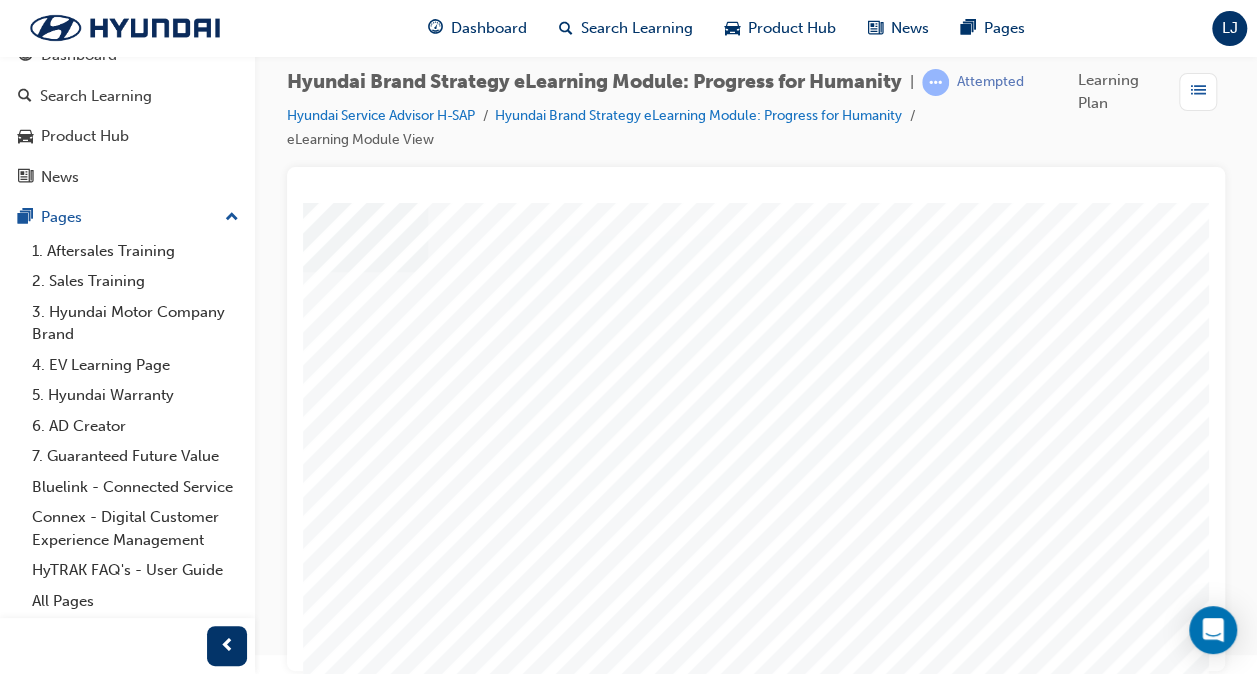 click at bounding box center (-83, 1841) 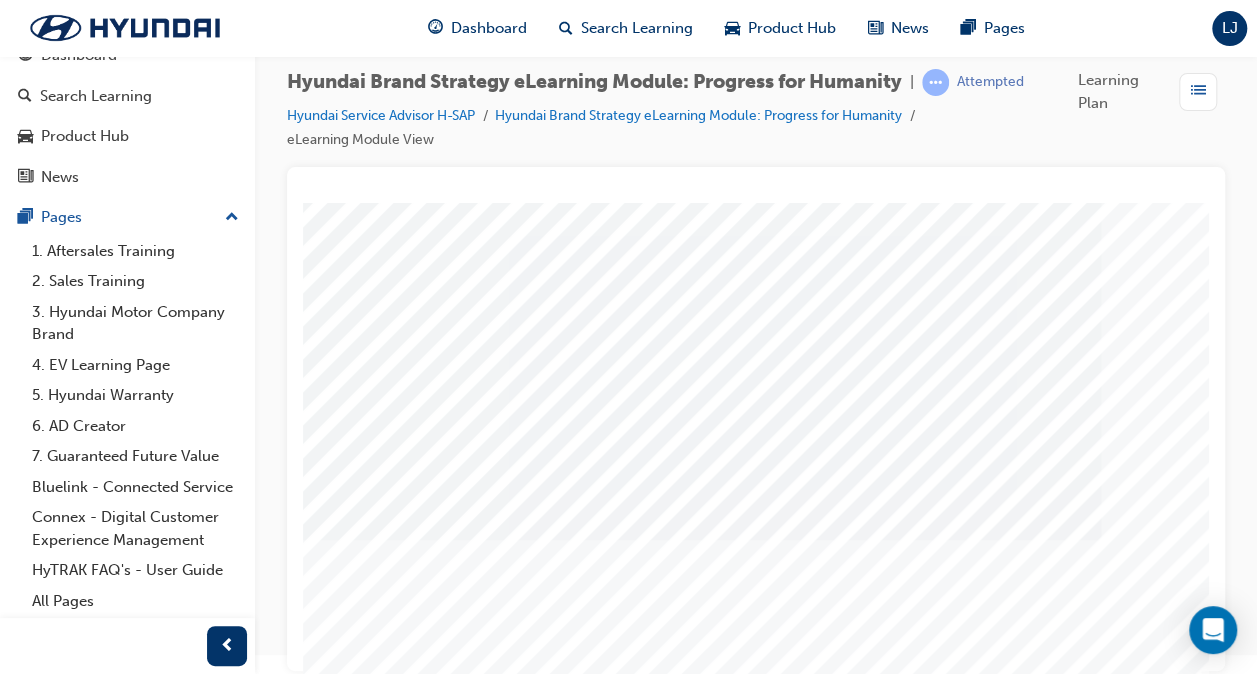scroll, scrollTop: 240, scrollLeft: 469, axis: both 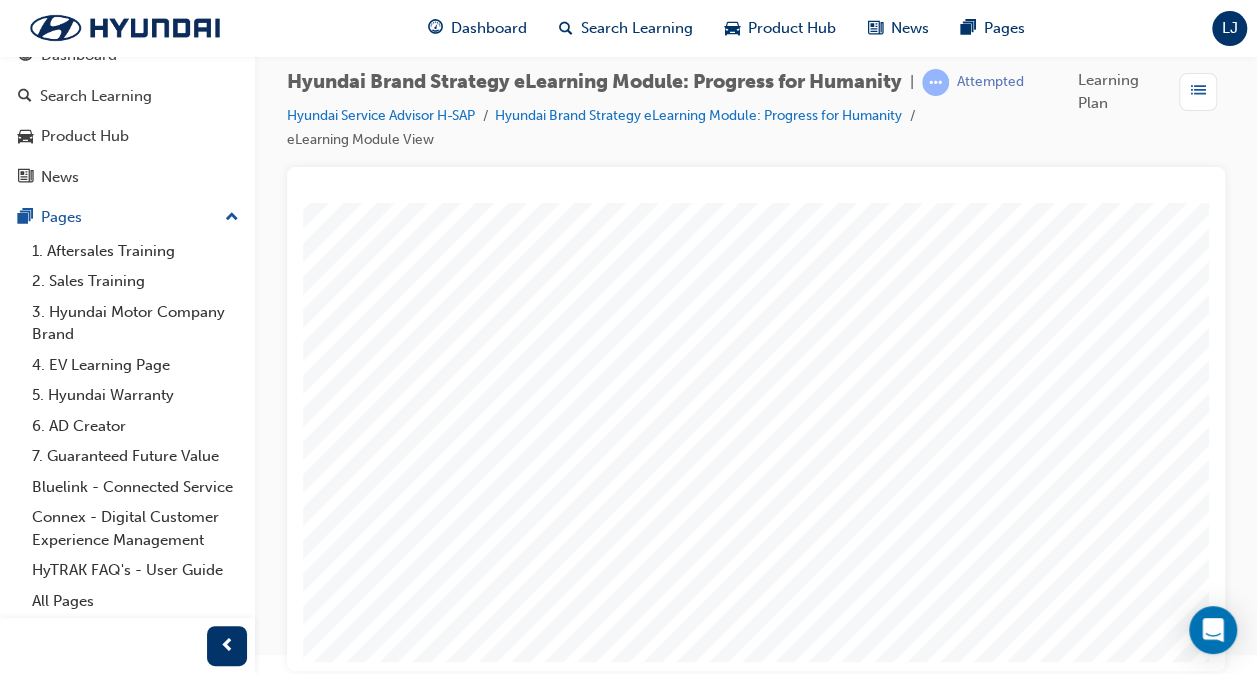 click at bounding box center (-83, 1723) 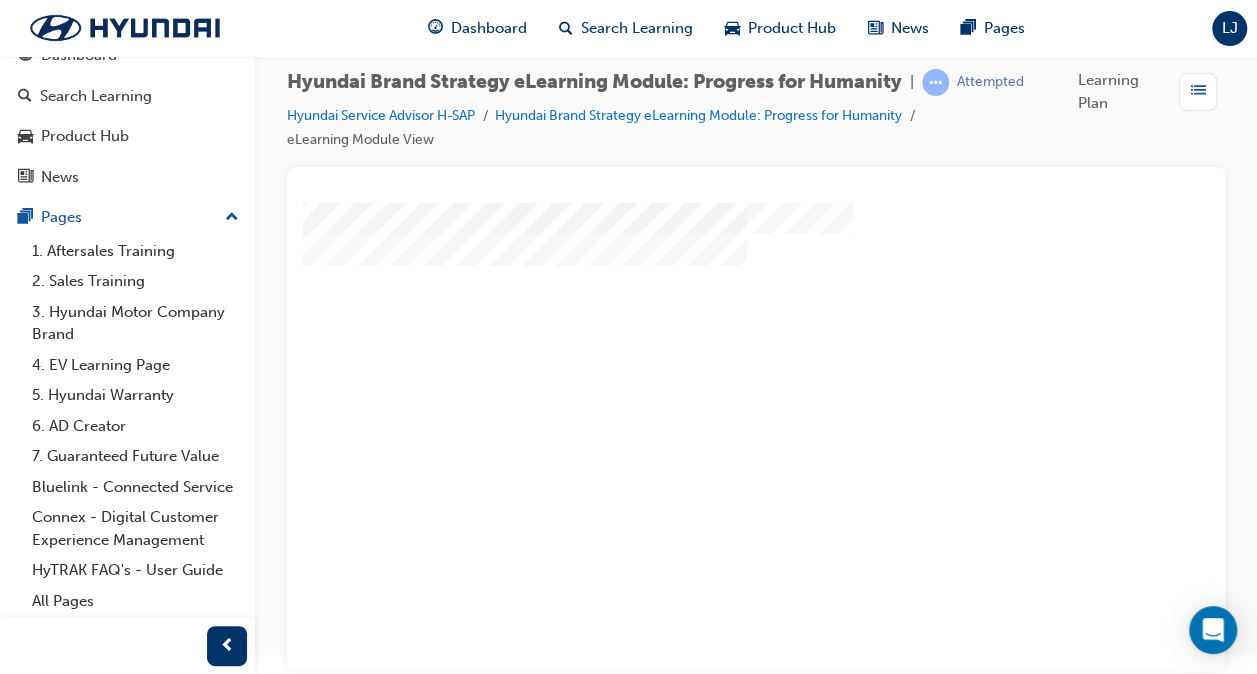 scroll, scrollTop: 263, scrollLeft: 0, axis: vertical 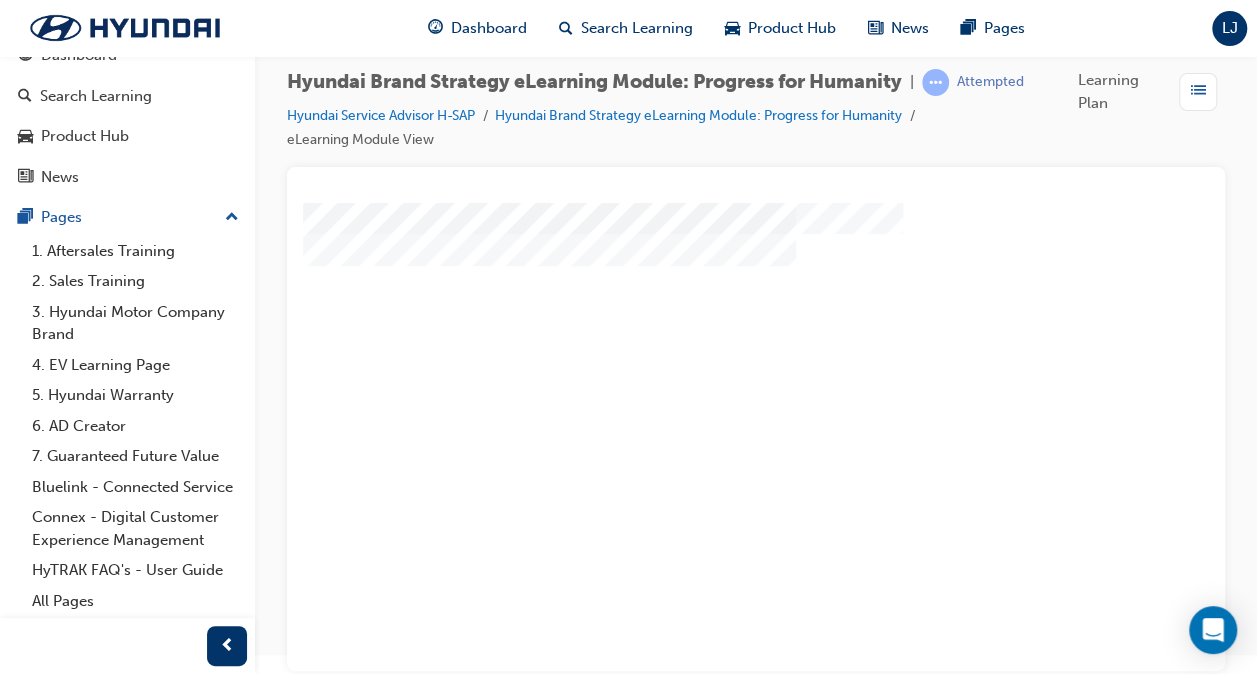 click at bounding box center [373, 1512] 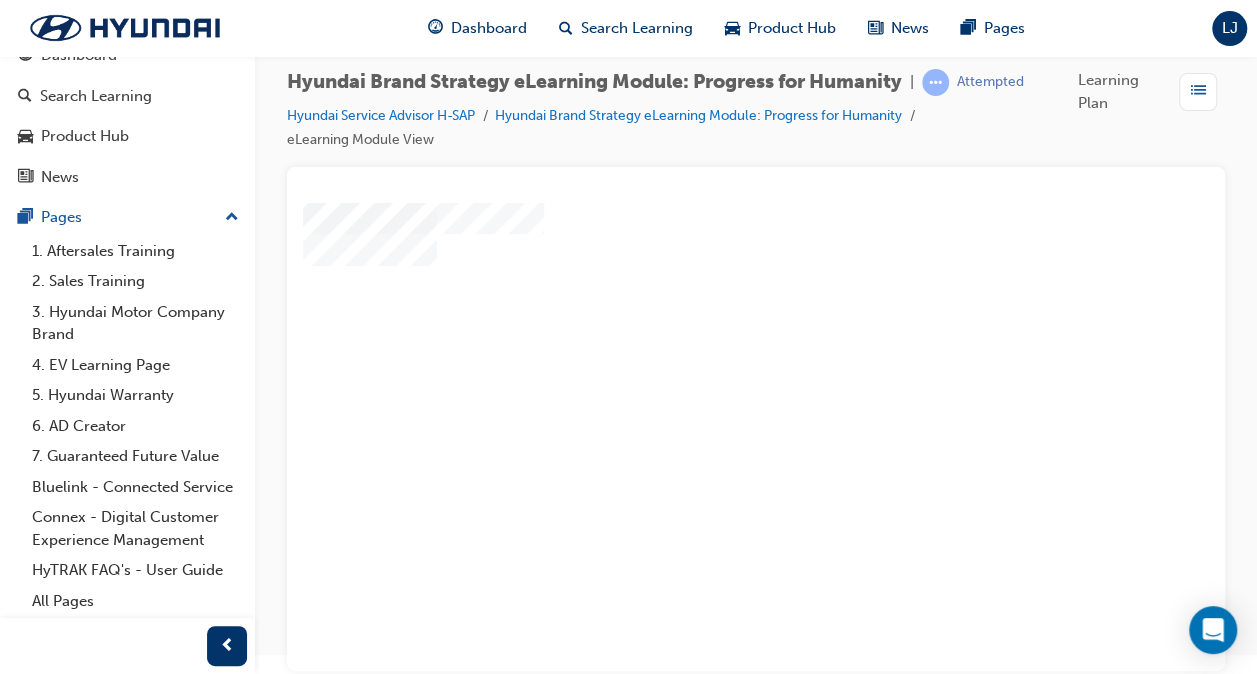 scroll, scrollTop: 263, scrollLeft: 360, axis: both 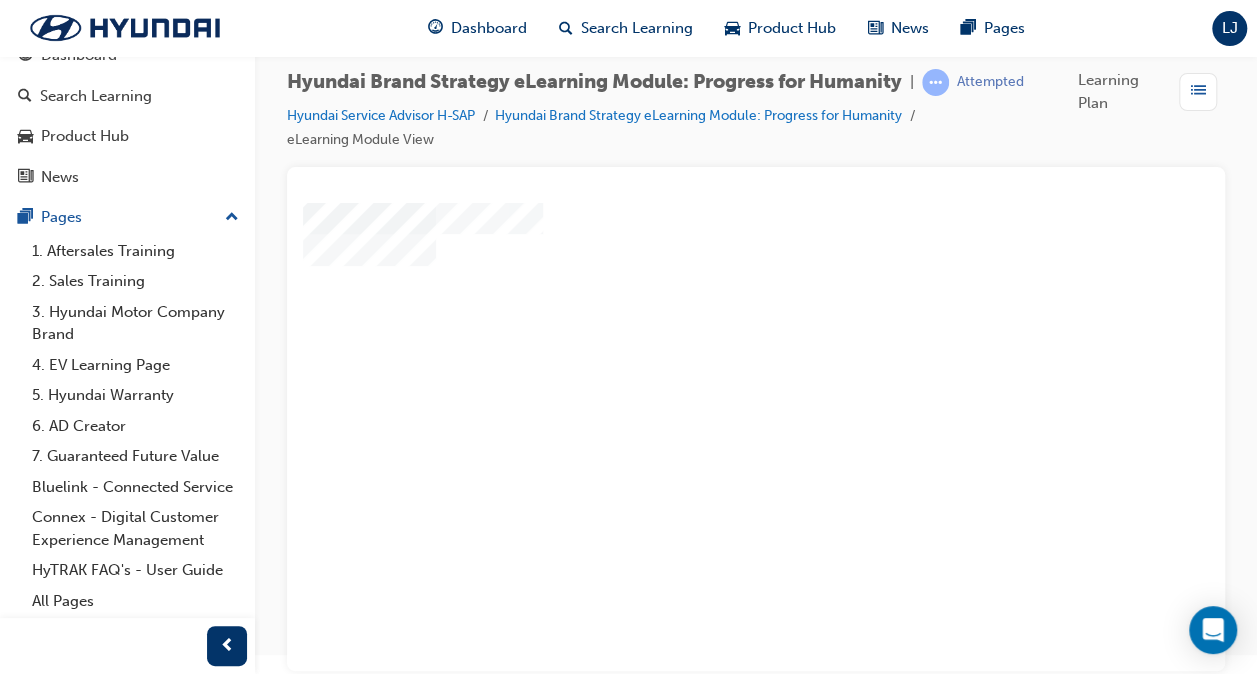click at bounding box center [13, 1173] 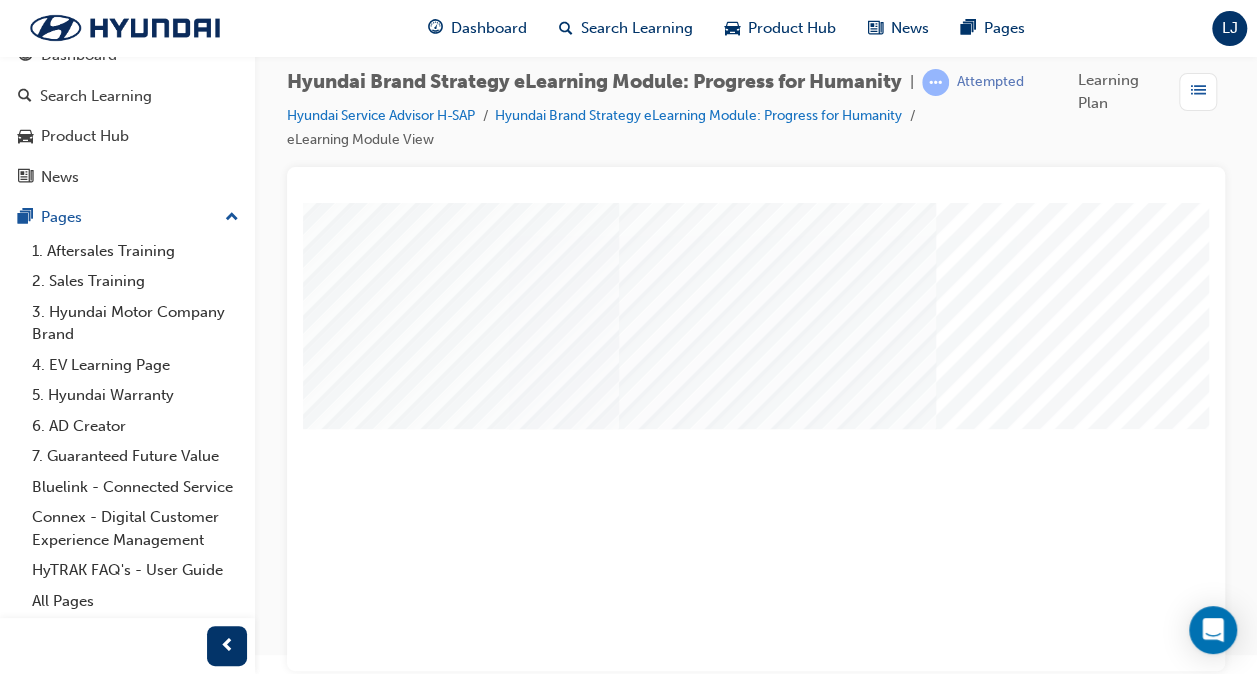 click on "multistate" at bounding box center [623, 300] 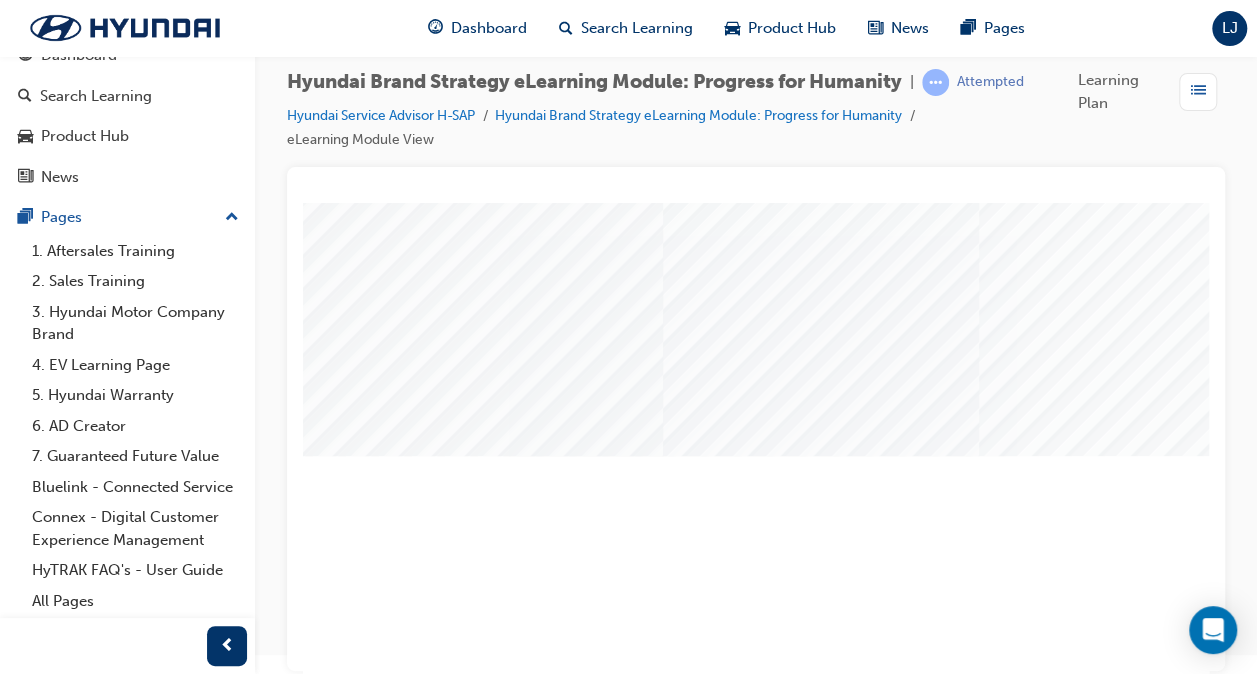 scroll, scrollTop: 240, scrollLeft: 0, axis: vertical 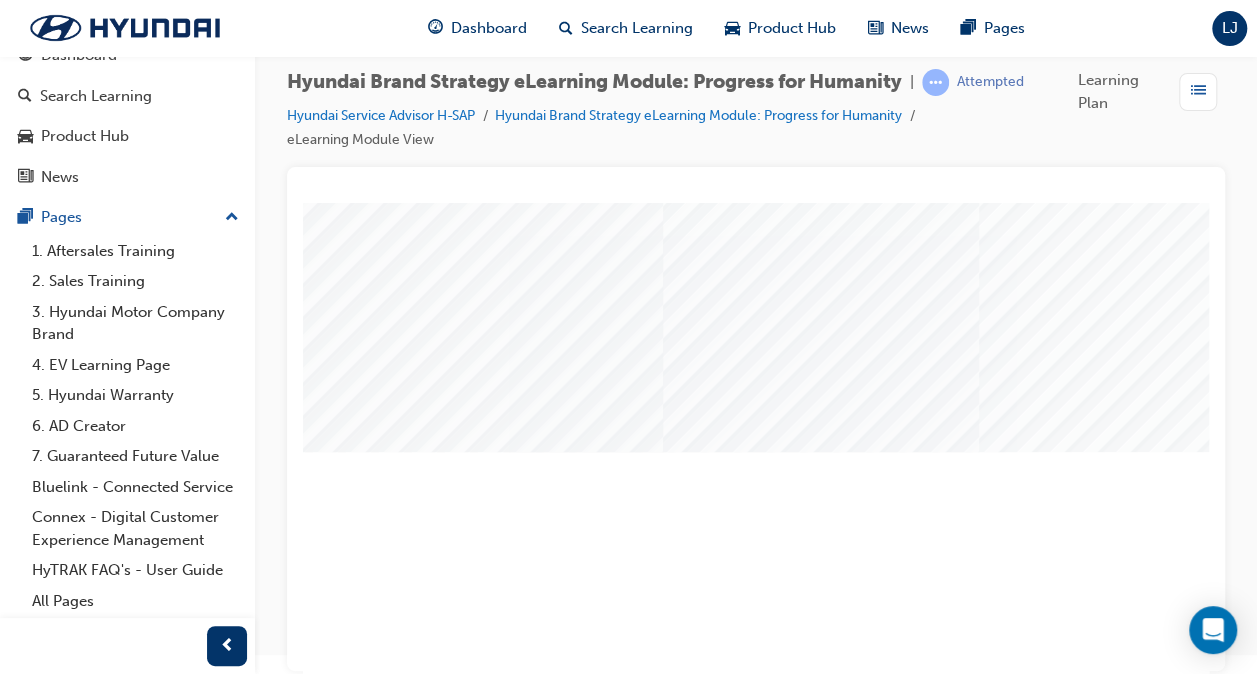 click at bounding box center [458, 2362] 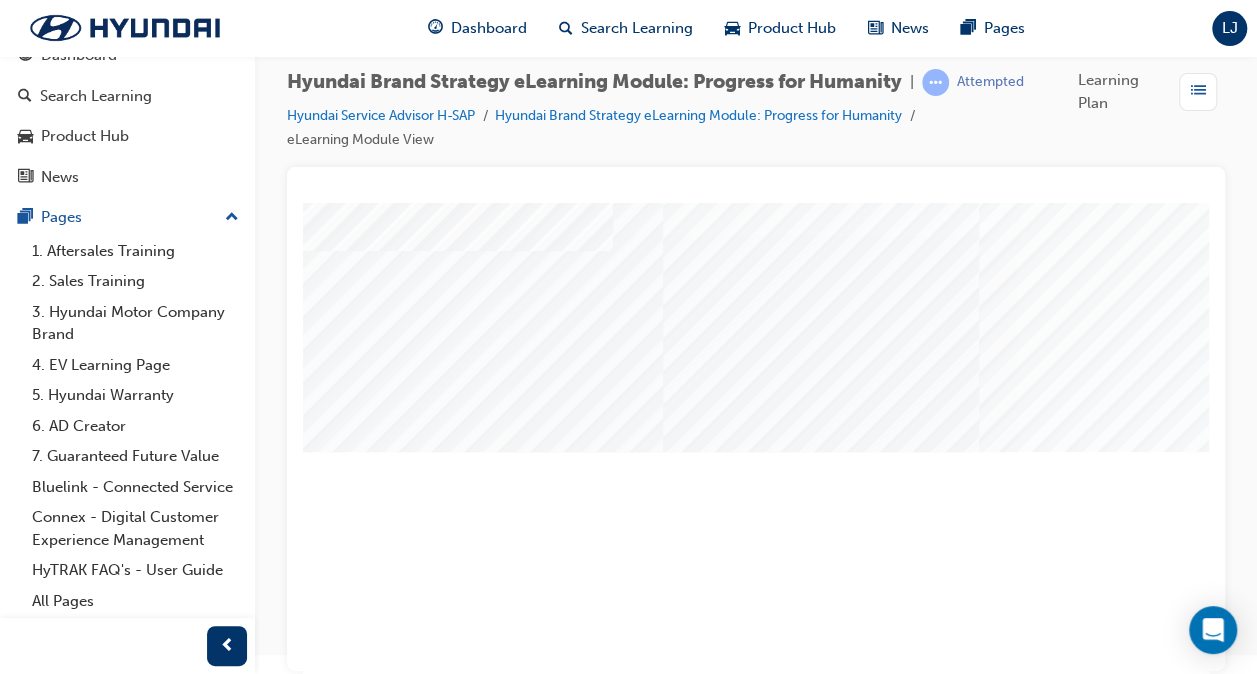 click at bounding box center [458, 2442] 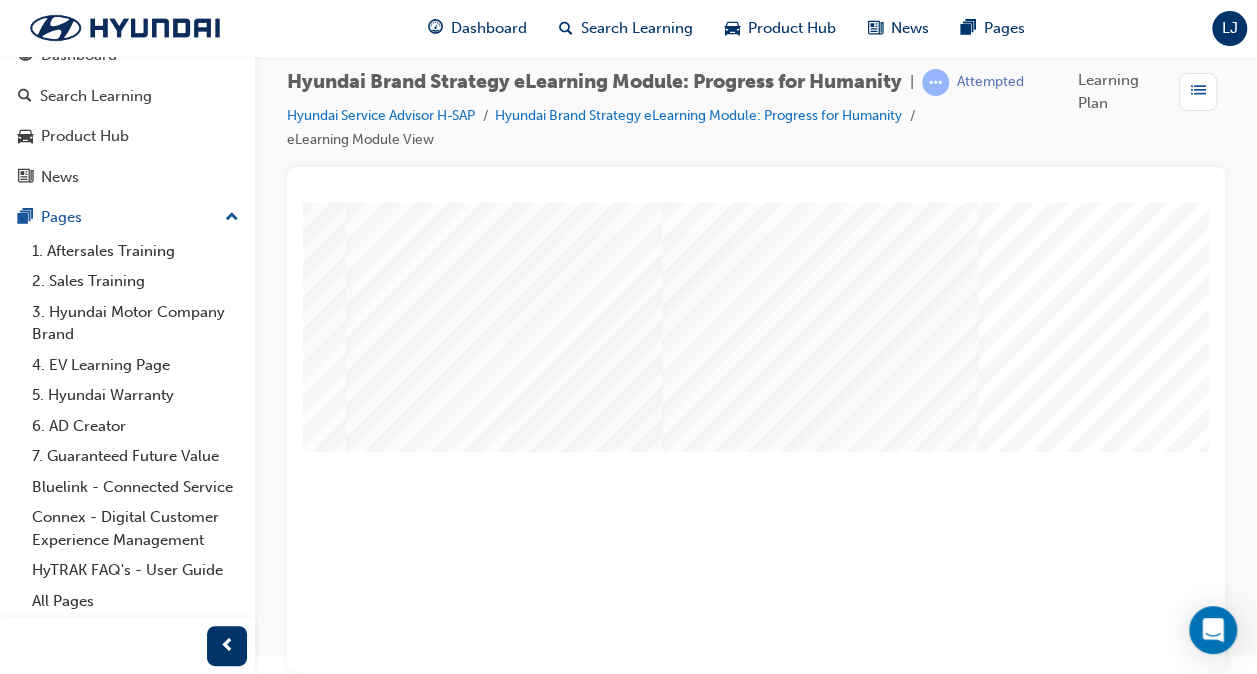 scroll, scrollTop: 240, scrollLeft: 320, axis: both 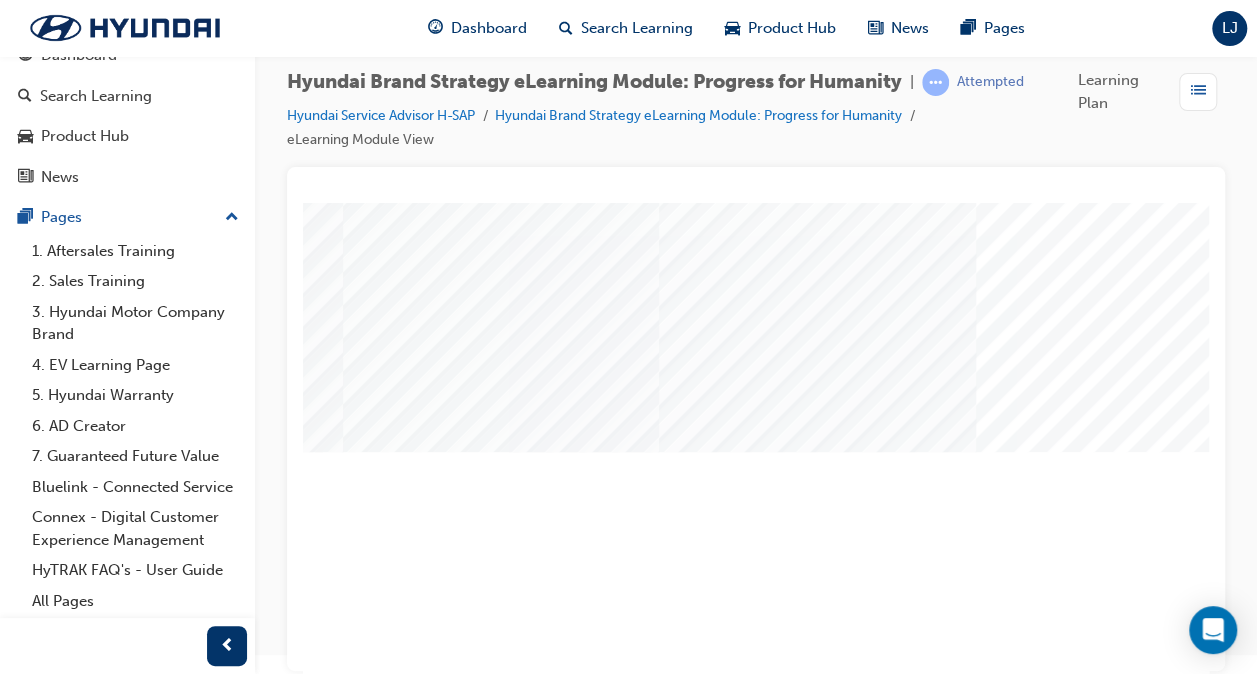 click at bounding box center (138, 2522) 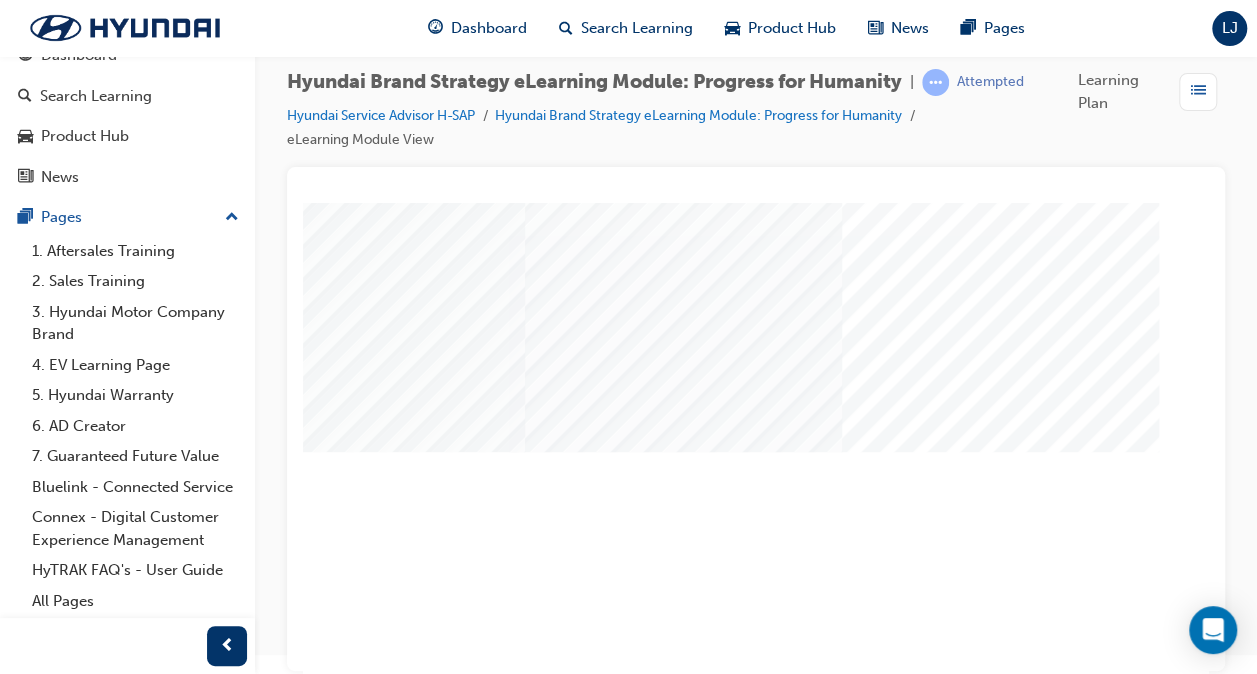 scroll, scrollTop: 240, scrollLeft: 403, axis: both 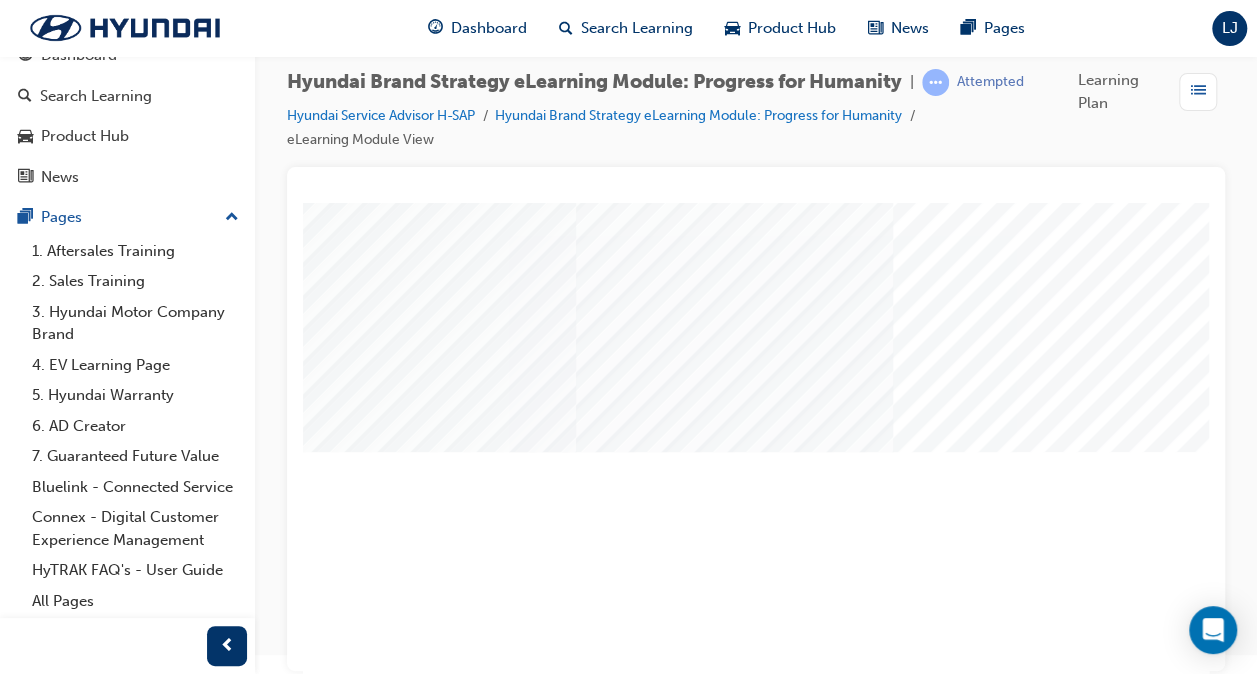 click at bounding box center [55, 2602] 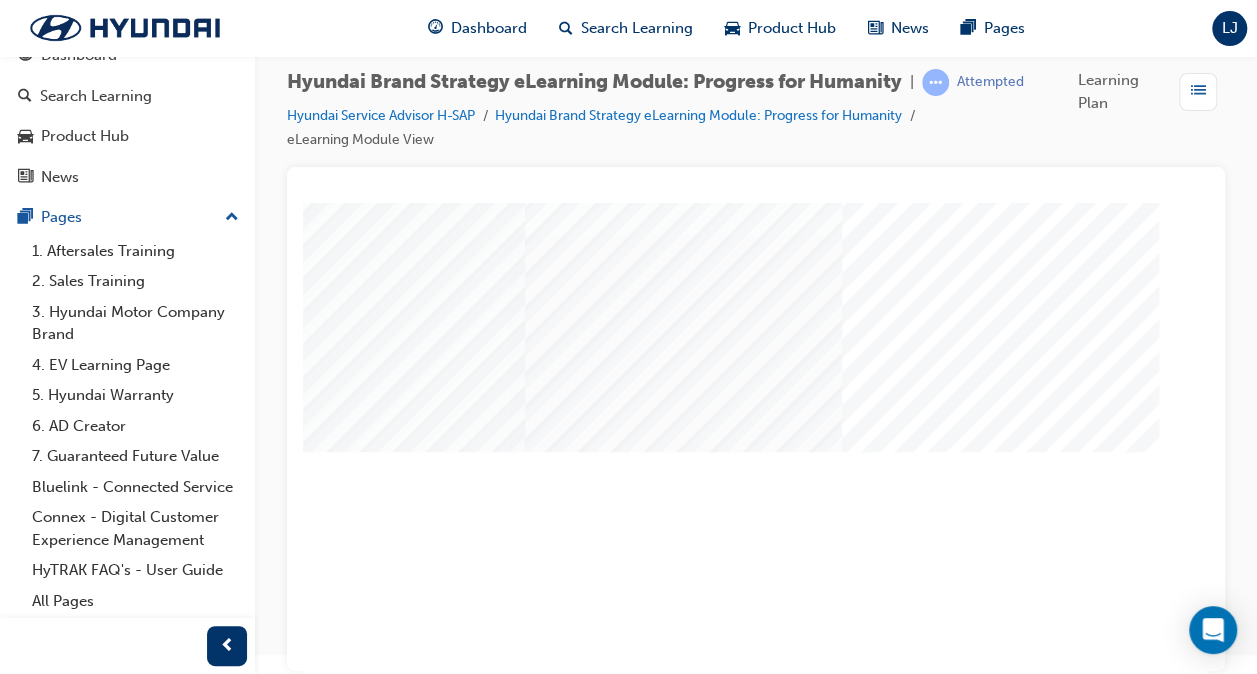 scroll, scrollTop: 240, scrollLeft: 469, axis: both 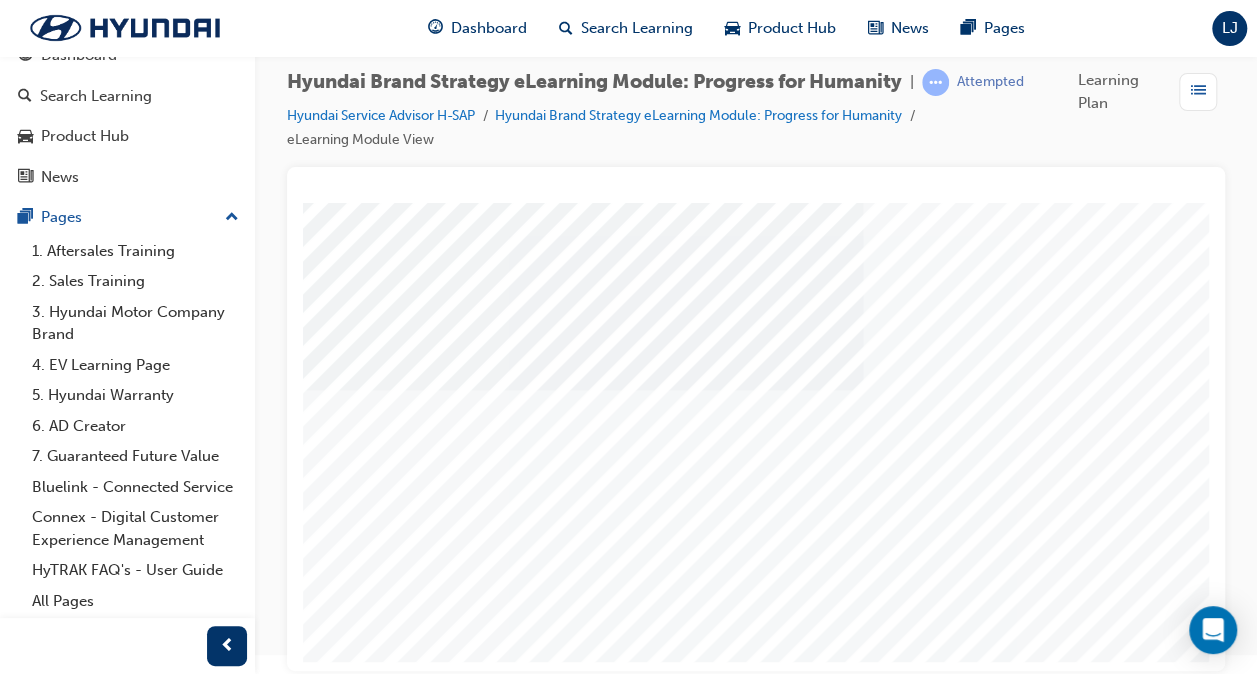 click at bounding box center [193, 5082] 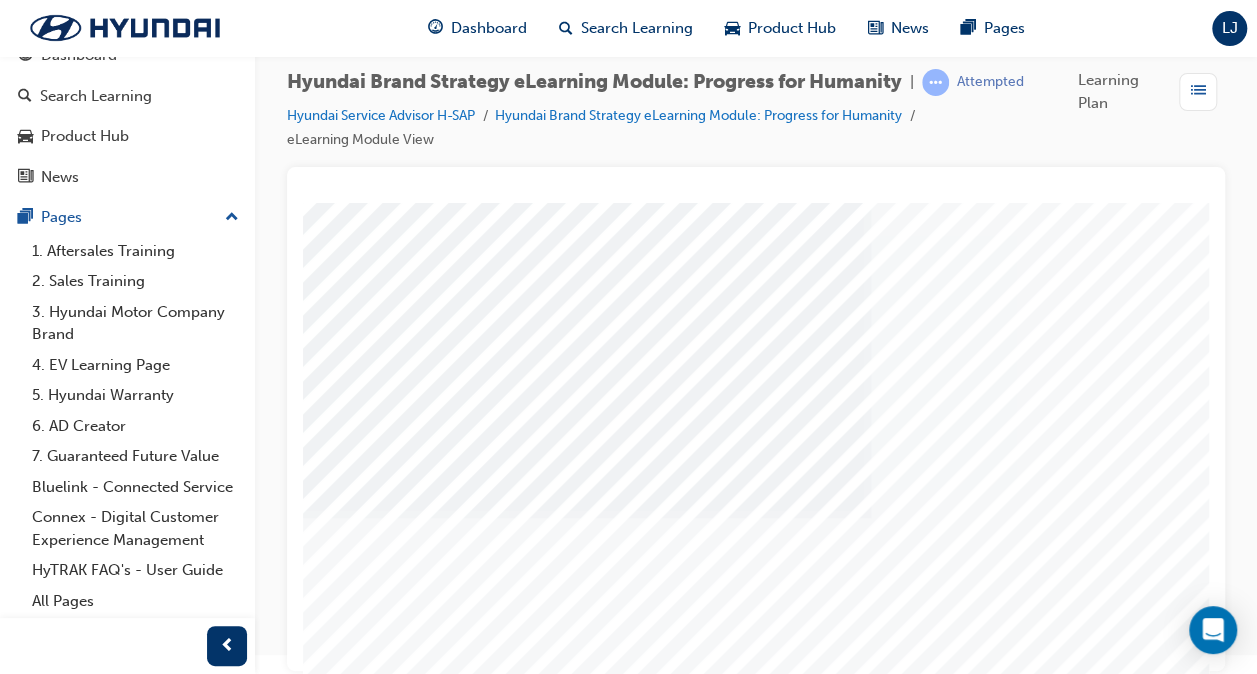 scroll, scrollTop: 183, scrollLeft: 240, axis: both 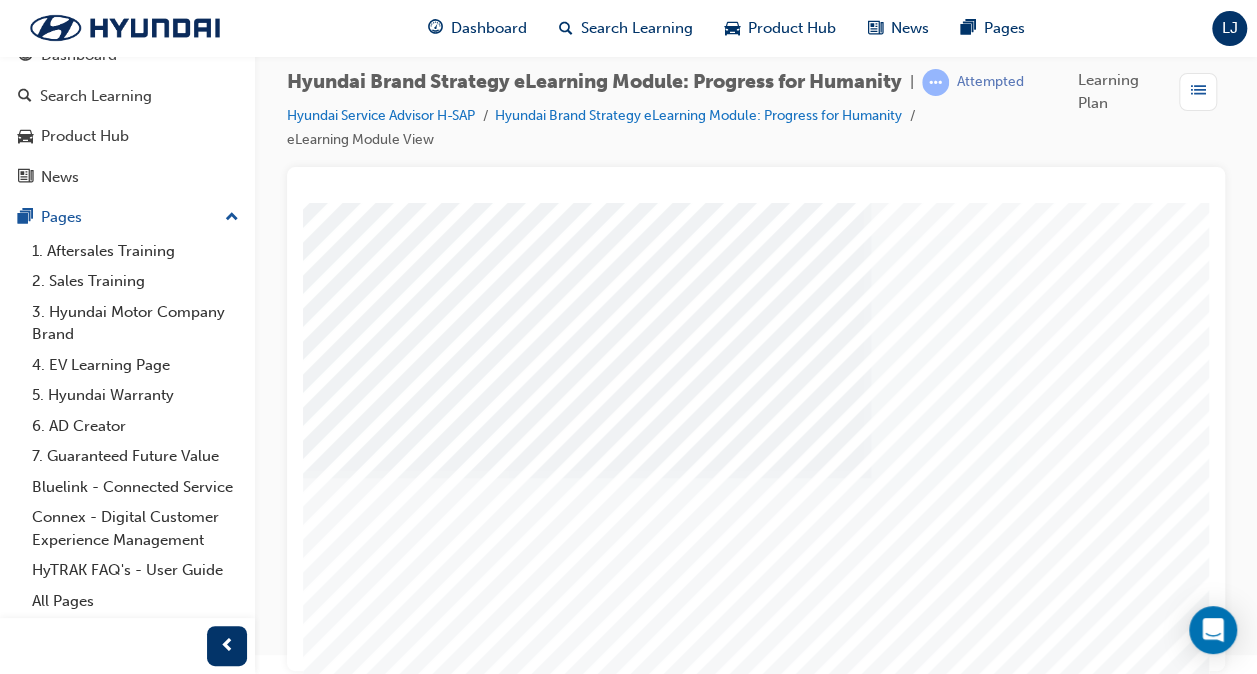 click at bounding box center [193, 5242] 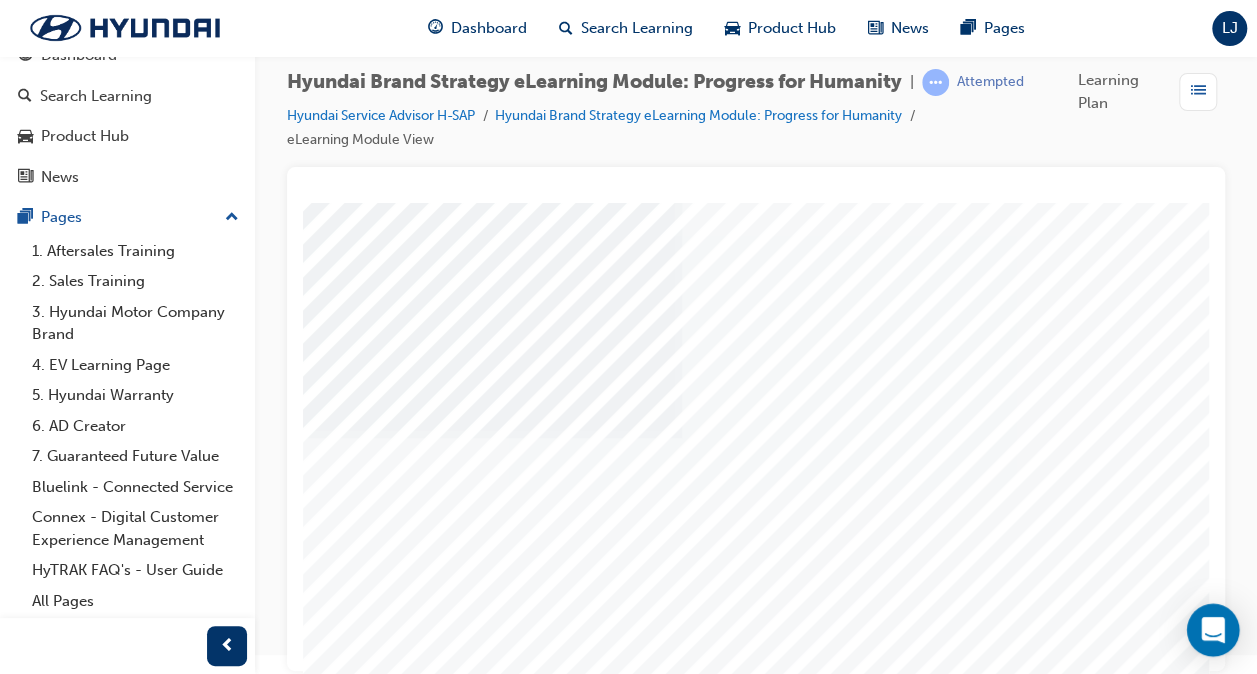 scroll, scrollTop: 223, scrollLeft: 469, axis: both 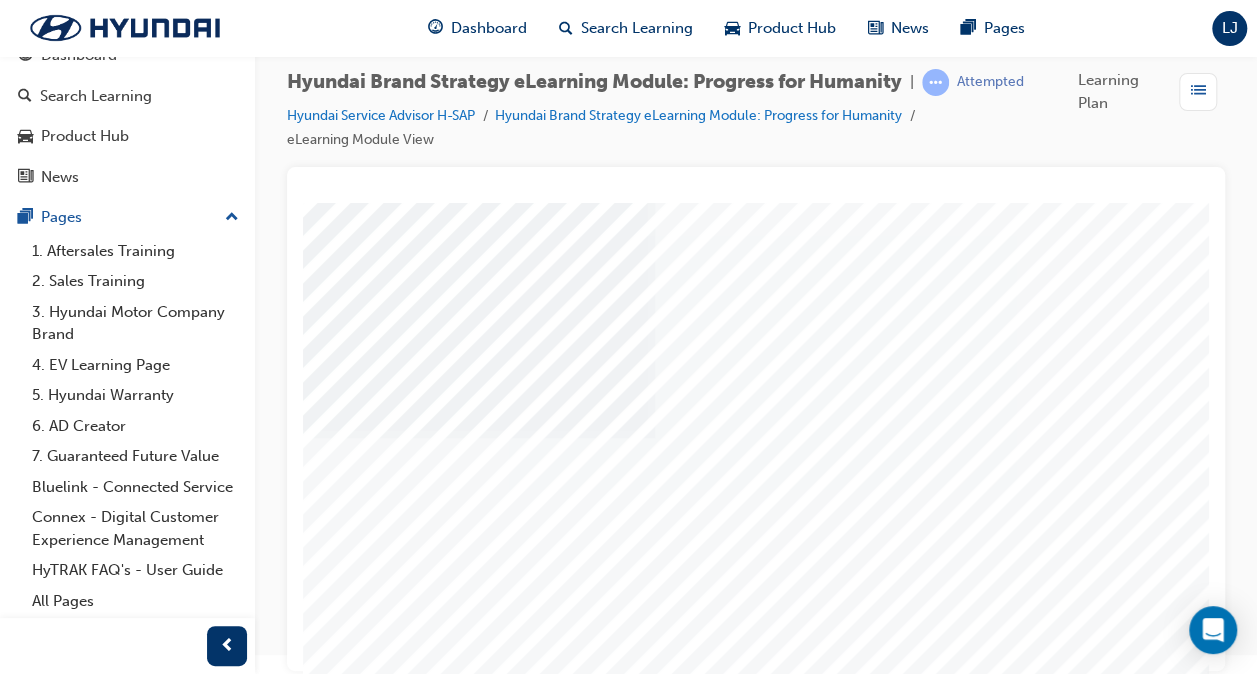 click at bounding box center [-83, 5389] 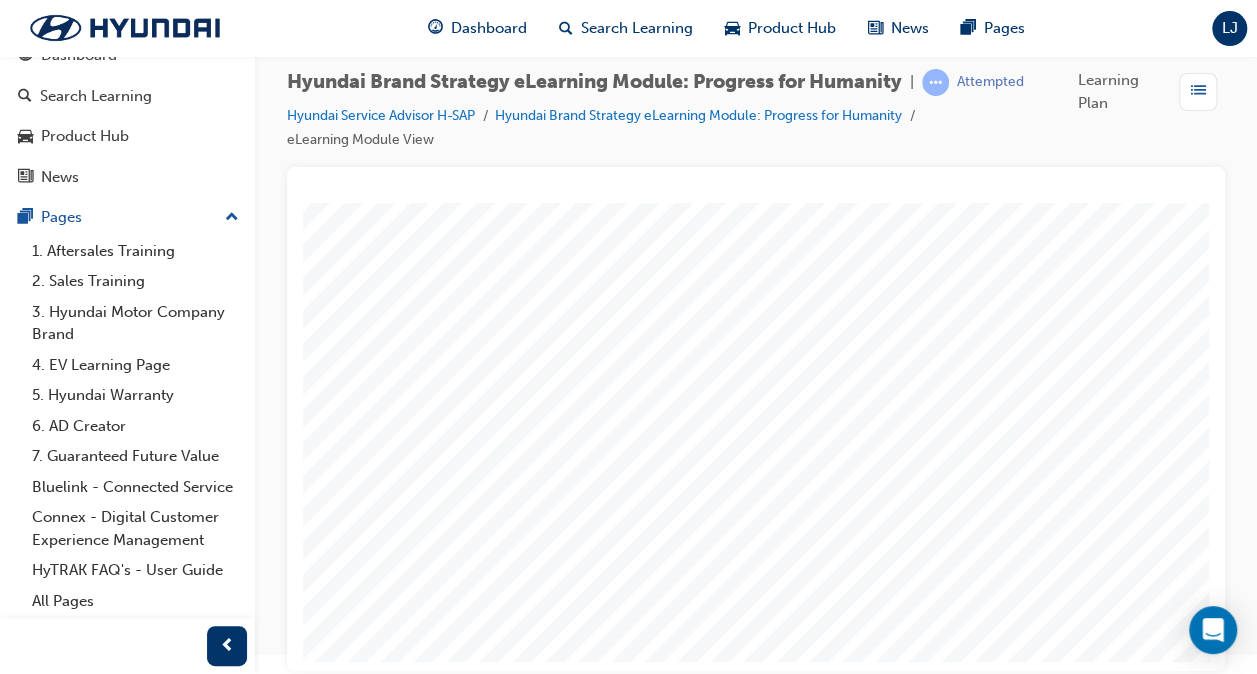 scroll, scrollTop: 263, scrollLeft: 469, axis: both 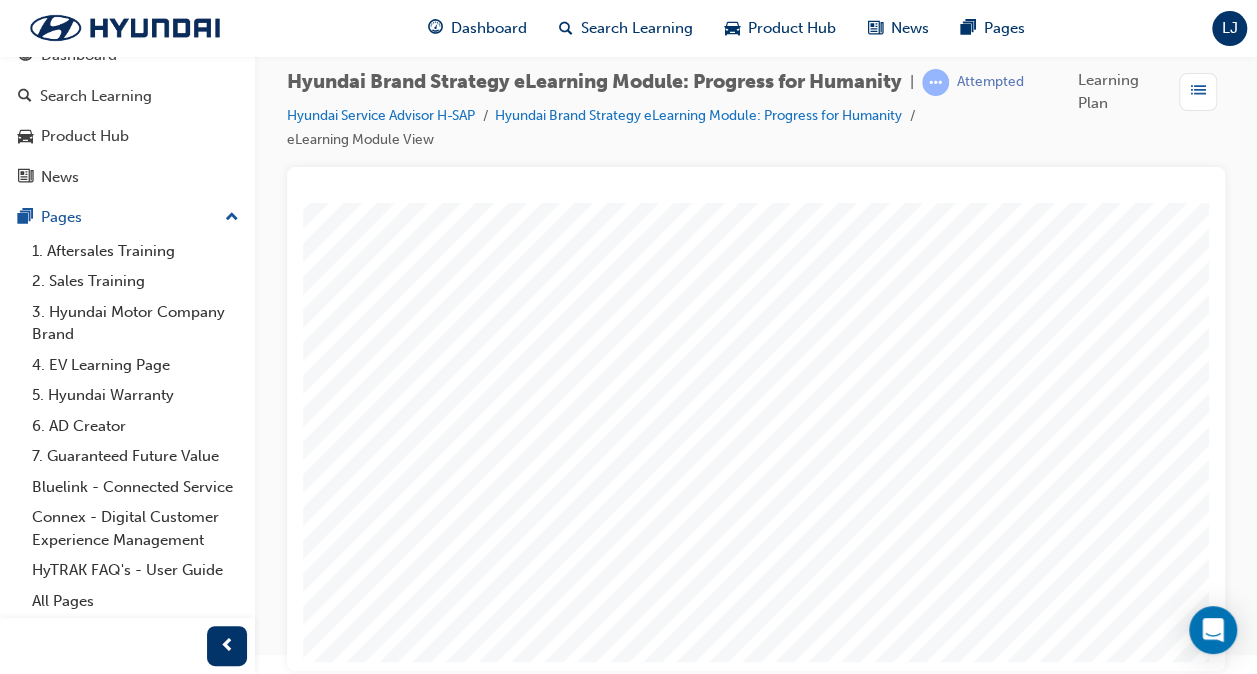 click at bounding box center [-83, 1623] 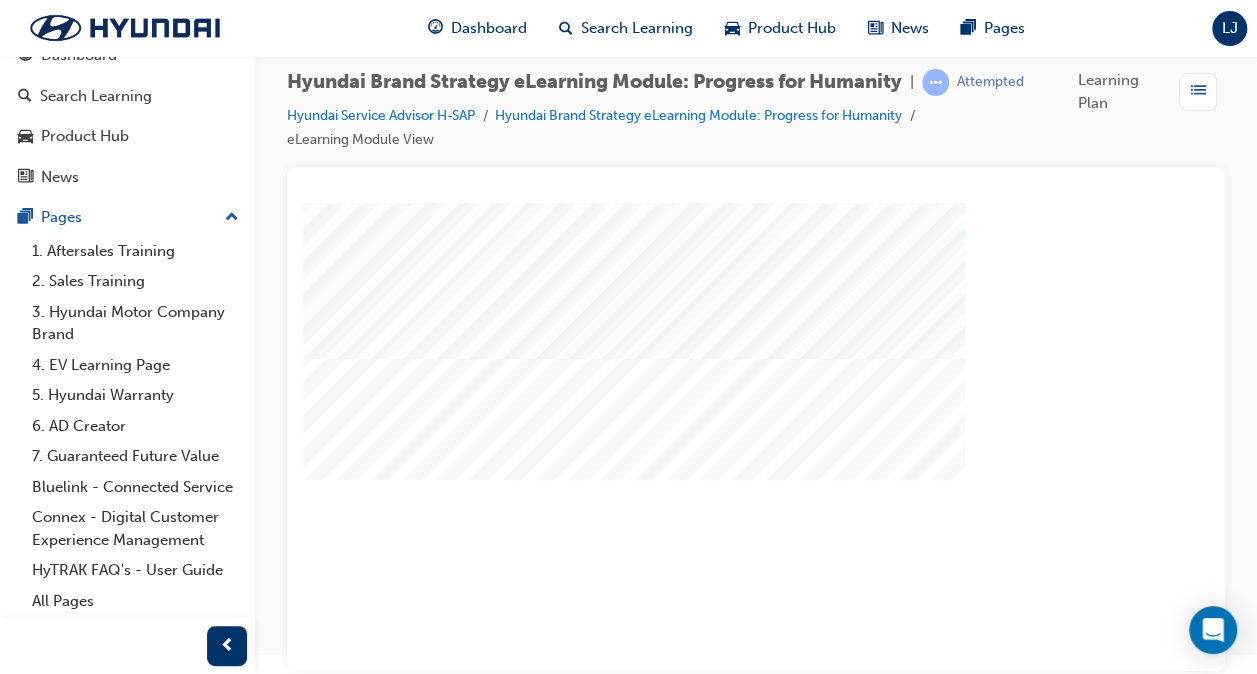 scroll, scrollTop: 263, scrollLeft: 469, axis: both 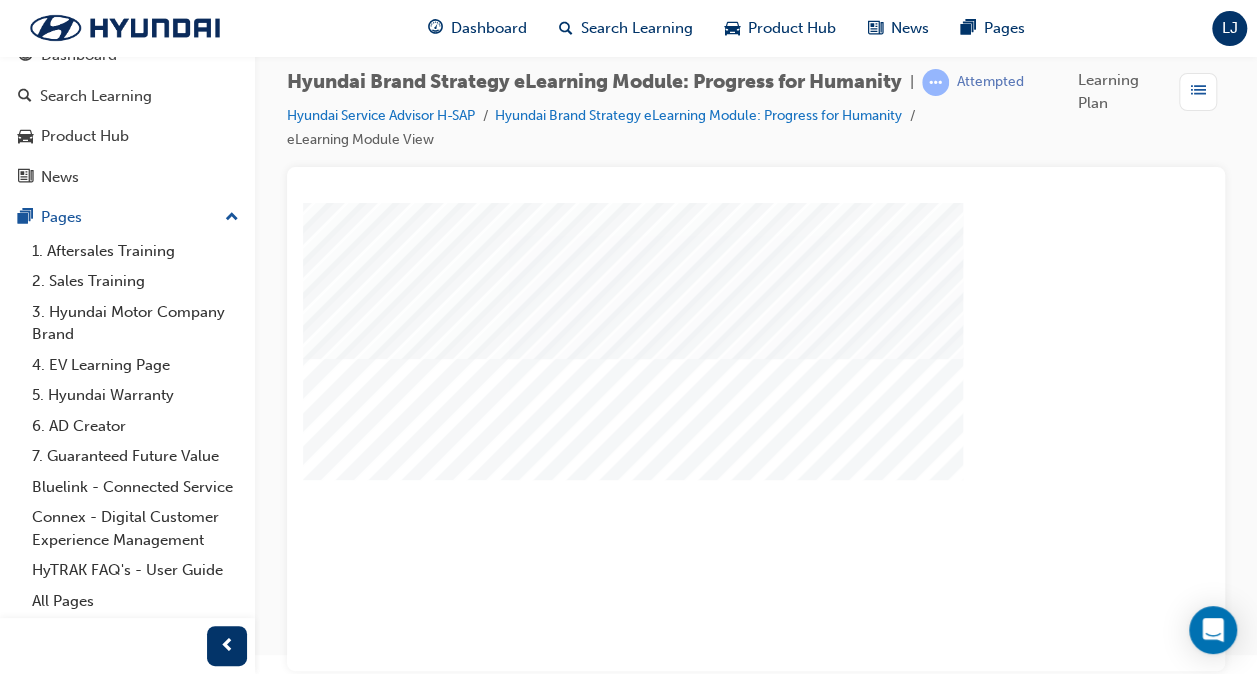 click at bounding box center (-81, 787) 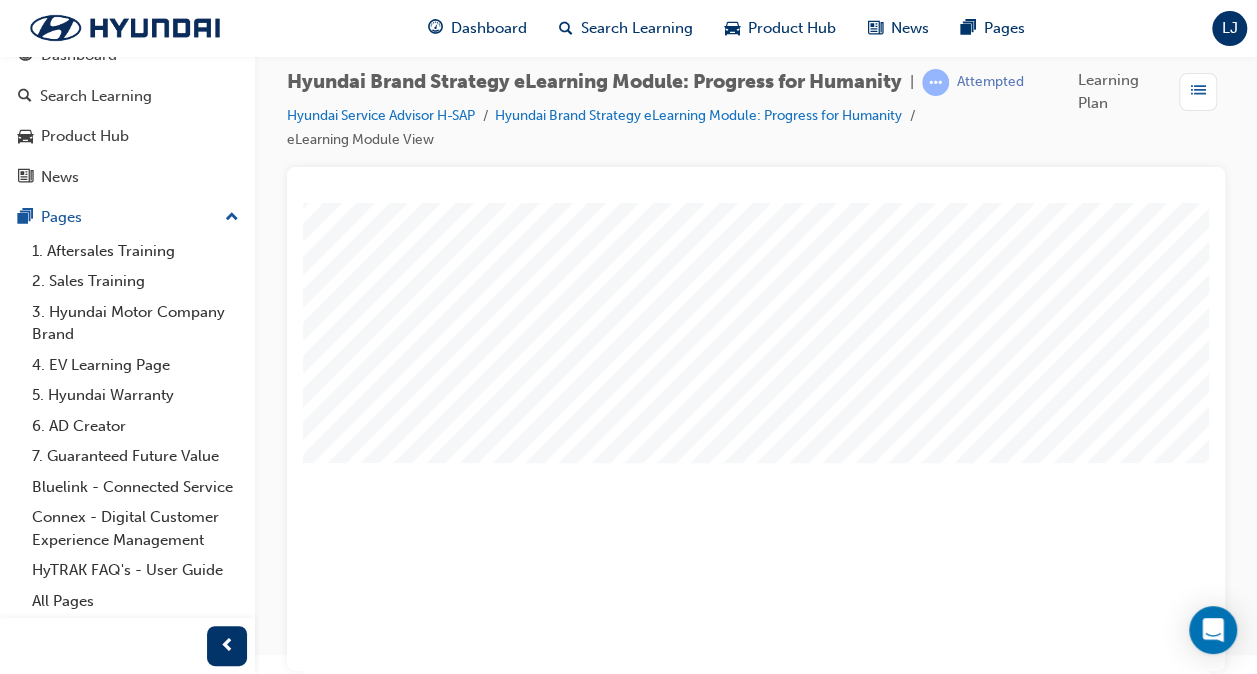 scroll, scrollTop: 263, scrollLeft: 0, axis: vertical 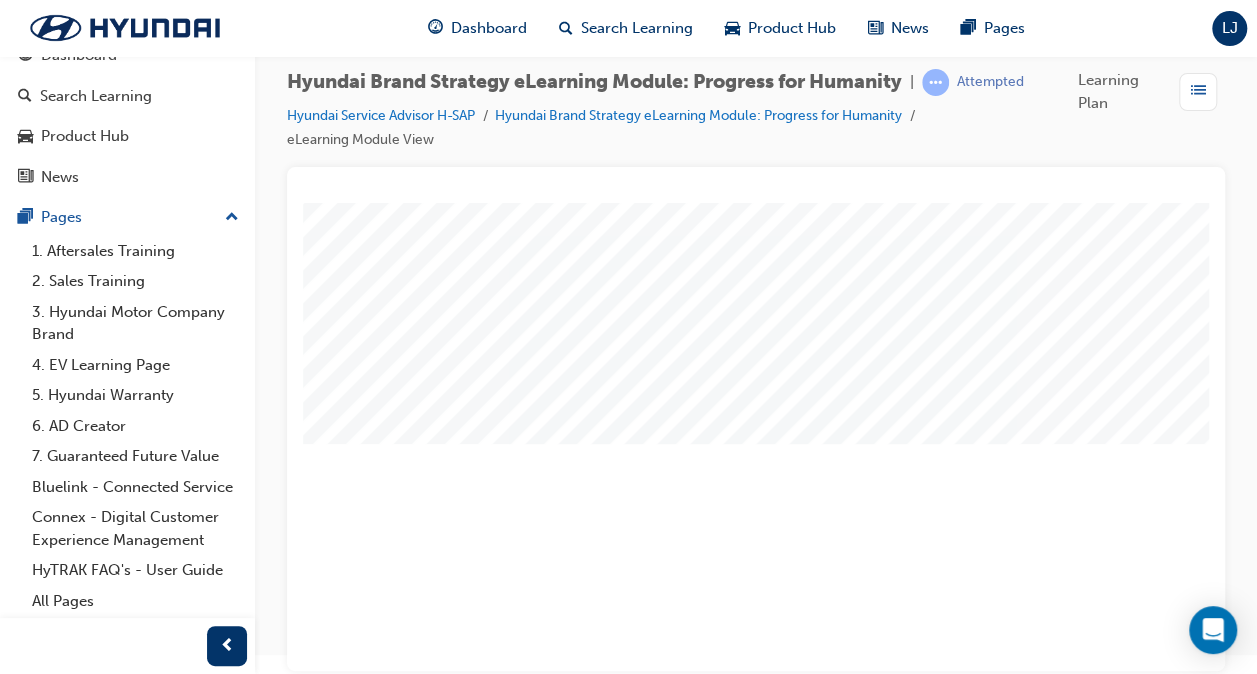click at bounding box center [513, 1477] 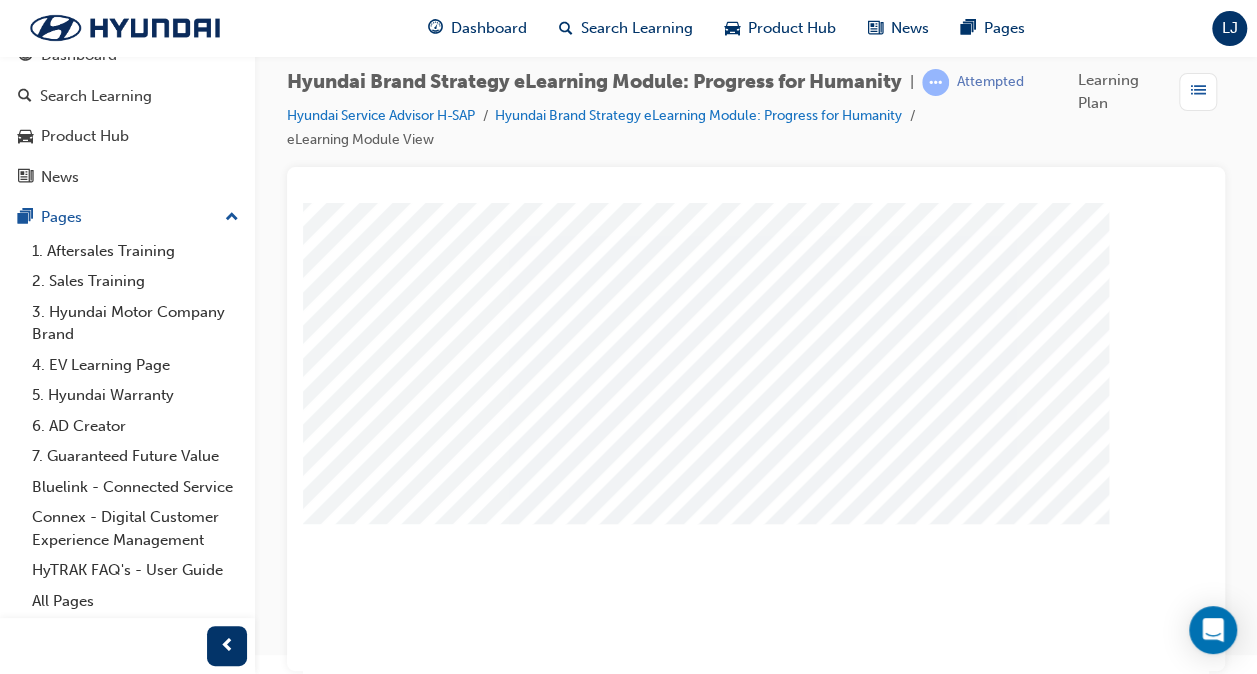 scroll, scrollTop: 223, scrollLeft: 469, axis: both 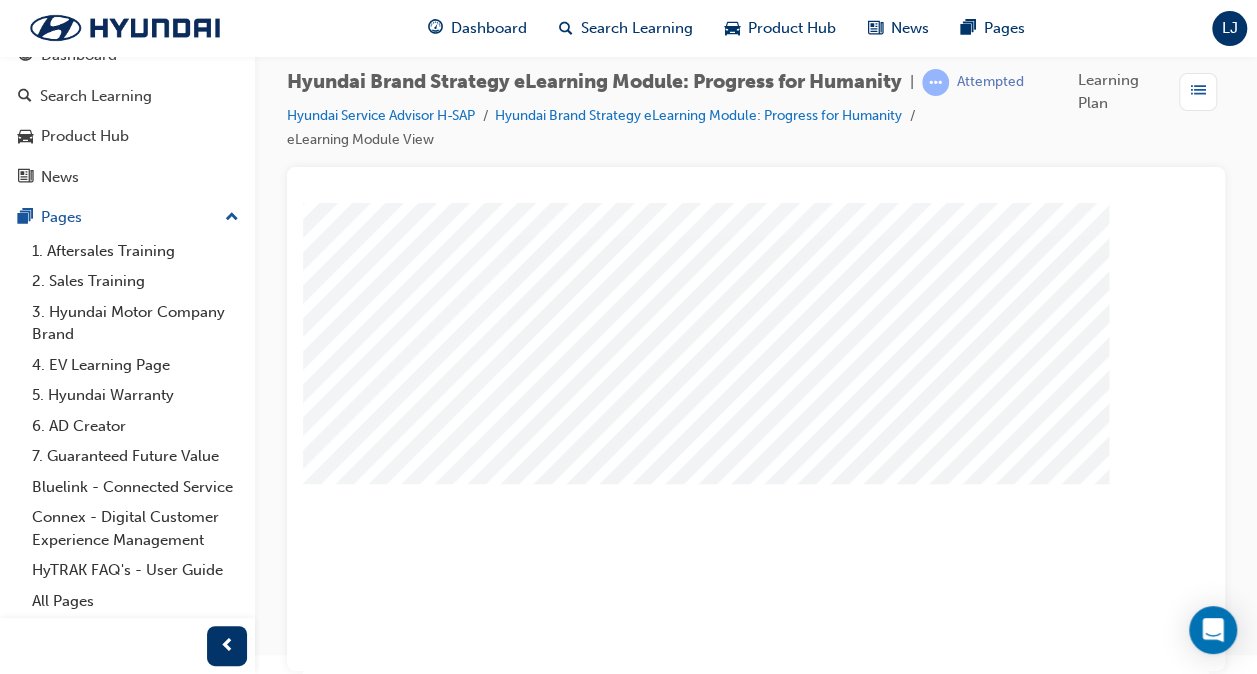 click at bounding box center [-81, 950] 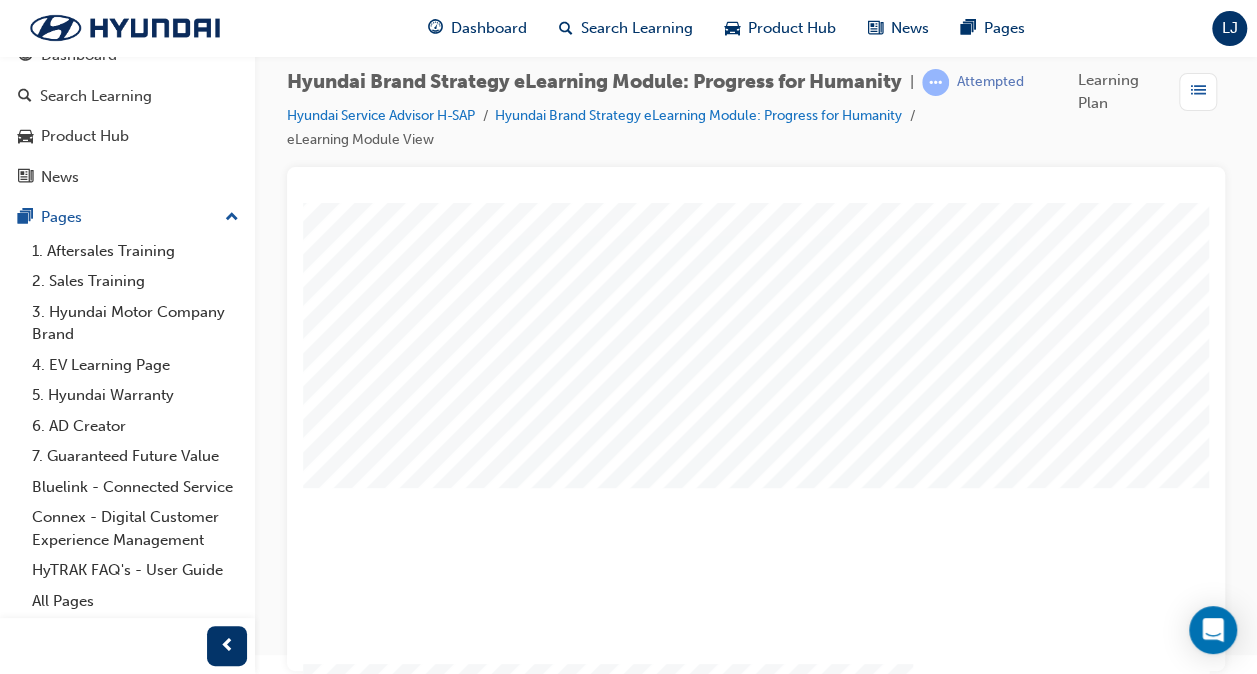 scroll, scrollTop: 240, scrollLeft: 0, axis: vertical 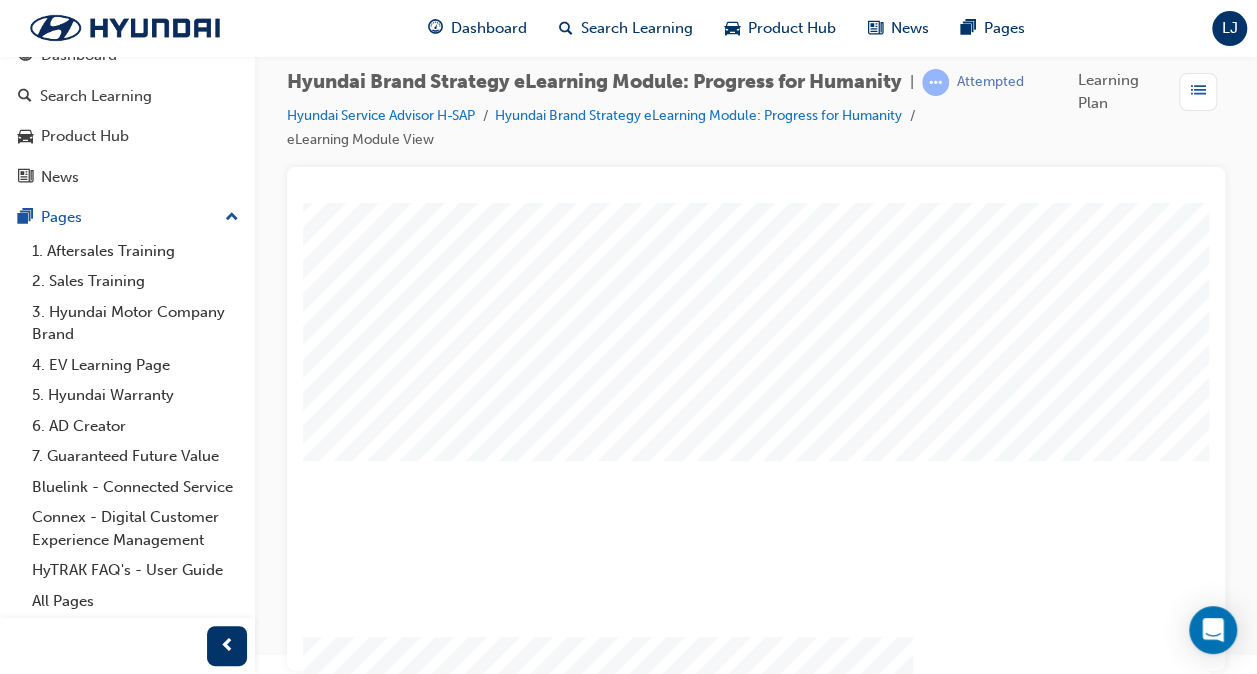 click at bounding box center (608, 1521) 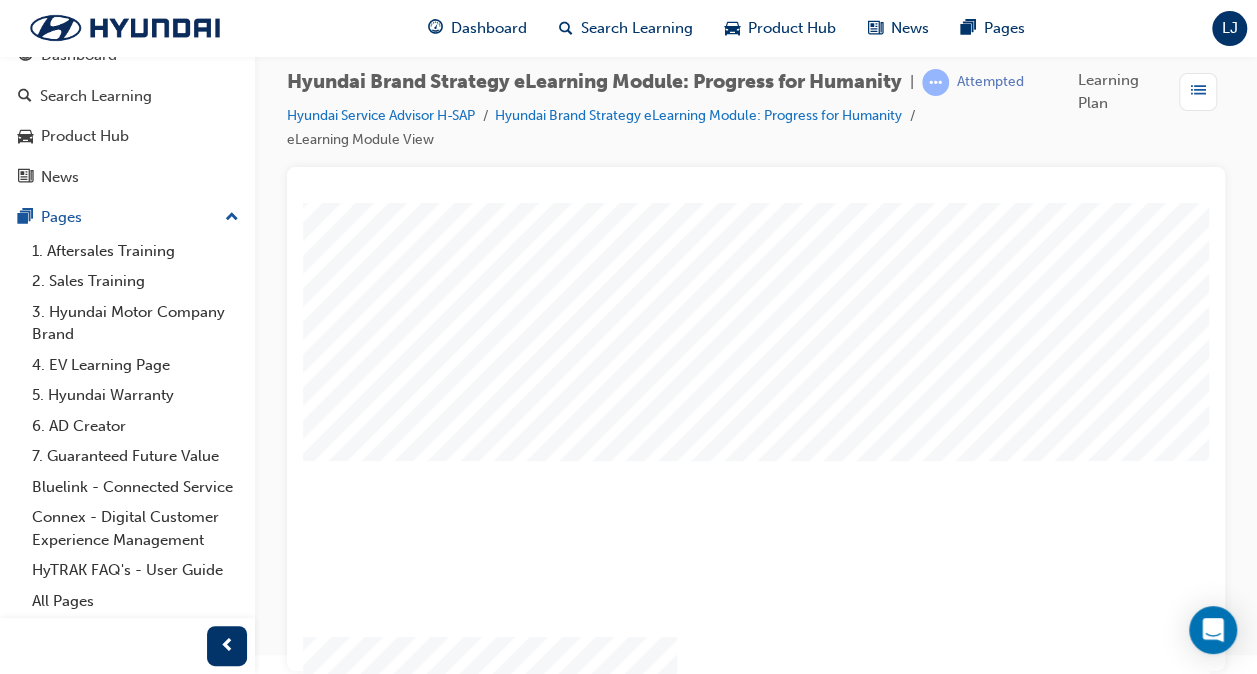 scroll, scrollTop: 240, scrollLeft: 400, axis: both 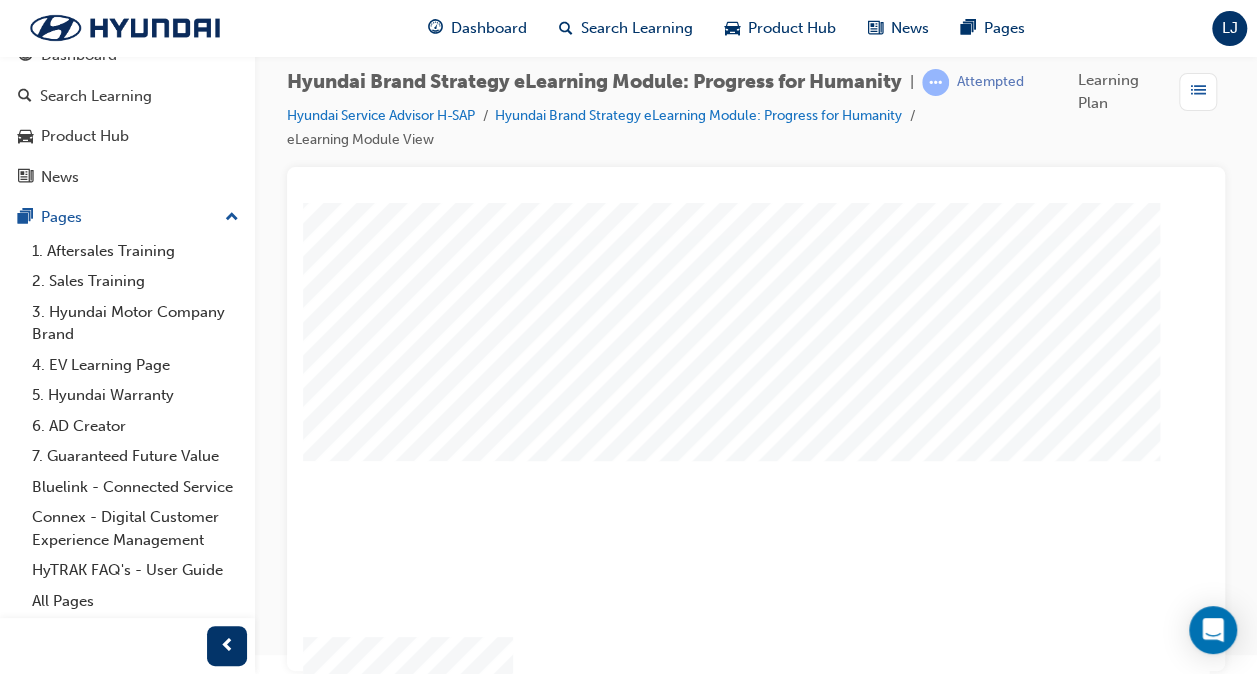 click at bounding box center (208, 2281) 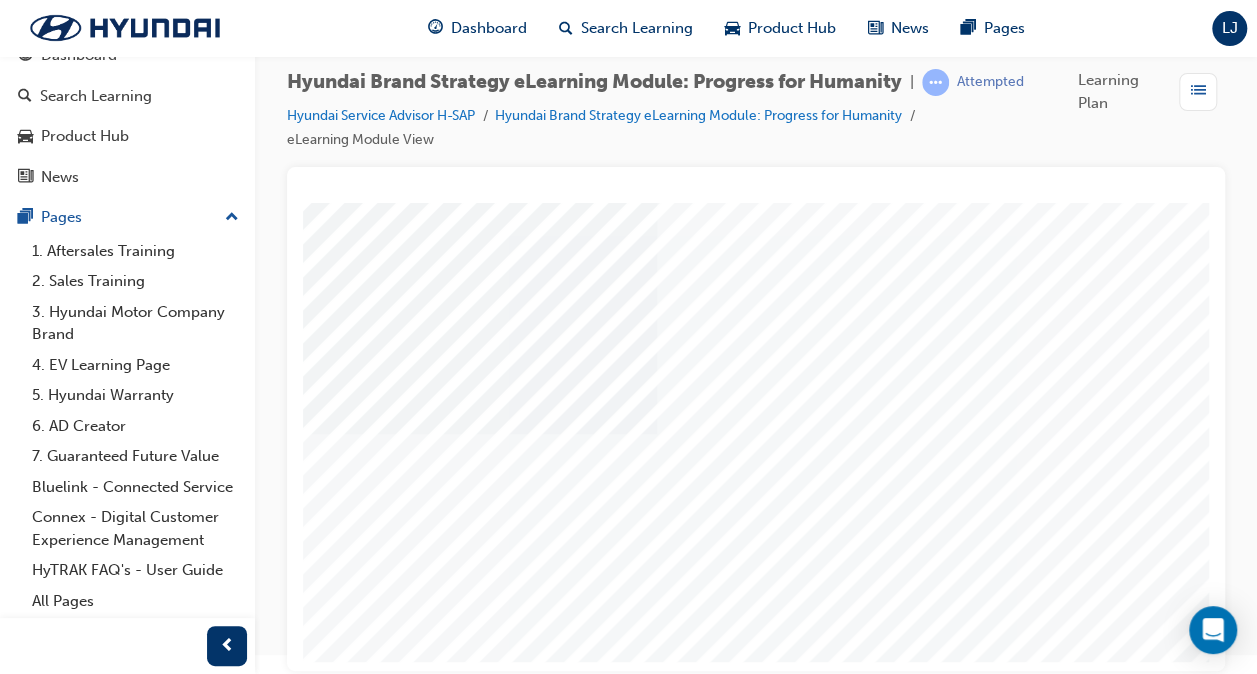scroll, scrollTop: 263, scrollLeft: 469, axis: both 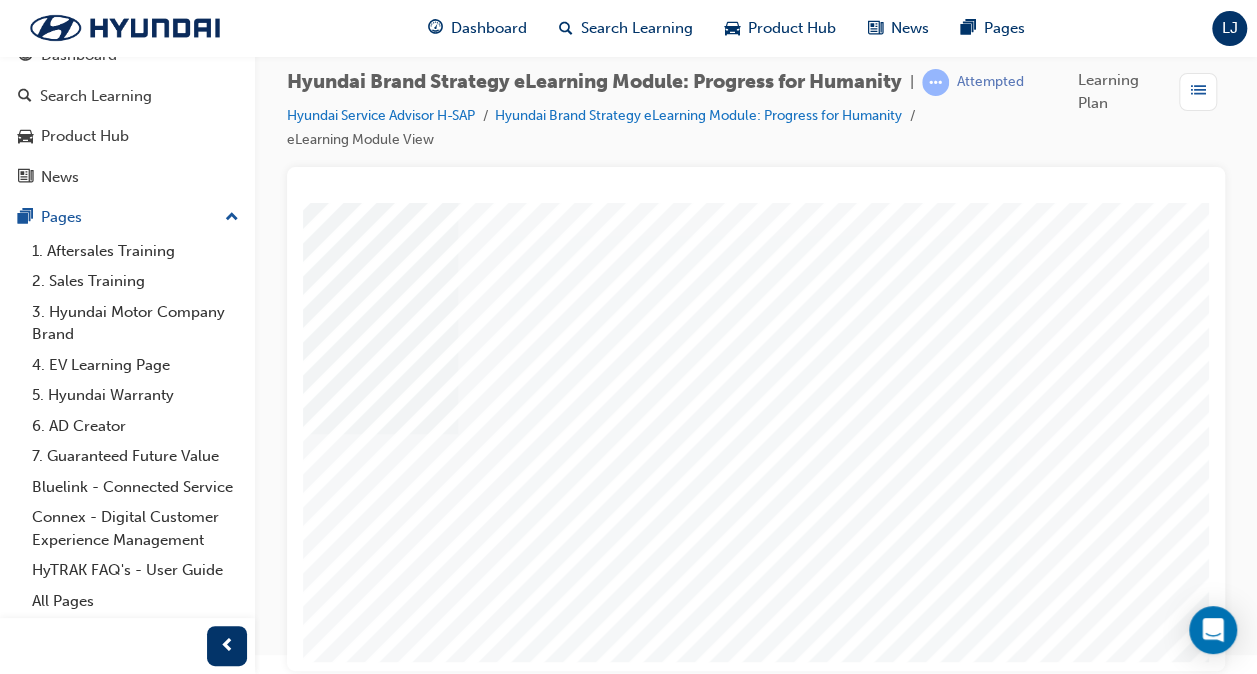click at bounding box center [-83, 2003] 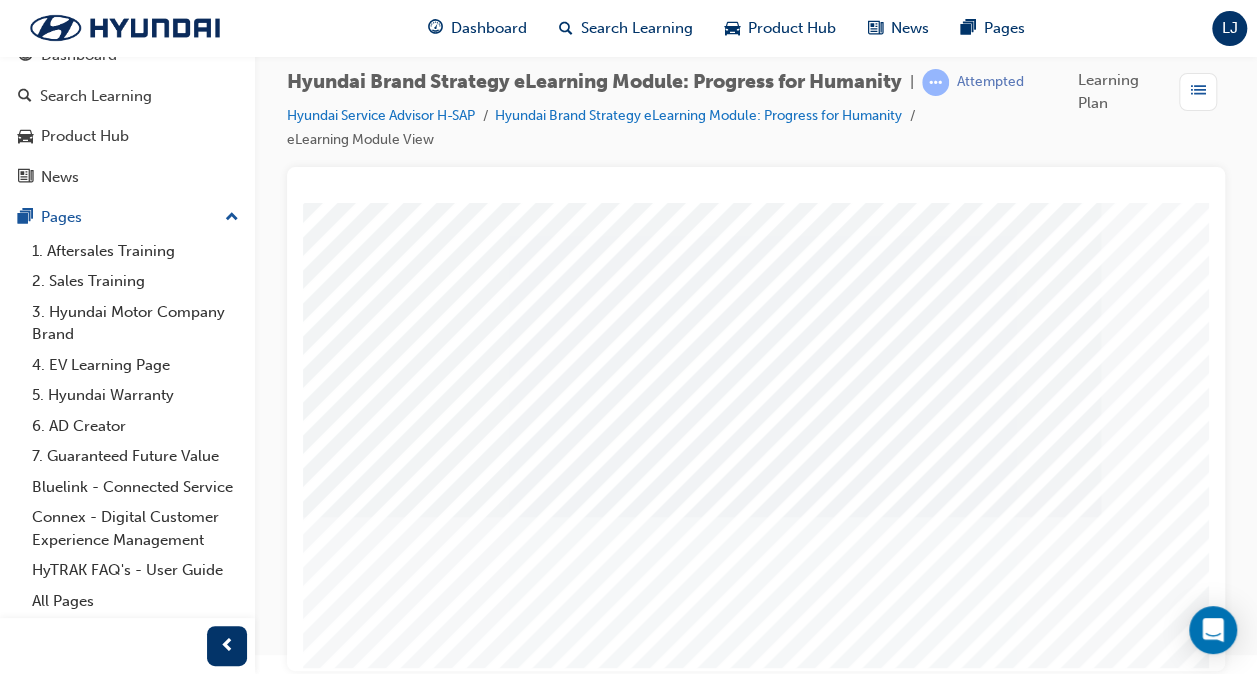 scroll, scrollTop: 263, scrollLeft: 469, axis: both 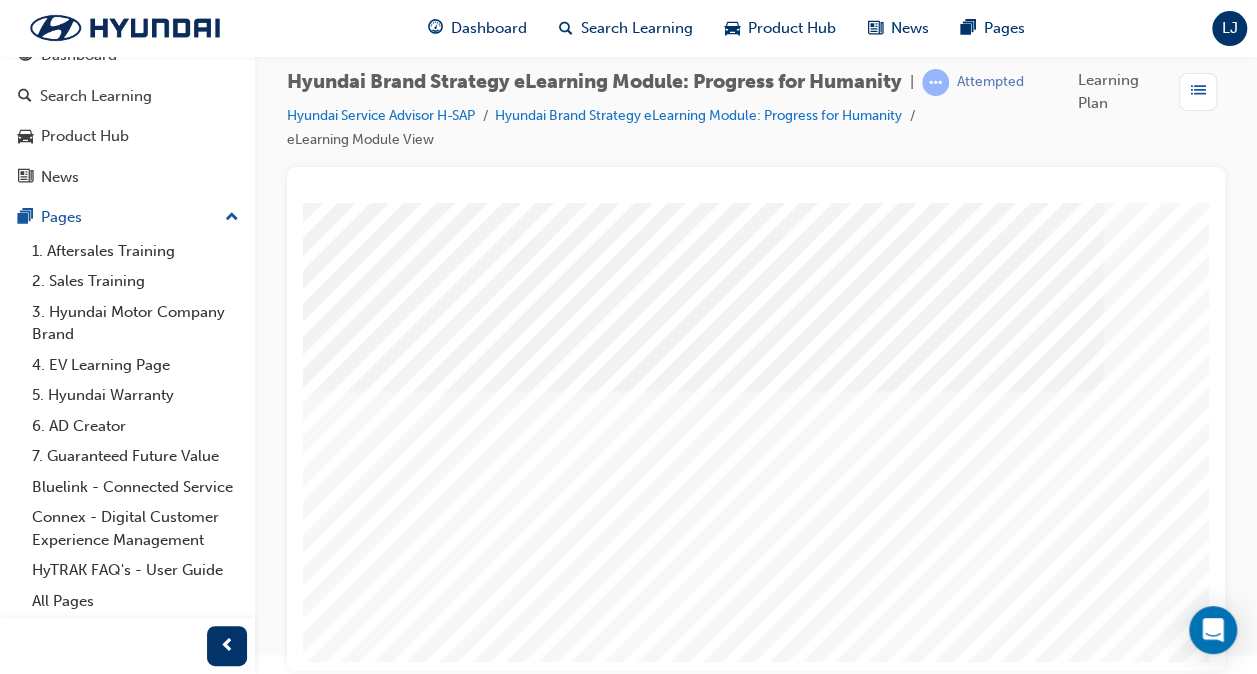 click at bounding box center [433, 4724] 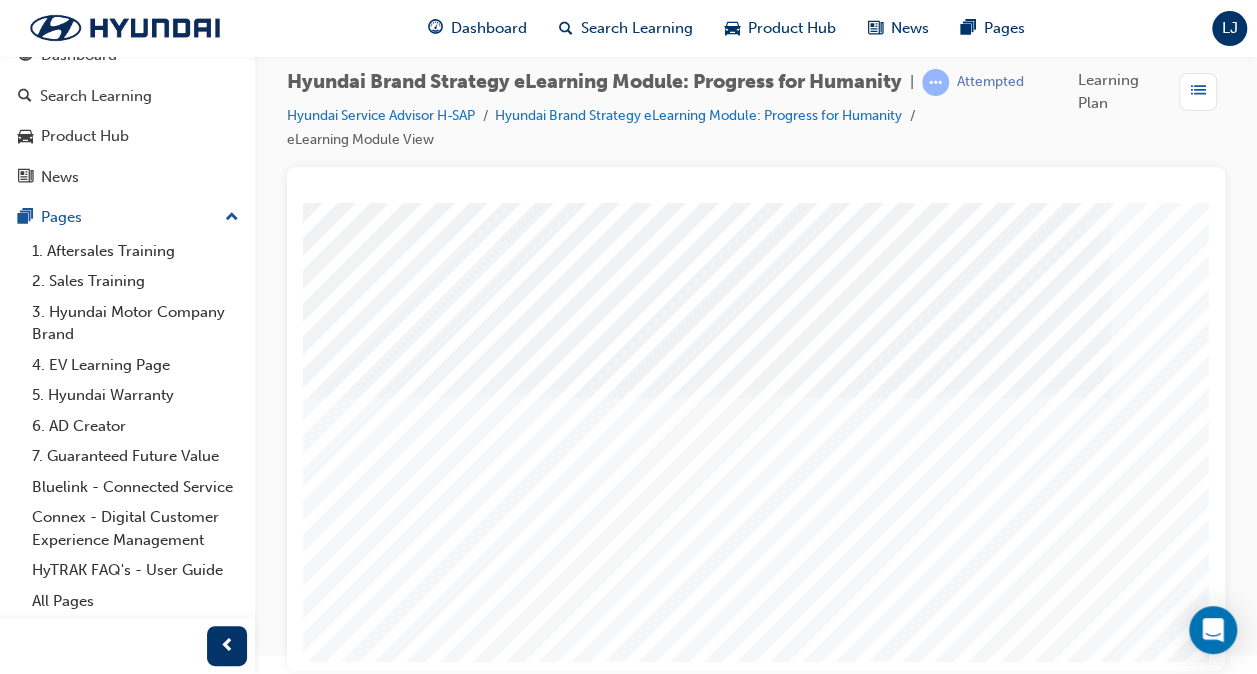 click at bounding box center [433, 4804] 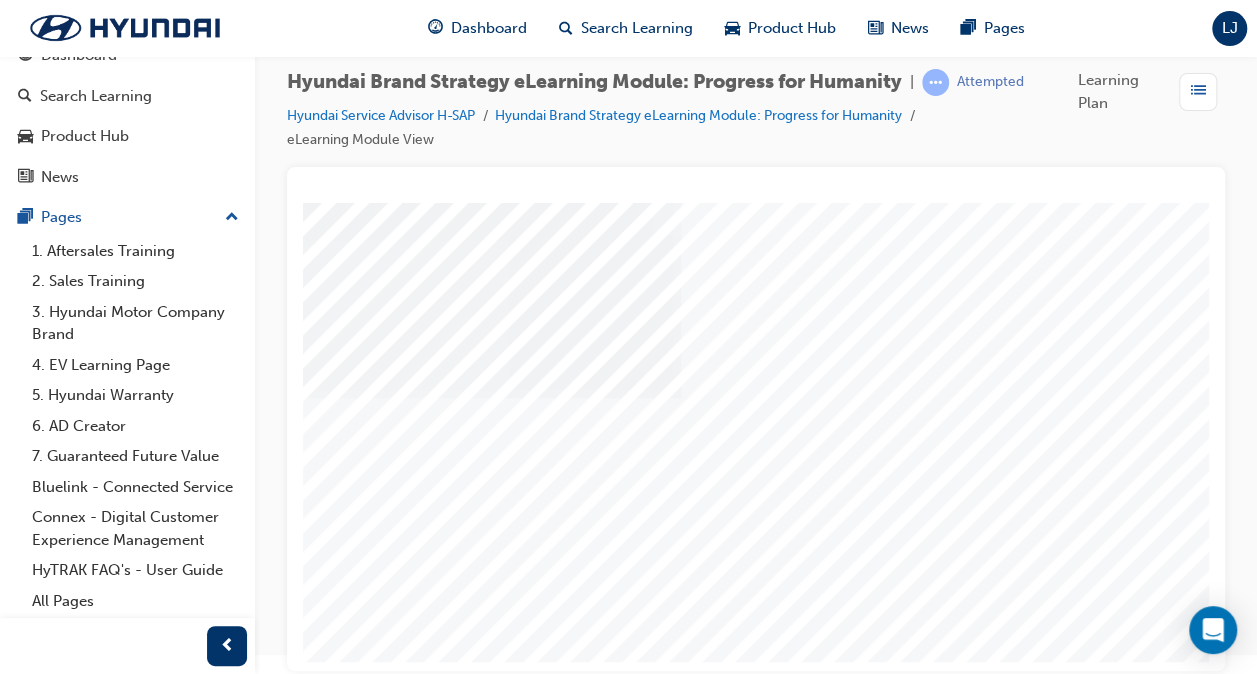 scroll, scrollTop: 263, scrollLeft: 469, axis: both 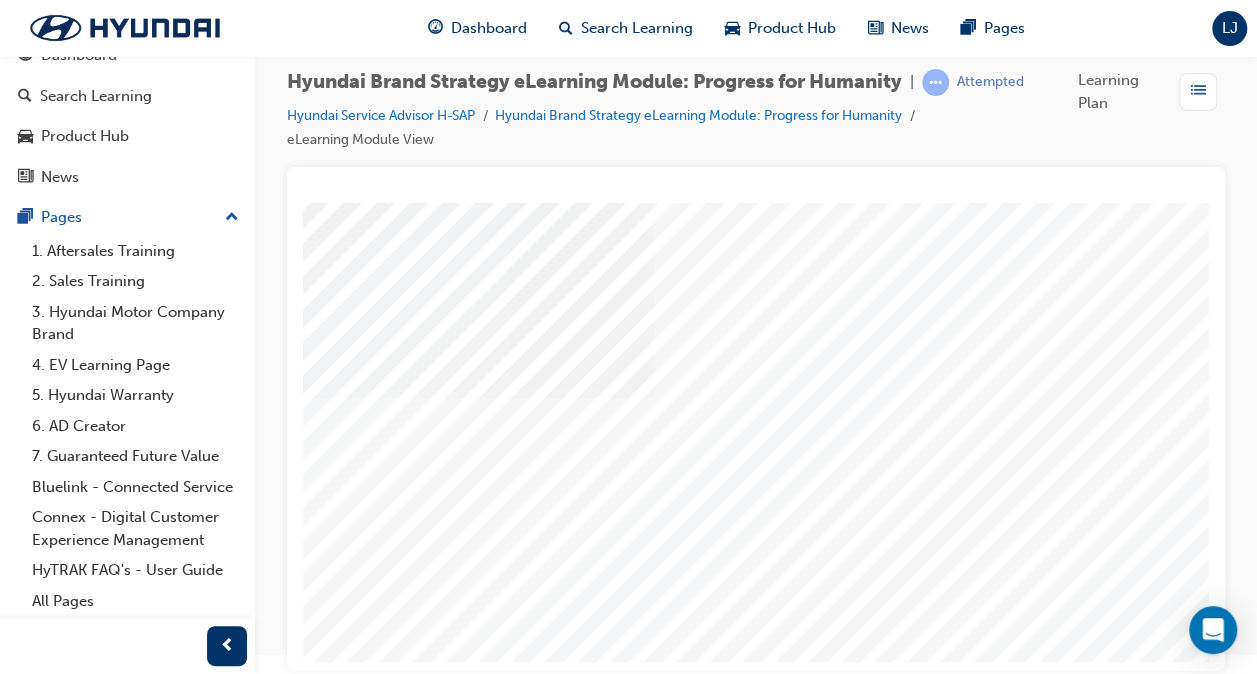 click at bounding box center [-83, 4661] 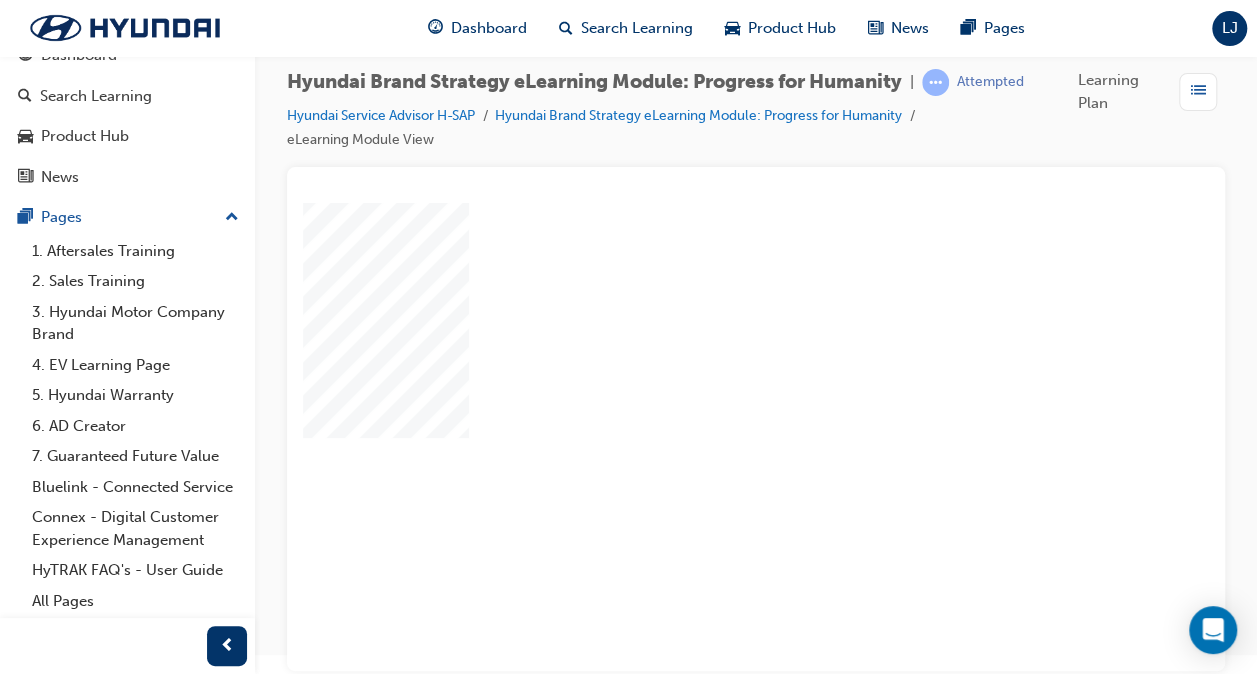 scroll, scrollTop: 263, scrollLeft: 469, axis: both 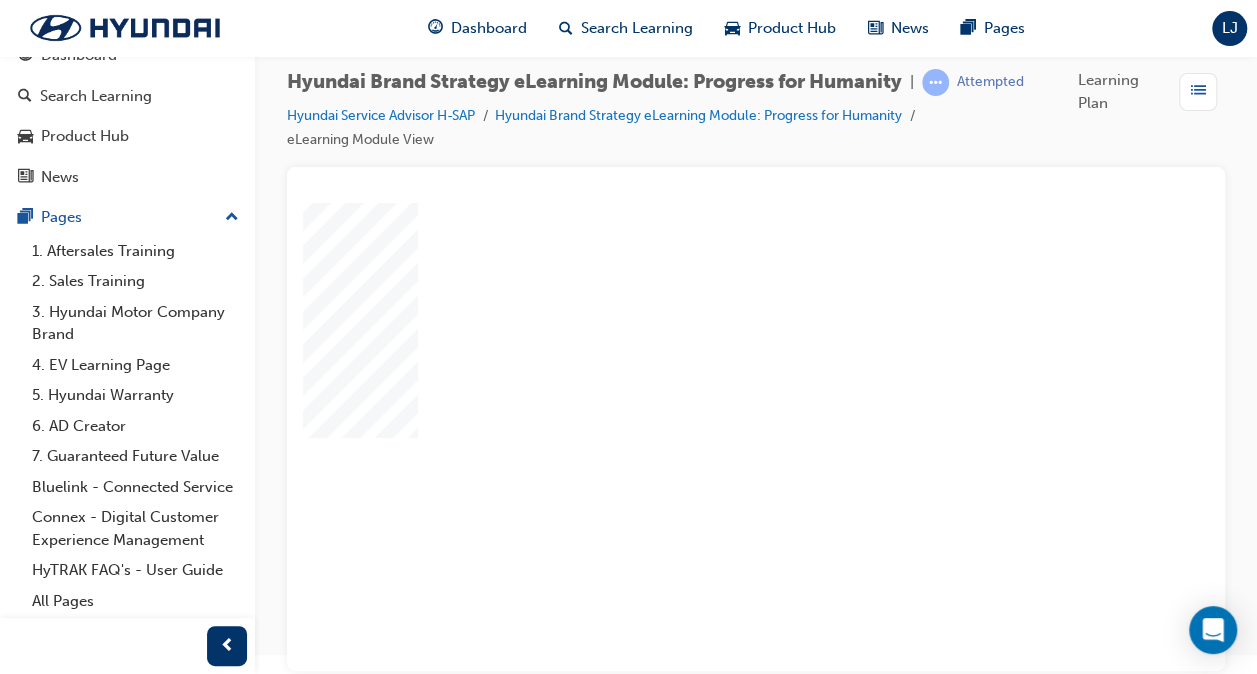 click at bounding box center [-81, 1285] 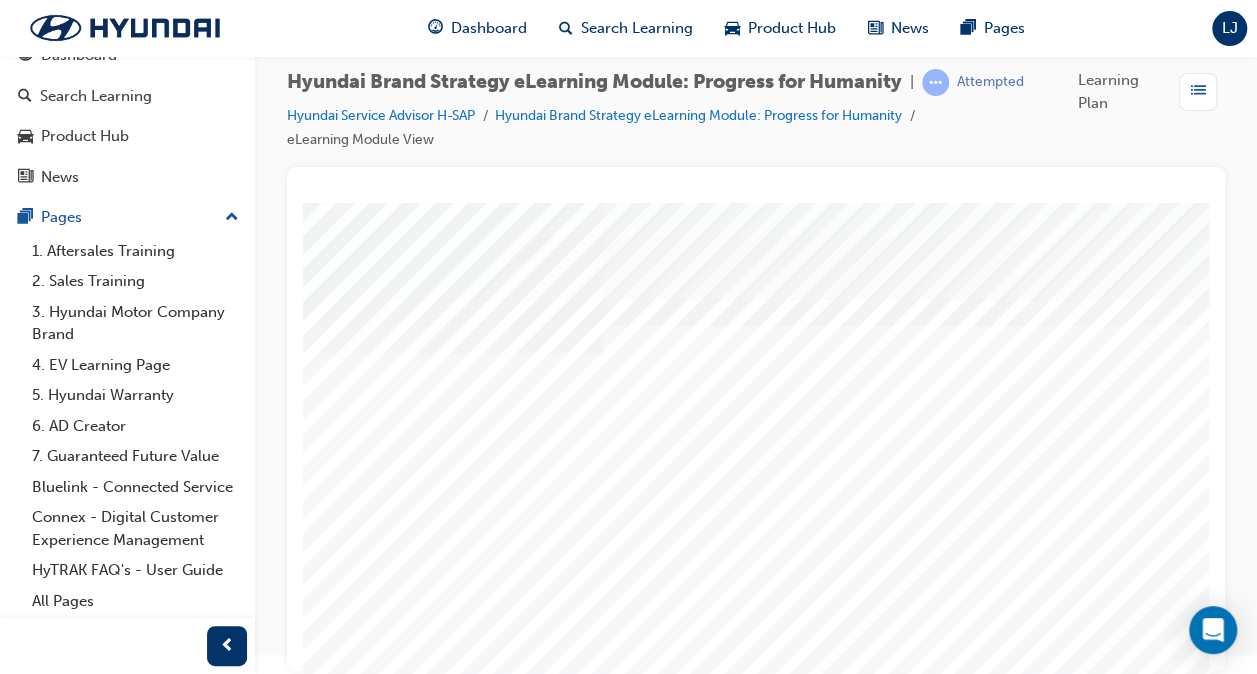 click at bounding box center [452, 2168] 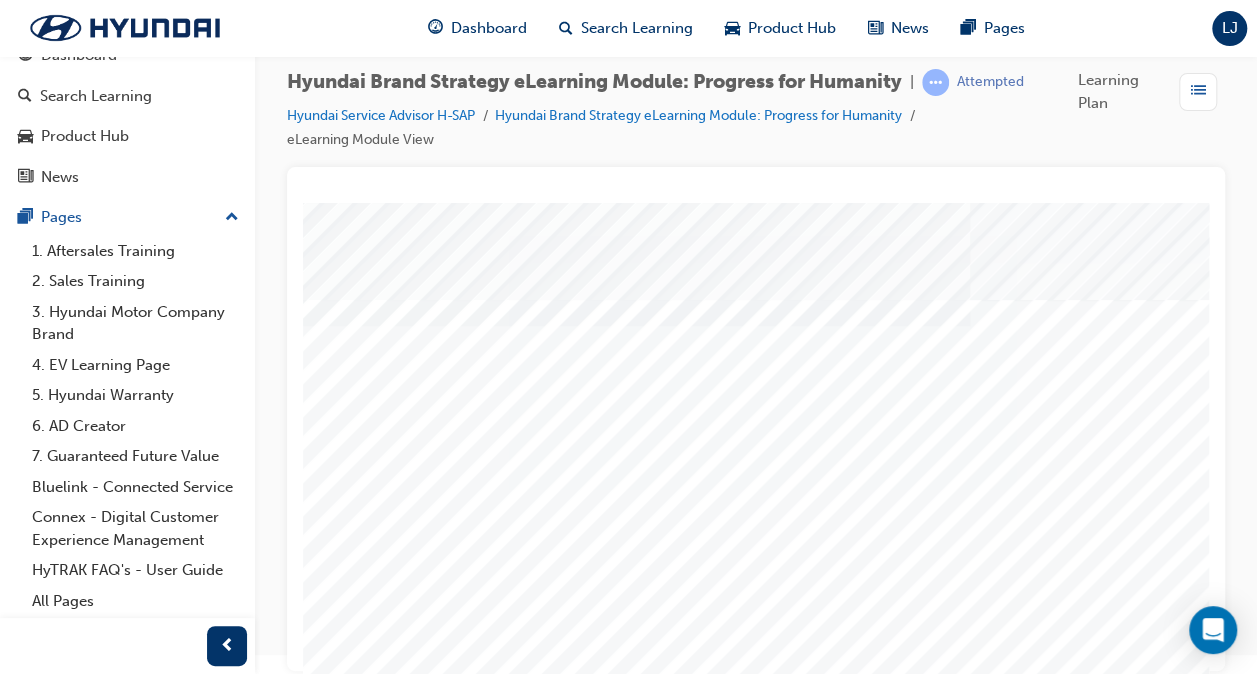 scroll, scrollTop: 0, scrollLeft: 320, axis: horizontal 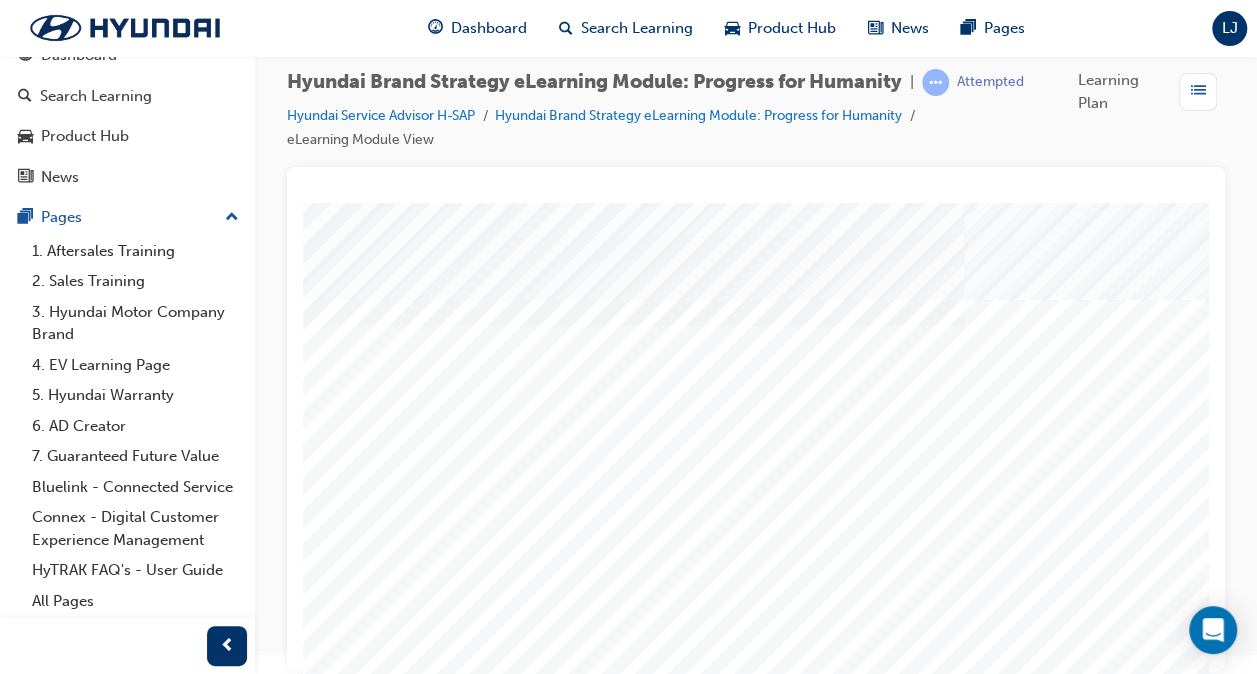 click at bounding box center (132, 2890) 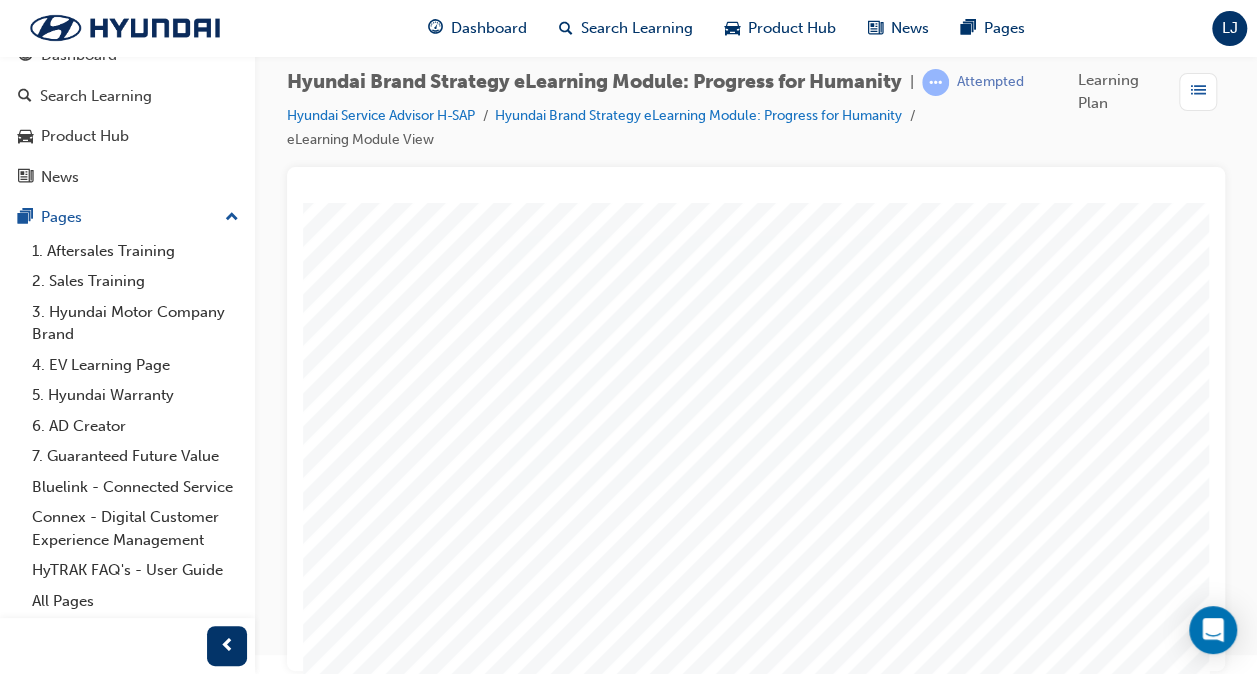 scroll, scrollTop: 263, scrollLeft: 320, axis: both 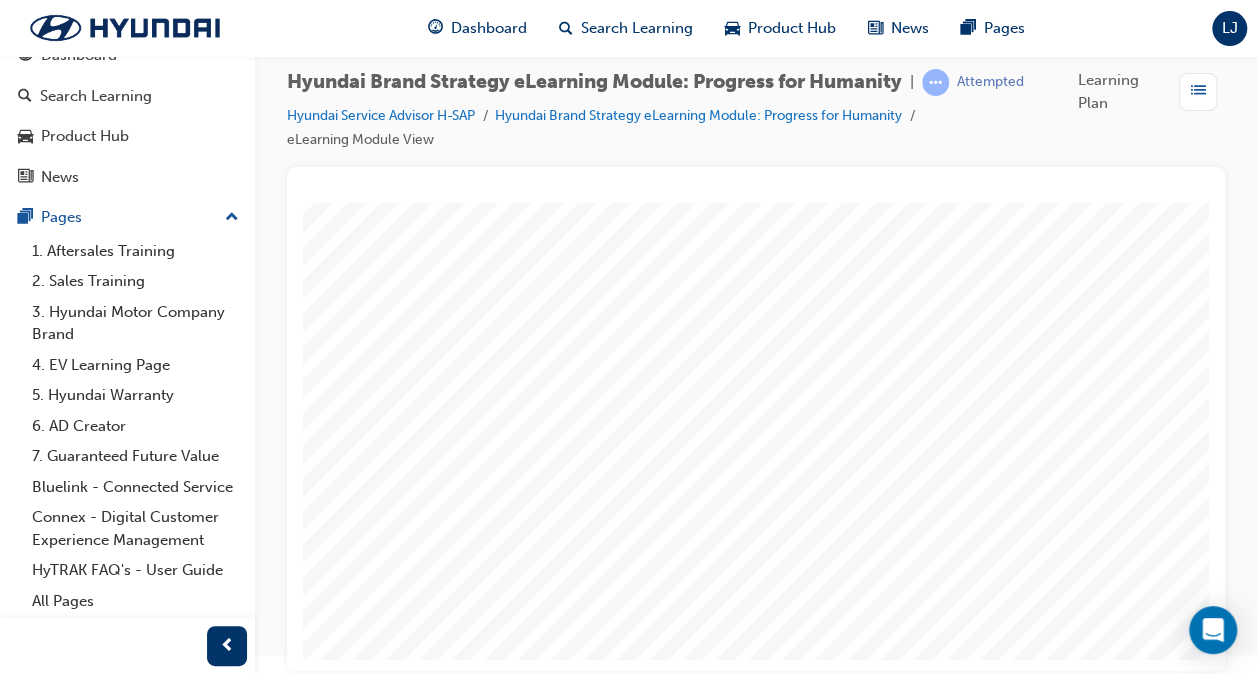 click at bounding box center (53, 1605) 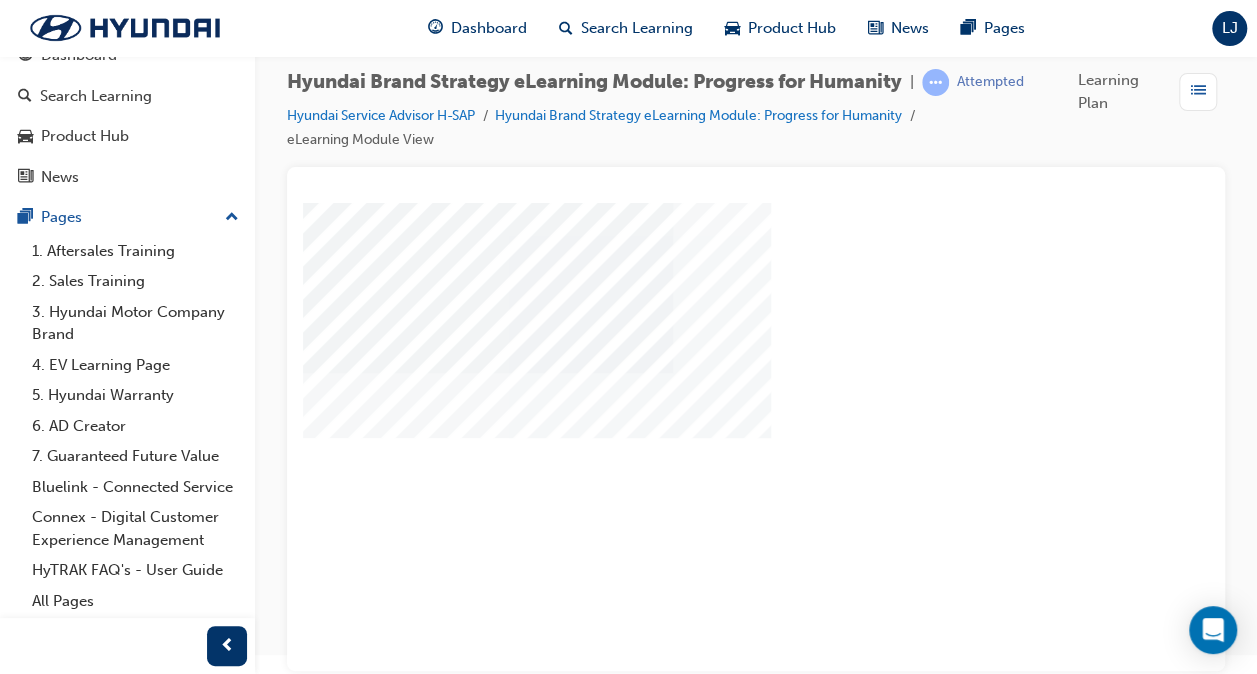 scroll, scrollTop: 263, scrollLeft: 469, axis: both 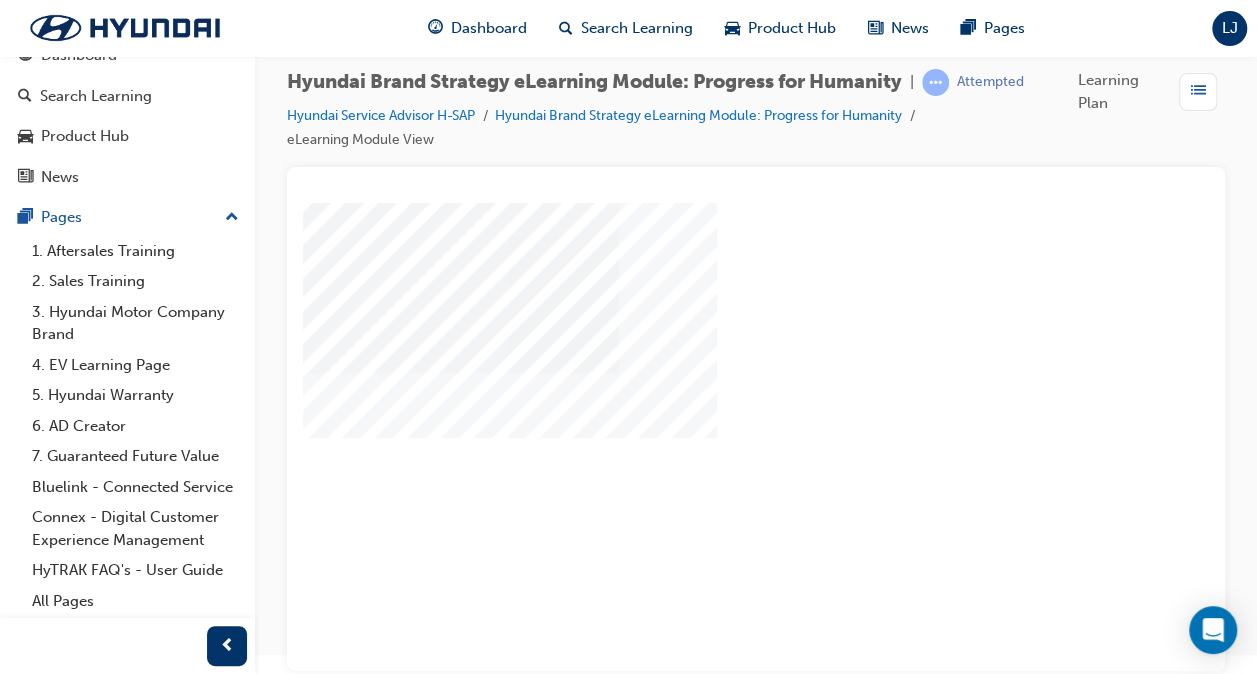 click at bounding box center [-81, 1285] 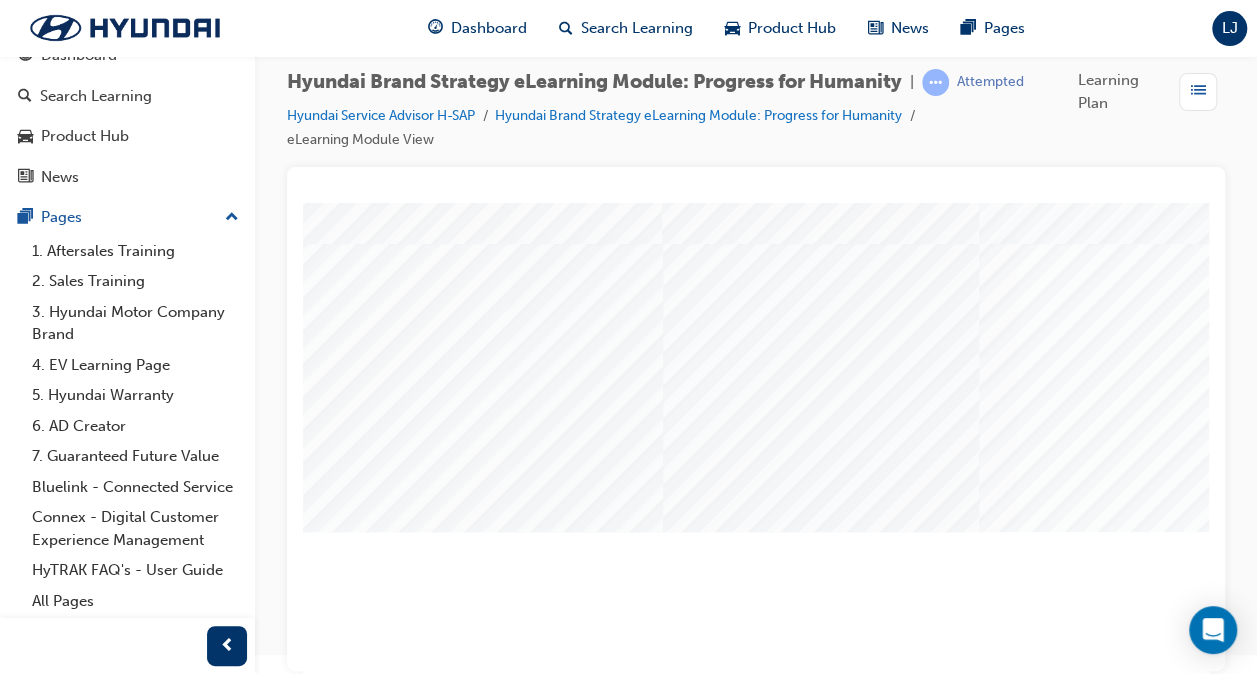 scroll, scrollTop: 200, scrollLeft: 0, axis: vertical 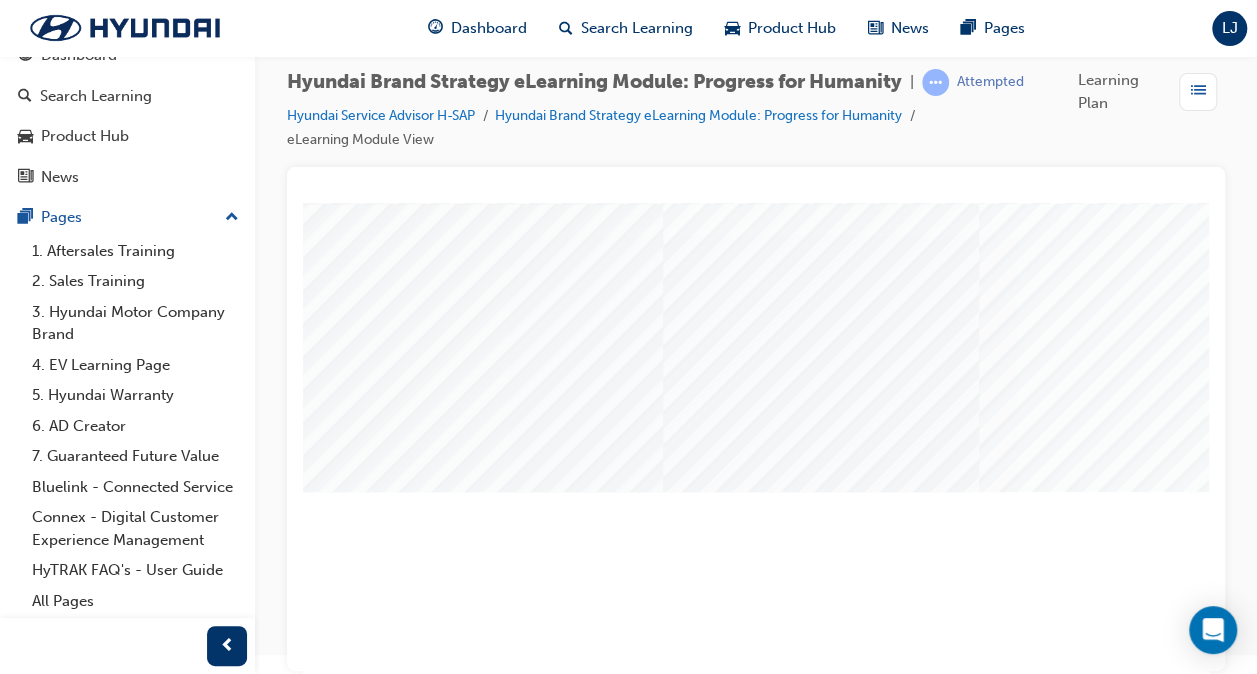 click at bounding box center (458, 2402) 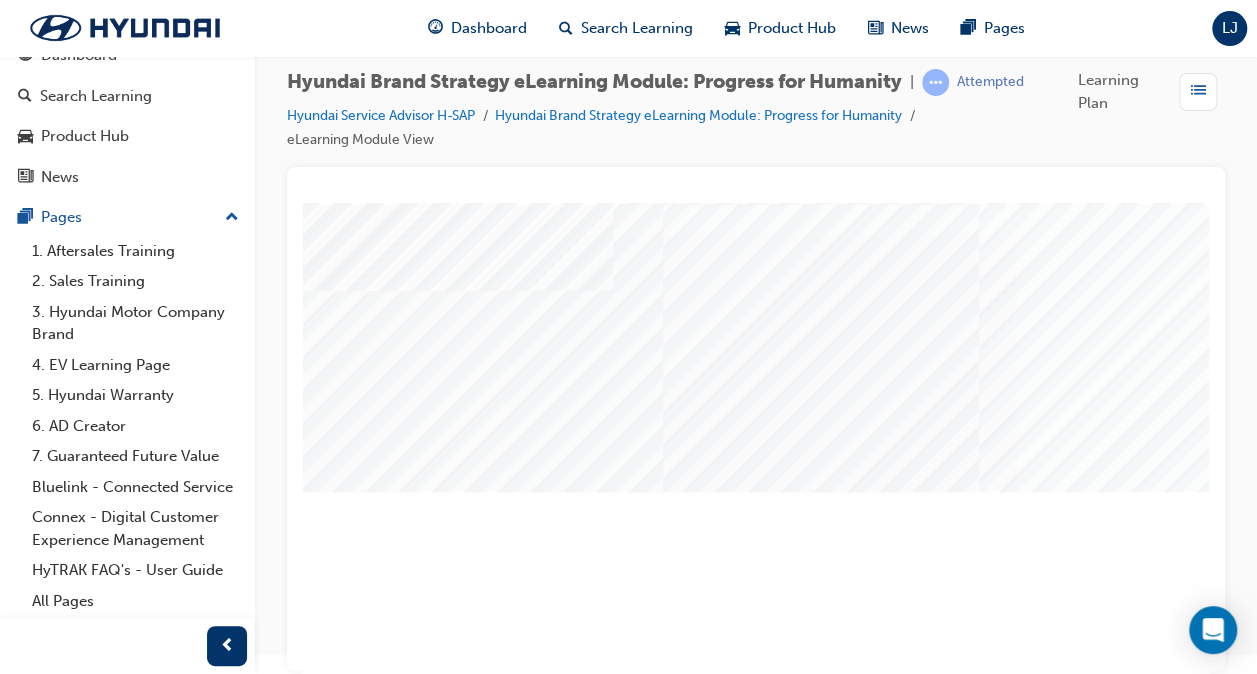 click at bounding box center [458, 2482] 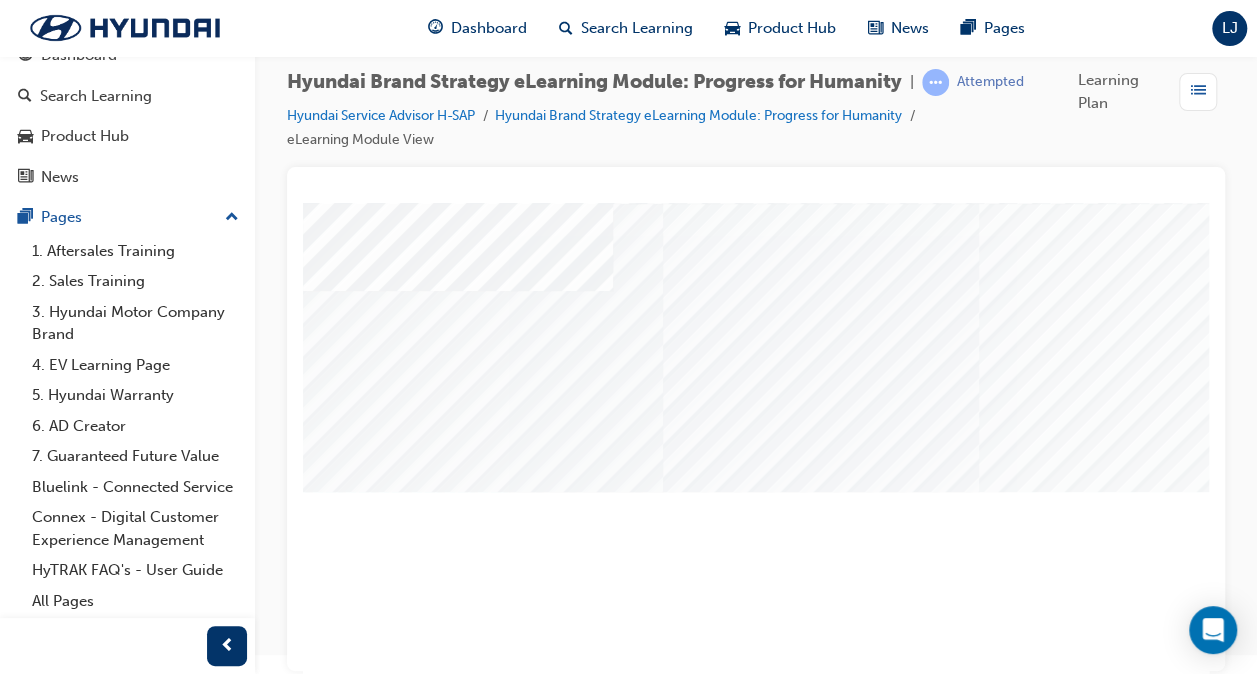 click at bounding box center [458, 2562] 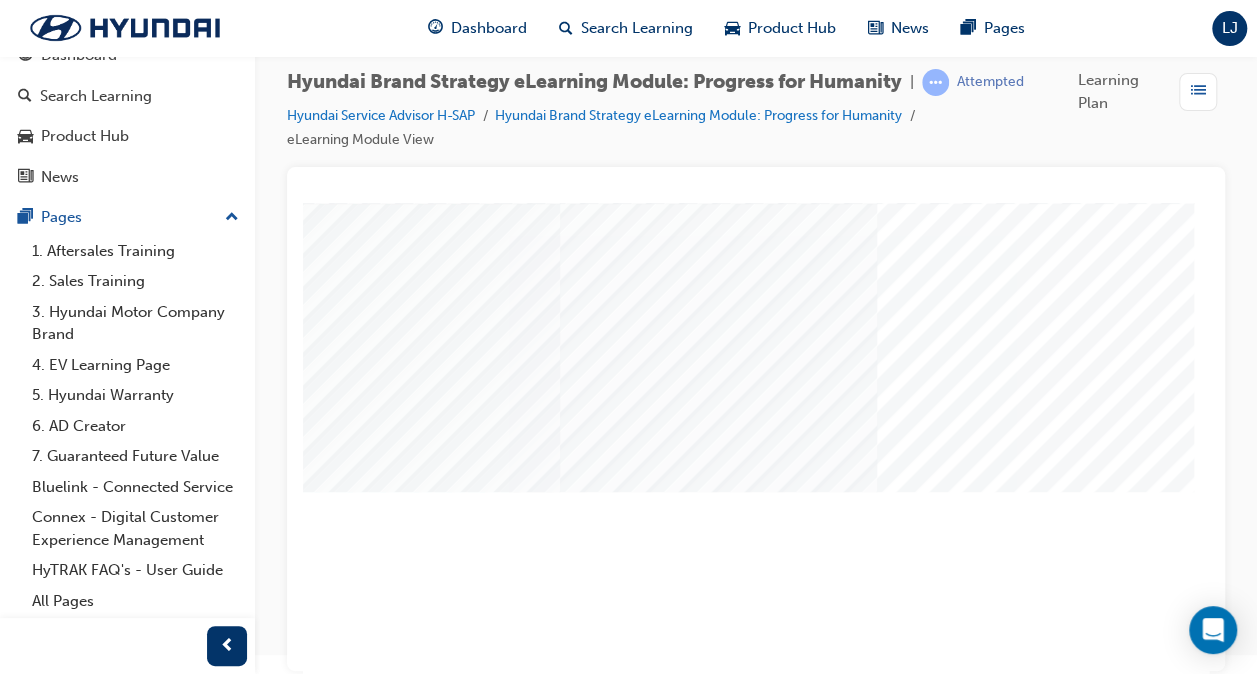 scroll, scrollTop: 200, scrollLeft: 469, axis: both 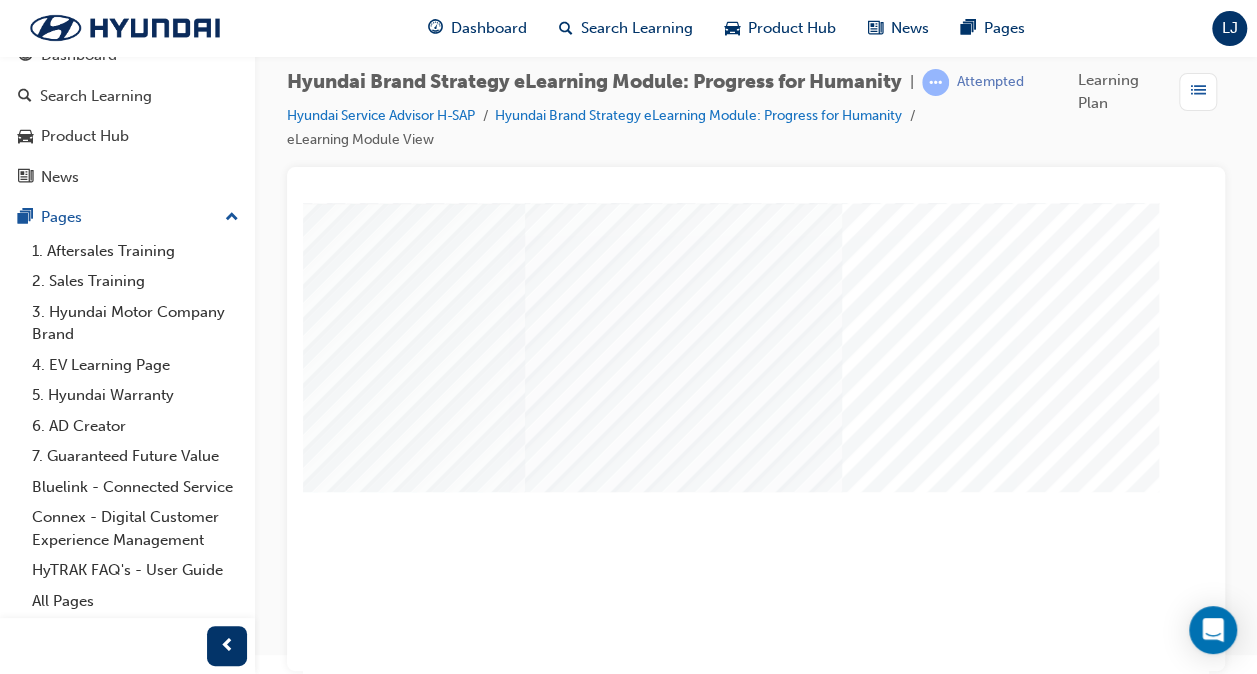 click at bounding box center (4, 2642) 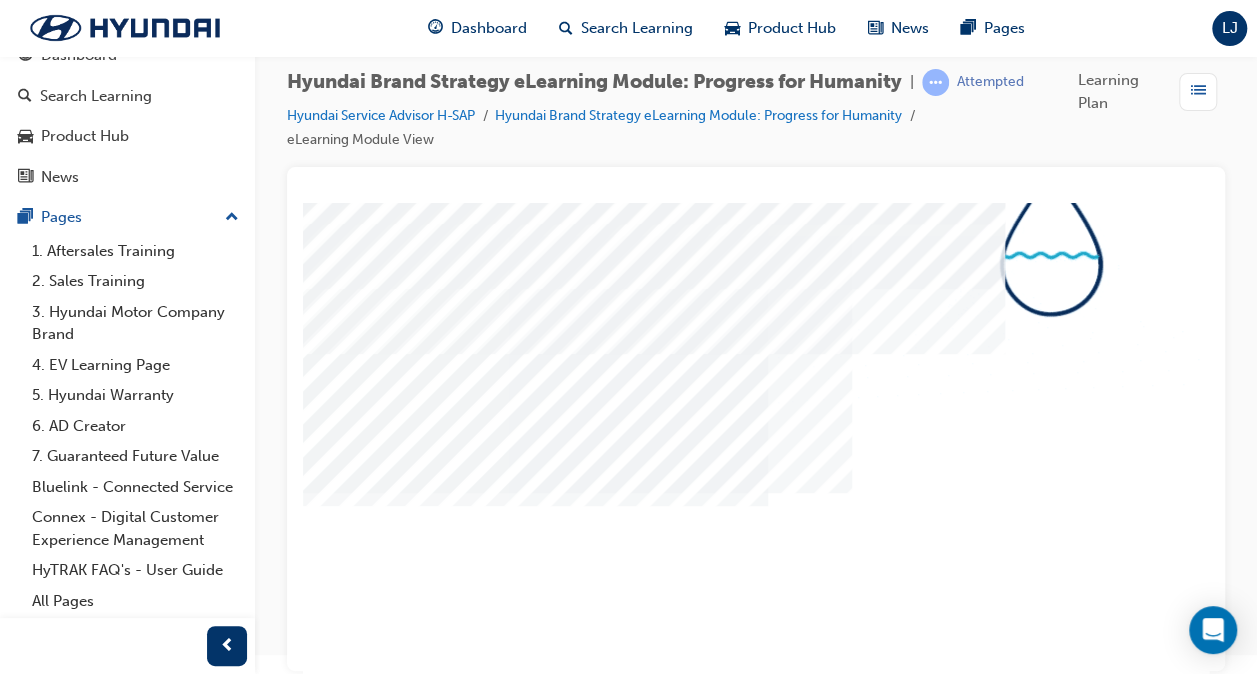 scroll, scrollTop: 263, scrollLeft: 0, axis: vertical 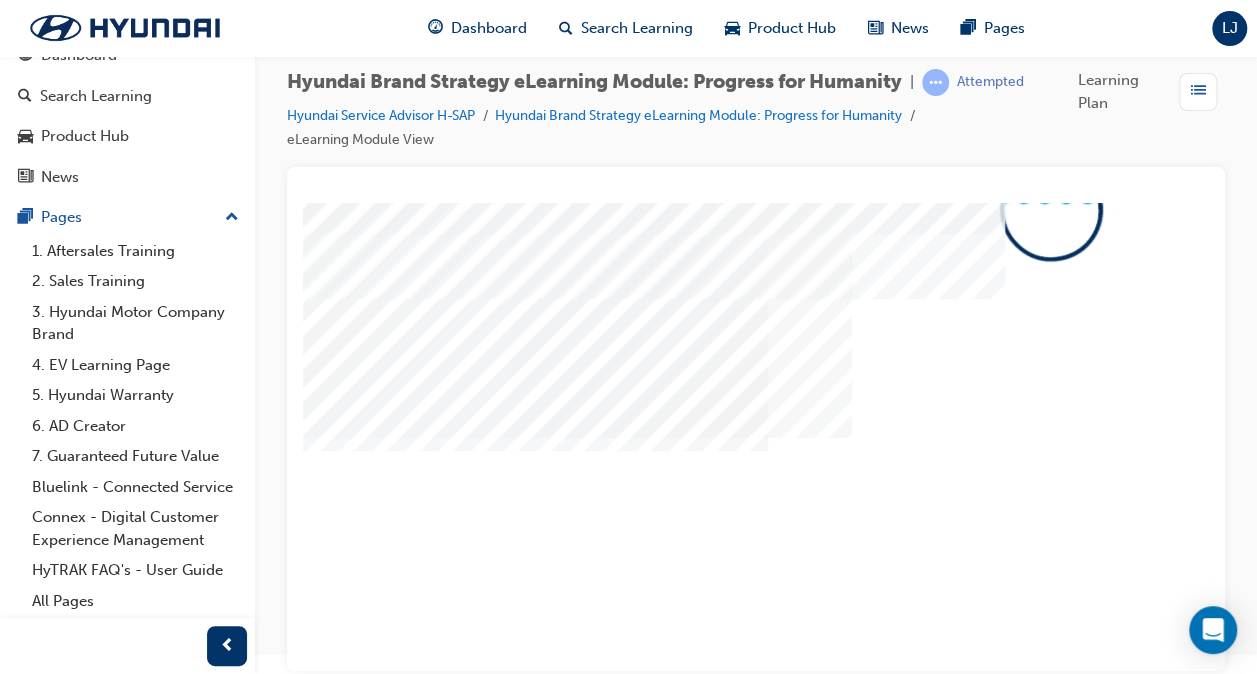 click at bounding box center (395, 4148) 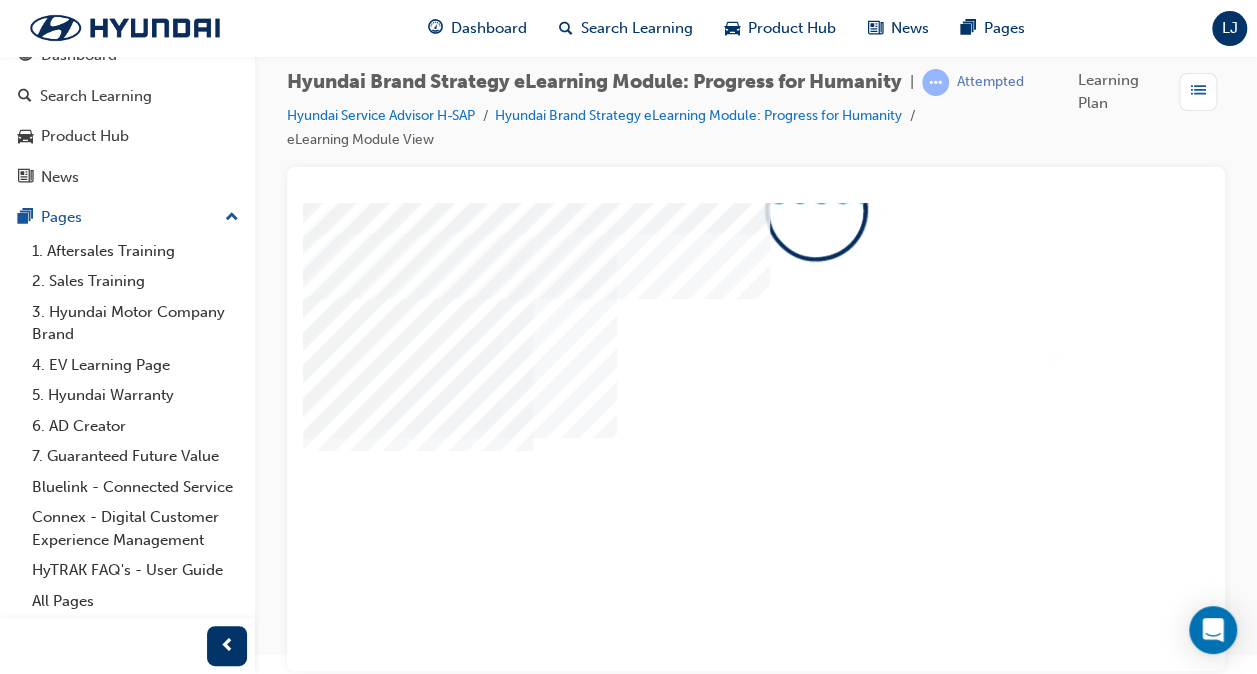 scroll, scrollTop: 263, scrollLeft: 469, axis: both 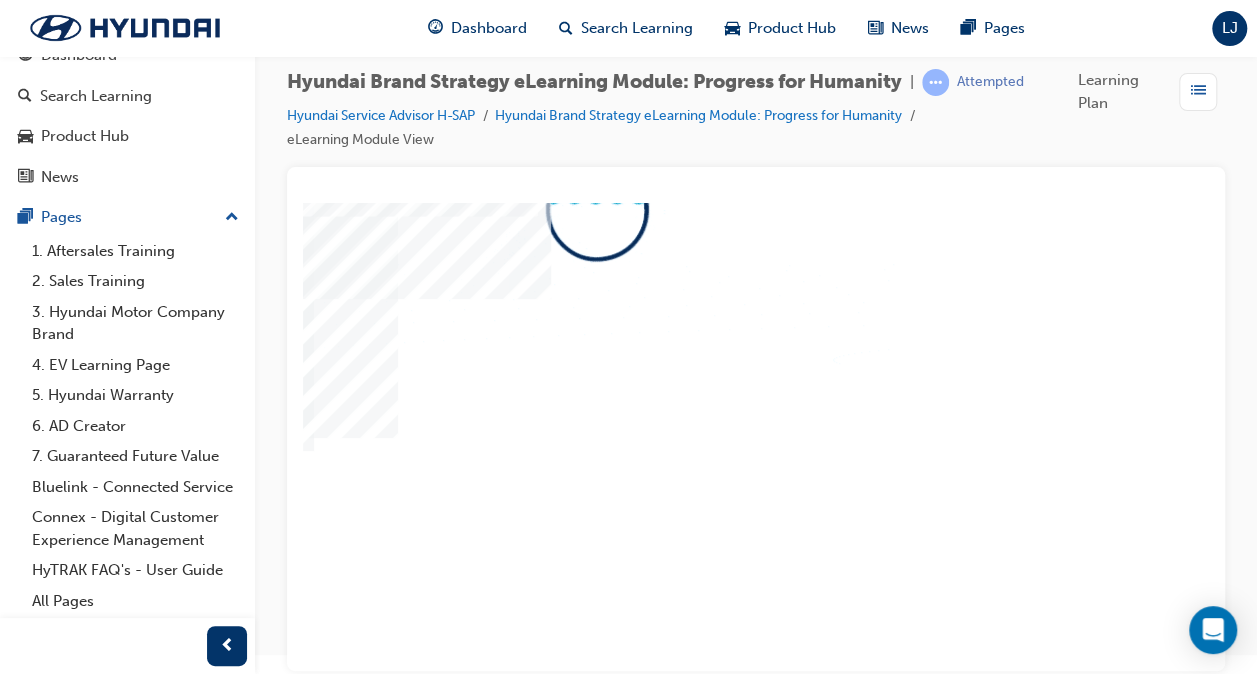 click at bounding box center [-59, 4208] 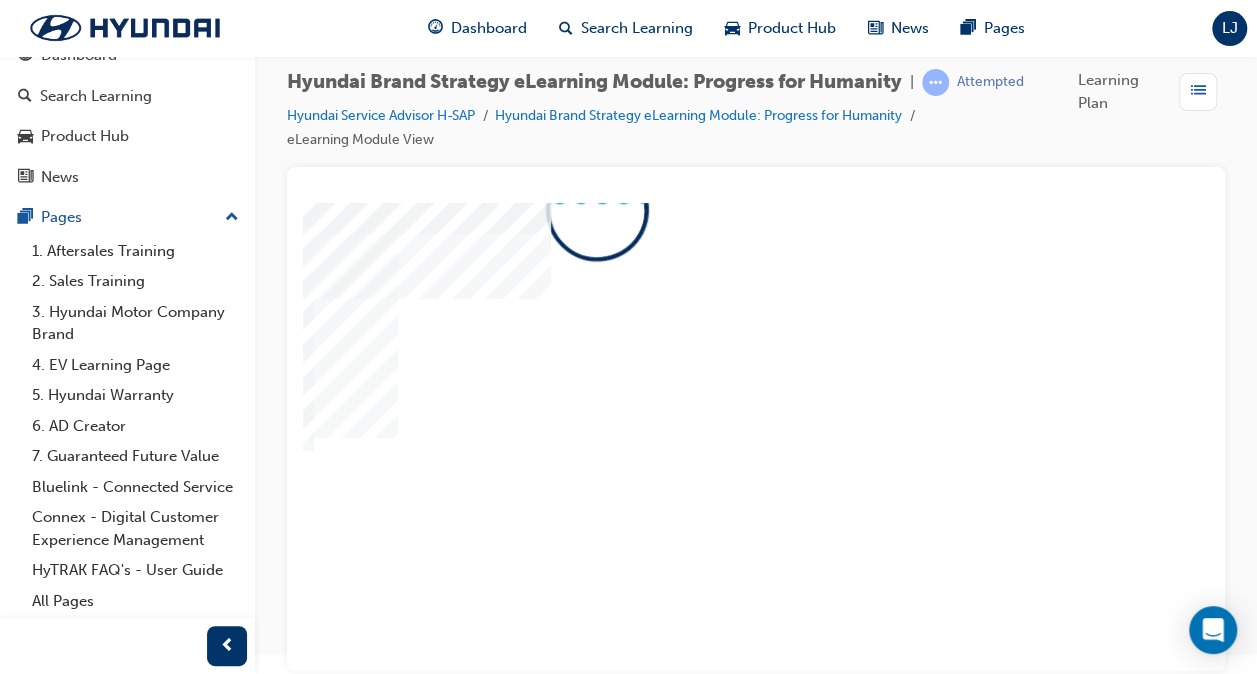 click at bounding box center [-59, 4268] 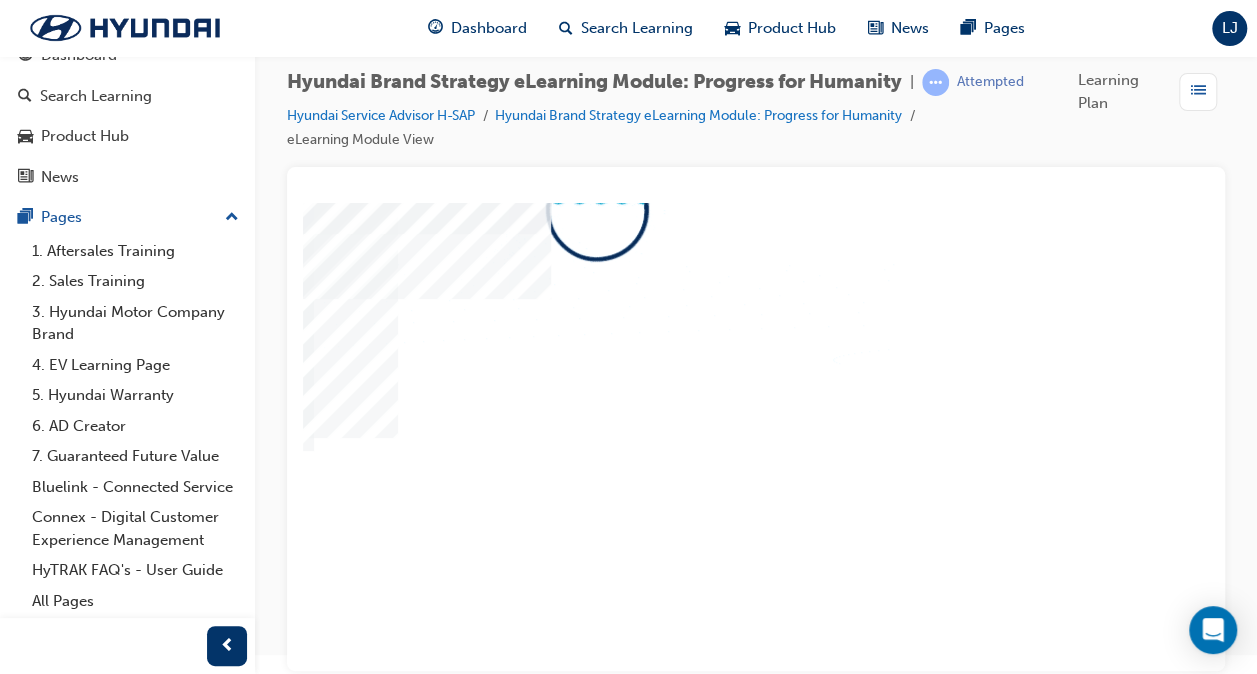 click at bounding box center (-59, 4328) 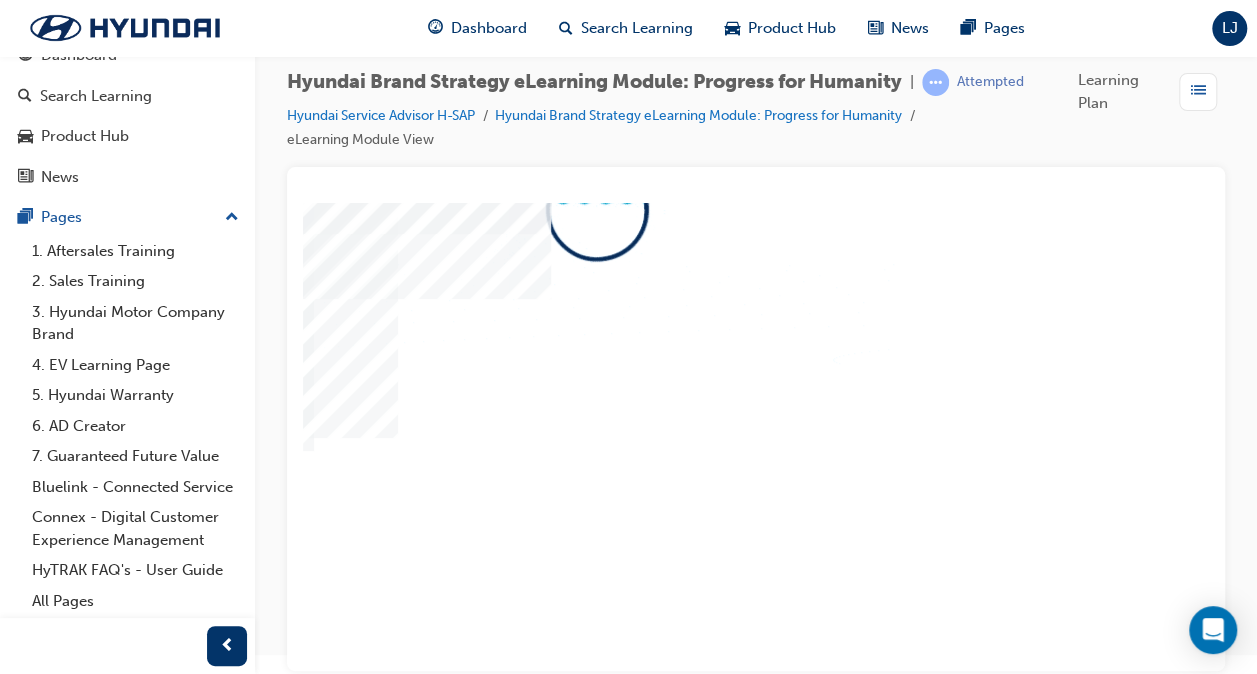 click at bounding box center (-81, 4095) 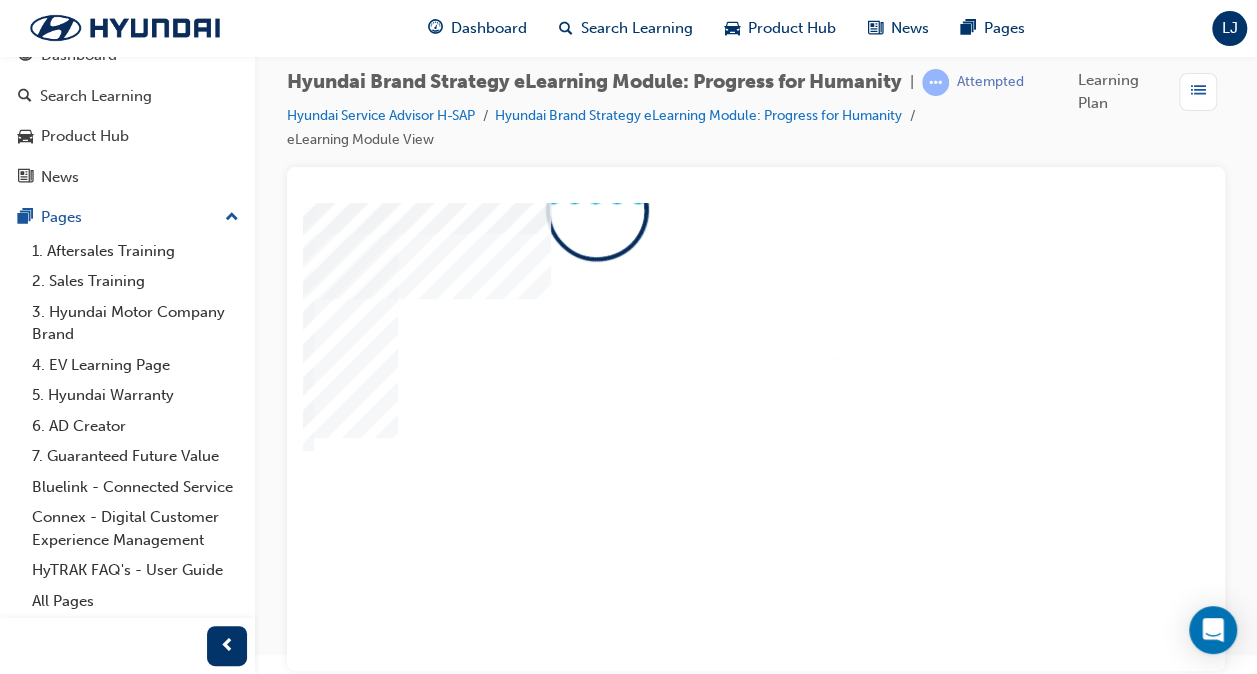 scroll, scrollTop: 0, scrollLeft: 0, axis: both 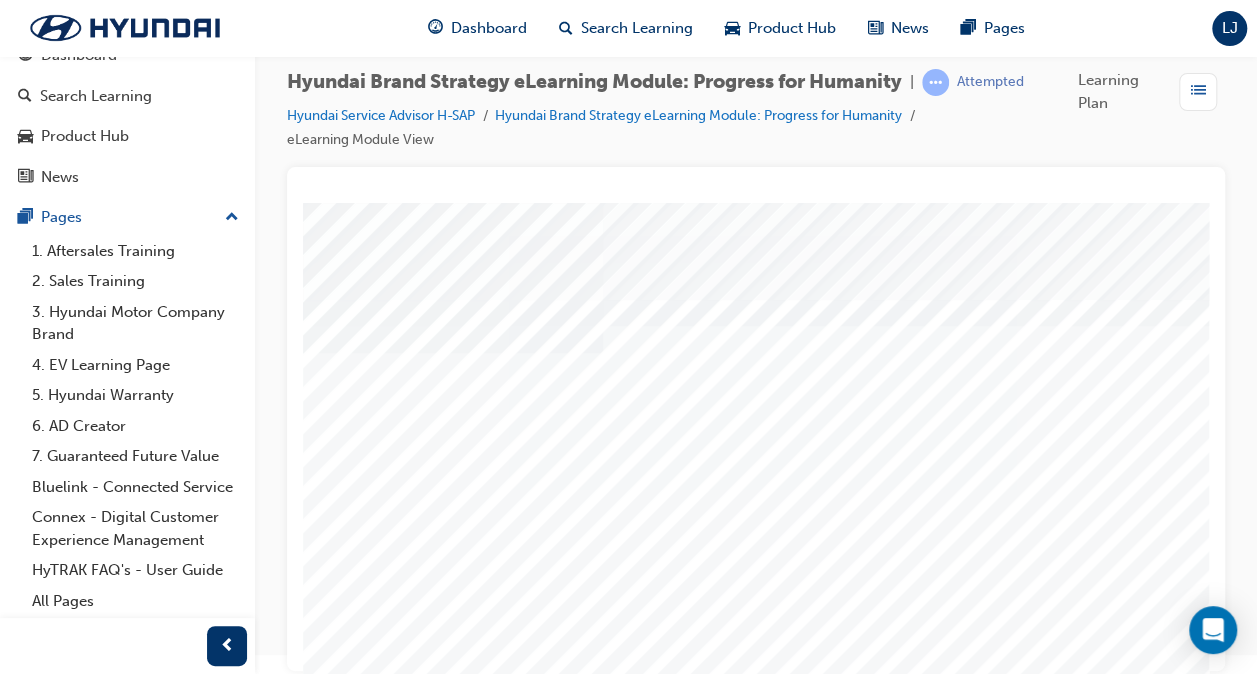 click at bounding box center (608, 2461) 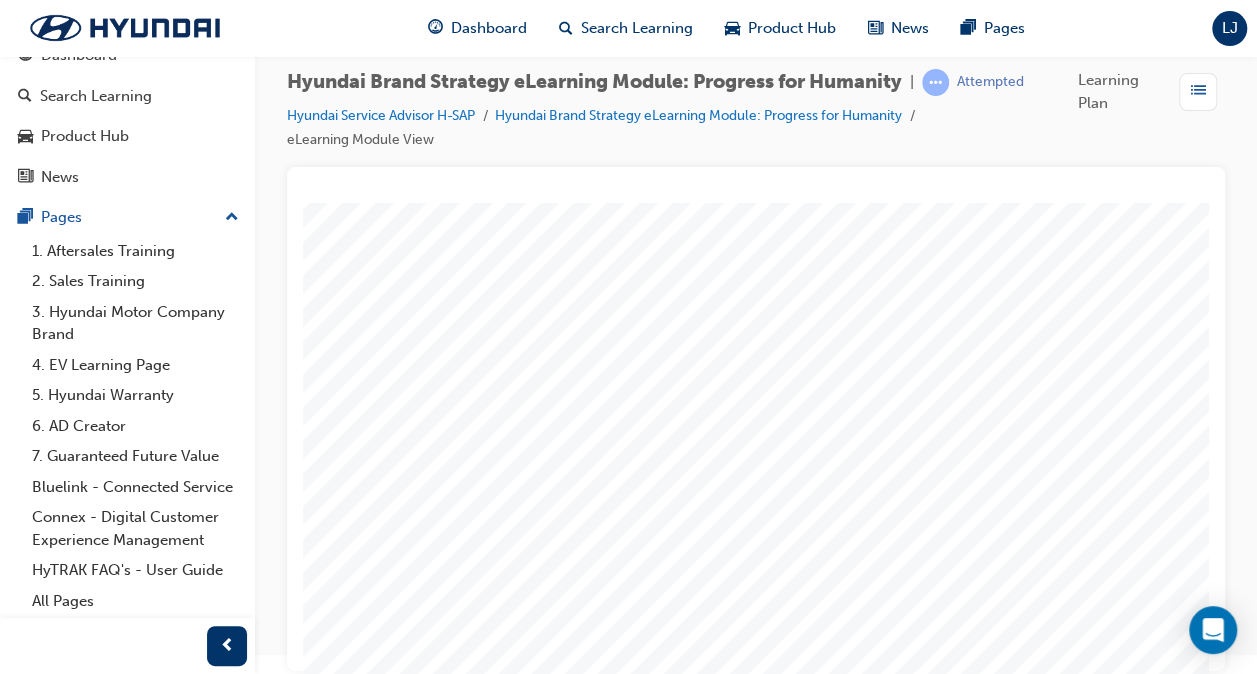 scroll, scrollTop: 200, scrollLeft: 469, axis: both 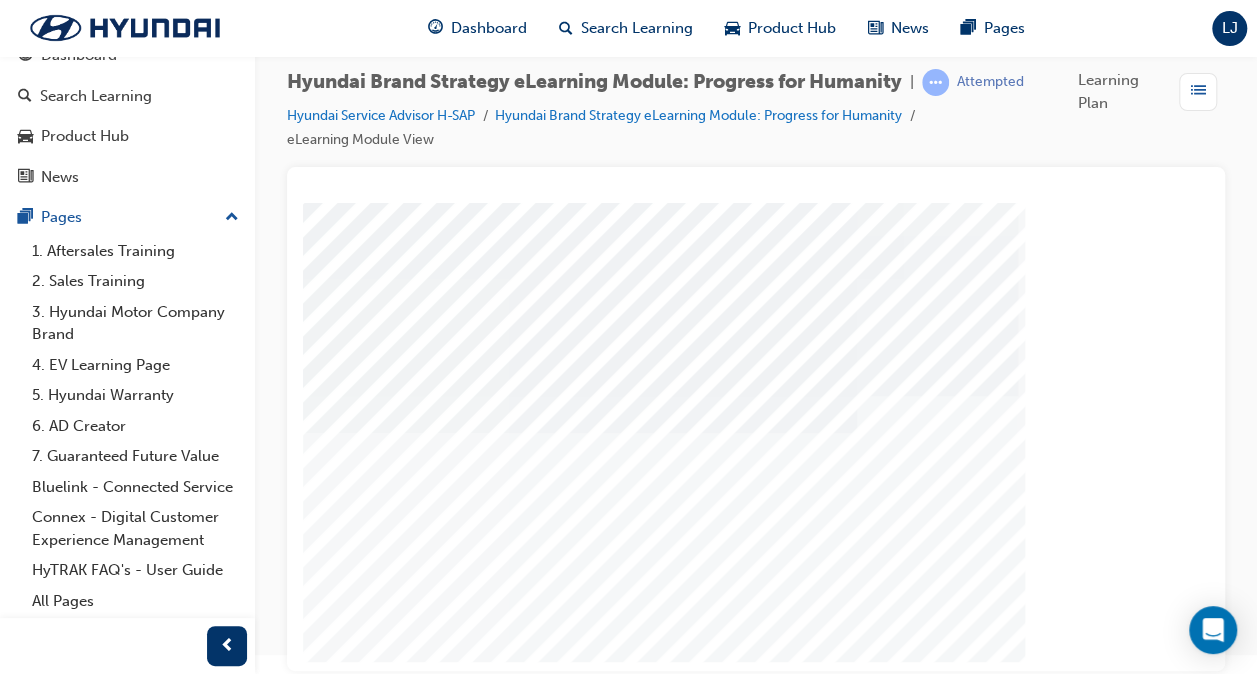 click at bounding box center [373, 2164] 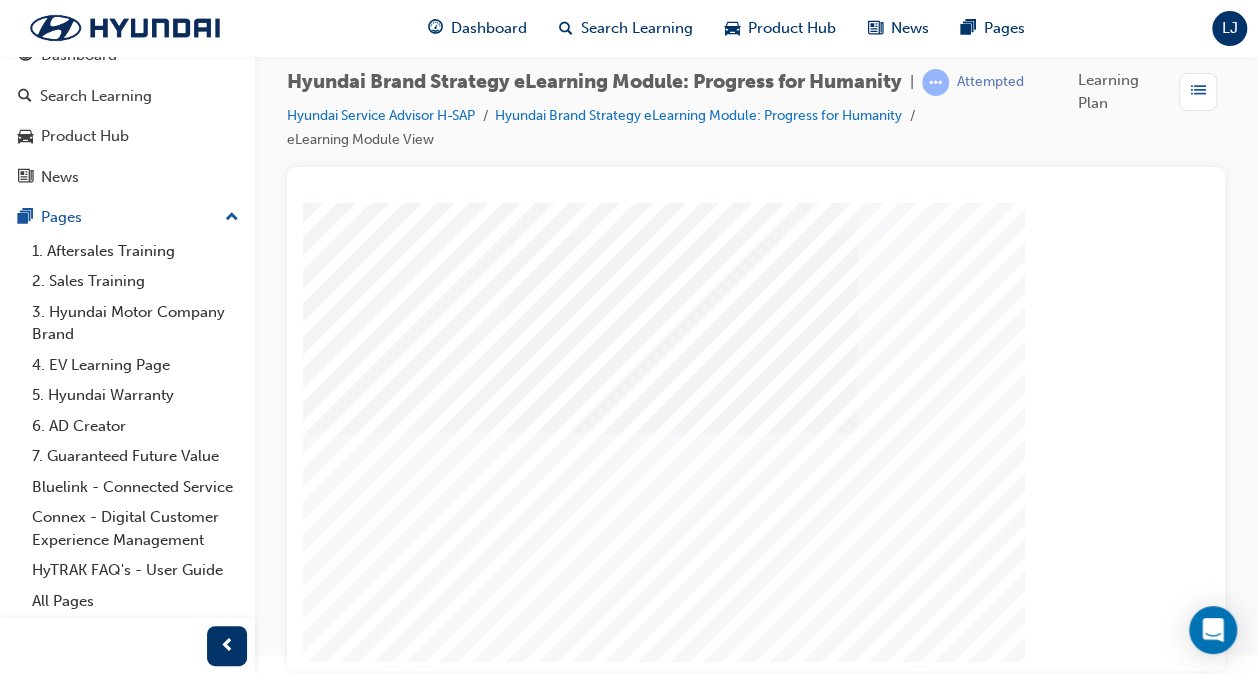 click at bounding box center (373, 2164) 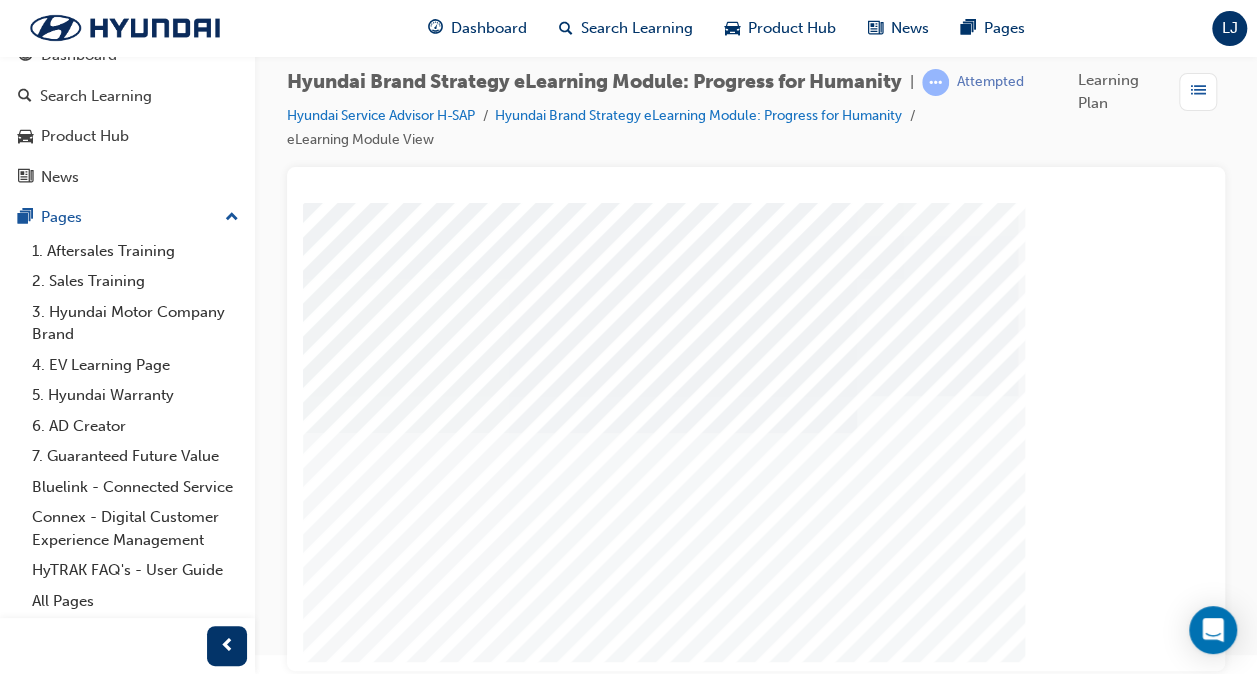 click at bounding box center [373, 2164] 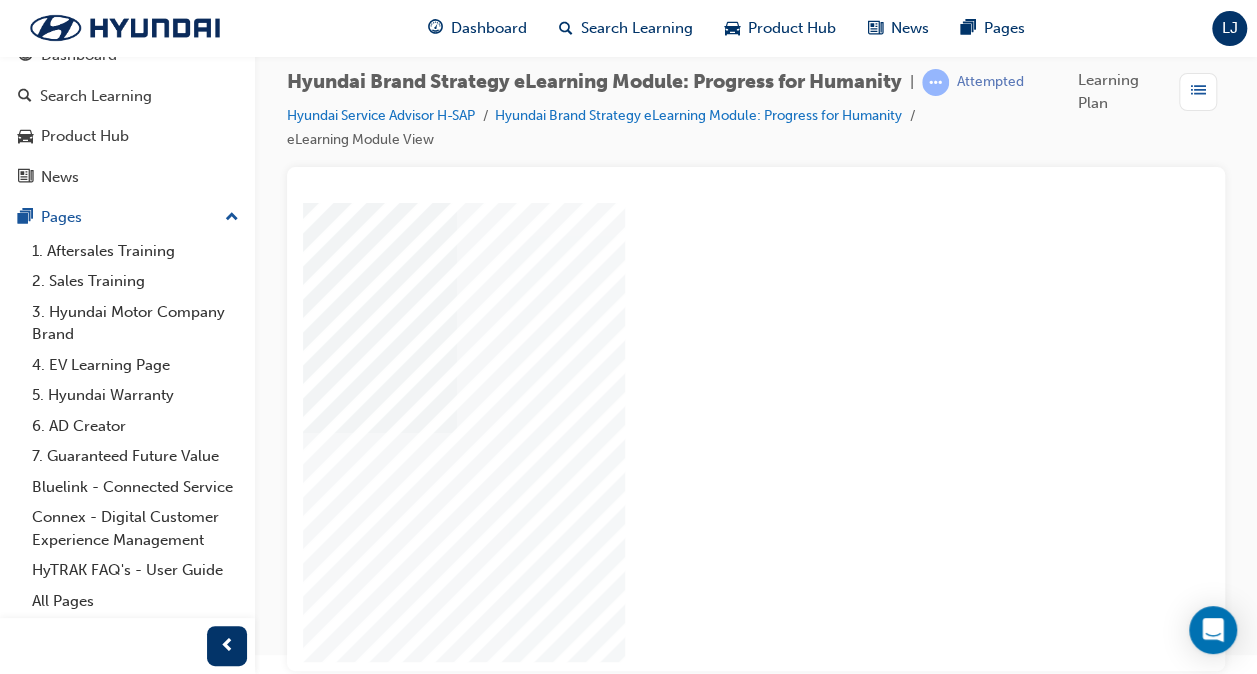 scroll, scrollTop: 263, scrollLeft: 440, axis: both 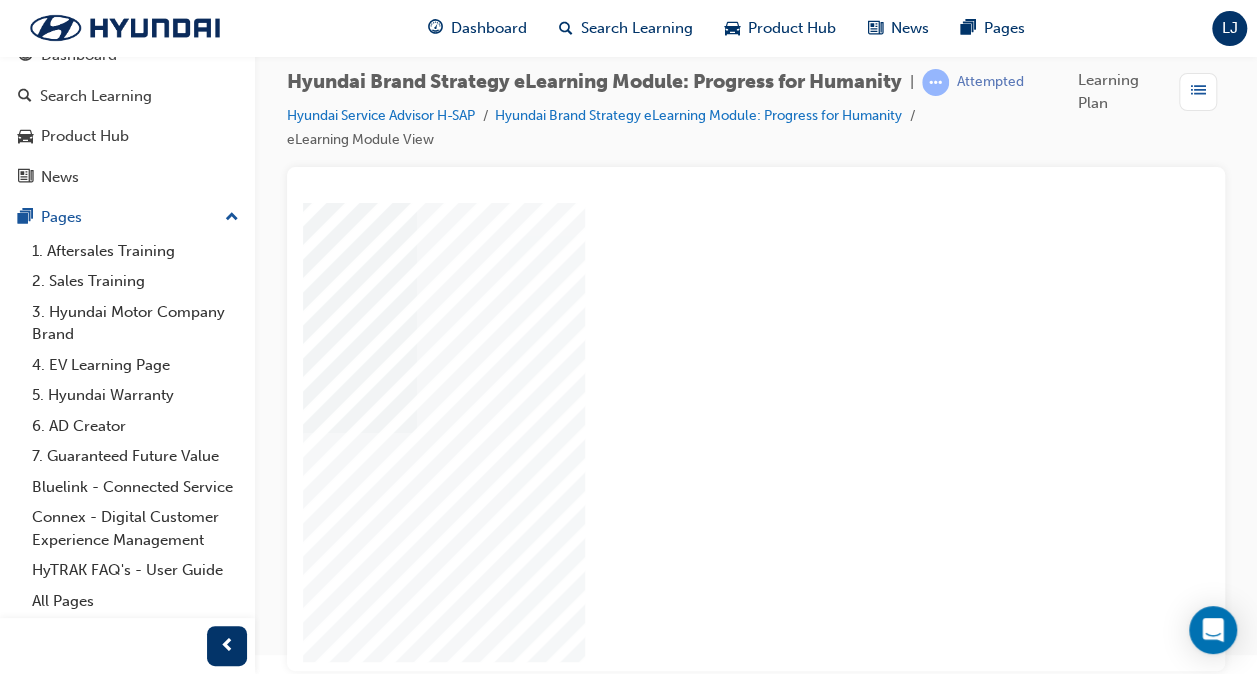 click at bounding box center [-67, 2047] 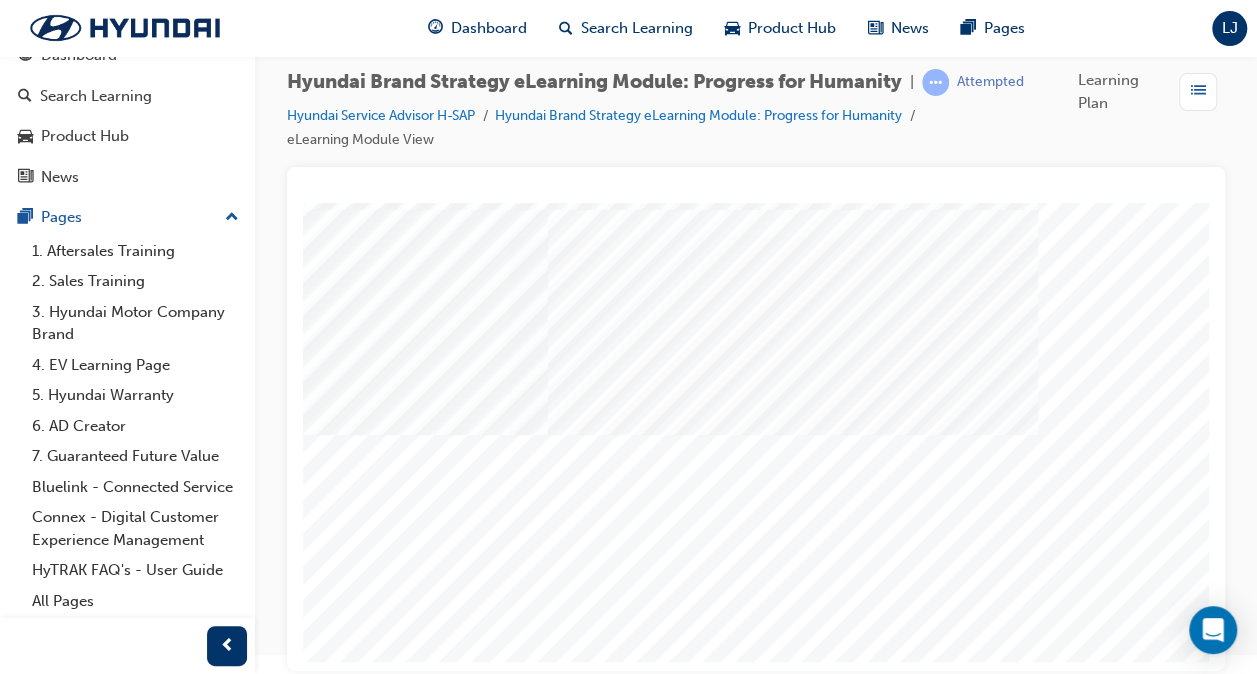 scroll, scrollTop: 263, scrollLeft: 469, axis: both 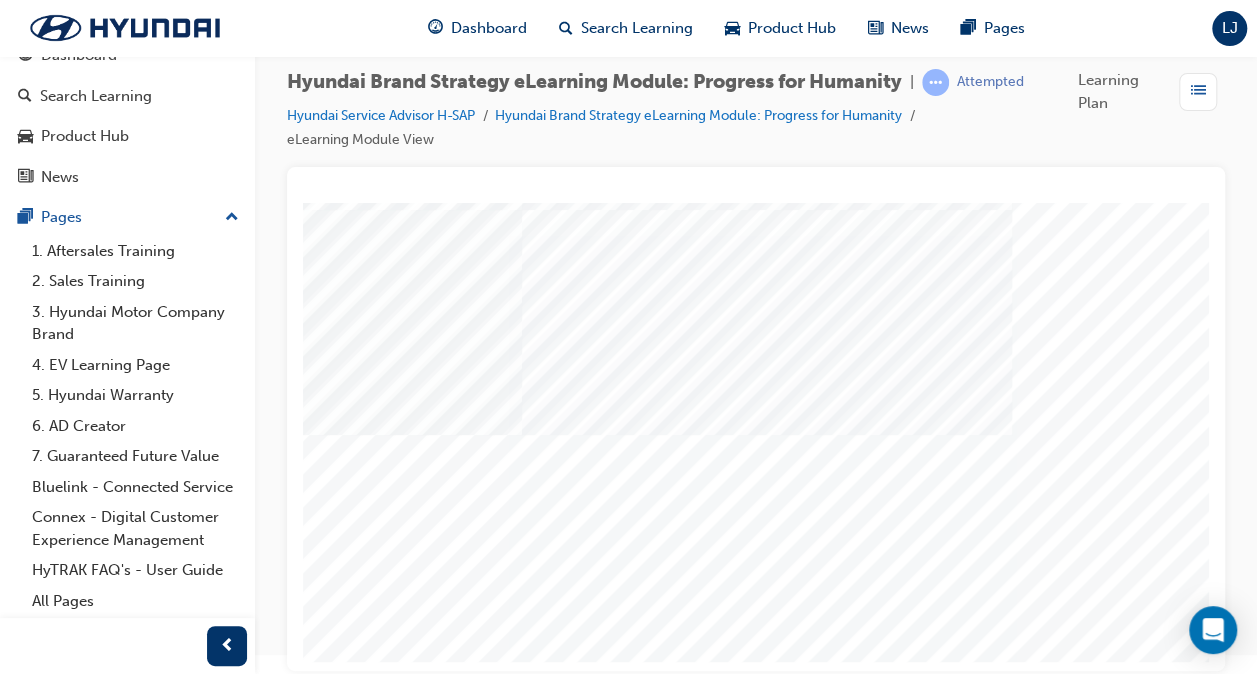 click at bounding box center (87, 2197) 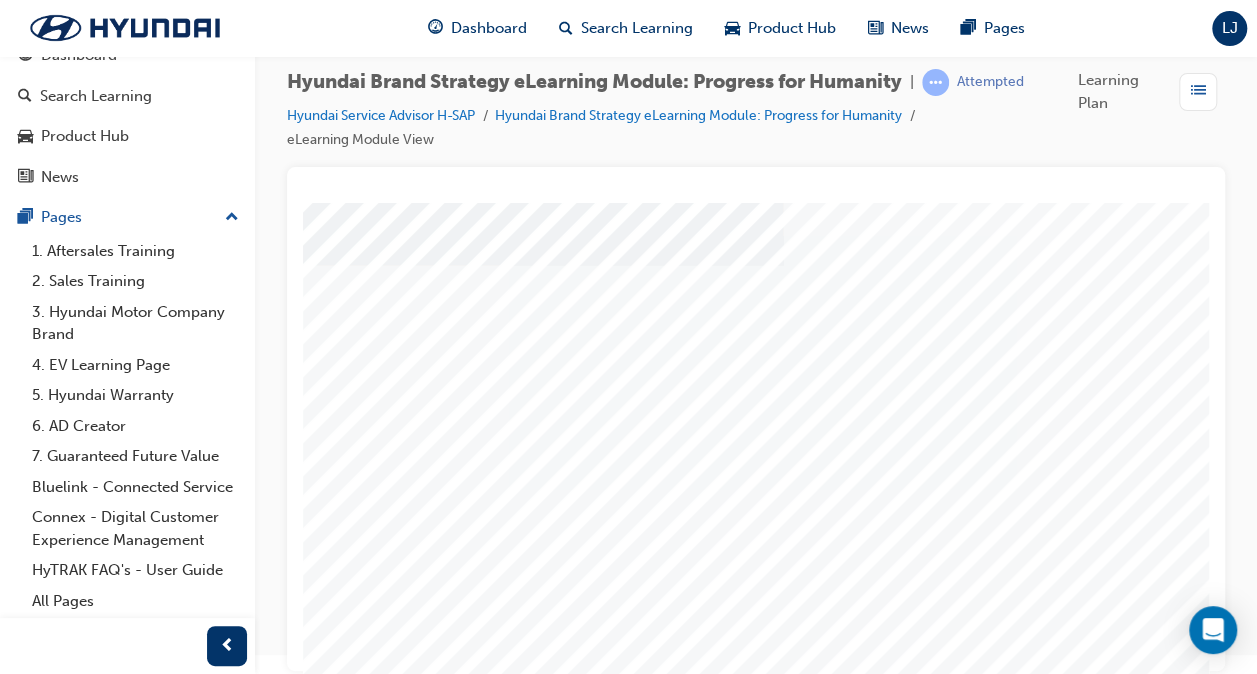 scroll, scrollTop: 160, scrollLeft: 0, axis: vertical 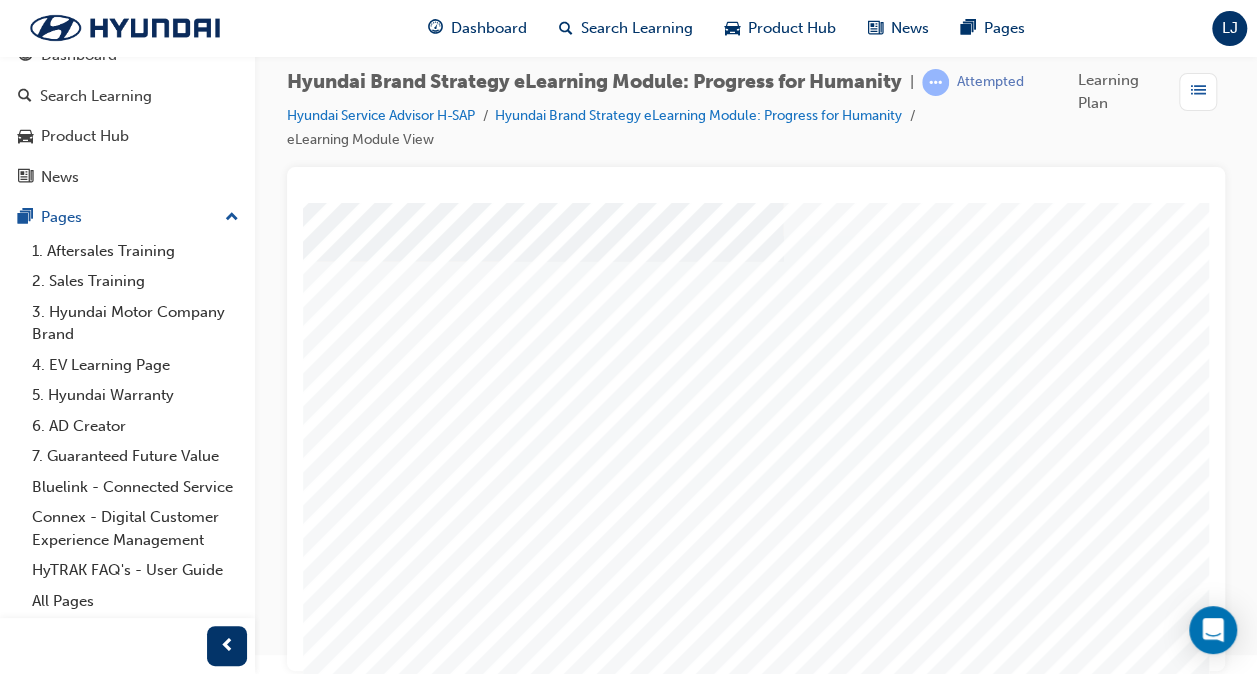 click at bounding box center (543, 2278) 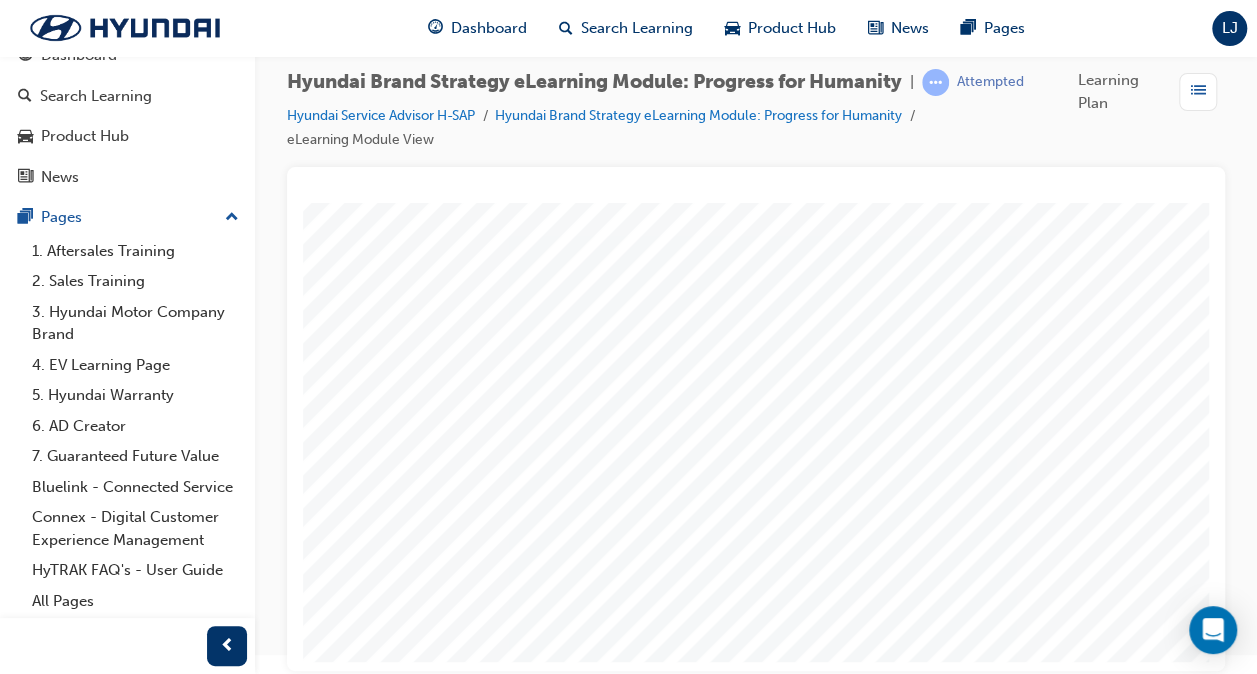 scroll, scrollTop: 263, scrollLeft: 469, axis: both 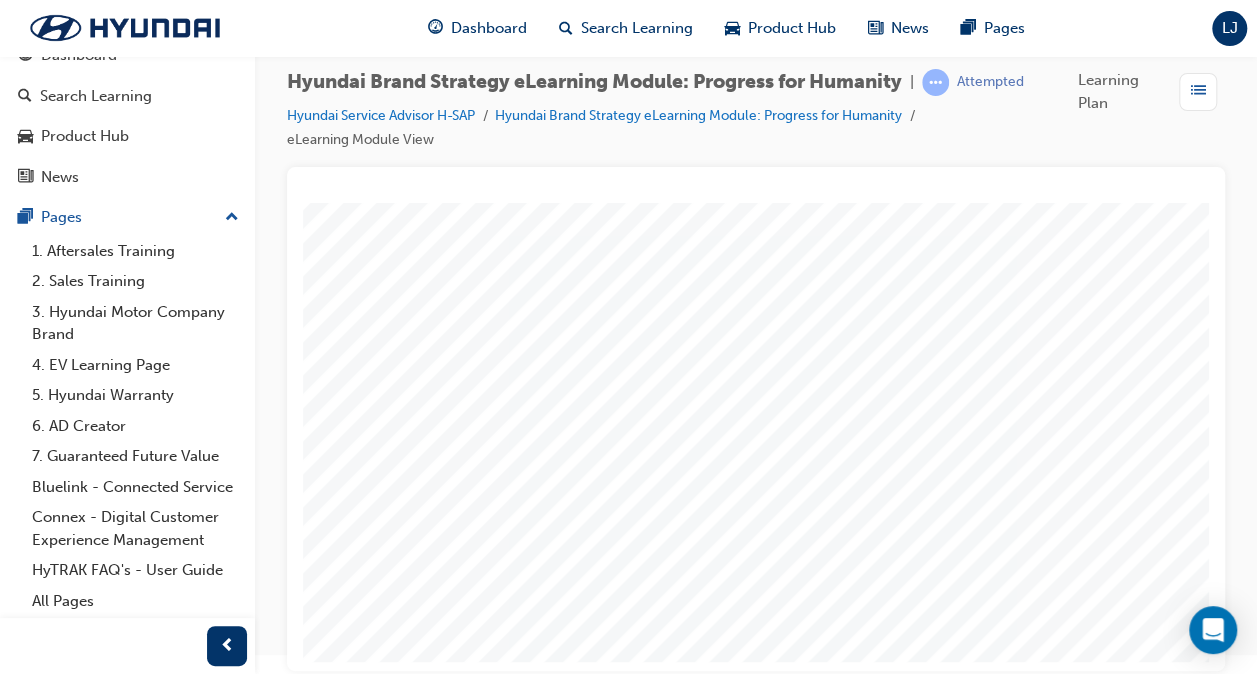 click at bounding box center [-83, 1607] 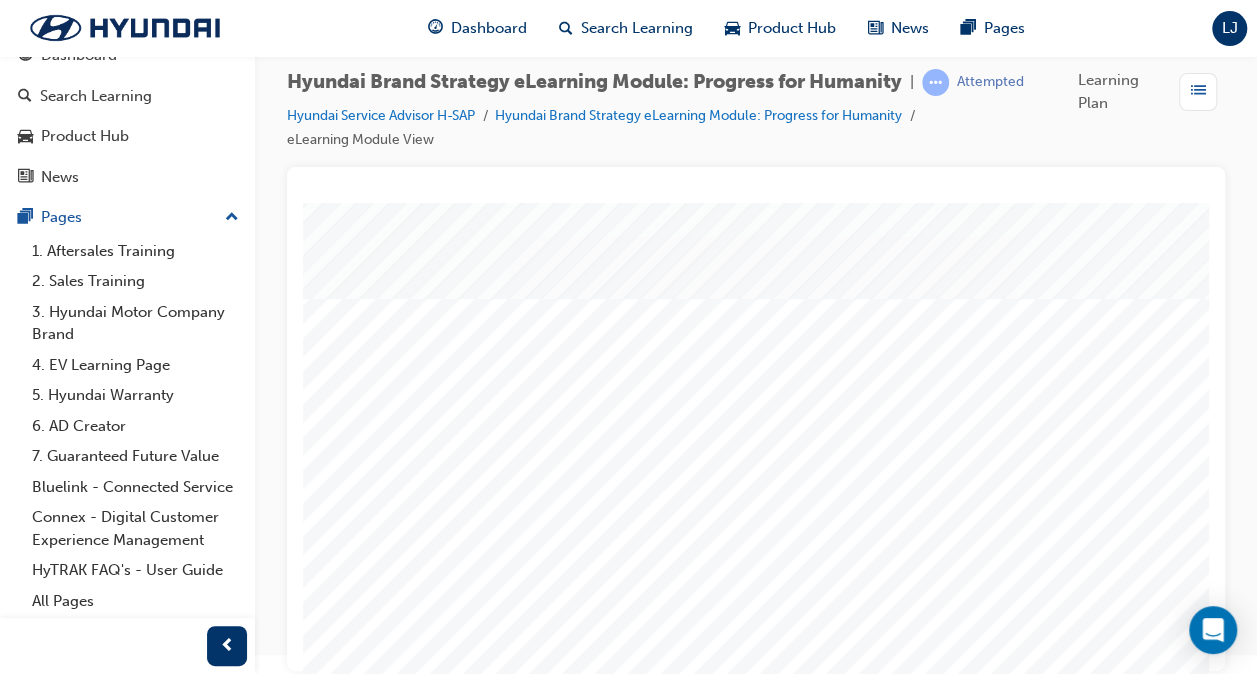 scroll, scrollTop: 263, scrollLeft: 0, axis: vertical 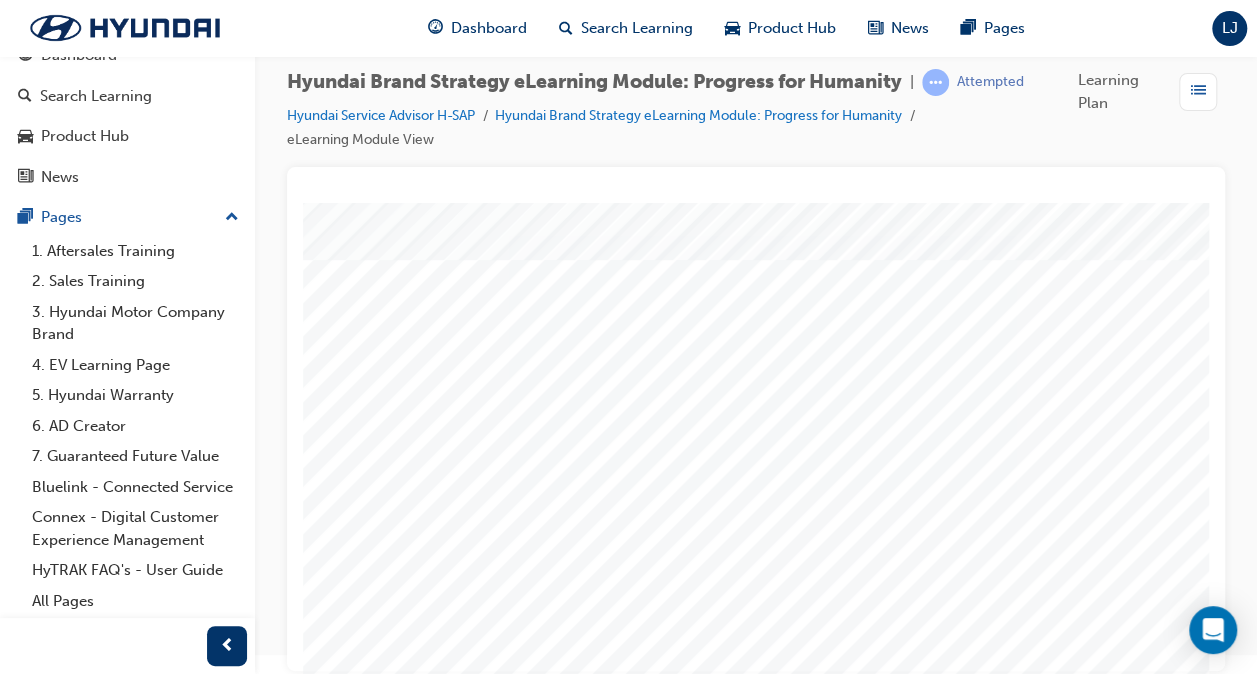 click at bounding box center (543, 1939) 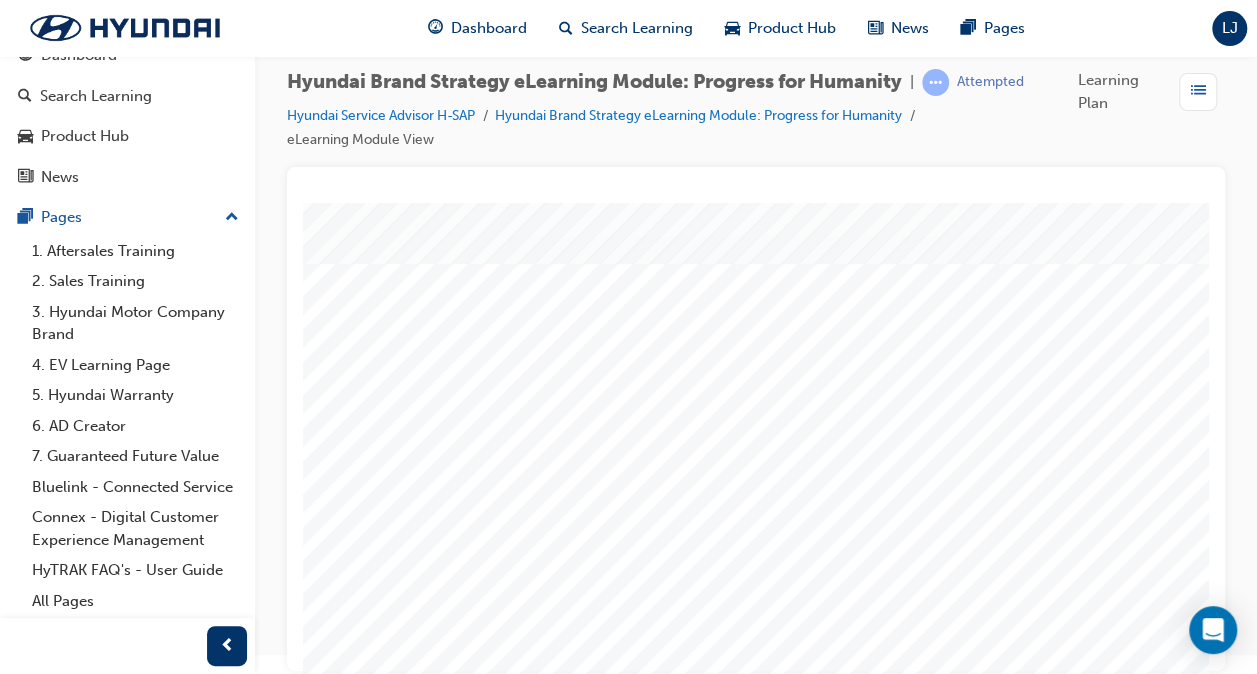 scroll, scrollTop: 263, scrollLeft: 469, axis: both 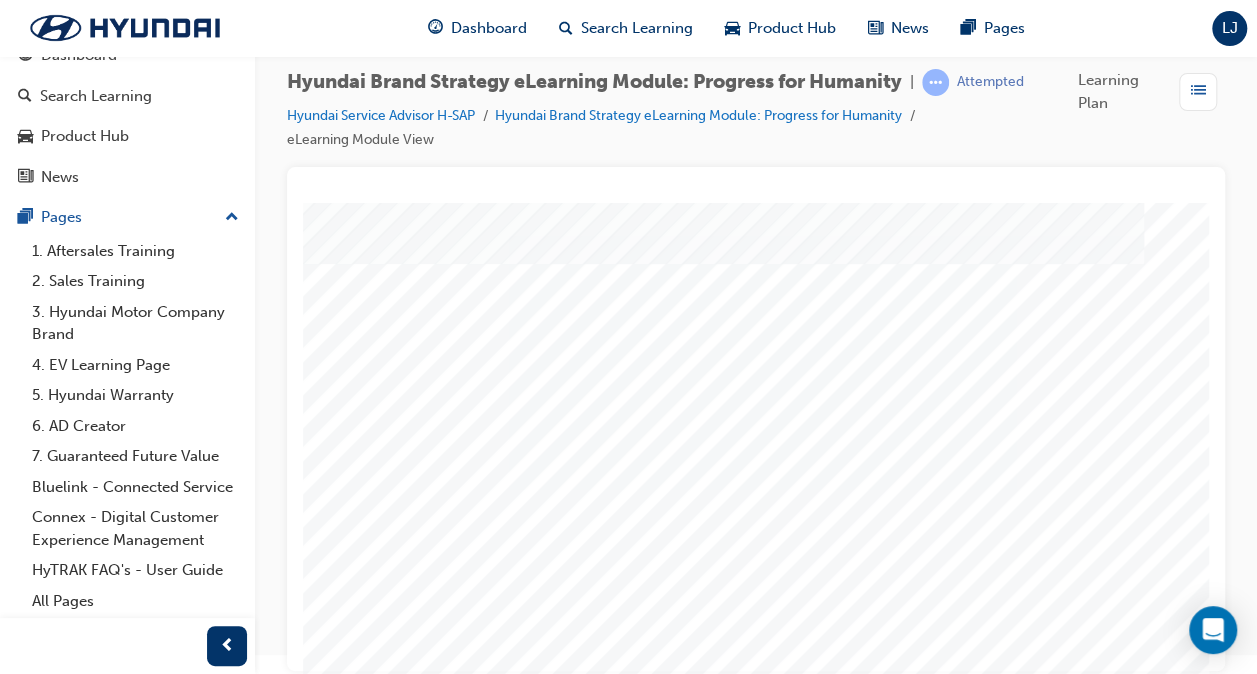 click at bounding box center (-96, 1807) 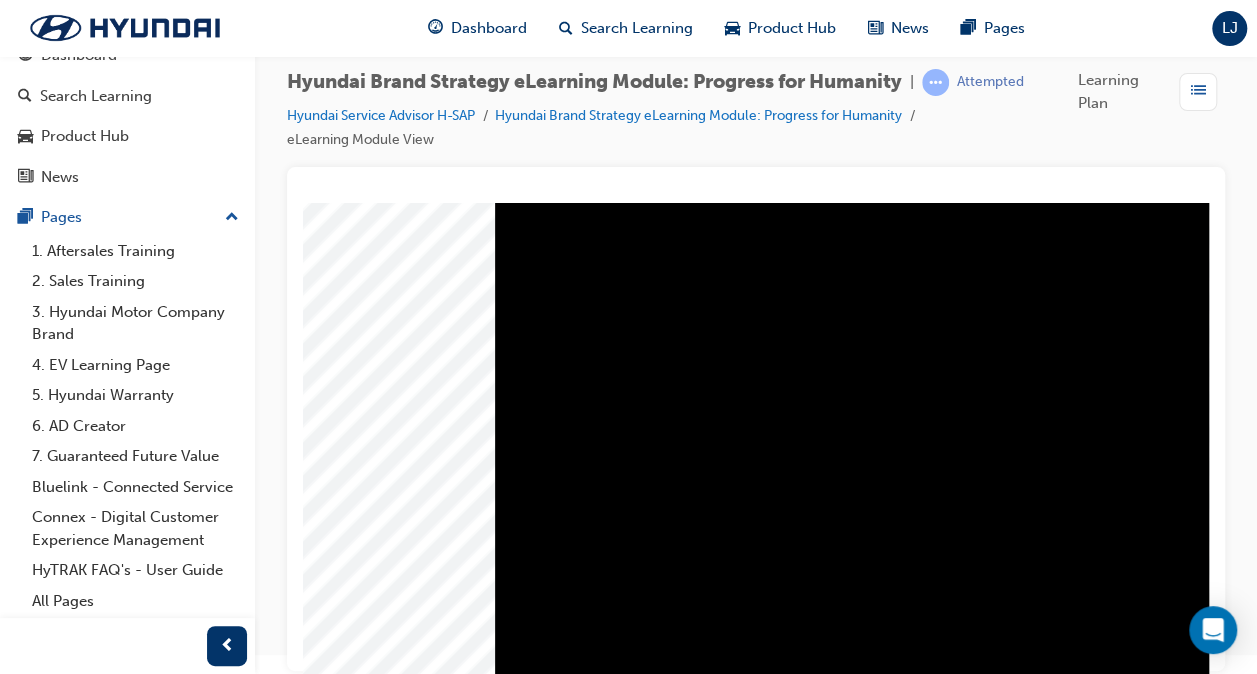 scroll, scrollTop: 200, scrollLeft: 0, axis: vertical 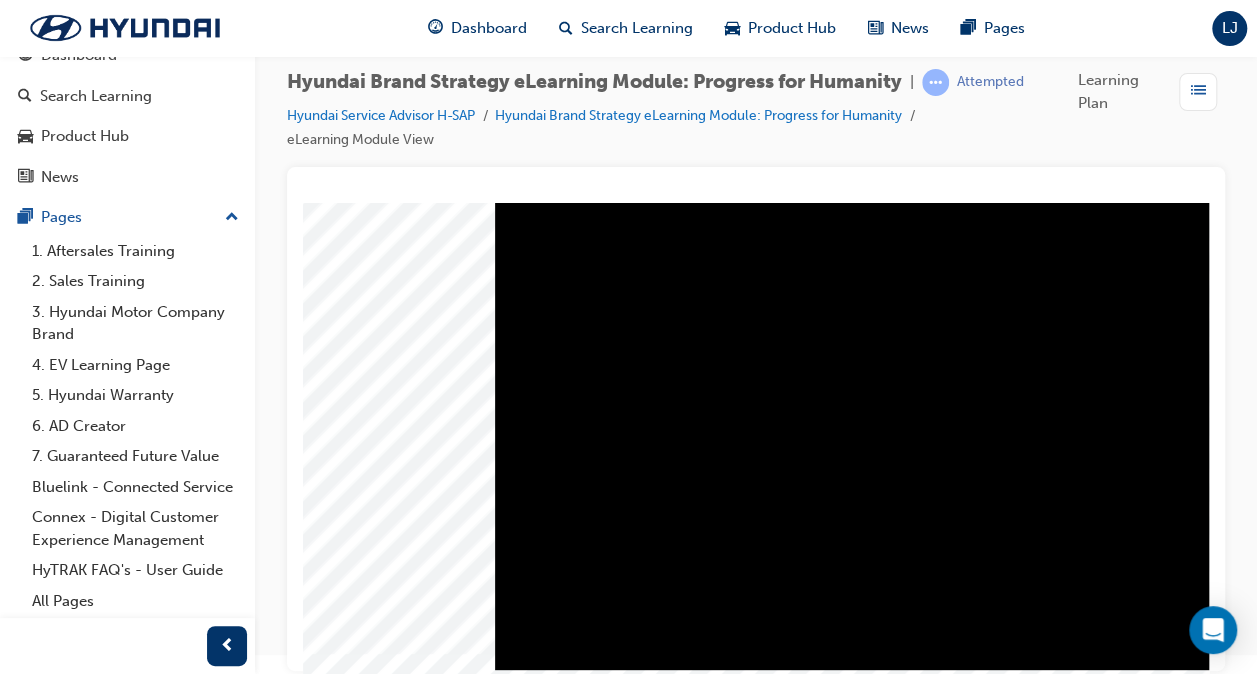 click at bounding box center (983, 121) 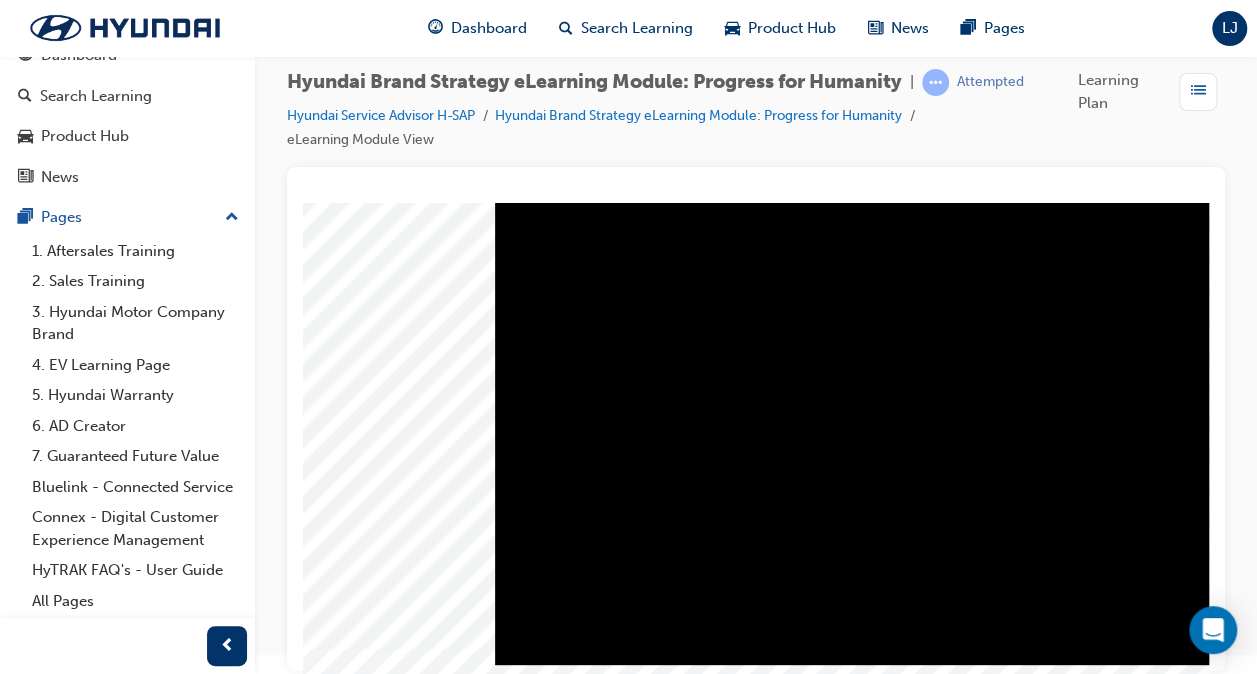 scroll, scrollTop: 0, scrollLeft: 0, axis: both 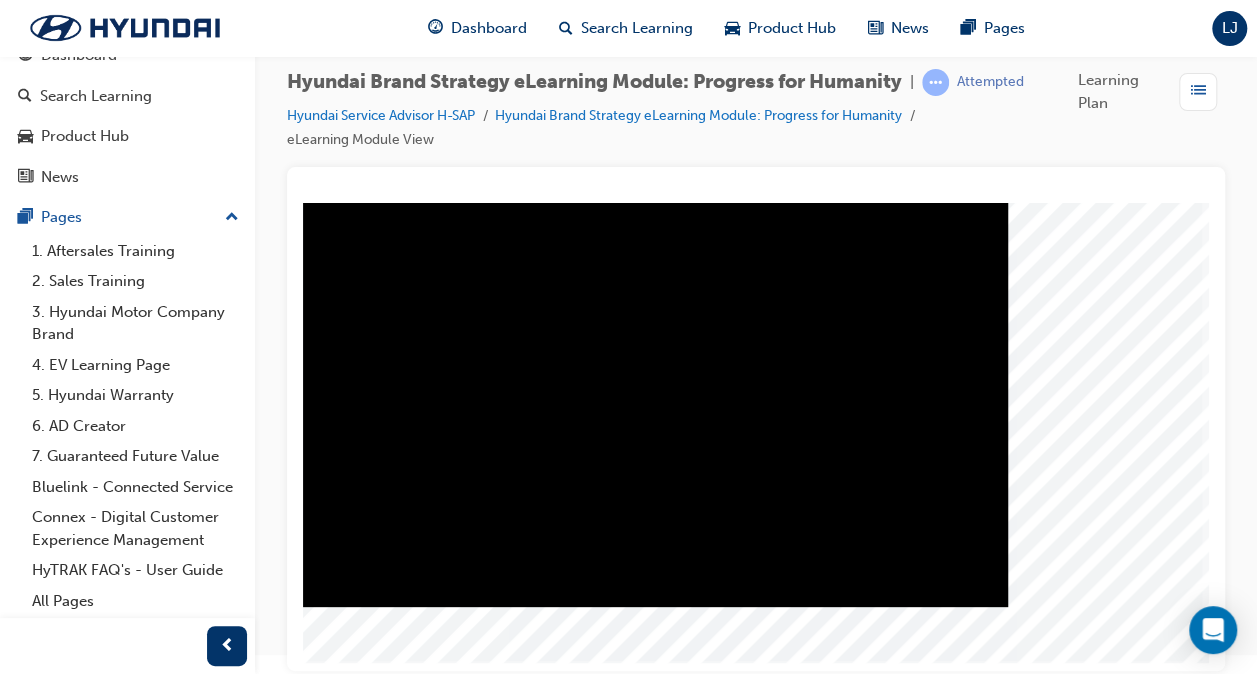 click at bounding box center (-90, 2221) 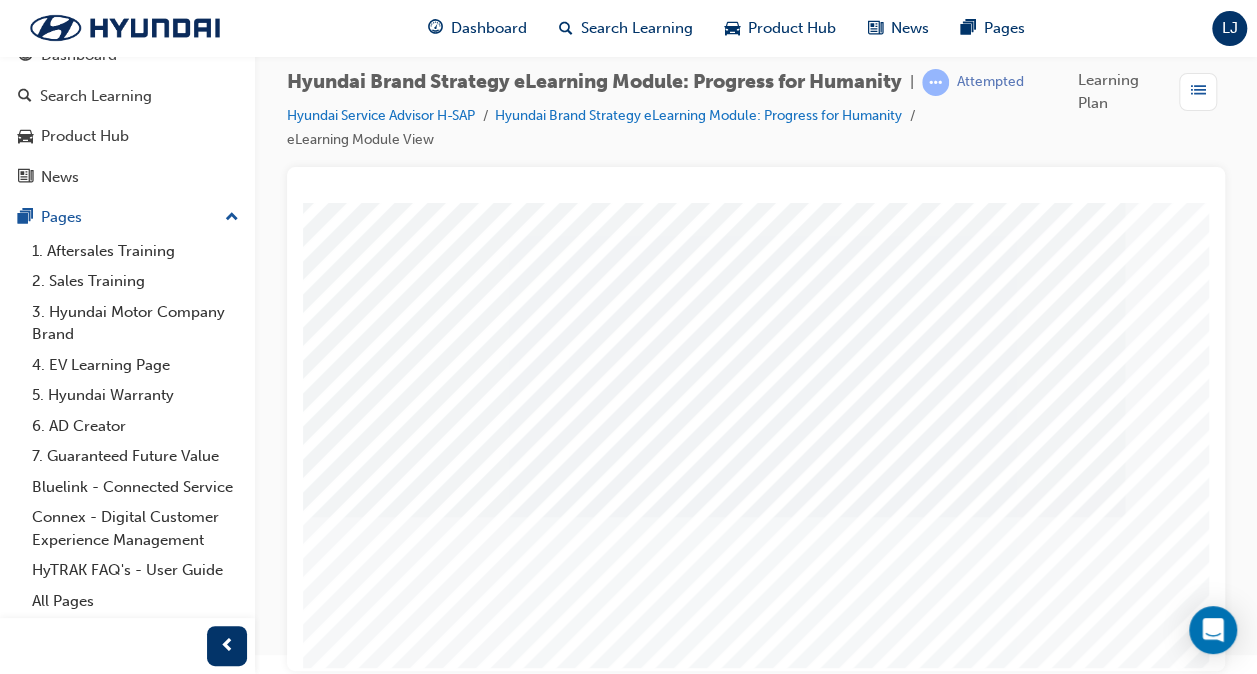 scroll, scrollTop: 263, scrollLeft: 469, axis: both 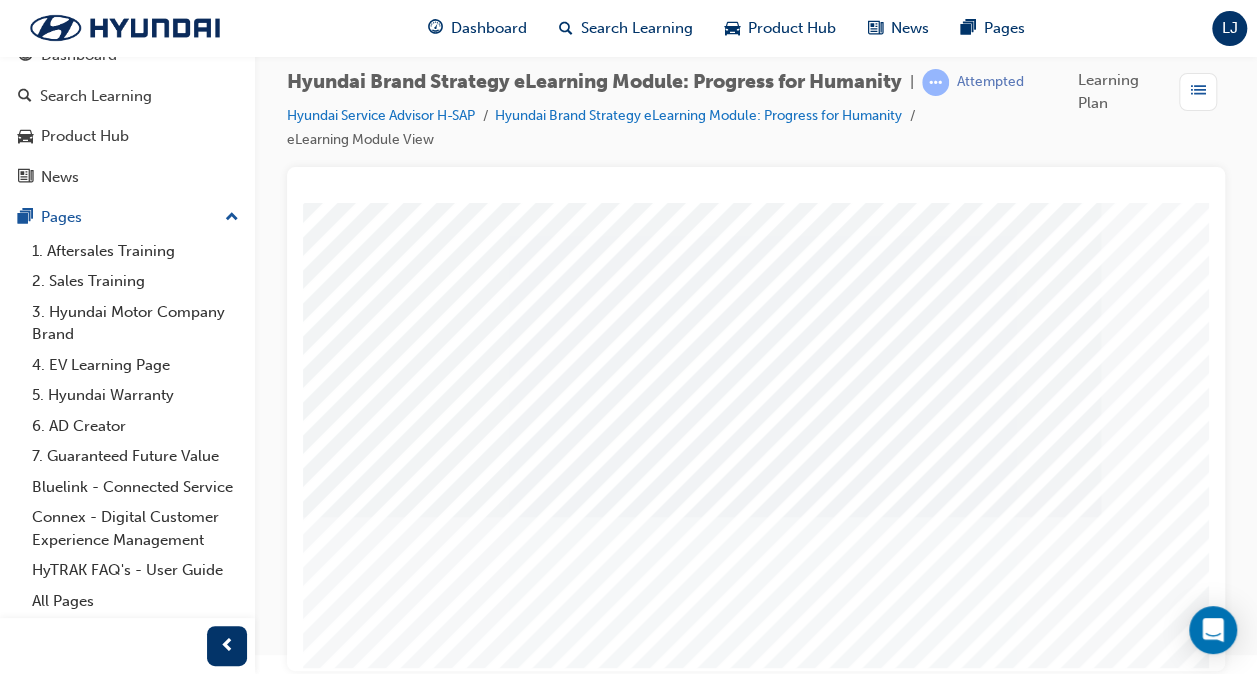 click at bounding box center (-89, 2285) 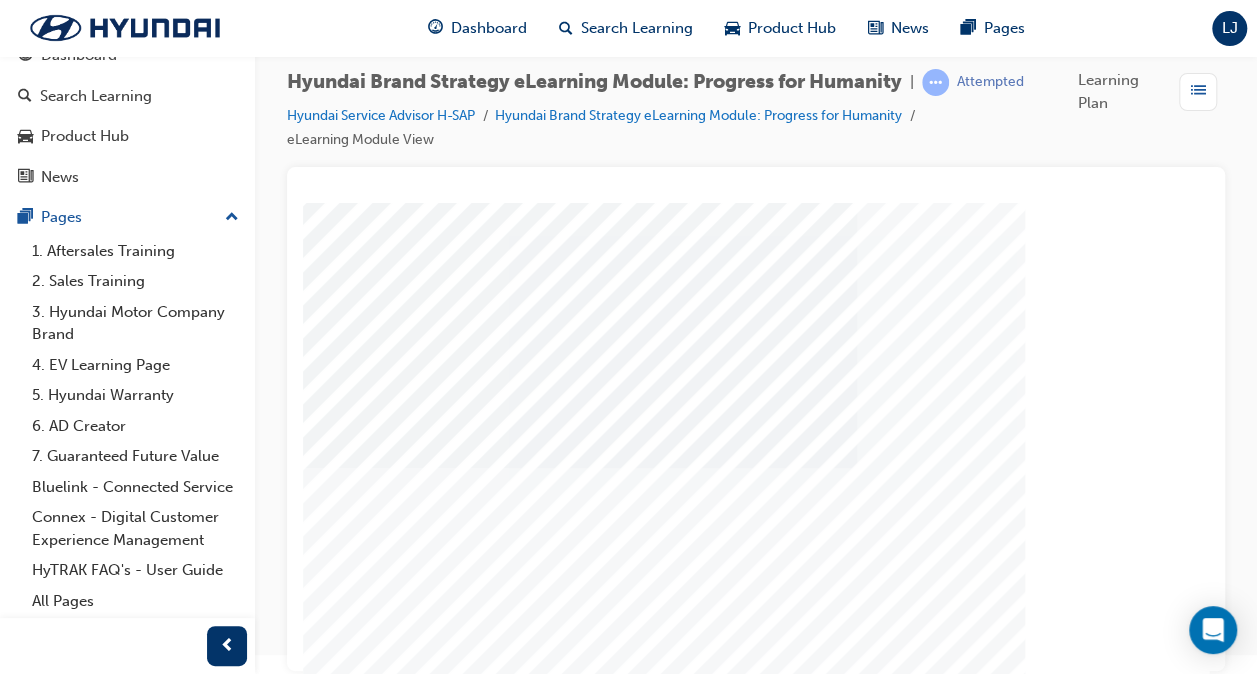 scroll, scrollTop: 263, scrollLeft: 0, axis: vertical 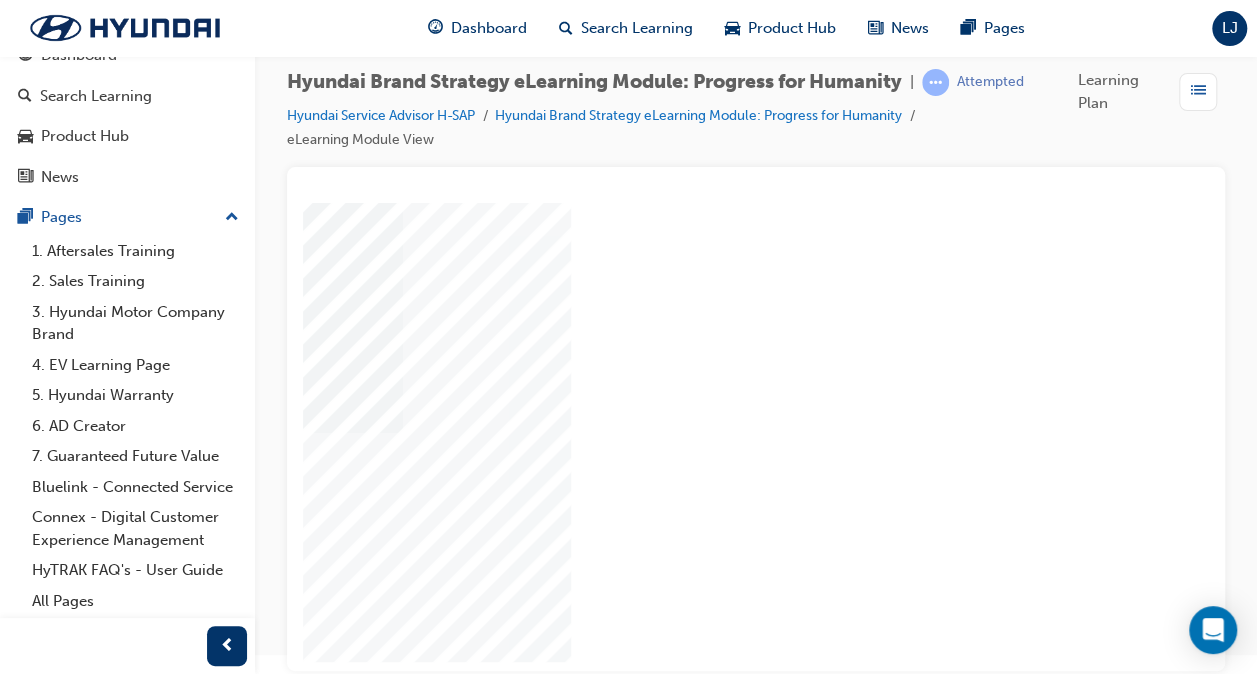 click at bounding box center [-81, 2047] 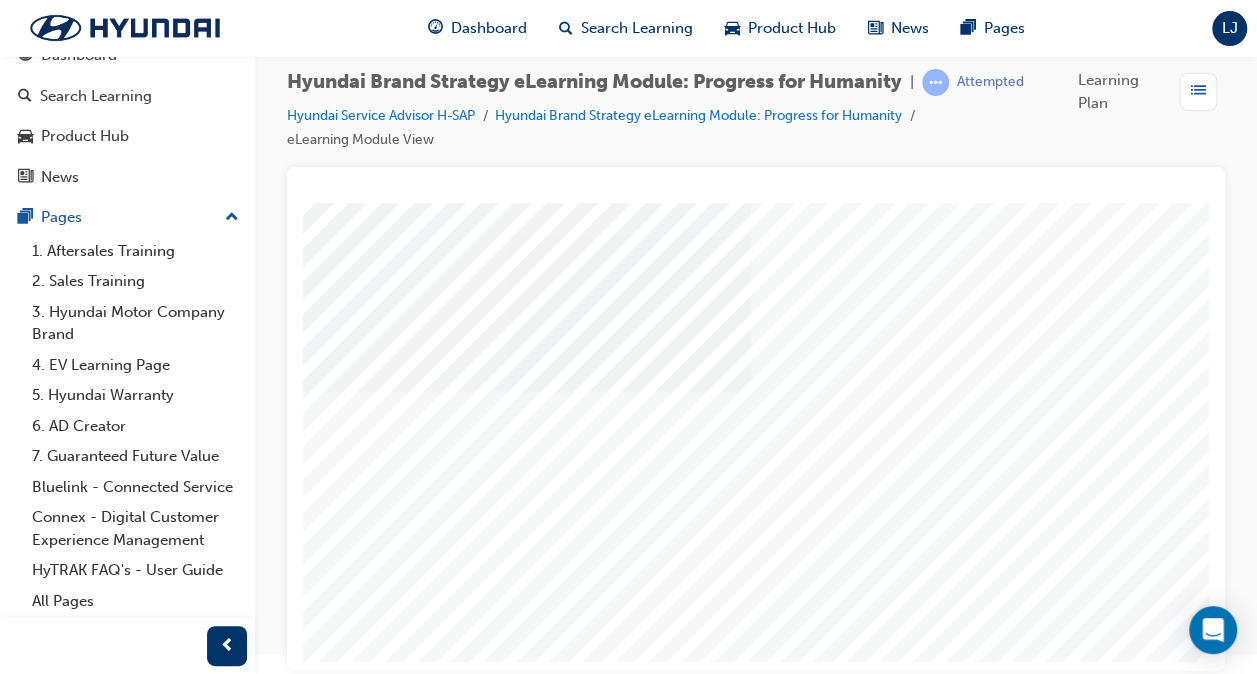 scroll, scrollTop: 263, scrollLeft: 355, axis: both 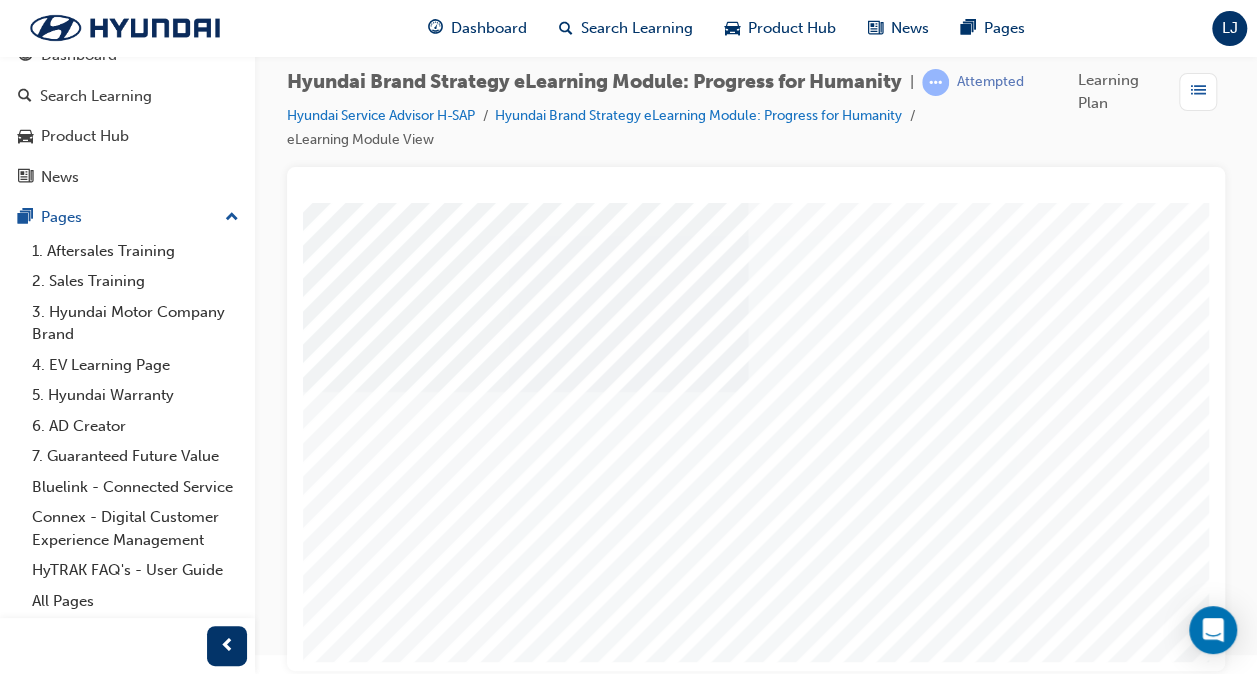 click at bounding box center [78, 4772] 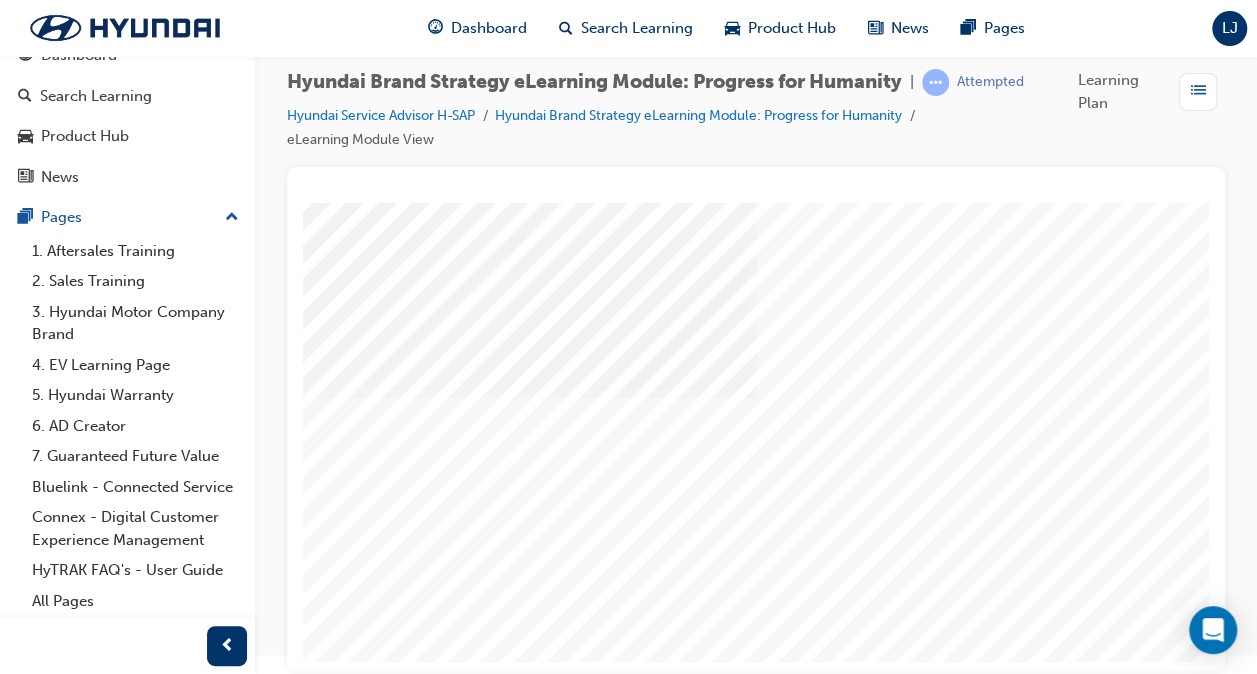 click at bounding box center (78, 4852) 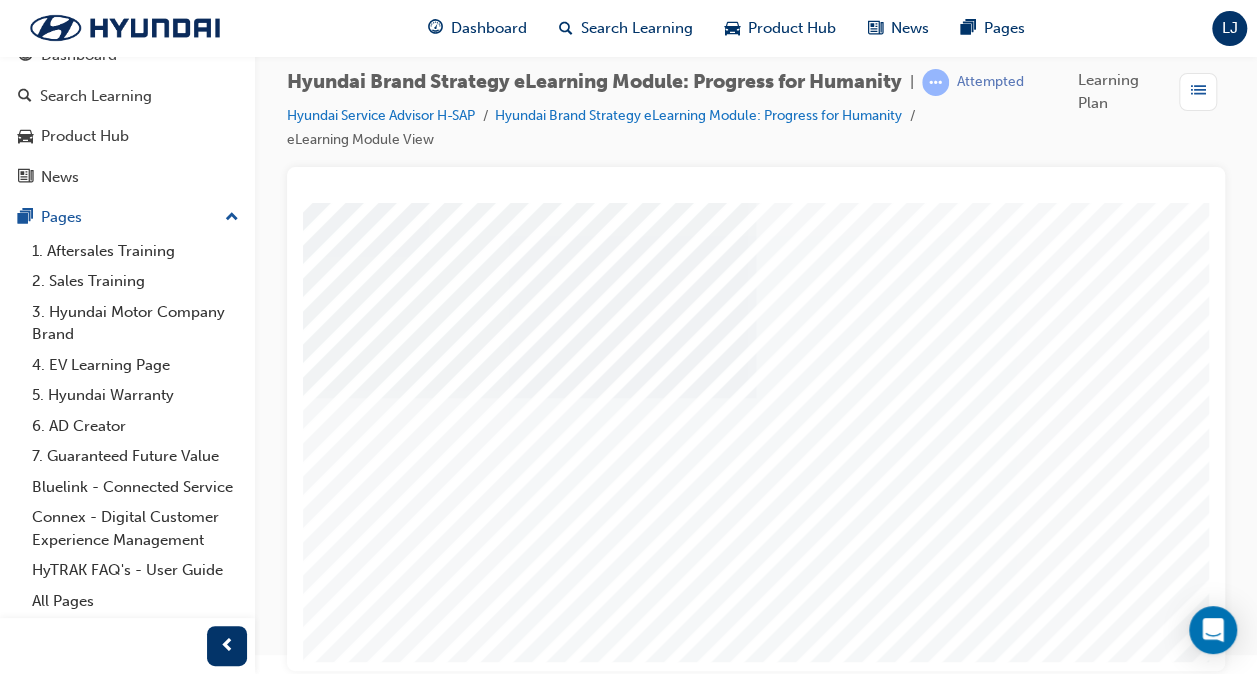 click at bounding box center (78, 4852) 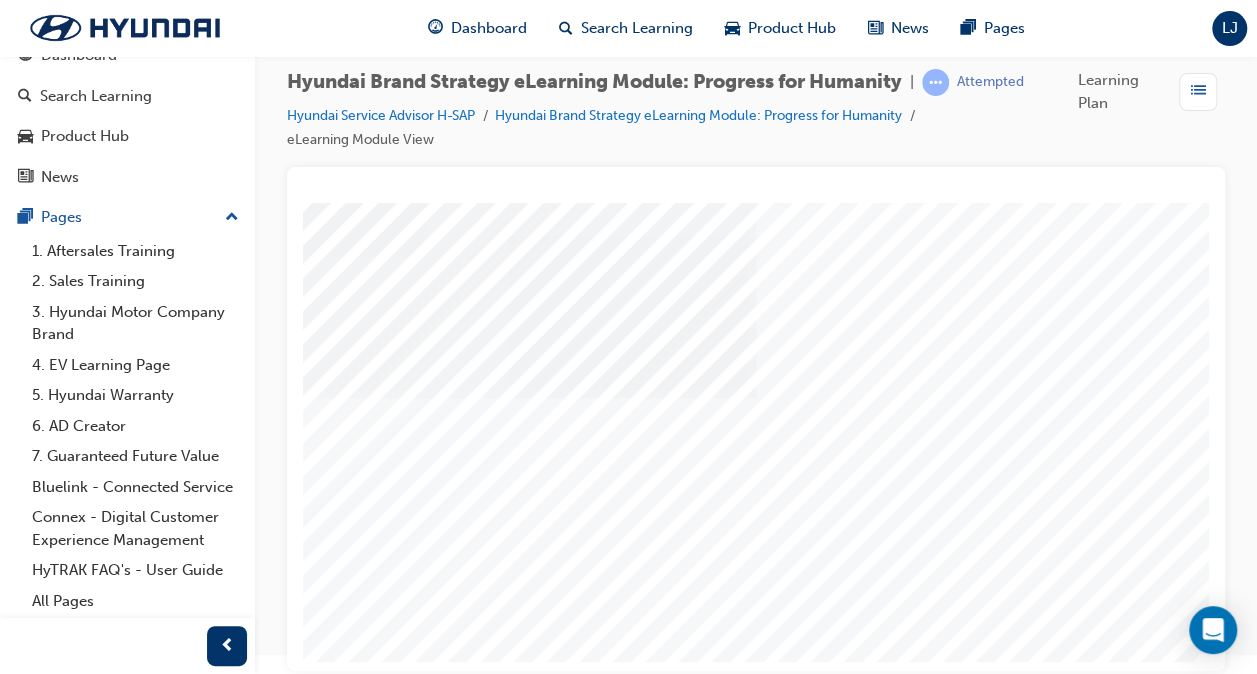 click at bounding box center (18, 4709) 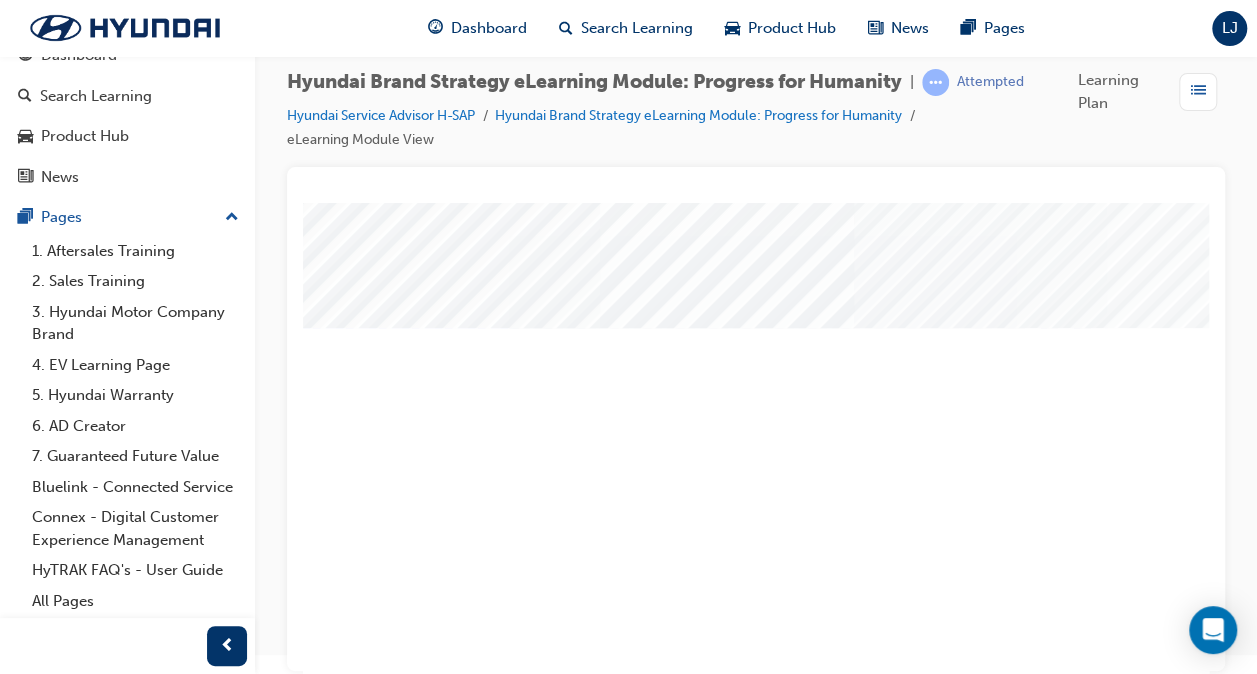 scroll, scrollTop: 200, scrollLeft: 0, axis: vertical 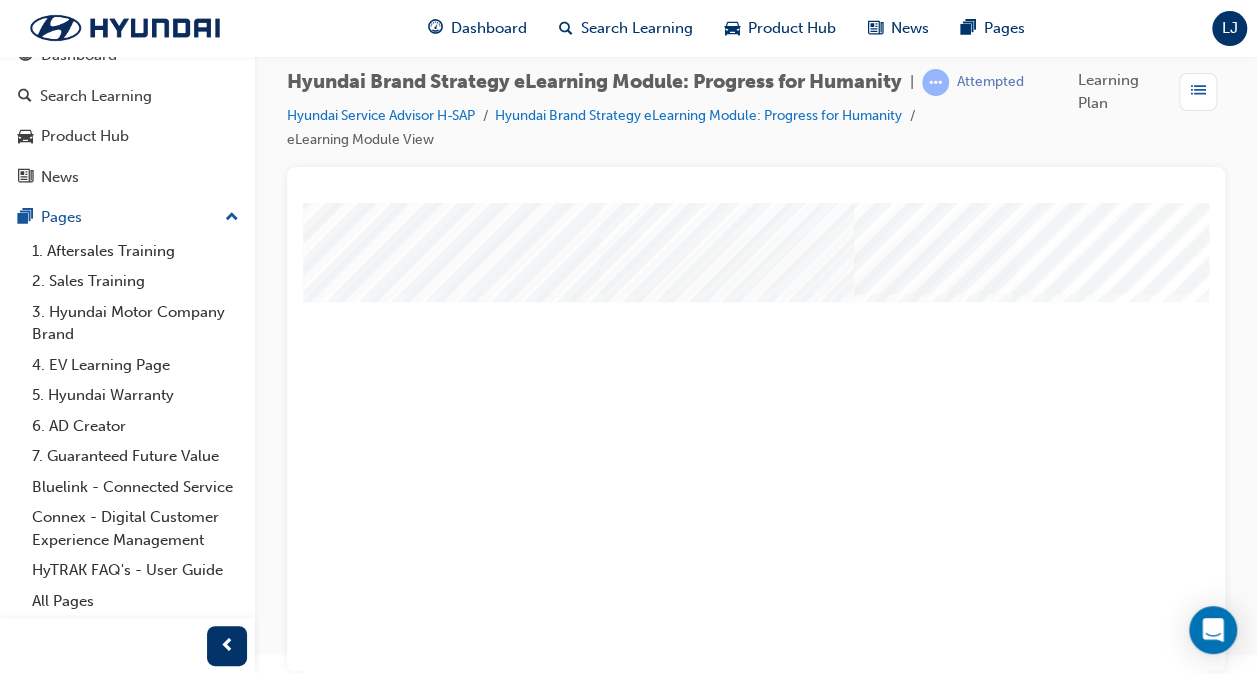 click at bounding box center (426, 2223) 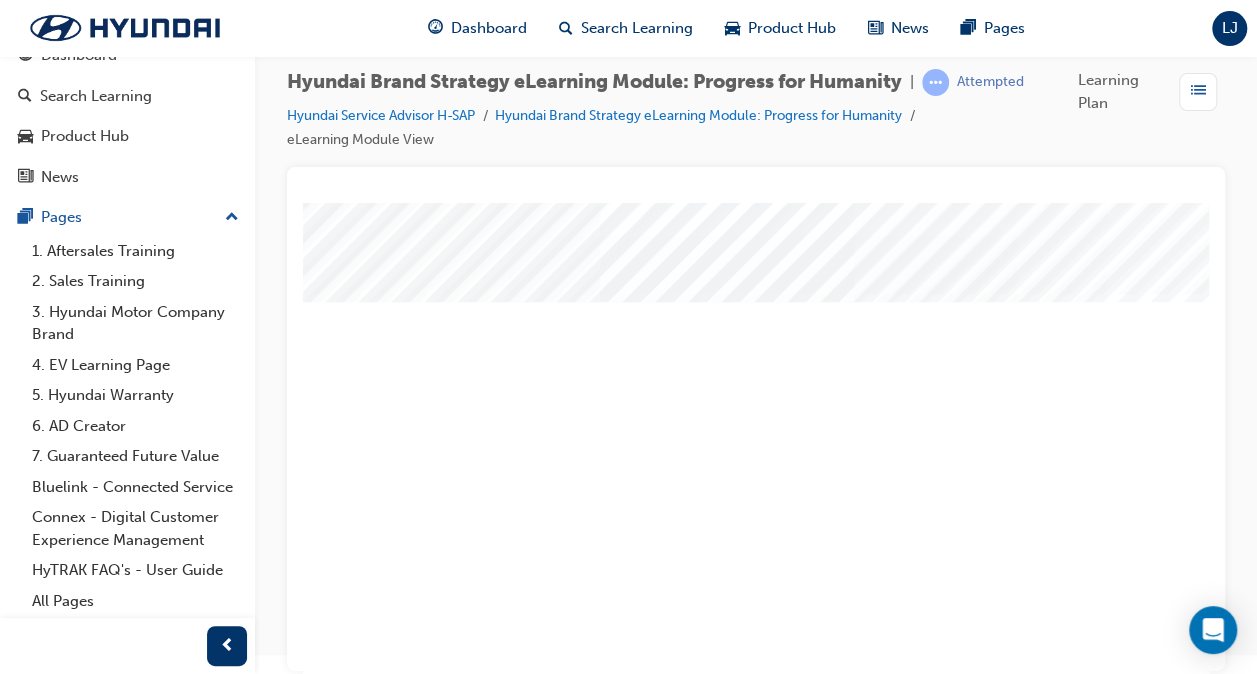 click at bounding box center (426, 2098) 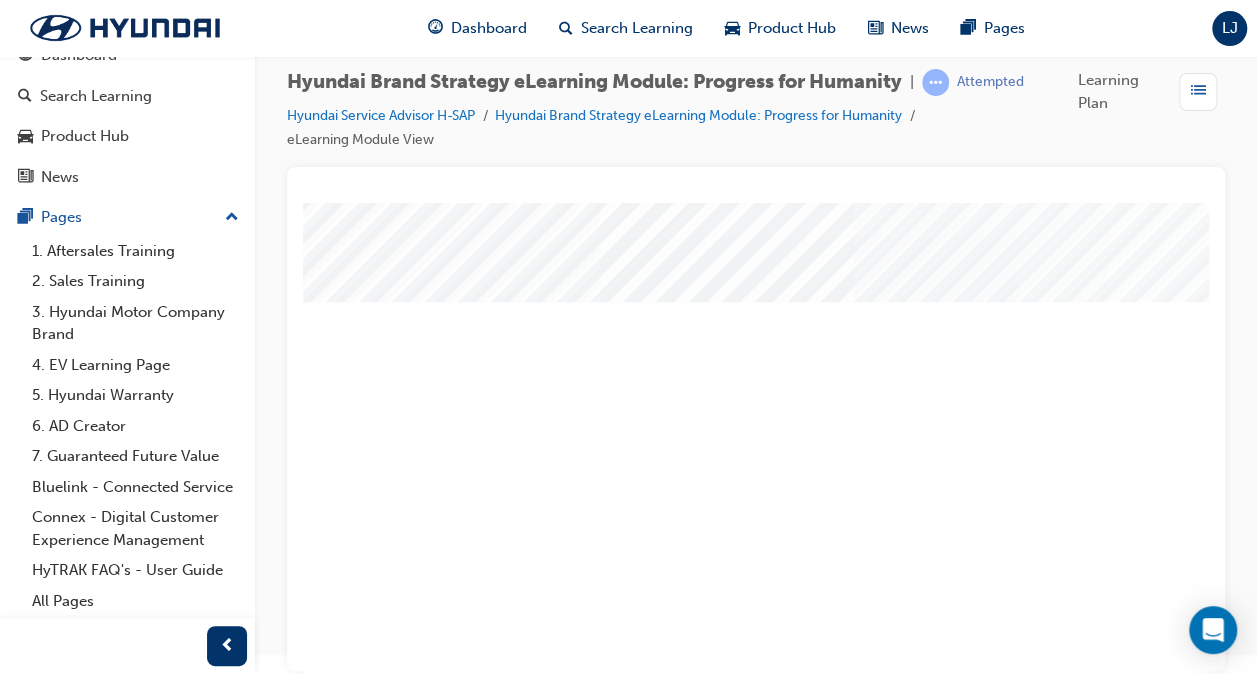 click at bounding box center [426, 1973] 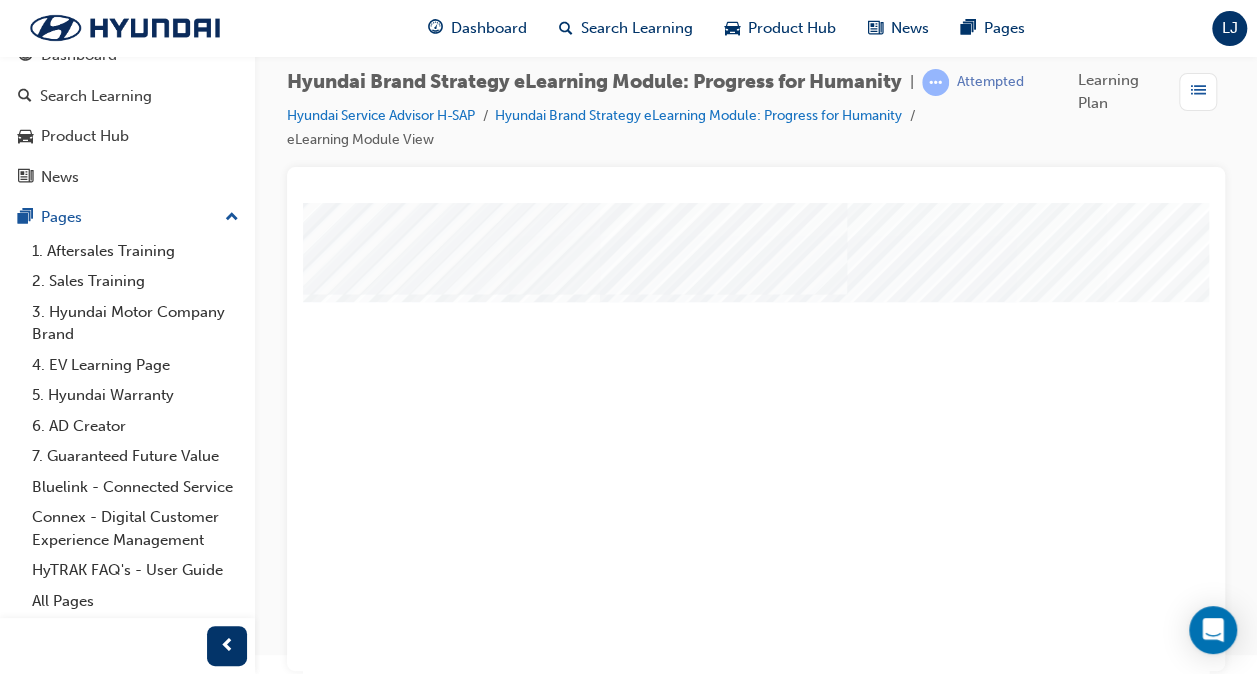 click at bounding box center [426, 2473] 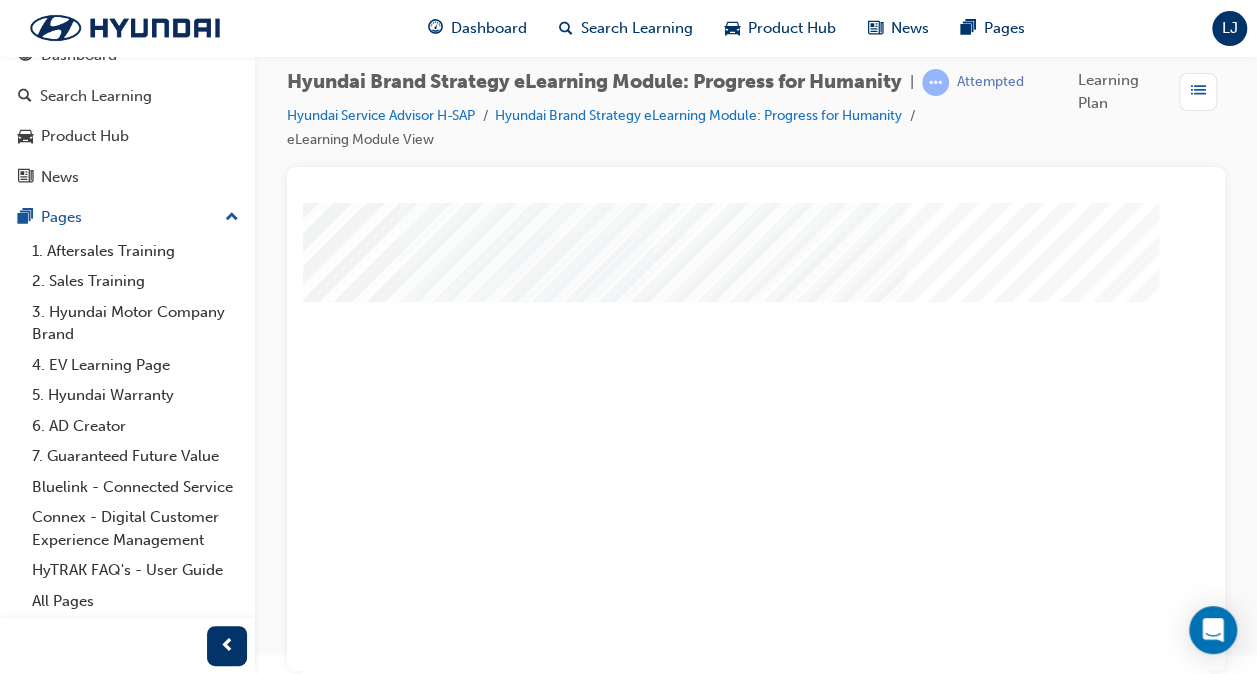 scroll, scrollTop: 200, scrollLeft: 469, axis: both 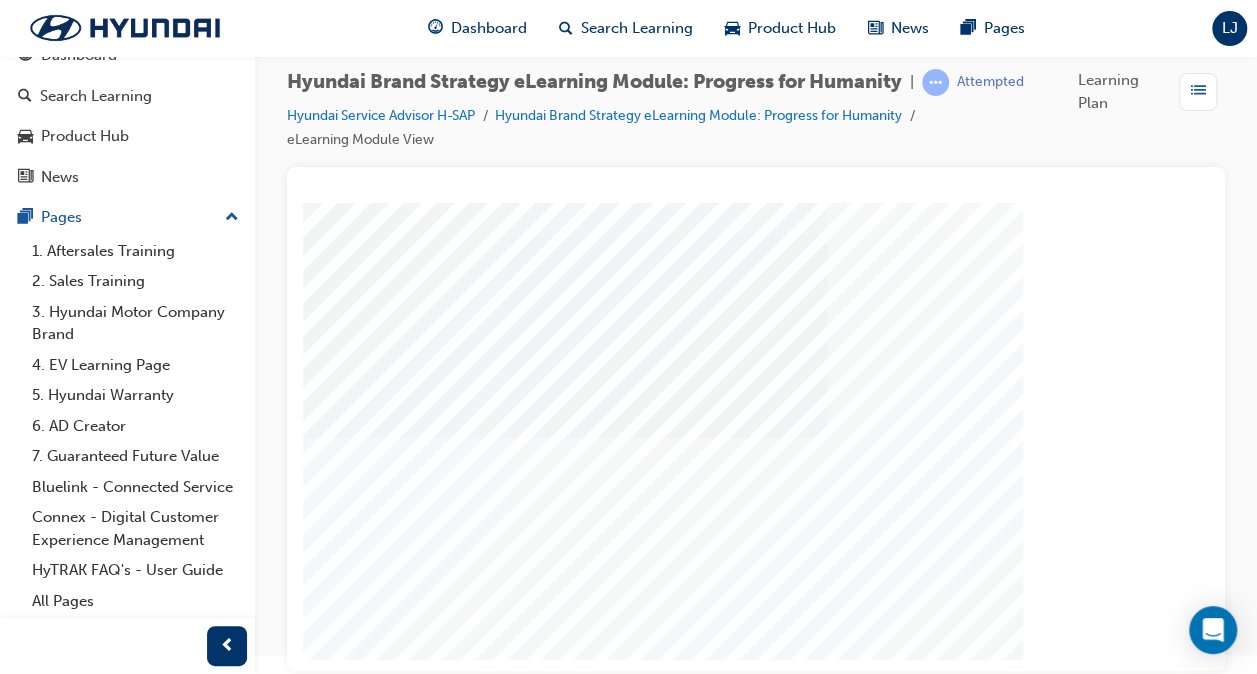 click at bounding box center [438, 2063] 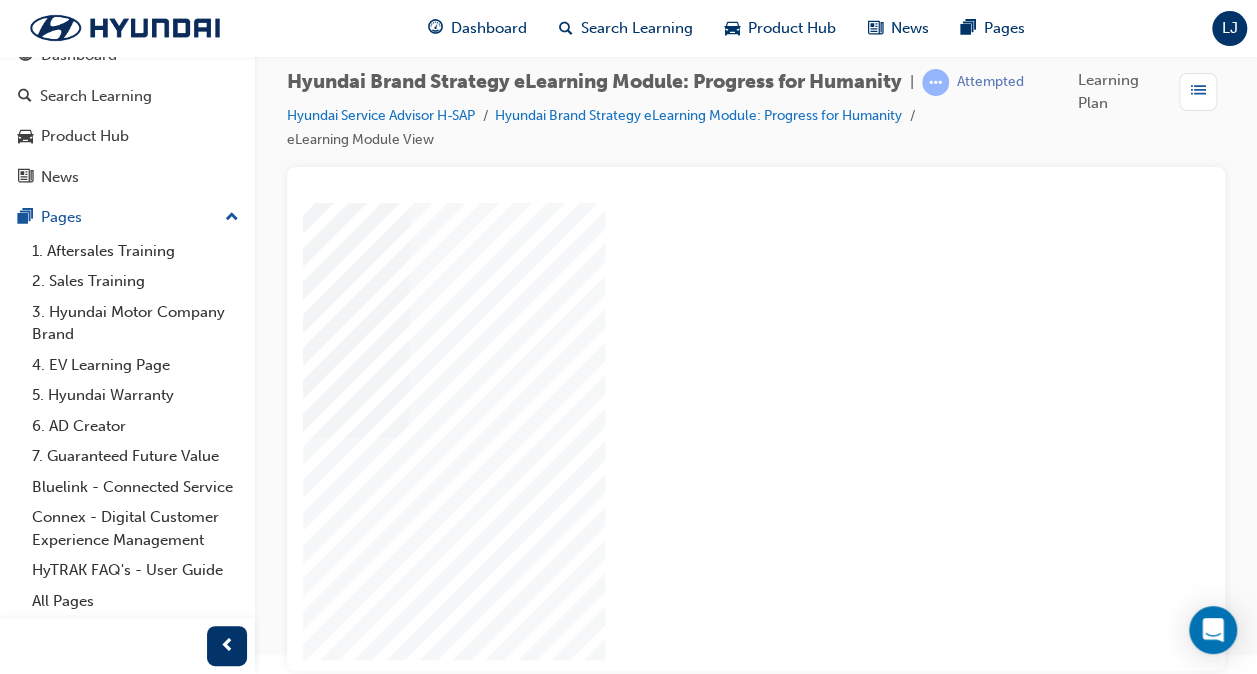scroll, scrollTop: 263, scrollLeft: 469, axis: both 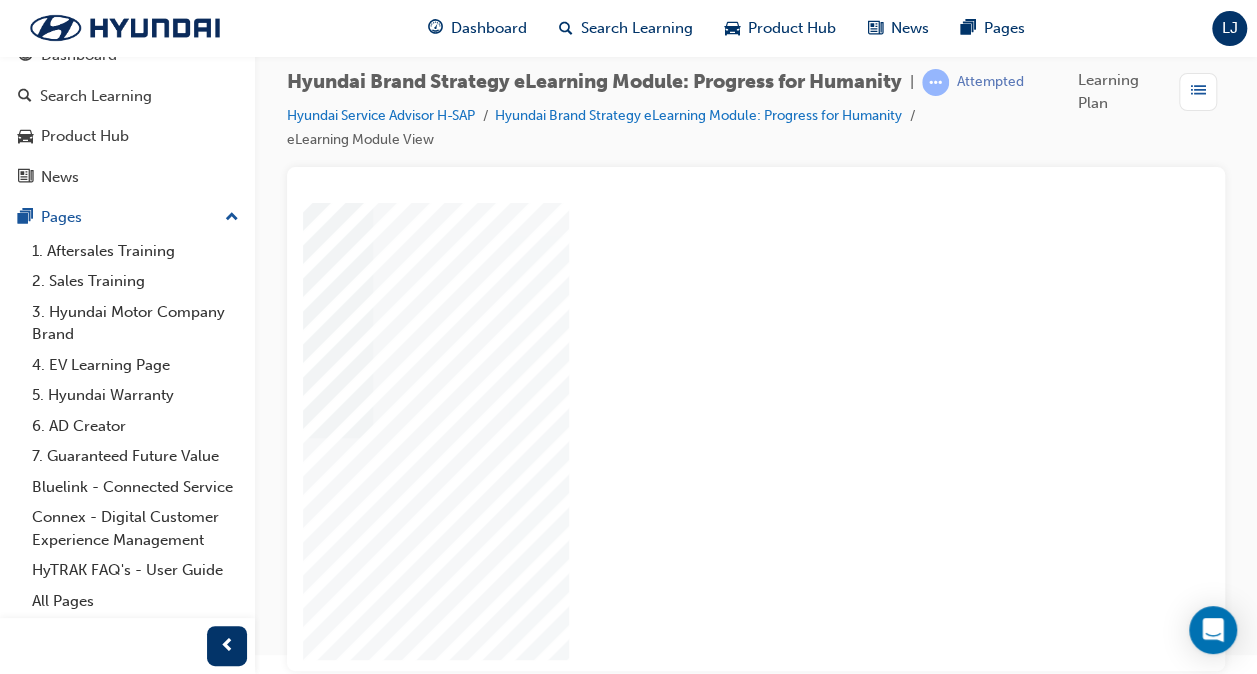 click at bounding box center [-81, 2005] 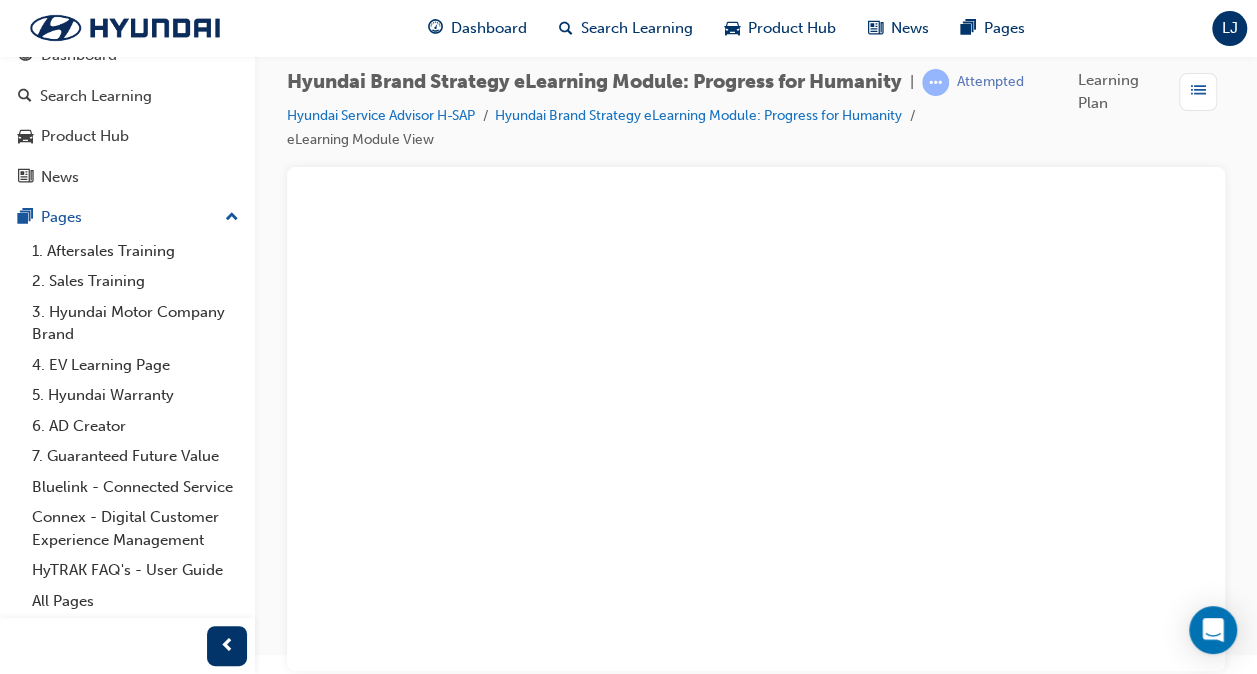scroll, scrollTop: 263, scrollLeft: 469, axis: both 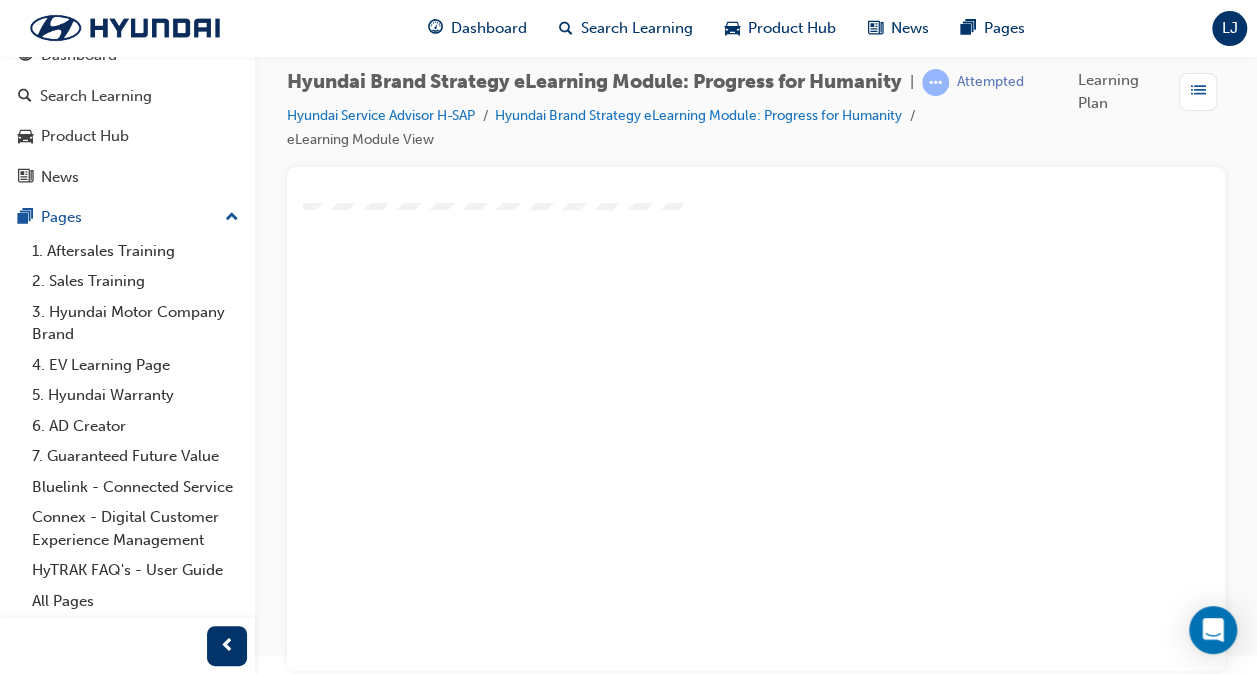 click at bounding box center [493, 1354] 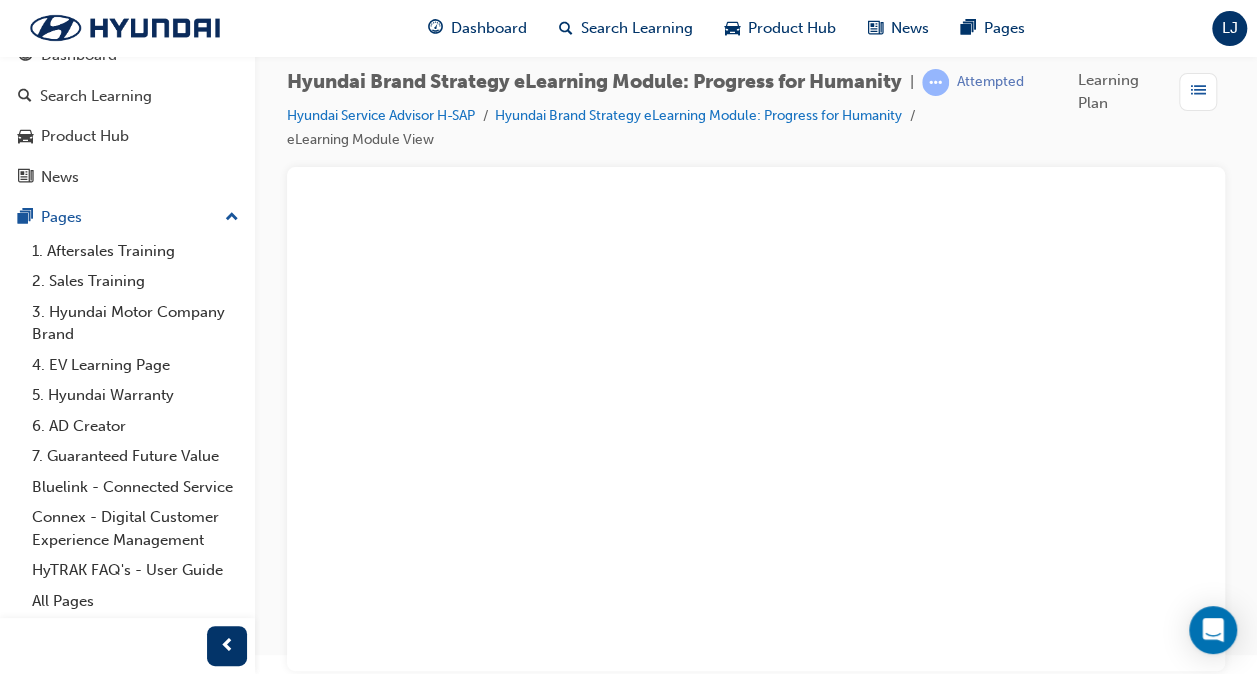 scroll, scrollTop: 263, scrollLeft: 469, axis: both 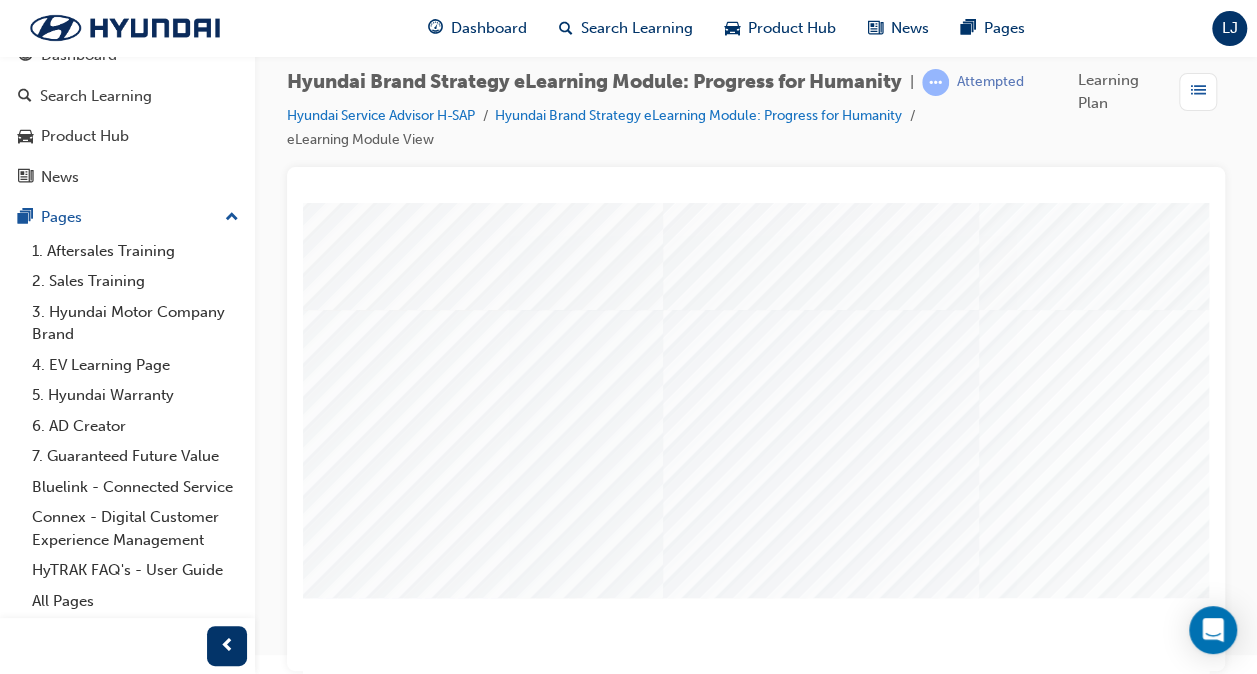 click at bounding box center (458, 2390) 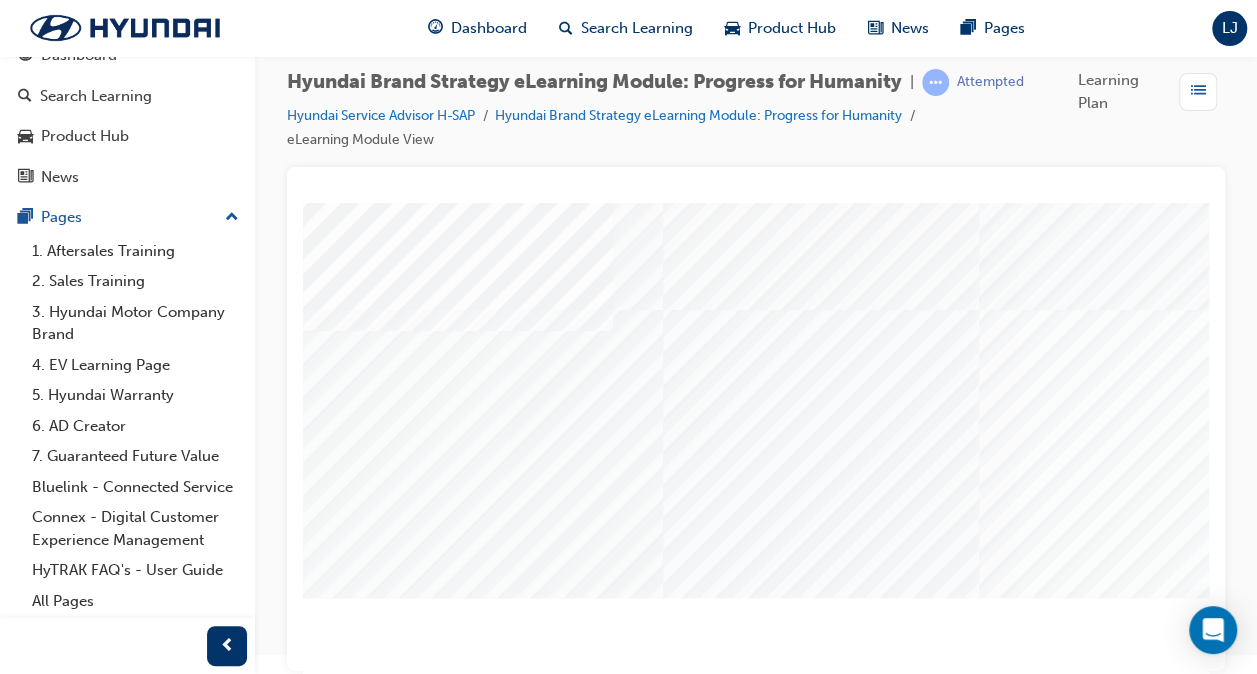 click at bounding box center (458, 2470) 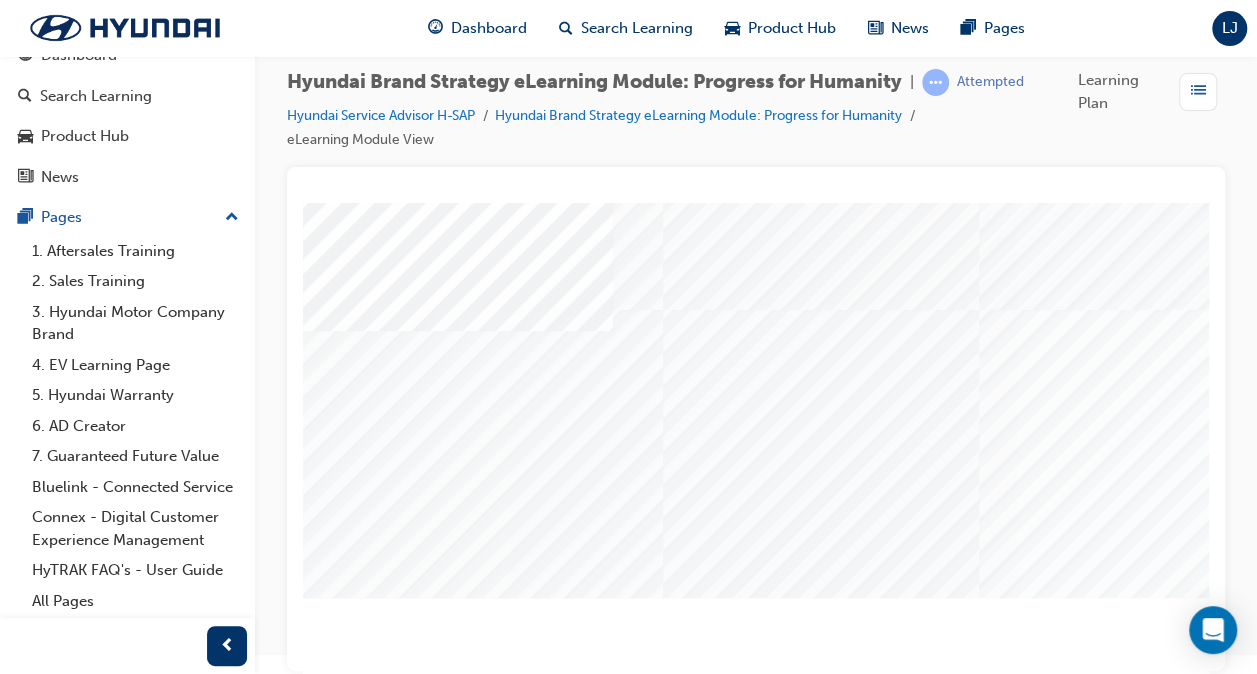 click at bounding box center (458, 2550) 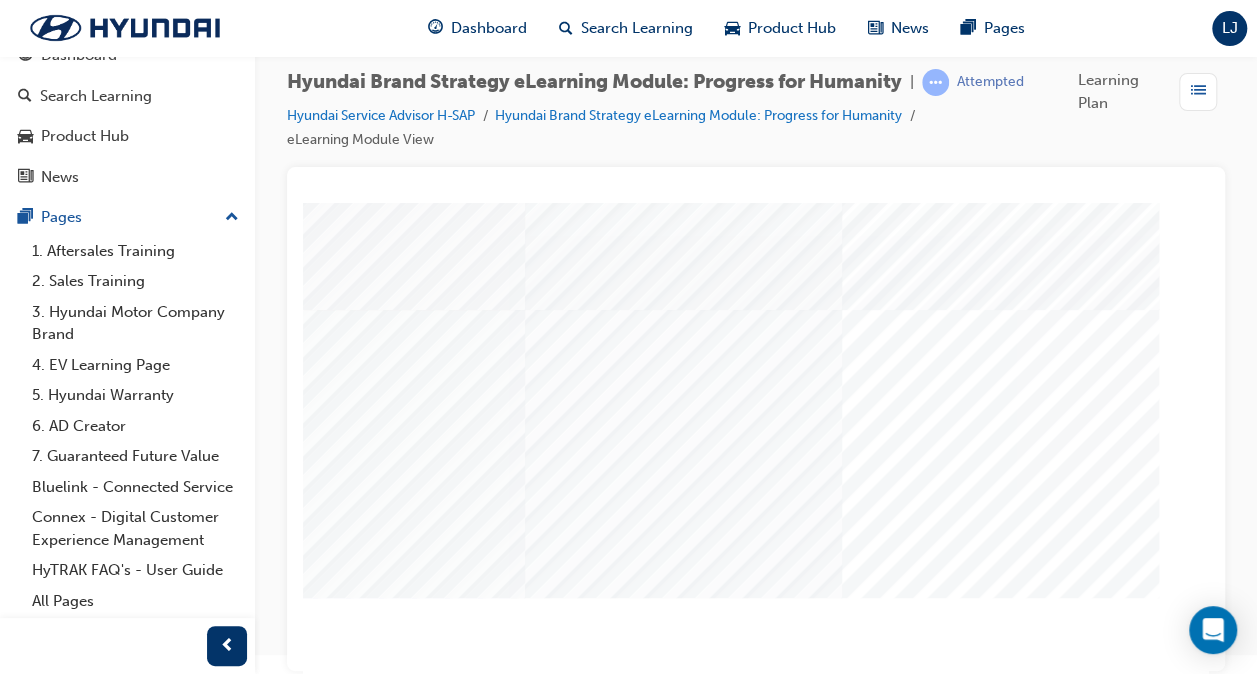 scroll, scrollTop: 160, scrollLeft: 469, axis: both 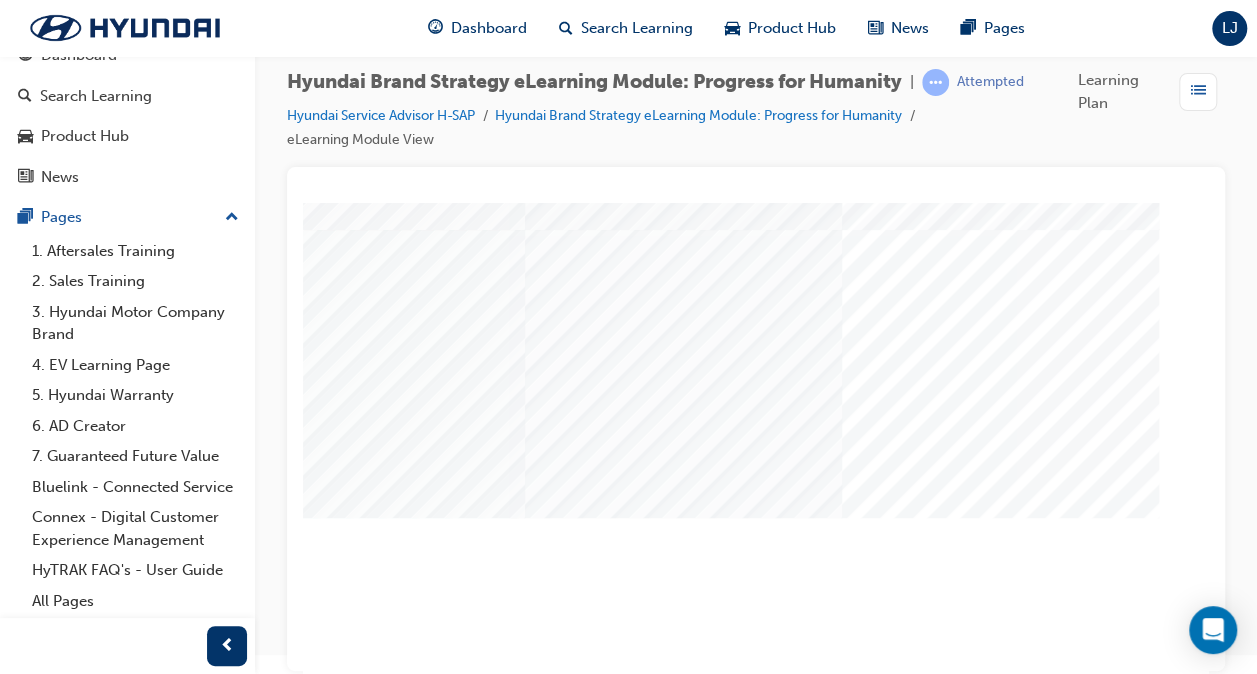 click at bounding box center [-81, 1095] 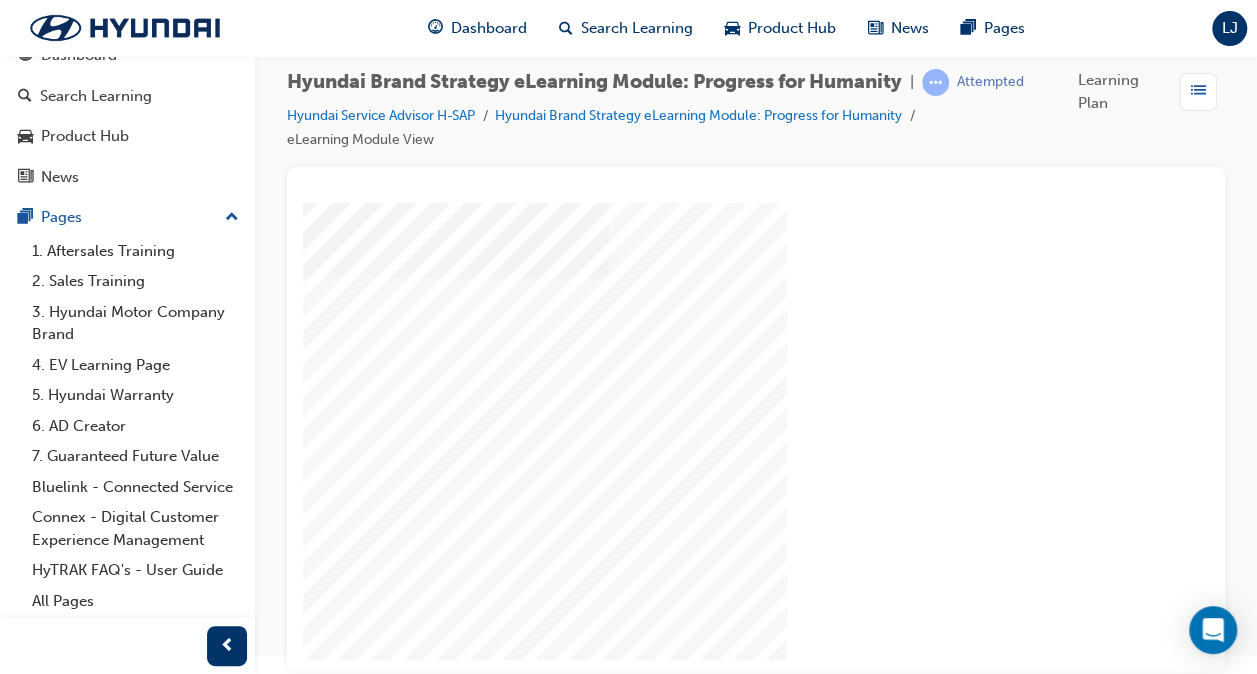 scroll, scrollTop: 263, scrollLeft: 469, axis: both 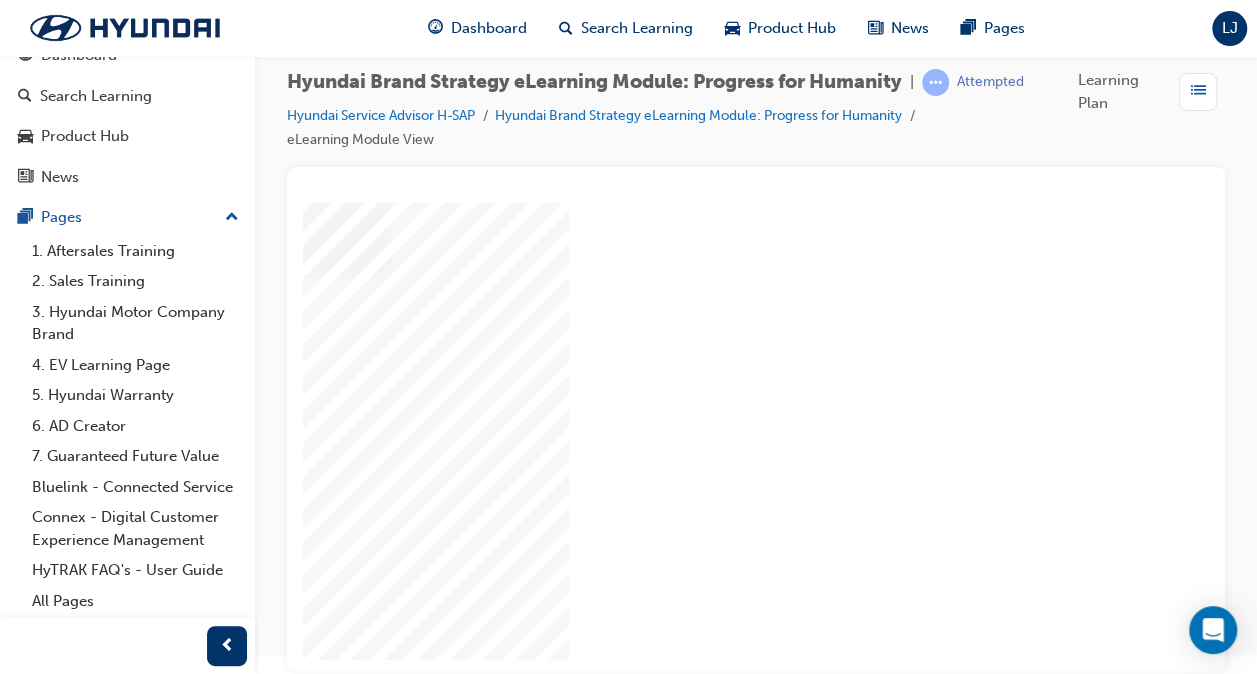 click at bounding box center (-81, 1845) 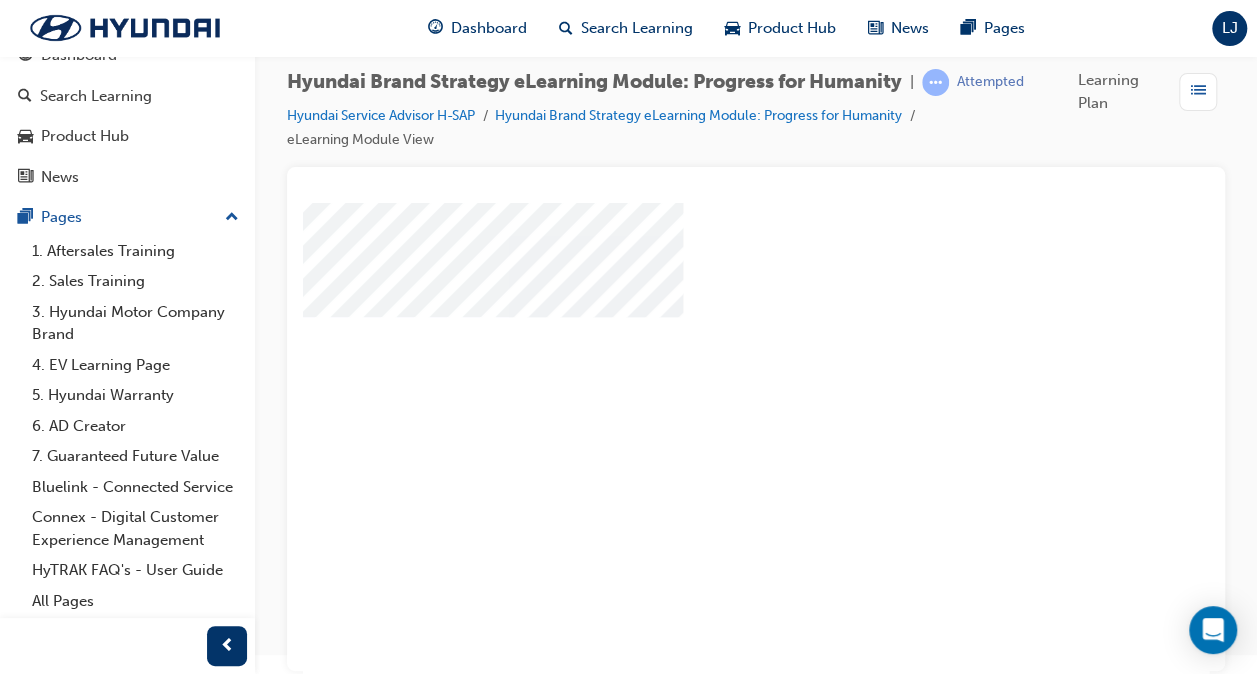 scroll, scrollTop: 160, scrollLeft: 0, axis: vertical 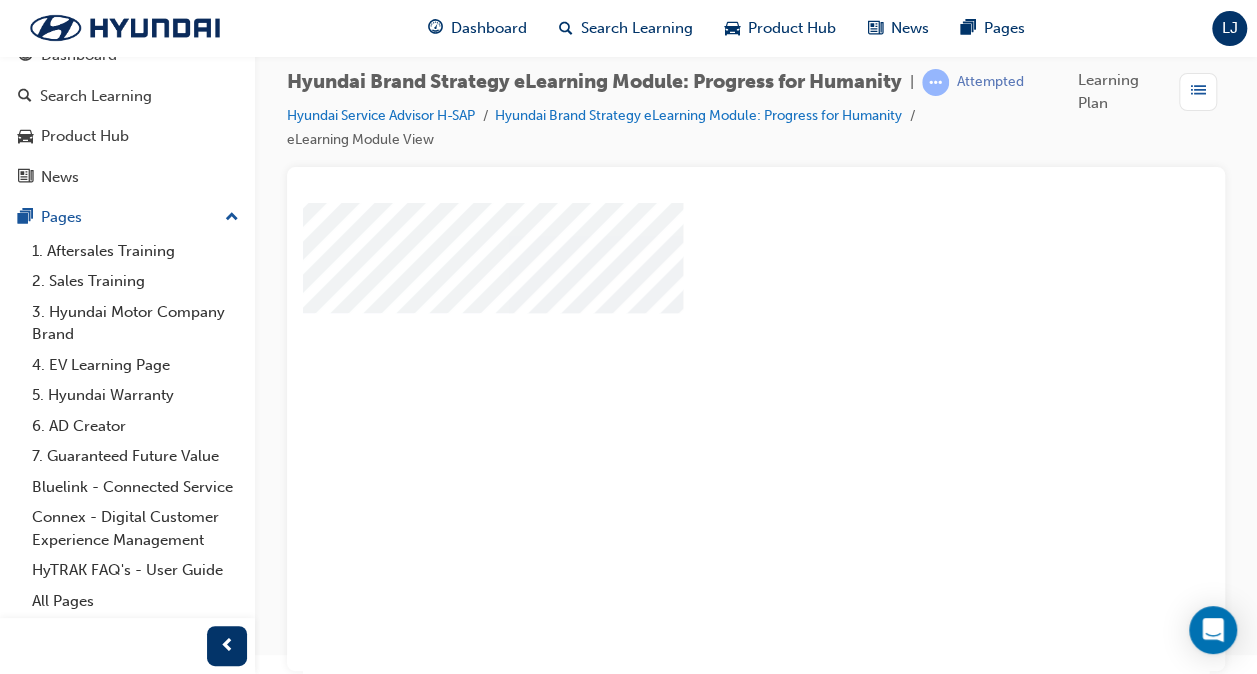 click at bounding box center [493, 1272] 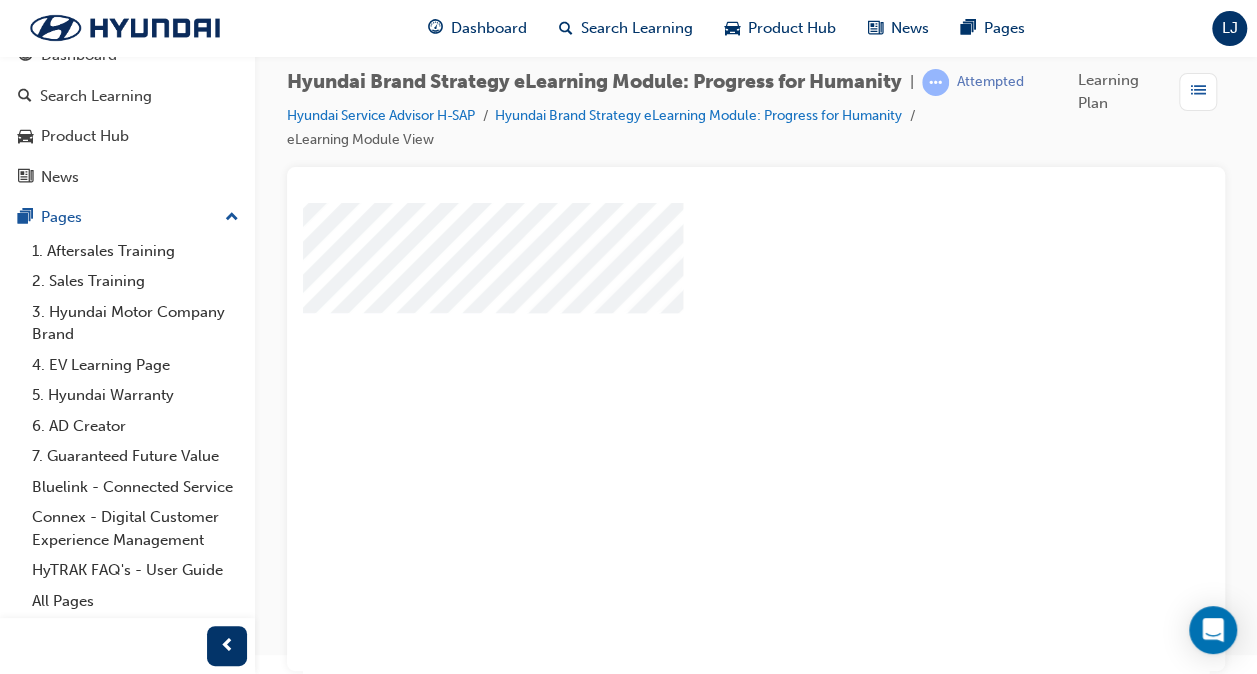 click at bounding box center (493, 1586) 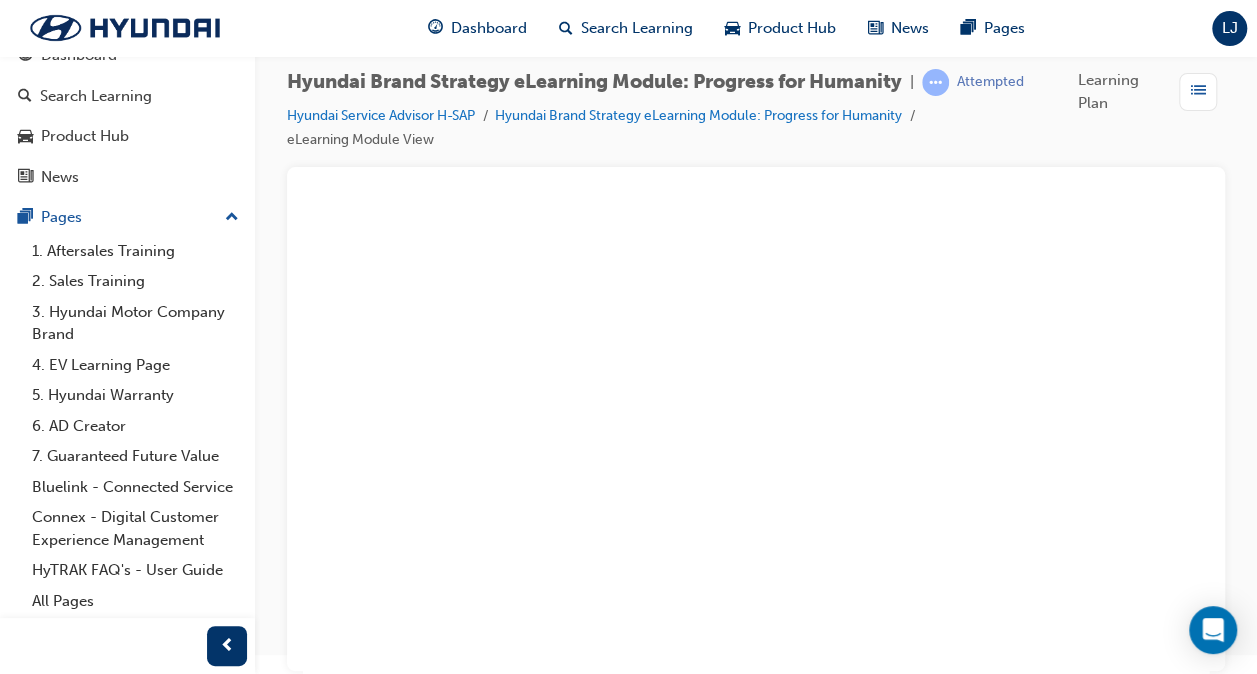 scroll, scrollTop: 160, scrollLeft: 469, axis: both 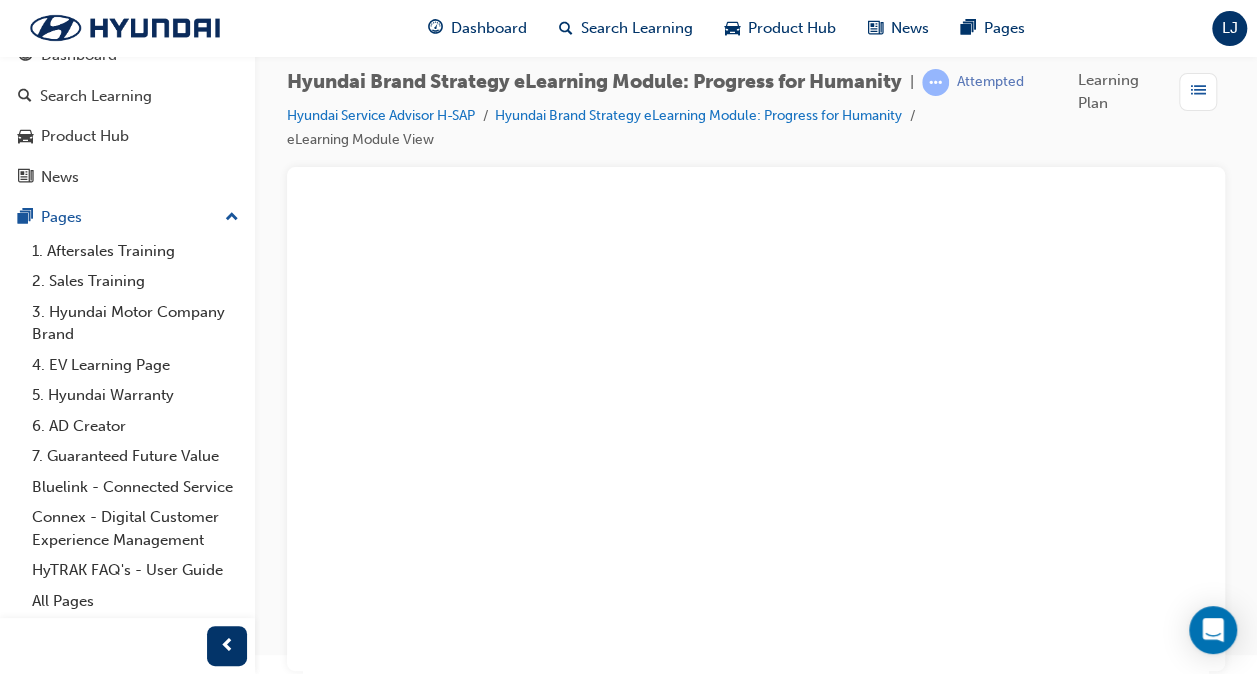 click at bounding box center (39, 1900) 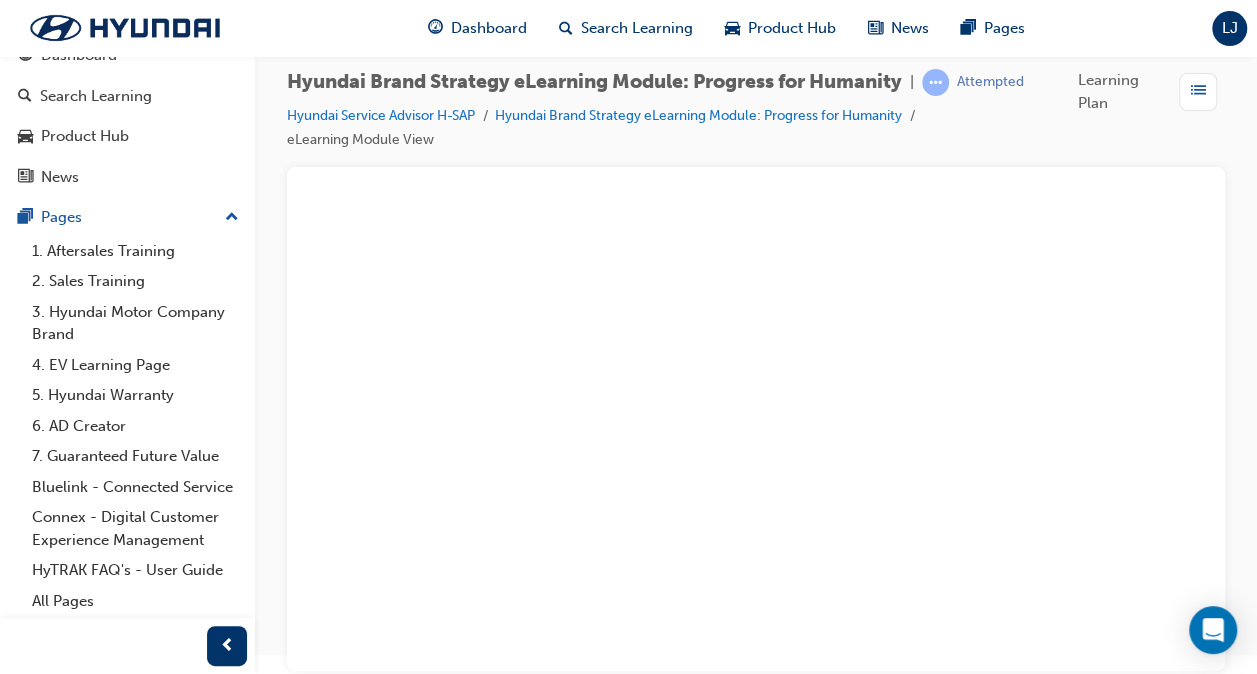 click at bounding box center (-81, 2138) 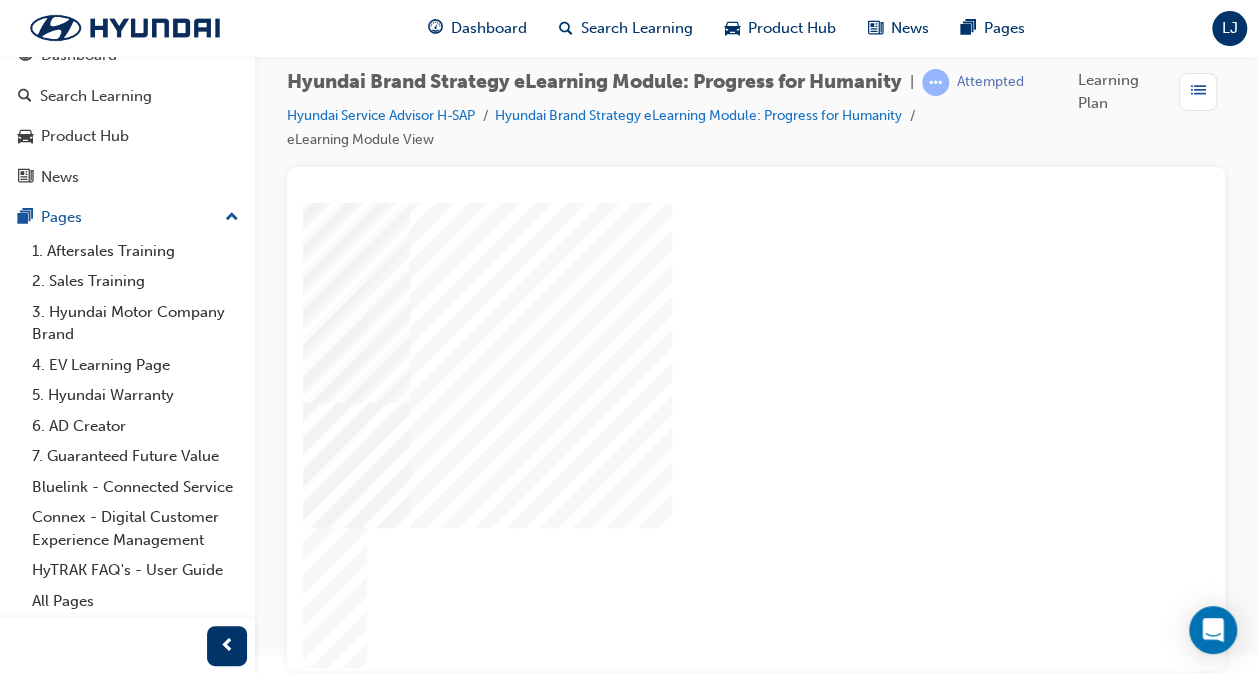 scroll, scrollTop: 0, scrollLeft: 0, axis: both 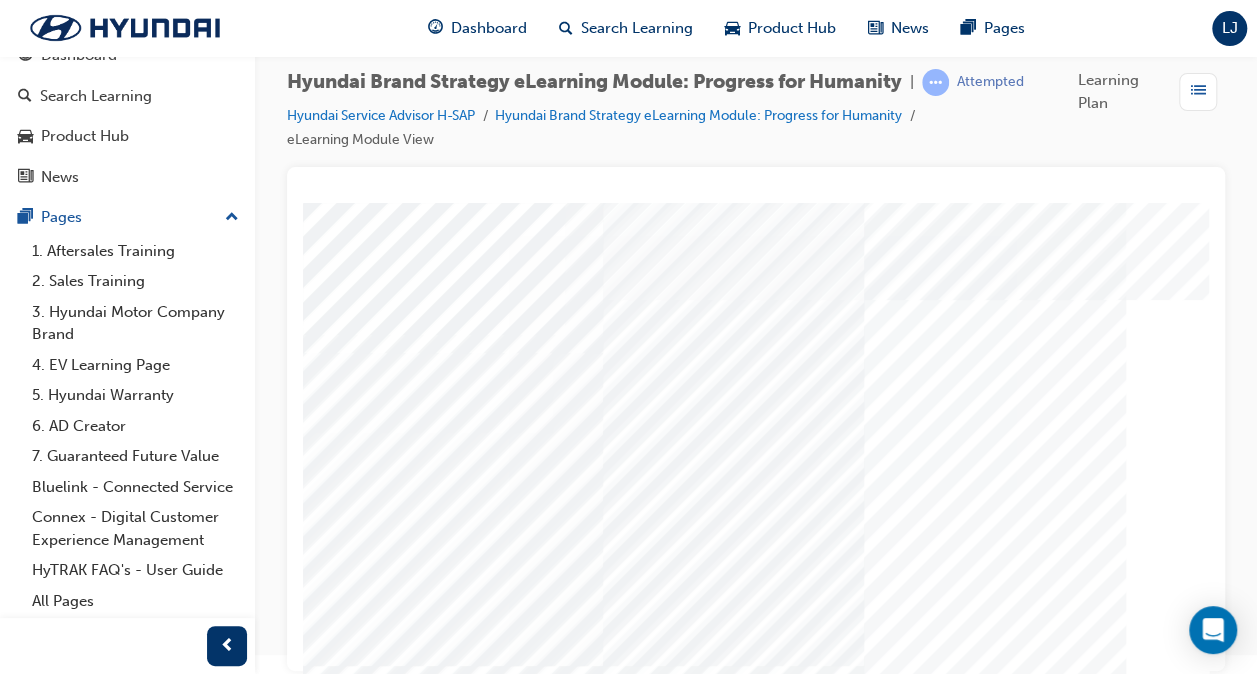 click at bounding box center [428, 2902] 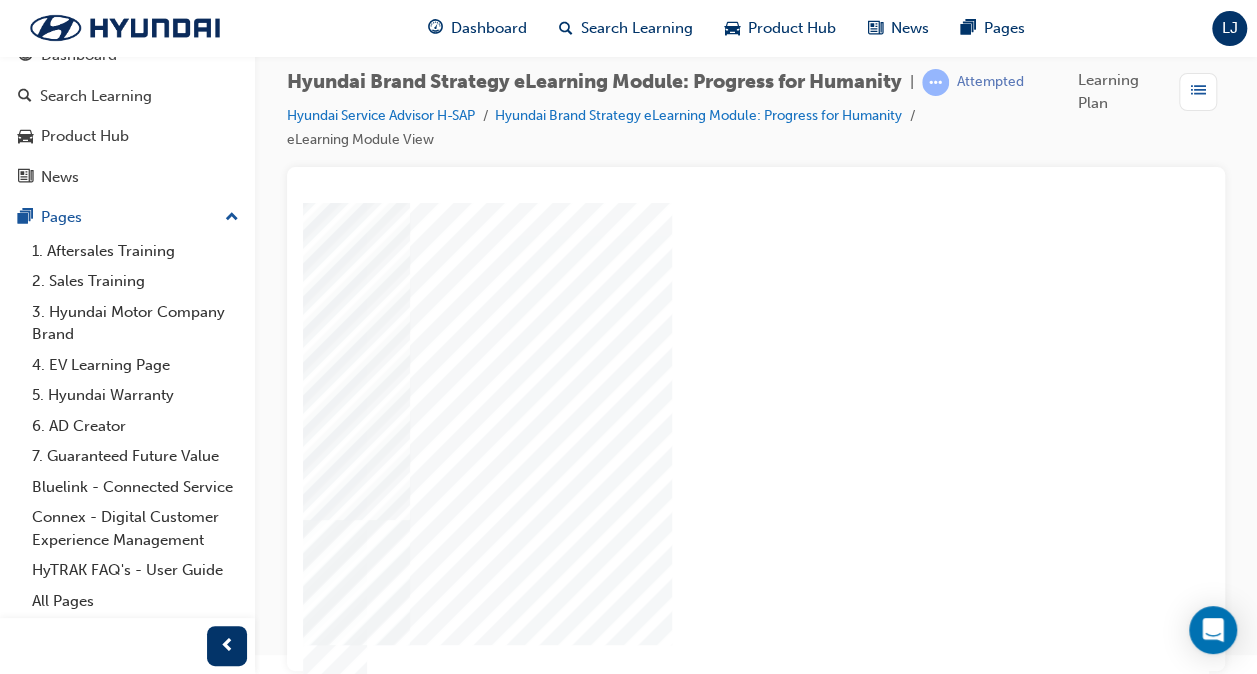 scroll, scrollTop: 103, scrollLeft: 469, axis: both 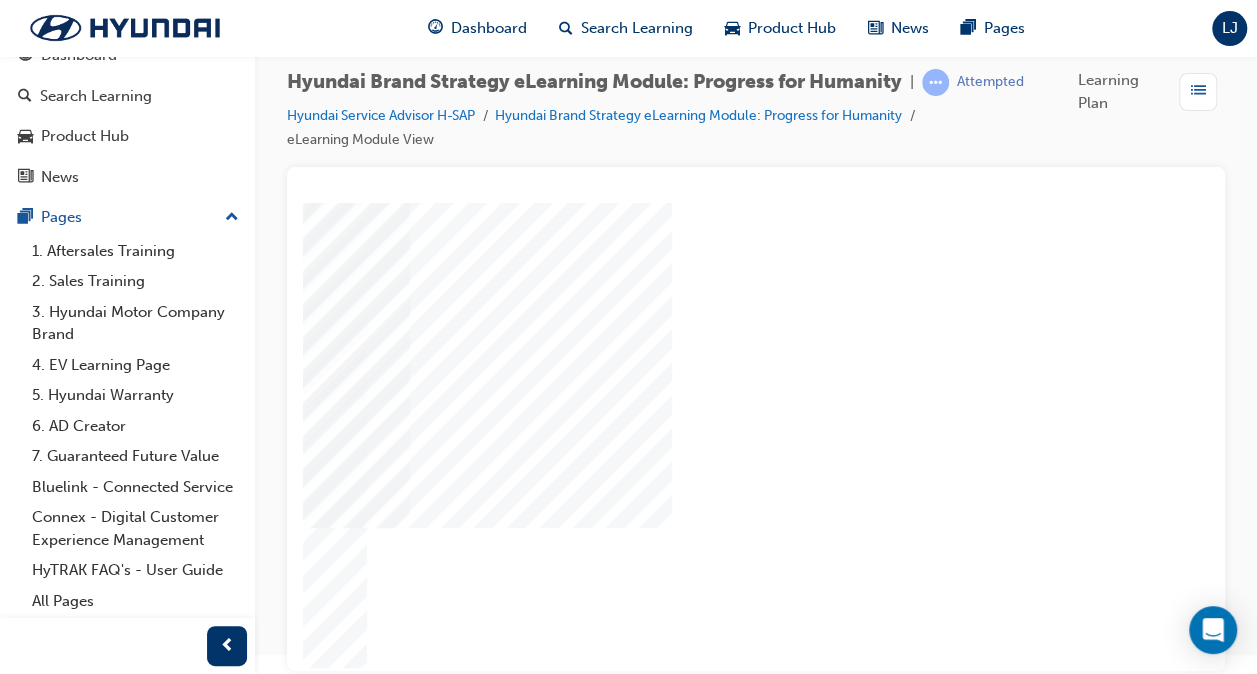 click at bounding box center (-81, 3448) 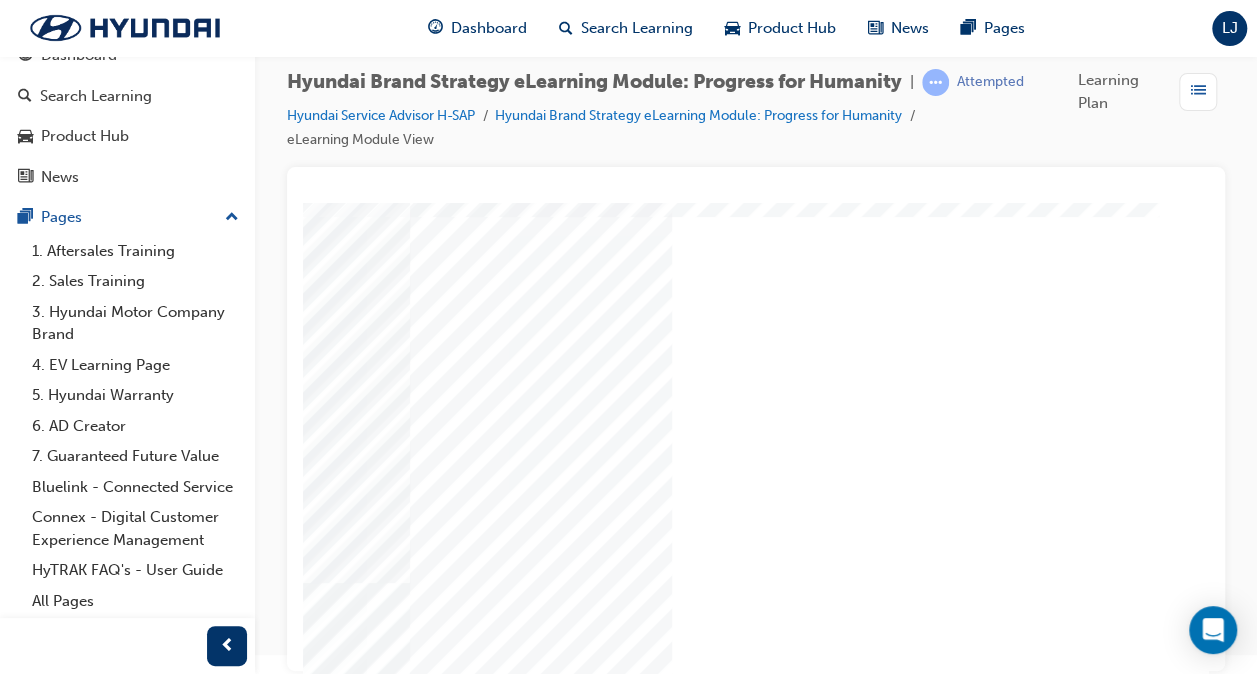 scroll, scrollTop: 48, scrollLeft: 469, axis: both 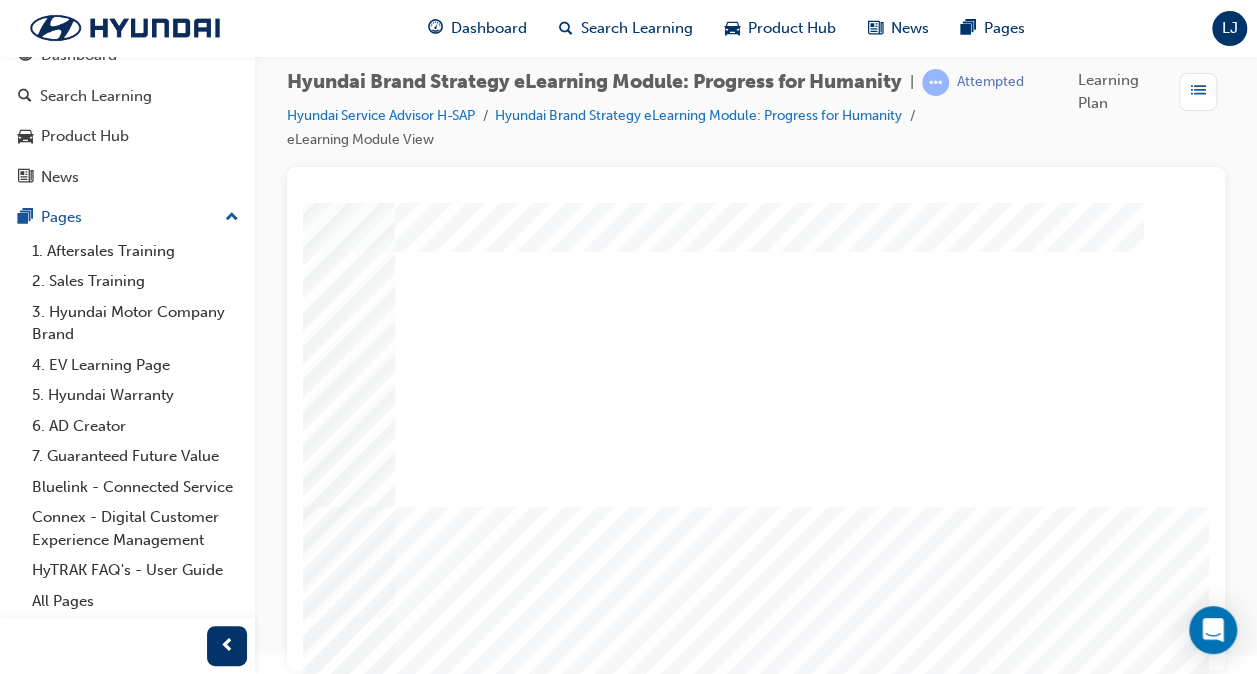 drag, startPoint x: 491, startPoint y: 331, endPoint x: 761, endPoint y: 685, distance: 445.21457 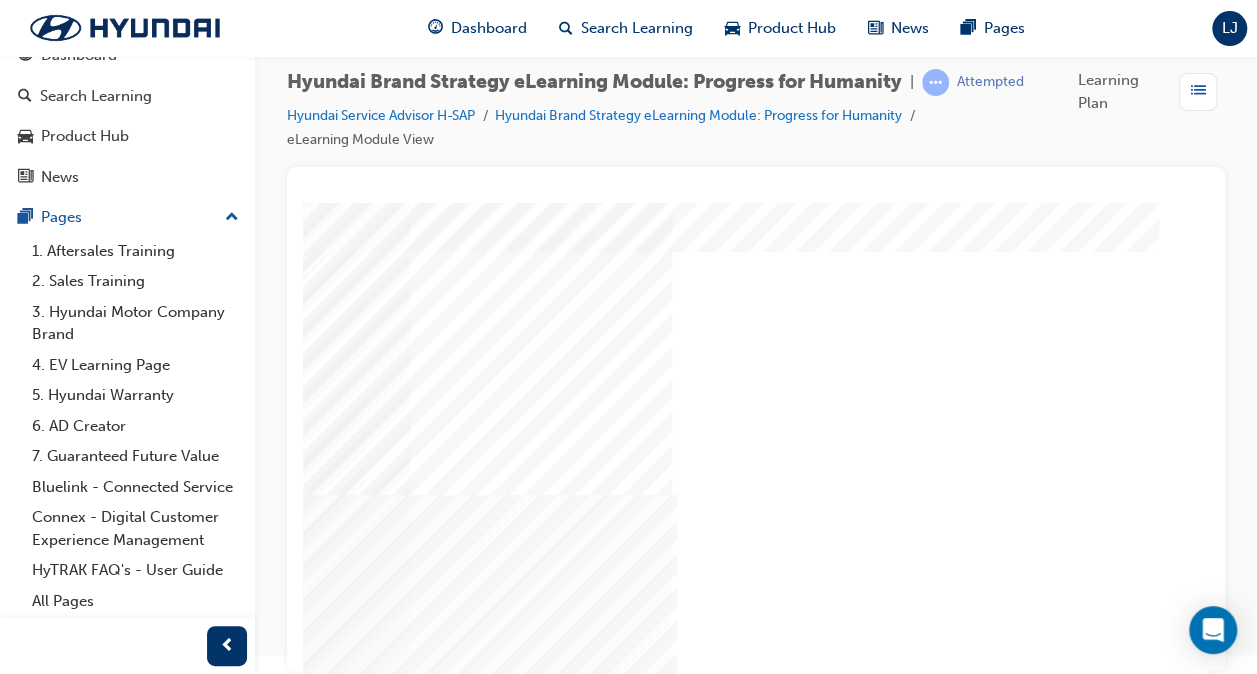 drag, startPoint x: 994, startPoint y: 353, endPoint x: 461, endPoint y: 698, distance: 634.9126 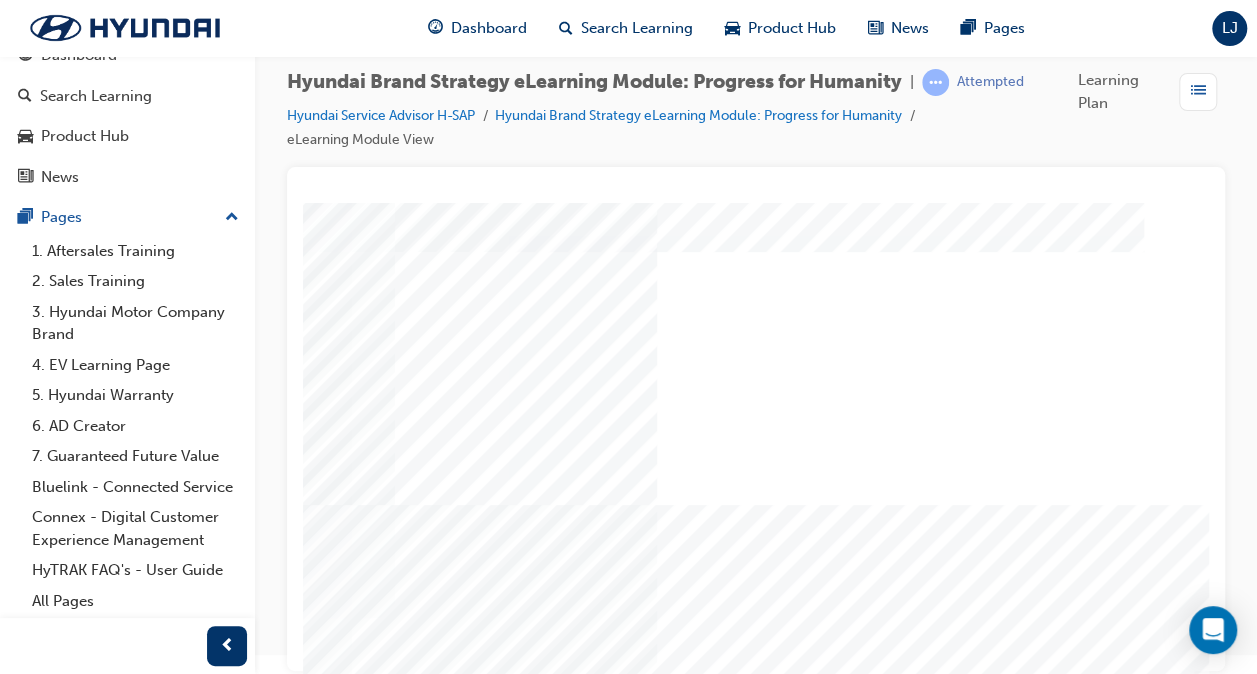 drag, startPoint x: 790, startPoint y: 345, endPoint x: 1087, endPoint y: 699, distance: 462.08765 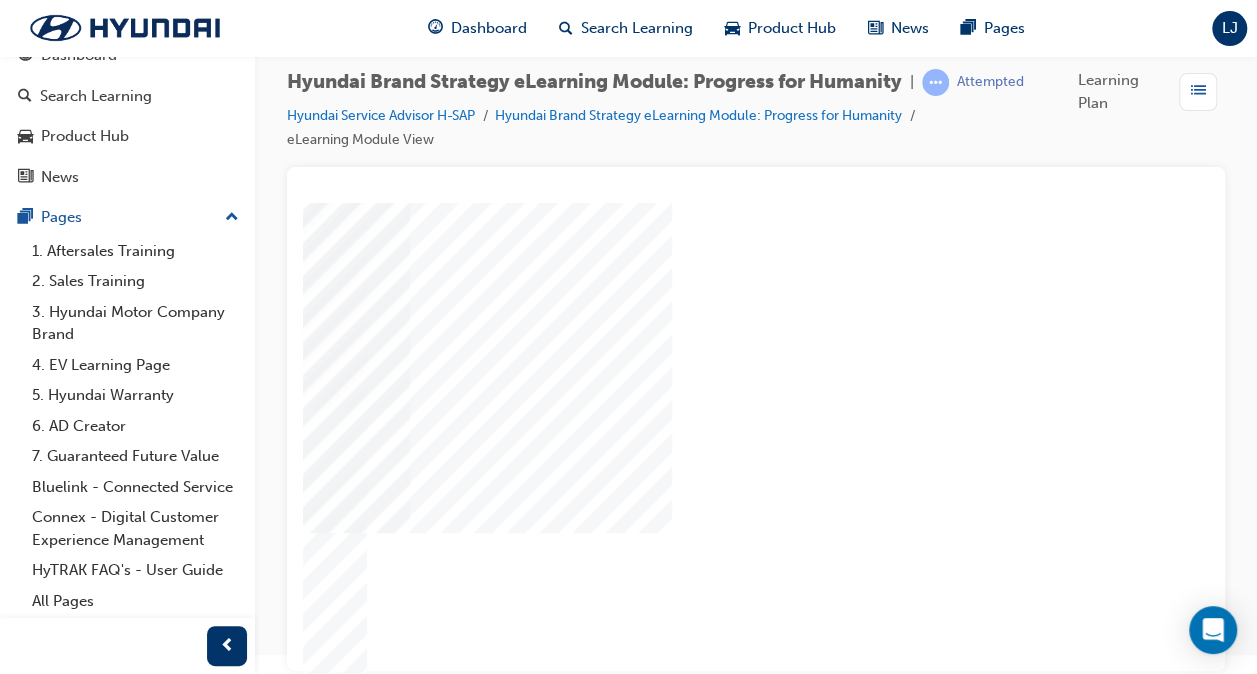 scroll, scrollTop: 263, scrollLeft: 469, axis: both 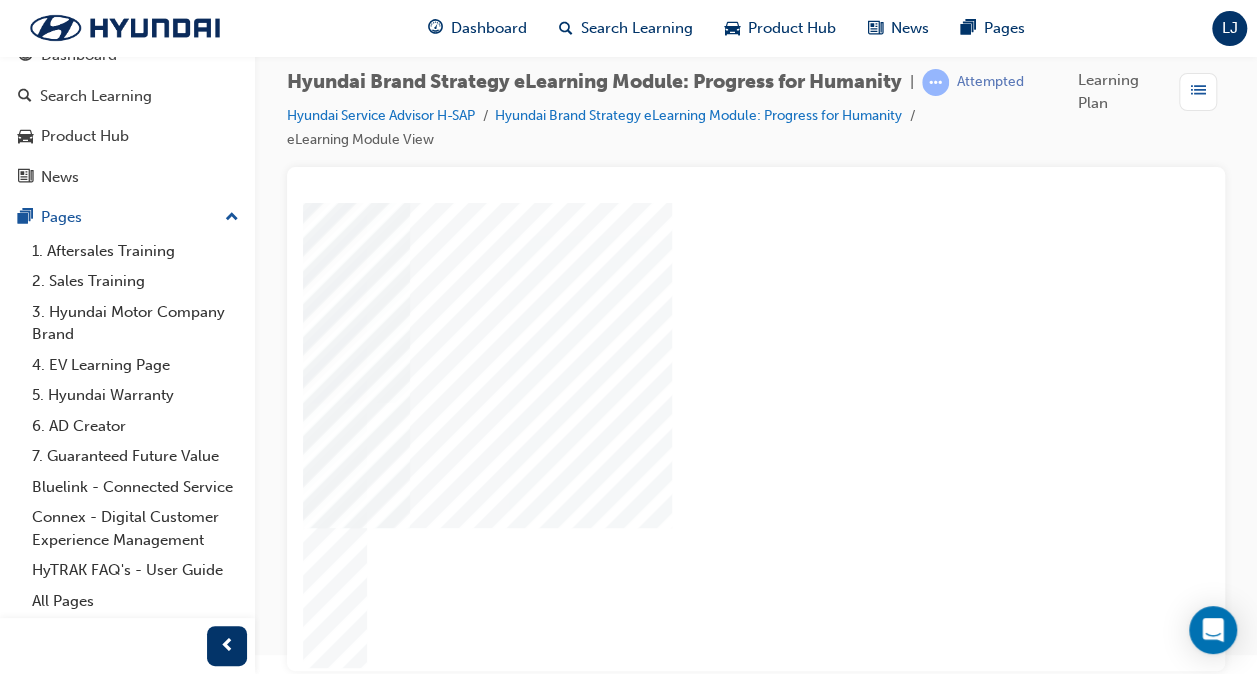 click at bounding box center (-81, 3410) 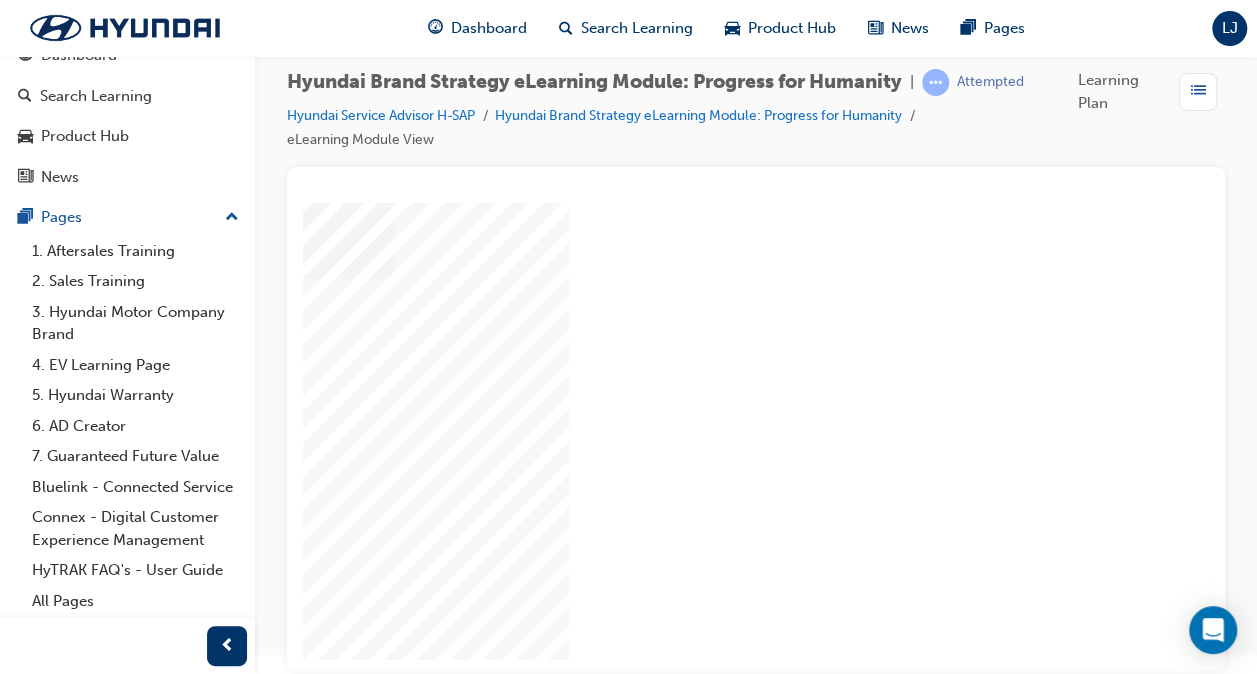 scroll, scrollTop: 263, scrollLeft: 469, axis: both 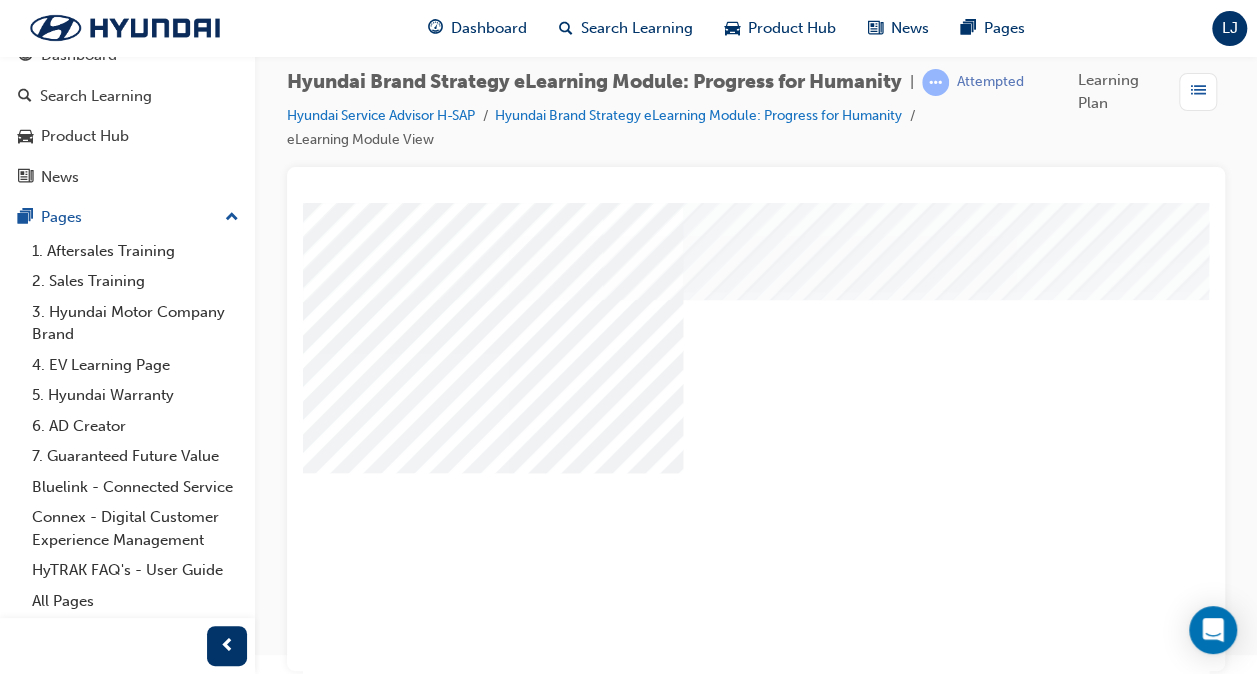 click at bounding box center [493, 1477] 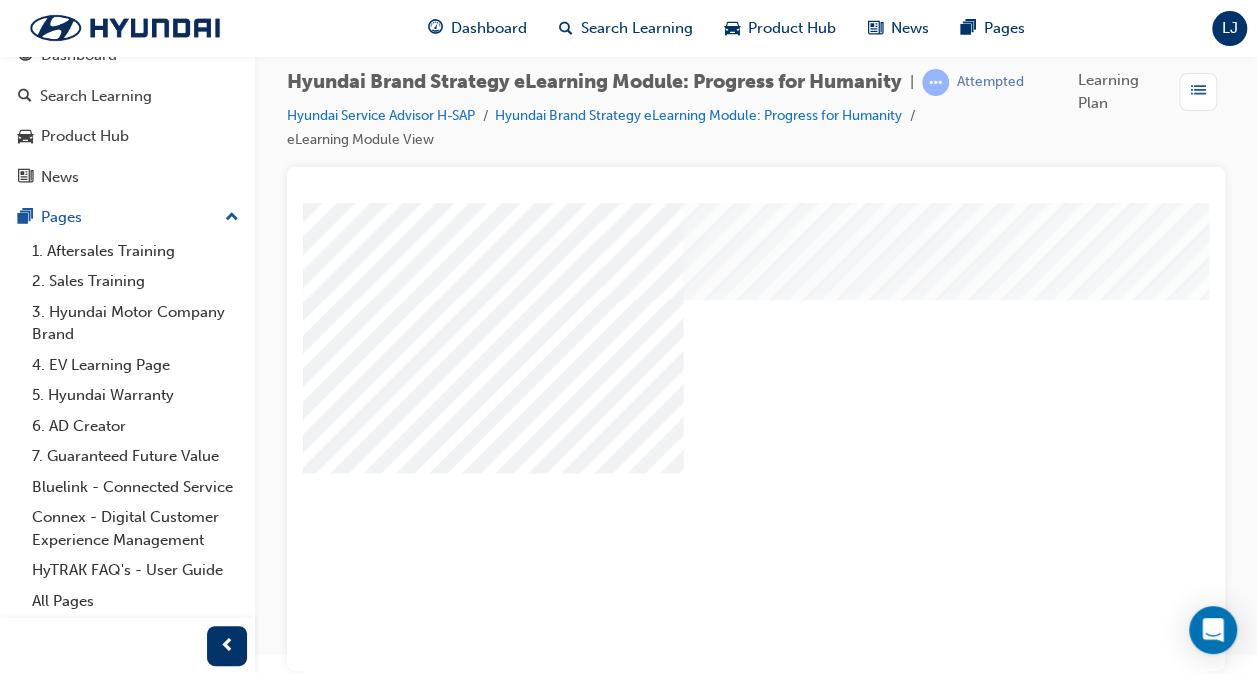 click at bounding box center (493, 1791) 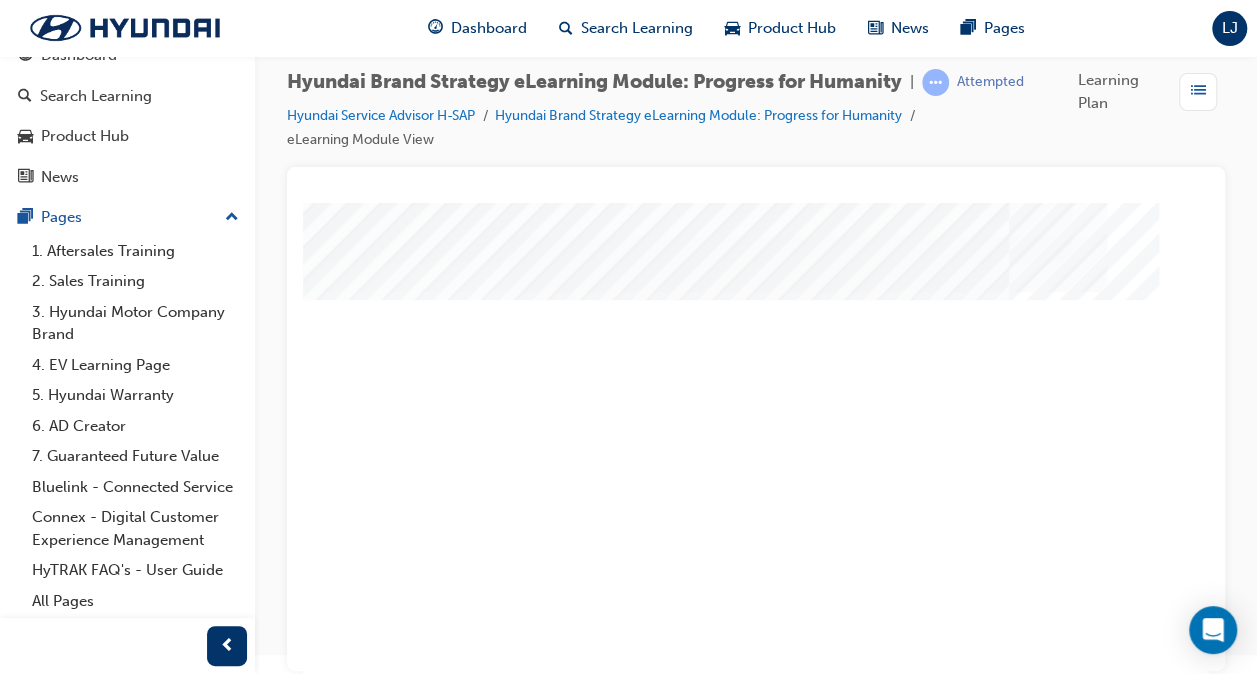 scroll, scrollTop: 0, scrollLeft: 469, axis: horizontal 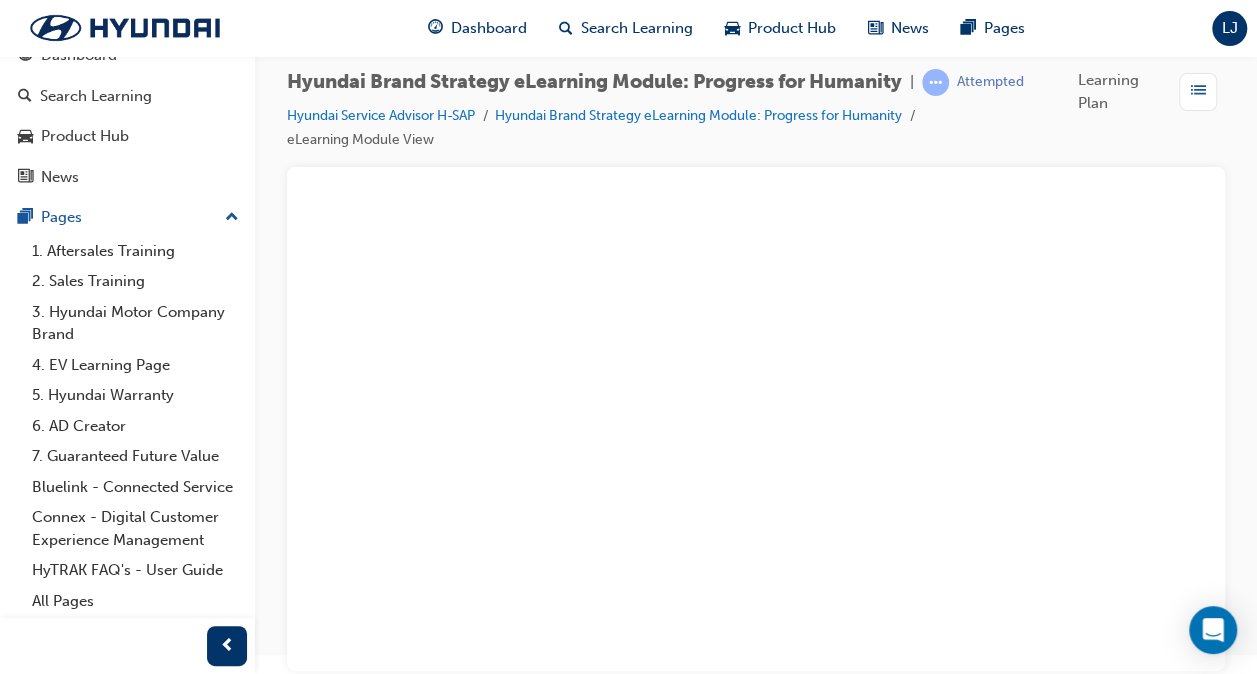 click at bounding box center [-81, 1056] 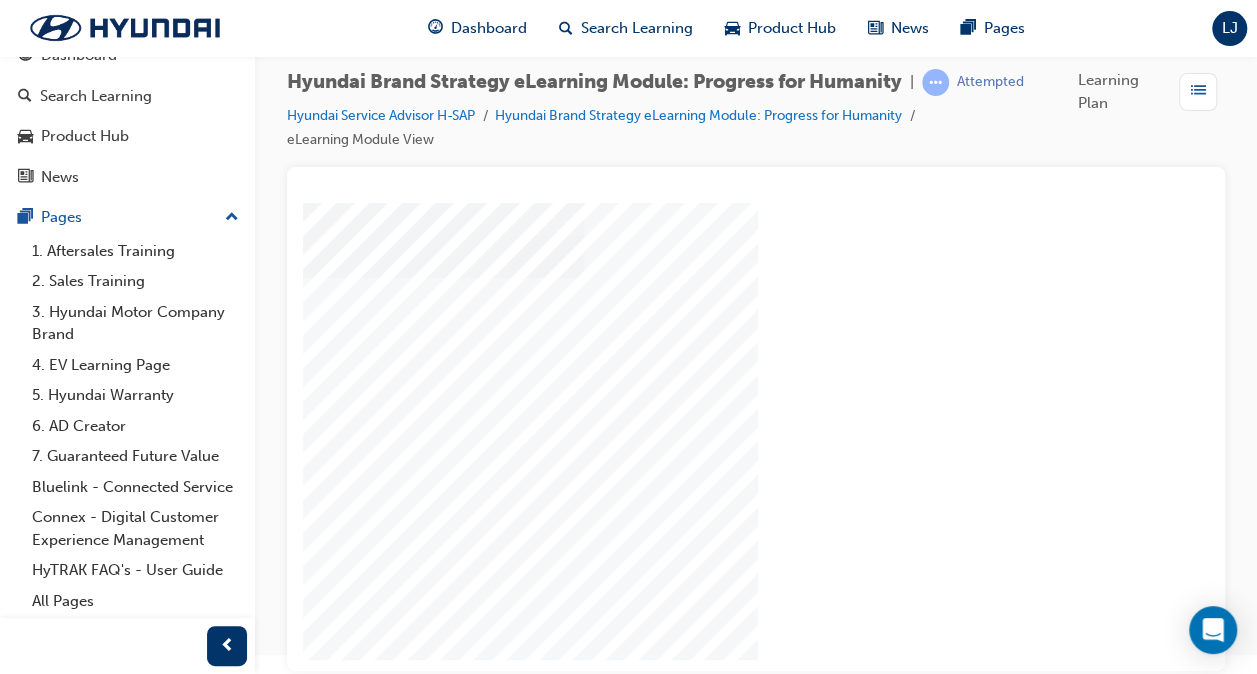 scroll, scrollTop: 263, scrollLeft: 469, axis: both 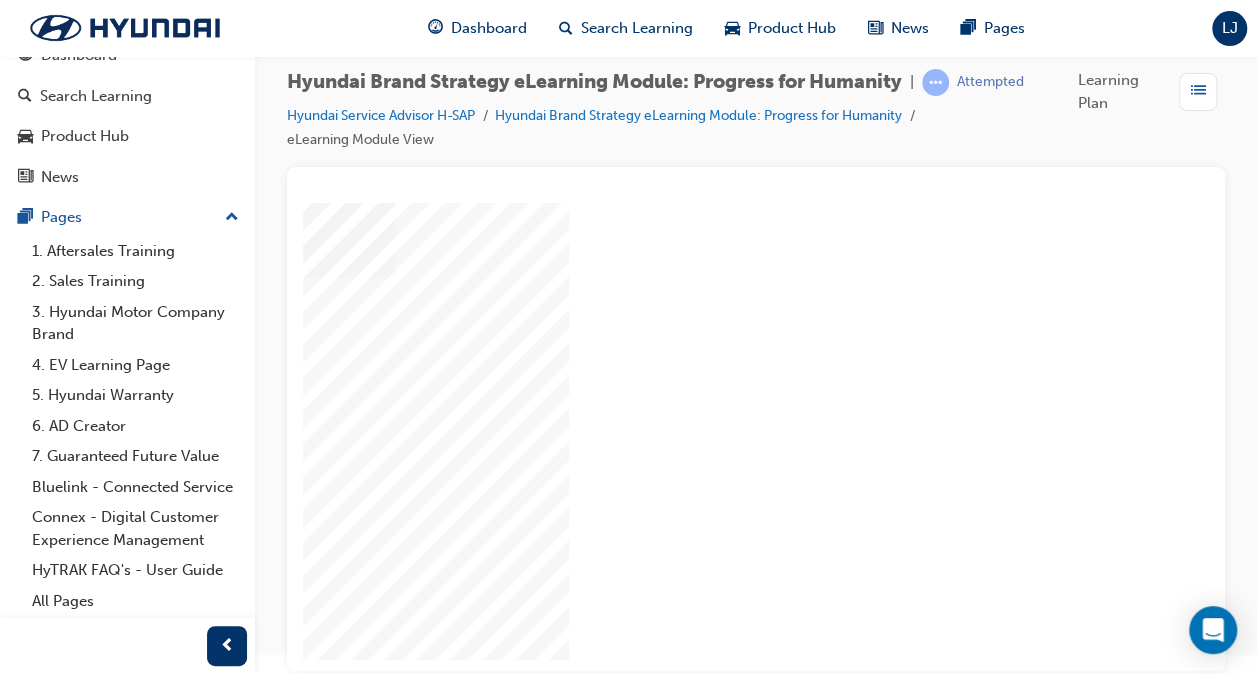 click at bounding box center [-81, 1845] 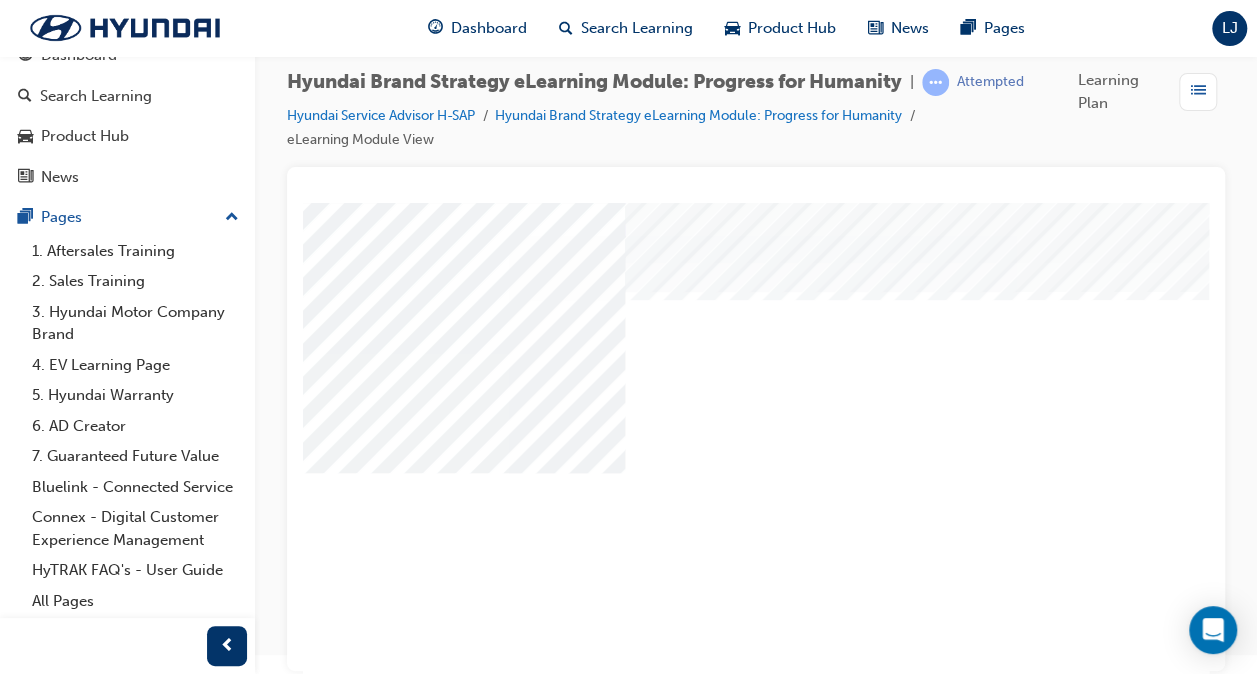 scroll, scrollTop: 0, scrollLeft: 80, axis: horizontal 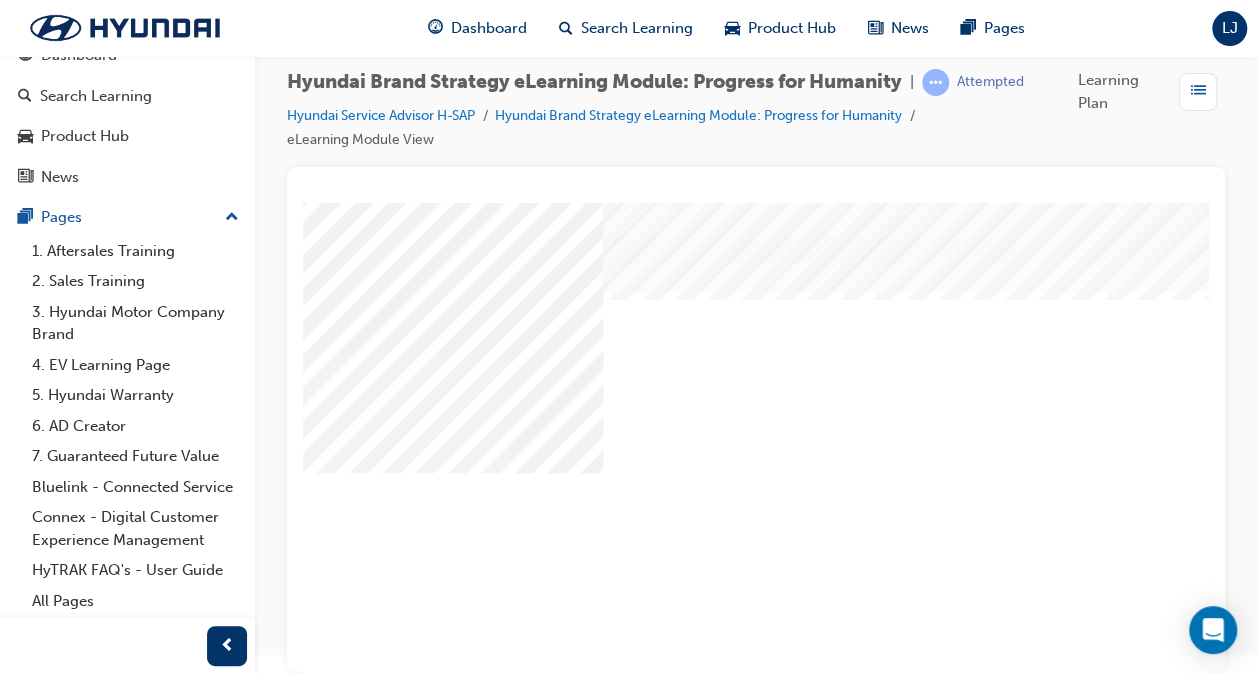 click at bounding box center (413, 1432) 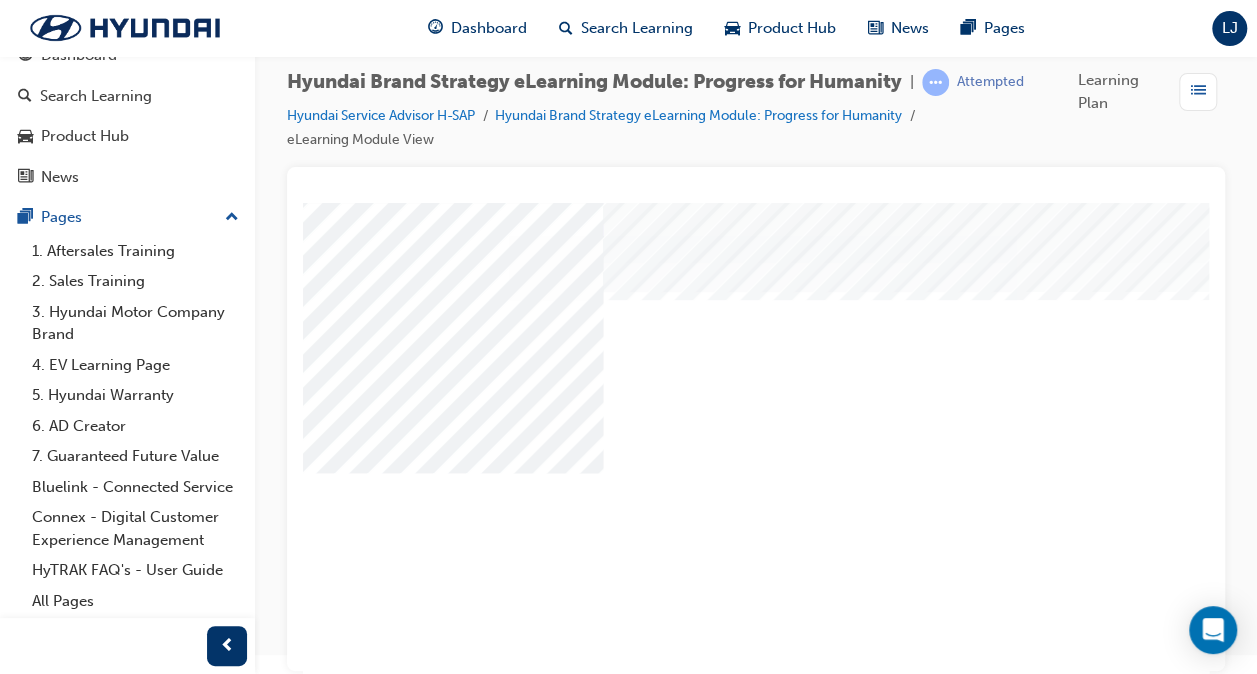 click at bounding box center (413, 1746) 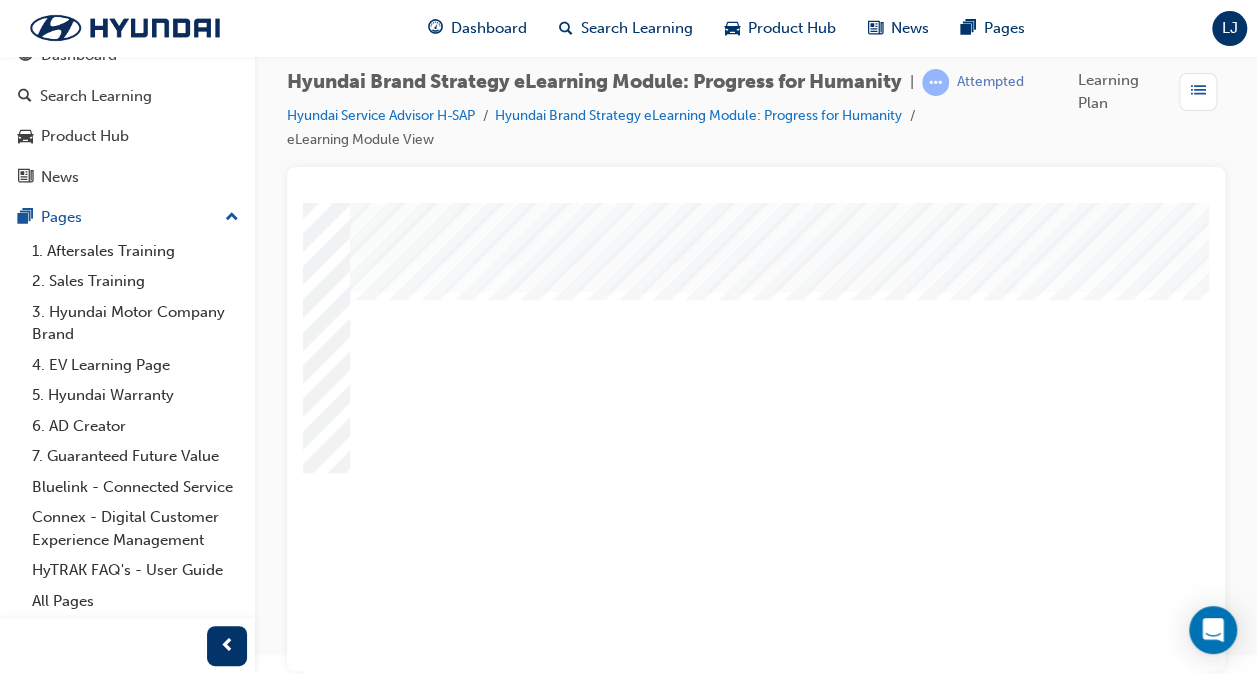 scroll, scrollTop: 0, scrollLeft: 469, axis: horizontal 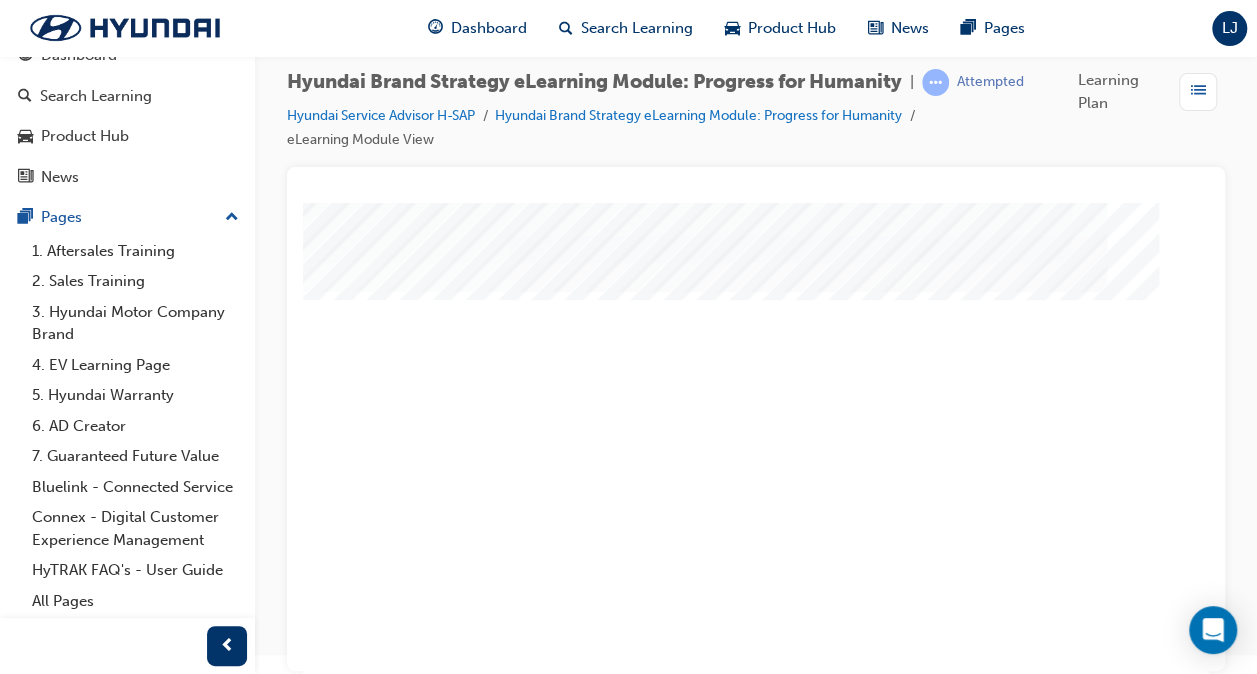 click at bounding box center [39, 2060] 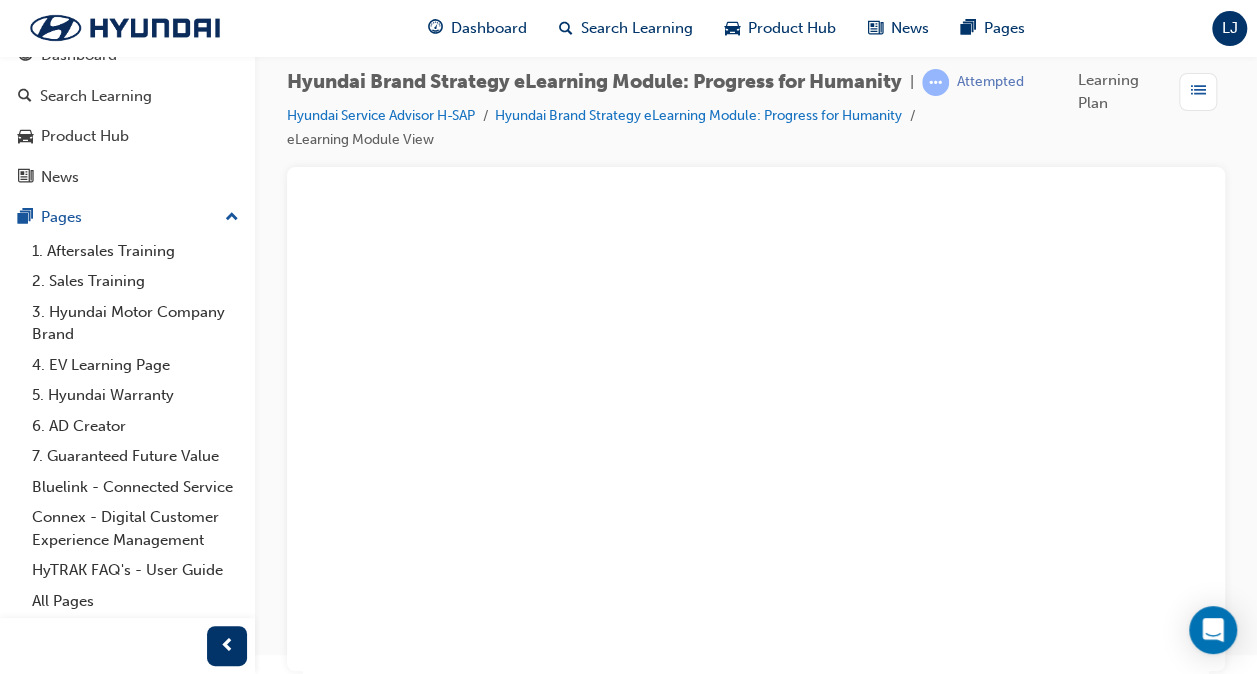 scroll, scrollTop: 263, scrollLeft: 469, axis: both 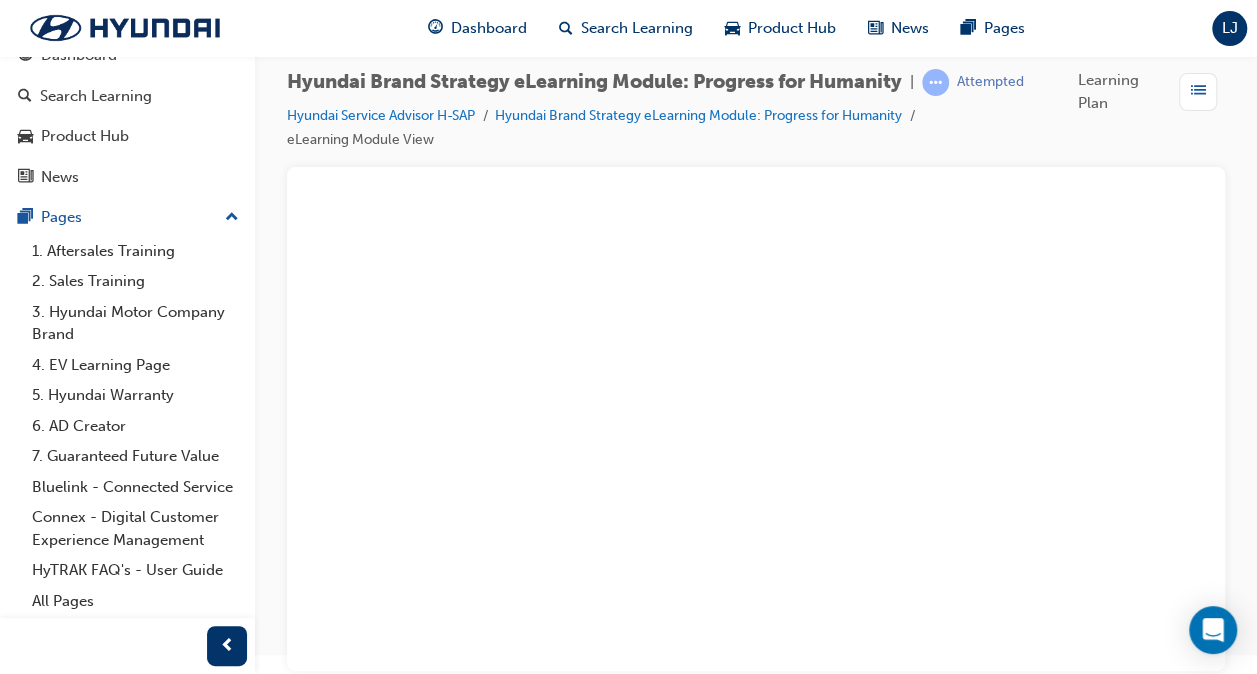 click at bounding box center [-81, 1998] 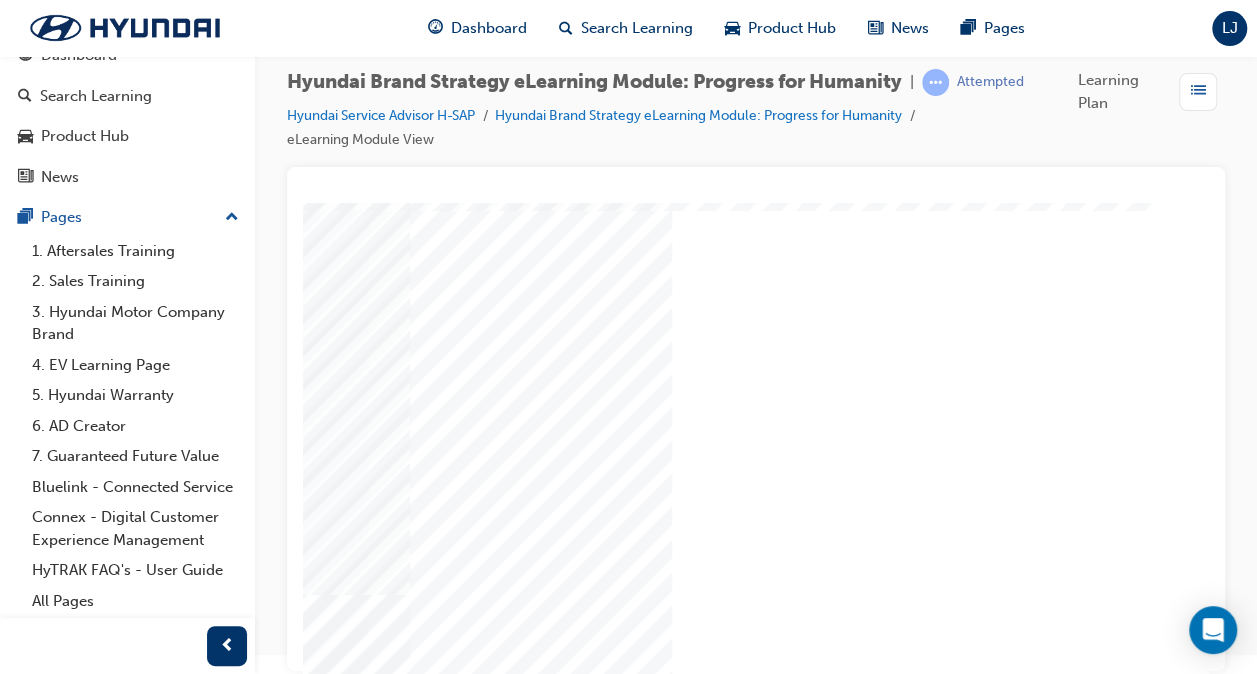 scroll, scrollTop: 63, scrollLeft: 469, axis: both 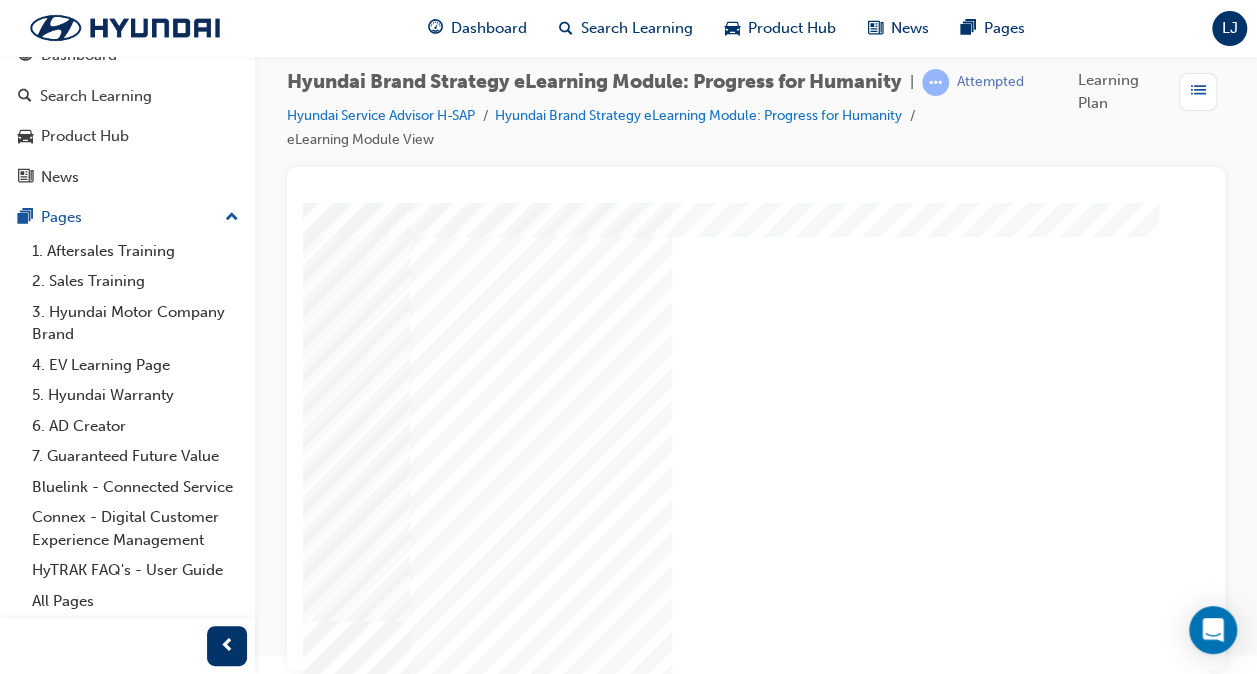 click at bounding box center (-26, 2661) 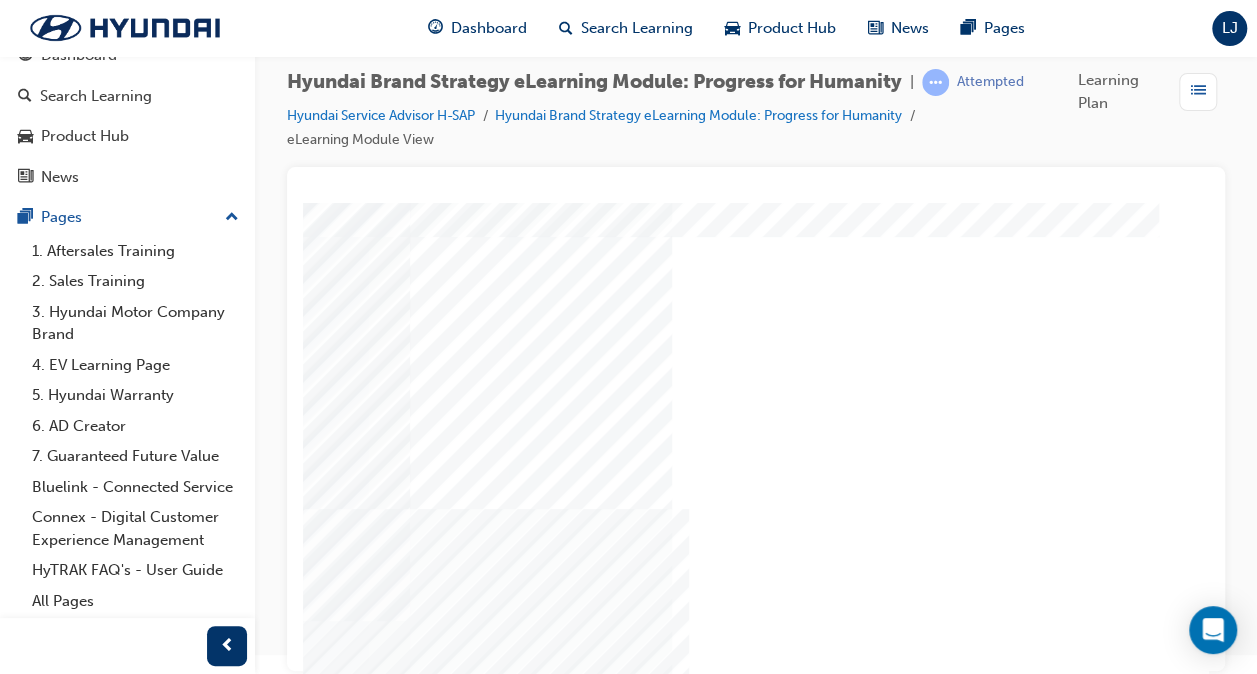 drag, startPoint x: 963, startPoint y: 295, endPoint x: 446, endPoint y: 663, distance: 634.59674 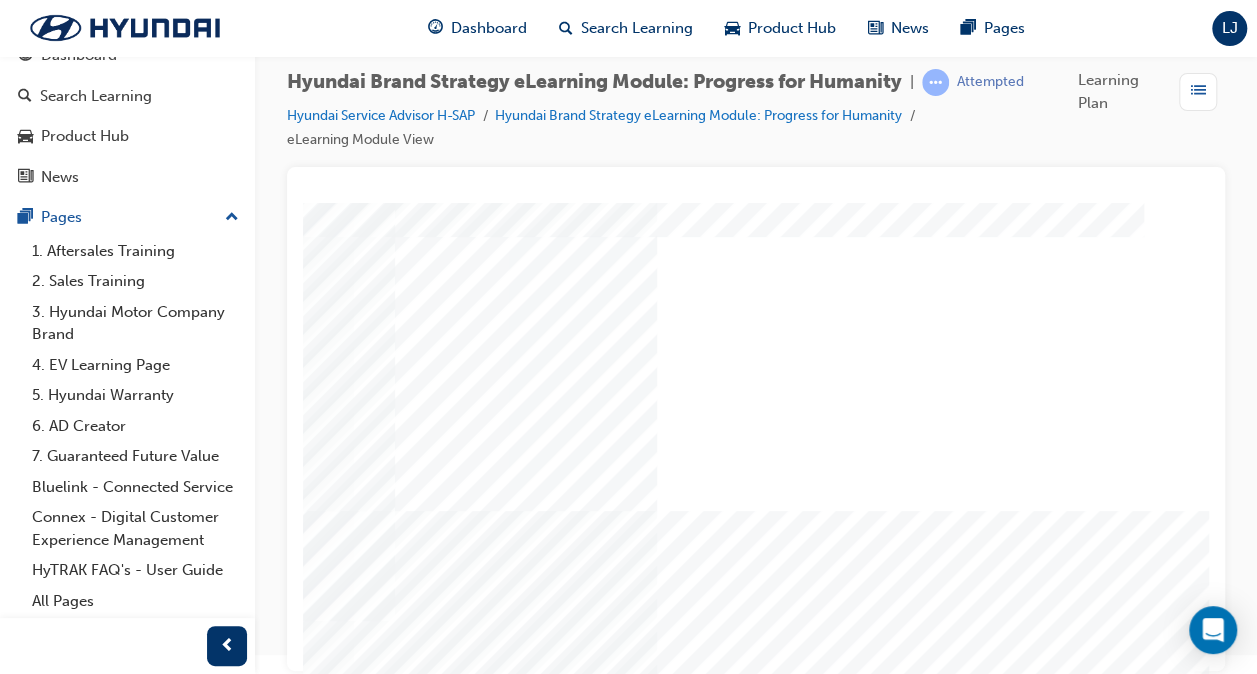 drag, startPoint x: 736, startPoint y: 311, endPoint x: 1004, endPoint y: 689, distance: 463.36594 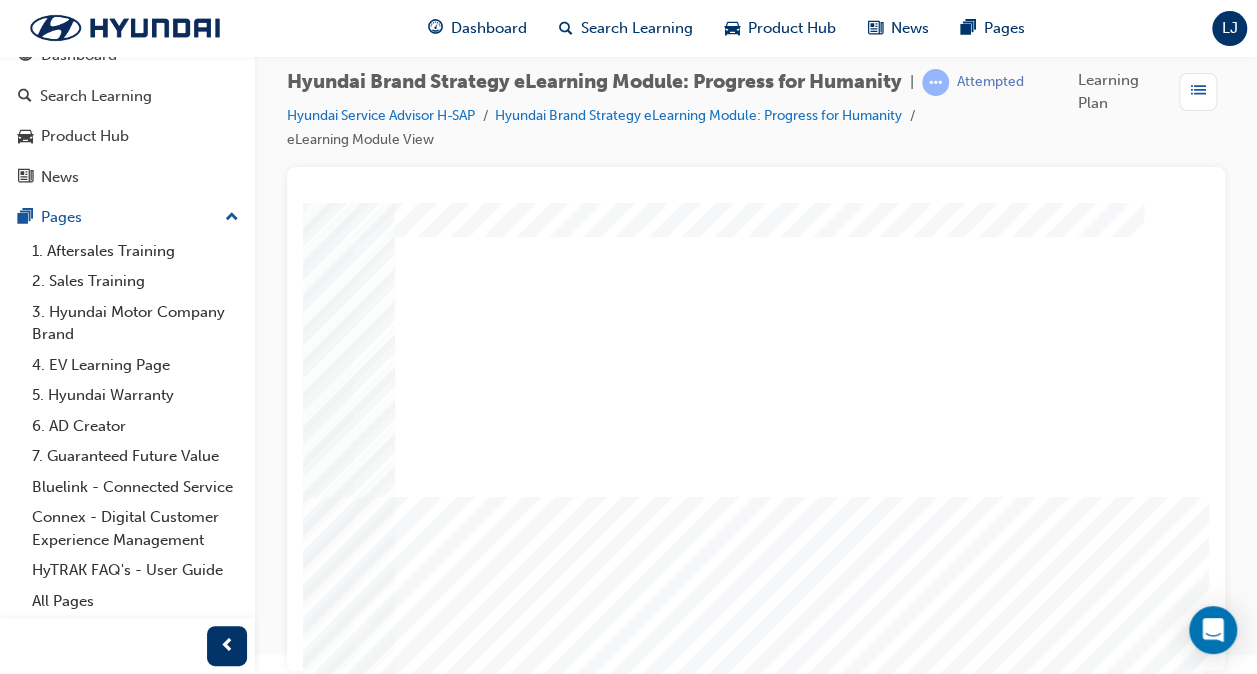 drag, startPoint x: 533, startPoint y: 298, endPoint x: 783, endPoint y: 695, distance: 469.15775 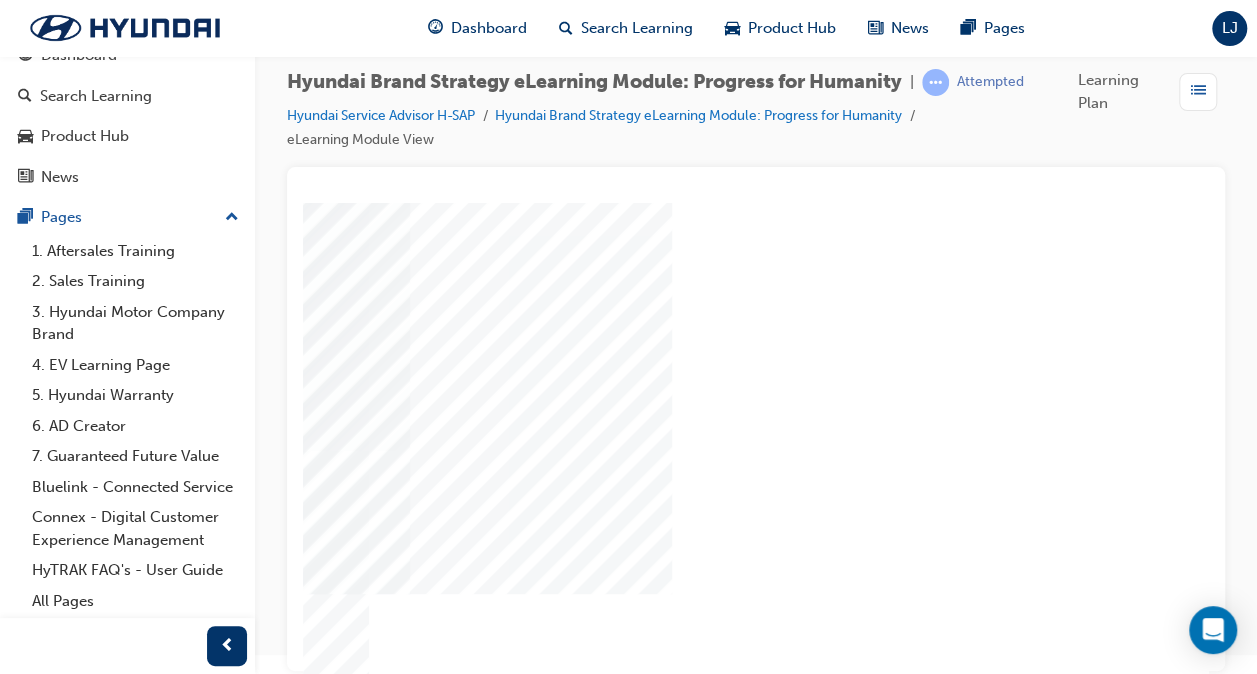 scroll, scrollTop: 263, scrollLeft: 469, axis: both 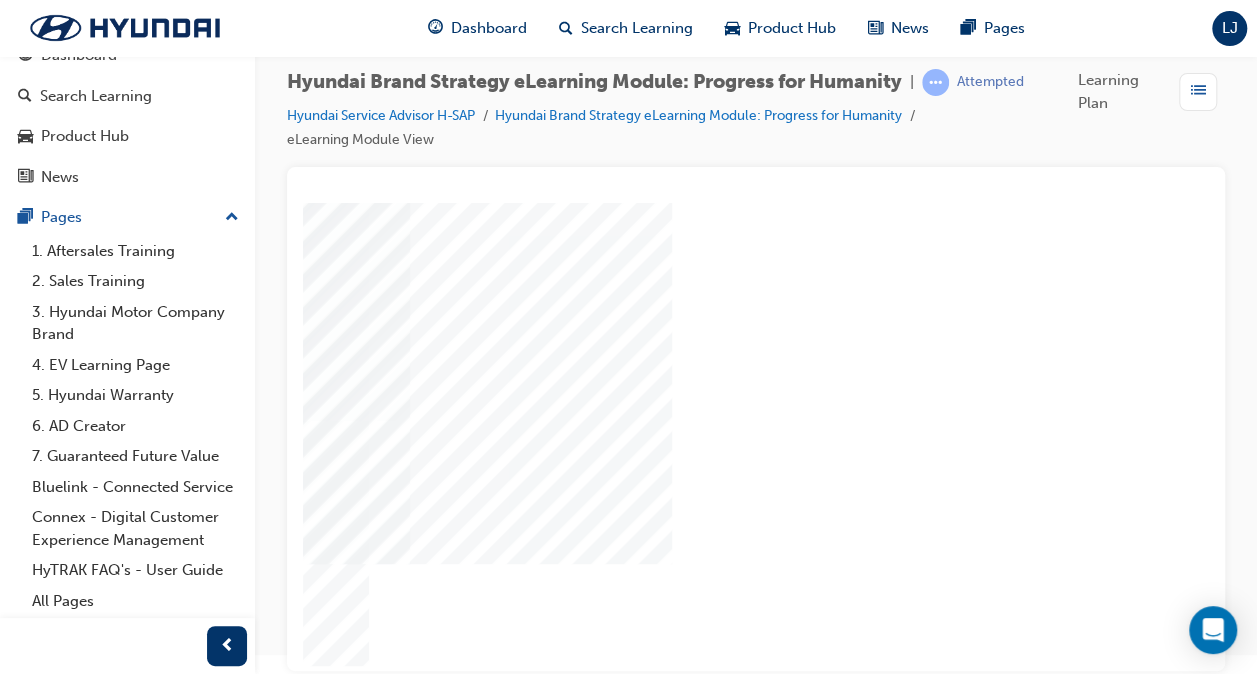 click at bounding box center [-81, 3554] 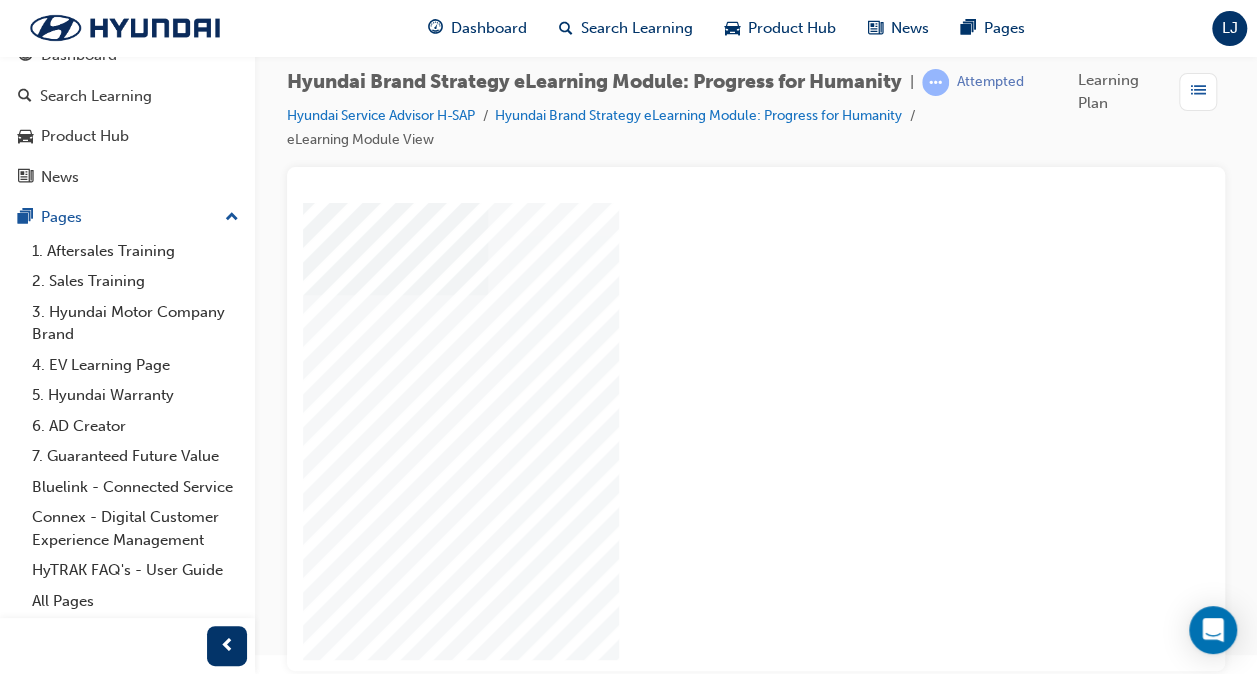 scroll, scrollTop: 263, scrollLeft: 469, axis: both 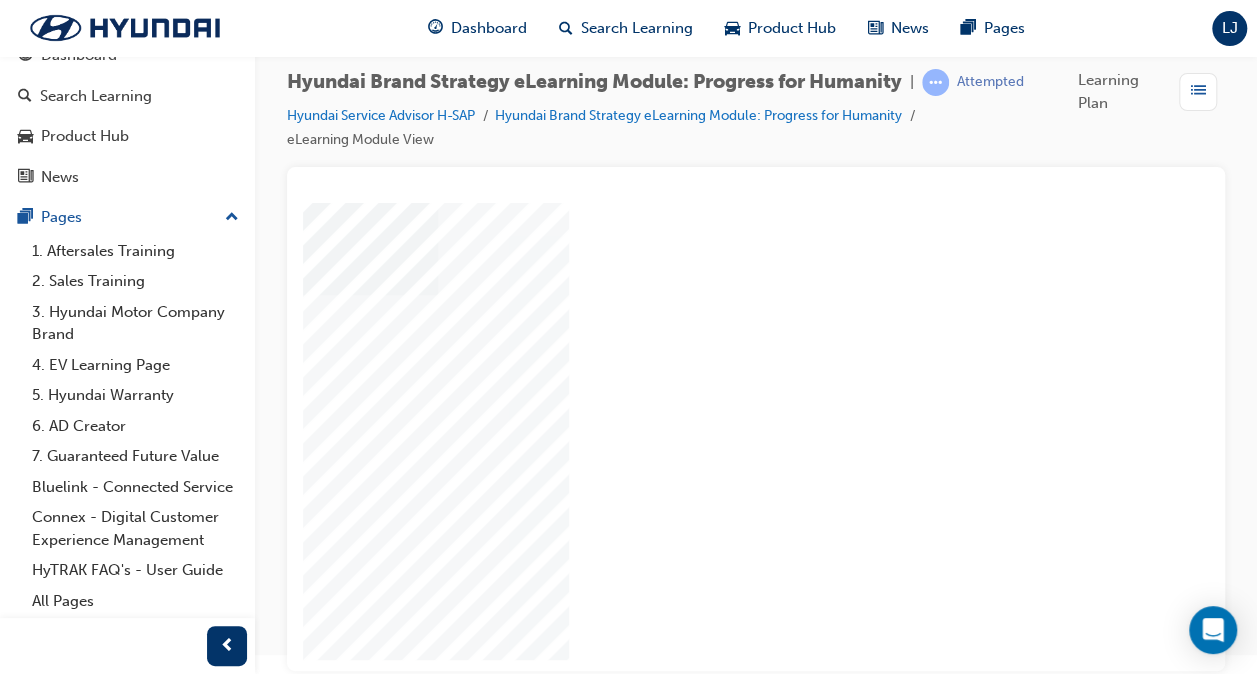 click at bounding box center (-81, 1932) 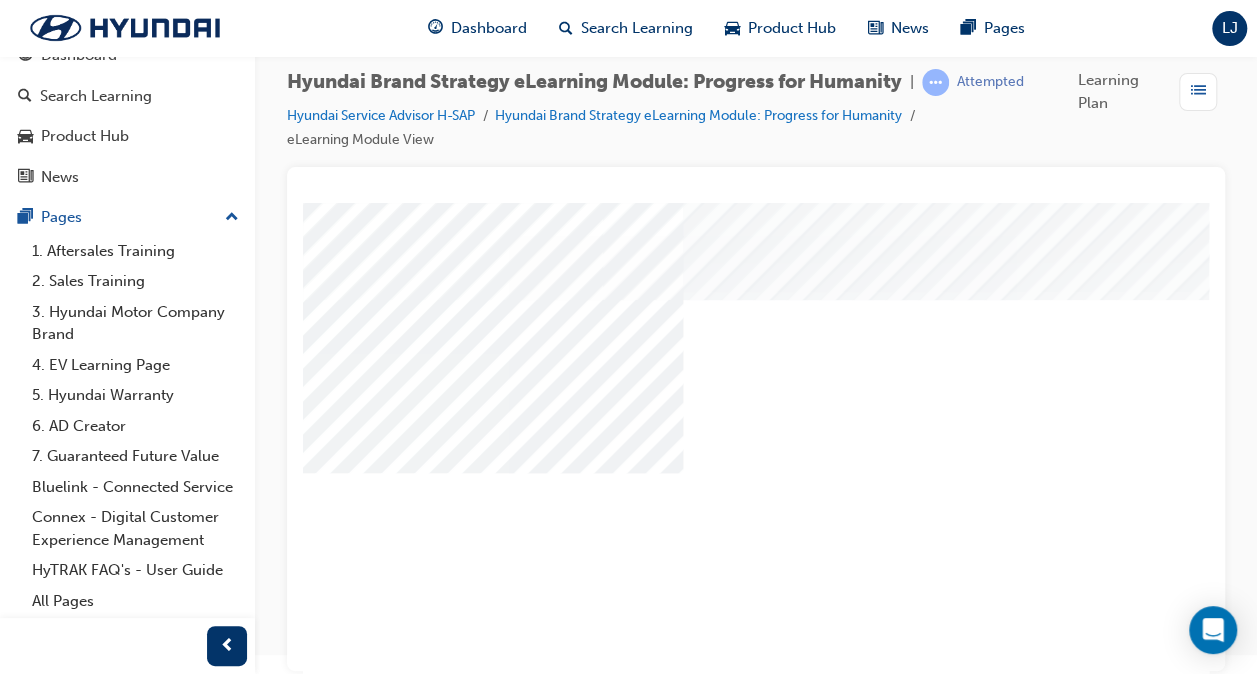 click at bounding box center [493, 1432] 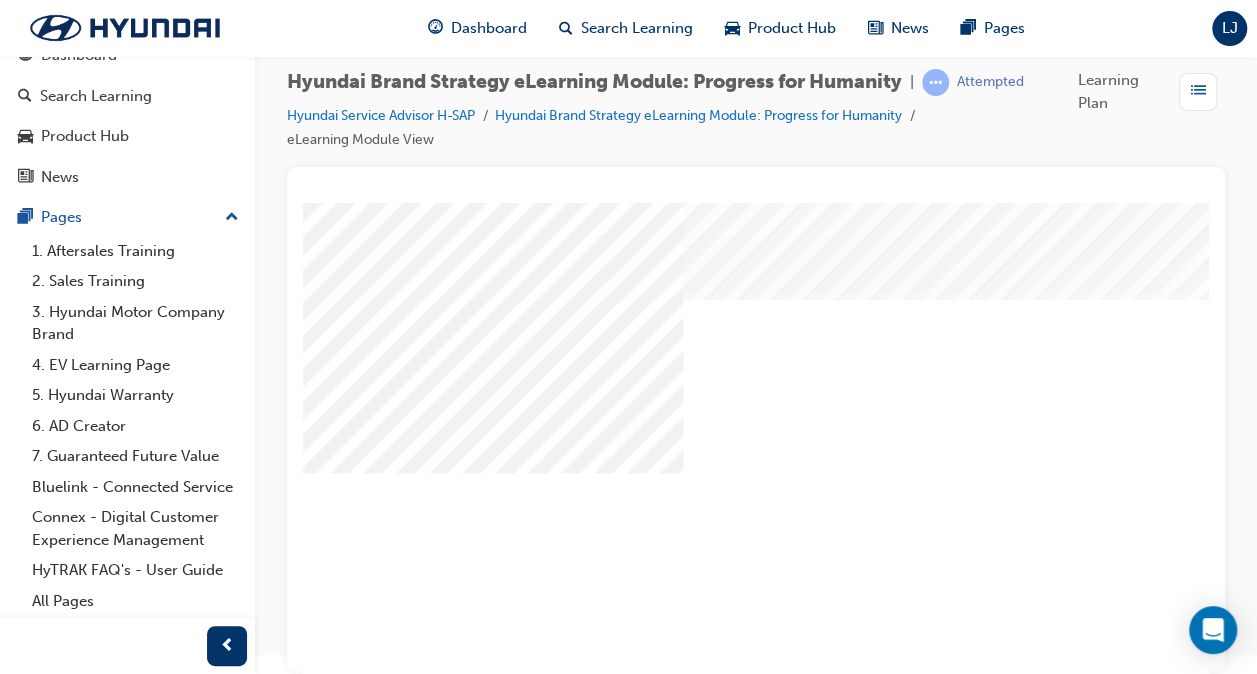 click at bounding box center [493, 1746] 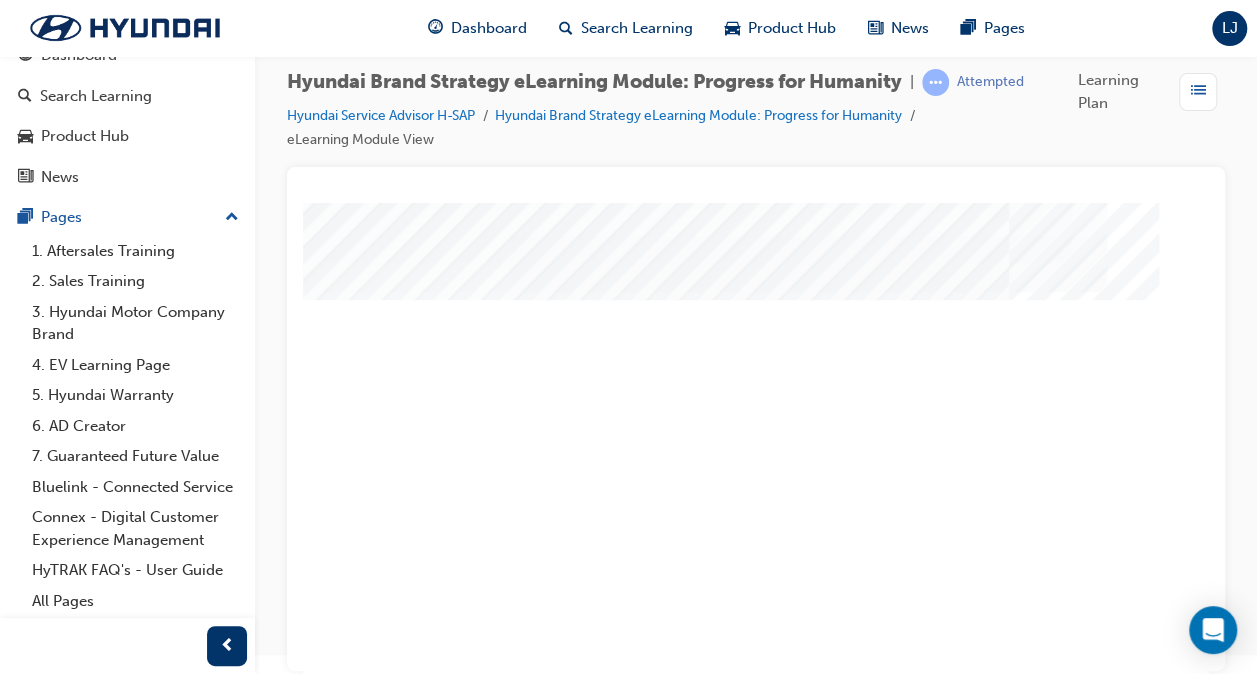 scroll, scrollTop: 0, scrollLeft: 469, axis: horizontal 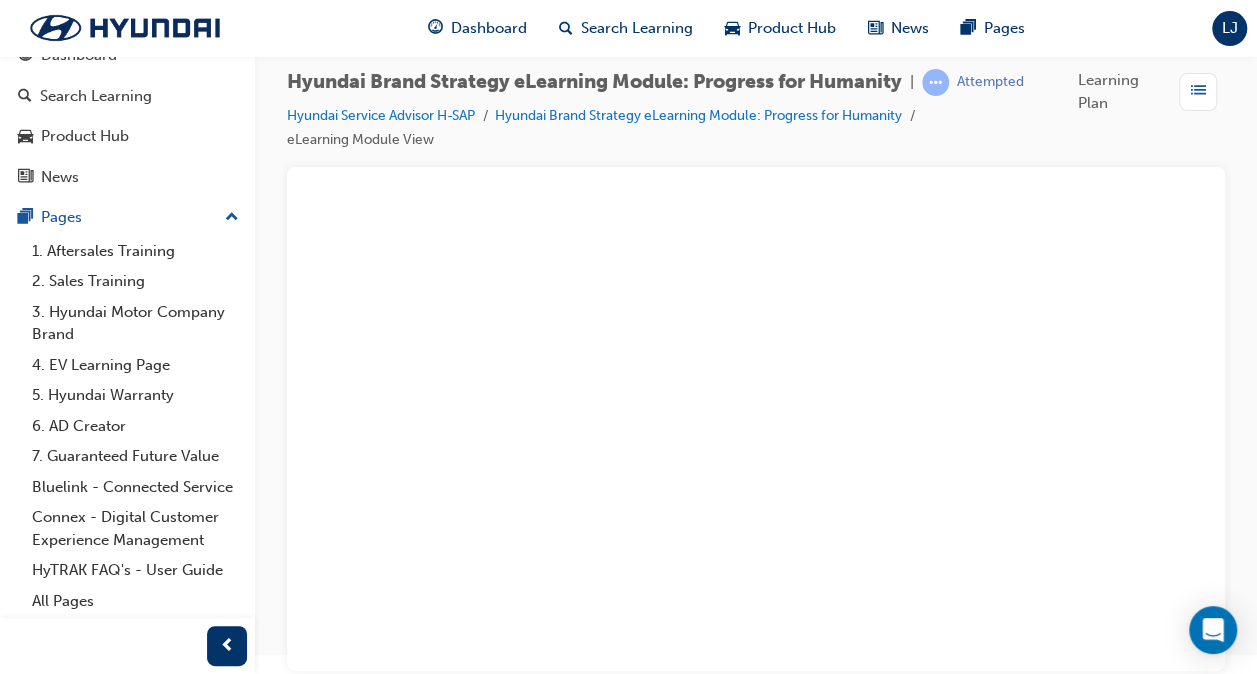 click at bounding box center [-81, 1998] 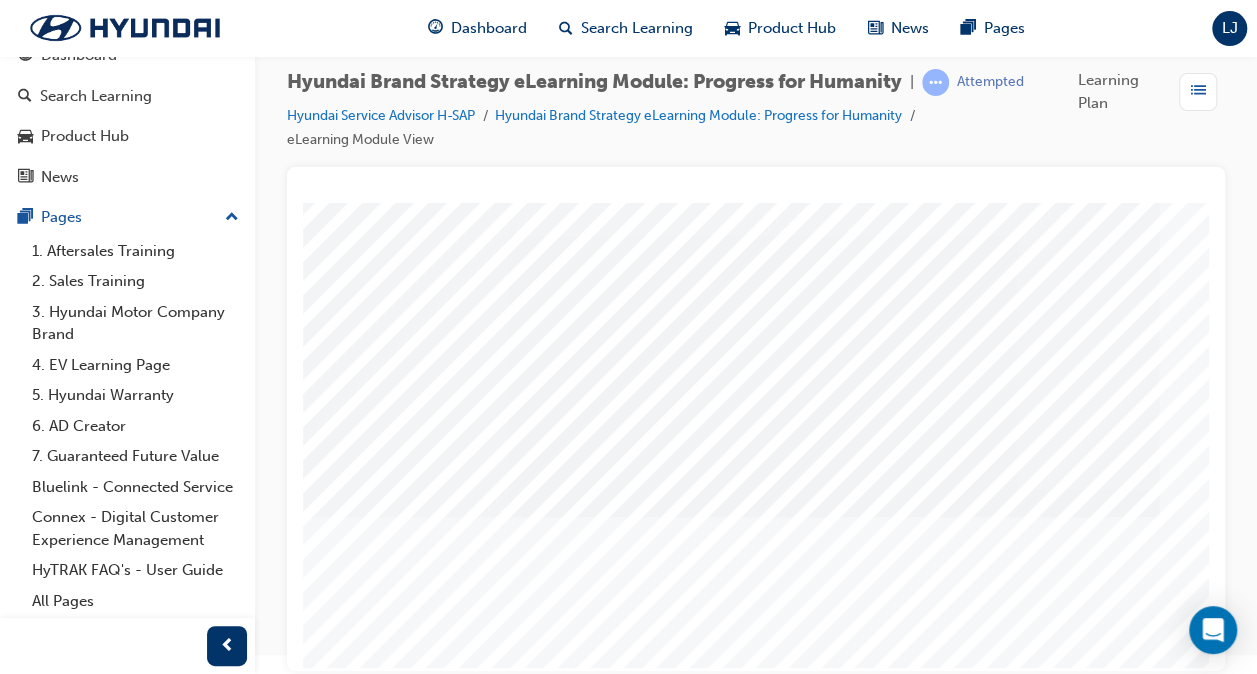scroll, scrollTop: 263, scrollLeft: 469, axis: both 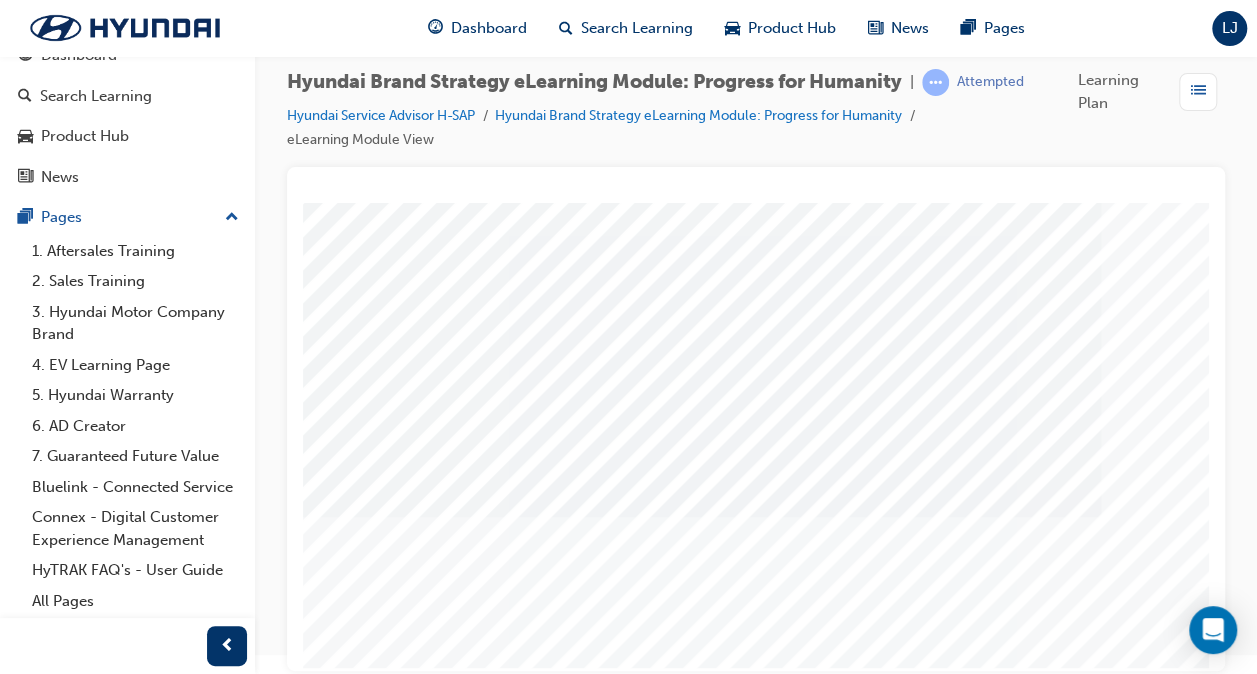 click at bounding box center (-89, 2262) 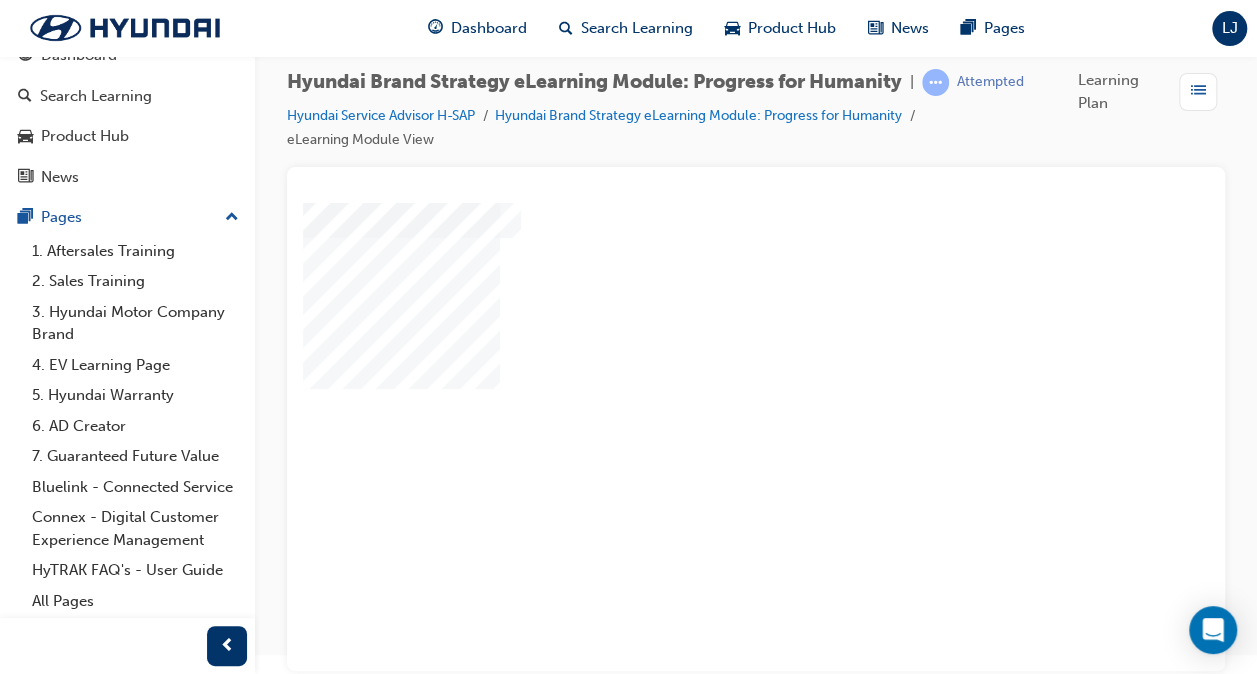scroll, scrollTop: 263, scrollLeft: 469, axis: both 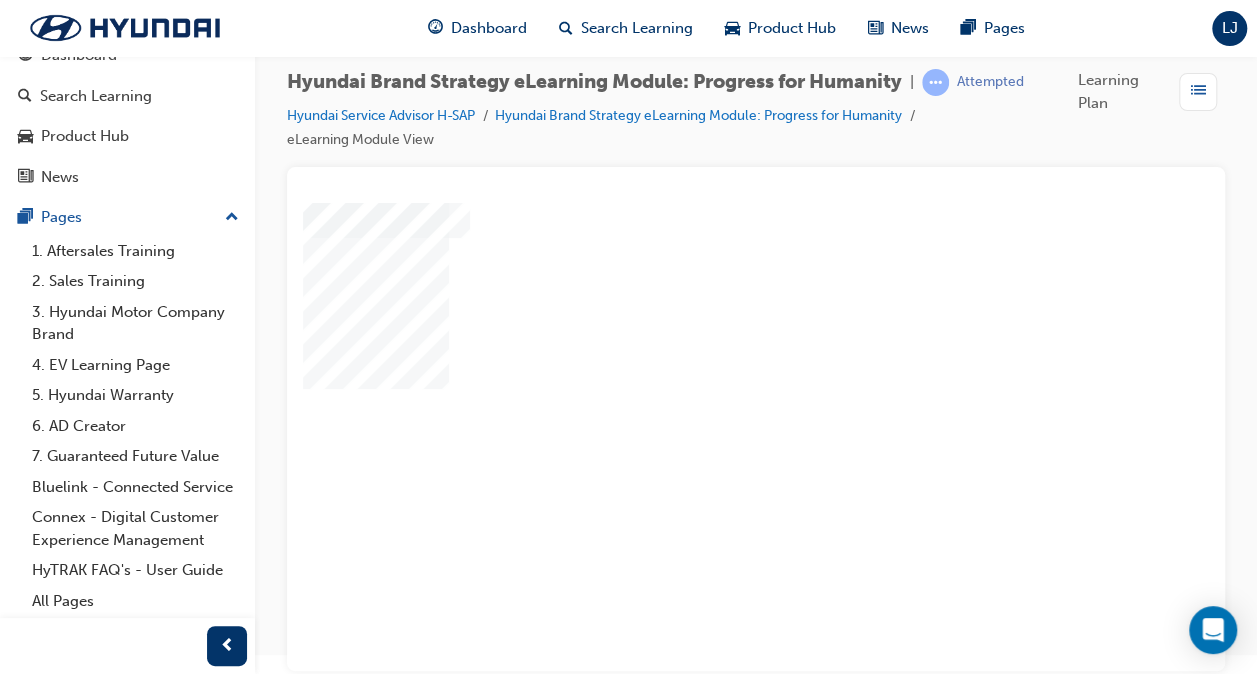 click at bounding box center [-81, 1085] 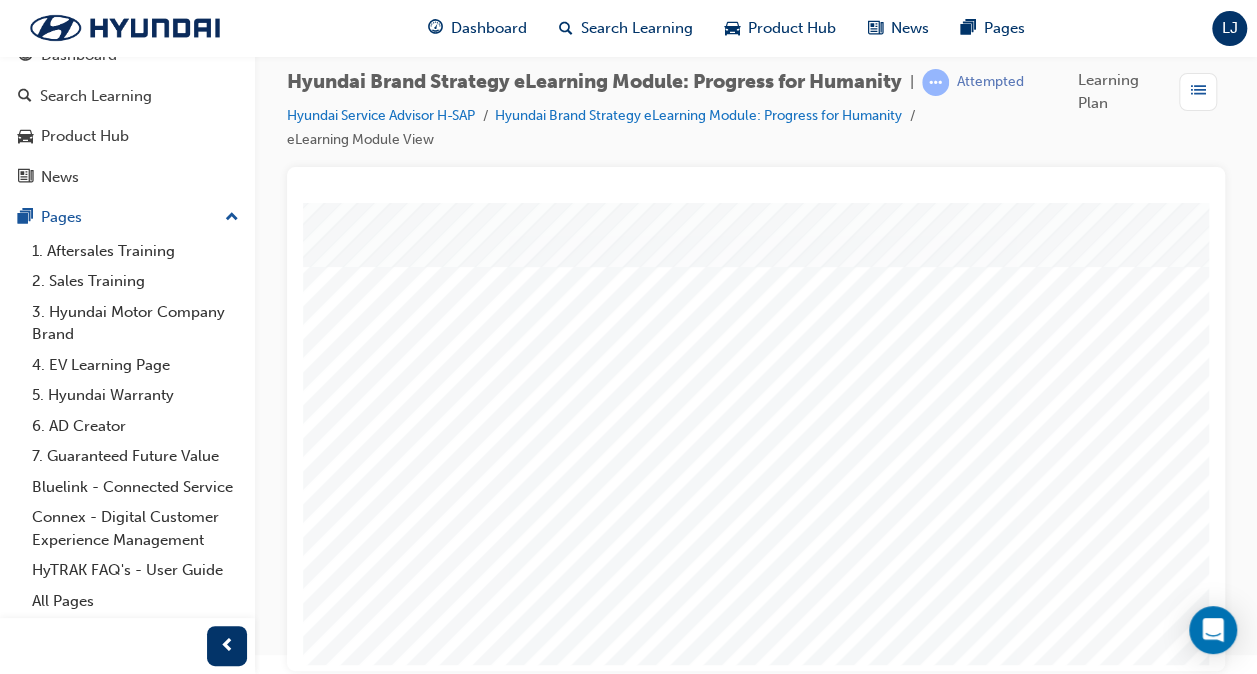 scroll, scrollTop: 263, scrollLeft: 0, axis: vertical 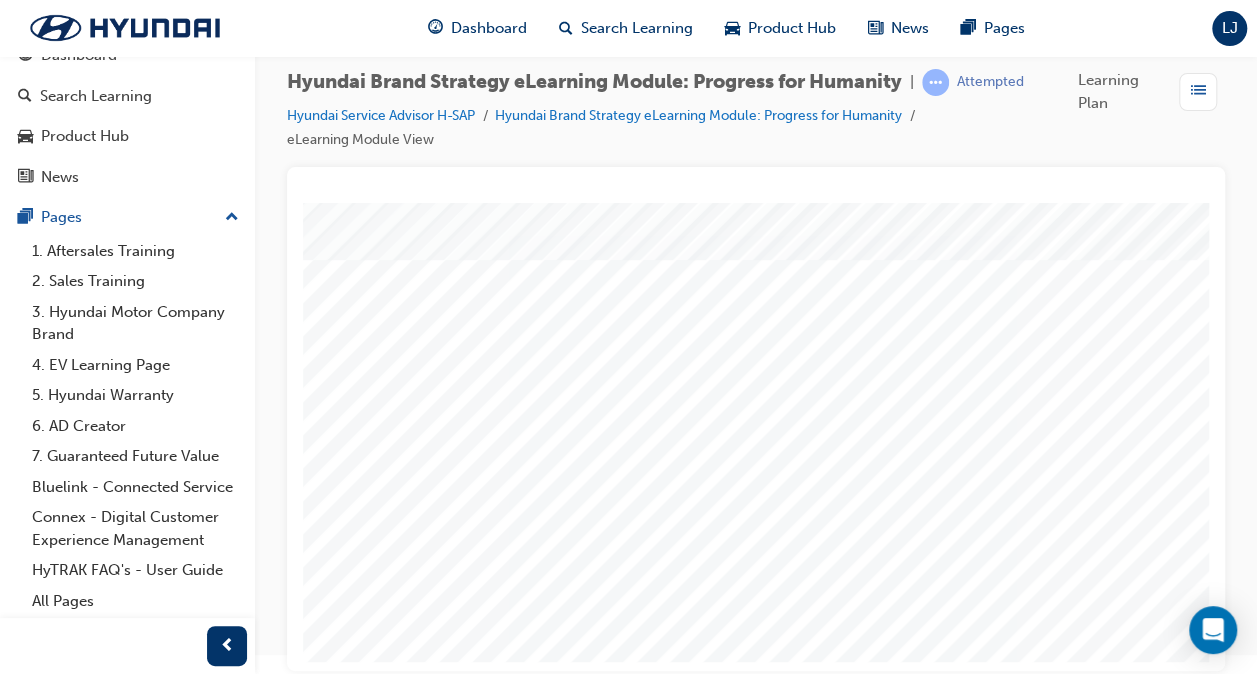 click at bounding box center (543, 1915) 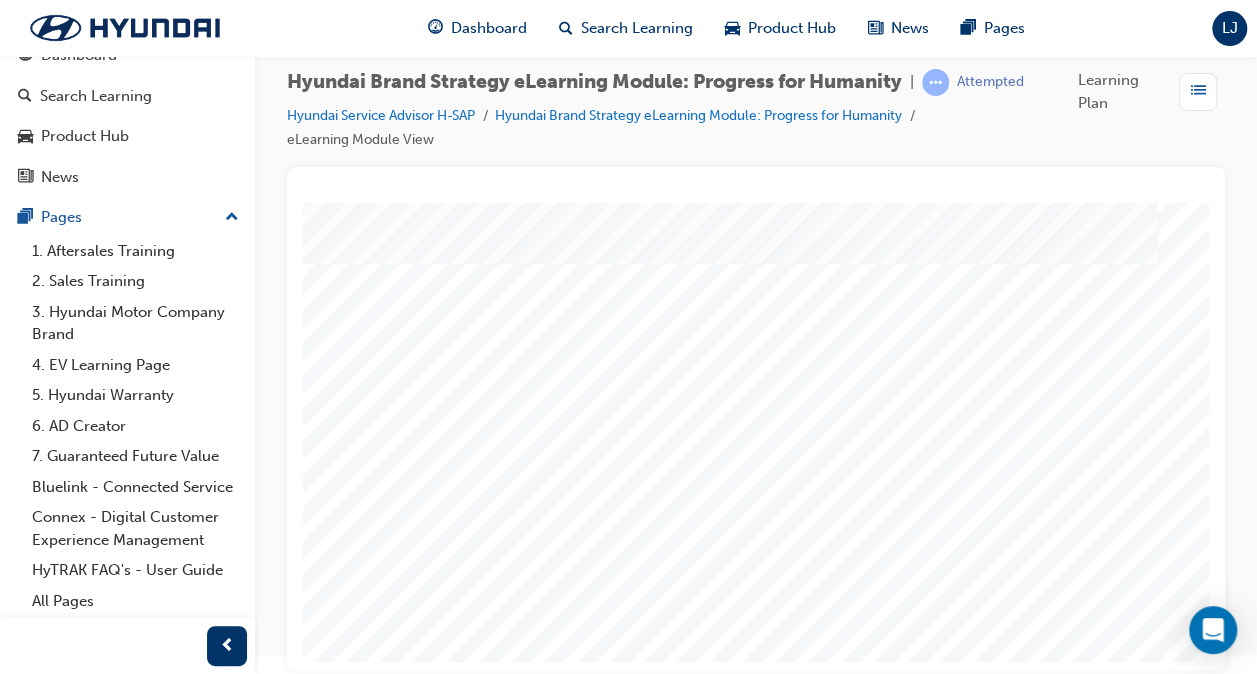 scroll, scrollTop: 263, scrollLeft: 469, axis: both 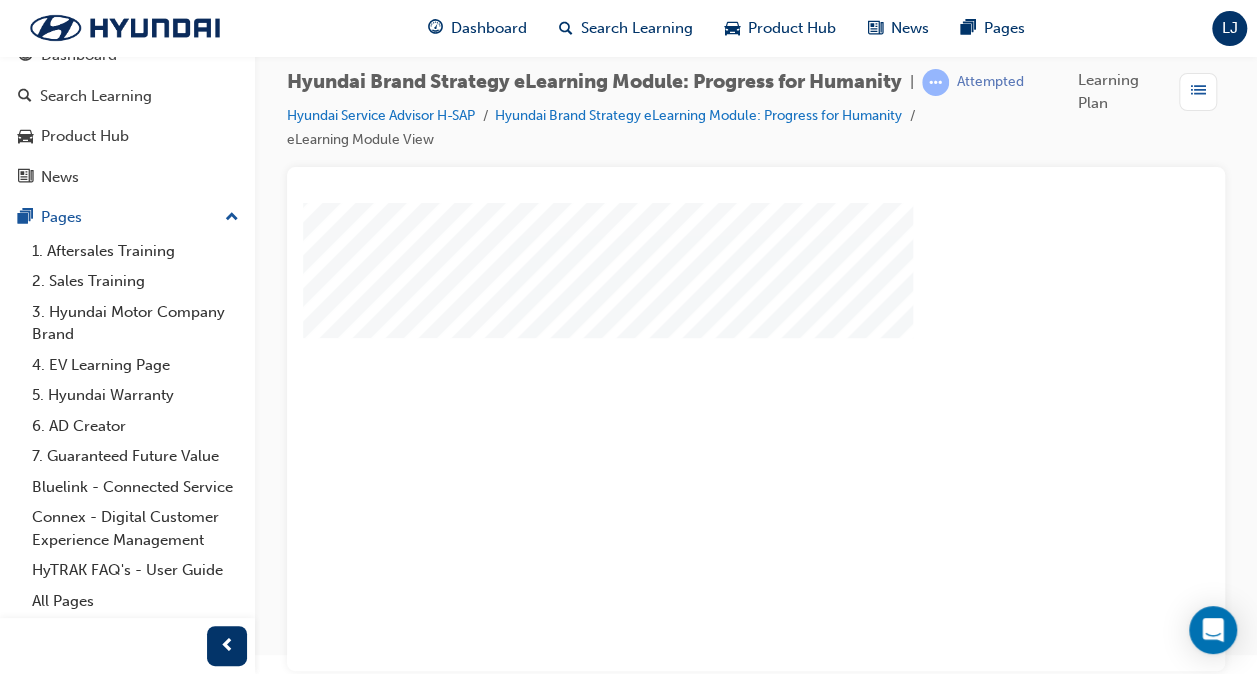 click at bounding box center [608, 1610] 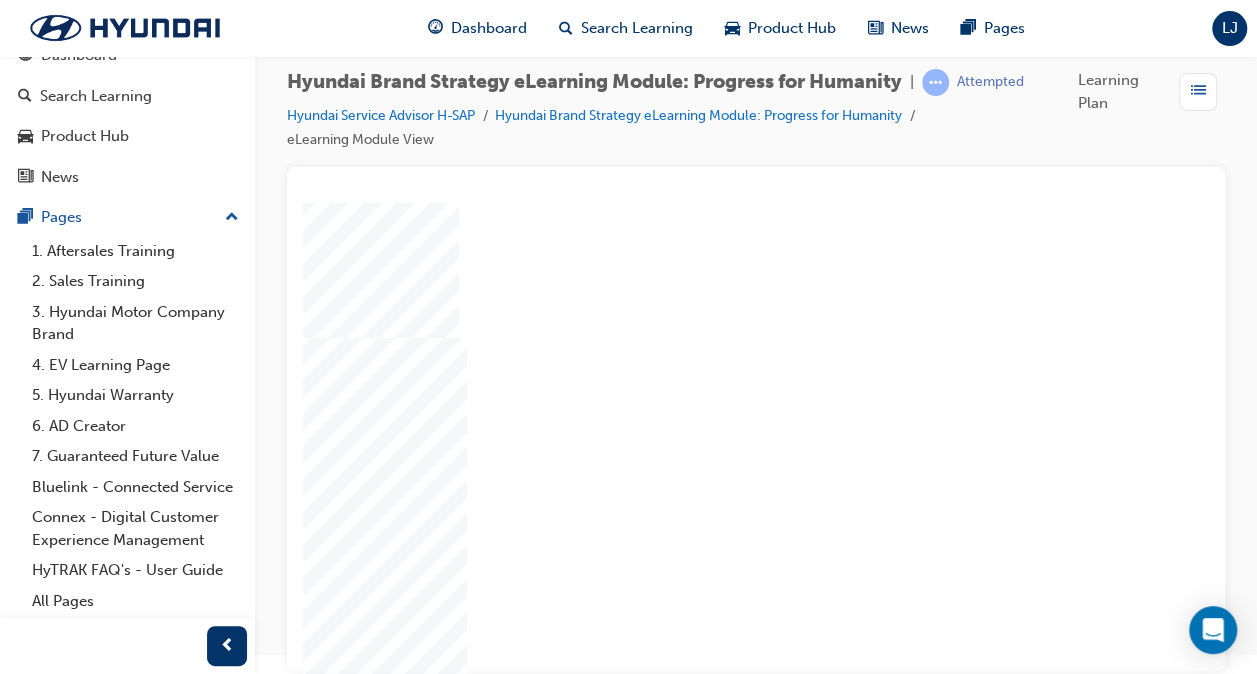 scroll, scrollTop: 263, scrollLeft: 469, axis: both 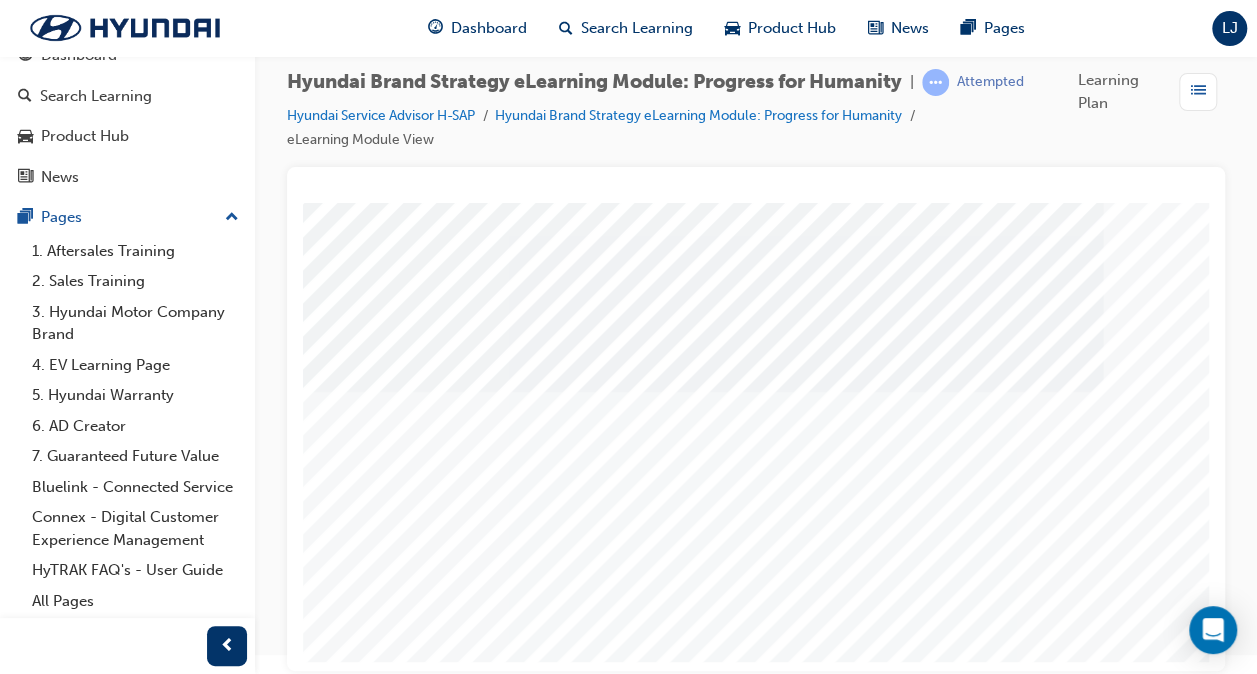 click at bounding box center [433, 5924] 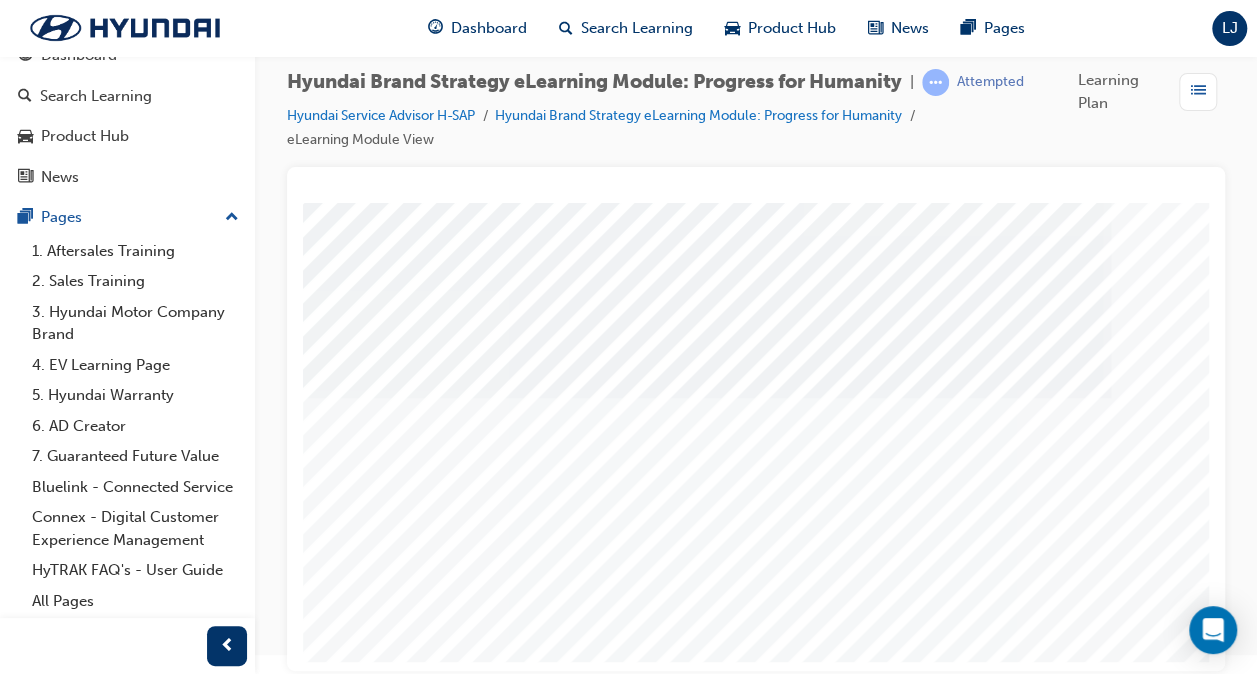 click at bounding box center (433, 6004) 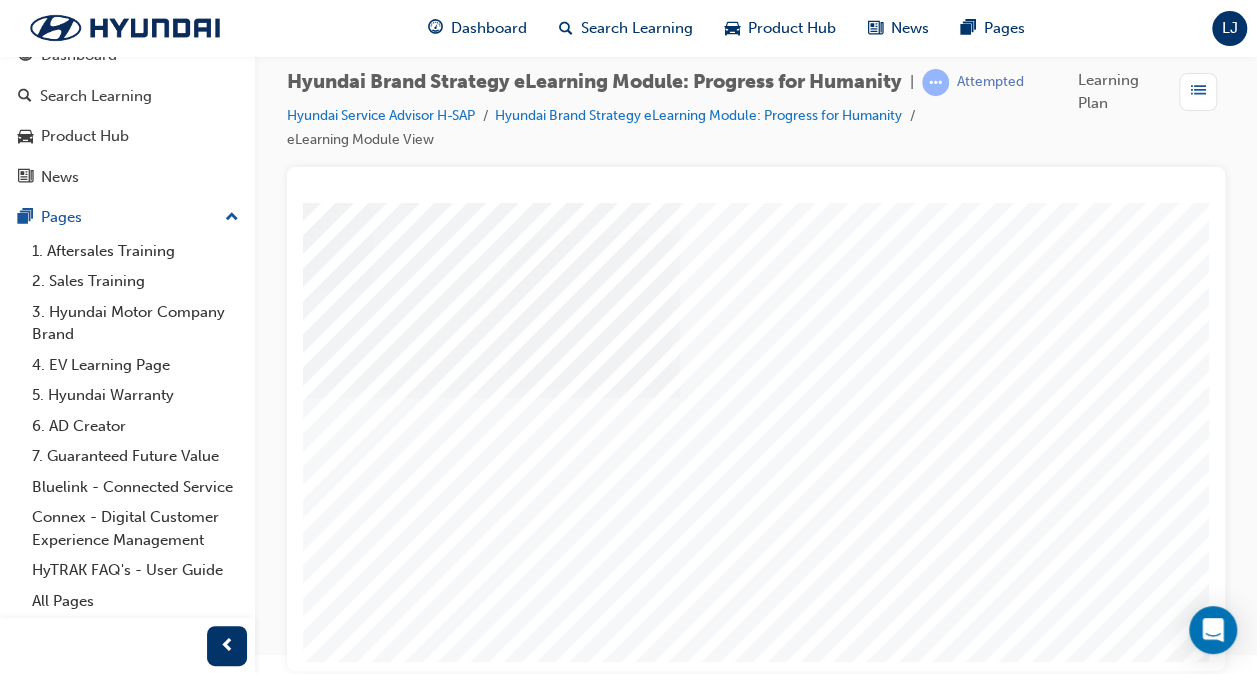 scroll, scrollTop: 263, scrollLeft: 469, axis: both 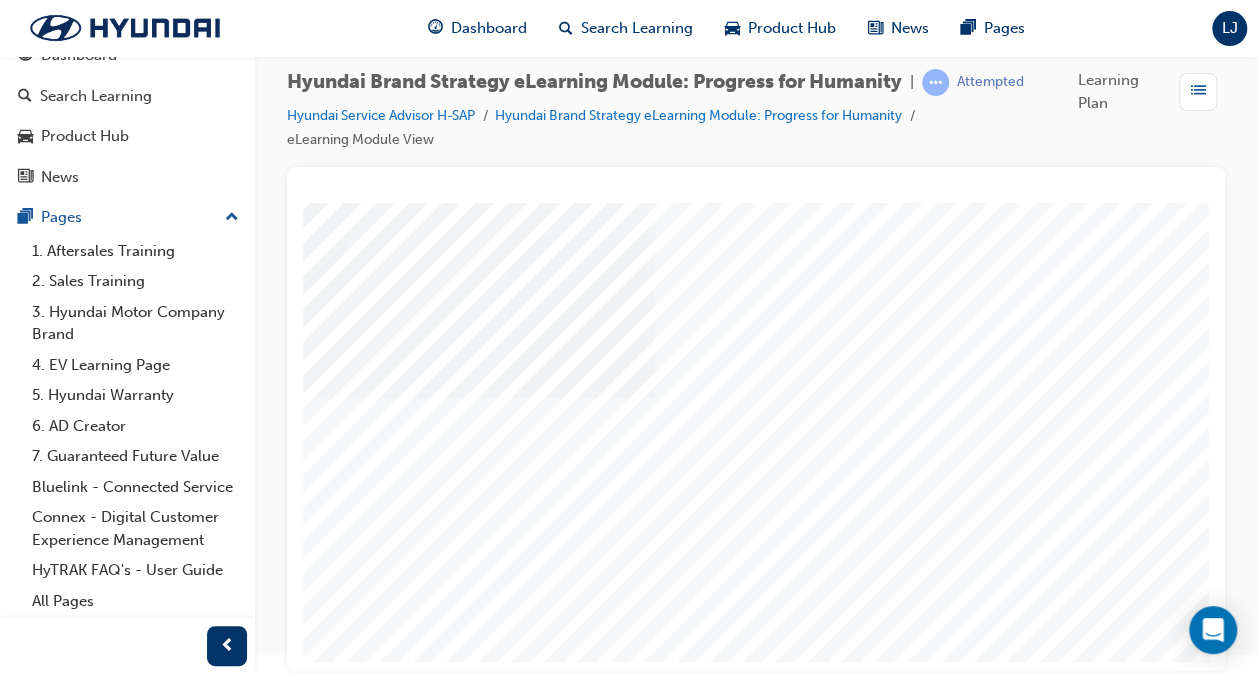 click at bounding box center (-83, 5861) 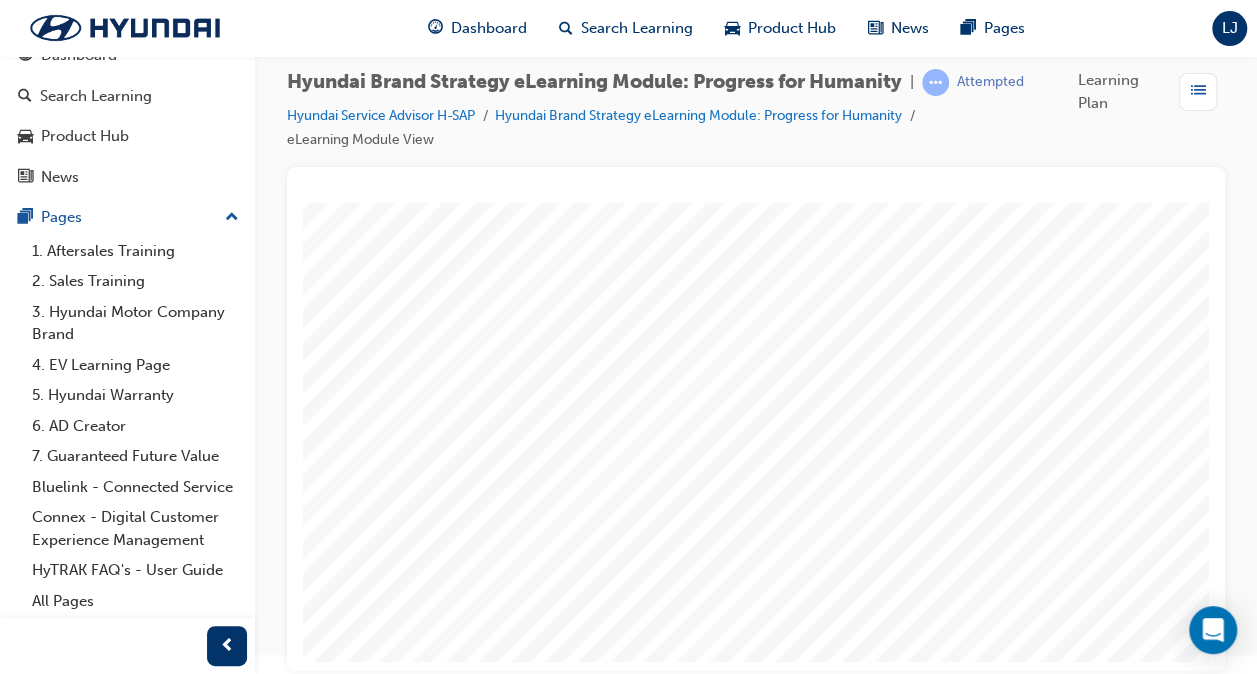scroll, scrollTop: 263, scrollLeft: 469, axis: both 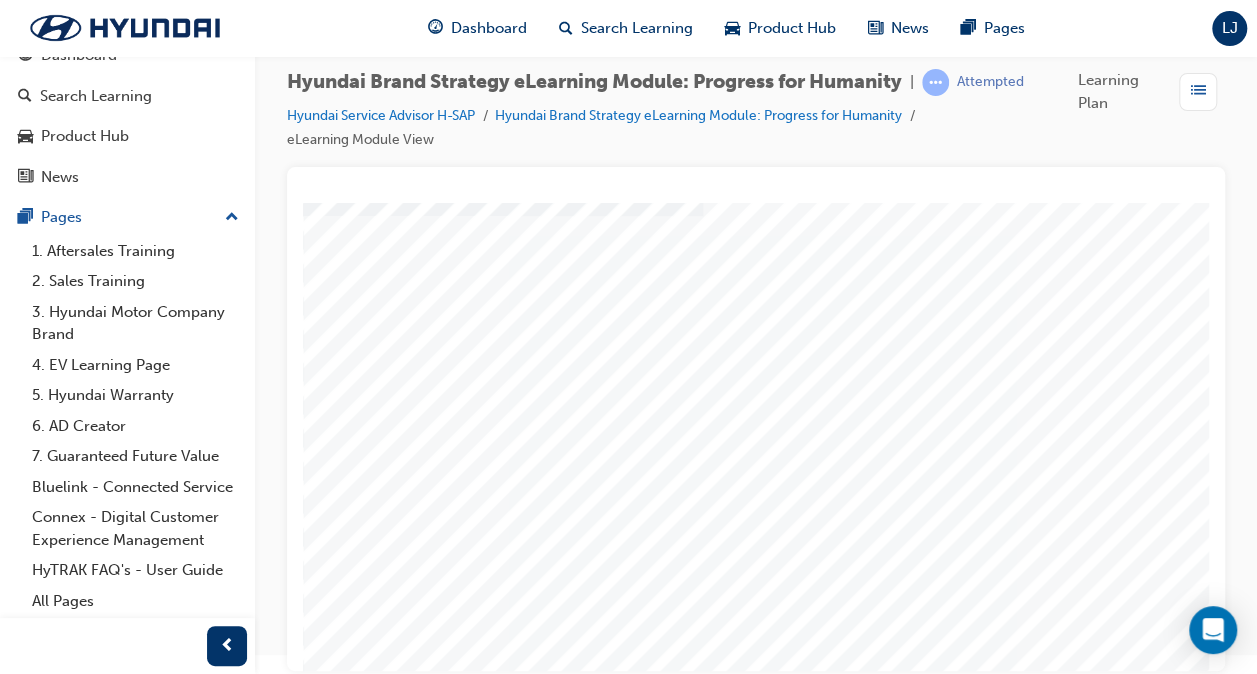 click at bounding box center [503, 2244] 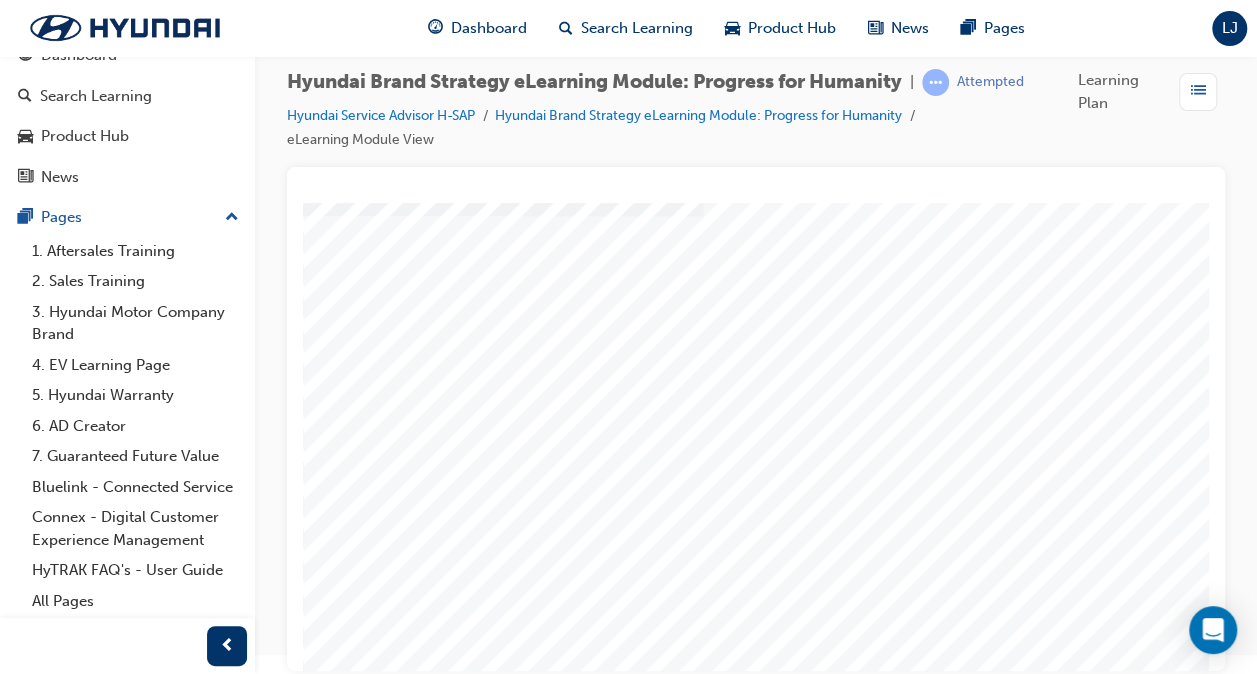 click at bounding box center [503, 798] 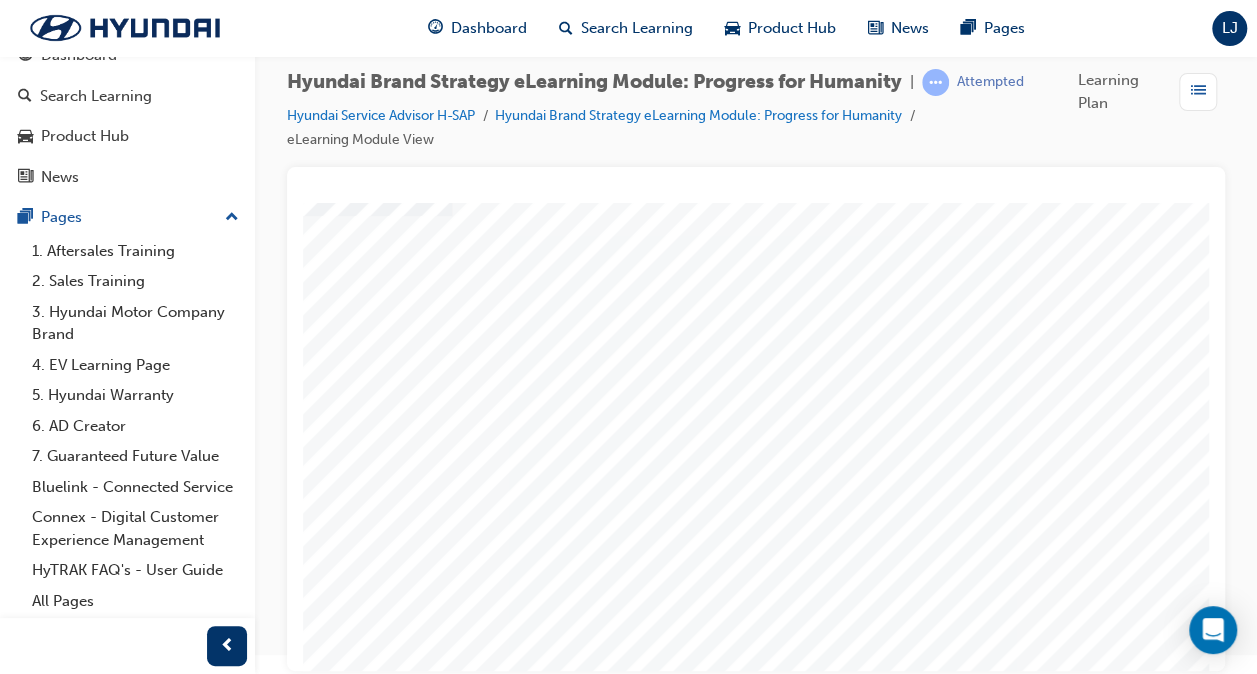 scroll, scrollTop: 263, scrollLeft: 469, axis: both 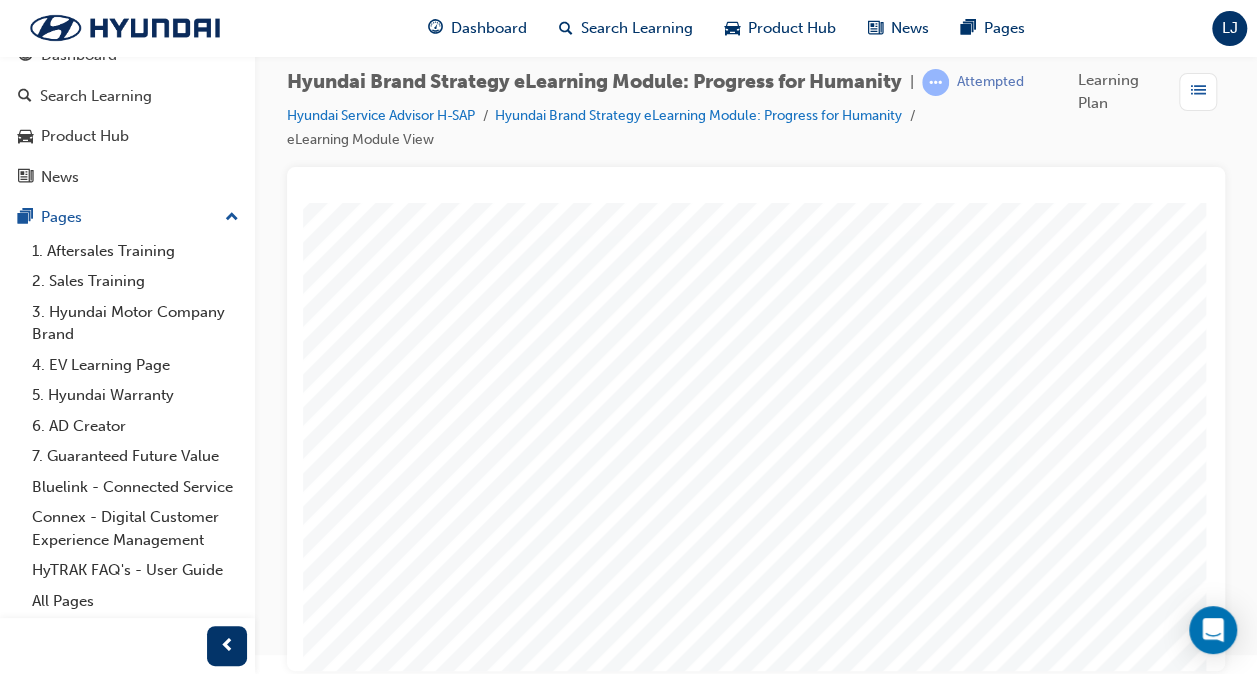 click at bounding box center [47, 2174] 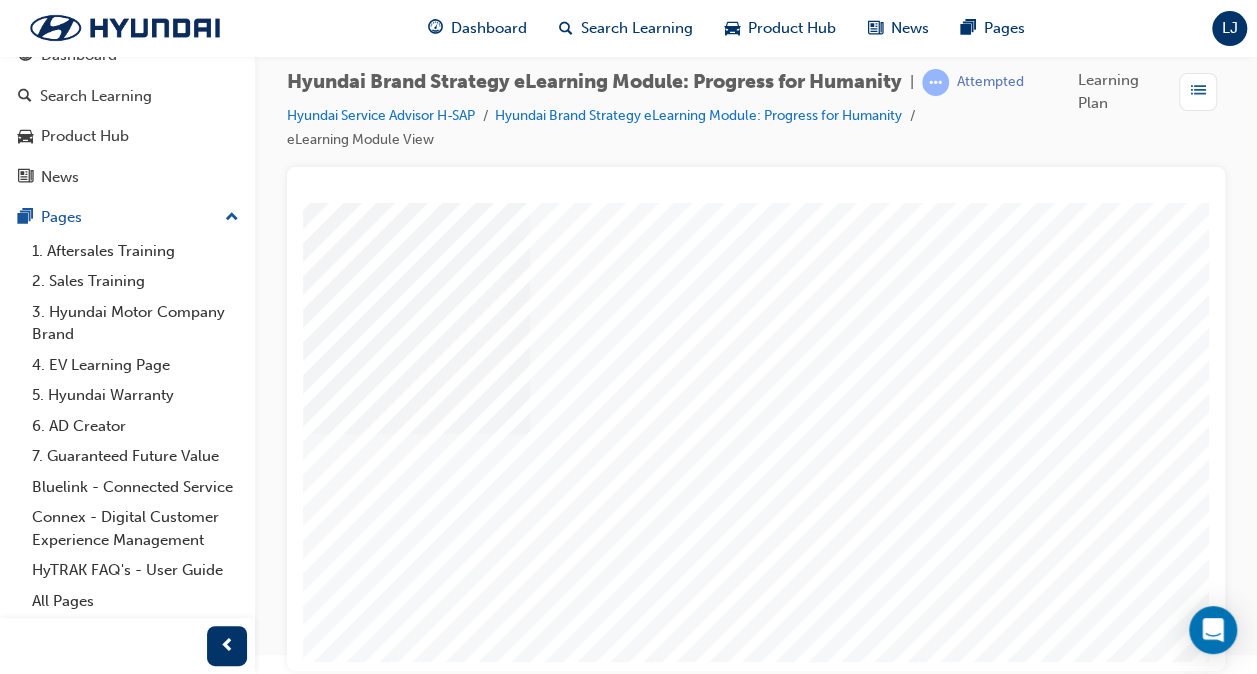 scroll, scrollTop: 0, scrollLeft: 0, axis: both 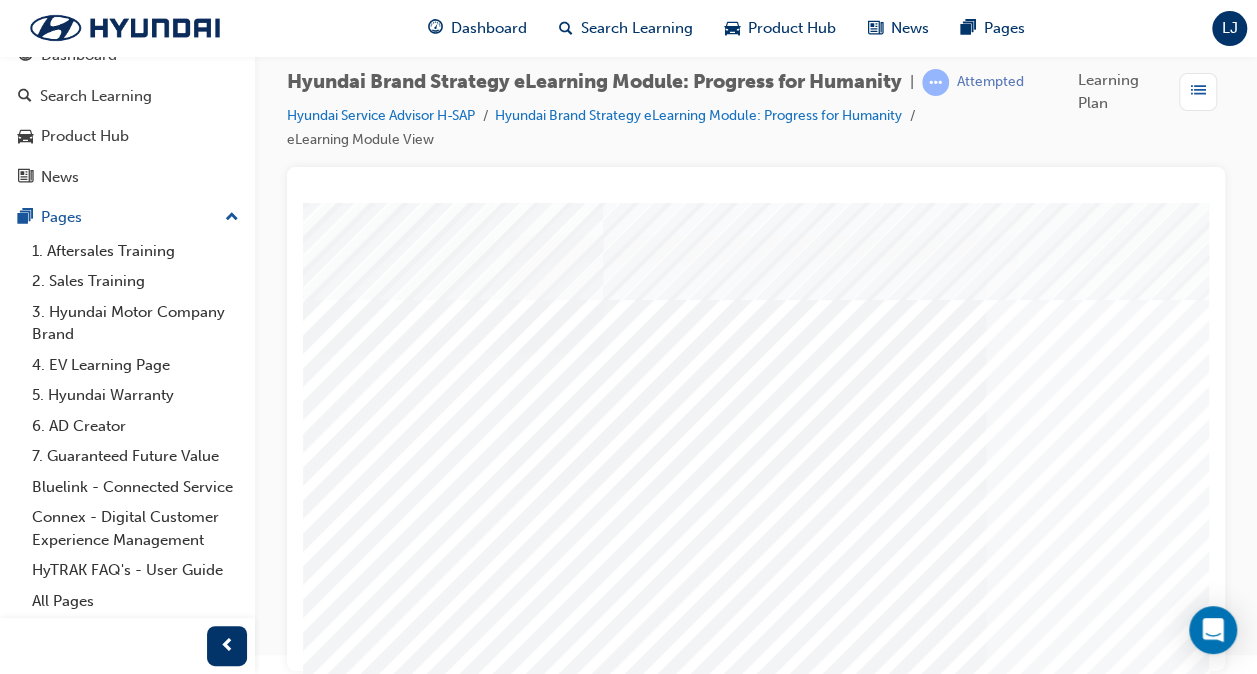click at bounding box center [984, 1284] 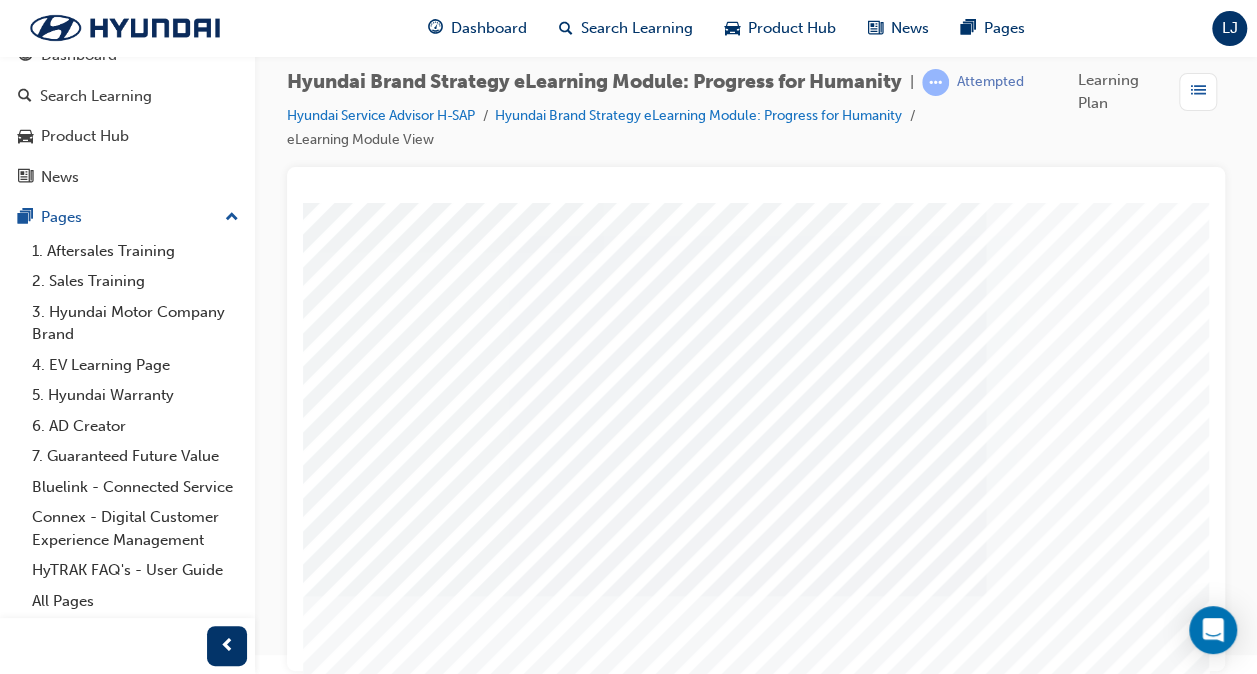 scroll, scrollTop: 263, scrollLeft: 0, axis: vertical 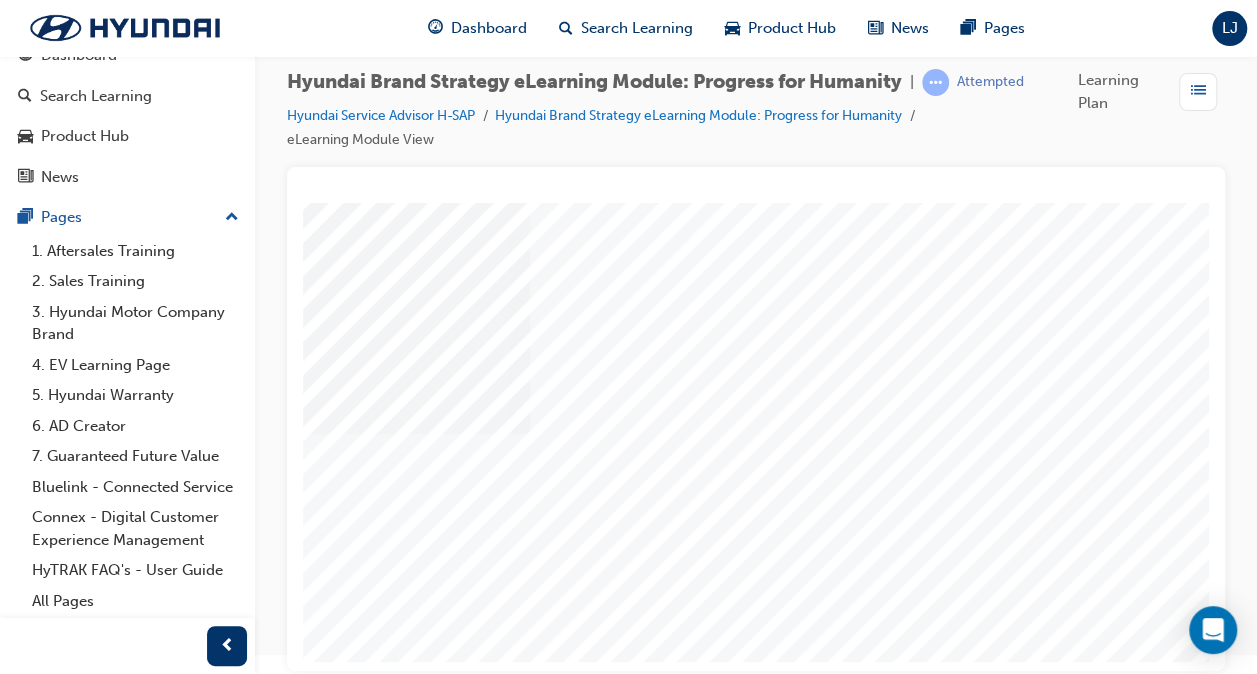 click at bounding box center [-83, 2003] 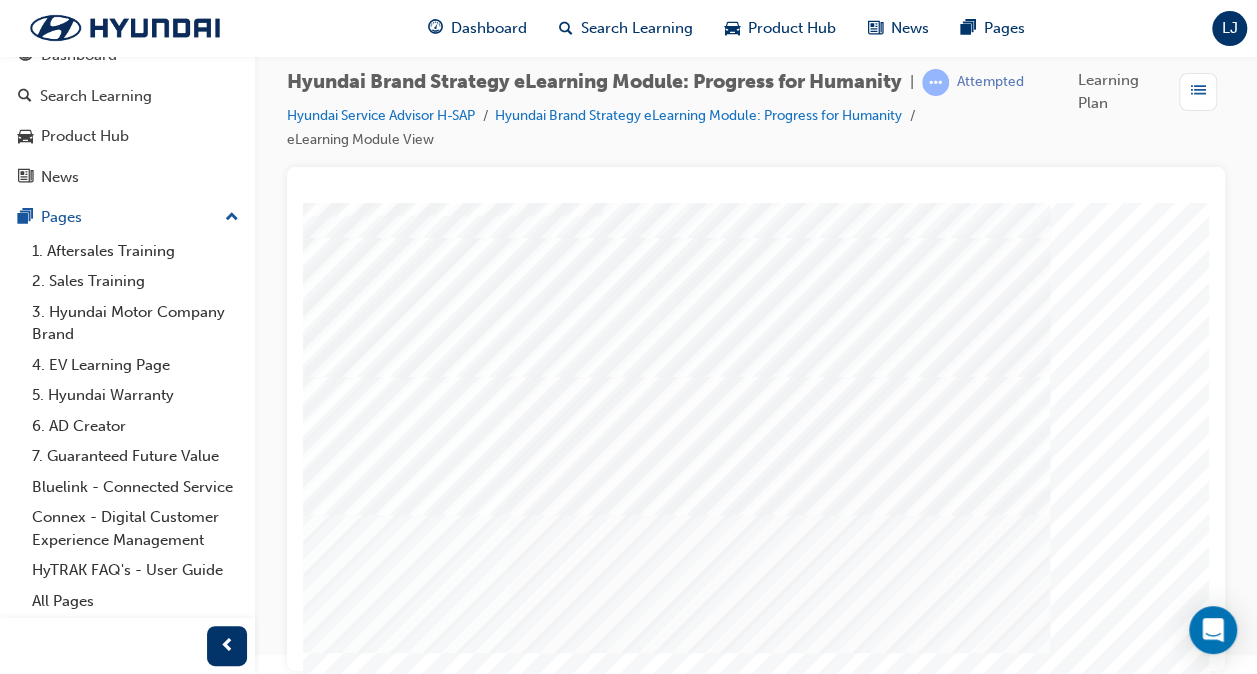 scroll, scrollTop: 120, scrollLeft: 0, axis: vertical 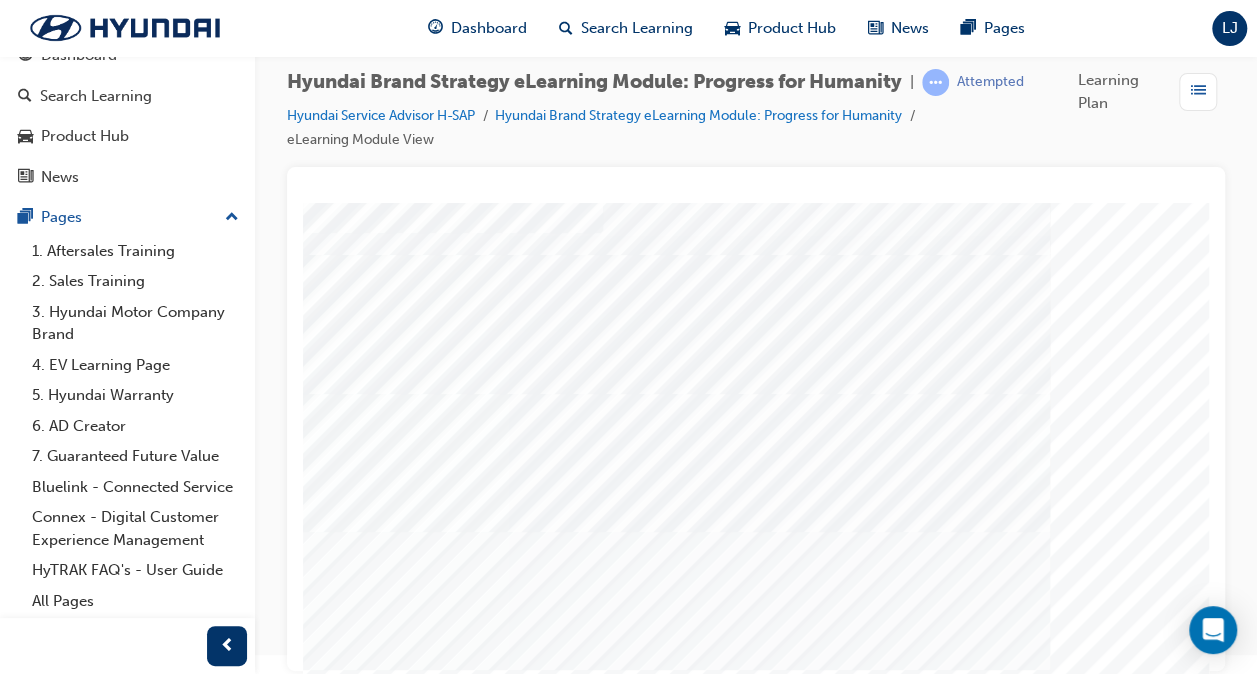 click at bounding box center (363, 2454) 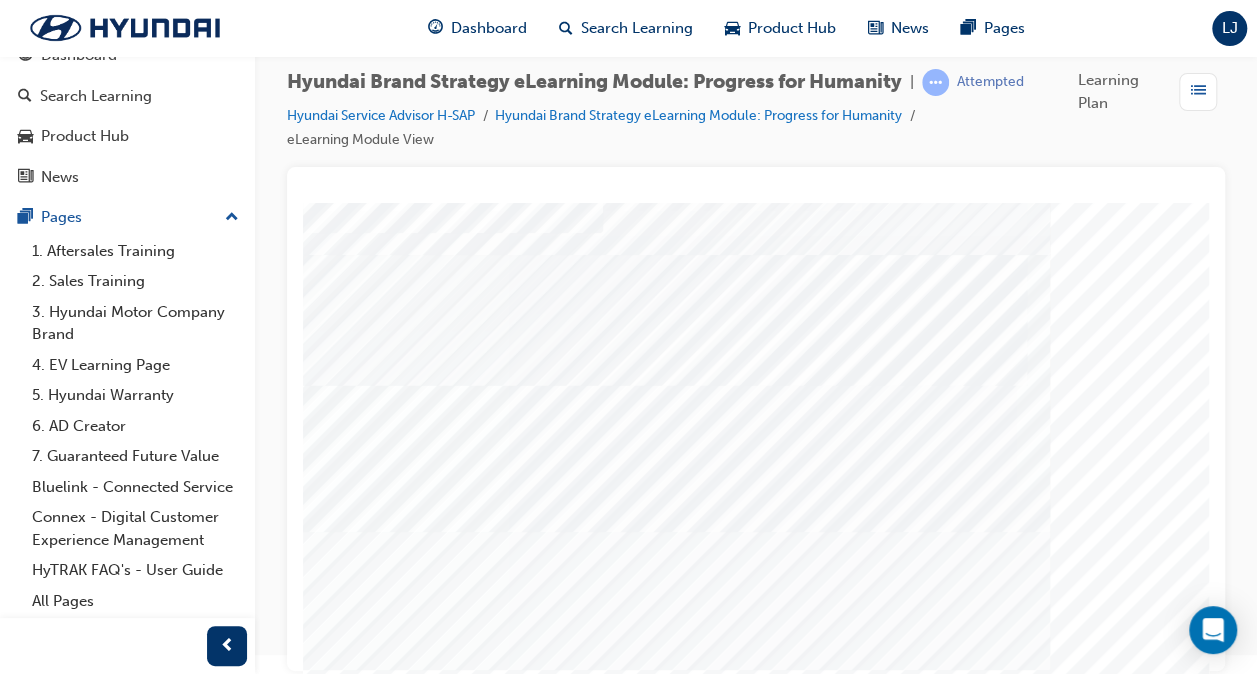 click at bounding box center [363, 2934] 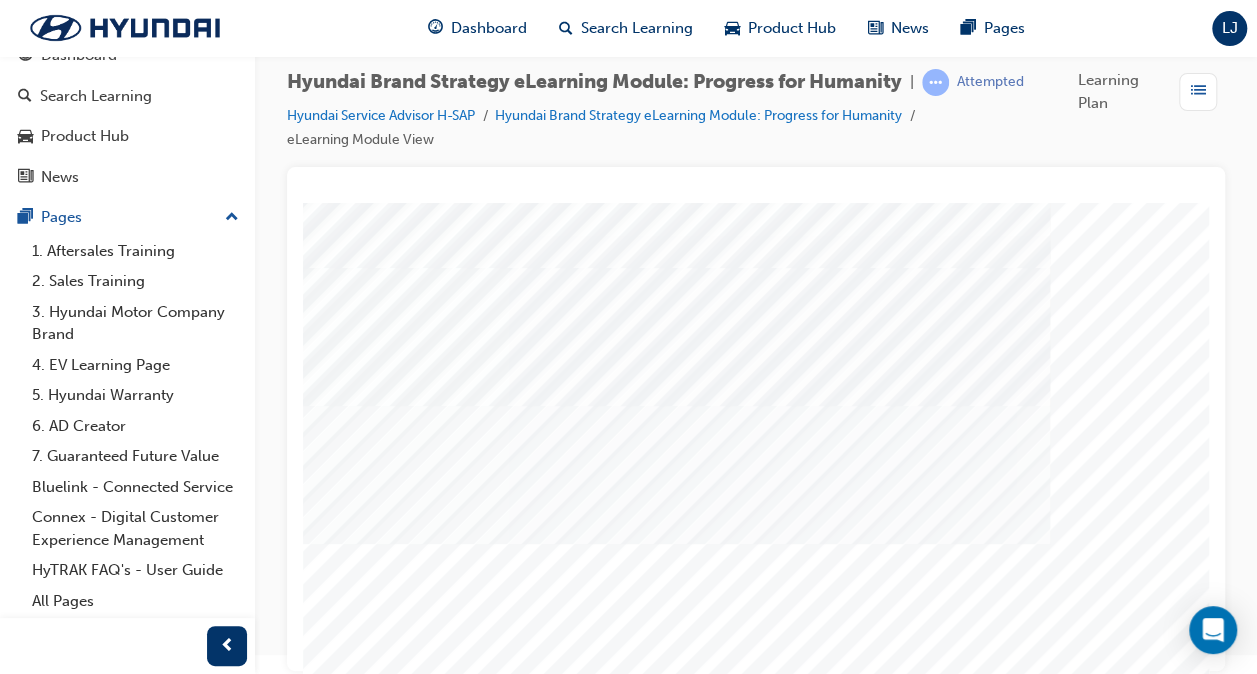 scroll, scrollTop: 263, scrollLeft: 0, axis: vertical 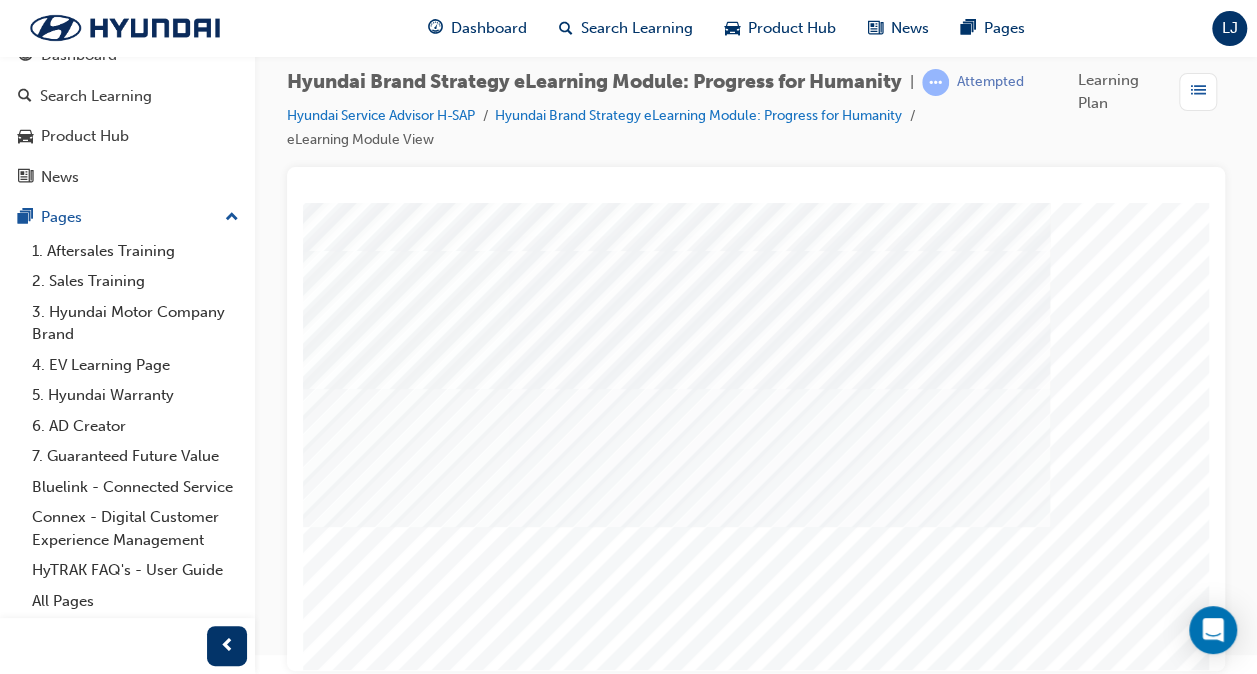click at bounding box center [363, 3031] 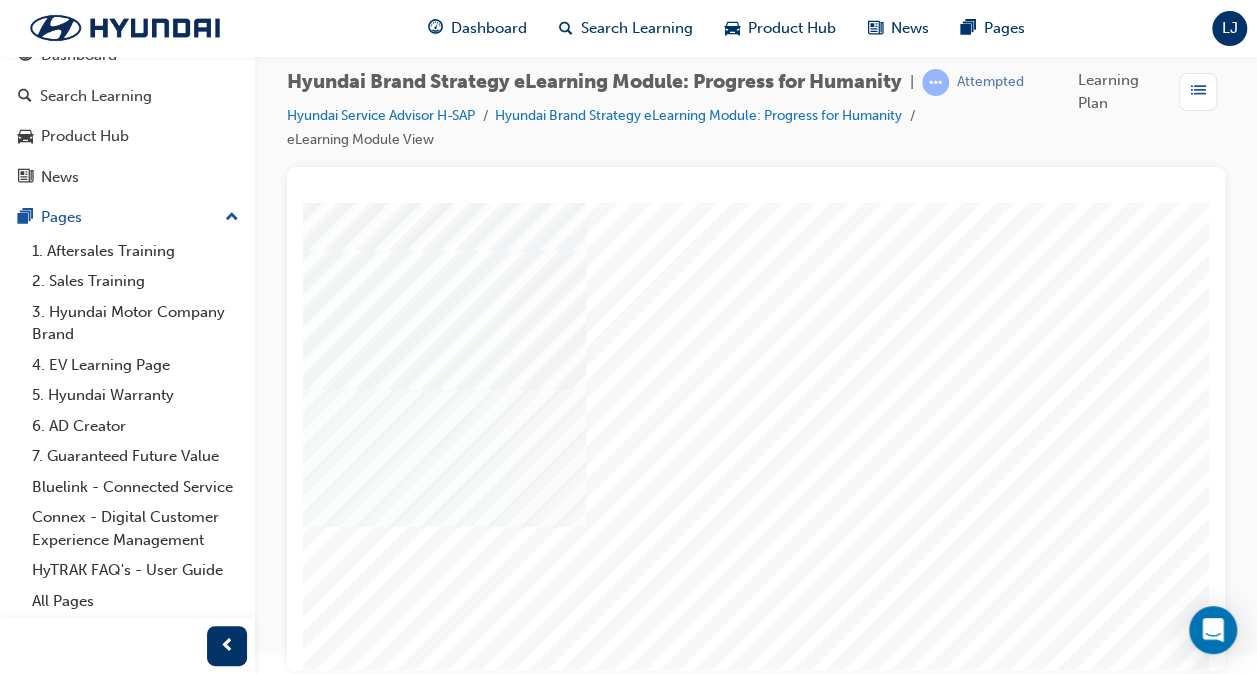 scroll, scrollTop: 263, scrollLeft: 469, axis: both 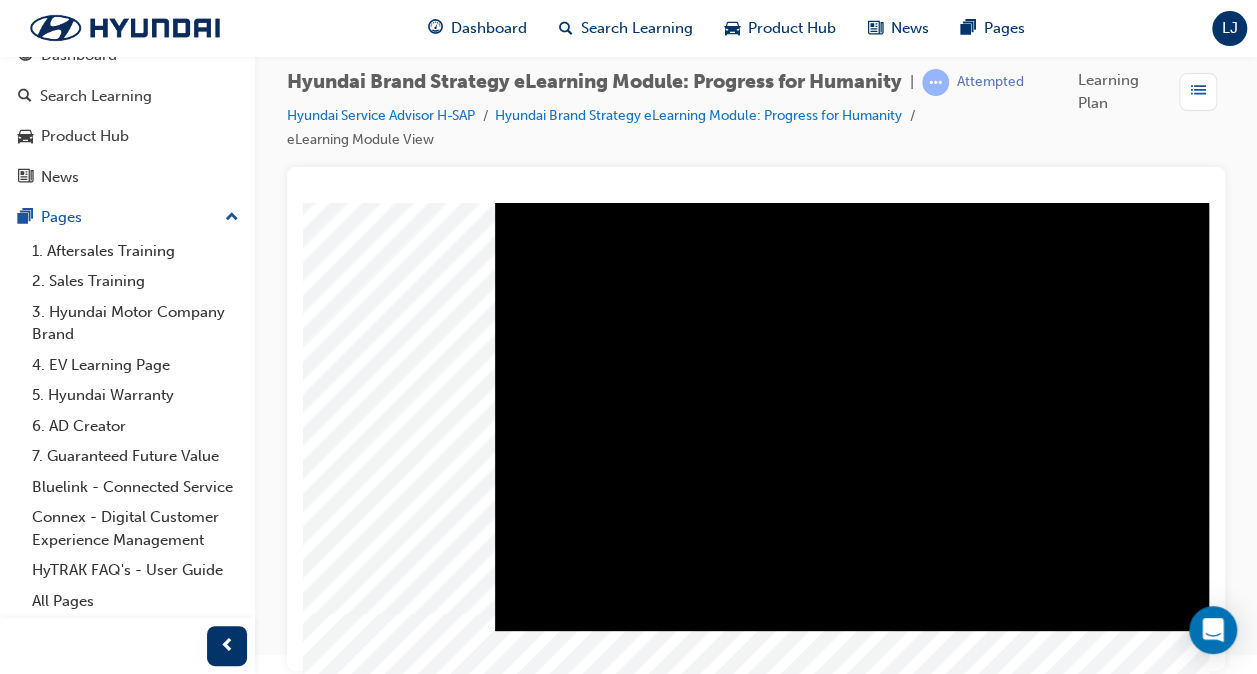 click at bounding box center (983, 82) 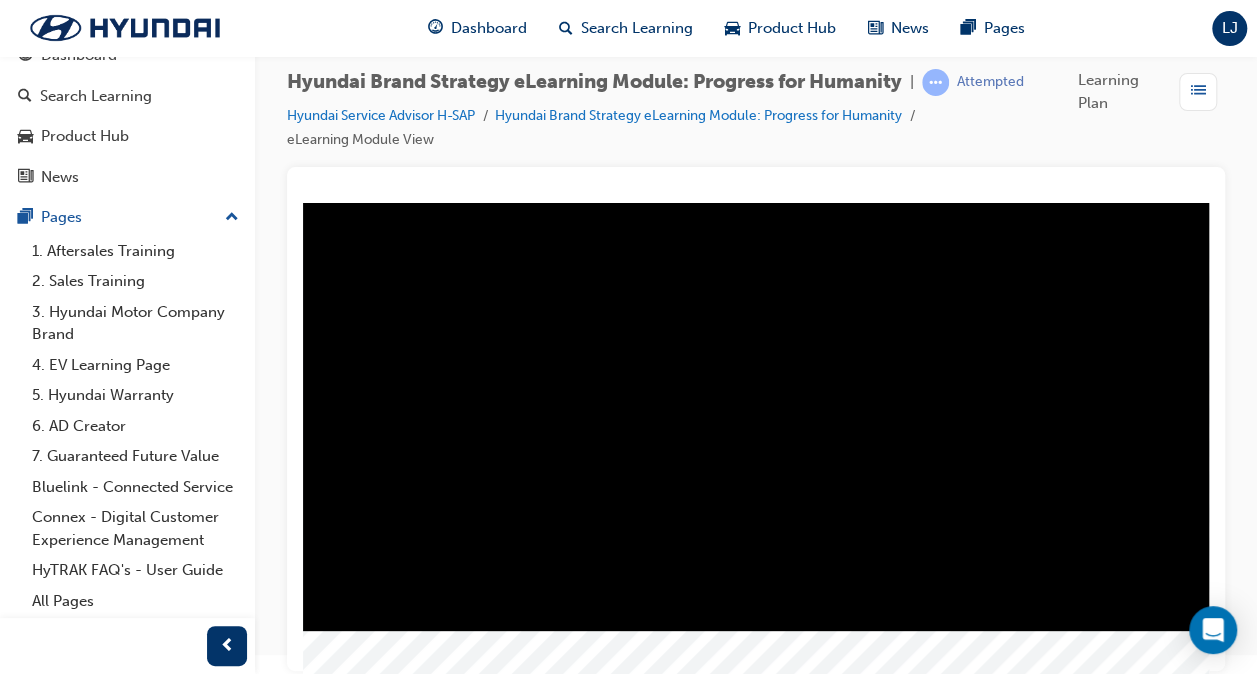 scroll, scrollTop: 240, scrollLeft: 240, axis: both 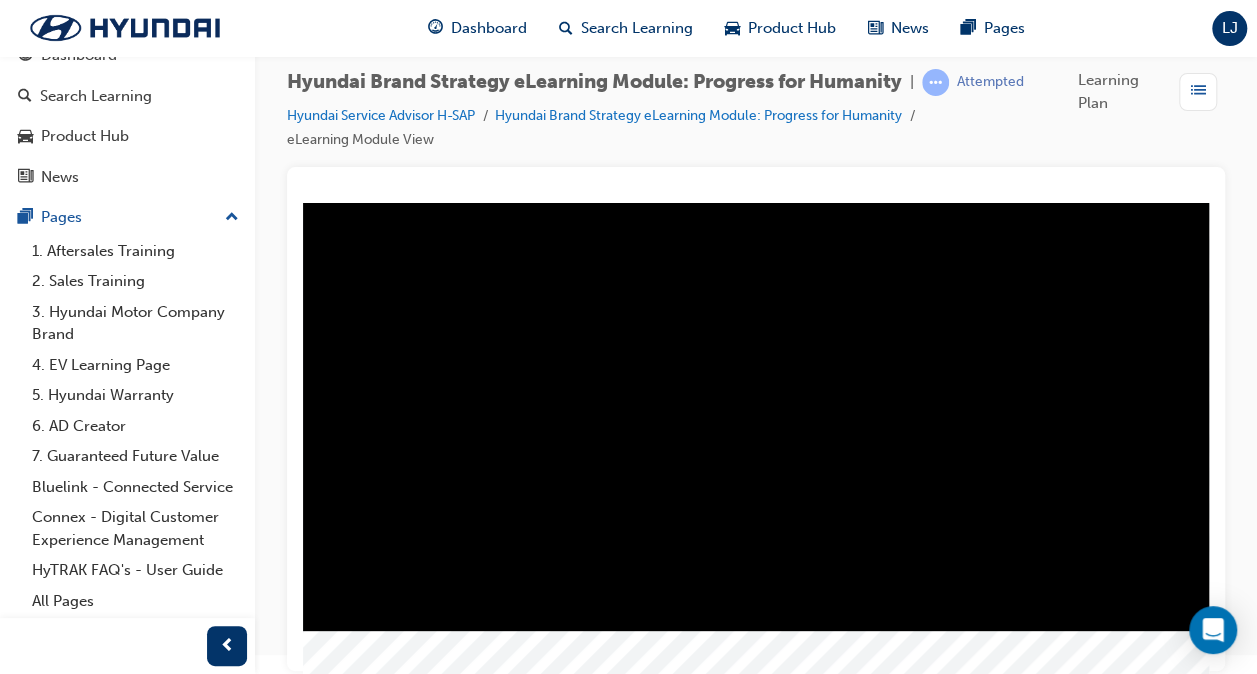click at bounding box center [589, 82] 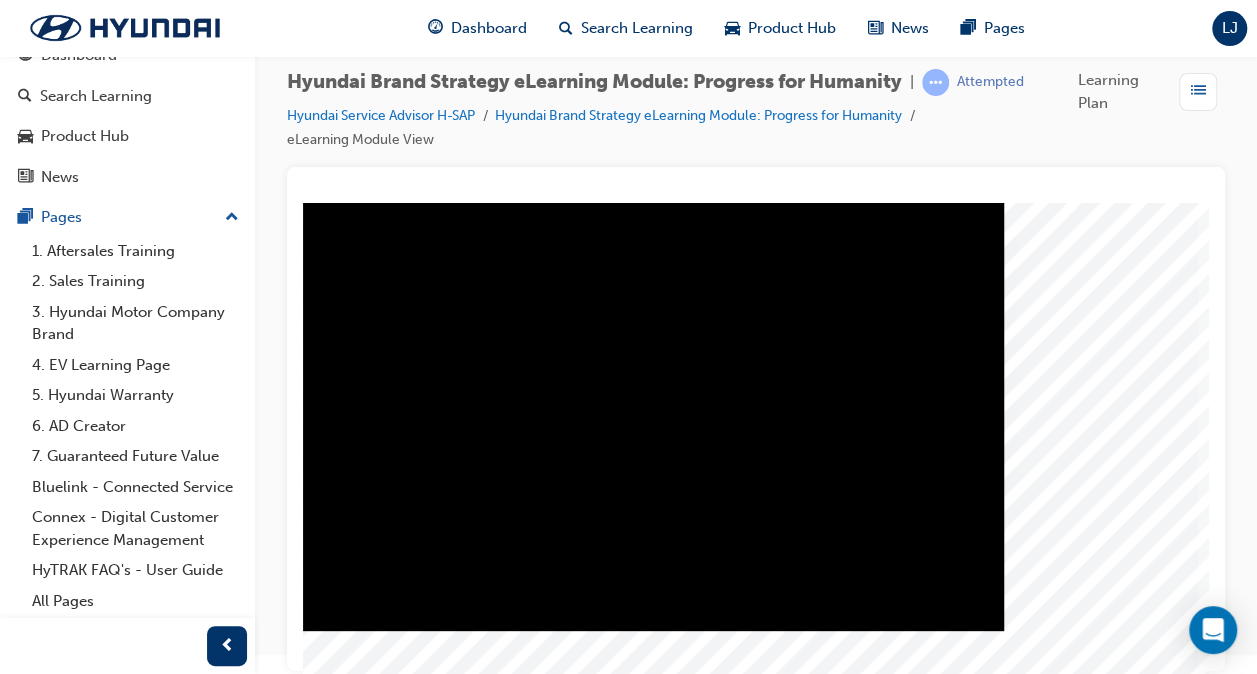 scroll, scrollTop: 240, scrollLeft: 469, axis: both 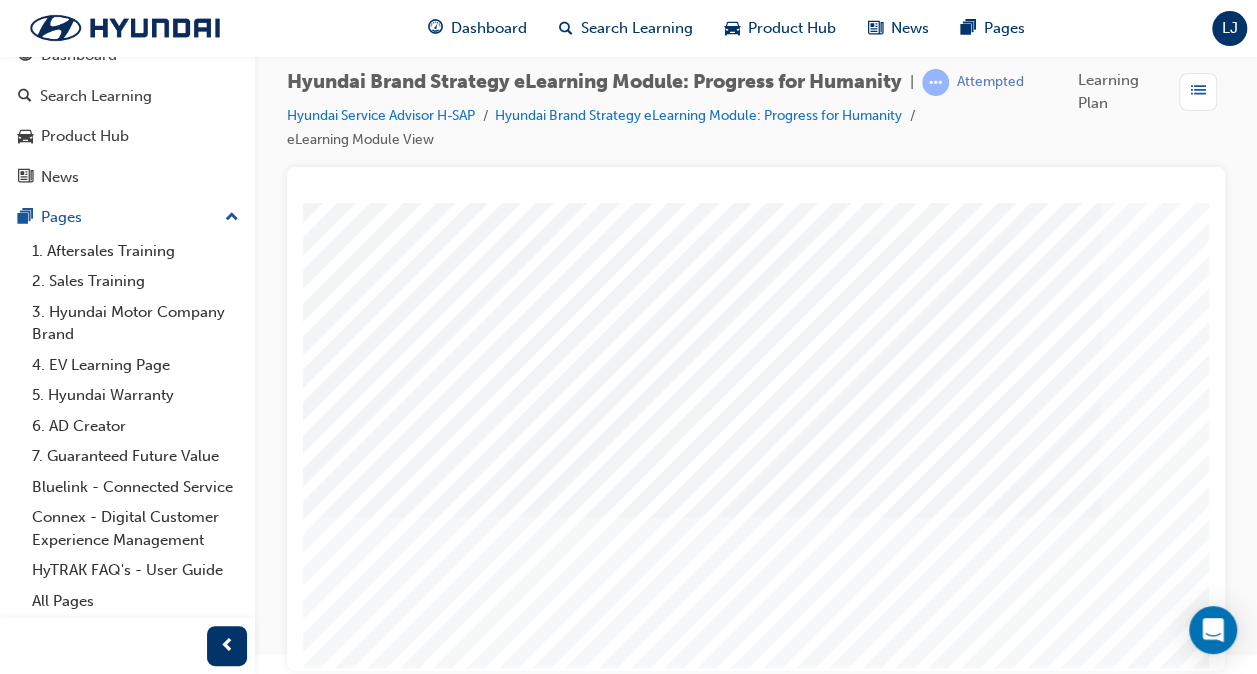 click at bounding box center [-89, 2378] 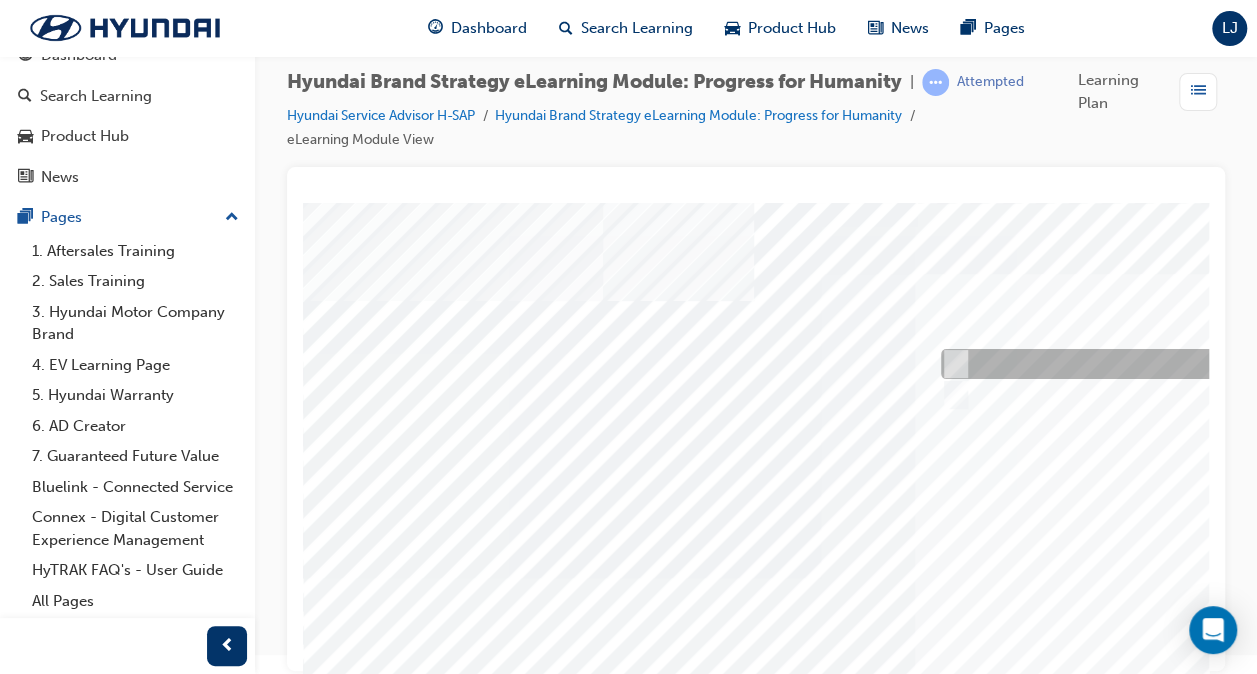 click at bounding box center (1268, 365) 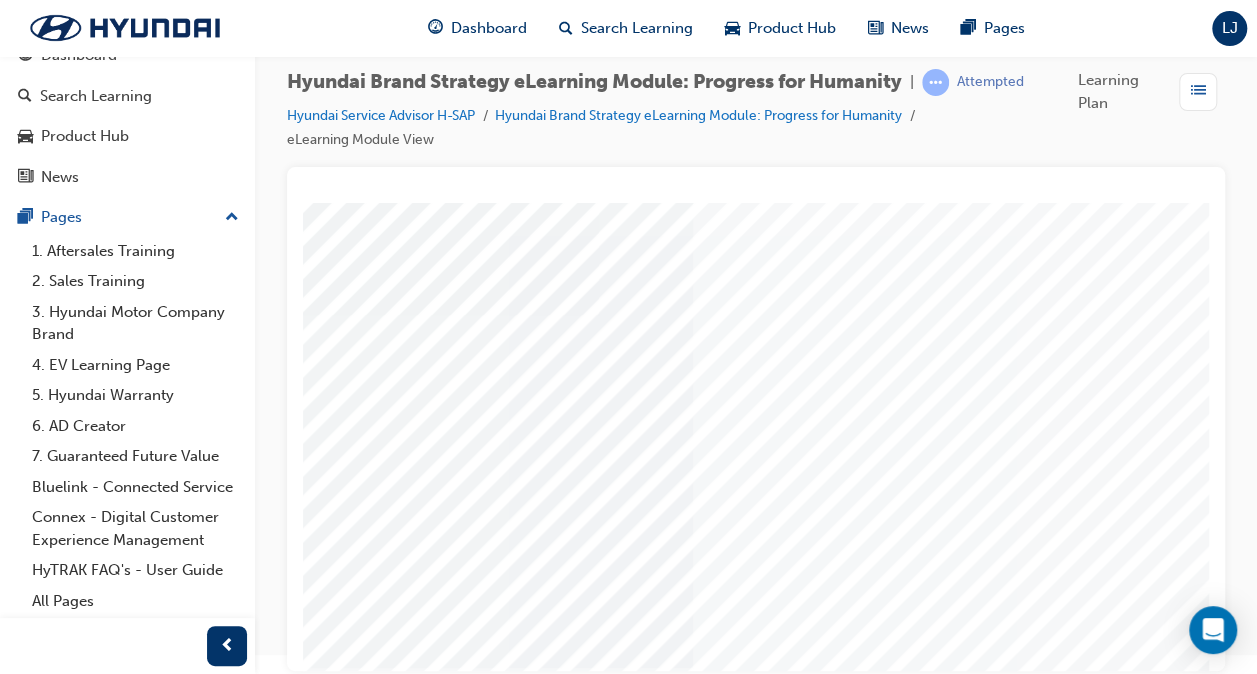 scroll, scrollTop: 263, scrollLeft: 240, axis: both 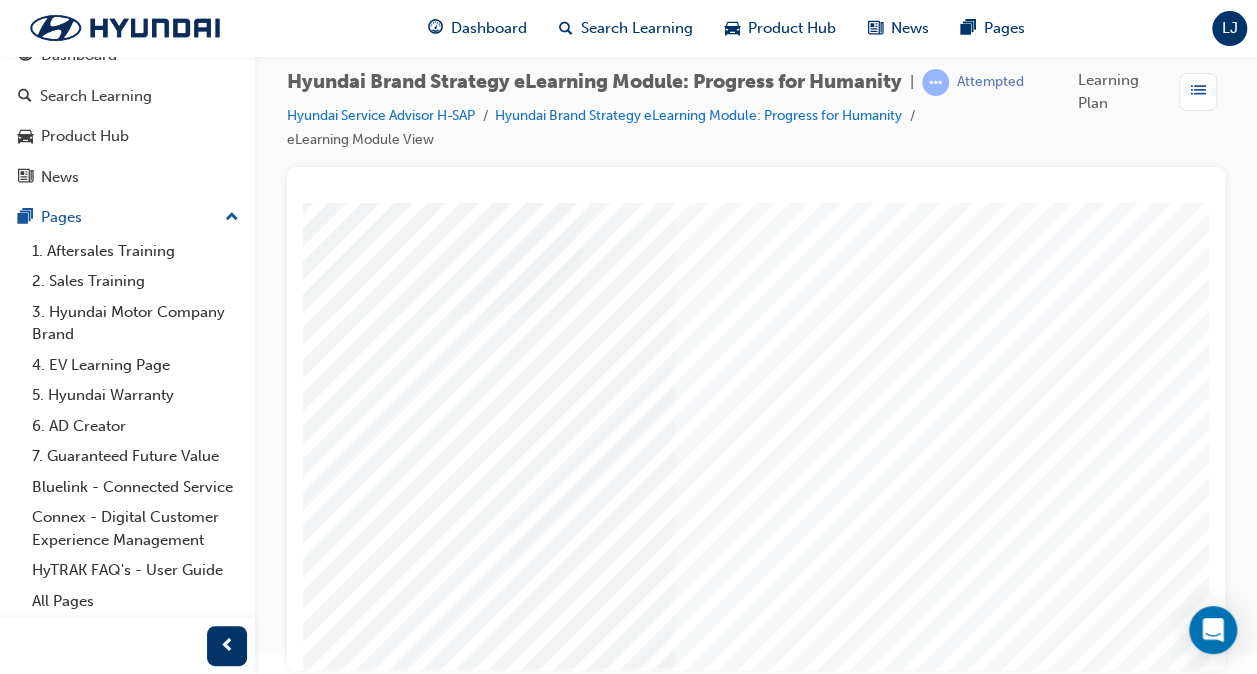 click at bounding box center (133, 3353) 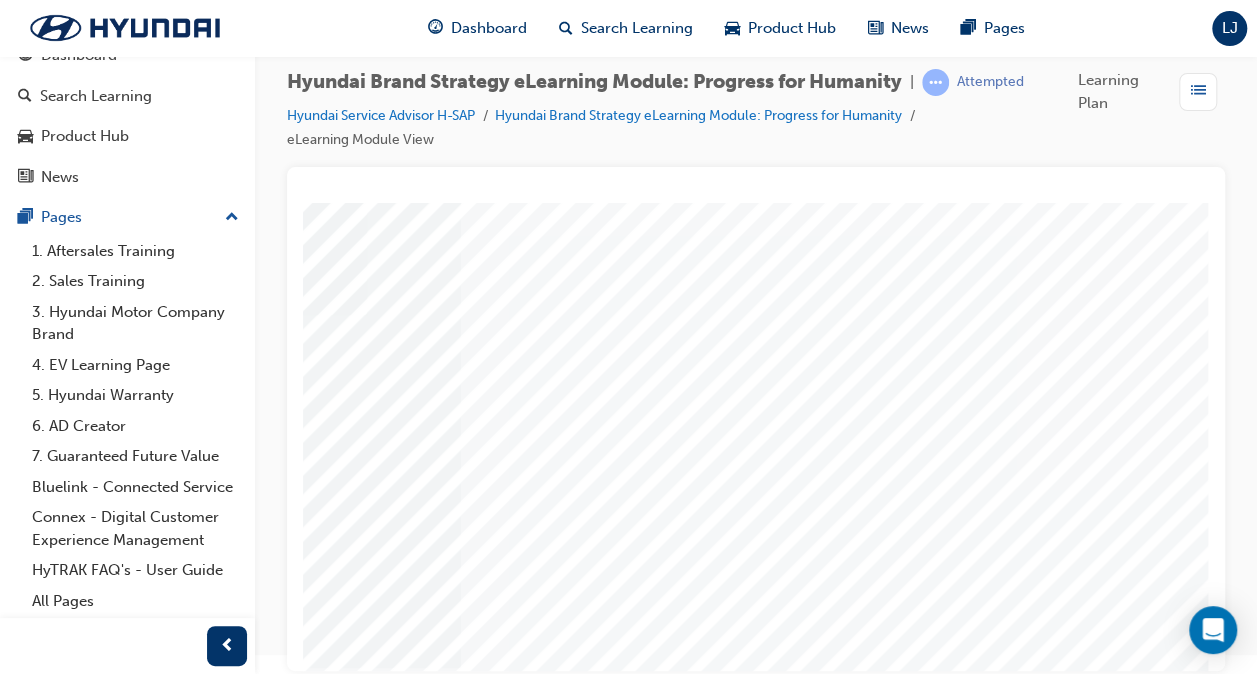 scroll, scrollTop: 263, scrollLeft: 469, axis: both 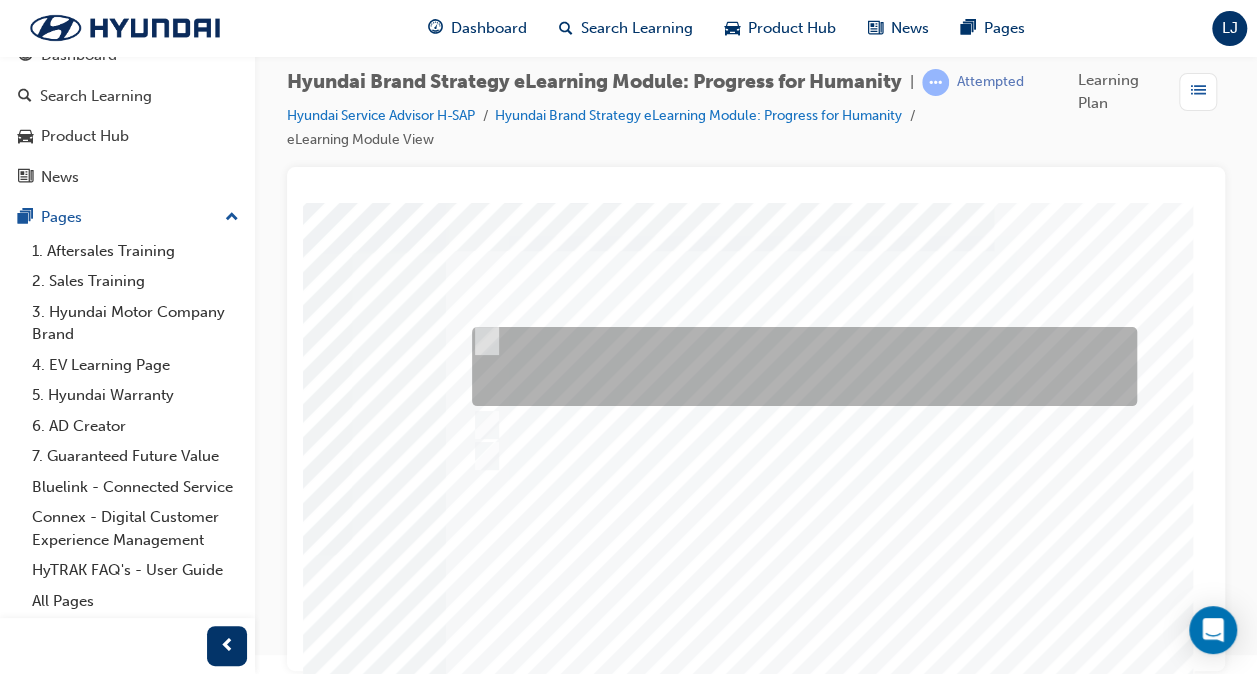 click at bounding box center [483, 342] 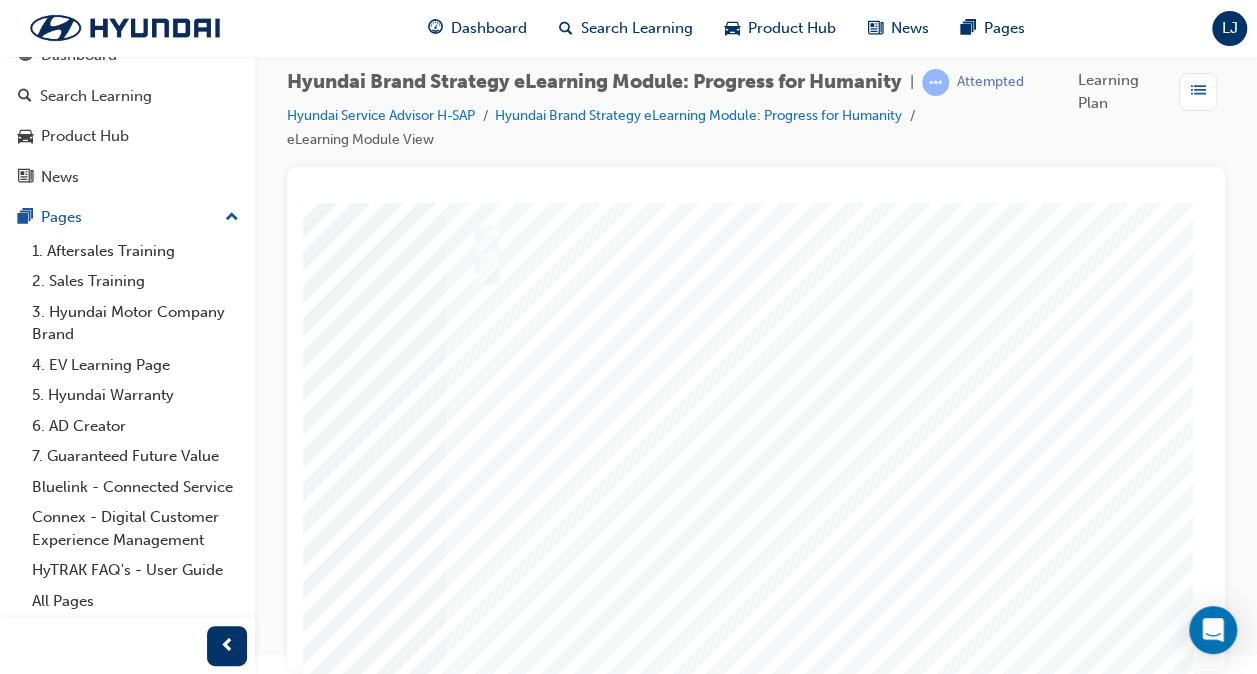 scroll, scrollTop: 263, scrollLeft: 469, axis: both 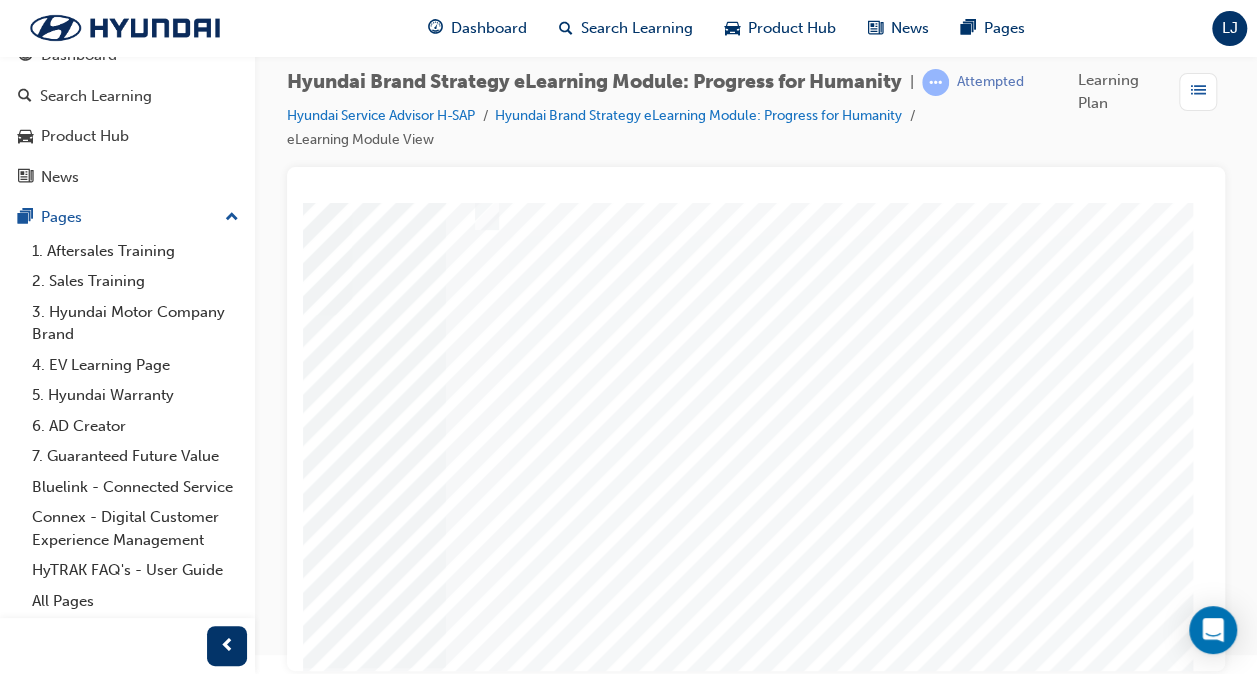 click at bounding box center [-96, 3375] 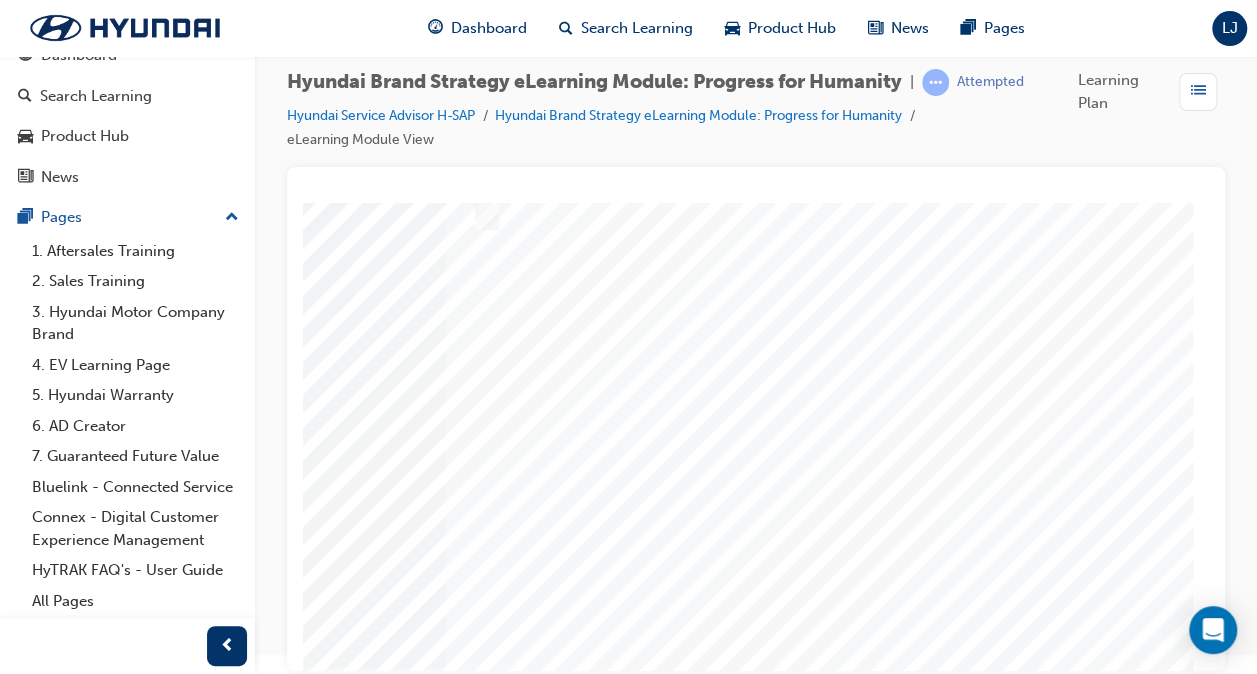 click at bounding box center (514, 300) 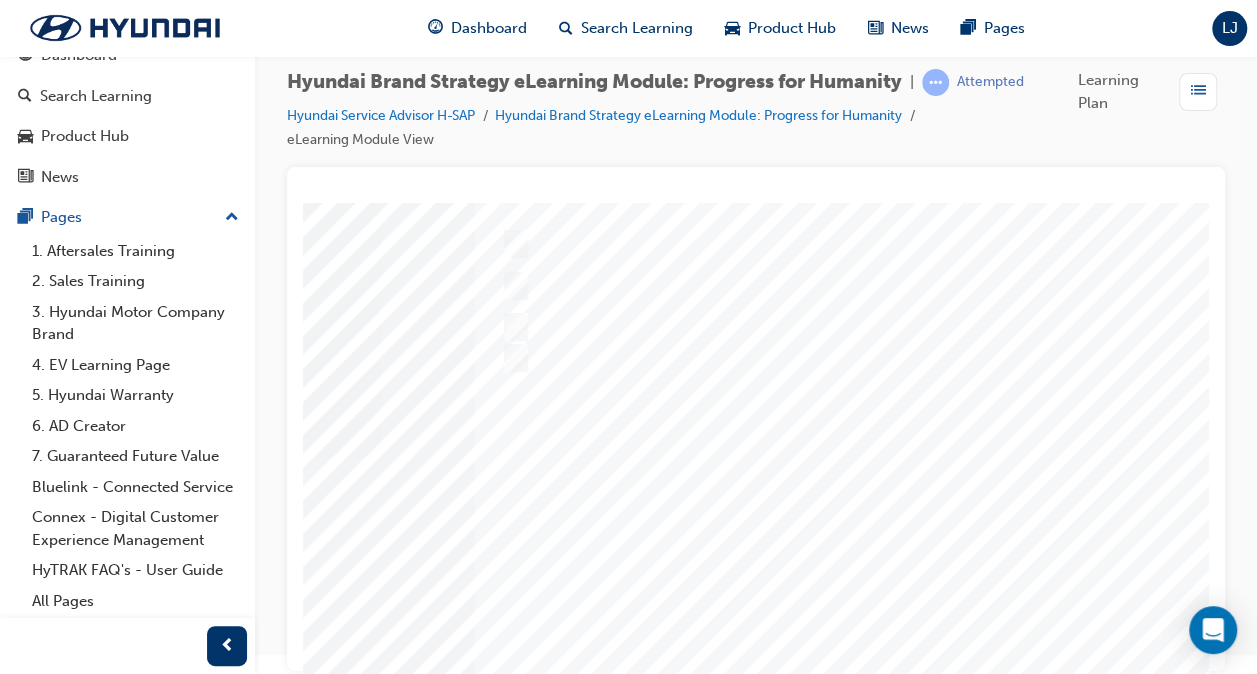 scroll, scrollTop: 120, scrollLeft: 469, axis: both 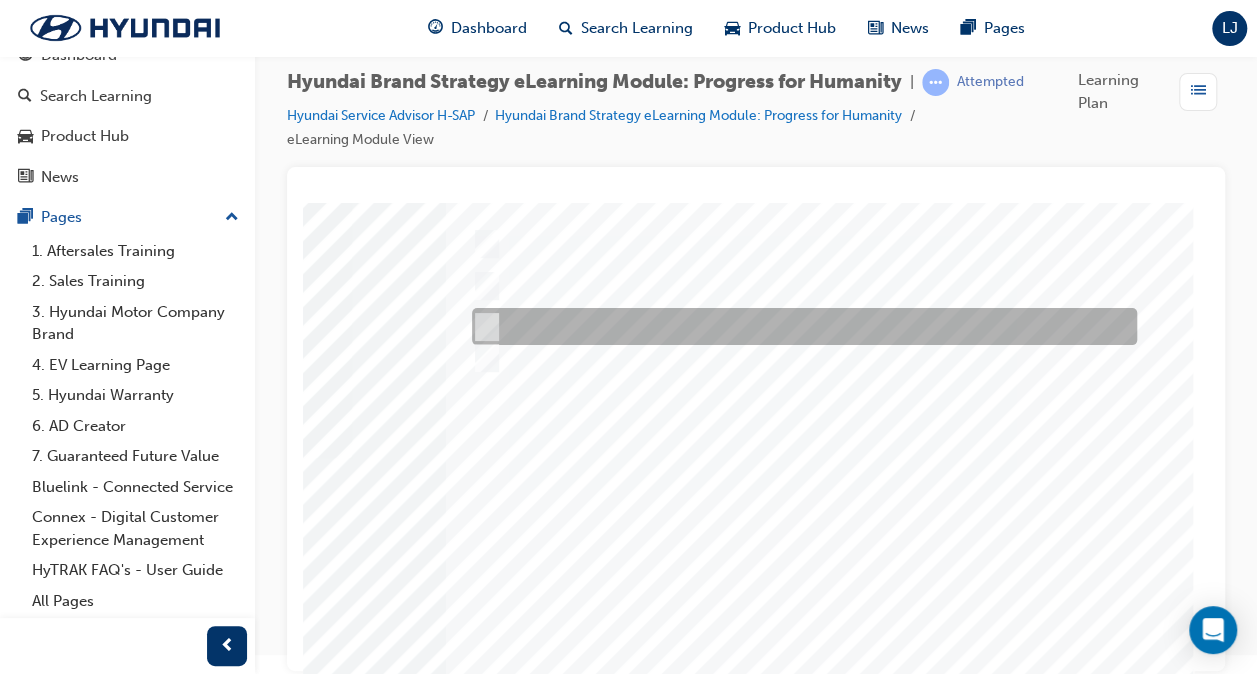 click at bounding box center (799, 327) 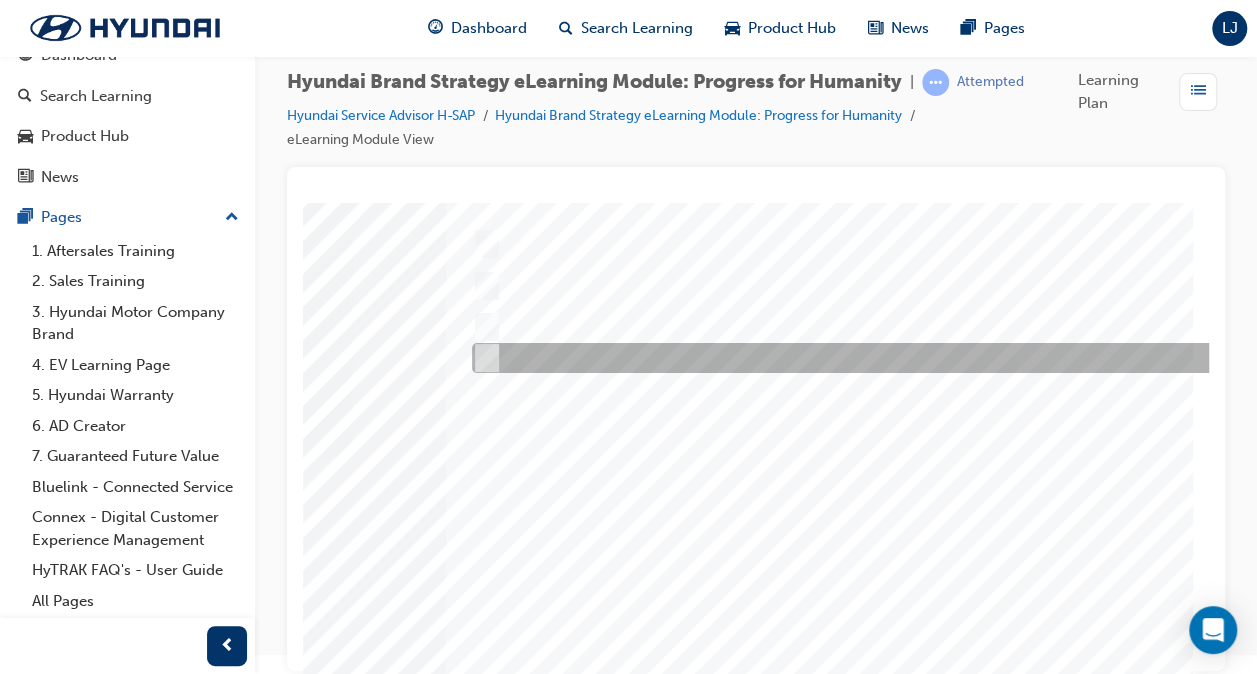 click at bounding box center [483, 359] 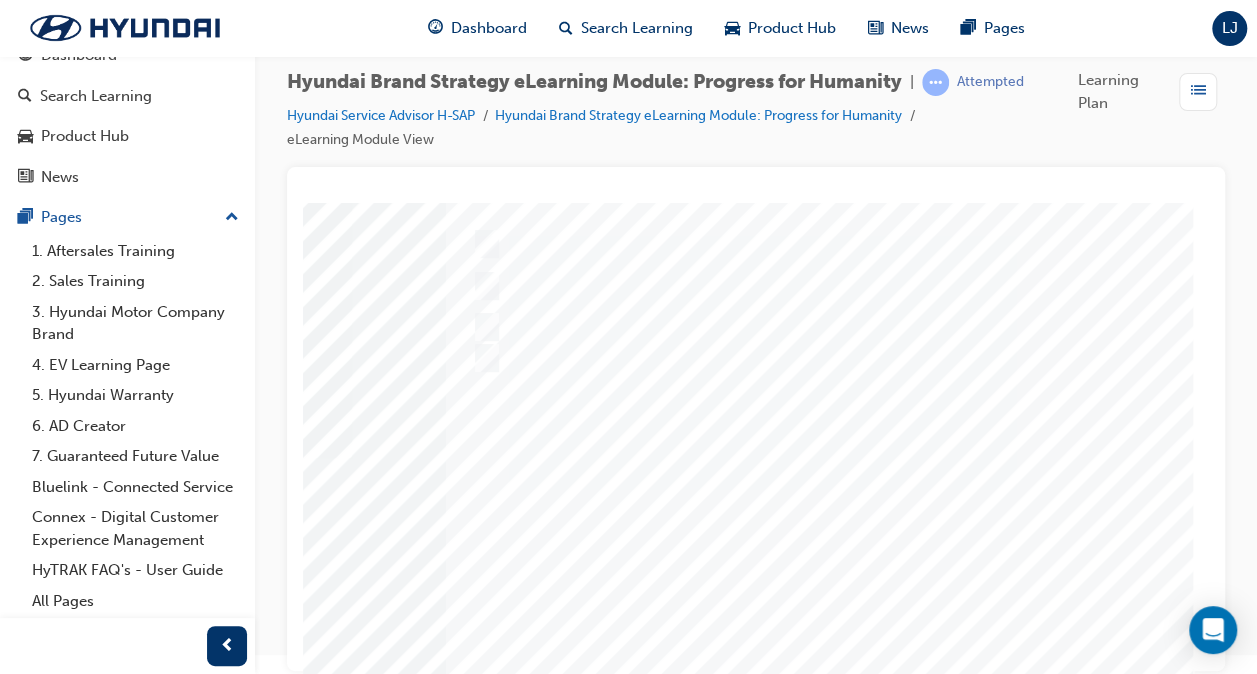 click at bounding box center (483, 245) 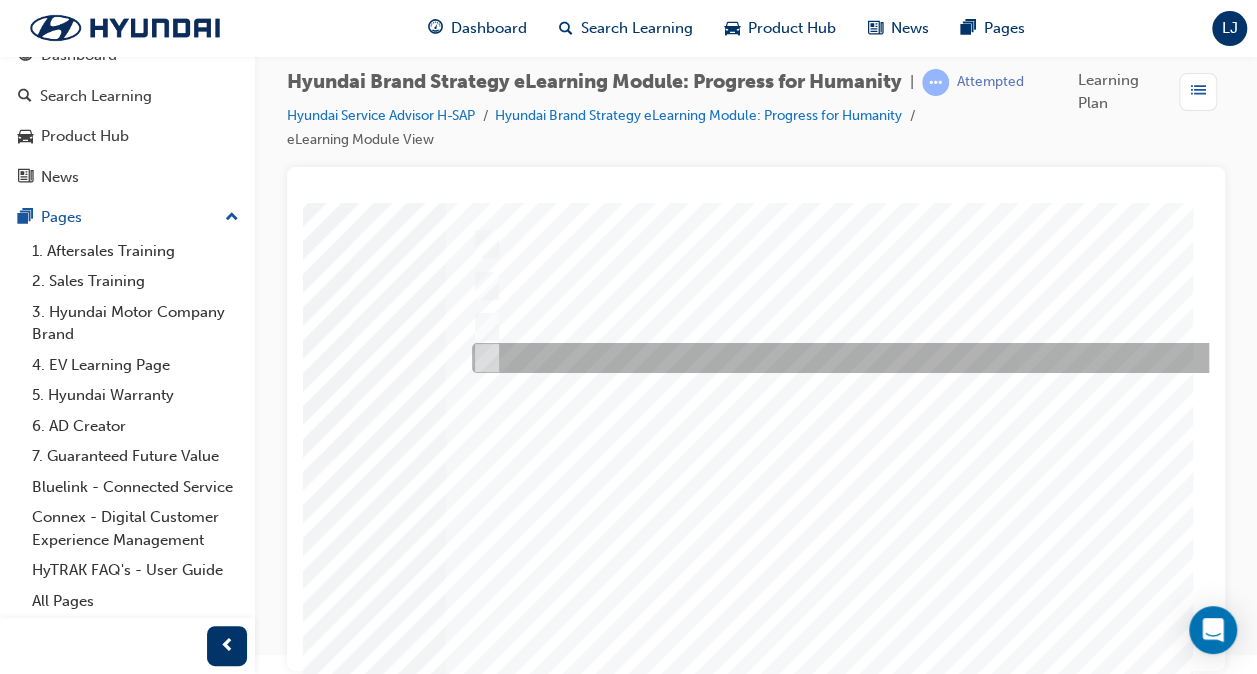 click at bounding box center [483, 359] 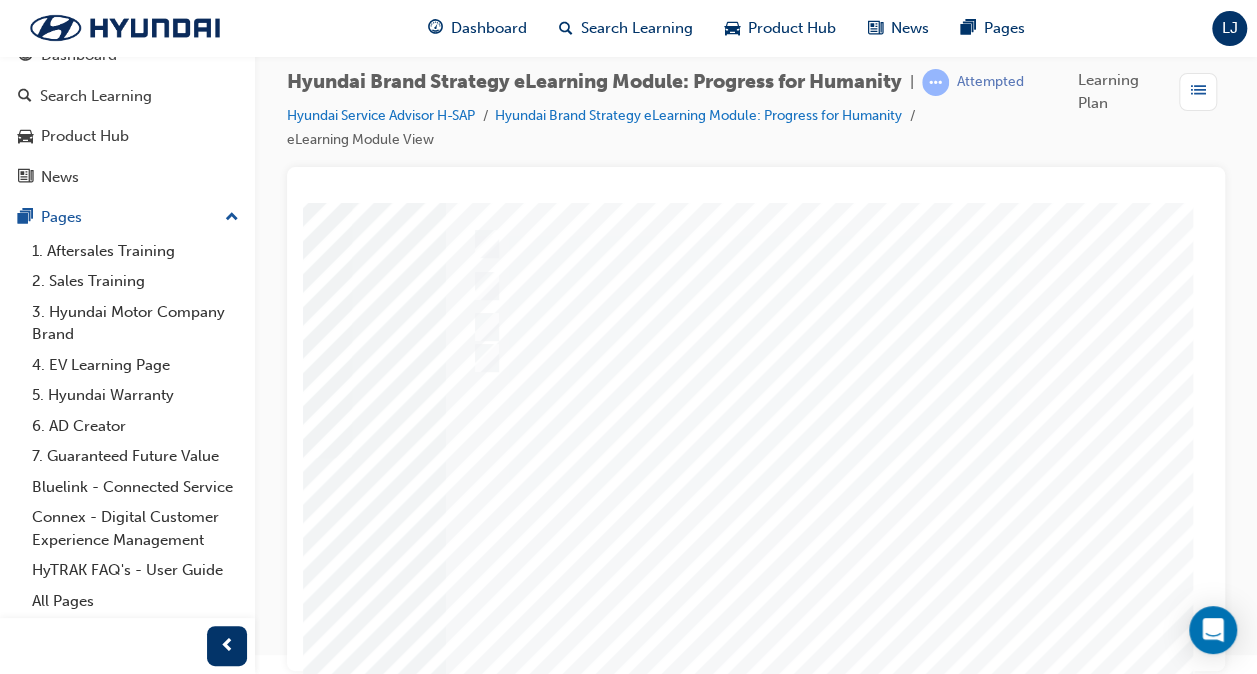 scroll, scrollTop: 263, scrollLeft: 469, axis: both 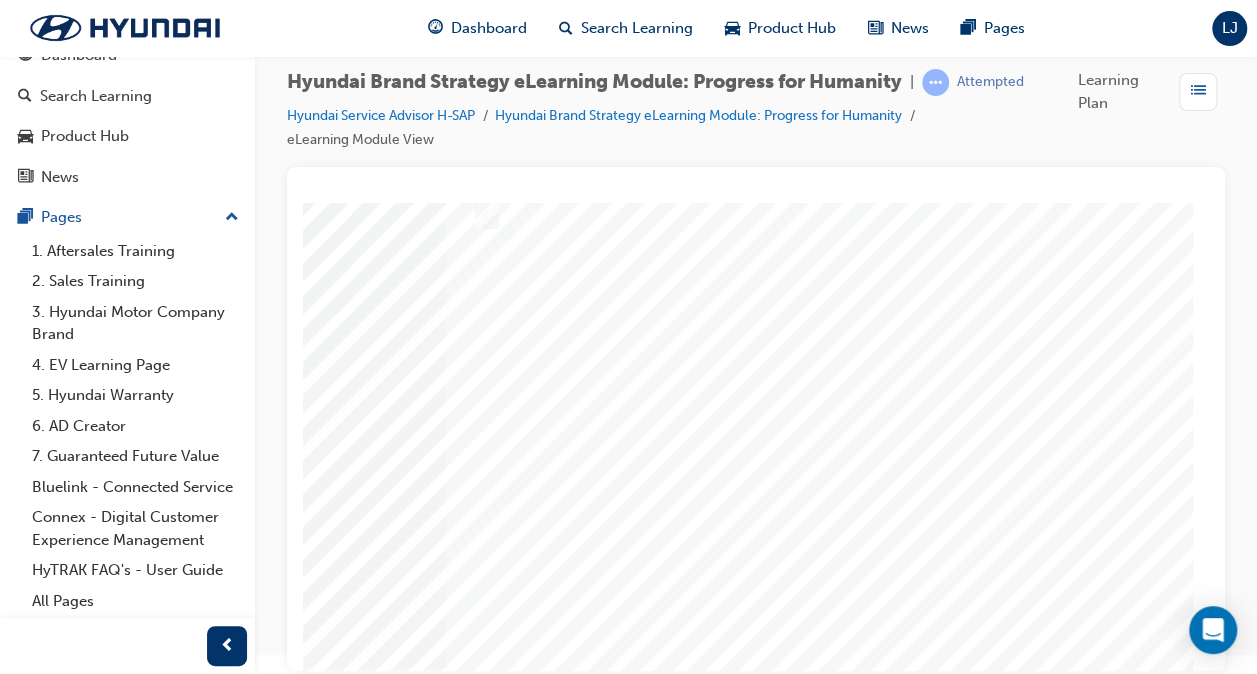 click at bounding box center [-96, 3397] 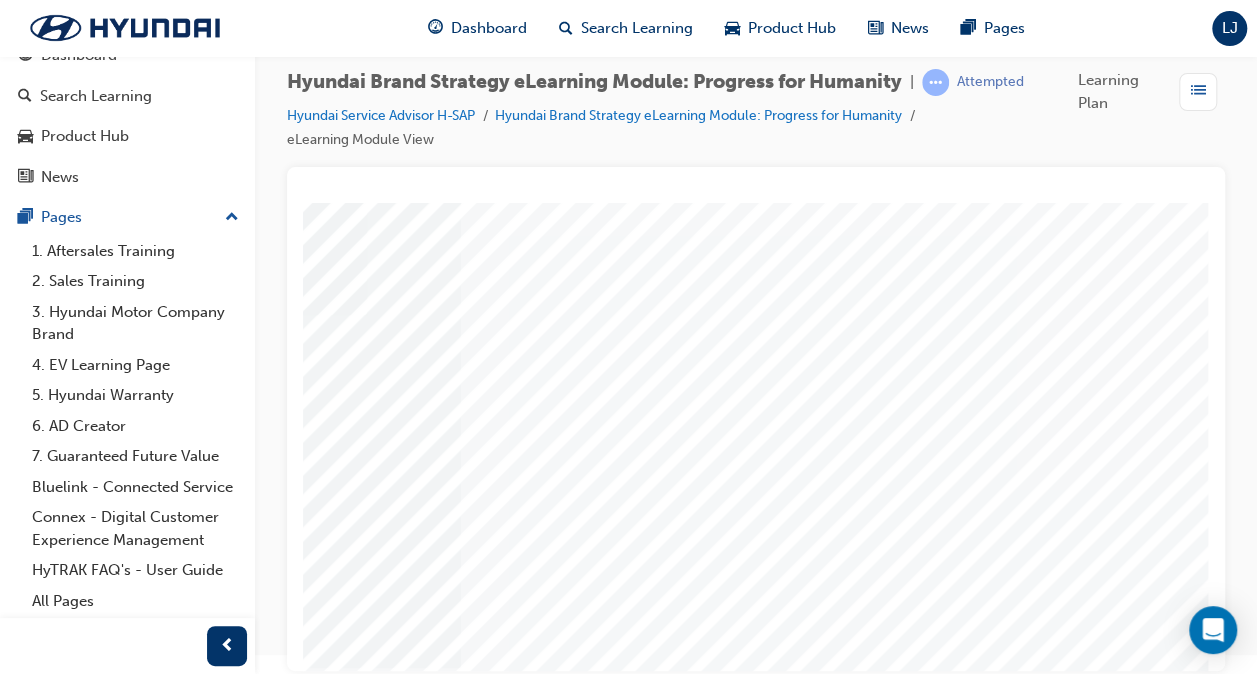 scroll, scrollTop: 0, scrollLeft: 0, axis: both 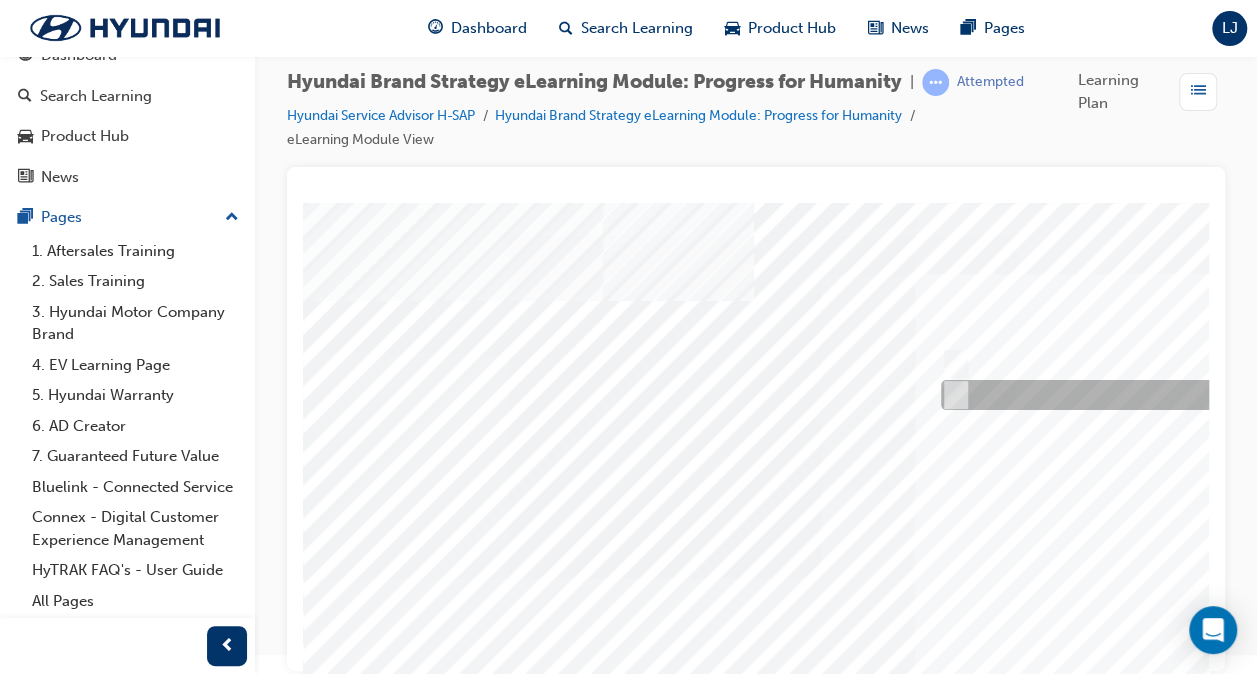 click at bounding box center (952, 396) 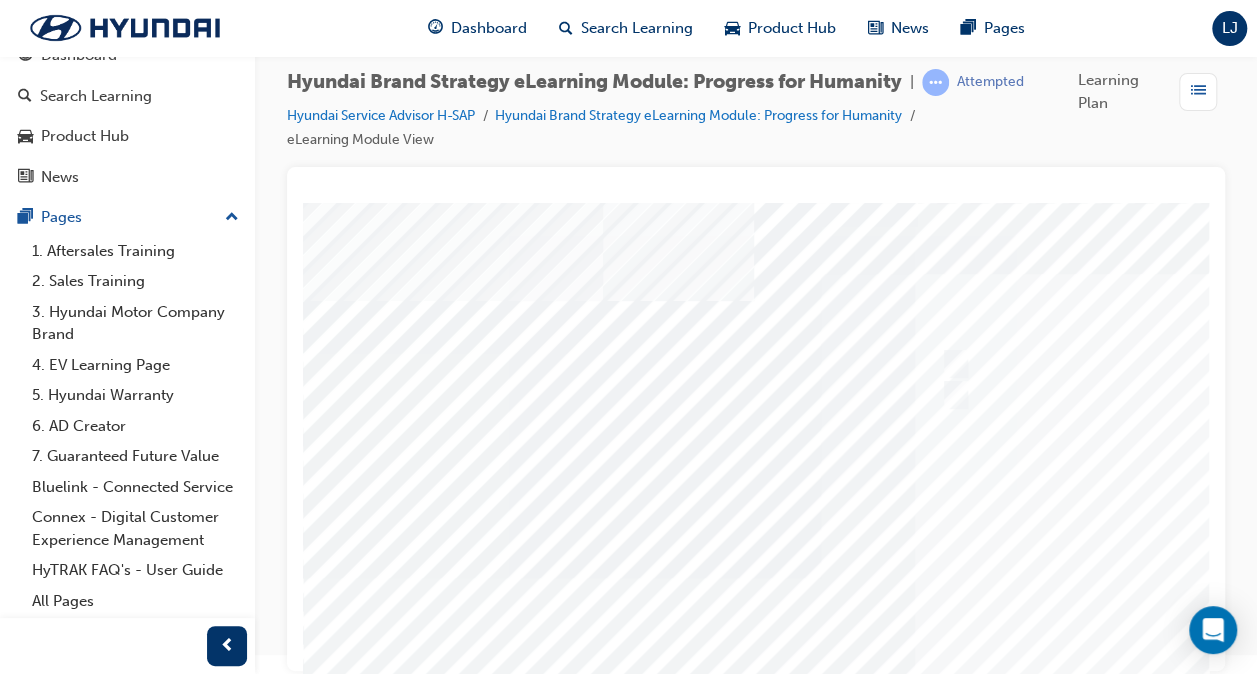 click at bounding box center [952, 365] 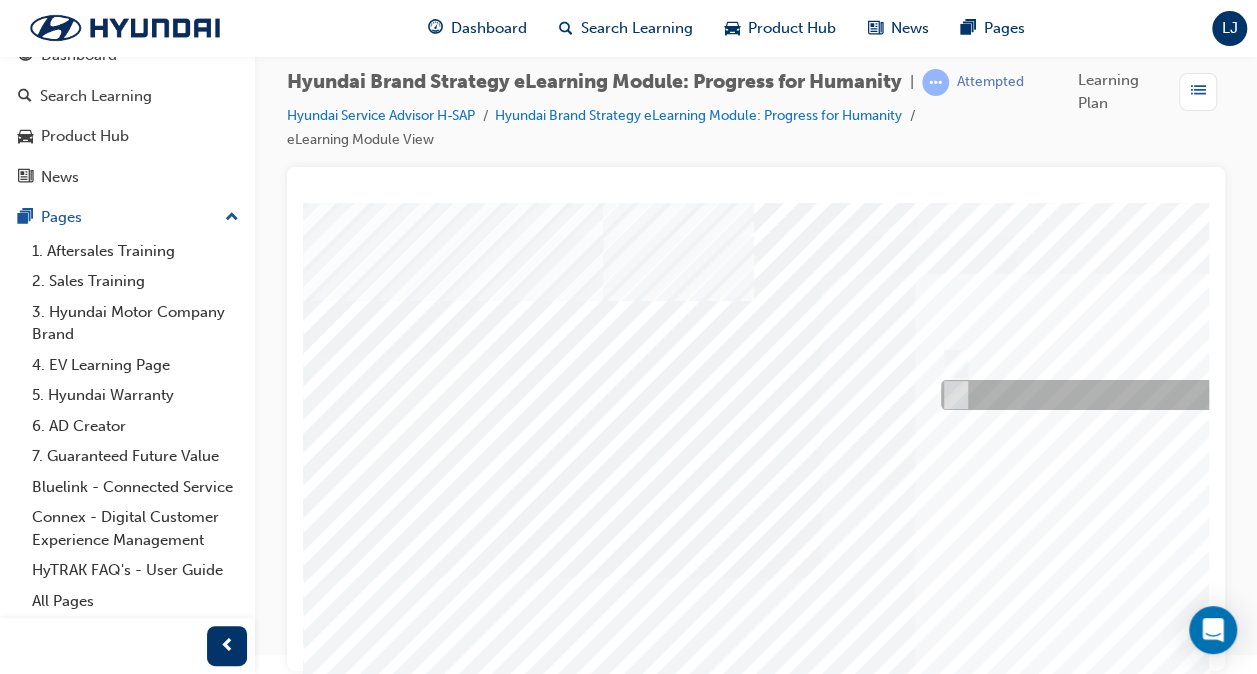 click at bounding box center (1268, 396) 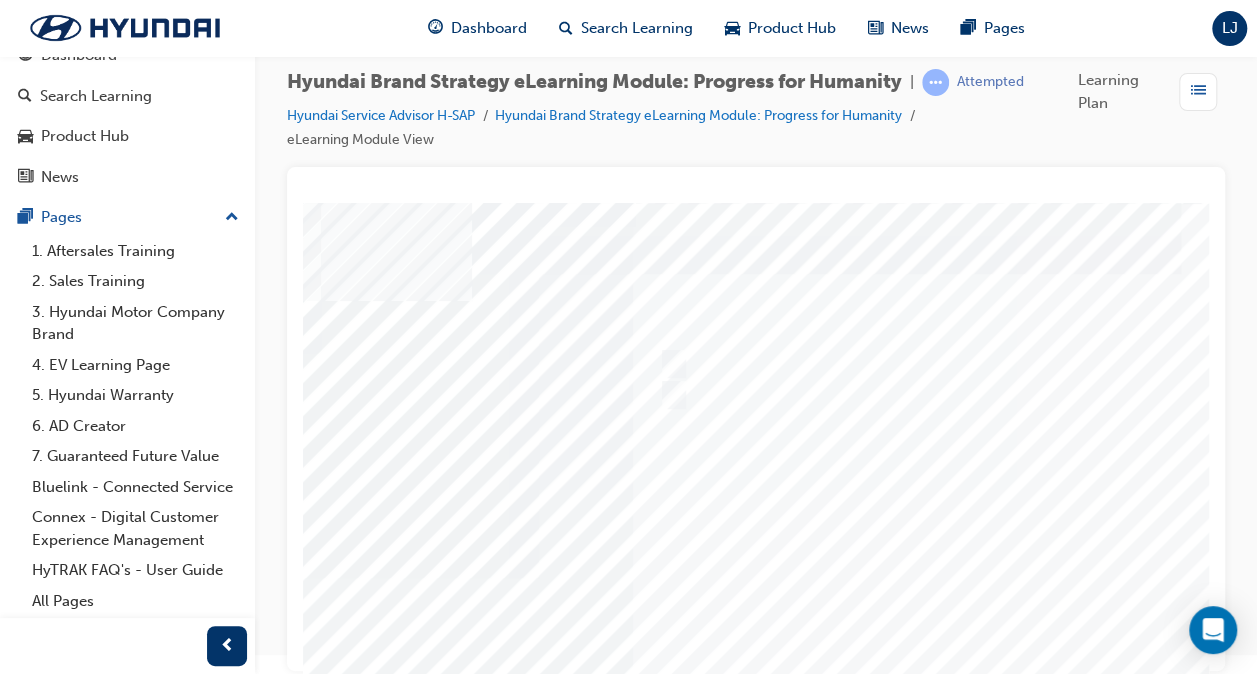 scroll, scrollTop: 0, scrollLeft: 309, axis: horizontal 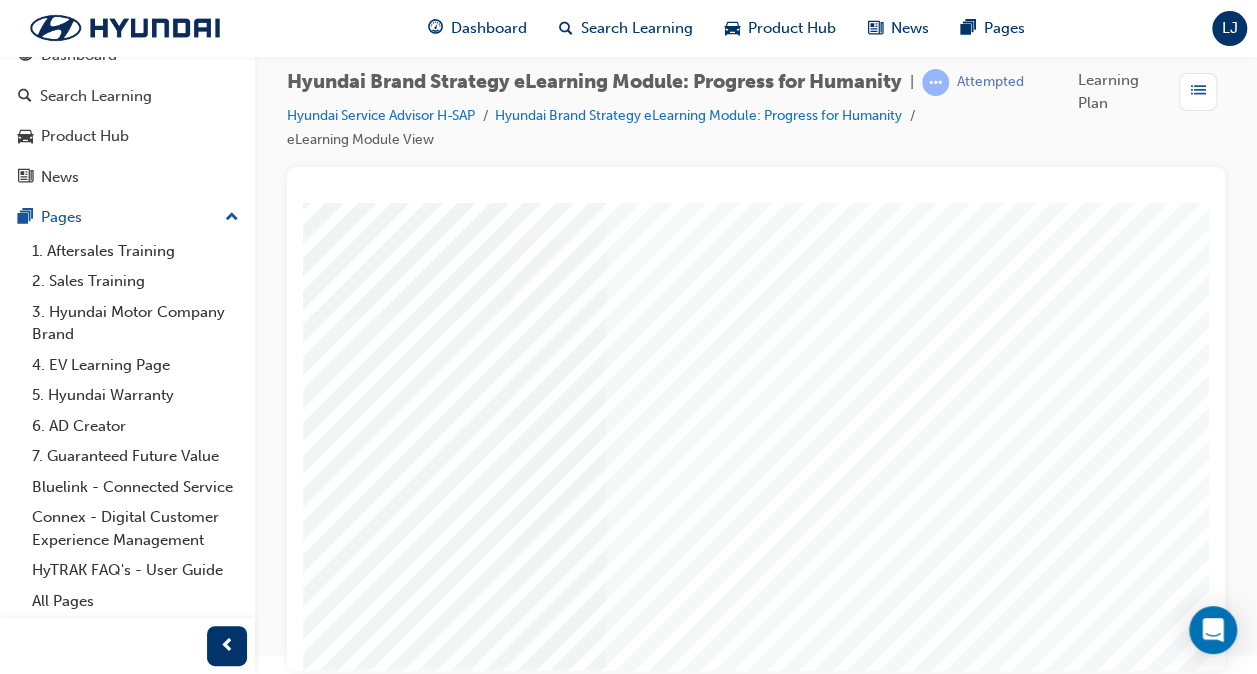 click at bounding box center [64, 3353] 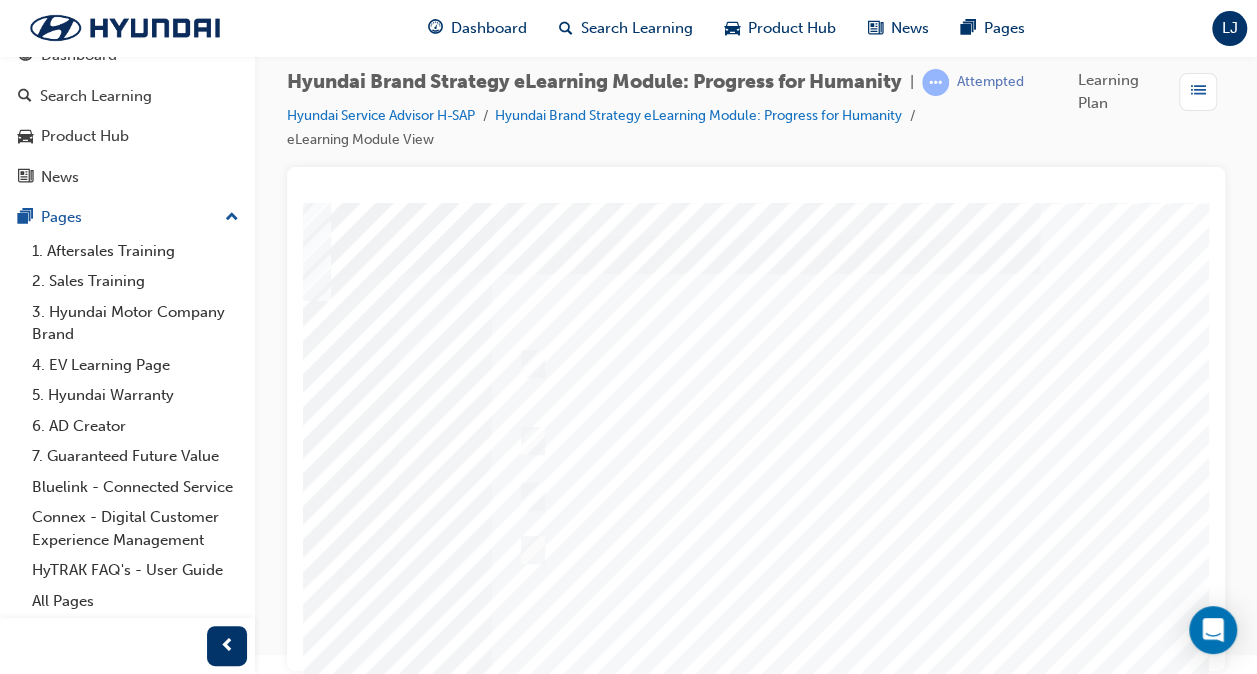 scroll, scrollTop: 0, scrollLeft: 469, axis: horizontal 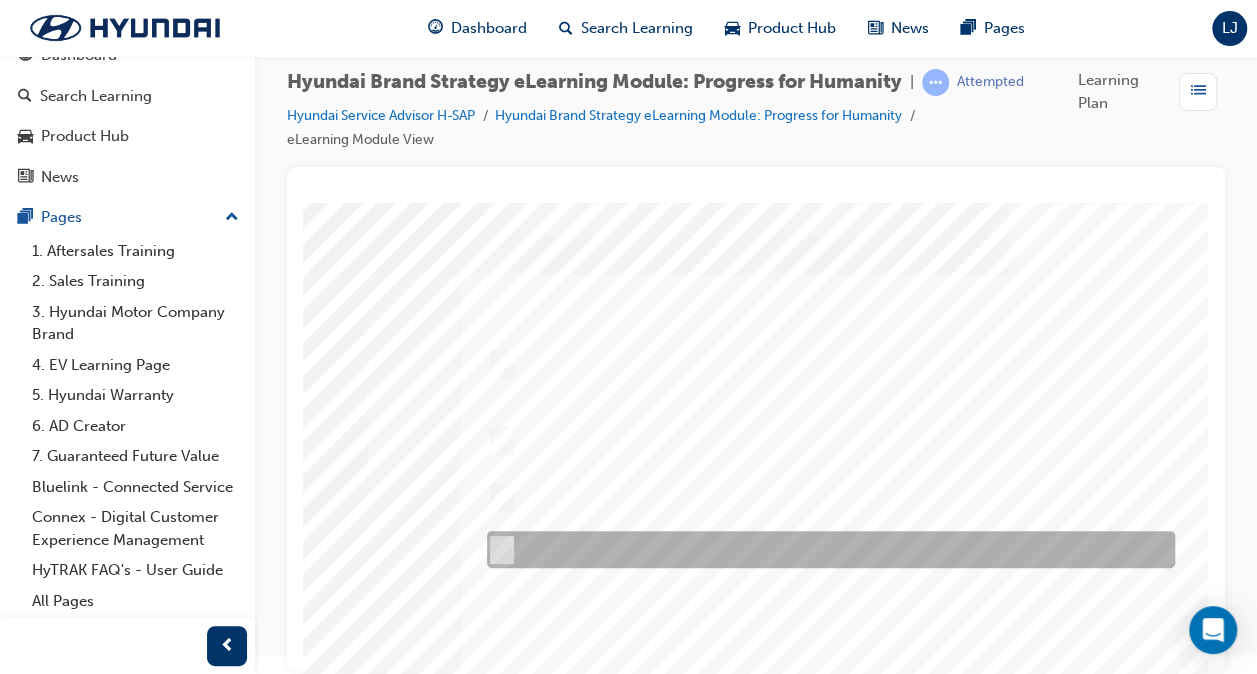 click at bounding box center [498, 551] 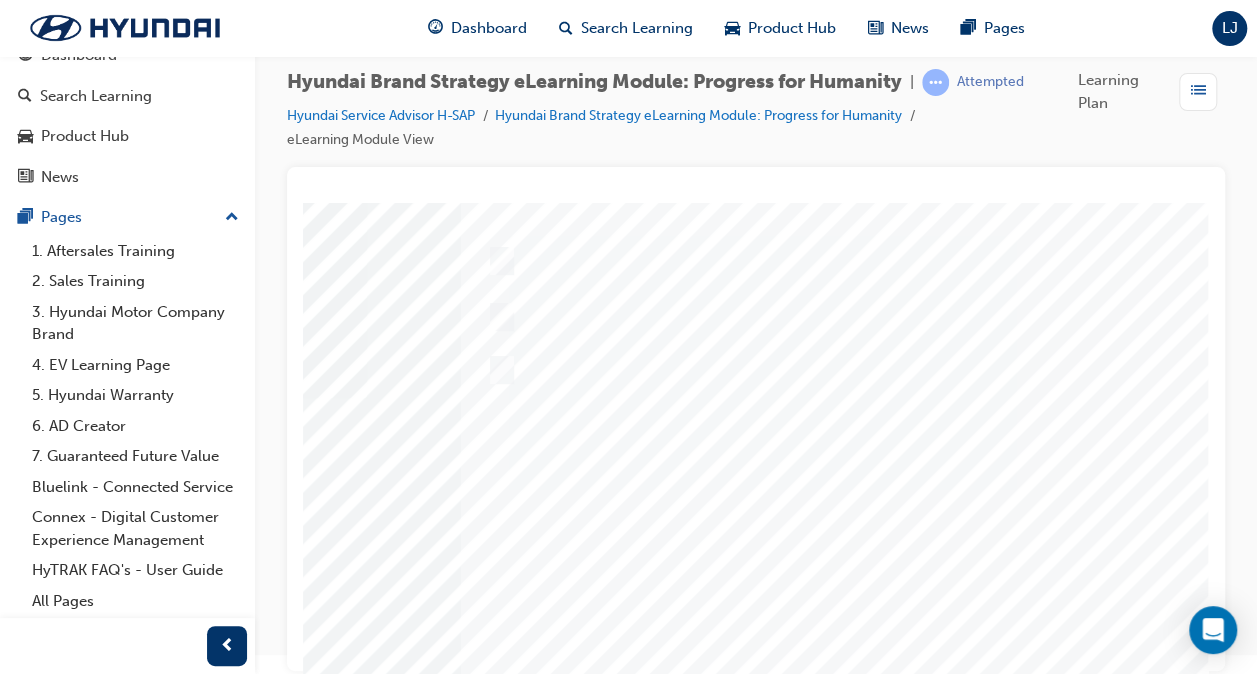 scroll, scrollTop: 263, scrollLeft: 469, axis: both 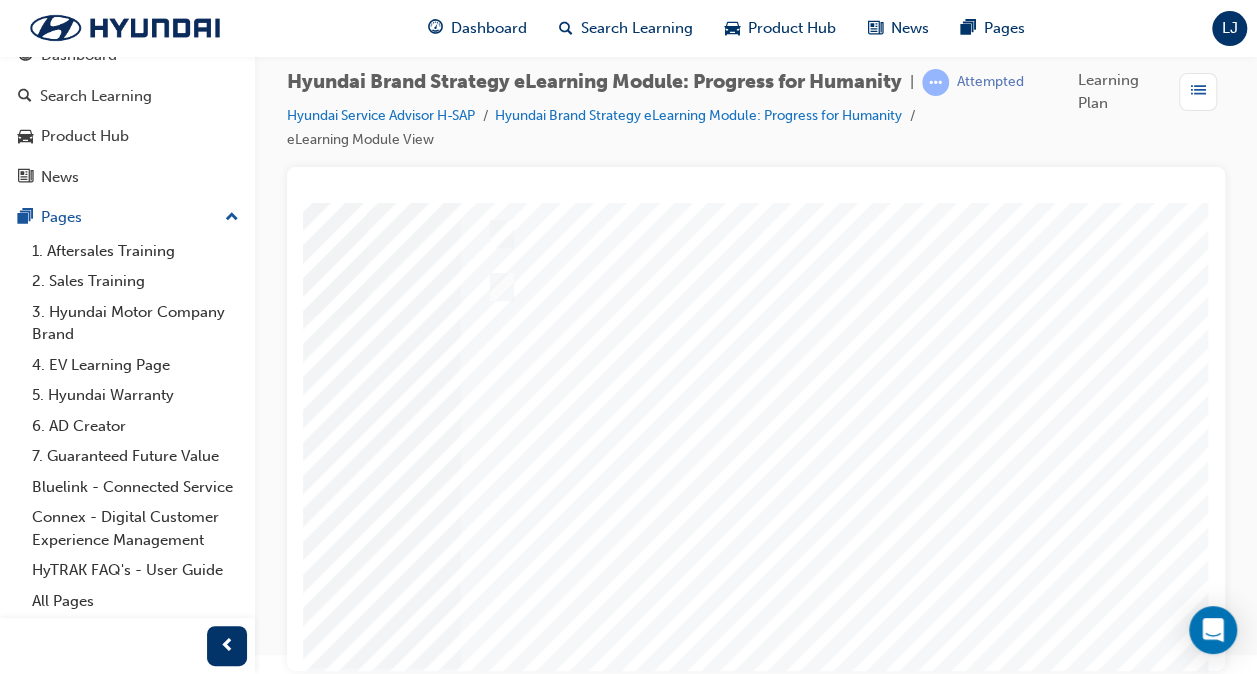 click at bounding box center (-81, 3397) 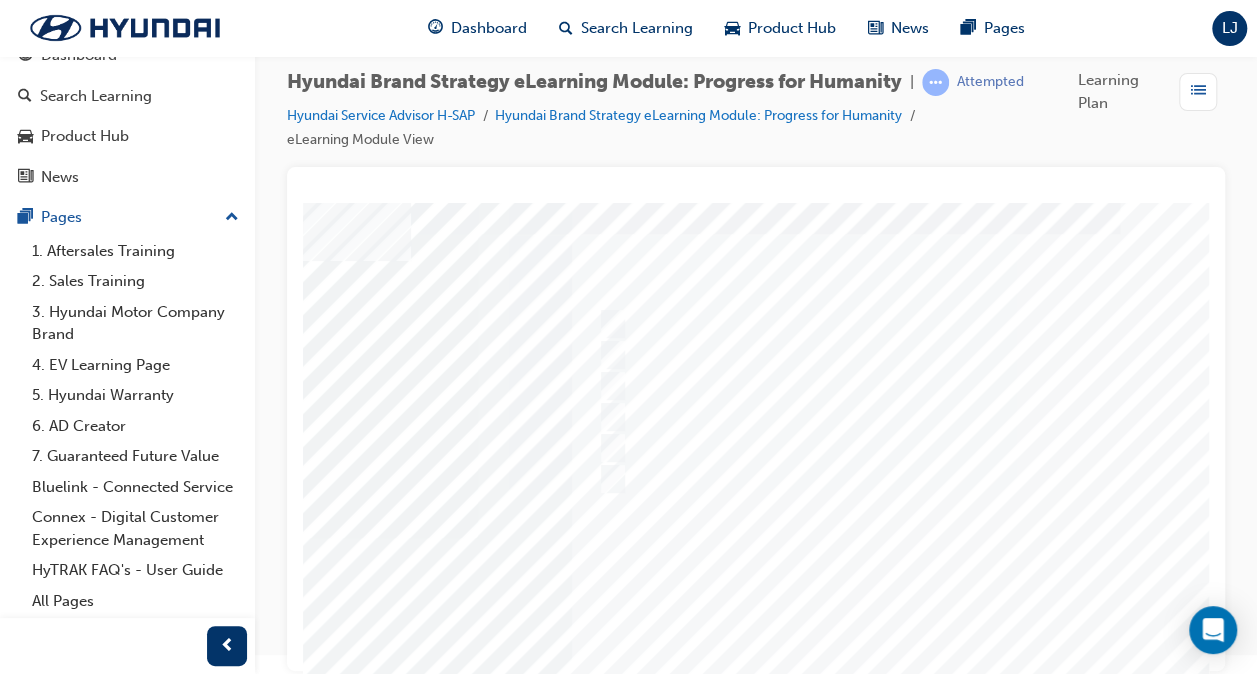 scroll, scrollTop: 40, scrollLeft: 360, axis: both 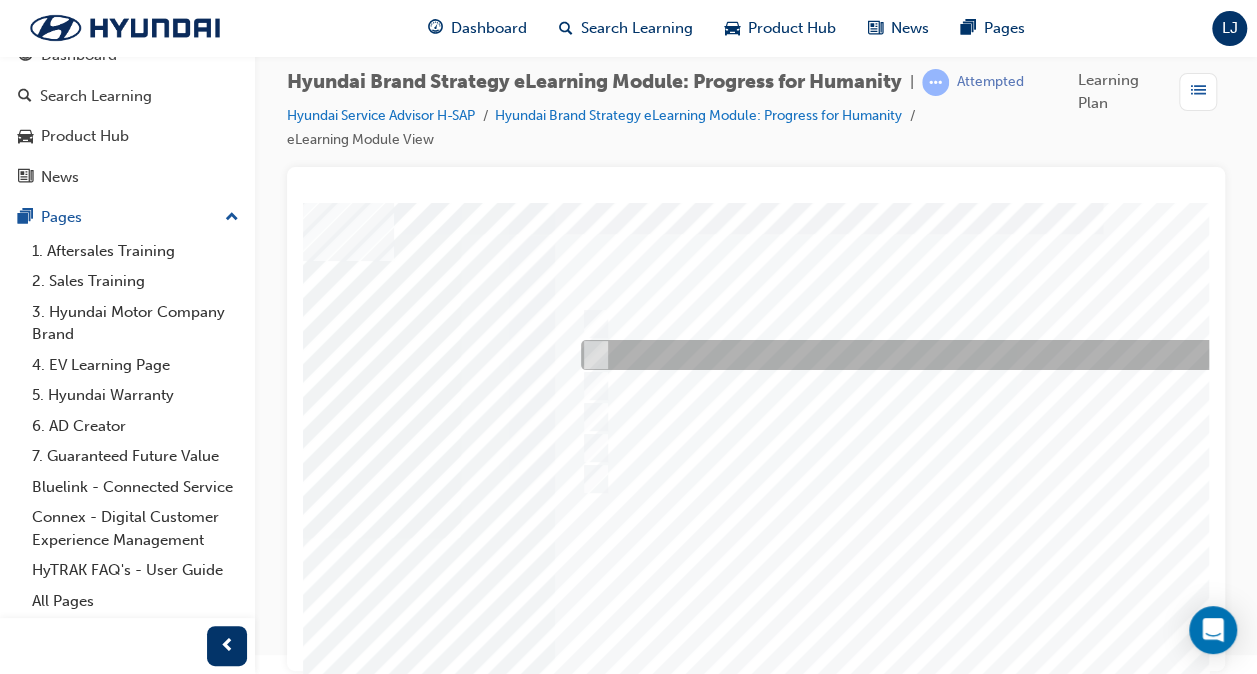 click at bounding box center [908, 356] 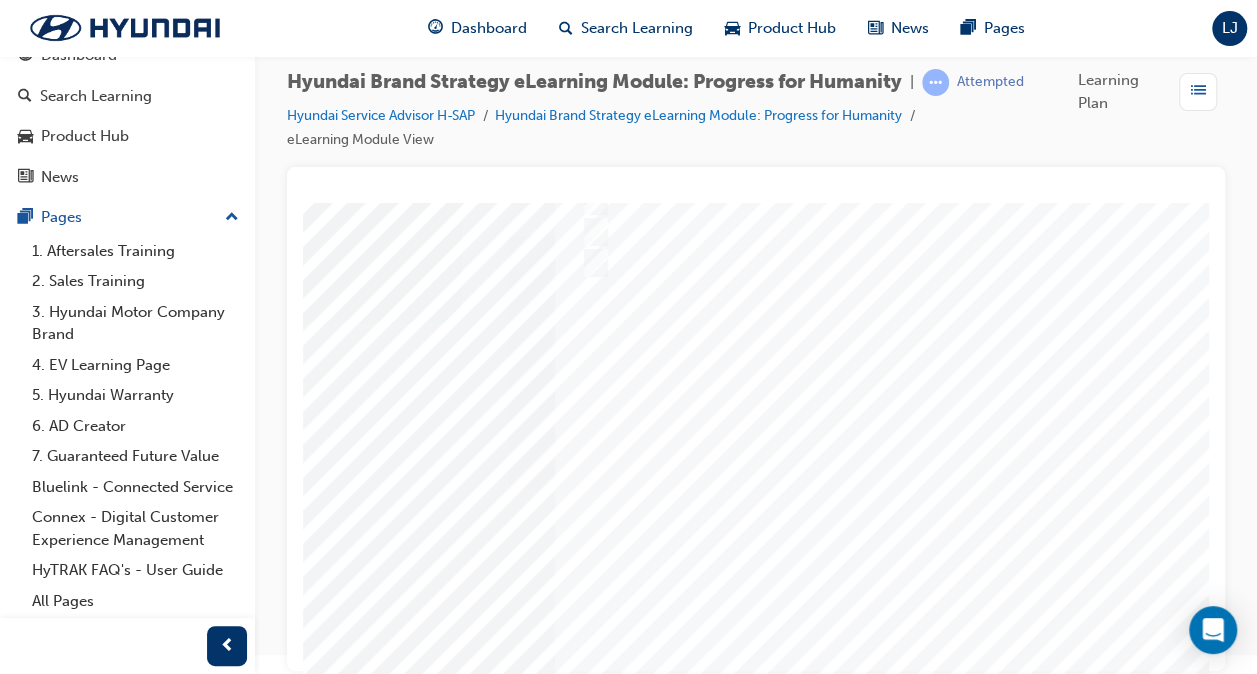 scroll, scrollTop: 263, scrollLeft: 360, axis: both 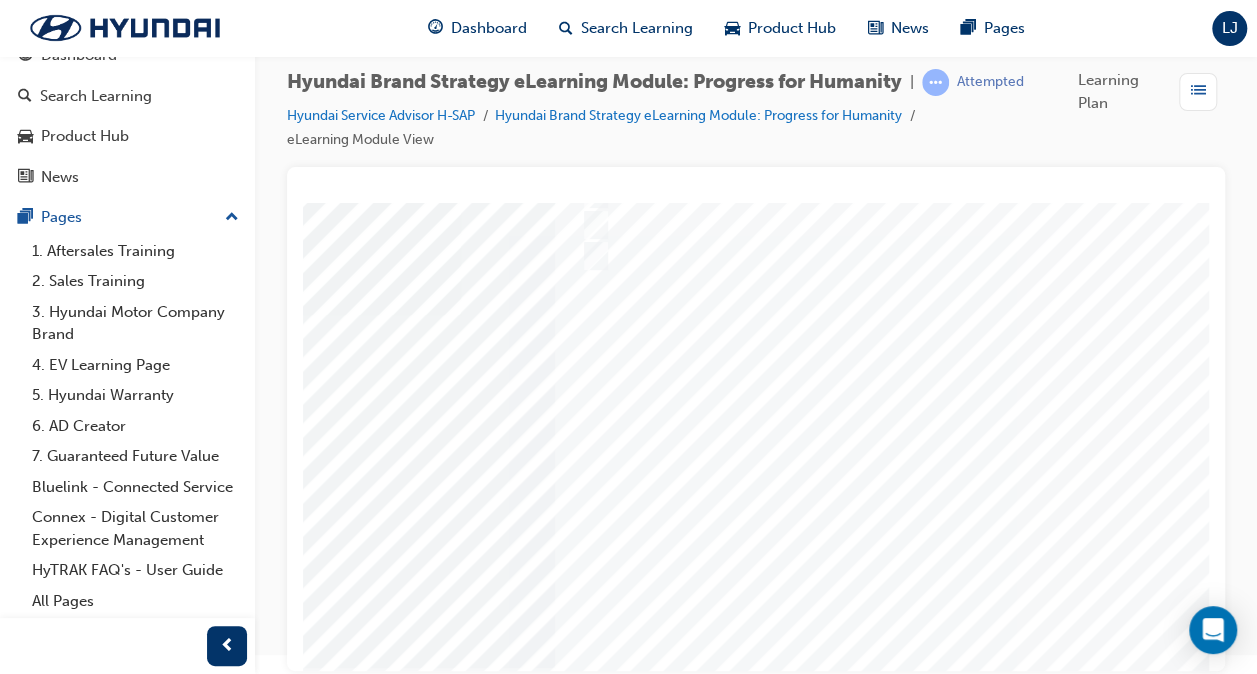 click at bounding box center (13, 3441) 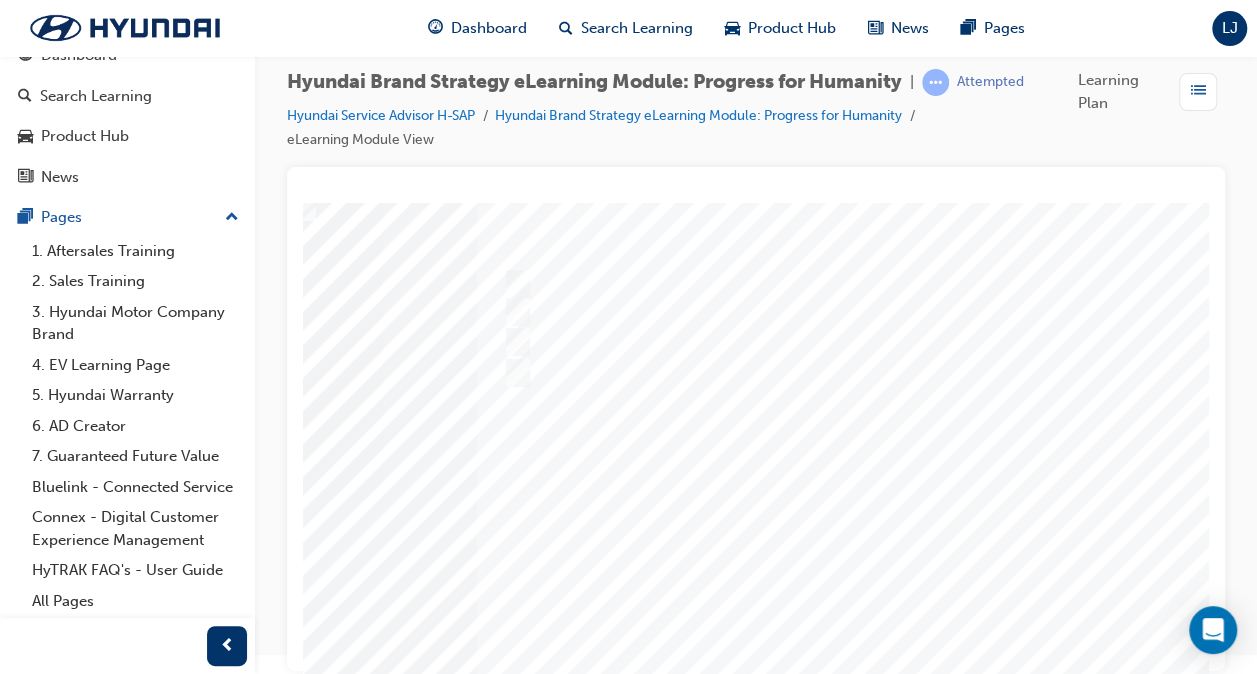 scroll, scrollTop: 80, scrollLeft: 469, axis: both 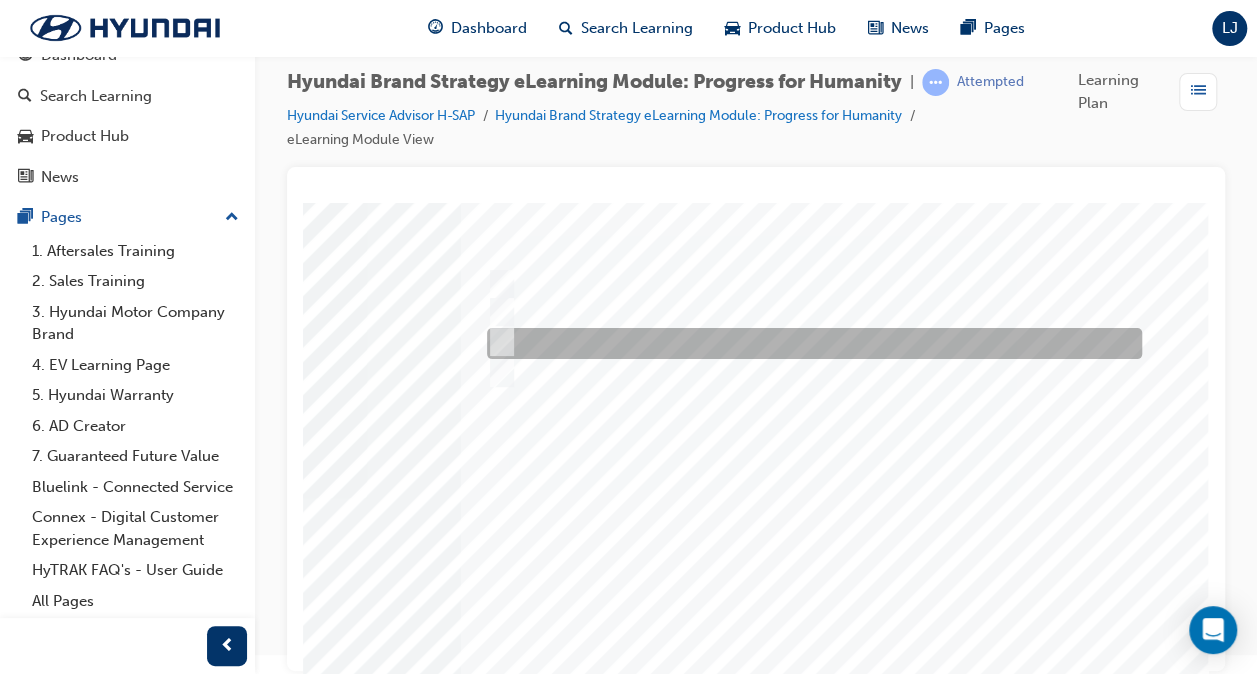 click at bounding box center (498, 343) 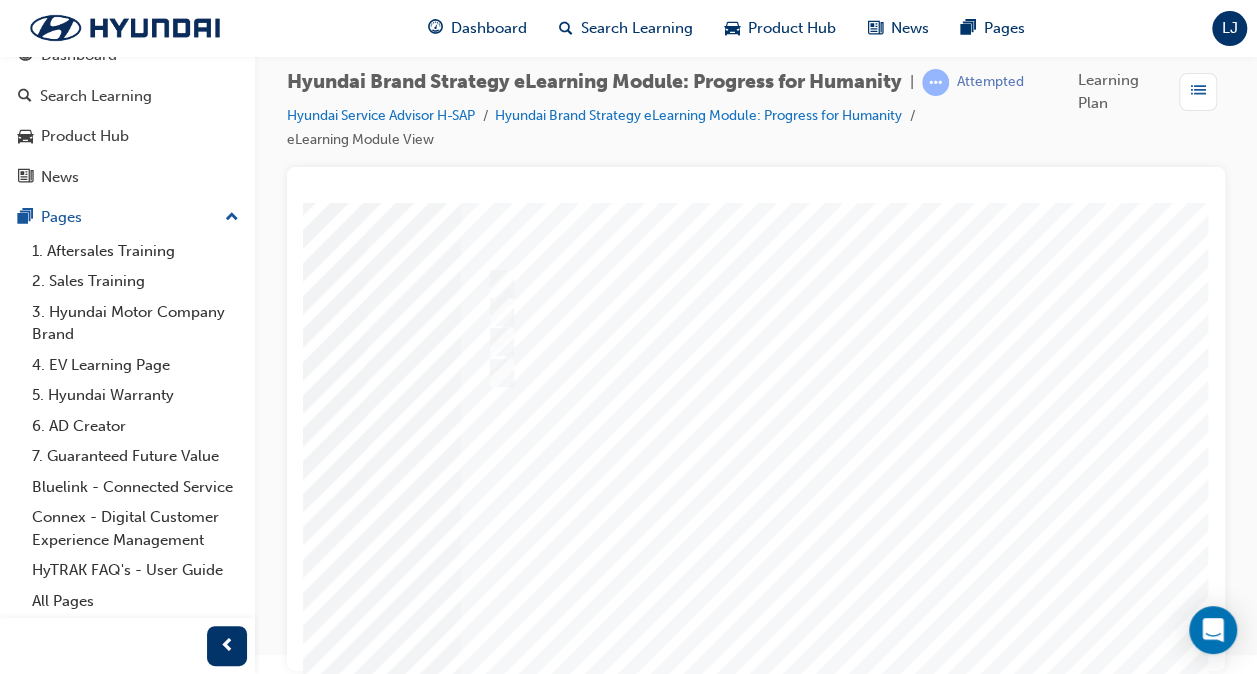 scroll, scrollTop: 263, scrollLeft: 469, axis: both 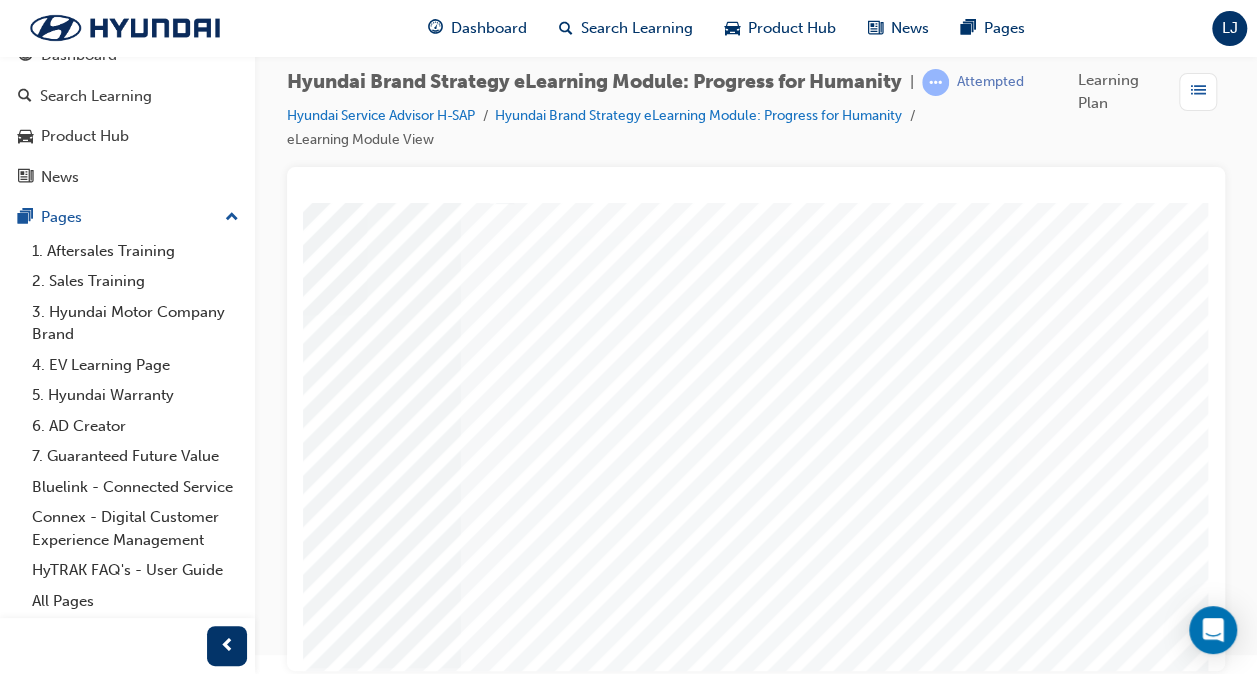 click at bounding box center [-81, 3397] 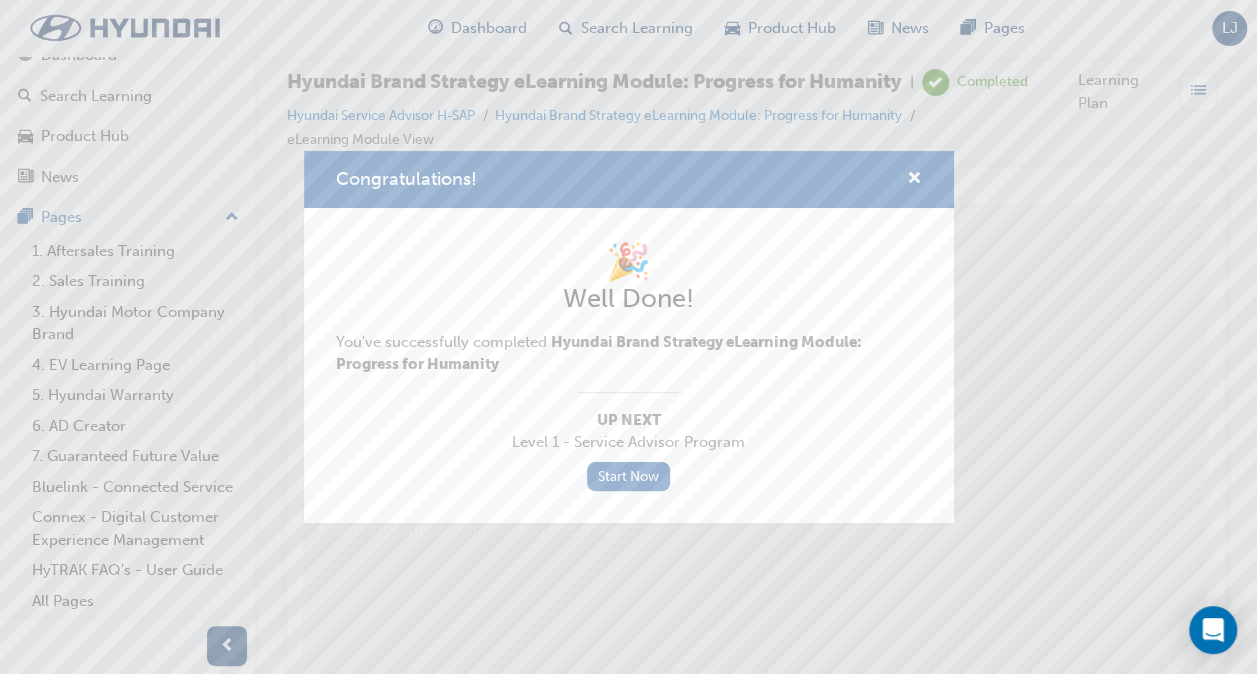 scroll, scrollTop: 0, scrollLeft: 0, axis: both 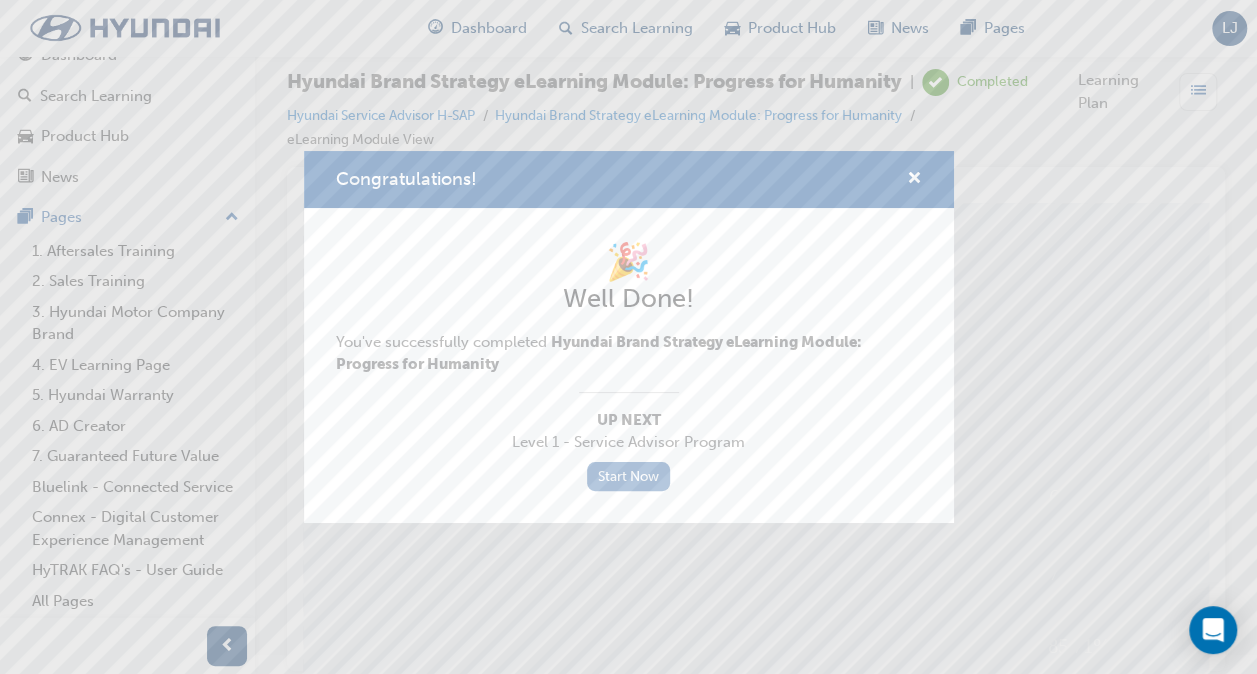 click on "Start Now" at bounding box center (629, 476) 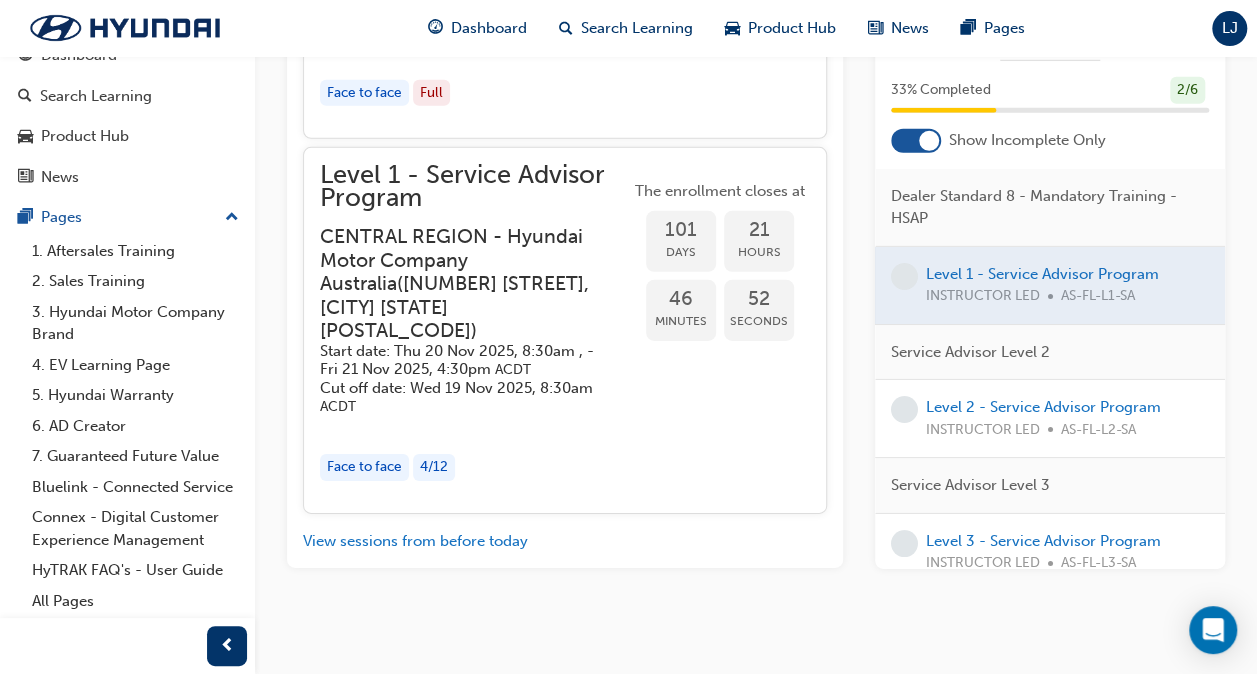 scroll, scrollTop: 2977, scrollLeft: 0, axis: vertical 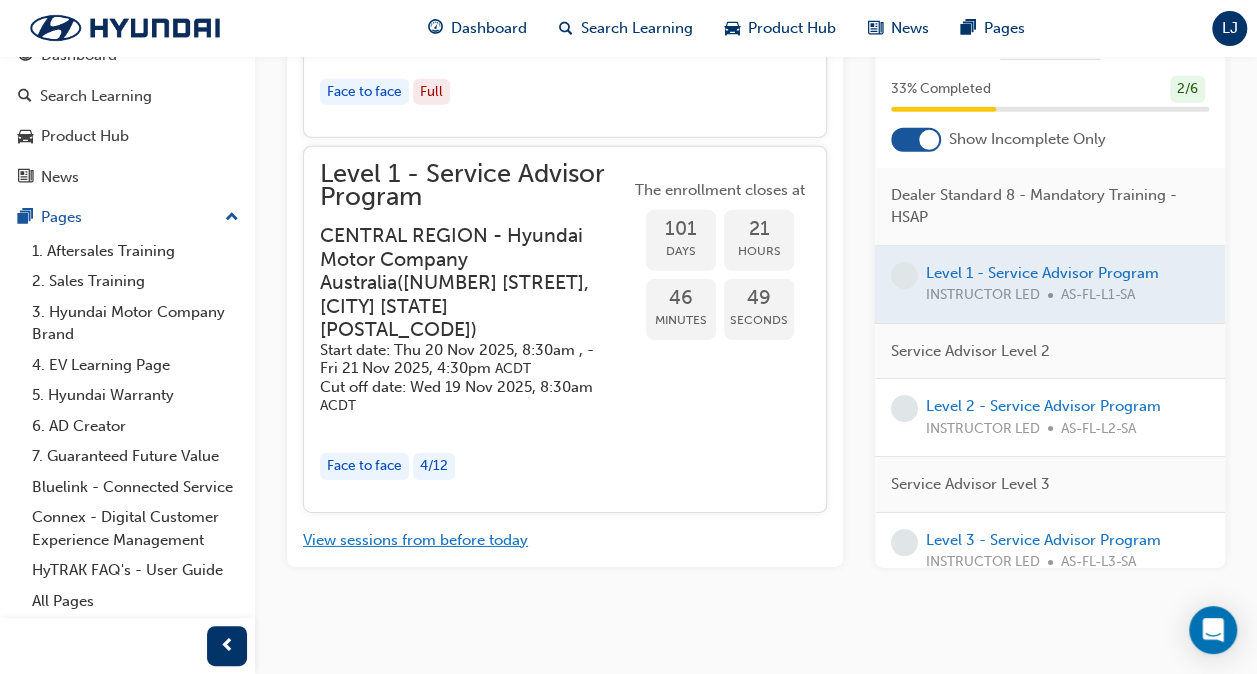 click on "View sessions from before today" at bounding box center [415, 540] 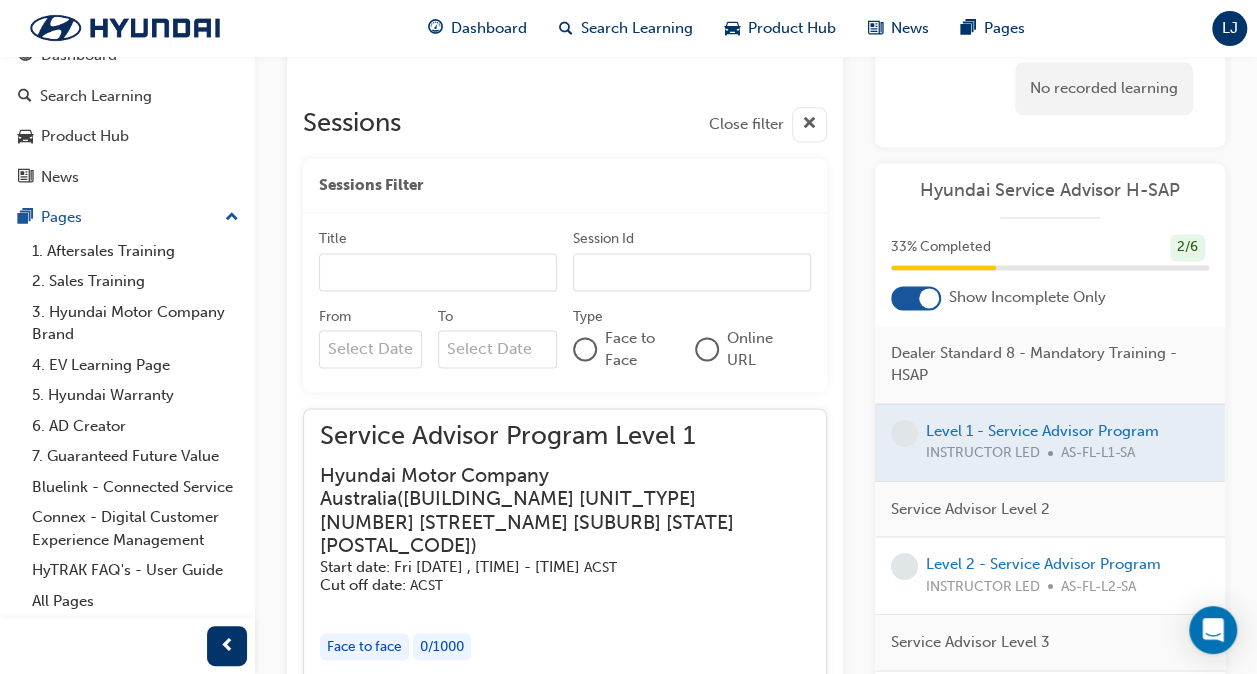 scroll, scrollTop: 9972, scrollLeft: 0, axis: vertical 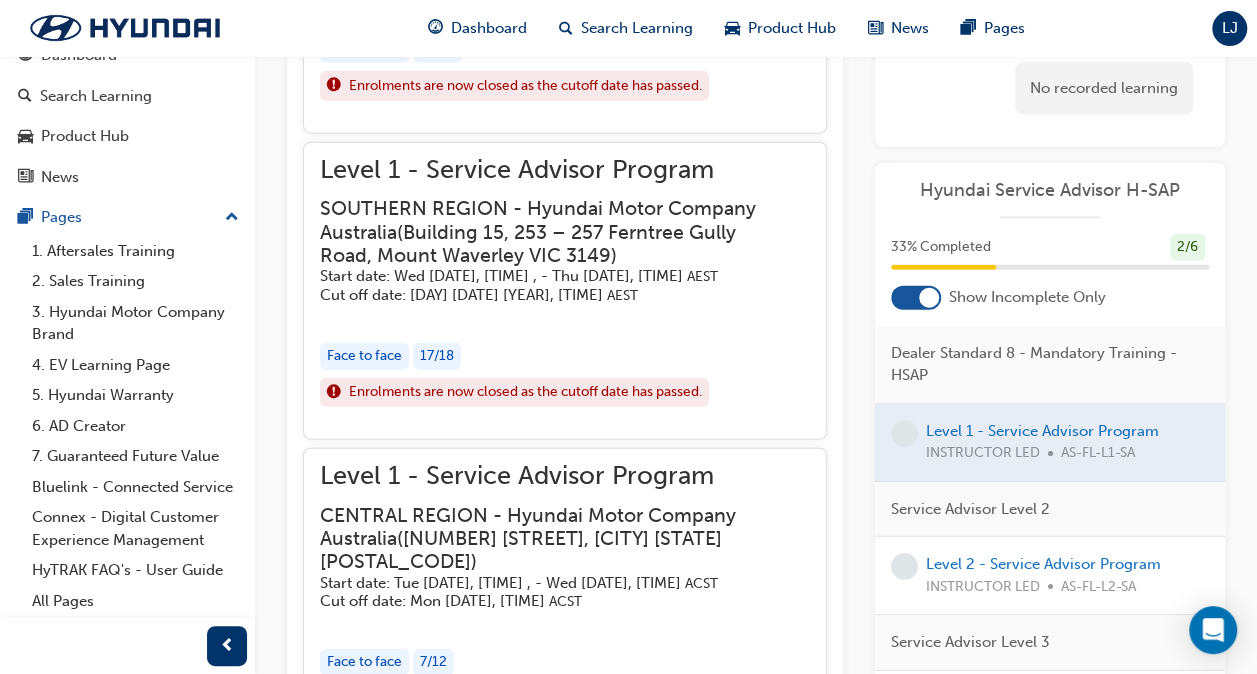 type 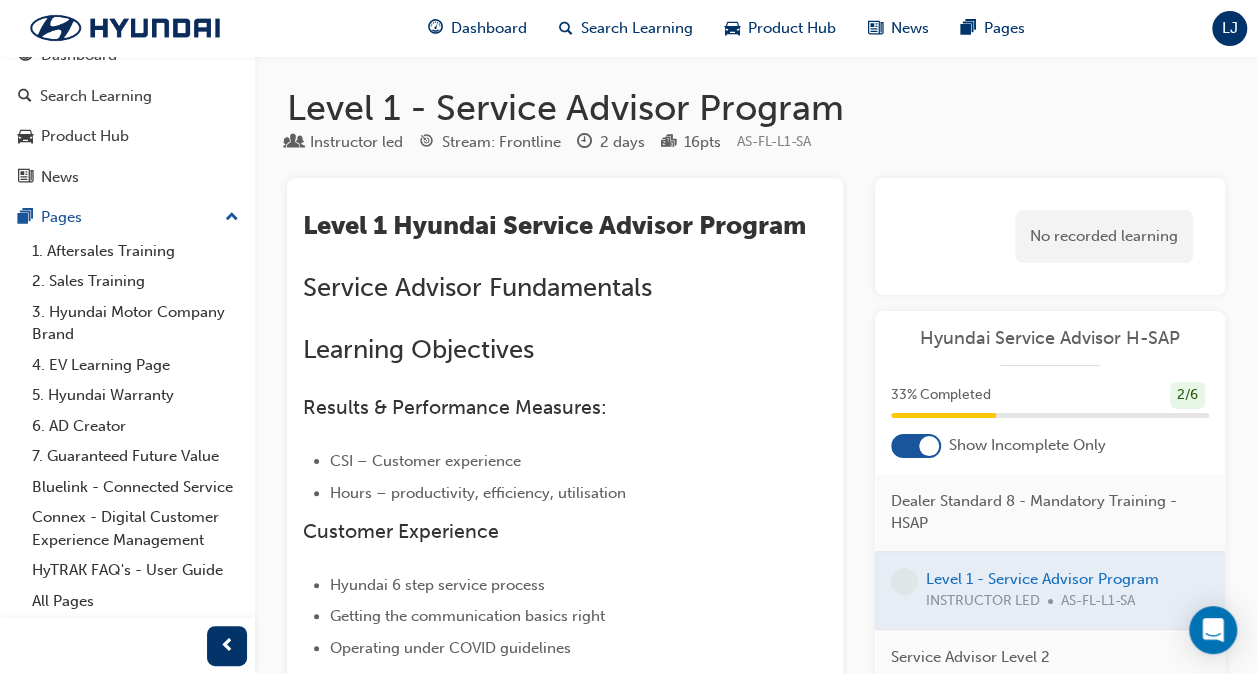 scroll, scrollTop: 0, scrollLeft: 0, axis: both 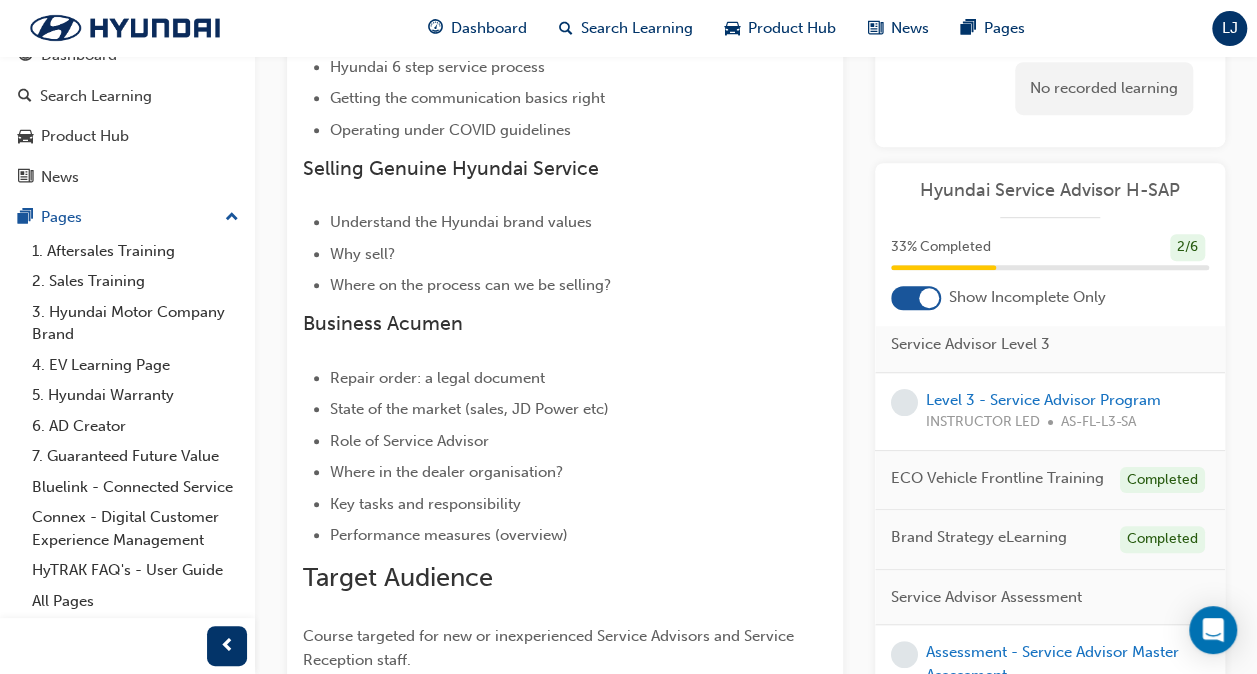click on "Assessment - Service Advisor Master Assessment INSTRUCTOR LED AS-FL-MASS-SA" at bounding box center (1067, 675) 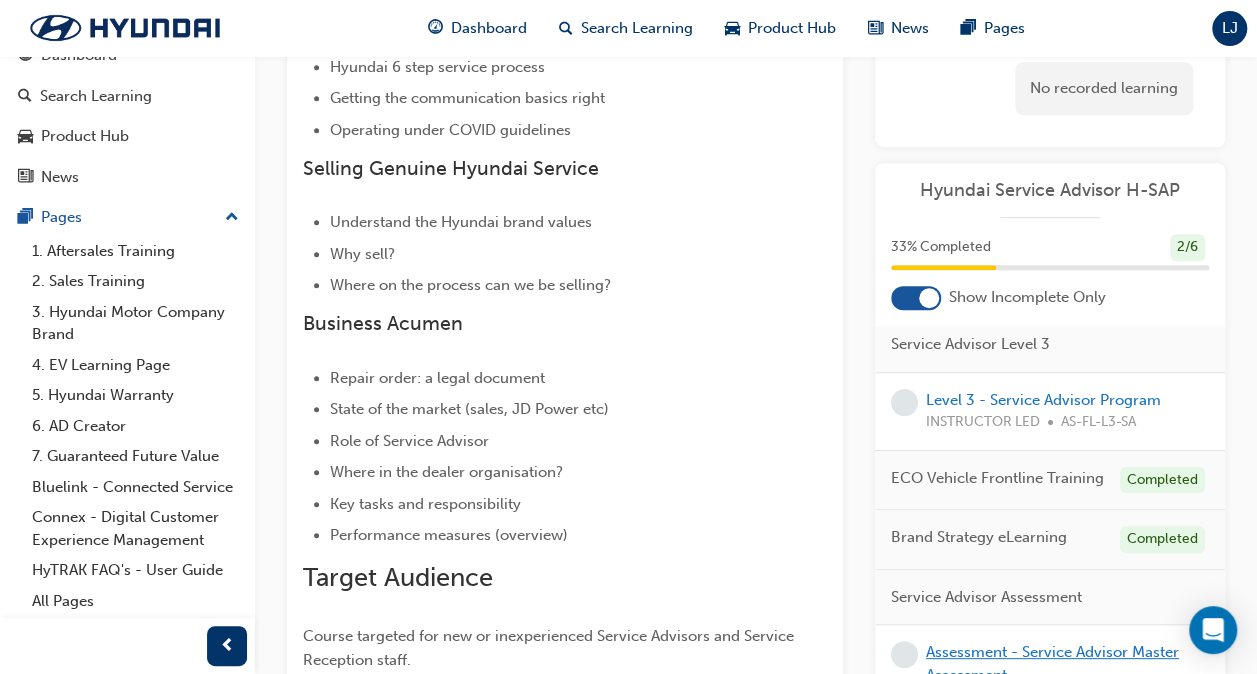 click on "Assessment - Service Advisor Master Assessment" at bounding box center (1052, 663) 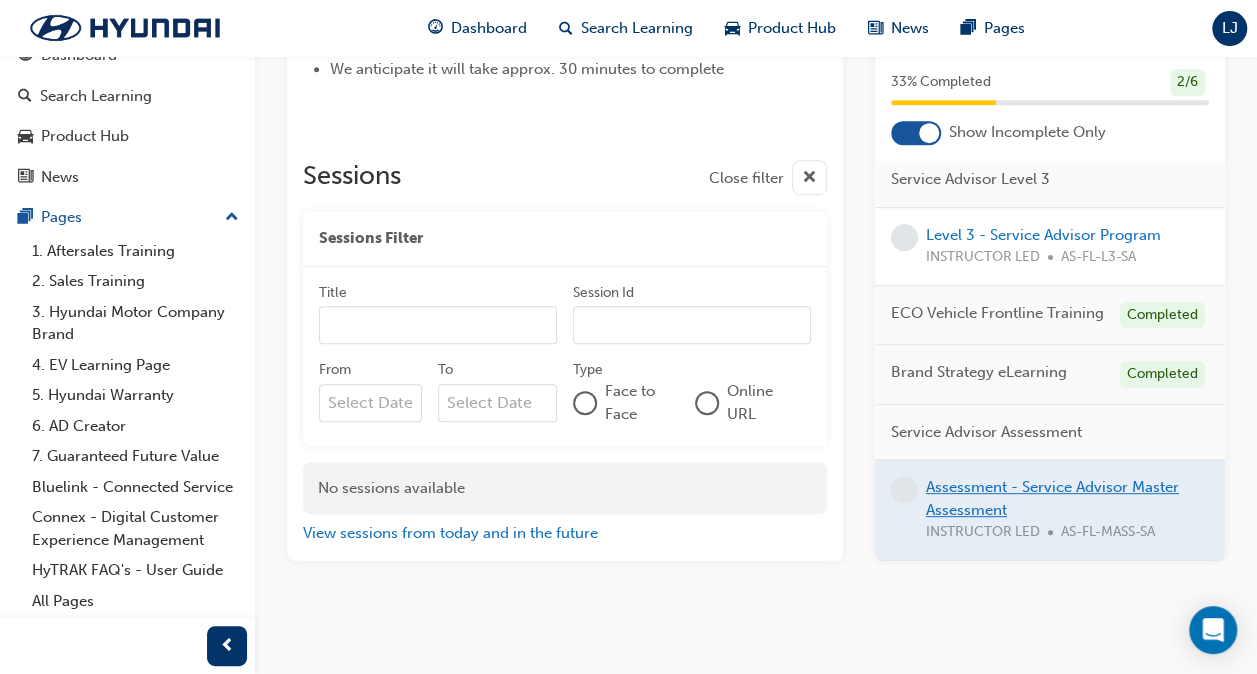 scroll, scrollTop: 644, scrollLeft: 0, axis: vertical 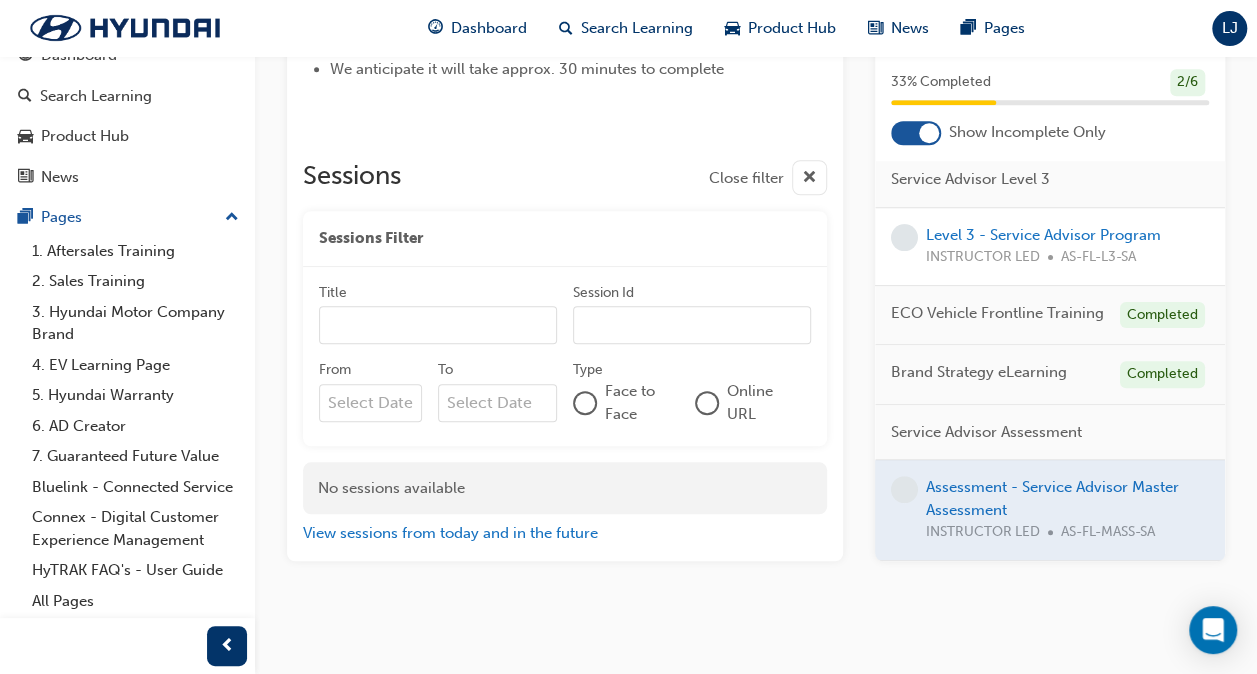 click at bounding box center [1050, 510] 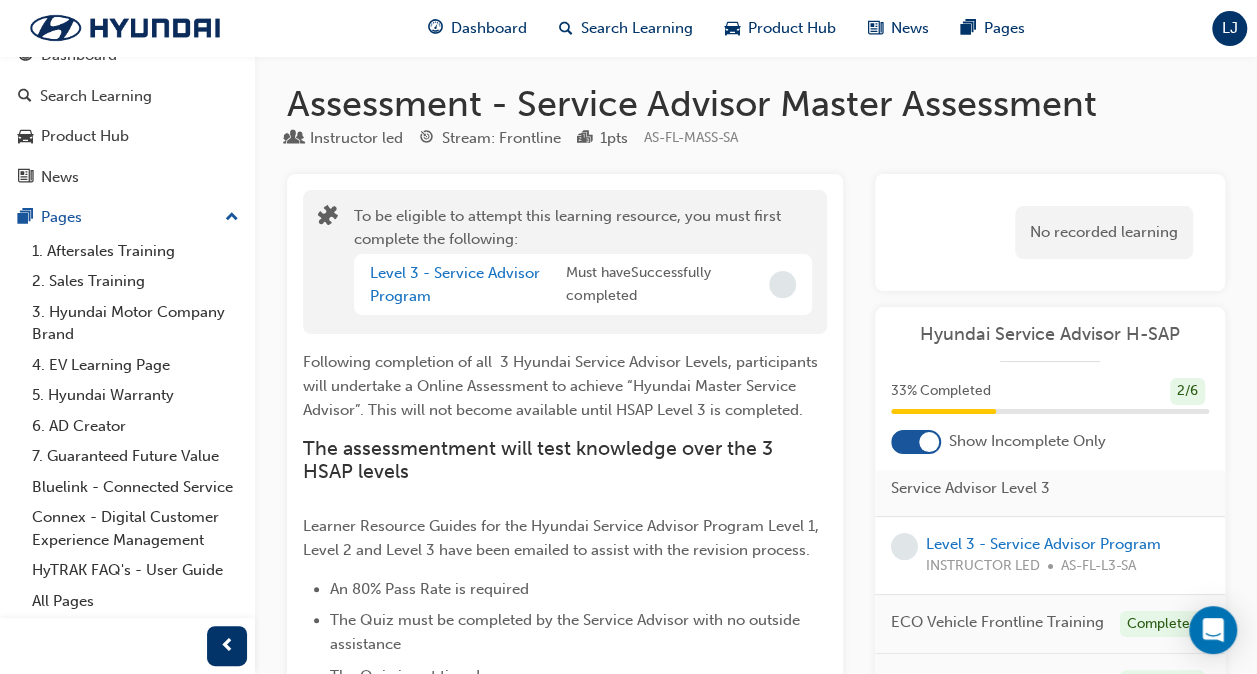 scroll, scrollTop: 0, scrollLeft: 0, axis: both 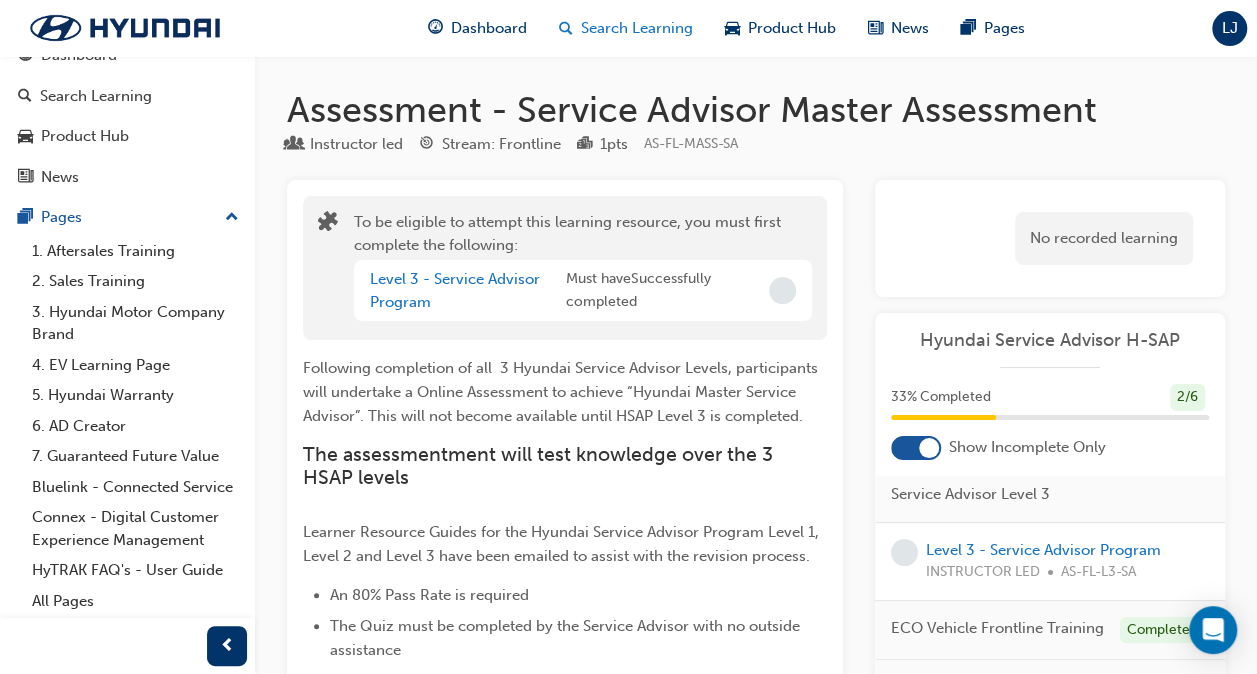 click on "Search Learning" at bounding box center (637, 28) 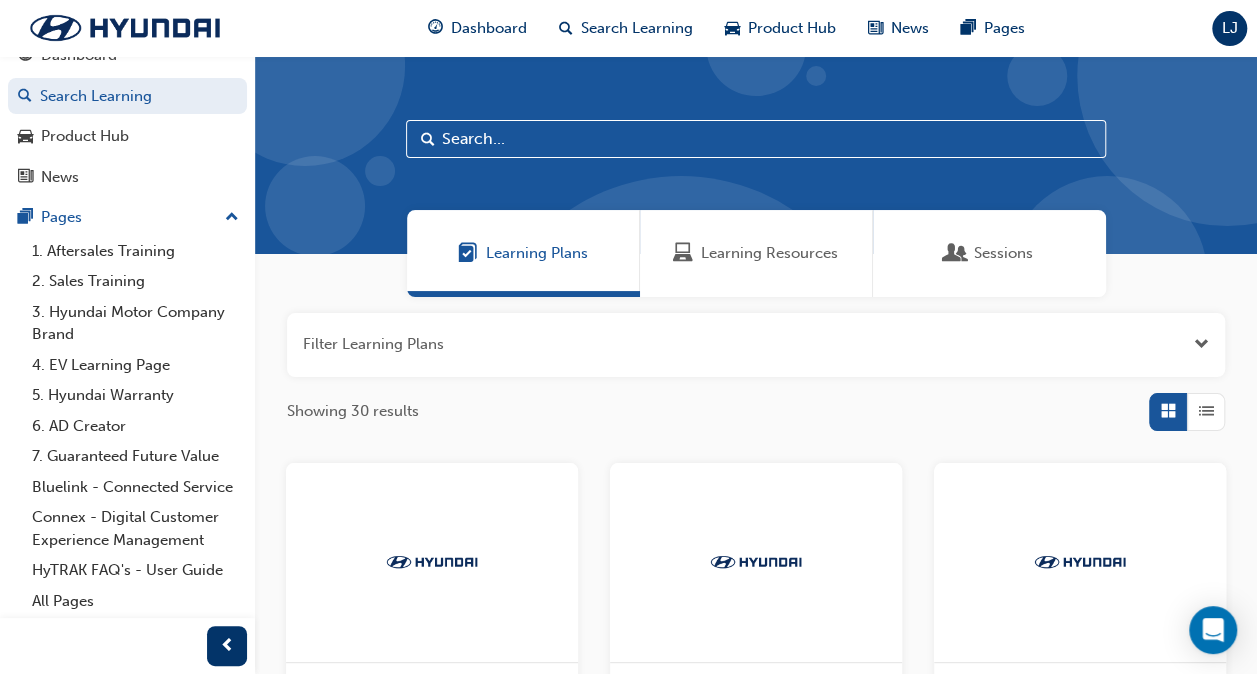 click on "Sessions" at bounding box center (989, 253) 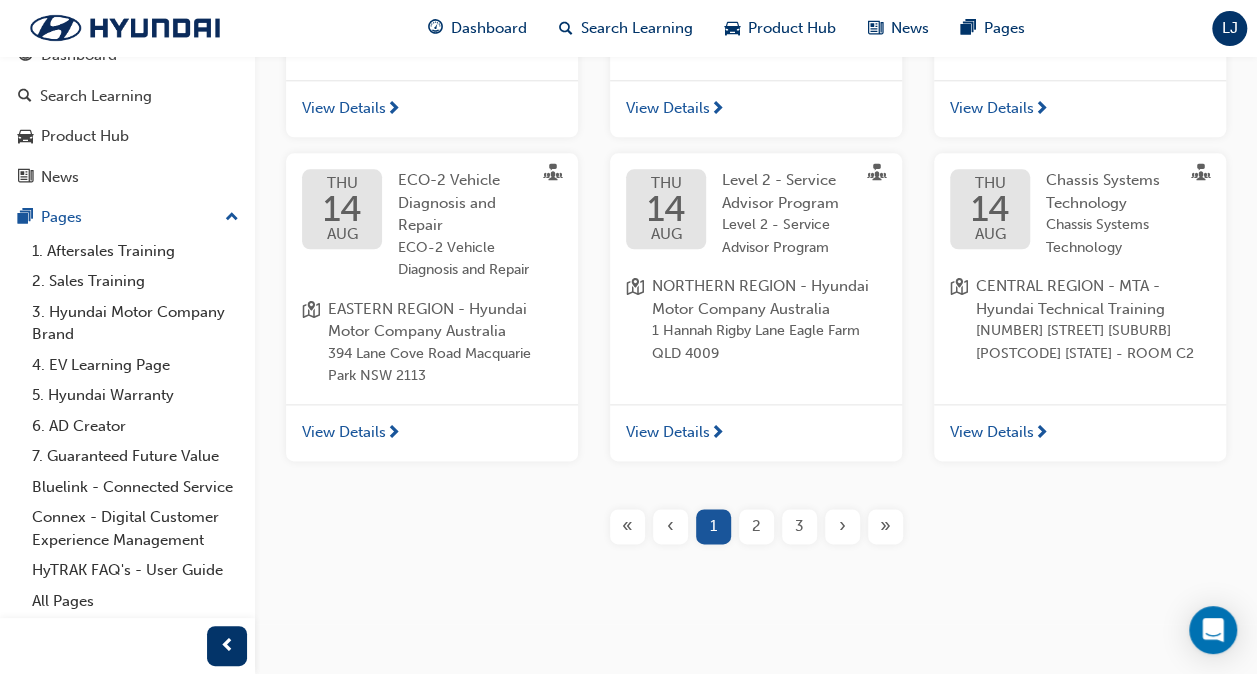 scroll, scrollTop: 1069, scrollLeft: 0, axis: vertical 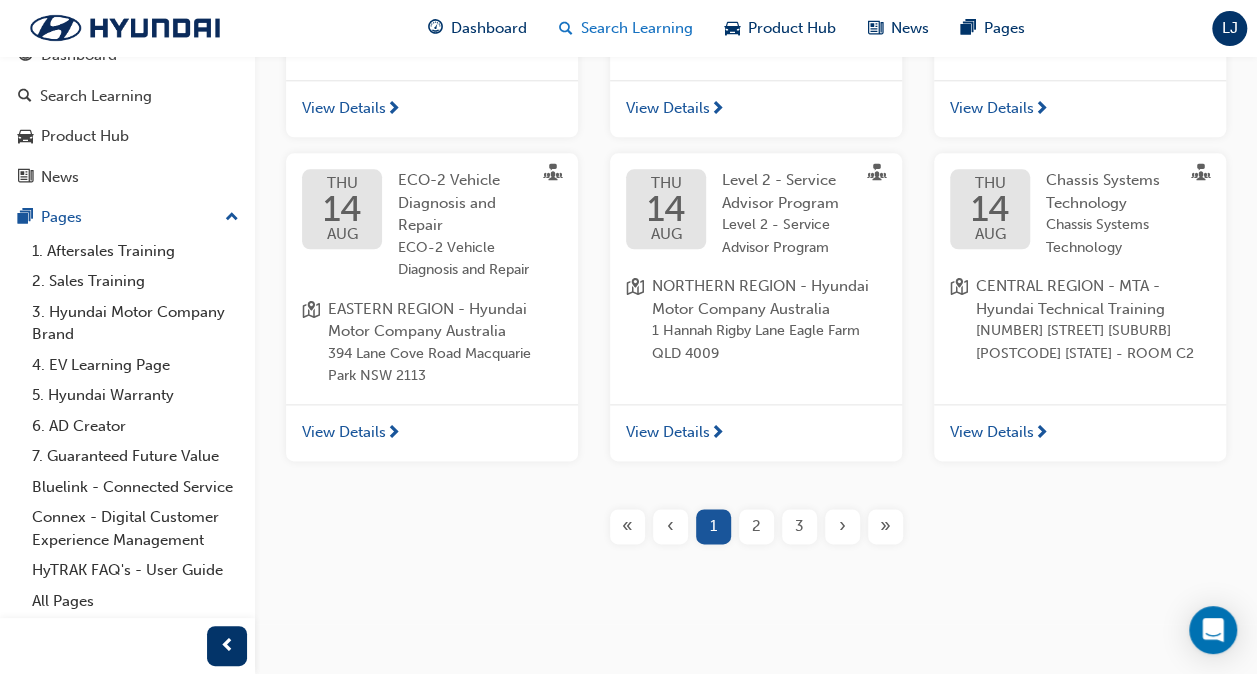 click on "Search Learning" at bounding box center (637, 28) 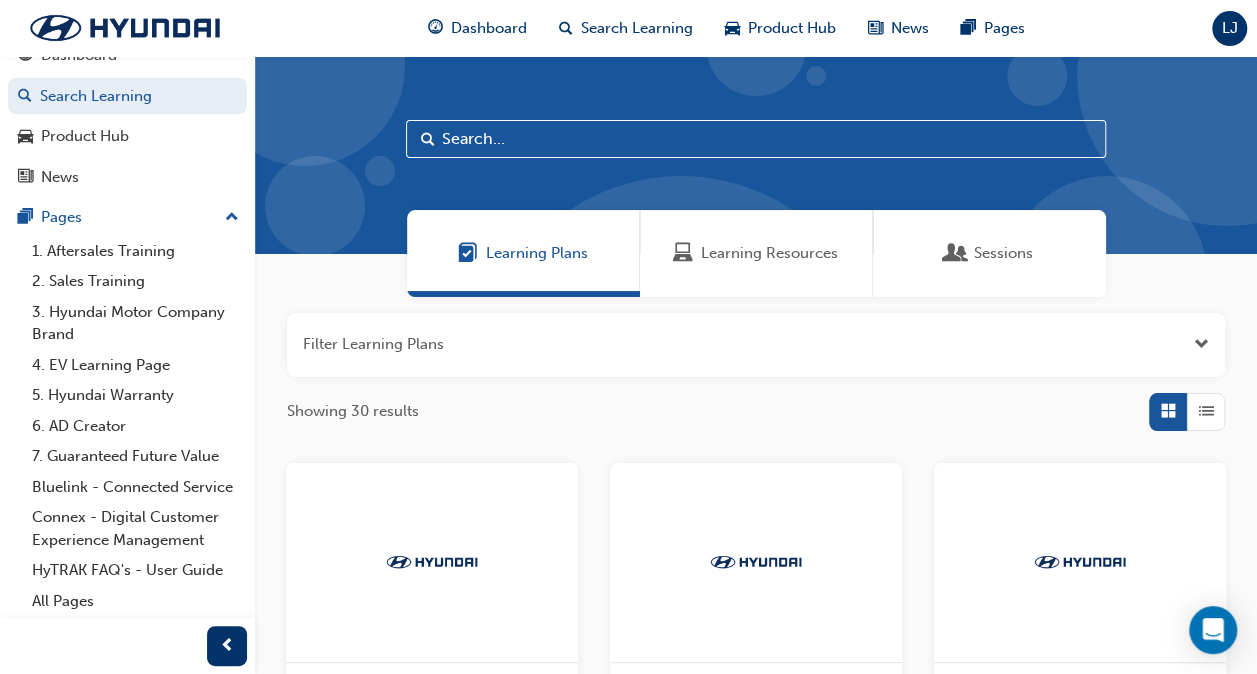 click on "Learning Resources" at bounding box center (769, 253) 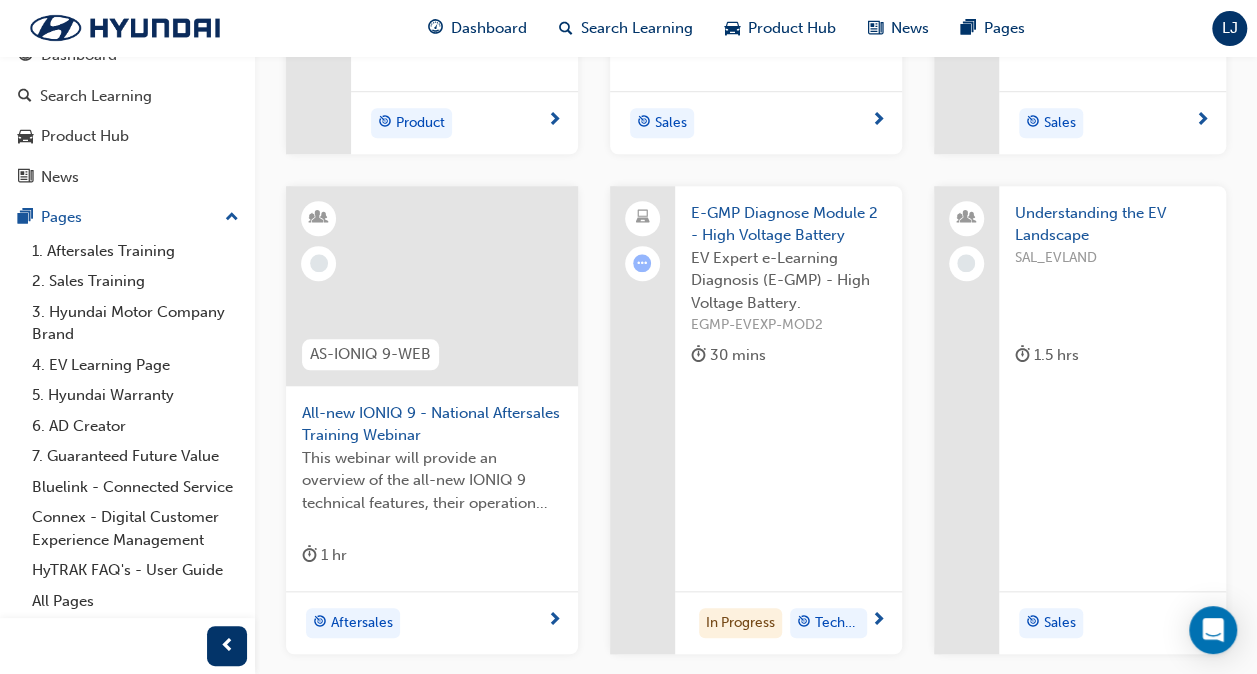 scroll, scrollTop: 720, scrollLeft: 0, axis: vertical 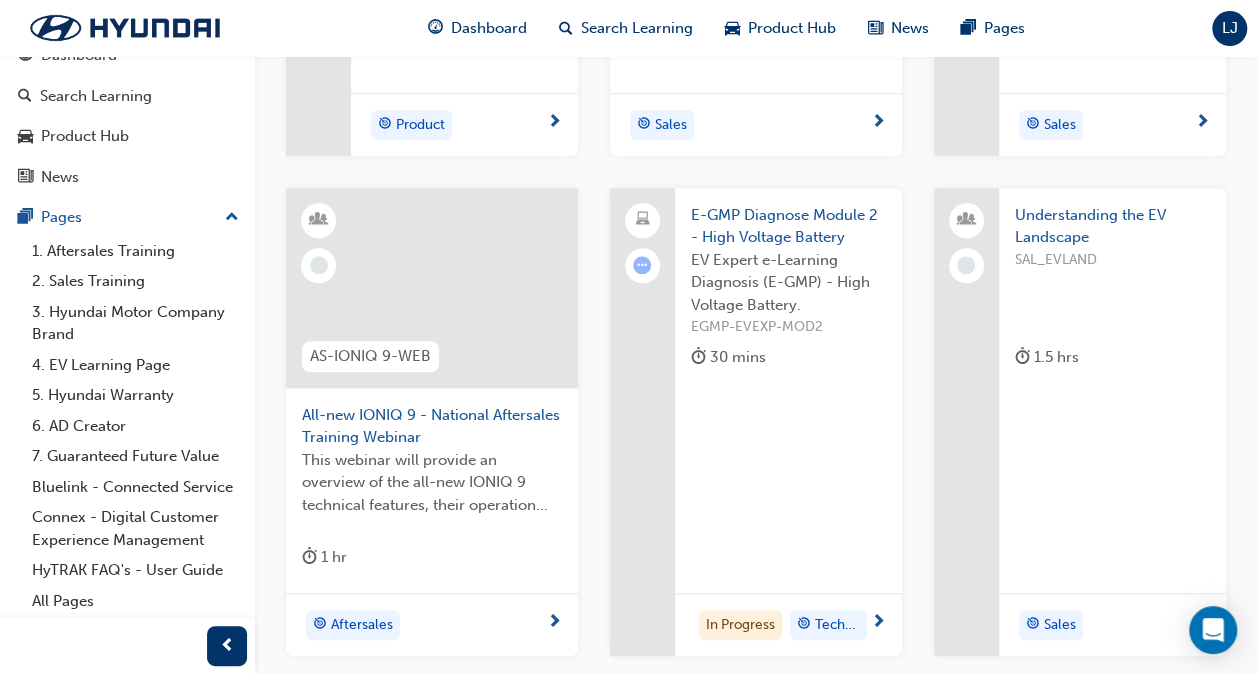 click on "EV Expert e-Learning Diagnosis (E-GMP) - High Voltage Battery." at bounding box center (788, 283) 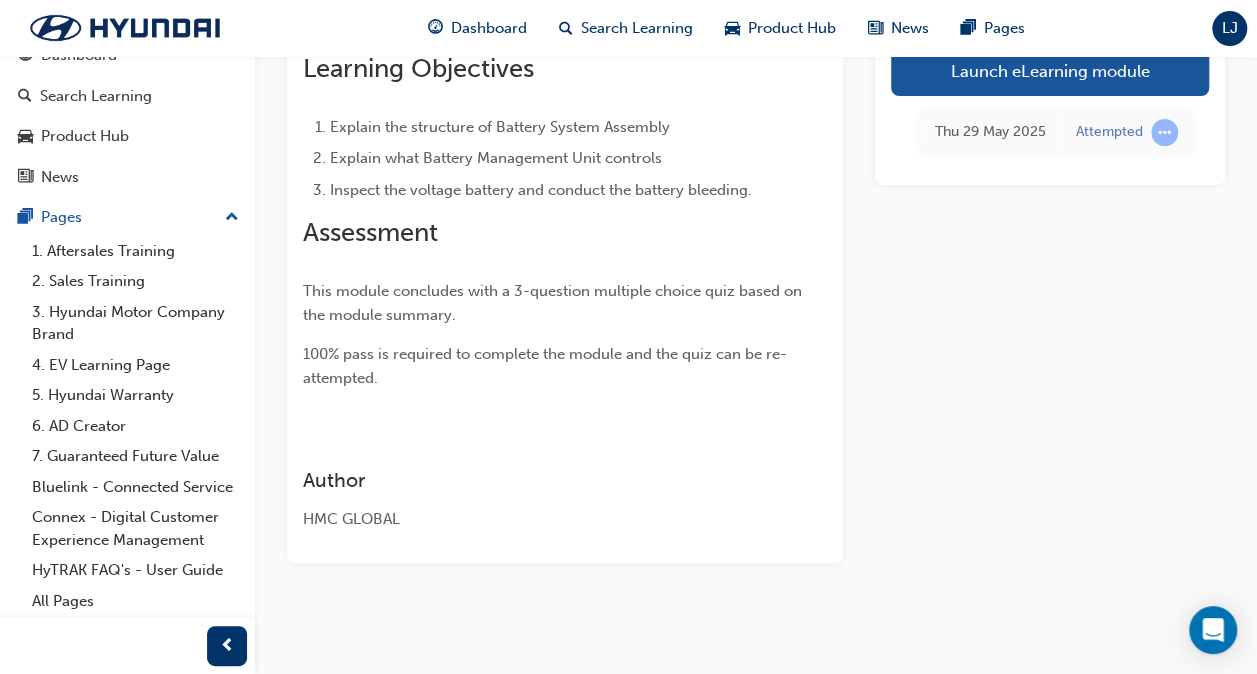 scroll, scrollTop: 236, scrollLeft: 0, axis: vertical 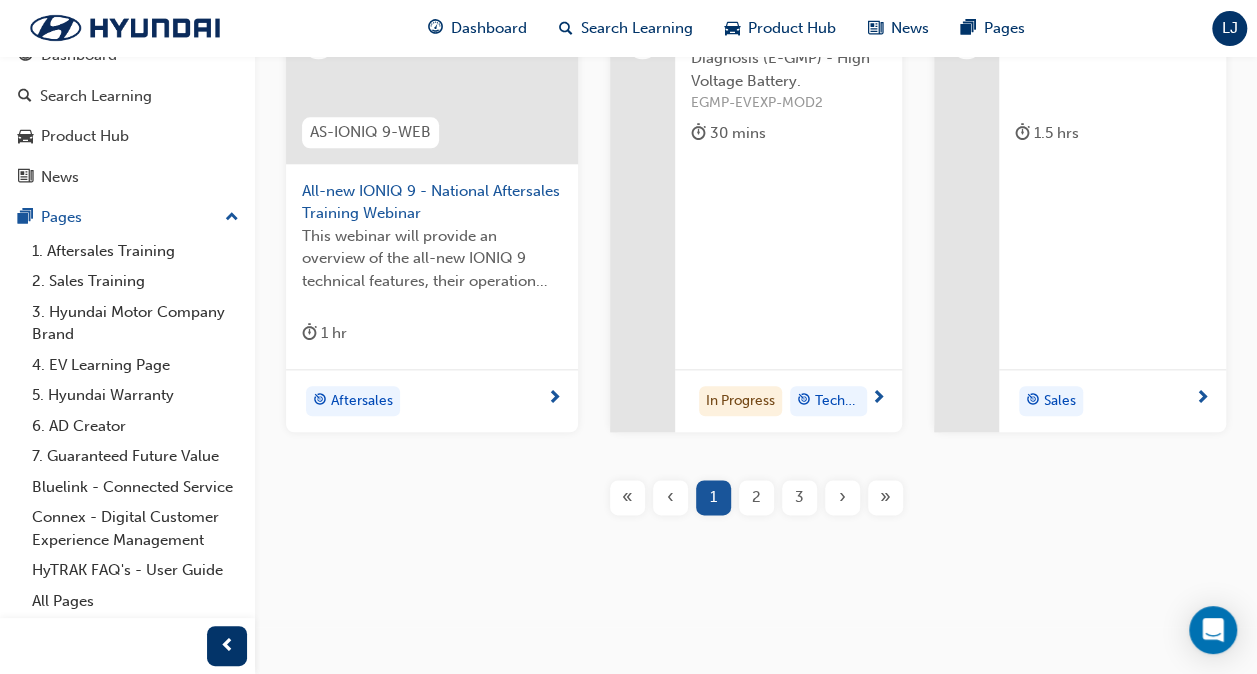 click on "›" at bounding box center (842, 497) 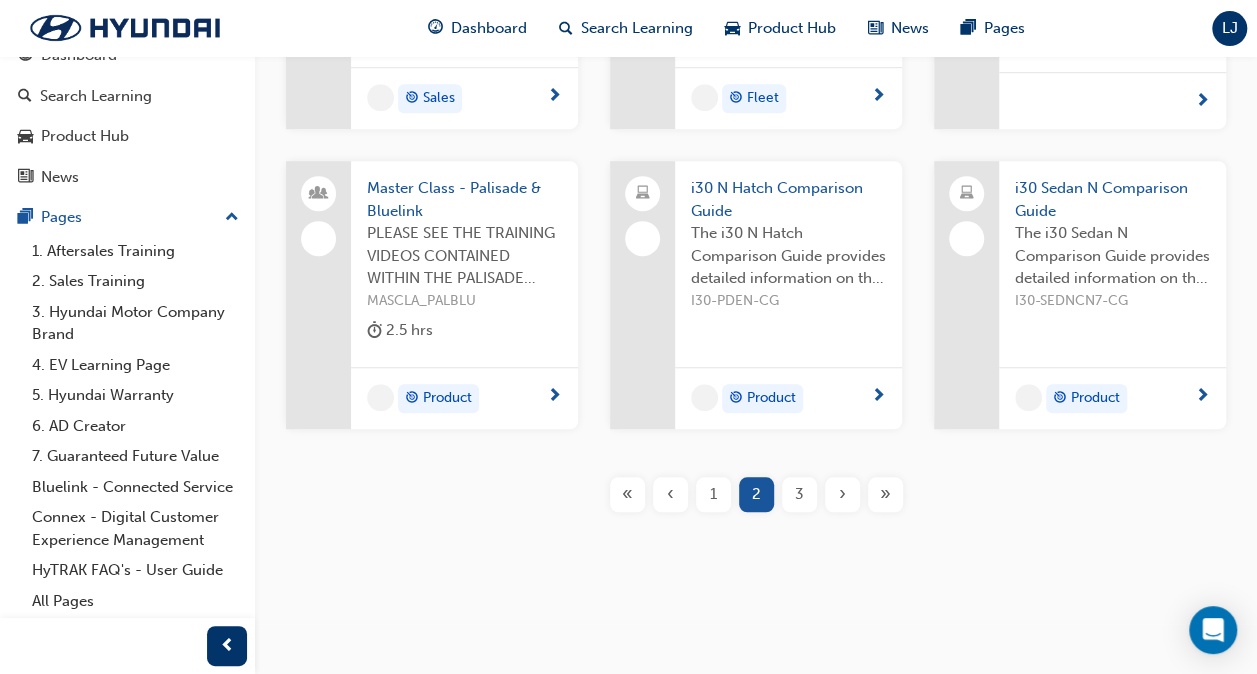 scroll, scrollTop: 617, scrollLeft: 0, axis: vertical 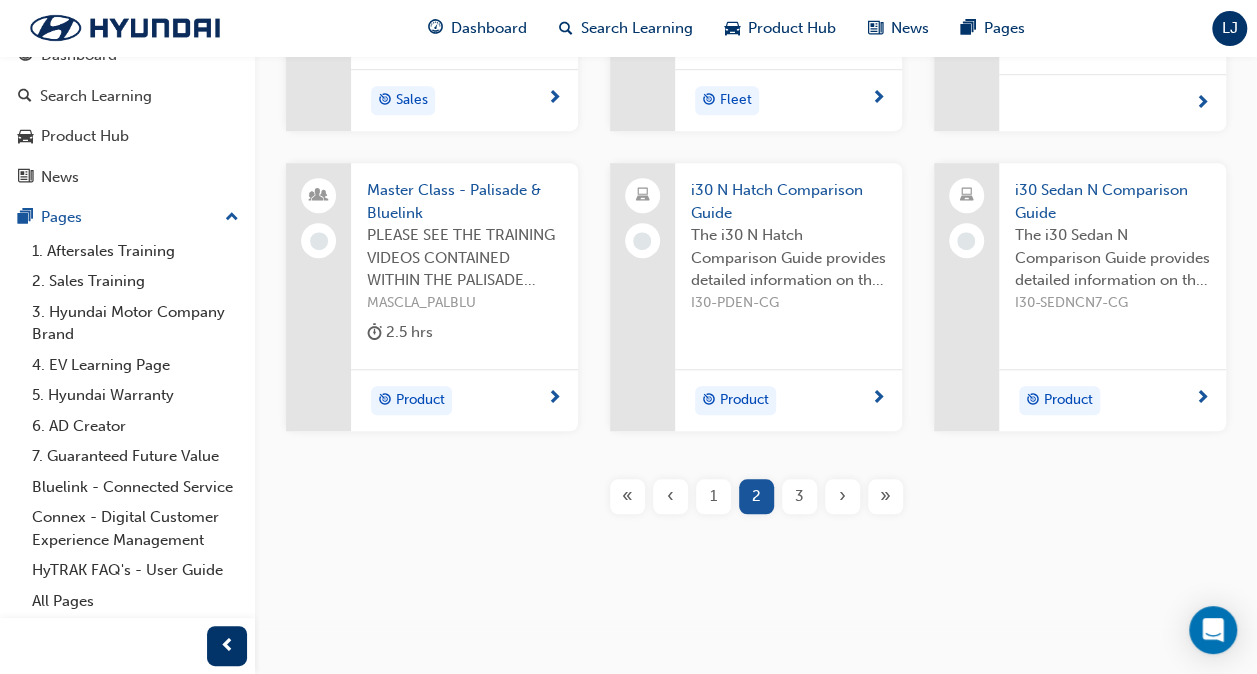 click on "3" at bounding box center (799, 496) 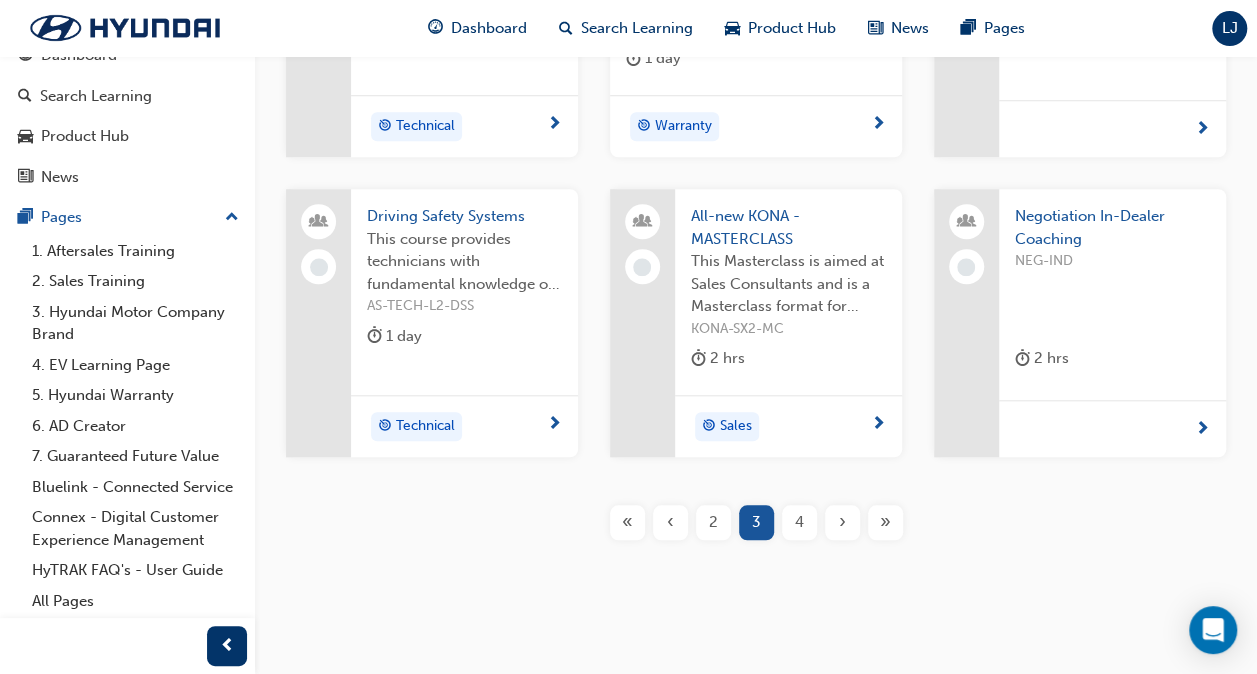 scroll, scrollTop: 776, scrollLeft: 0, axis: vertical 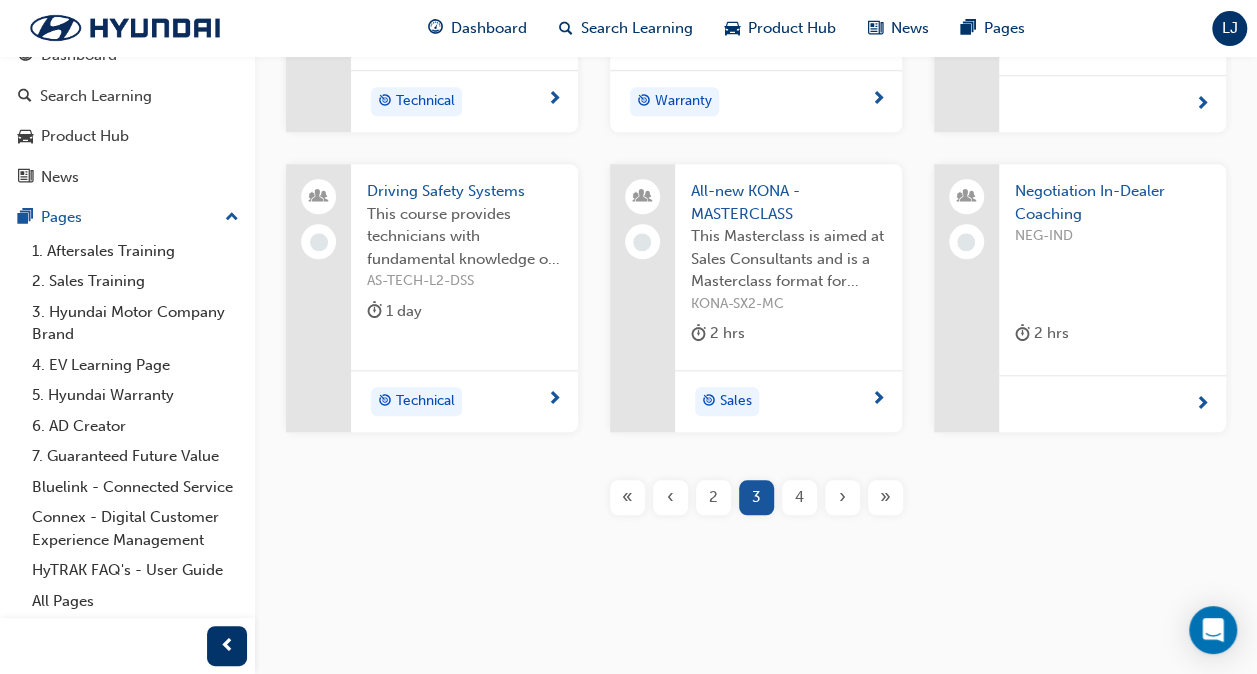 click on "4" at bounding box center (799, 497) 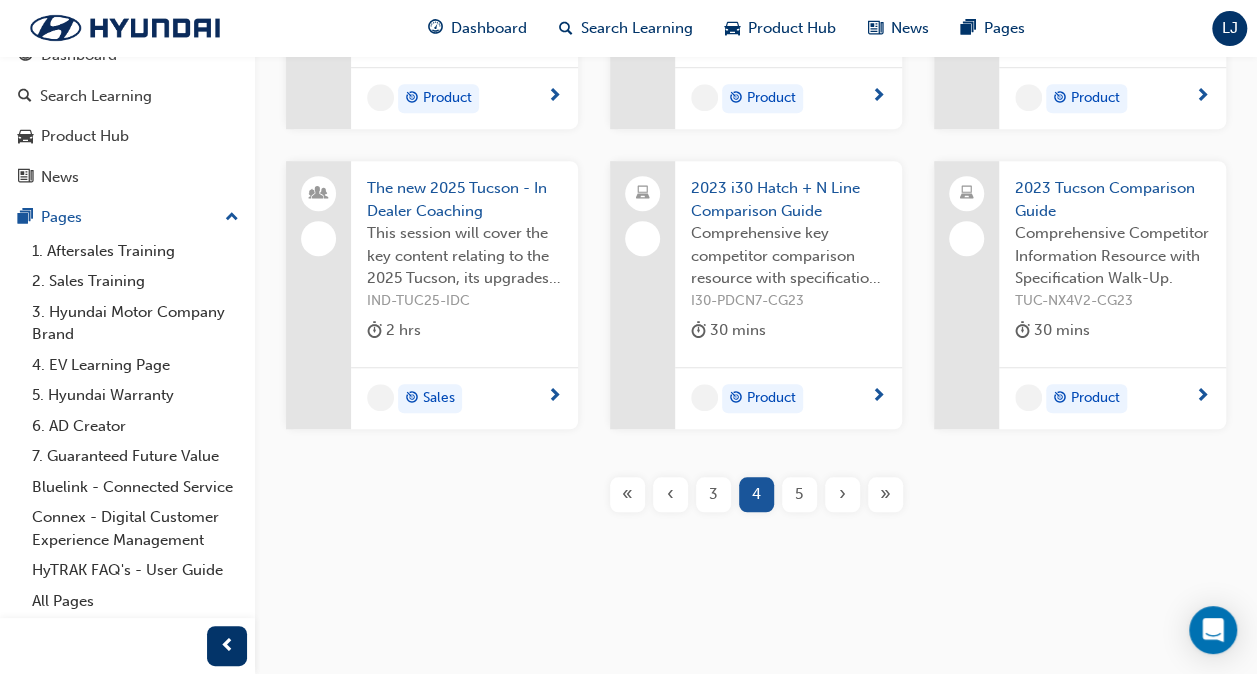 scroll, scrollTop: 621, scrollLeft: 0, axis: vertical 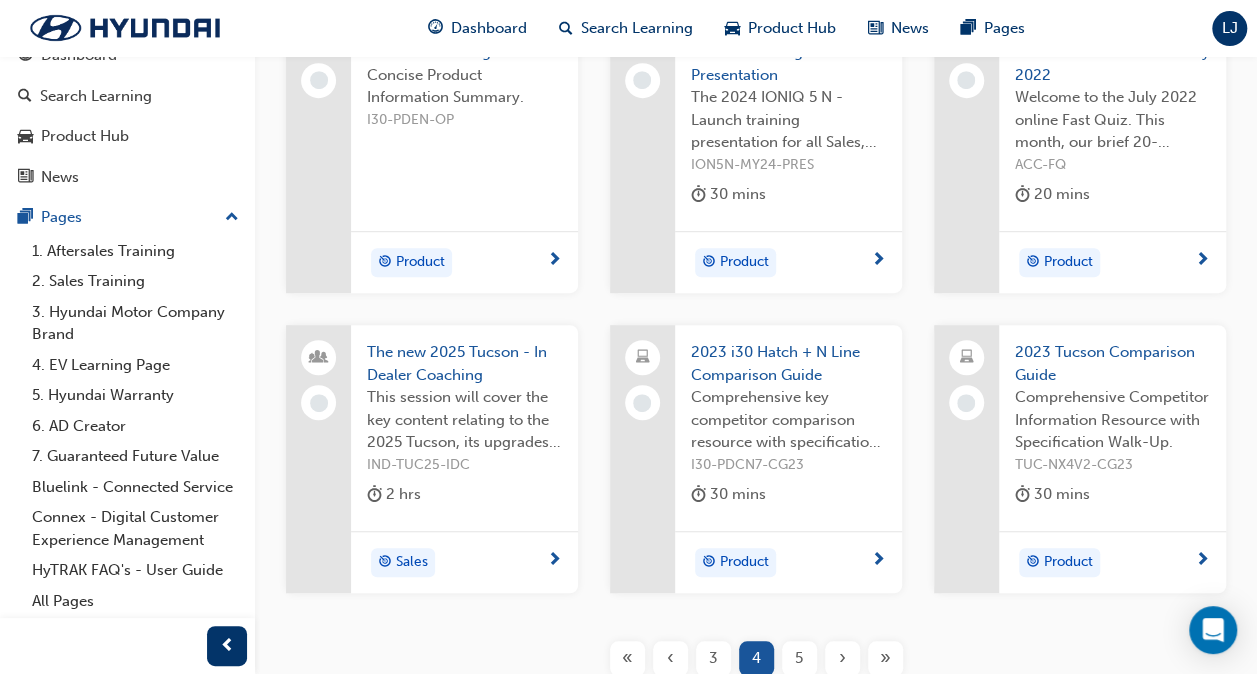 click on "5" at bounding box center (799, 658) 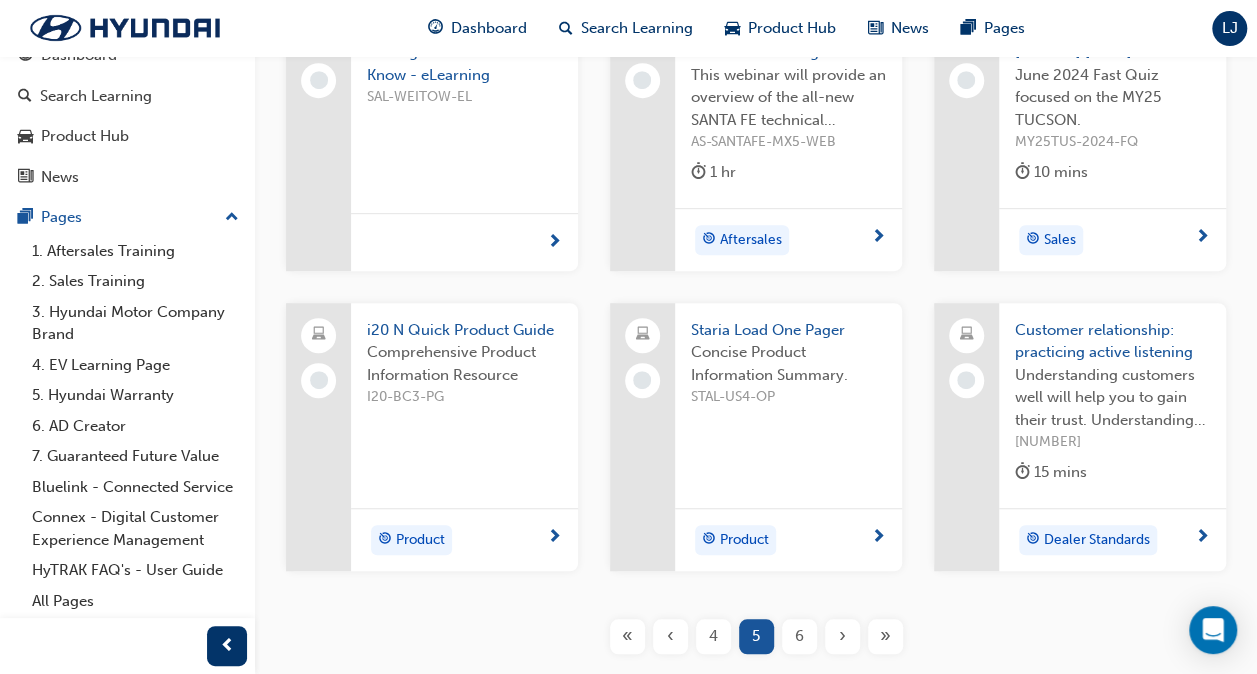 click on "6" at bounding box center (799, 636) 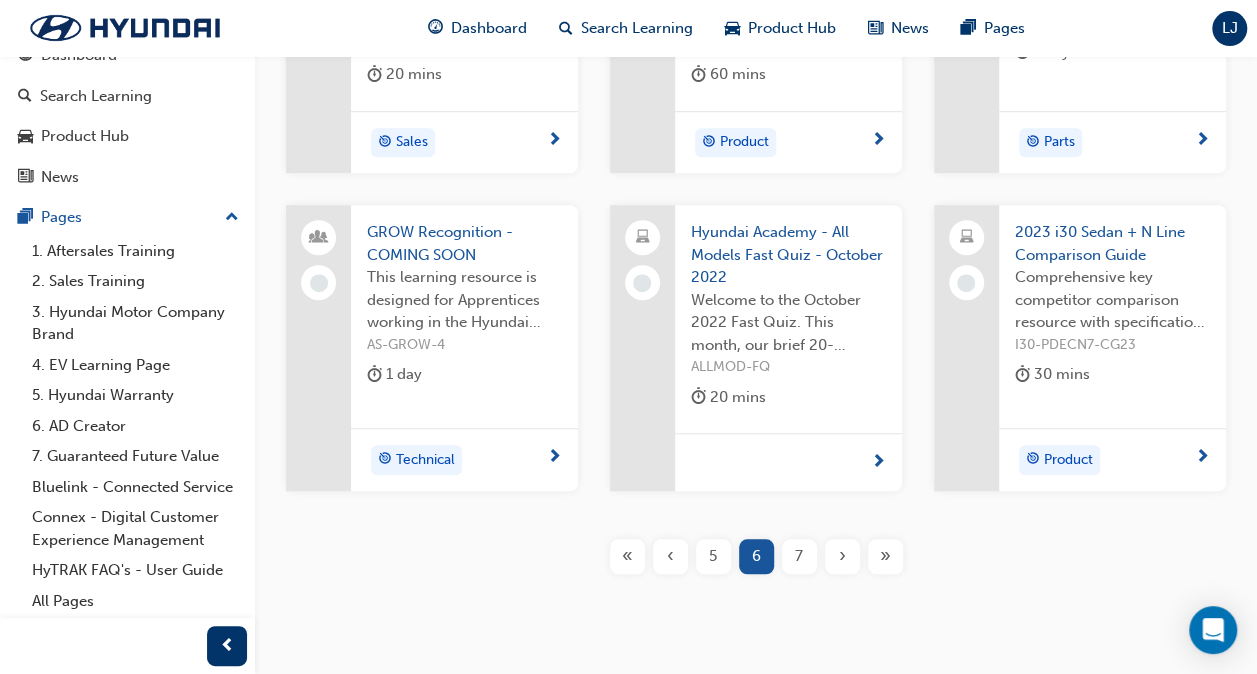 scroll, scrollTop: 640, scrollLeft: 0, axis: vertical 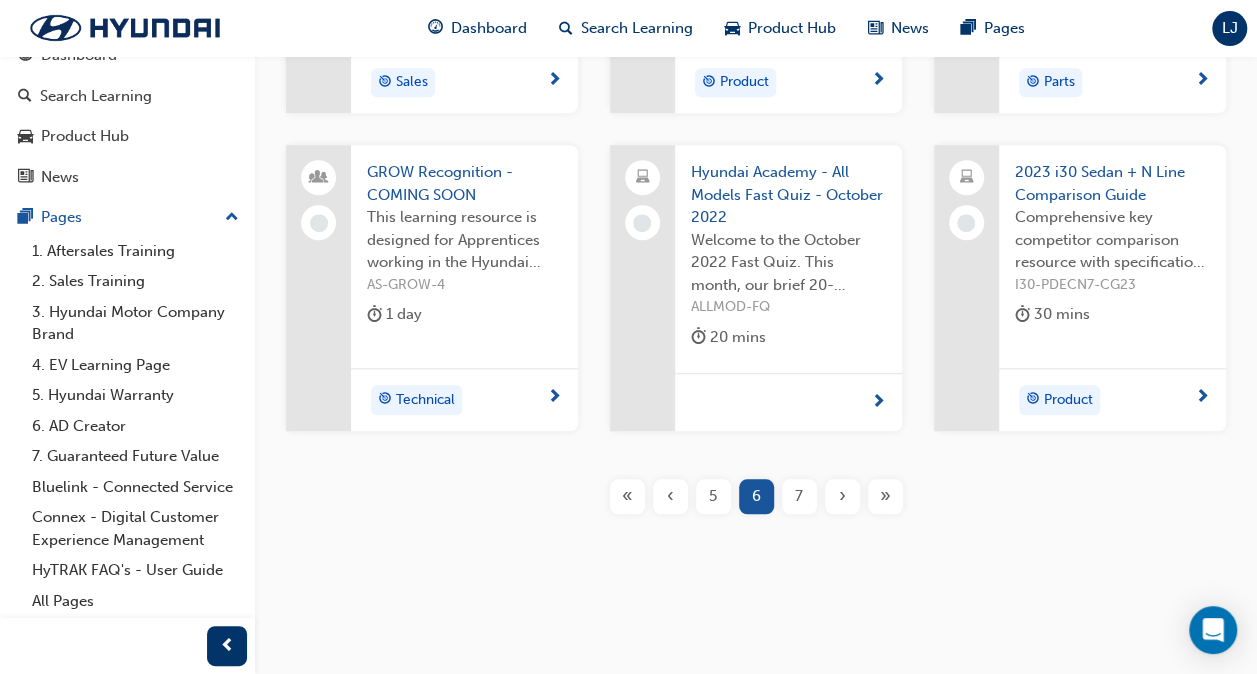 click on "7" at bounding box center [799, 496] 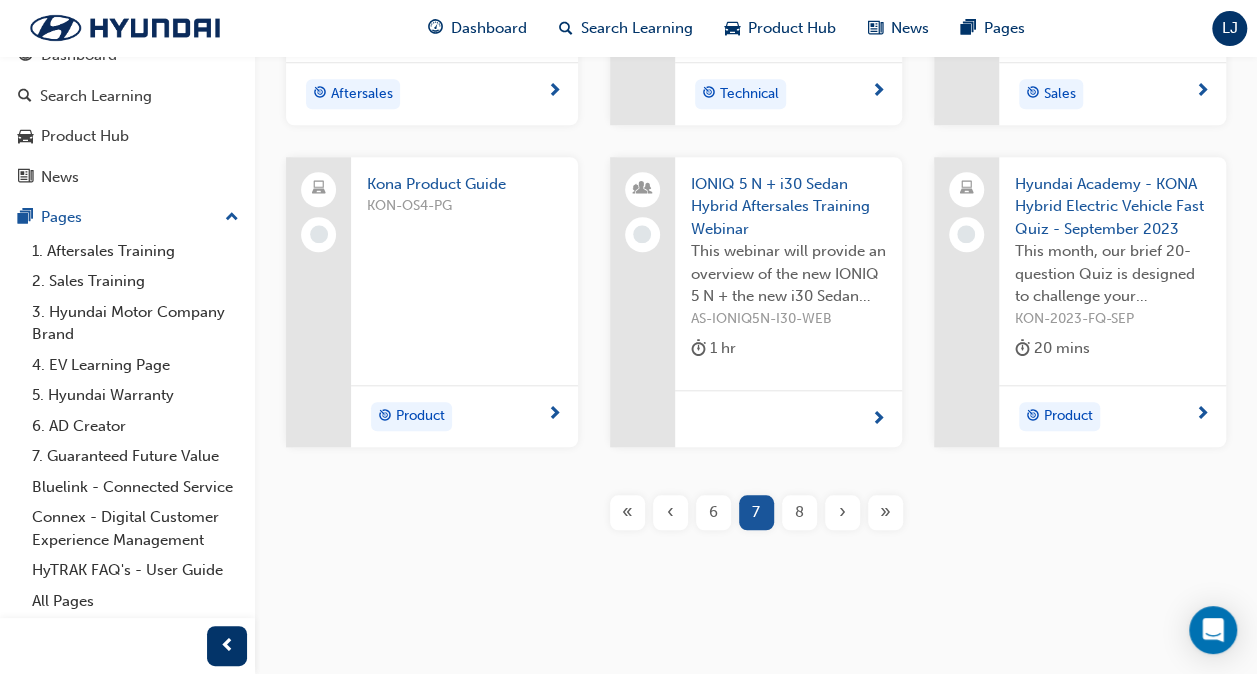 scroll, scrollTop: 821, scrollLeft: 0, axis: vertical 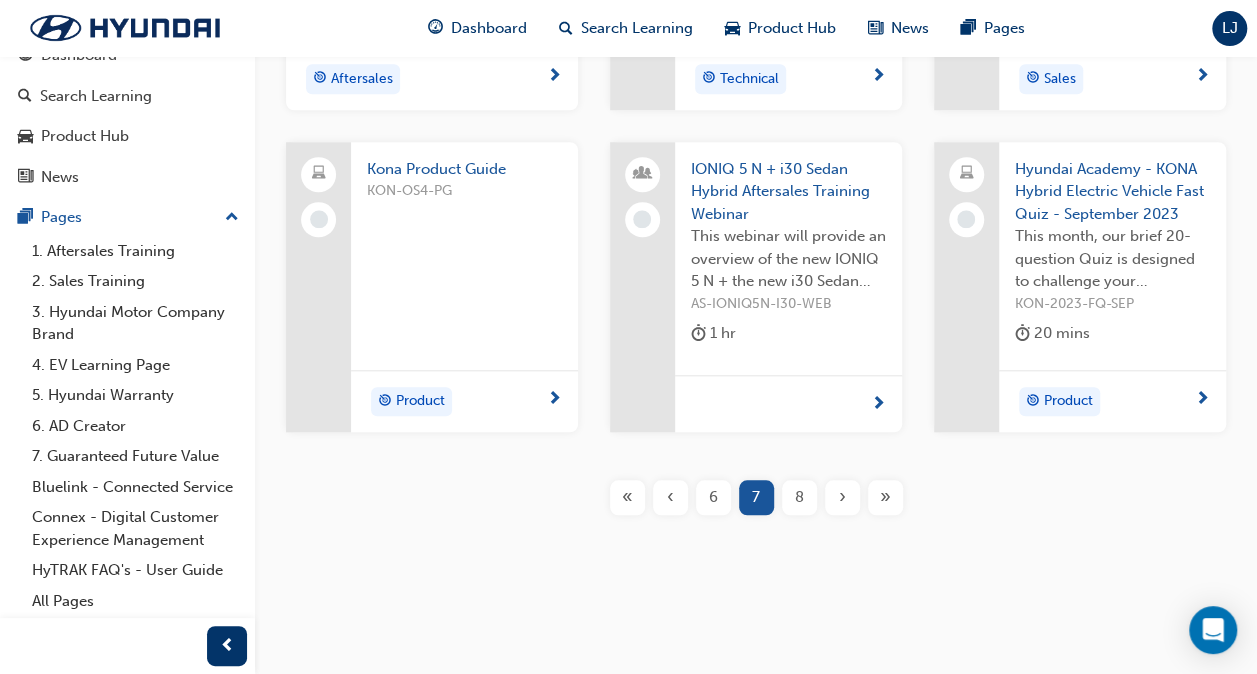 click on "8" at bounding box center [799, 497] 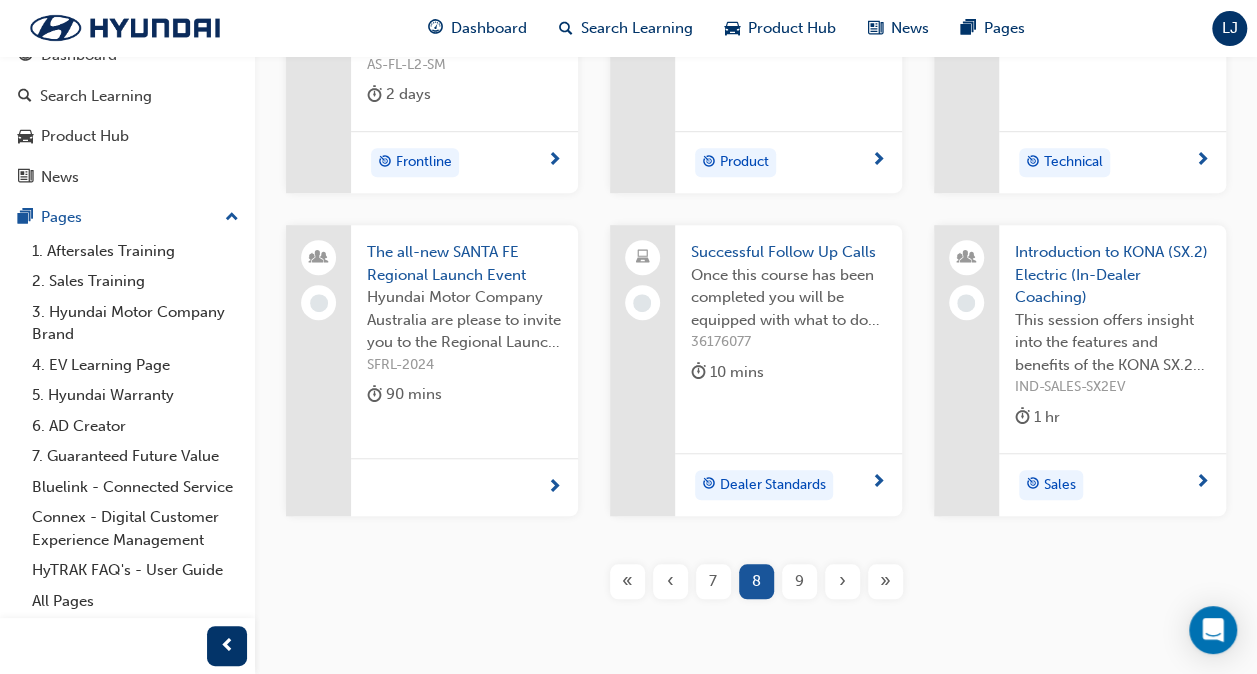 scroll, scrollTop: 644, scrollLeft: 0, axis: vertical 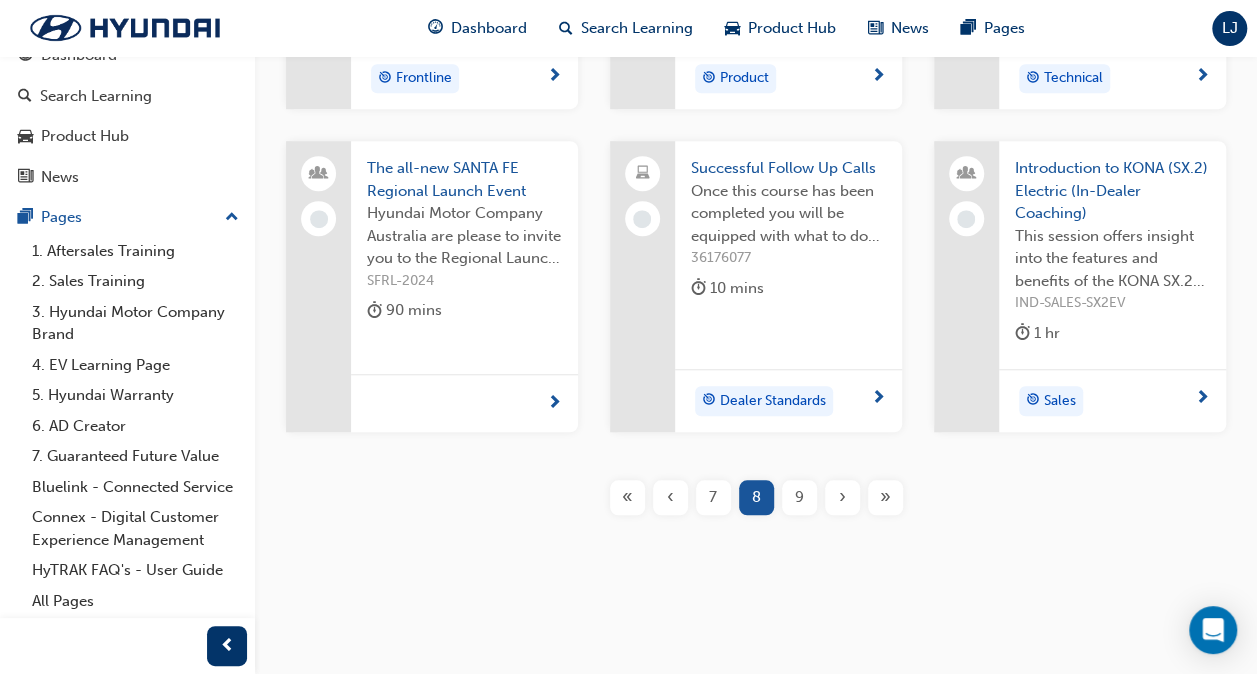 click on "9" at bounding box center (799, 497) 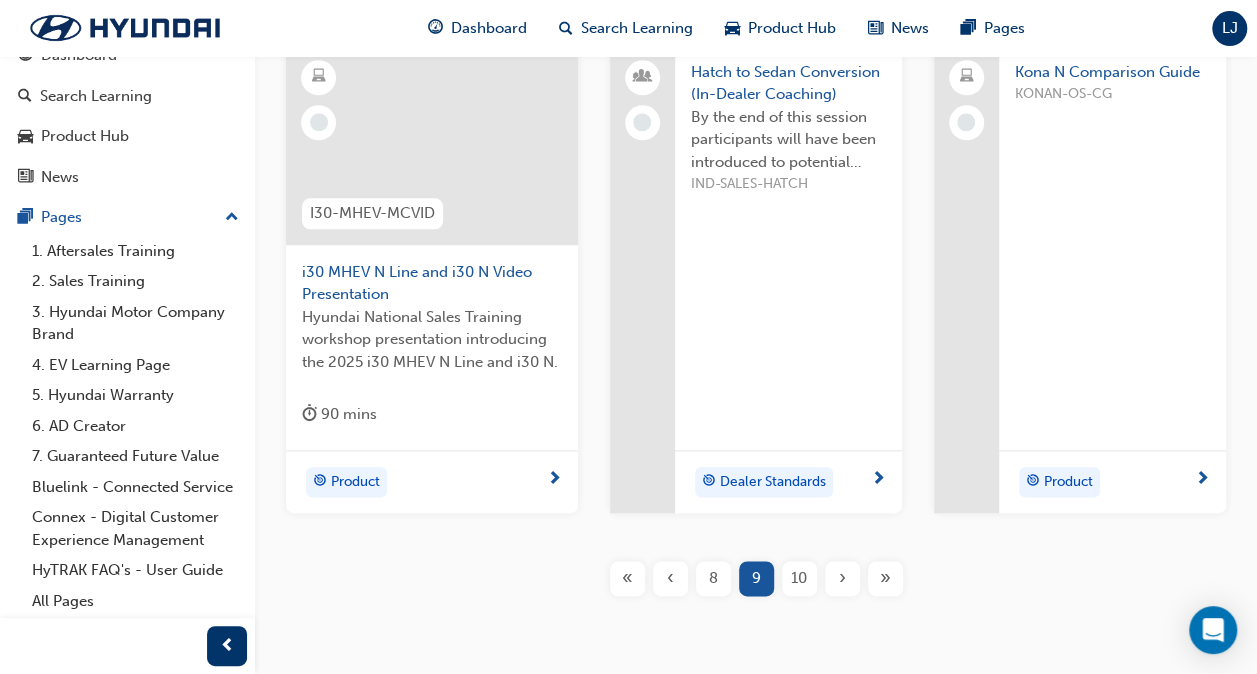 scroll, scrollTop: 924, scrollLeft: 0, axis: vertical 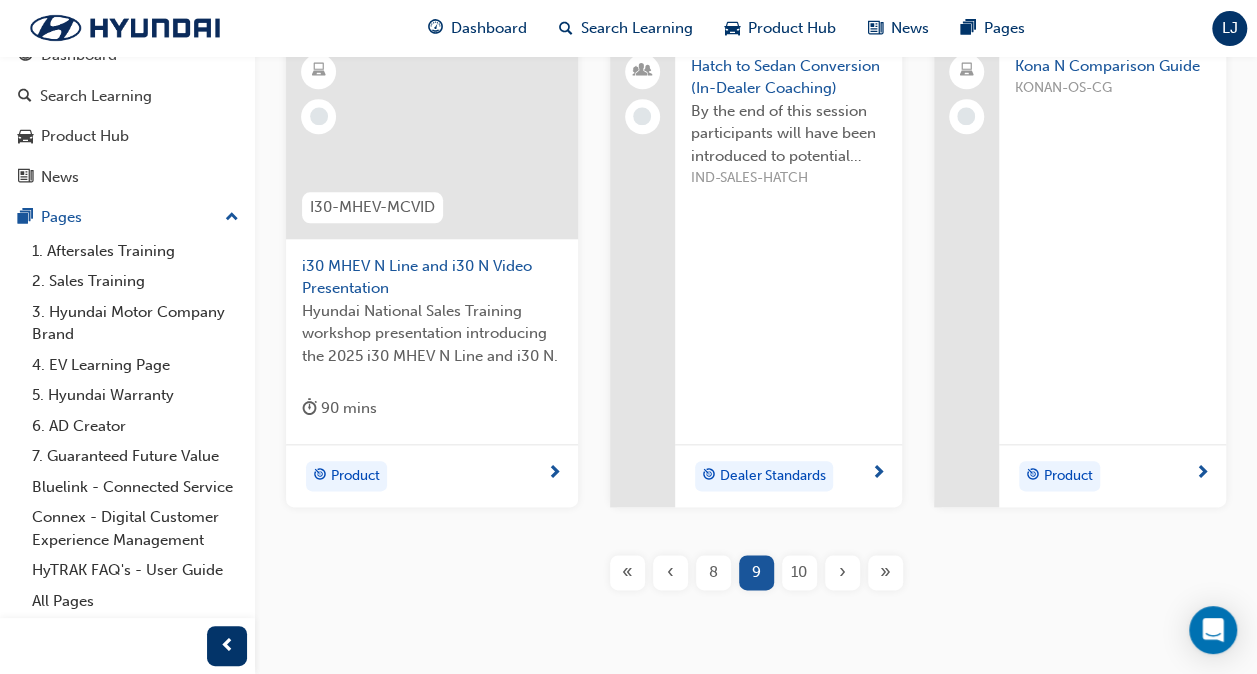 click on "10" at bounding box center [799, 572] 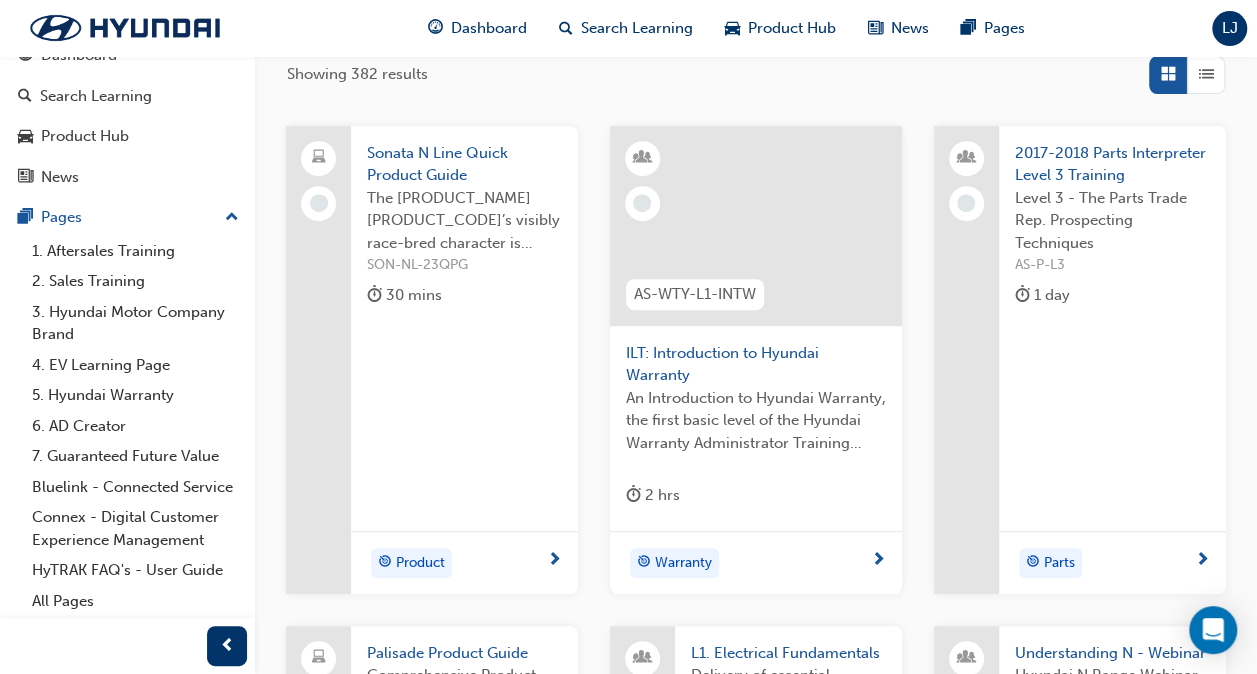scroll, scrollTop: 336, scrollLeft: 0, axis: vertical 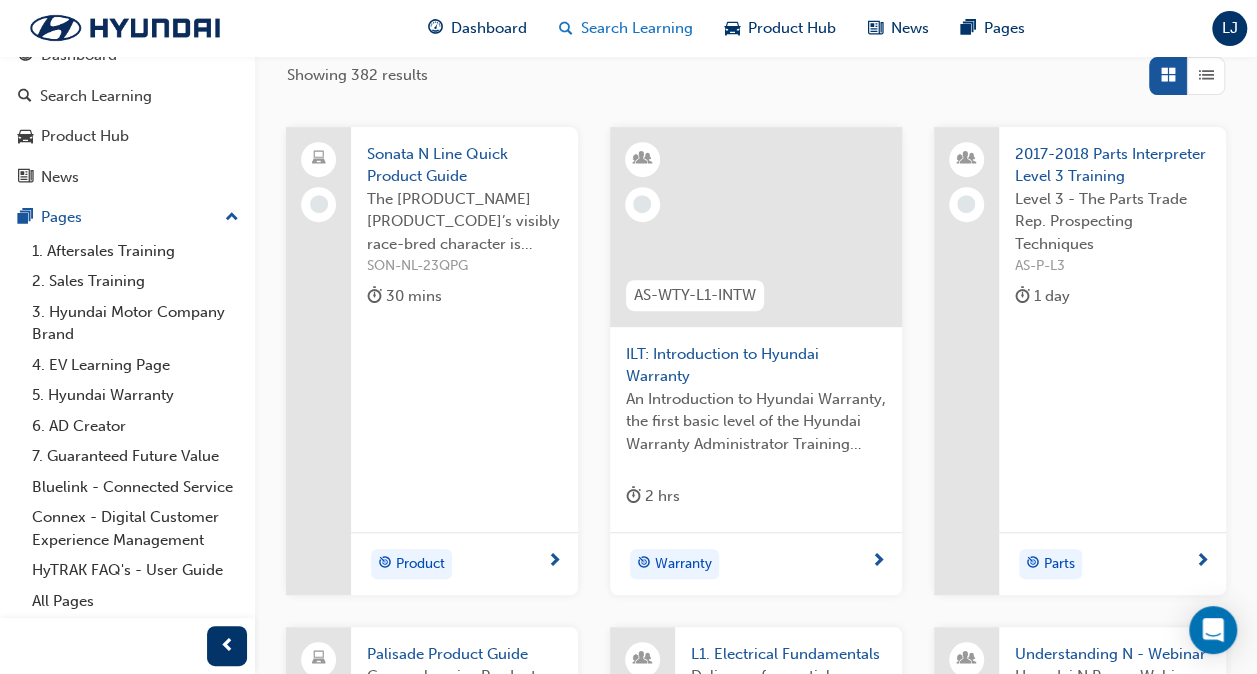 click on "Search Learning" at bounding box center [637, 28] 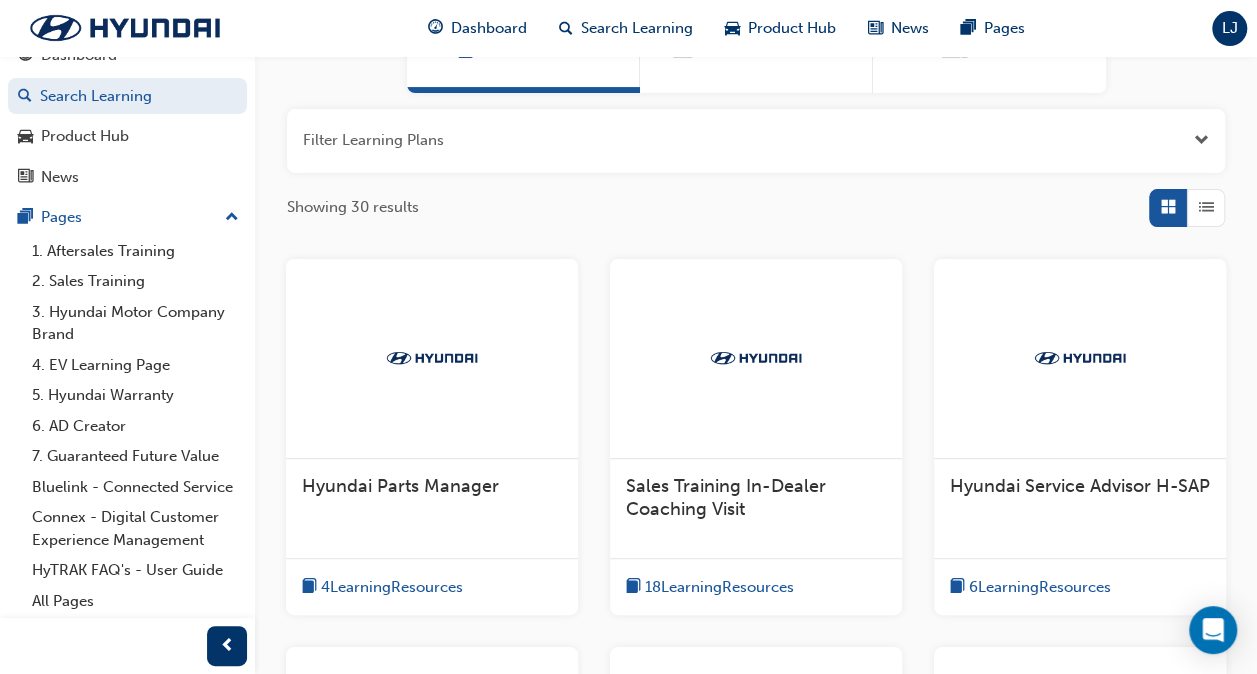 scroll, scrollTop: 40, scrollLeft: 0, axis: vertical 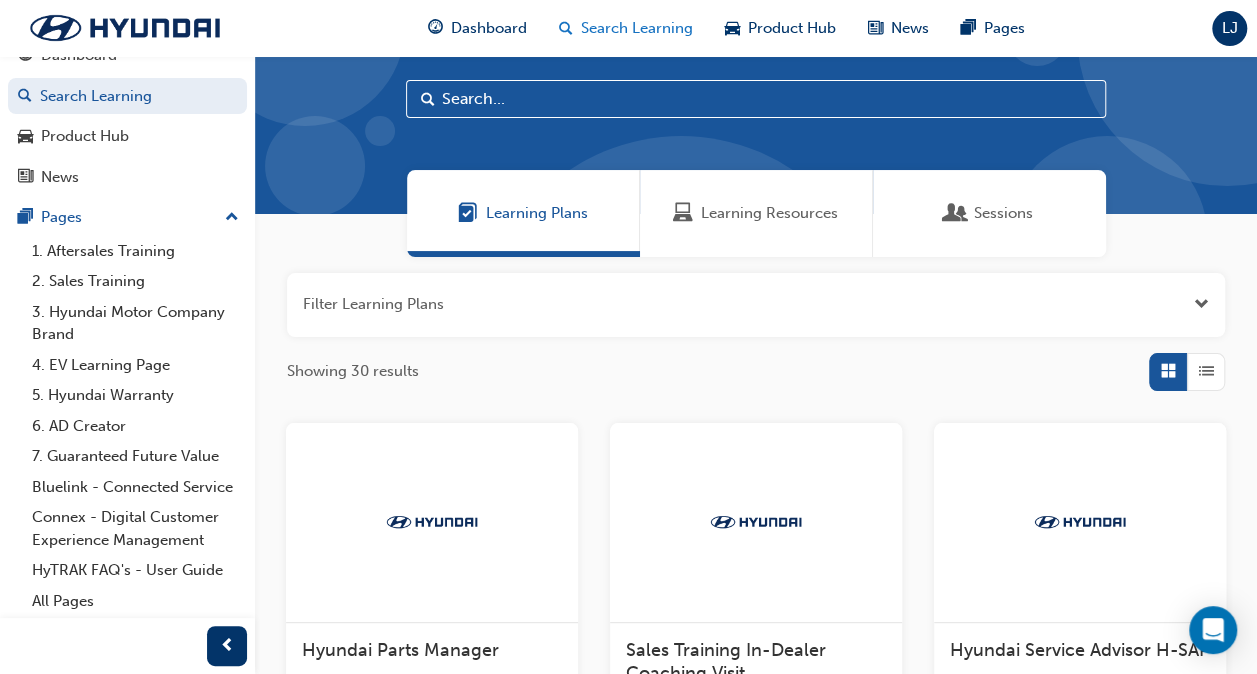 click on "Search Learning" at bounding box center [637, 28] 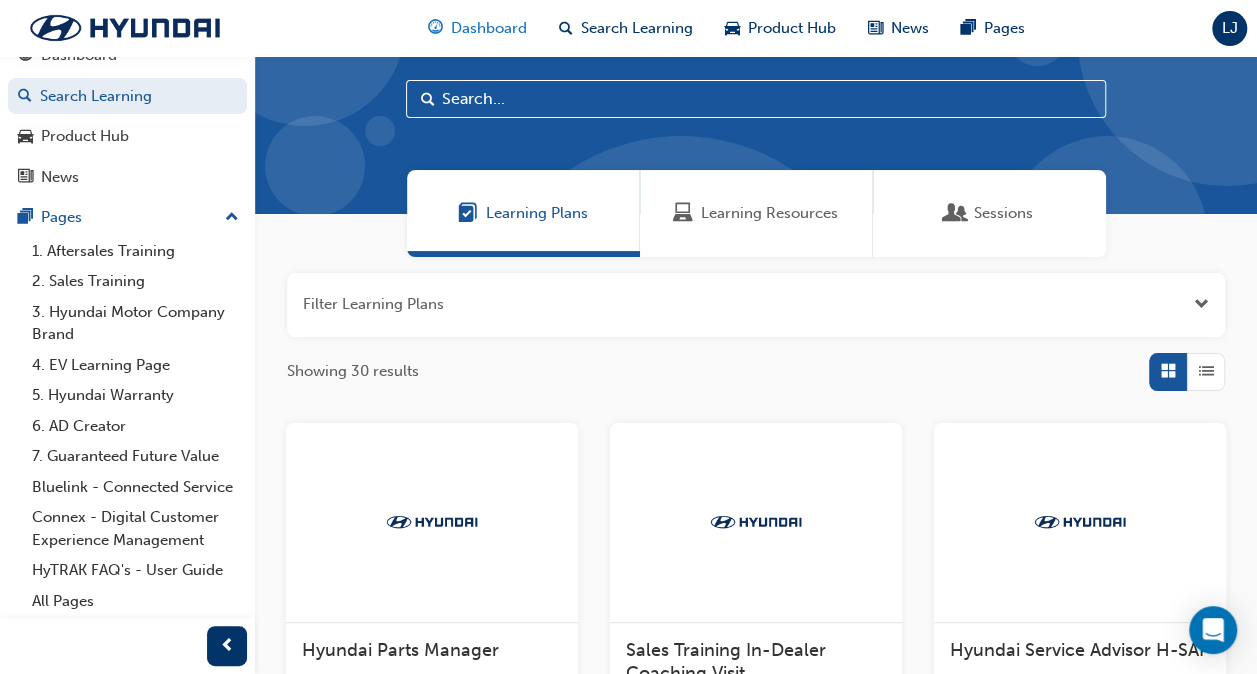click on "Dashboard" at bounding box center [489, 28] 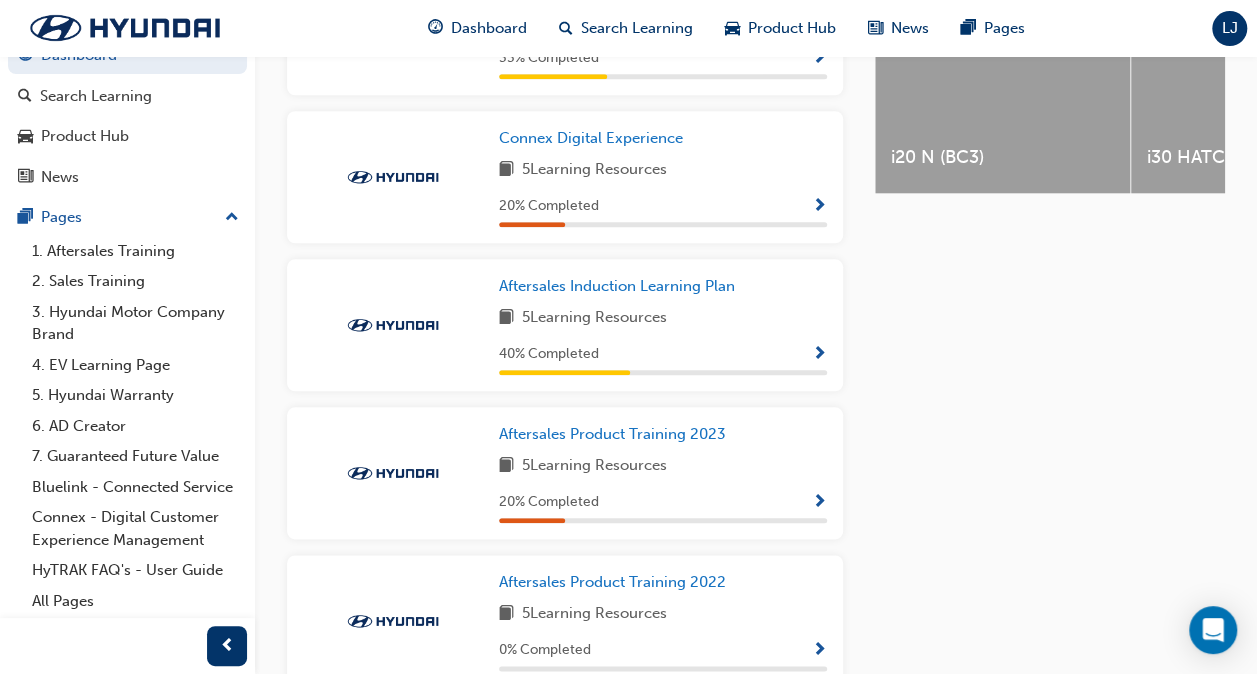 scroll, scrollTop: 876, scrollLeft: 0, axis: vertical 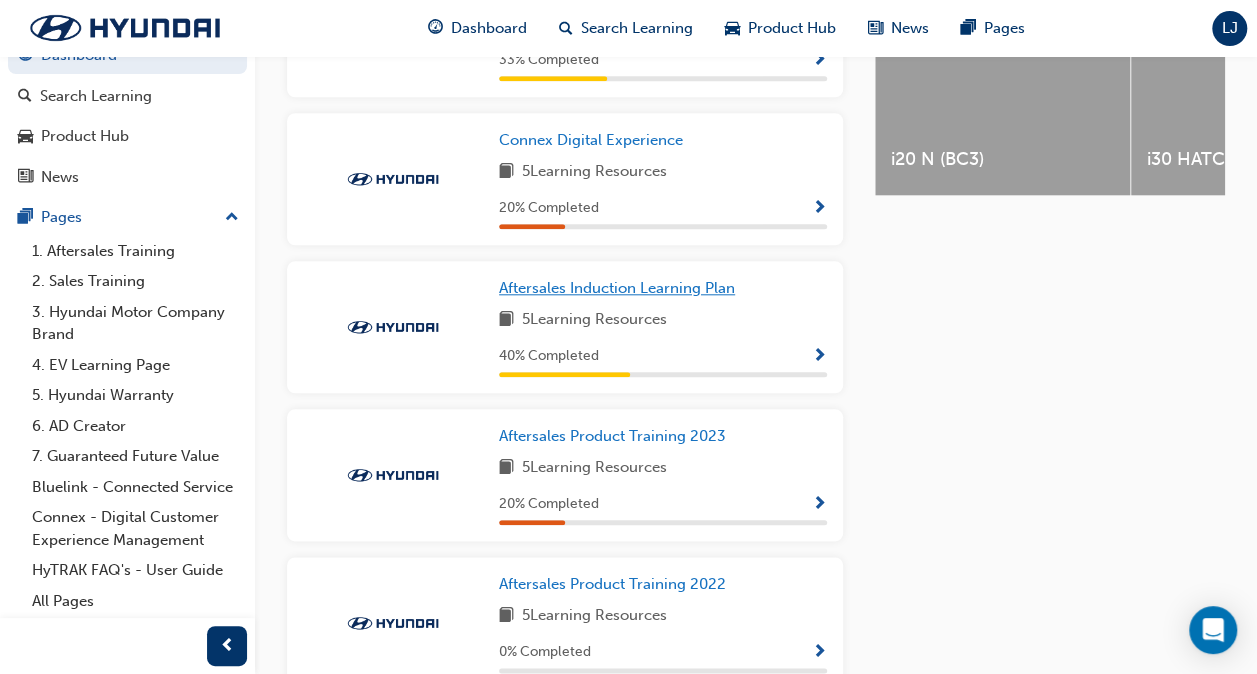 click on "Aftersales Induction Learning Plan" at bounding box center [617, 288] 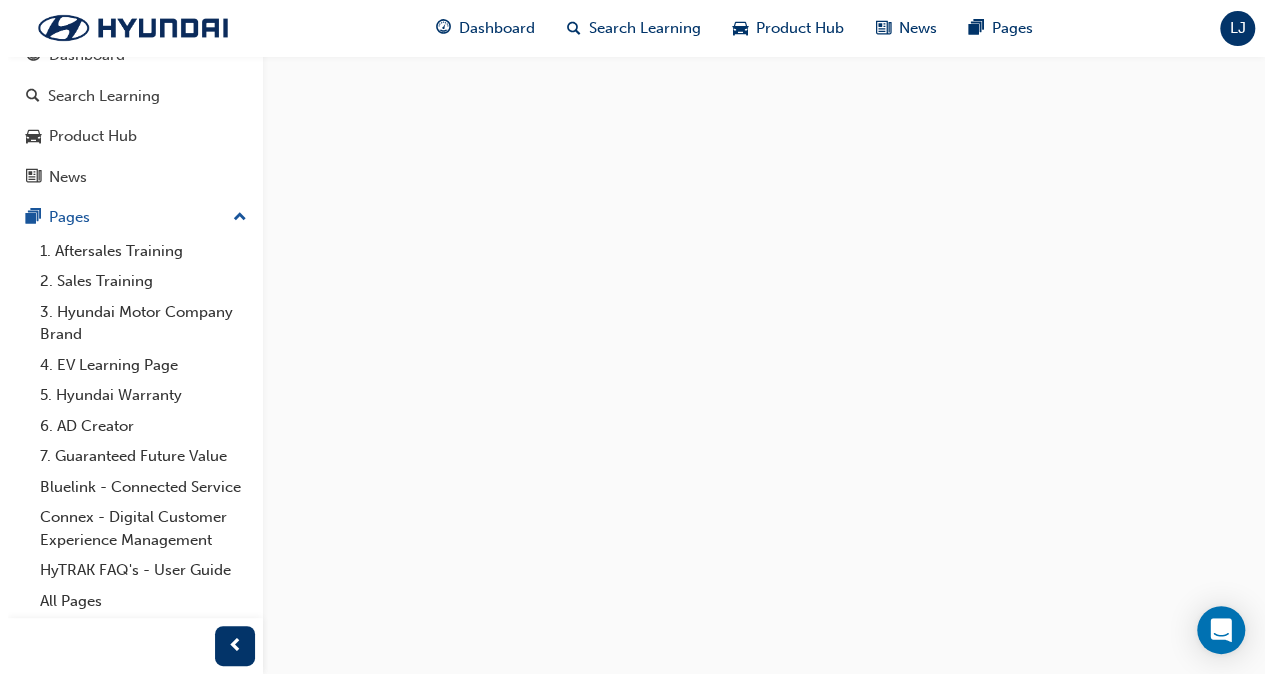 scroll, scrollTop: 0, scrollLeft: 0, axis: both 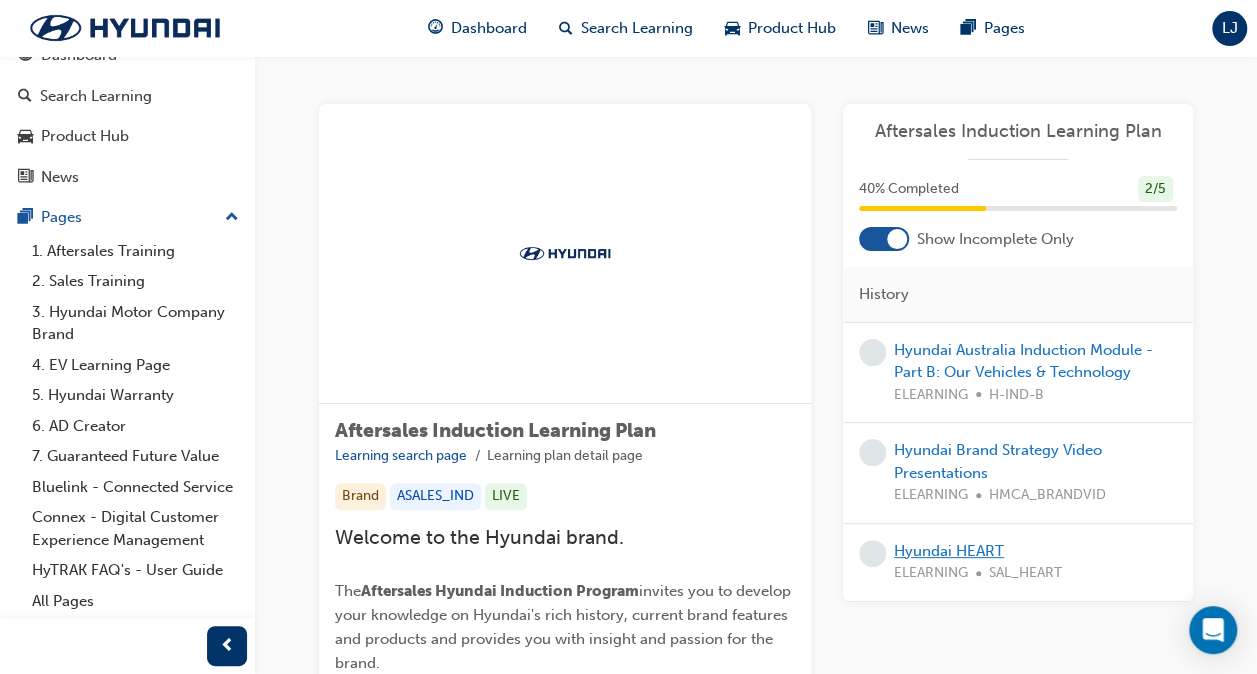 click on "Hyundai HEART" at bounding box center (949, 551) 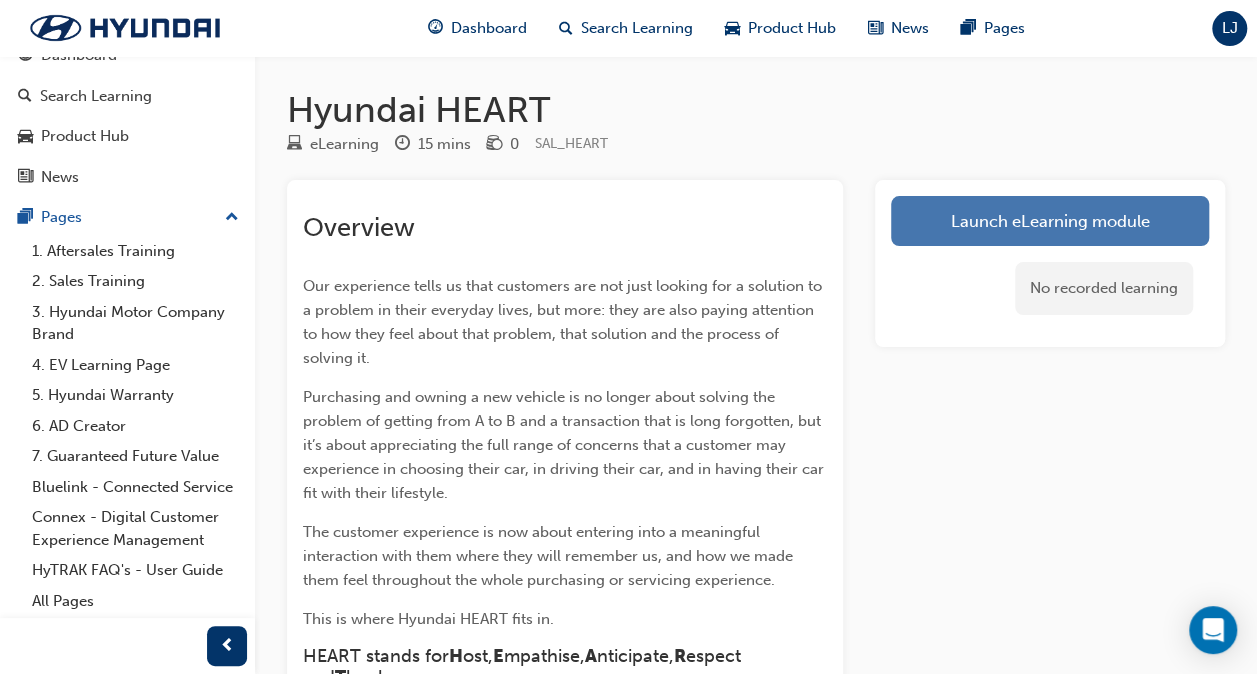 click on "Launch eLearning module" at bounding box center (1050, 221) 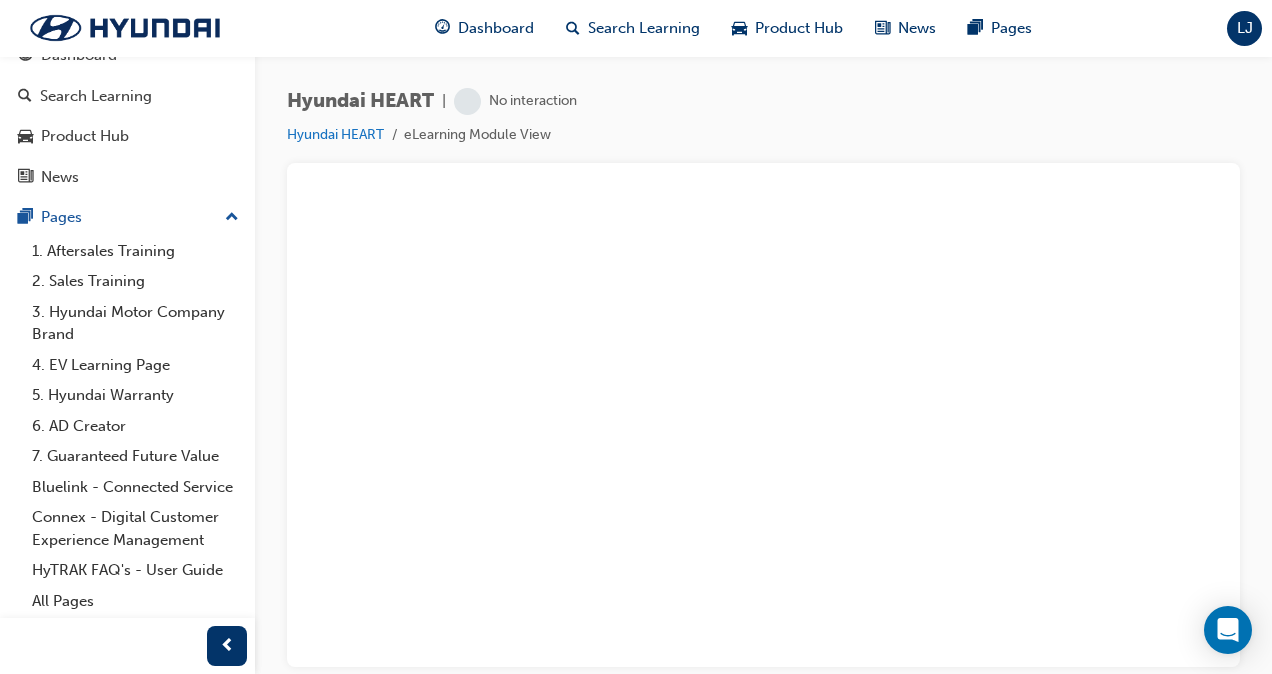 scroll, scrollTop: 0, scrollLeft: 0, axis: both 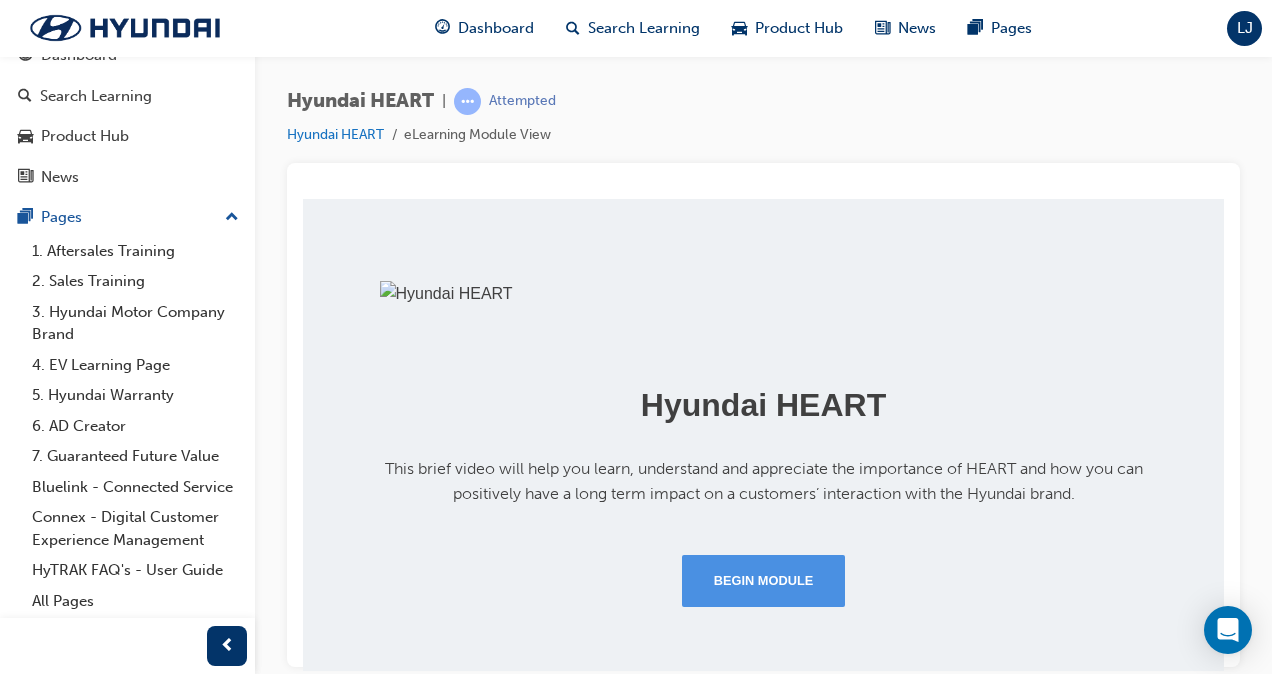 click on "Begin Module" at bounding box center [764, 580] 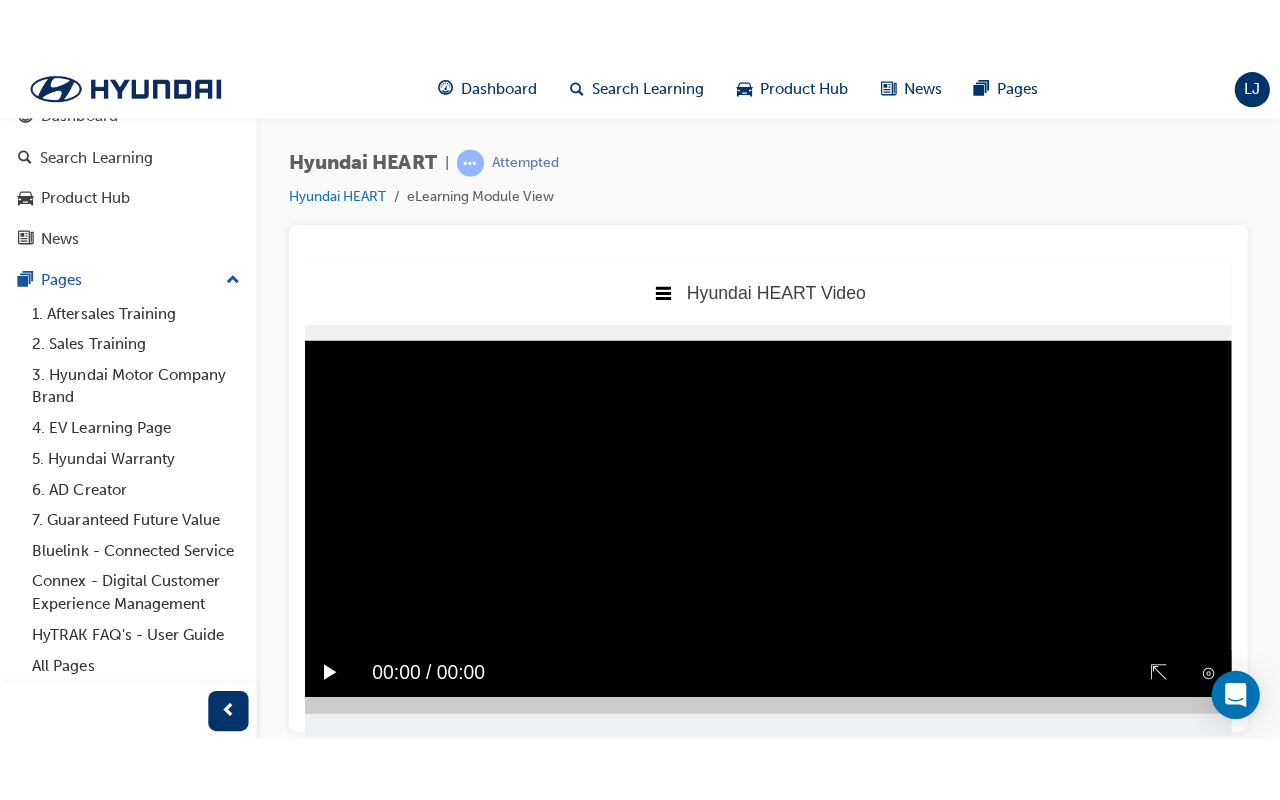 scroll, scrollTop: 0, scrollLeft: 0, axis: both 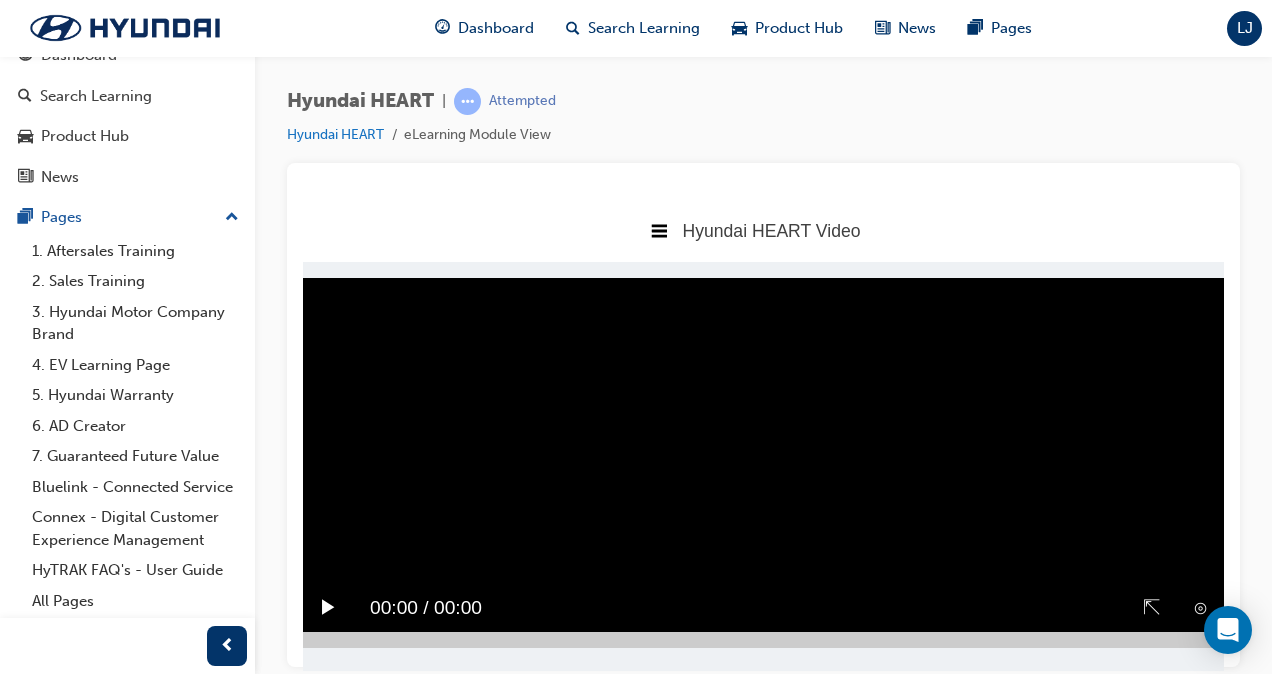click on "⊙ ⇱ ▶︎ 00:00 / 00:00" at bounding box center [763, 615] 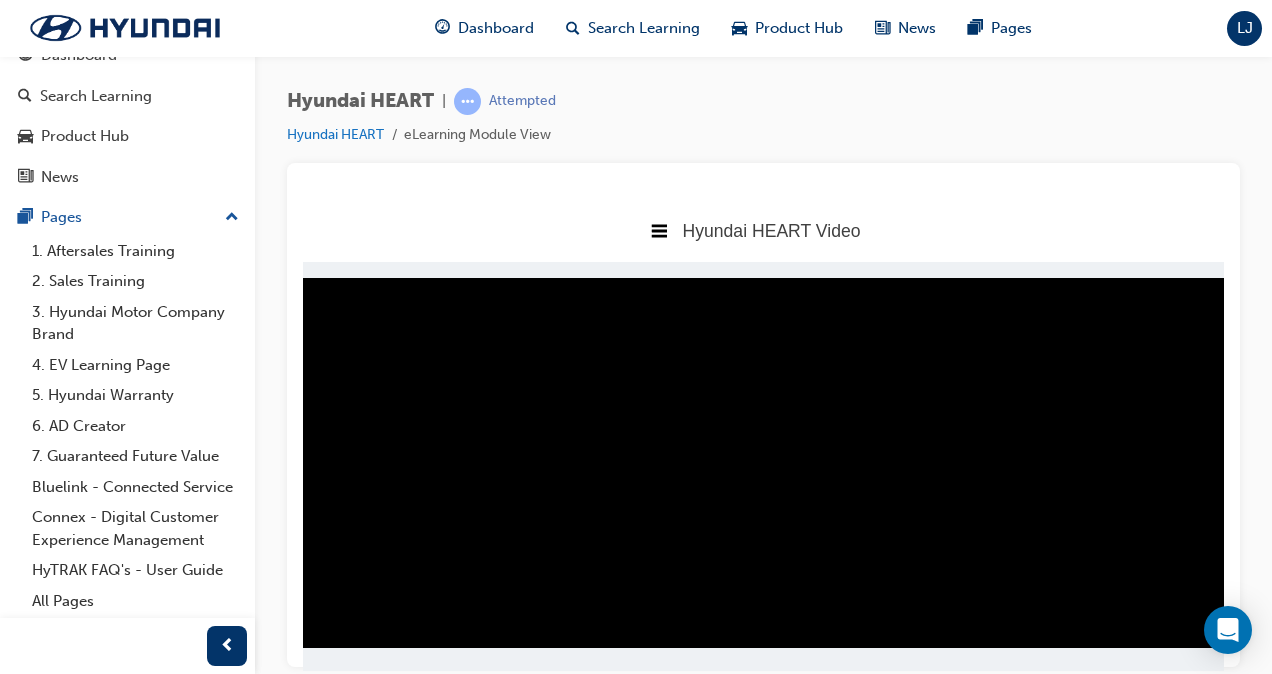 drag, startPoint x: 1246, startPoint y: 466, endPoint x: 1266, endPoint y: 529, distance: 66.09841 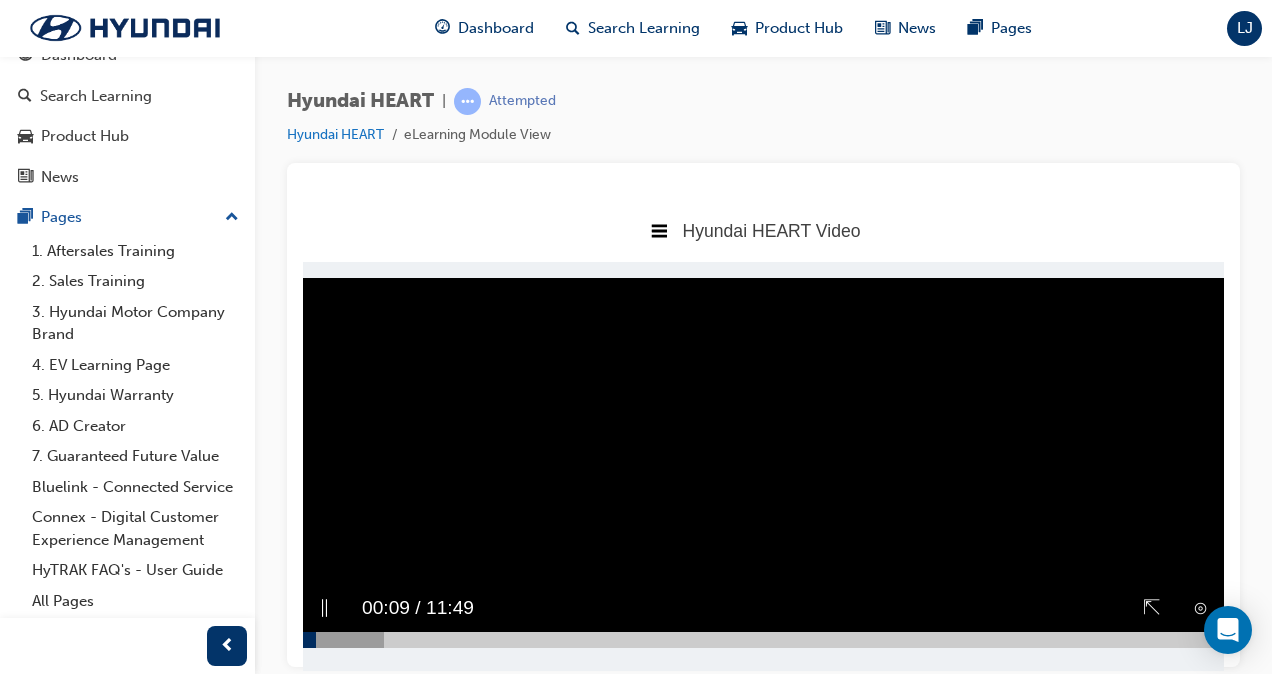 click on "⇱" at bounding box center (1152, 607) 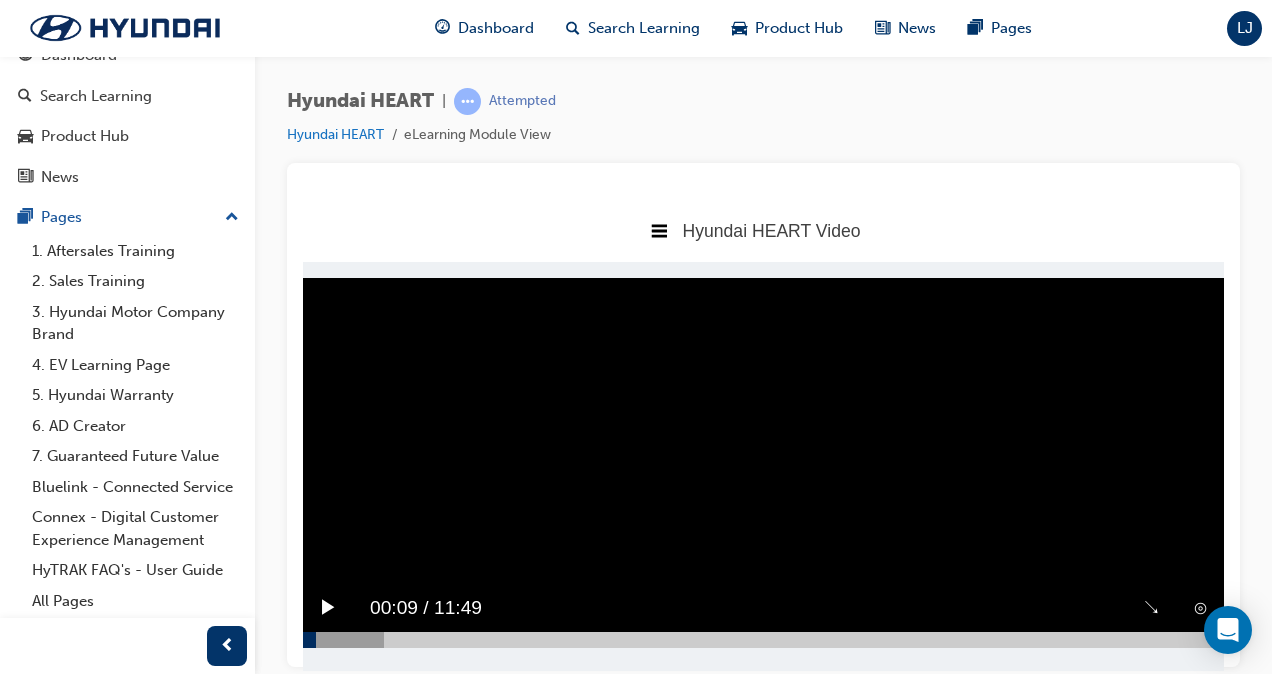 scroll, scrollTop: 0, scrollLeft: 0, axis: both 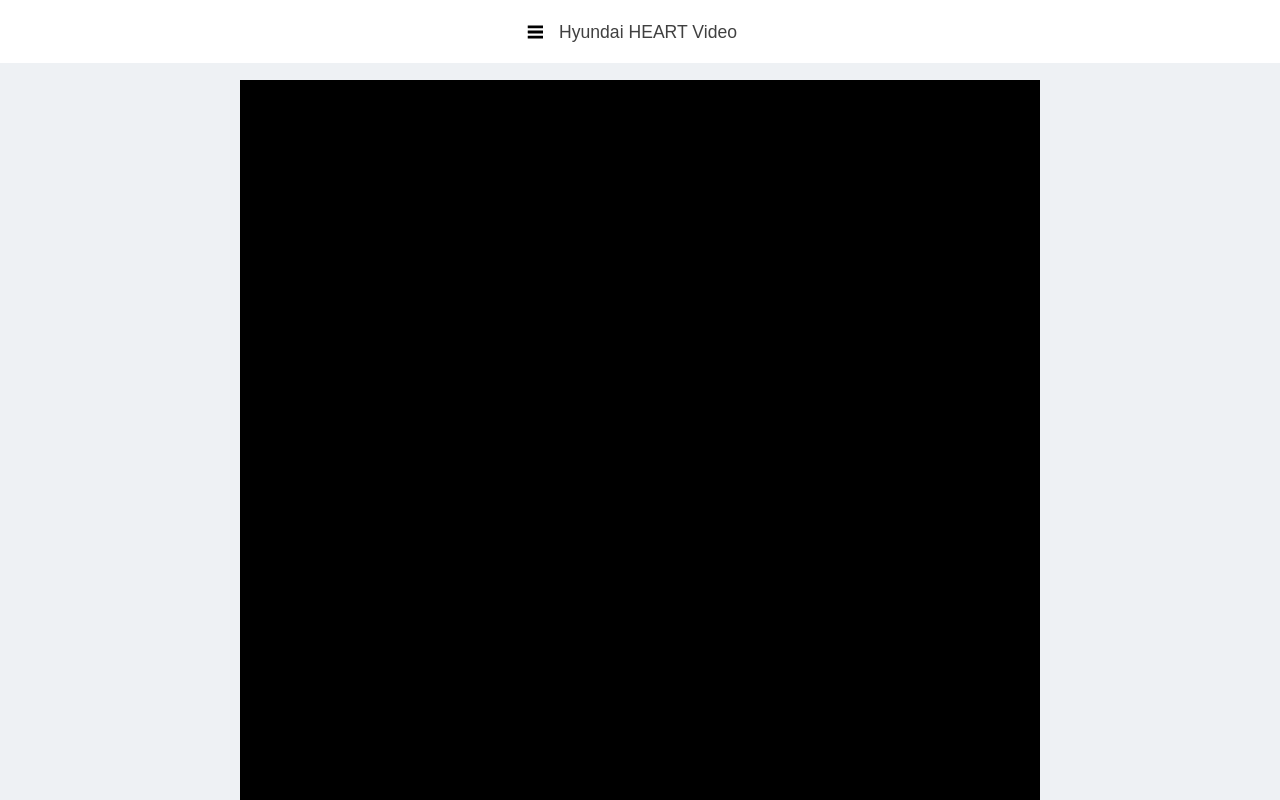 drag, startPoint x: 676, startPoint y: 431, endPoint x: 311, endPoint y: 696, distance: 451.05432 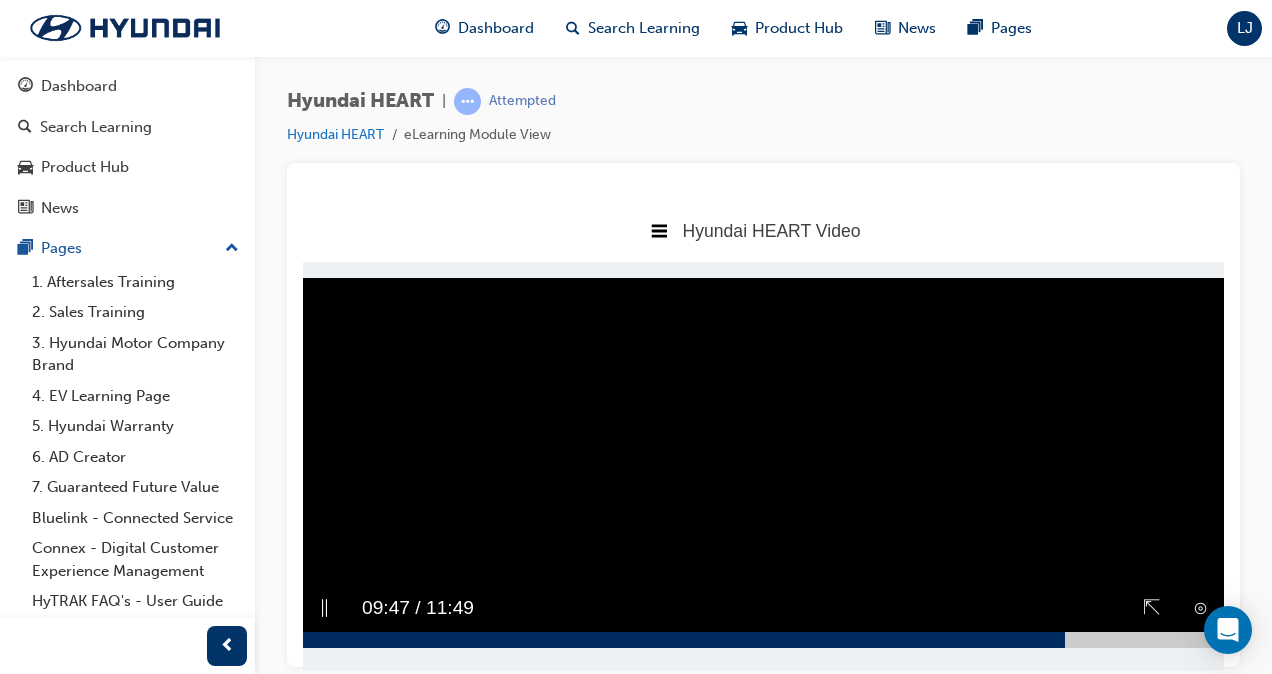 click on "Sorry, your browser does not support embedded videos.  Download Instead" at bounding box center [763, 454] 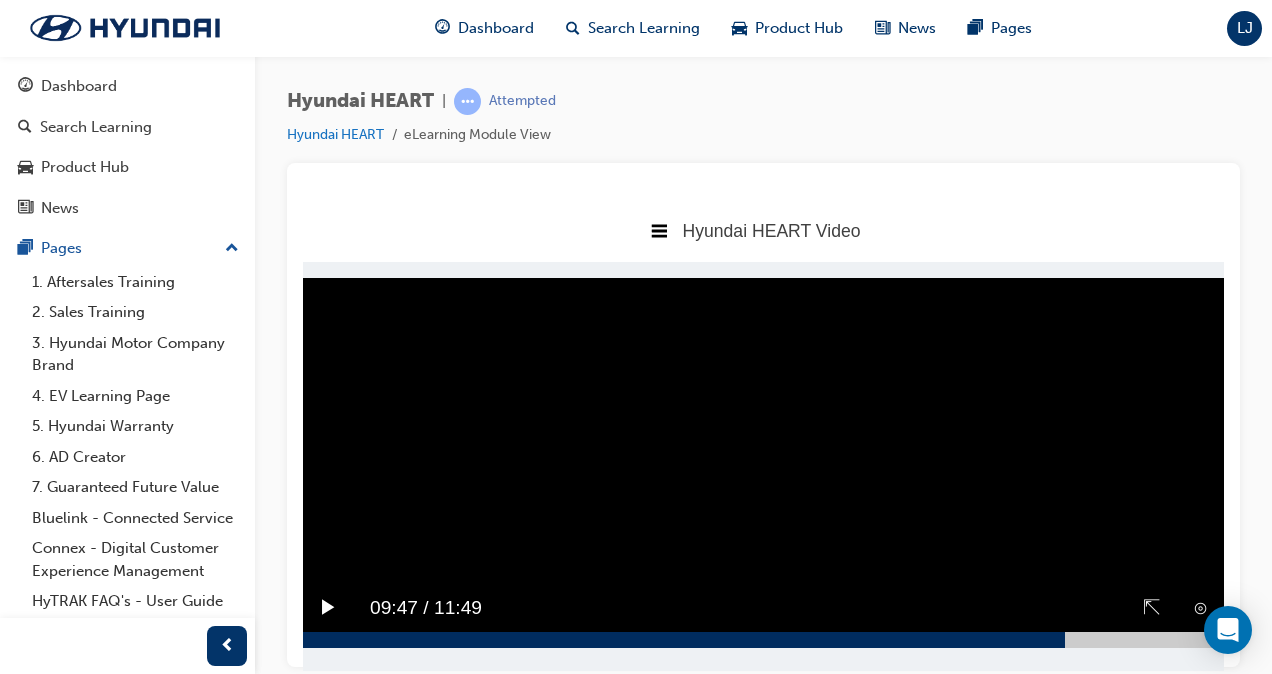 click on "Sorry, your browser does not support embedded videos.  Download Instead" at bounding box center [763, 454] 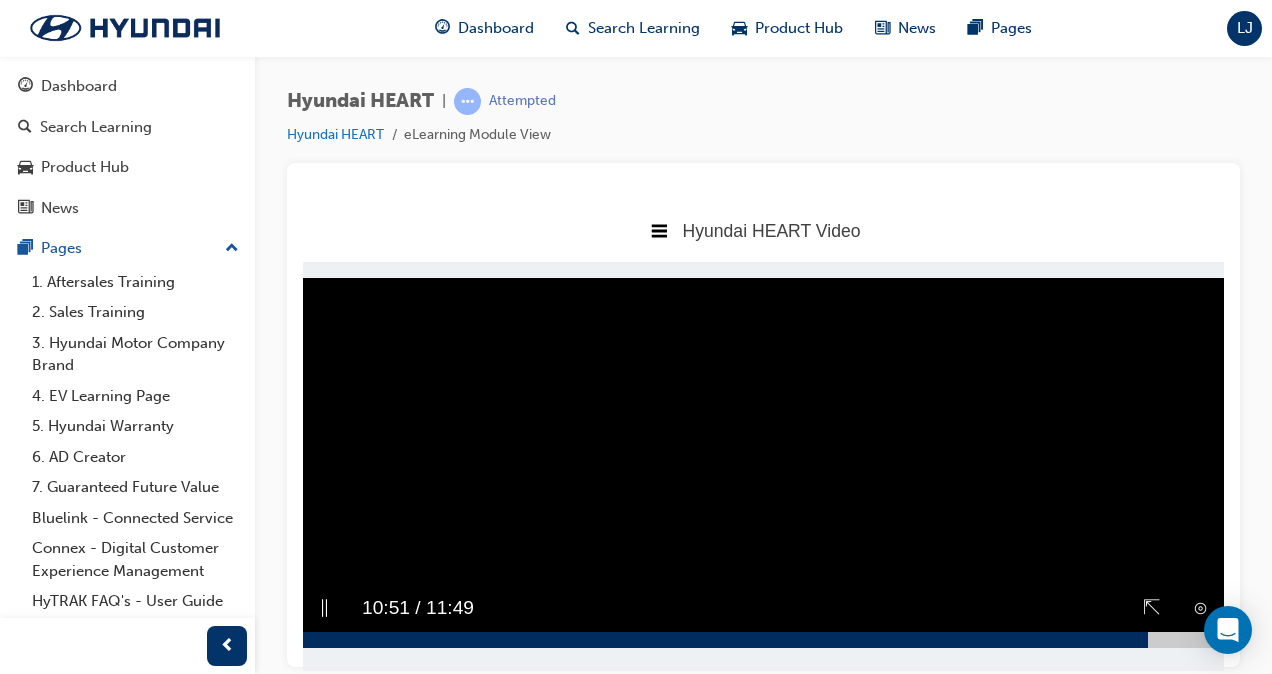click at bounding box center [763, 639] 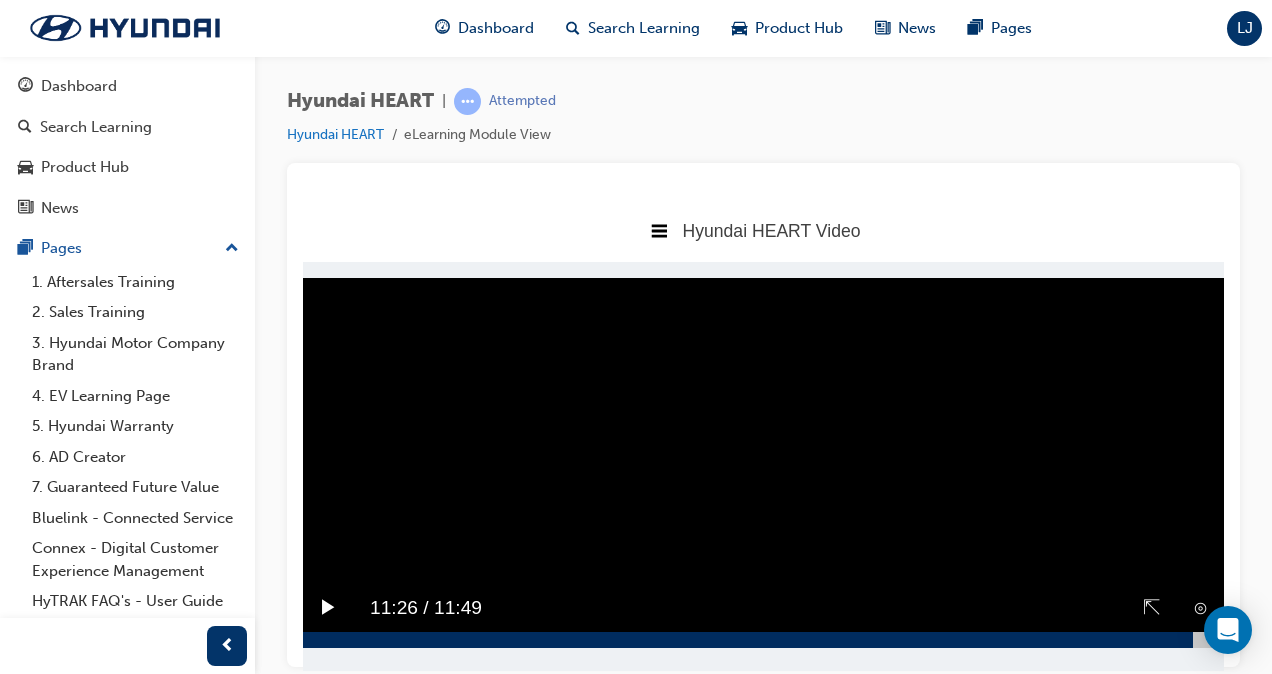 click at bounding box center [763, 639] 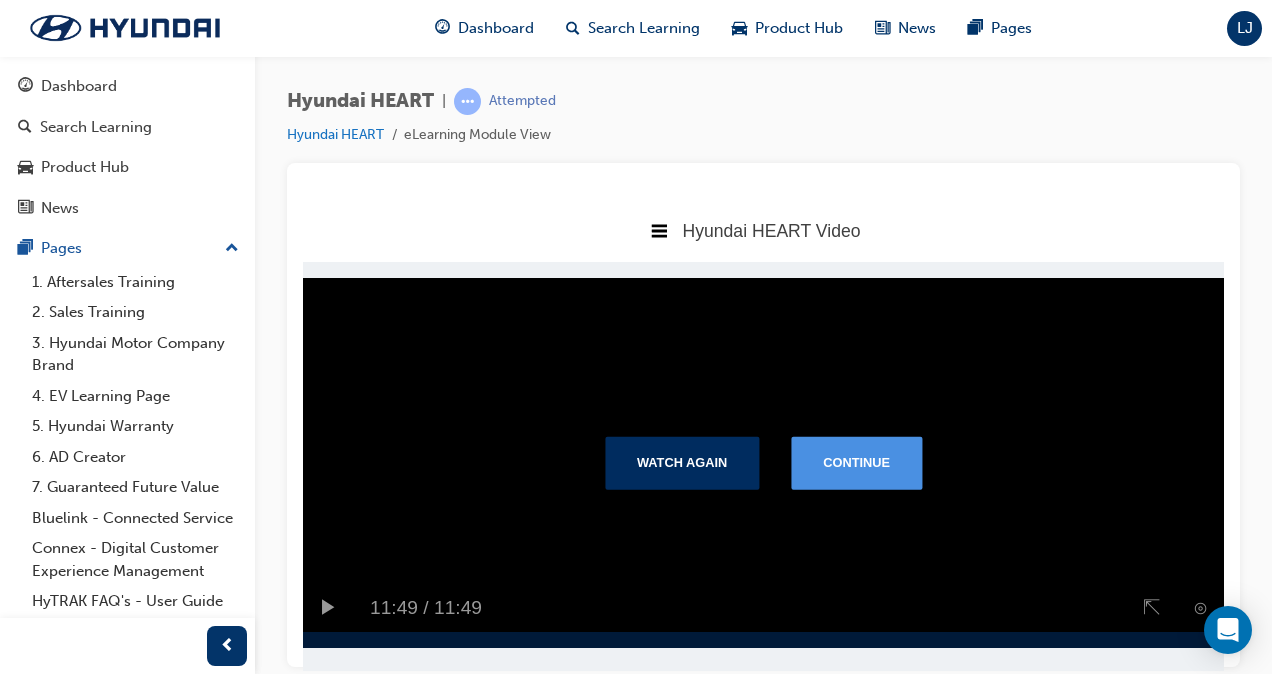 click on "Continue" at bounding box center [856, 462] 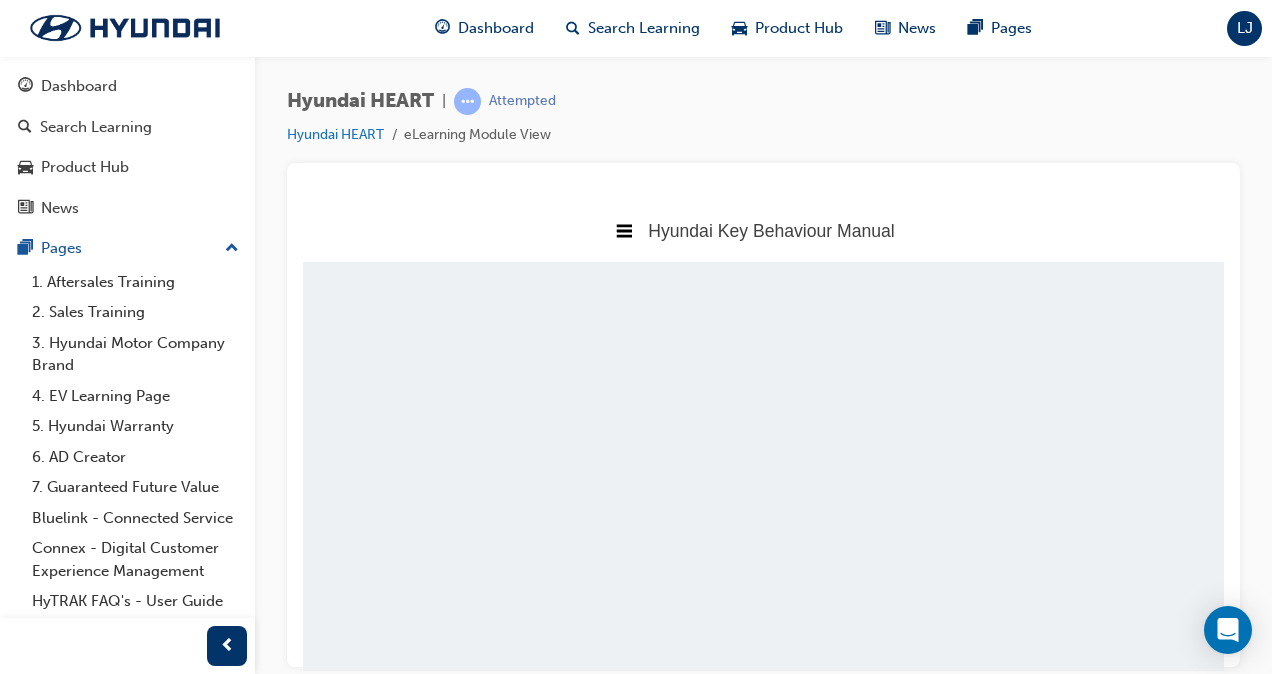 scroll, scrollTop: 10, scrollLeft: 10, axis: both 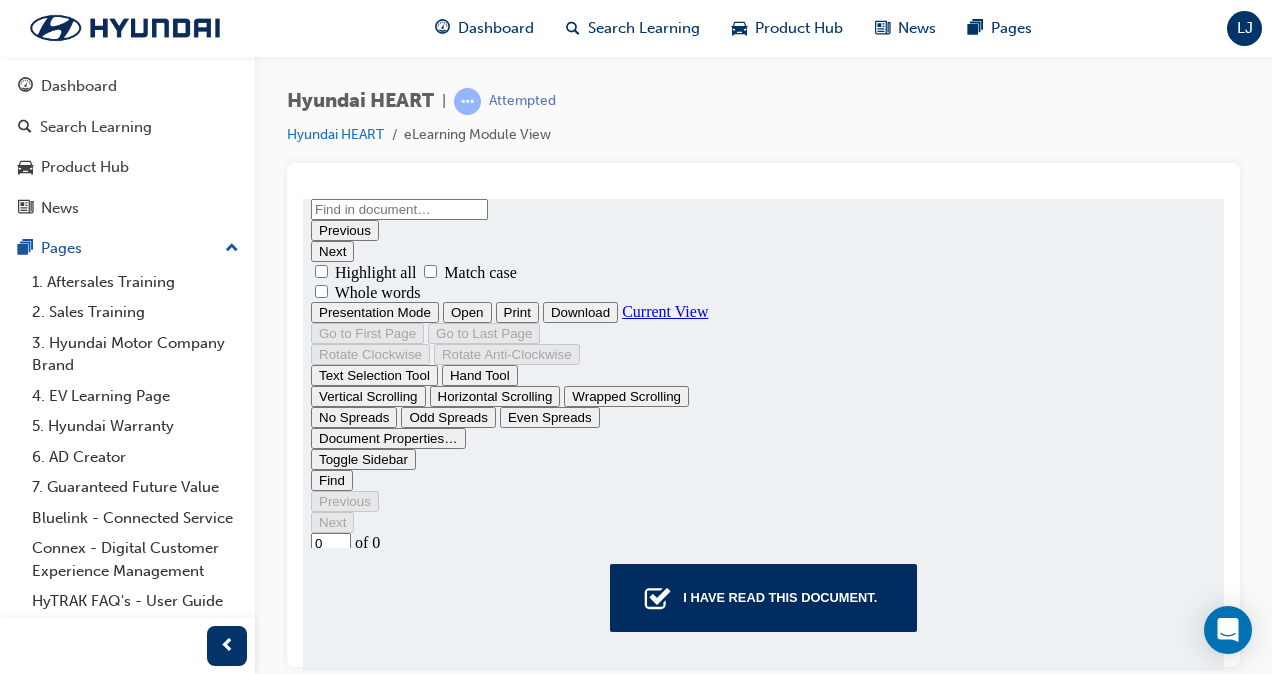 type on "1" 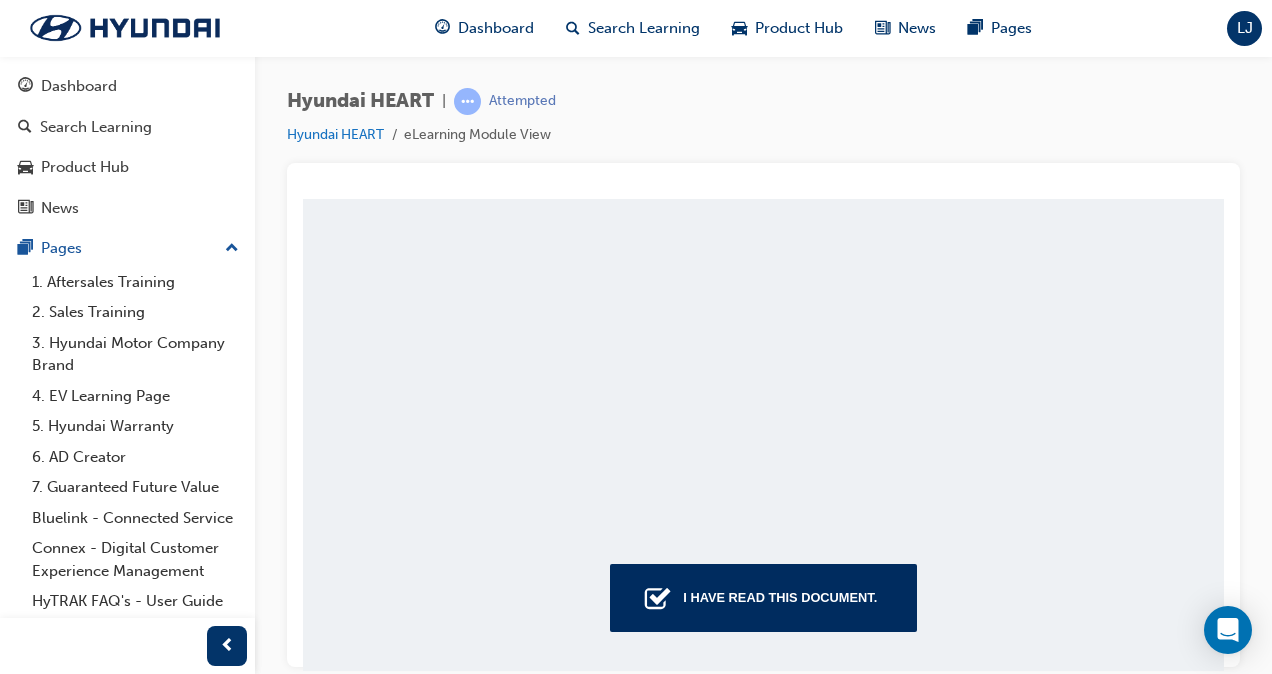scroll, scrollTop: 10, scrollLeft: 0, axis: vertical 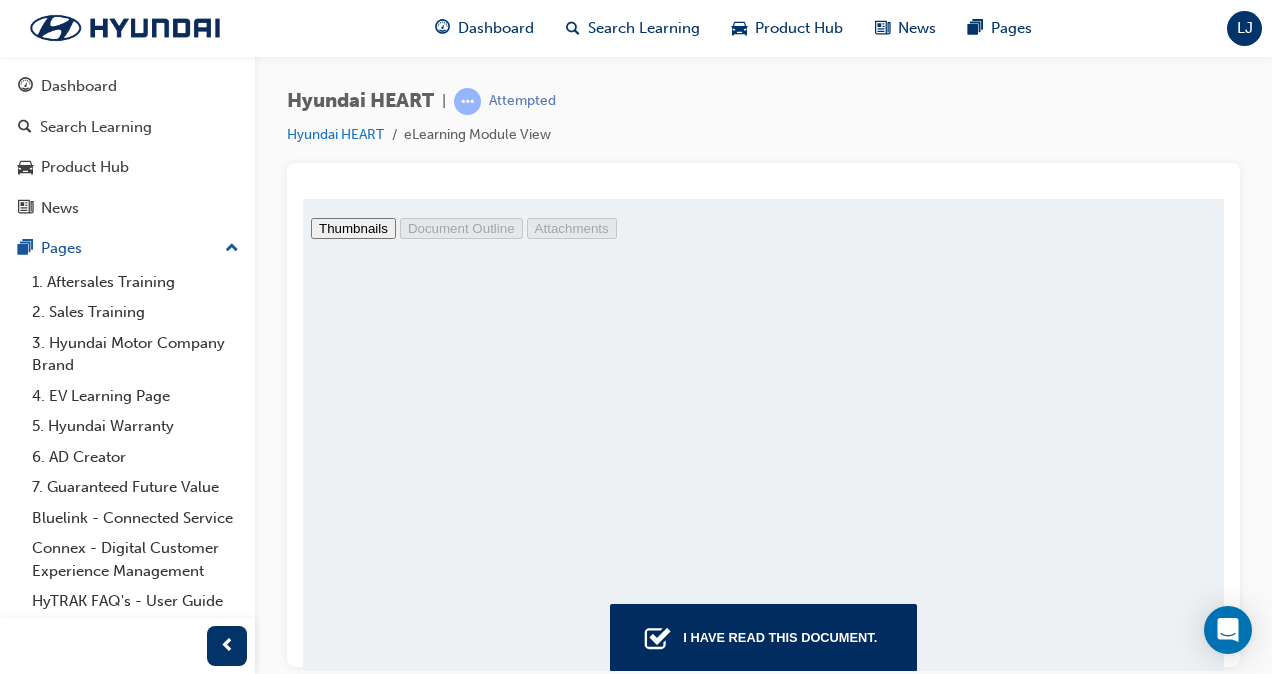 click on "1 Manual HYUNDAI KEY  BEHAVIORS" at bounding box center [744, 7308] 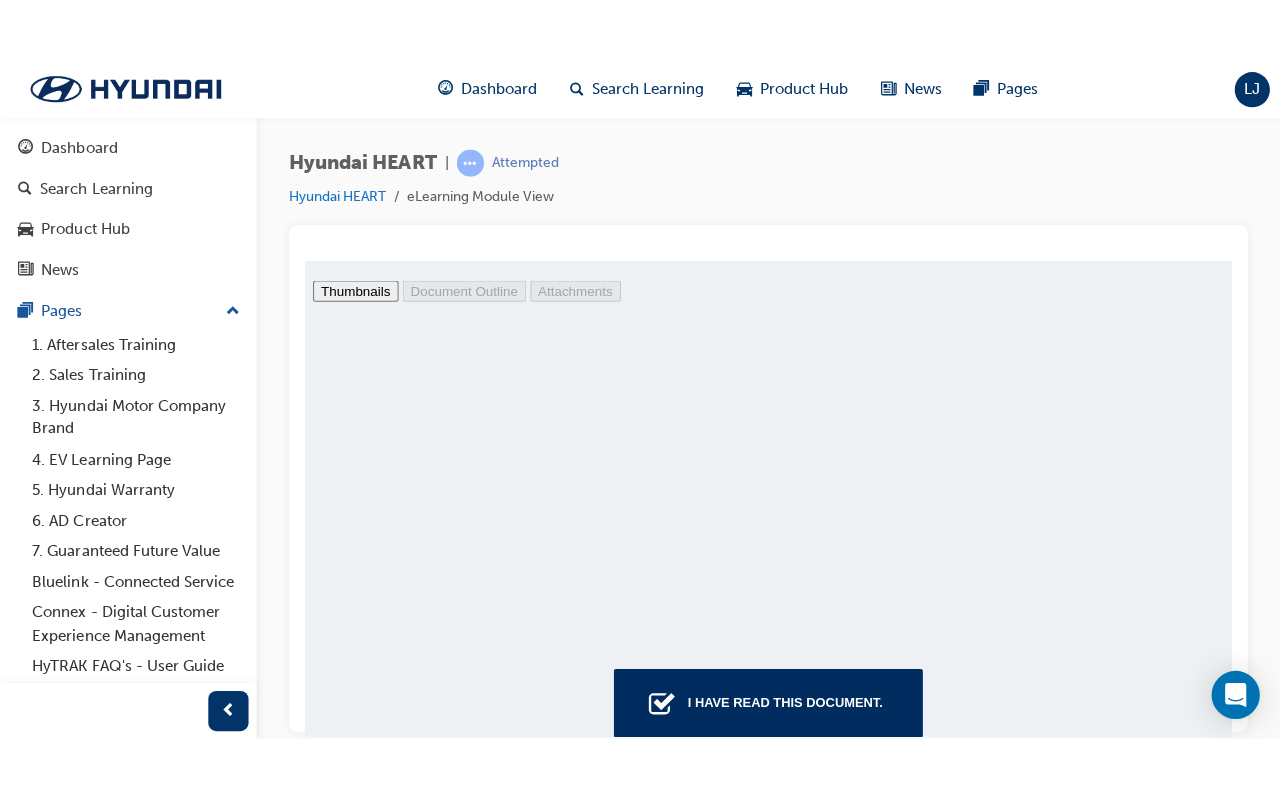 scroll, scrollTop: 170, scrollLeft: 0, axis: vertical 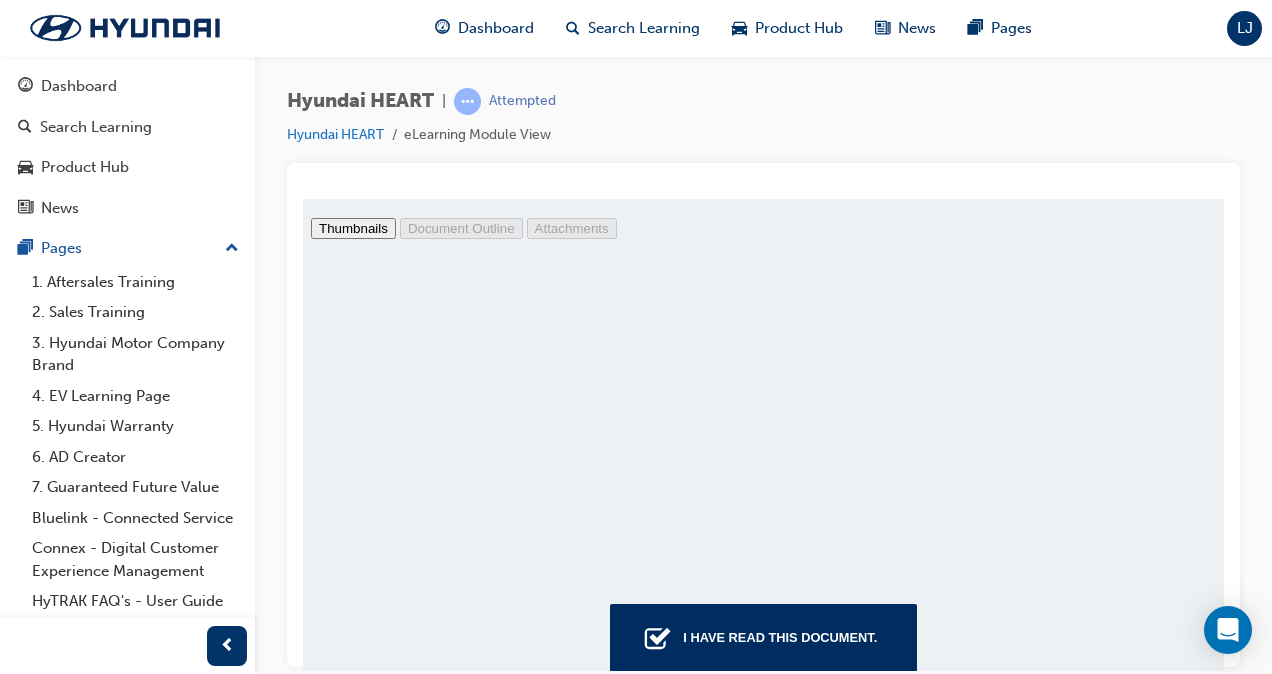 click on "1 Manual HYUNDAI KEY  BEHAVIORS" at bounding box center (744, 7308) 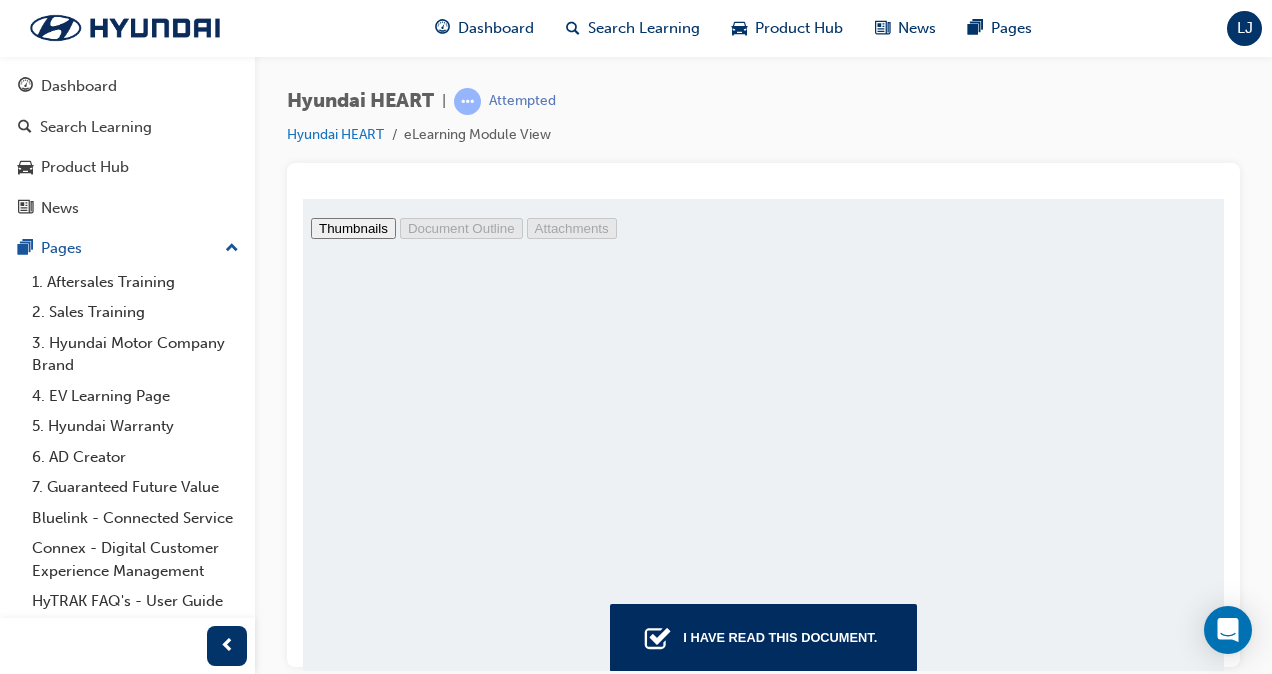 click on "Presentation Mode" at bounding box center [375, 5363] 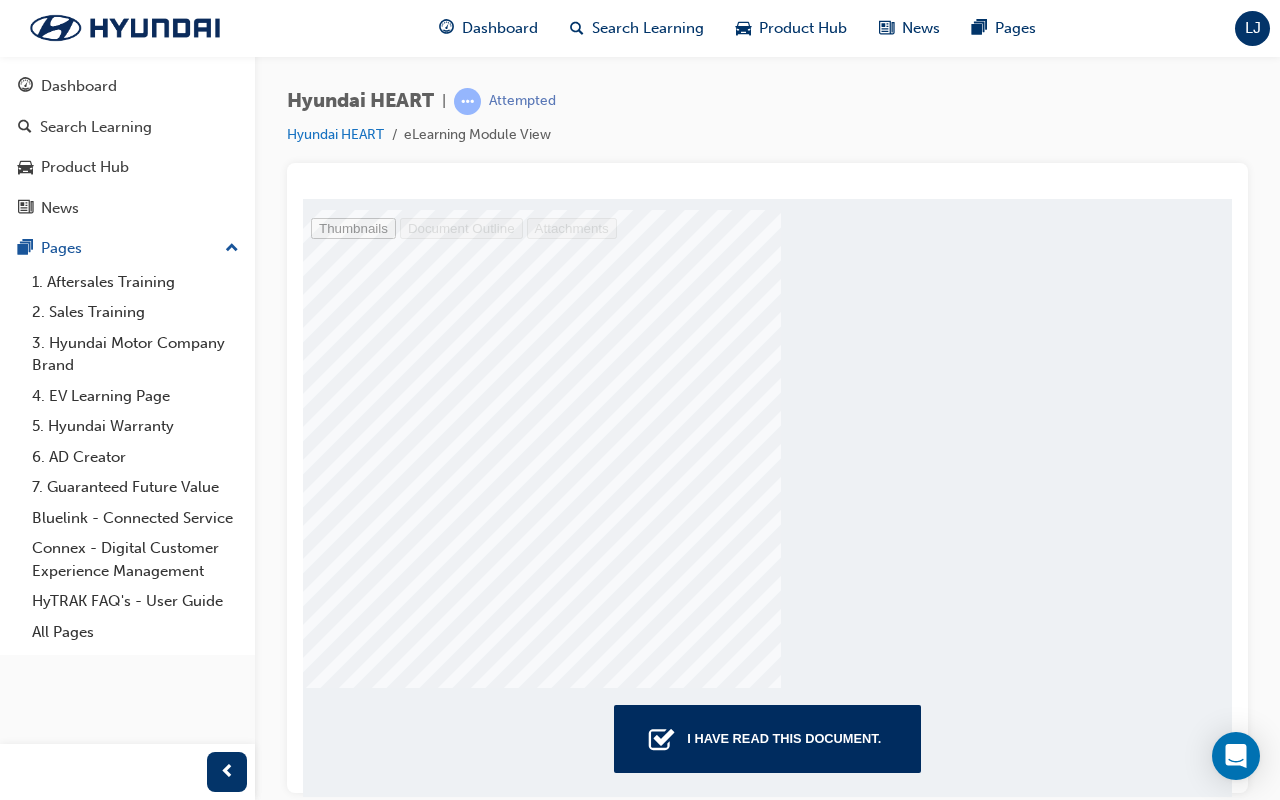 scroll, scrollTop: 1, scrollLeft: 0, axis: vertical 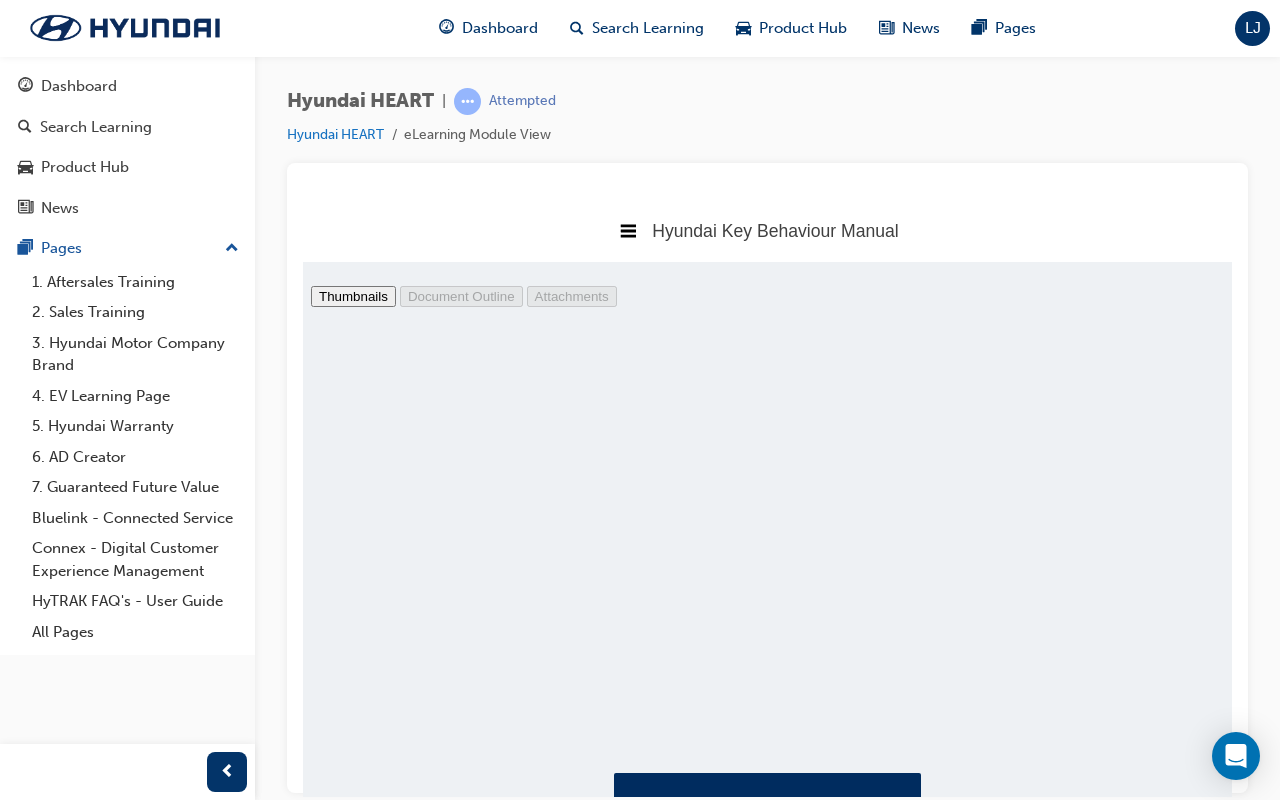type on "34" 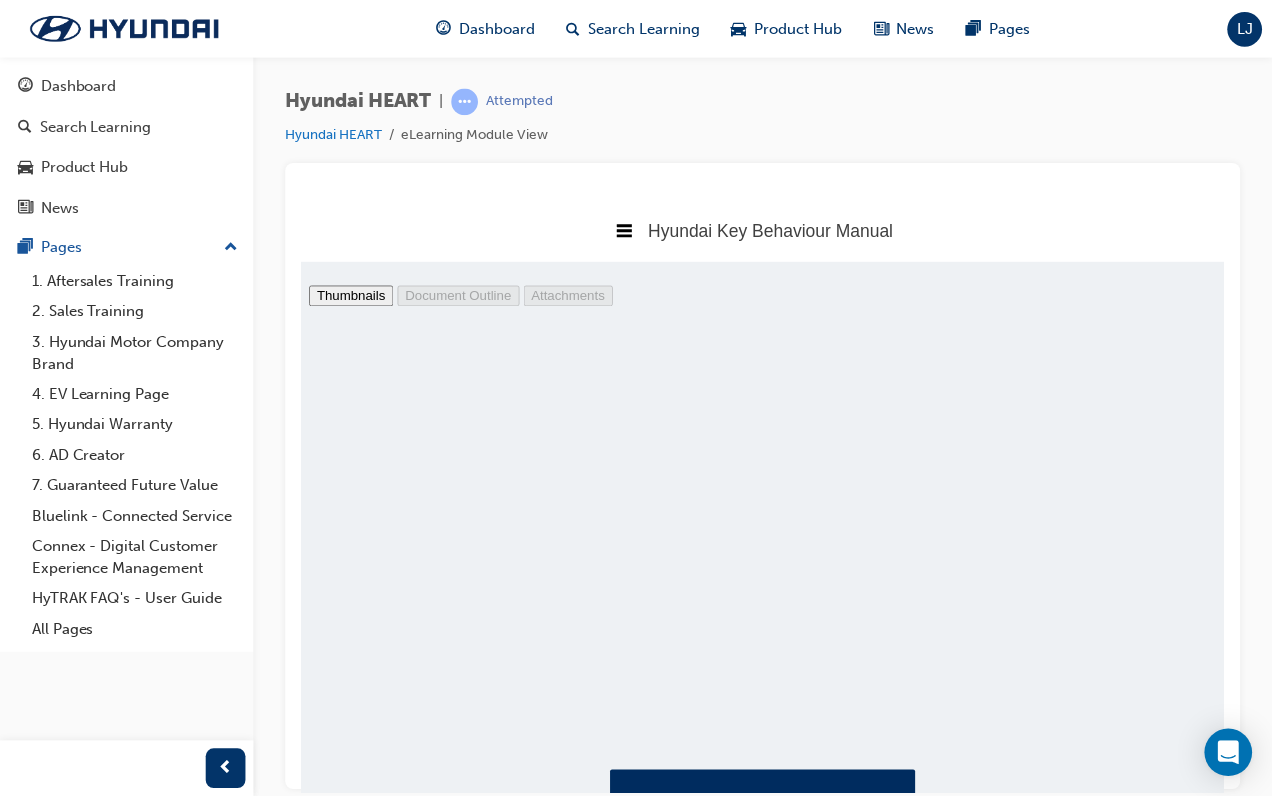 scroll, scrollTop: 68542, scrollLeft: 0, axis: vertical 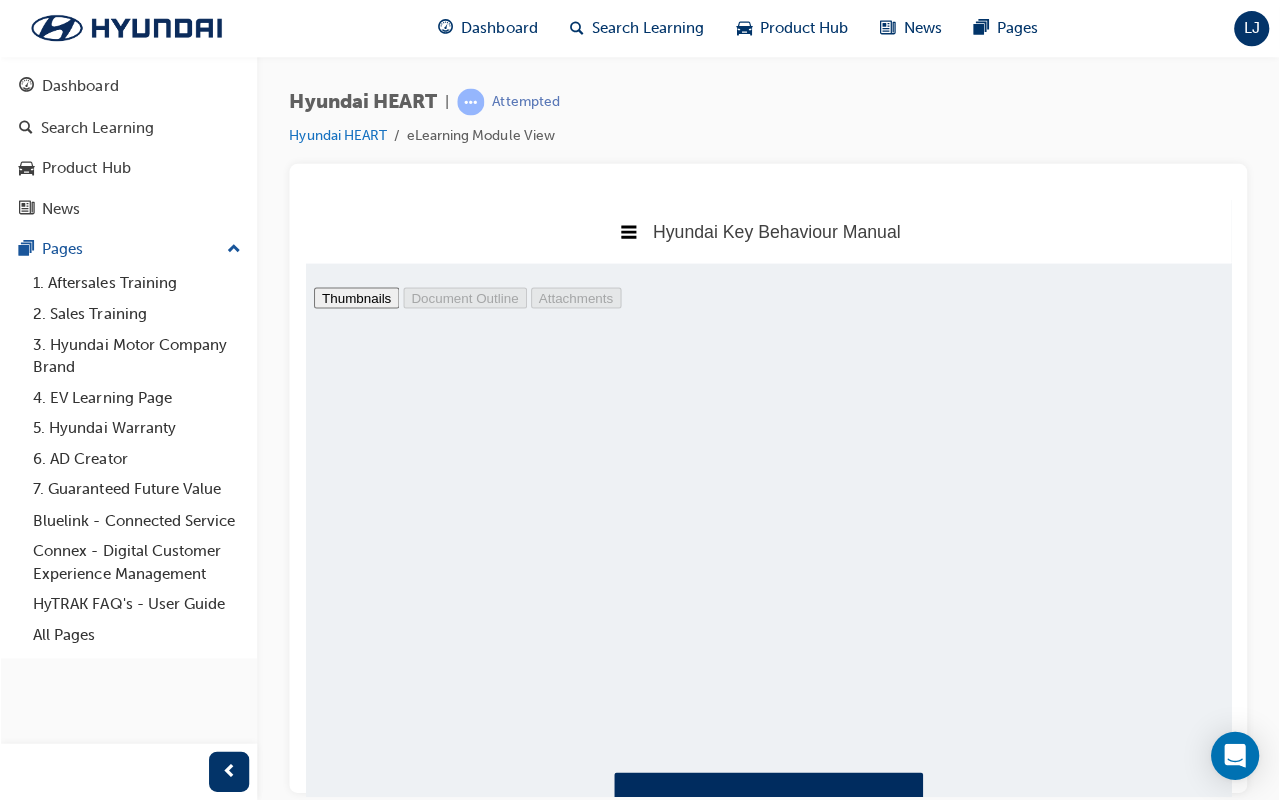 select on "auto" 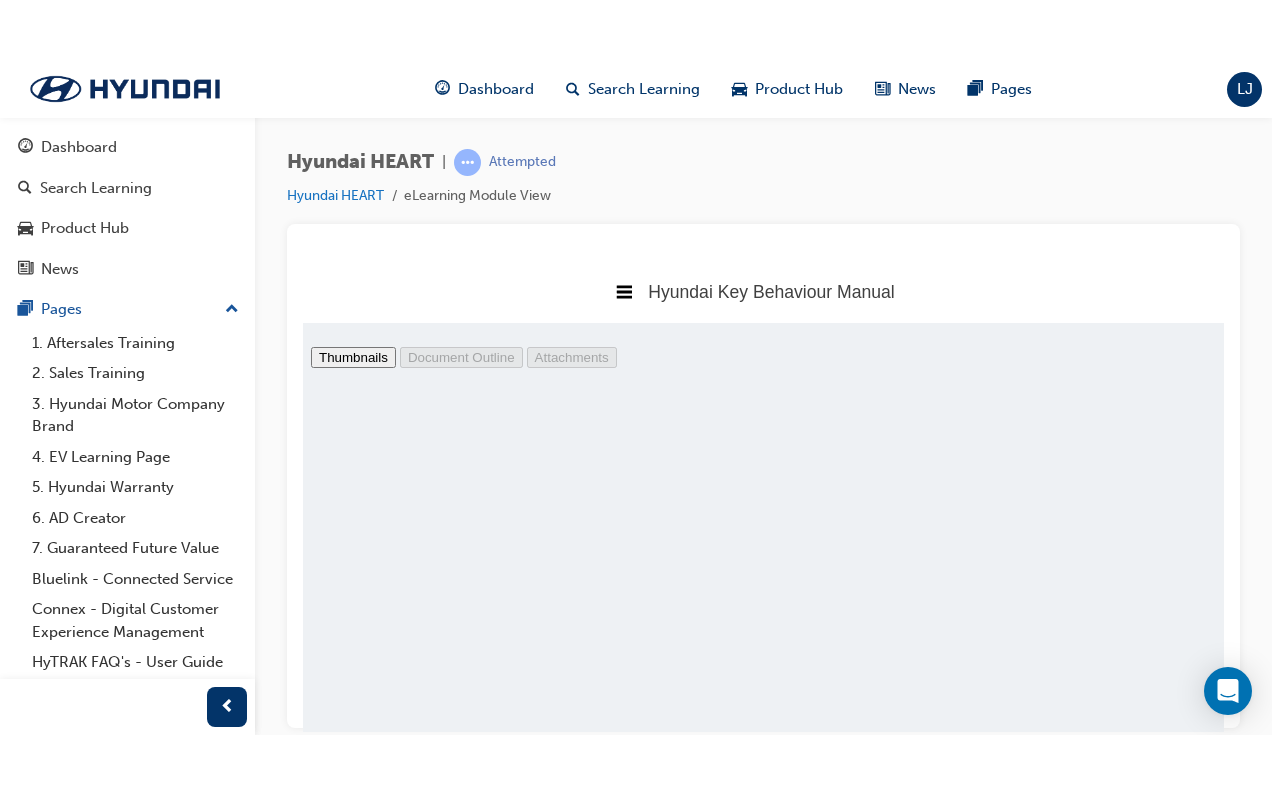 scroll, scrollTop: 10, scrollLeft: 10, axis: both 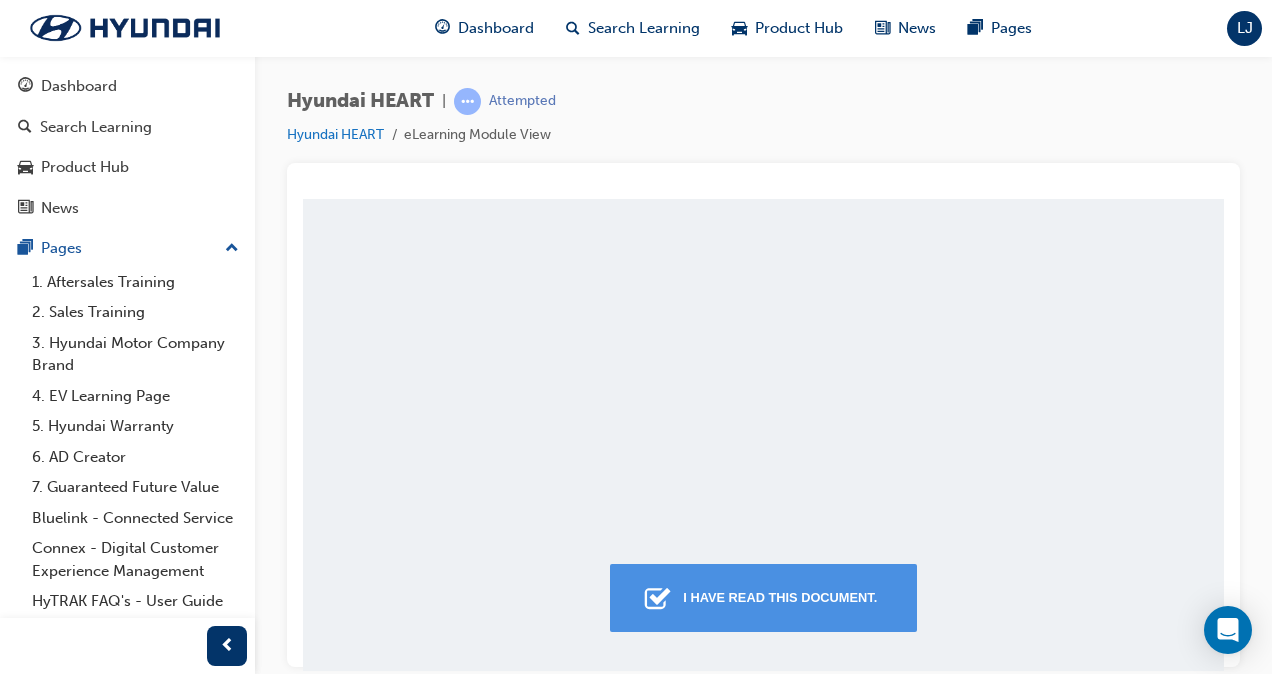 click on "I have read this document." at bounding box center [780, 597] 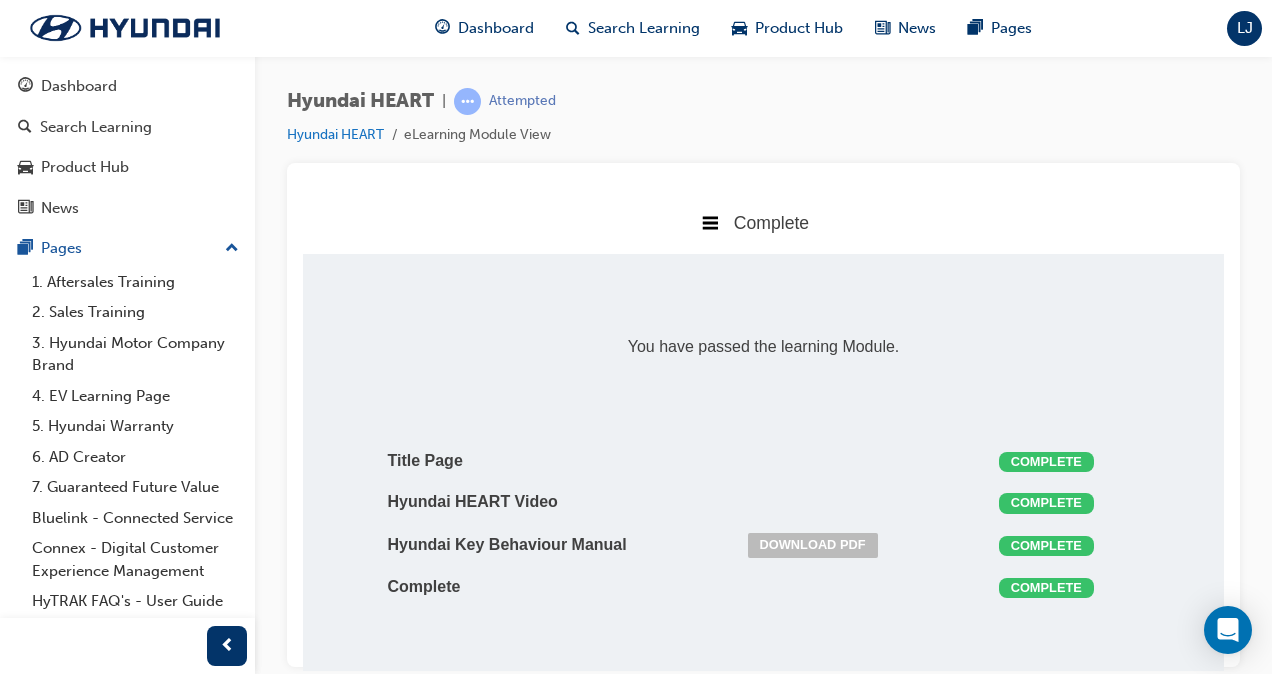 scroll, scrollTop: 0, scrollLeft: 0, axis: both 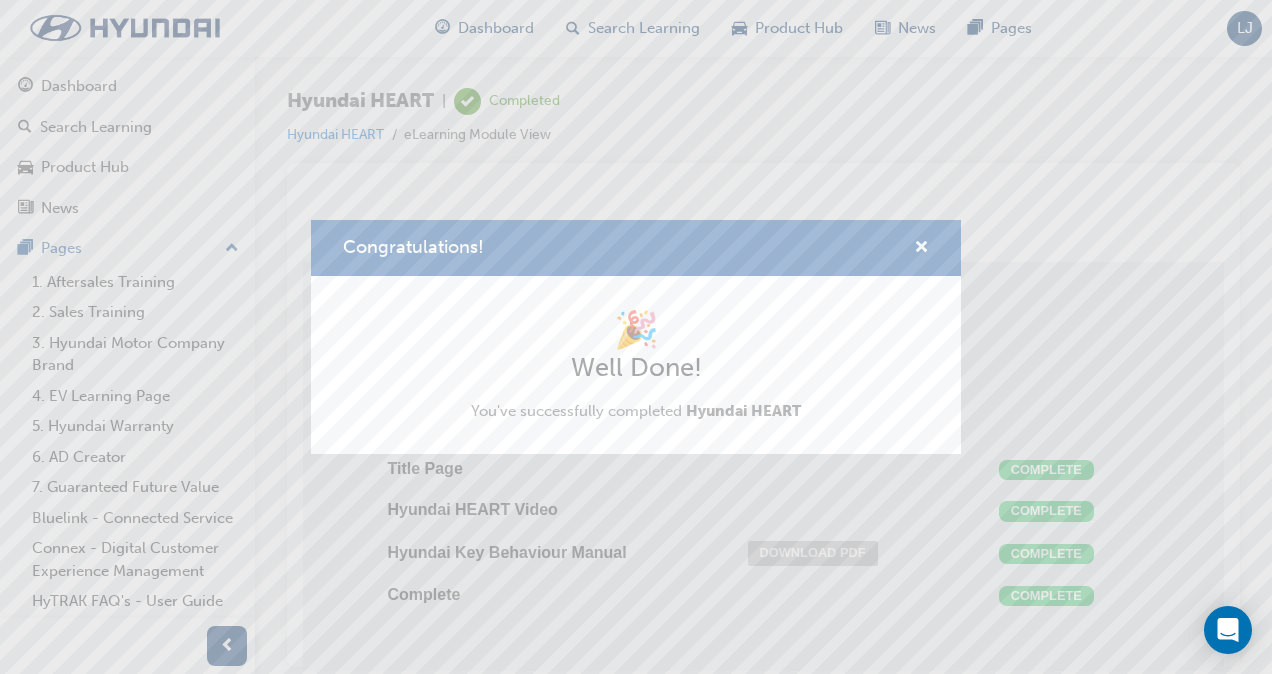 click on "Congratulations!" at bounding box center (636, 248) 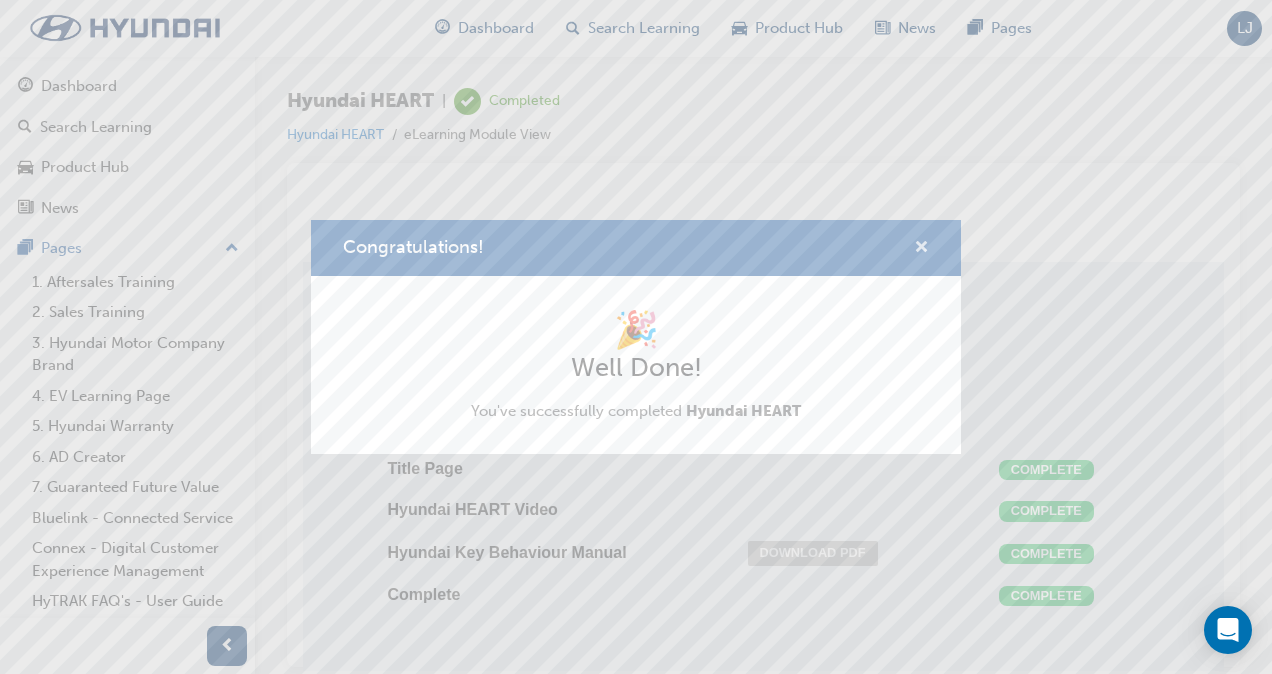 click at bounding box center (921, 249) 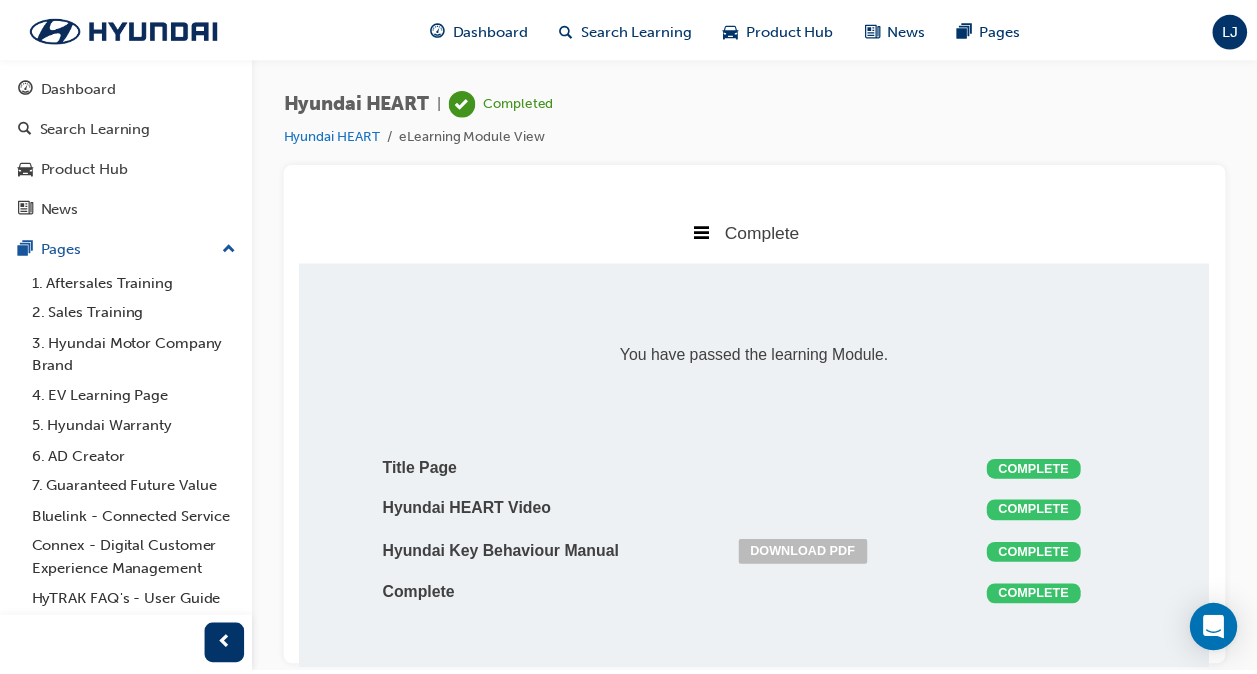 scroll, scrollTop: 7, scrollLeft: 0, axis: vertical 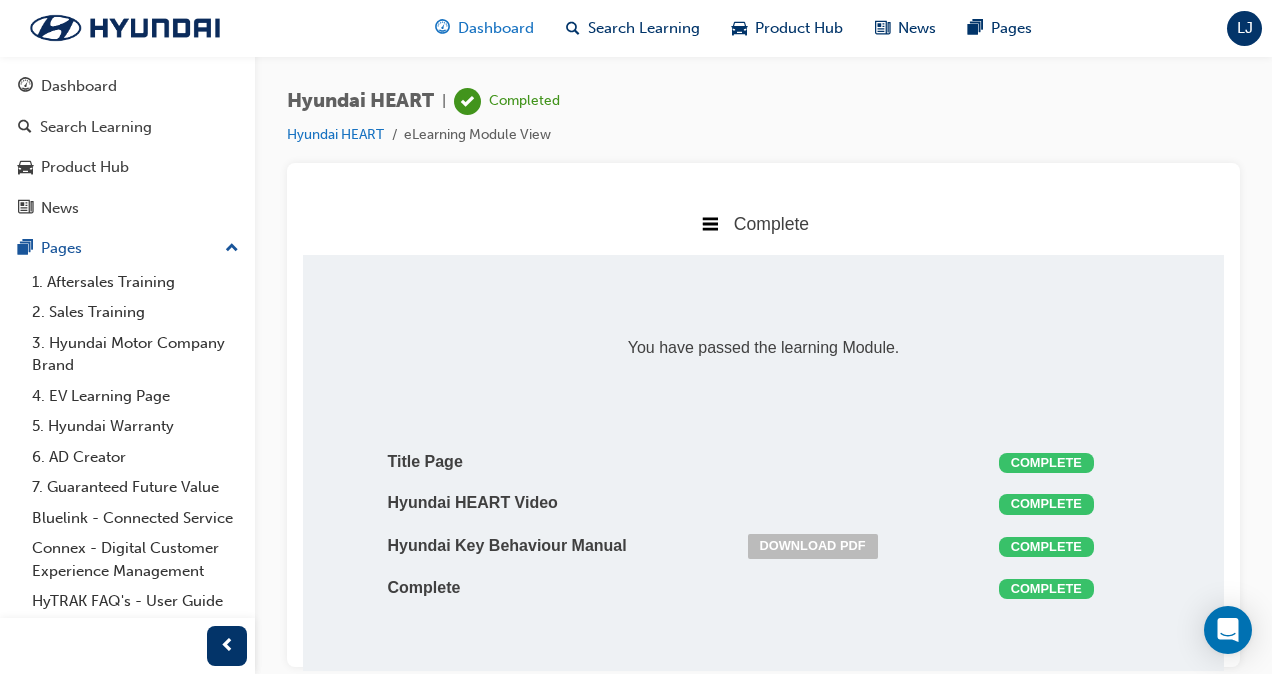 click on "Dashboard" at bounding box center (496, 28) 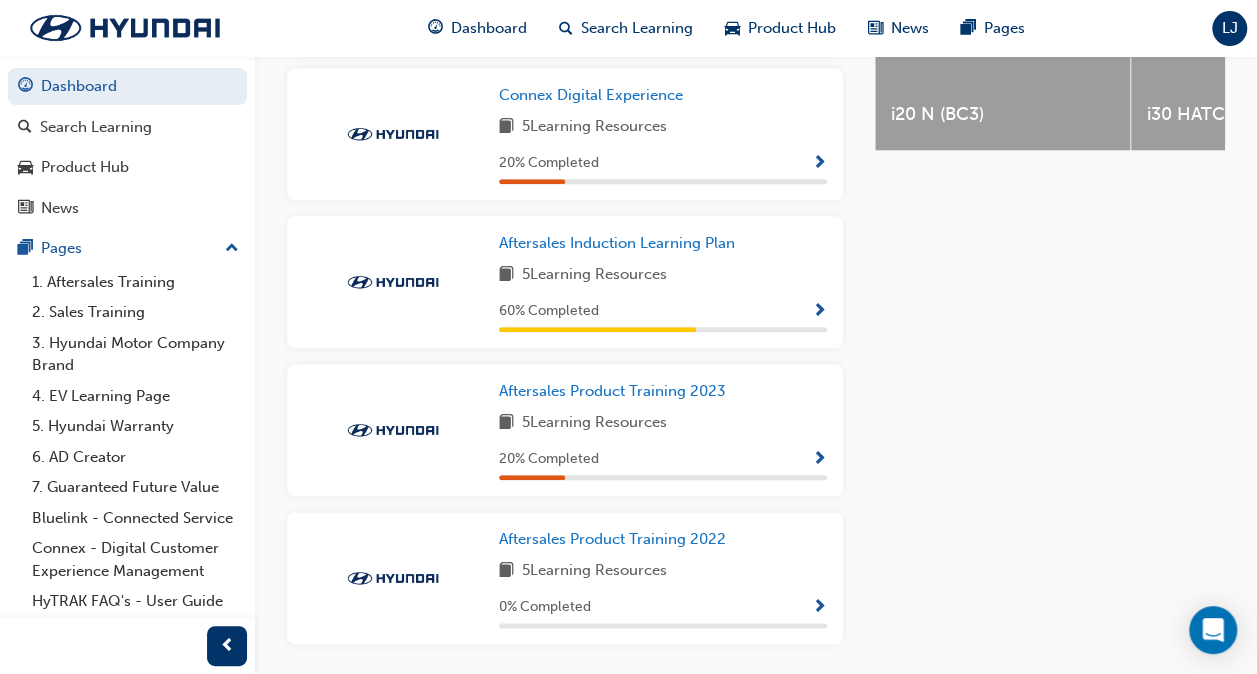 scroll, scrollTop: 960, scrollLeft: 0, axis: vertical 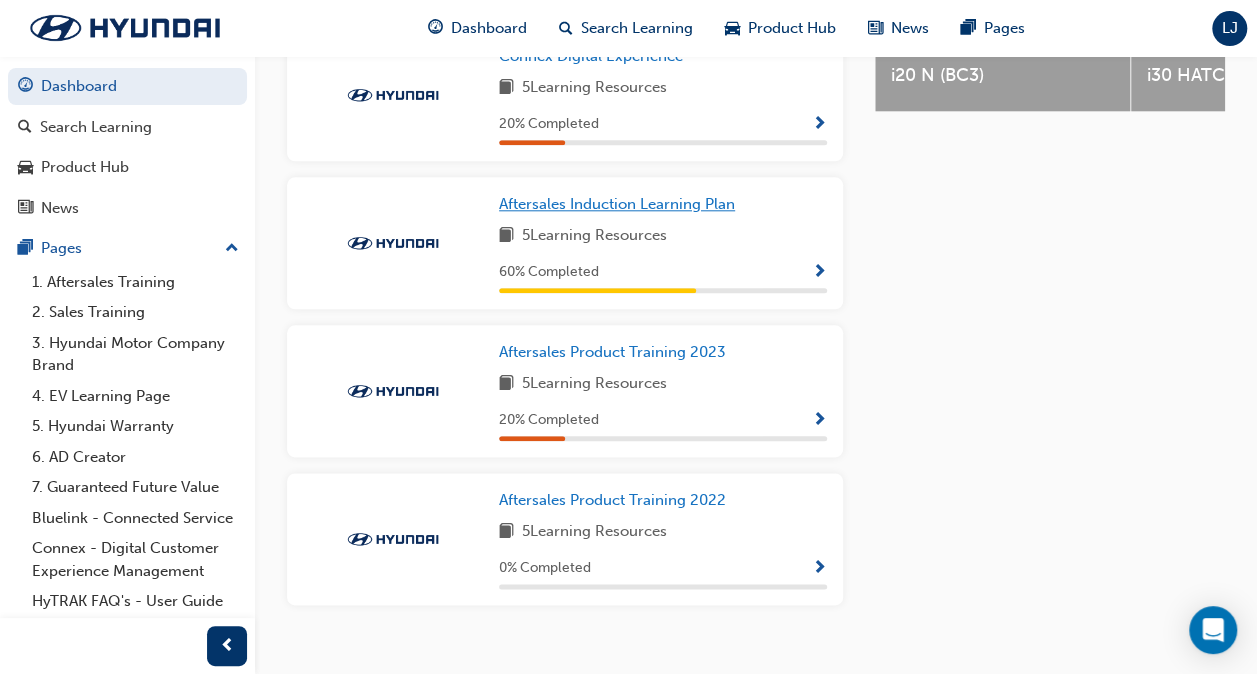 click on "Aftersales Induction Learning Plan" at bounding box center (617, 204) 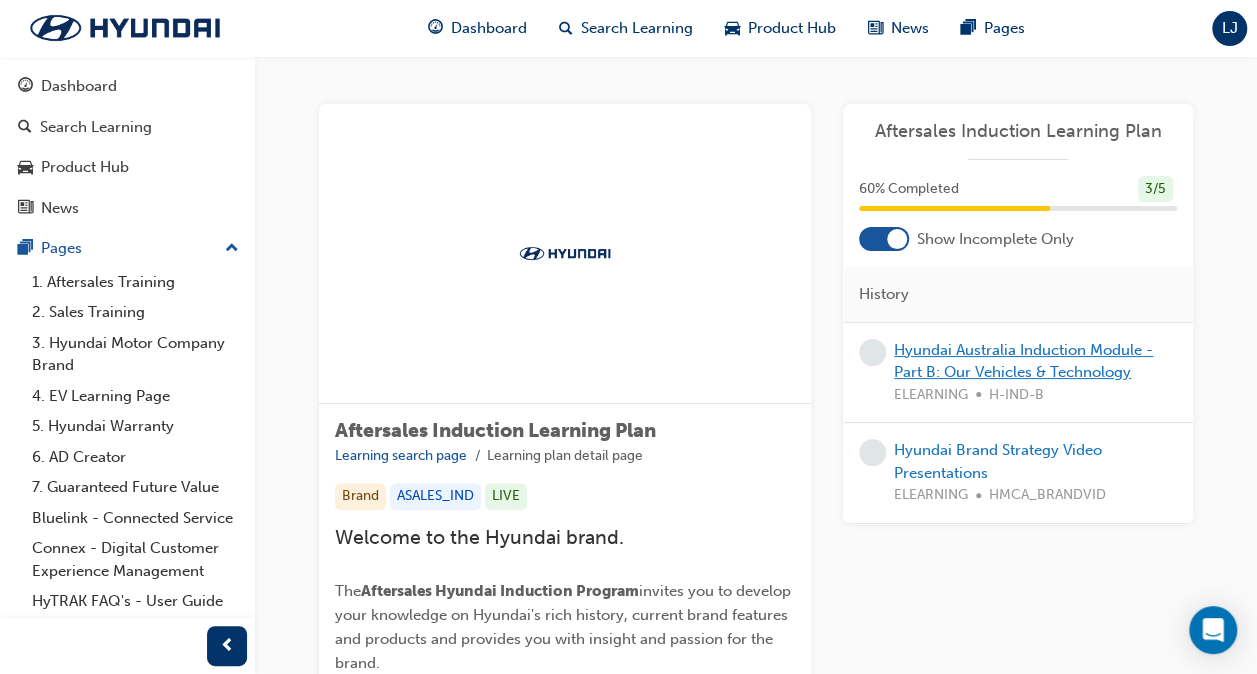 click on "Hyundai Australia Induction Module - Part B: Our Vehicles & Technology" at bounding box center [1023, 361] 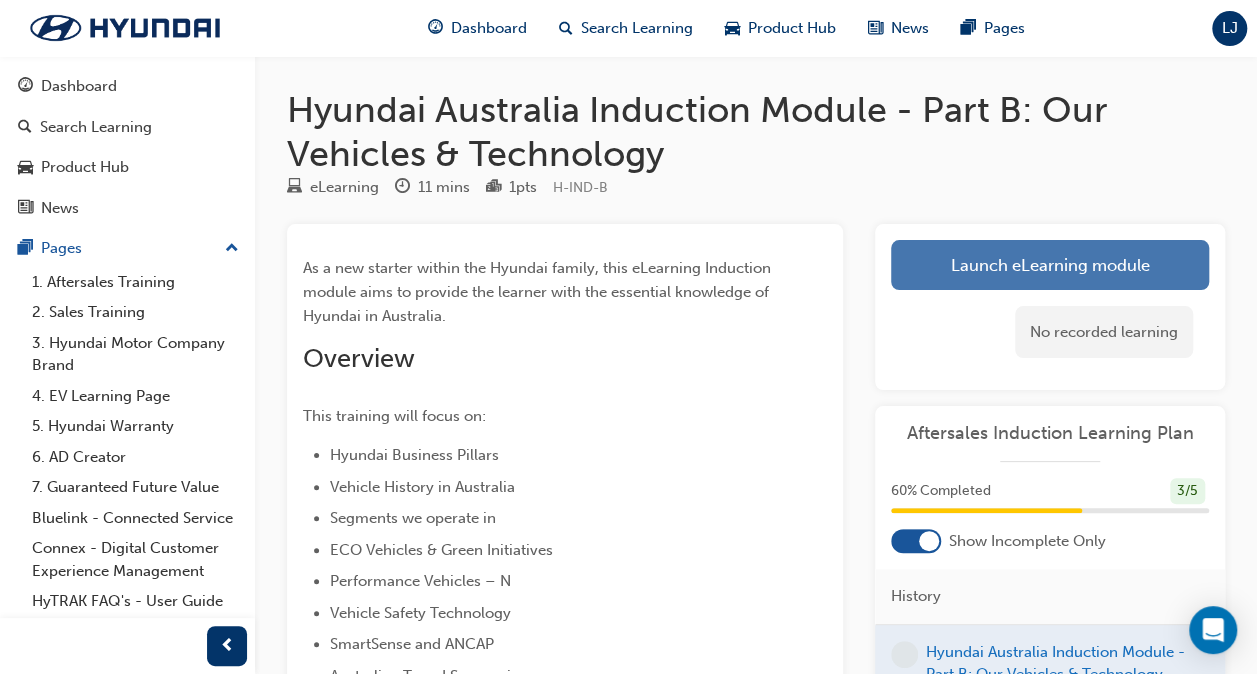 click on "Launch eLearning module" at bounding box center (1050, 265) 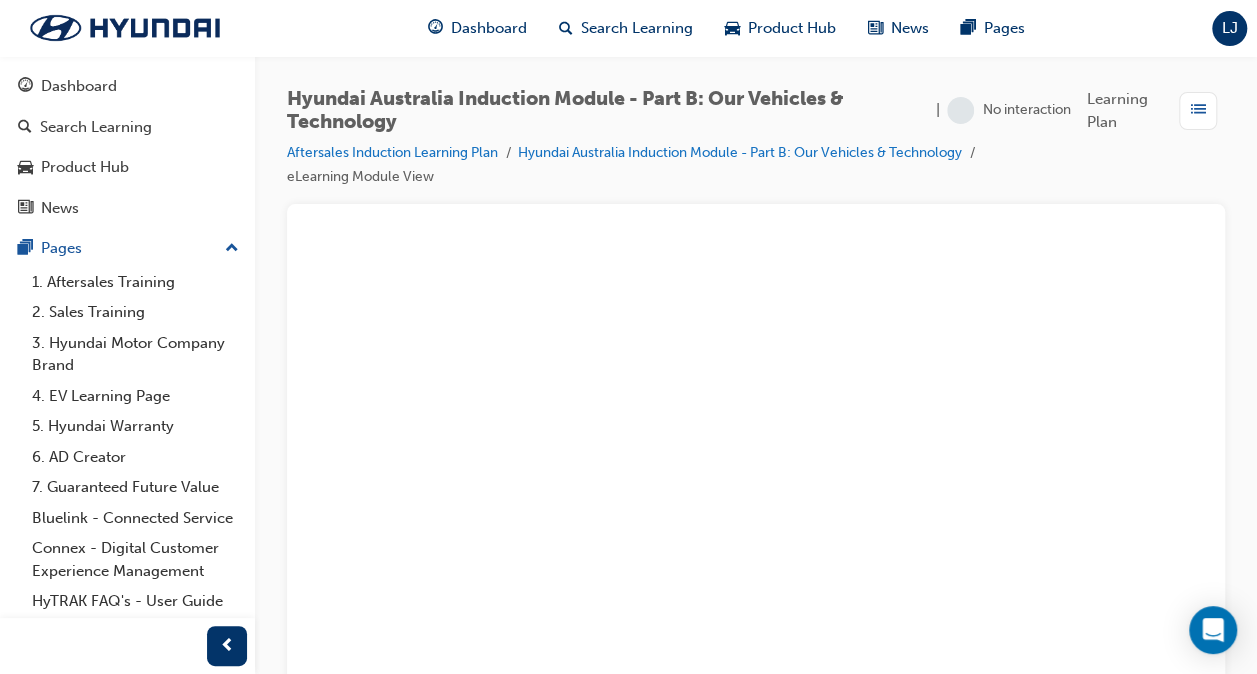 scroll, scrollTop: 0, scrollLeft: 0, axis: both 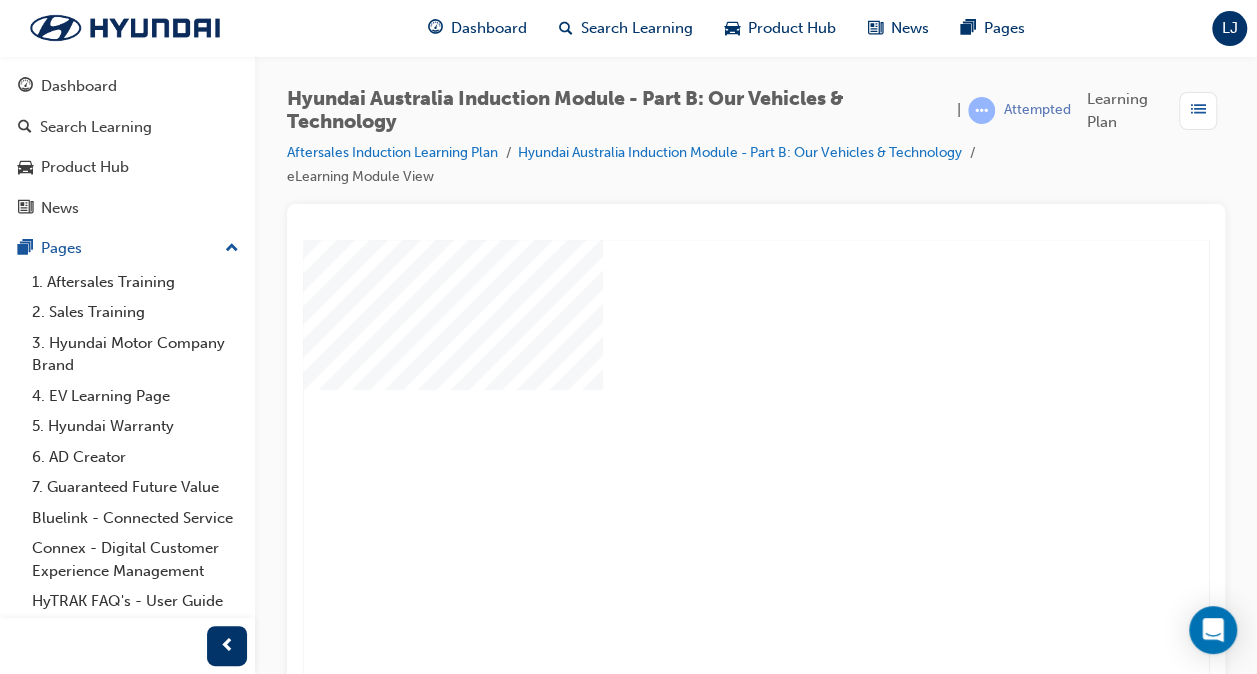 click at bounding box center (698, 418) 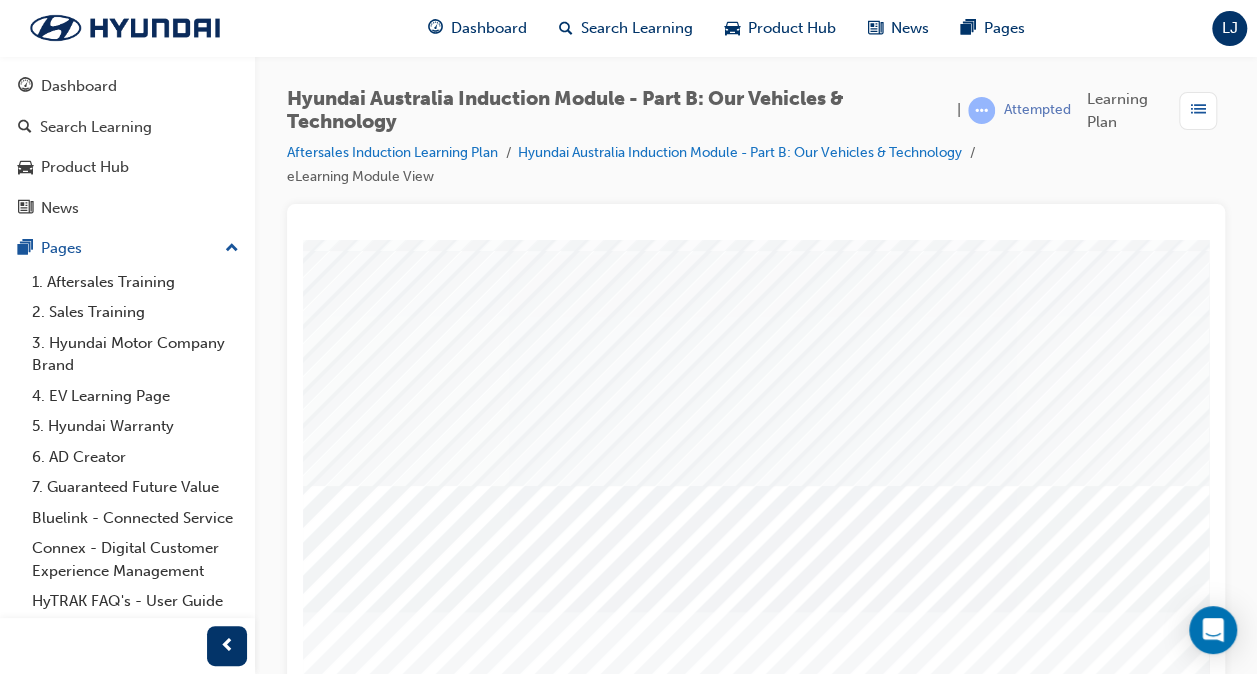 scroll, scrollTop: 293, scrollLeft: 0, axis: vertical 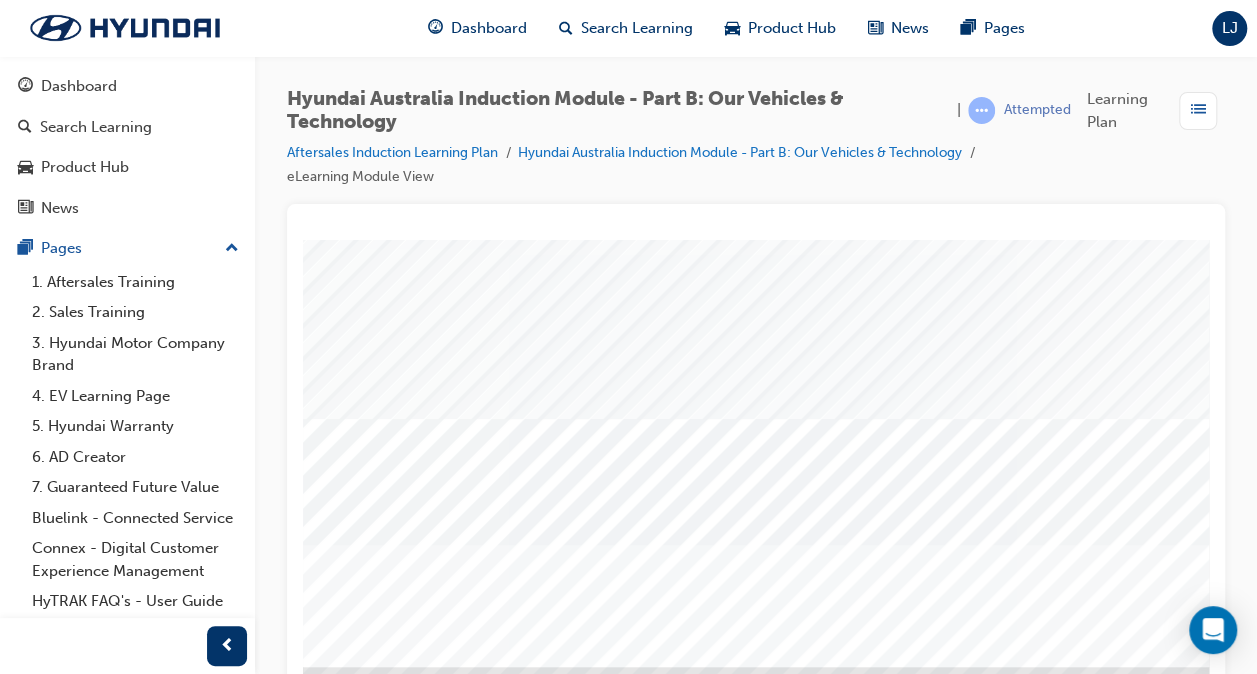click at bounding box center [373, 2595] 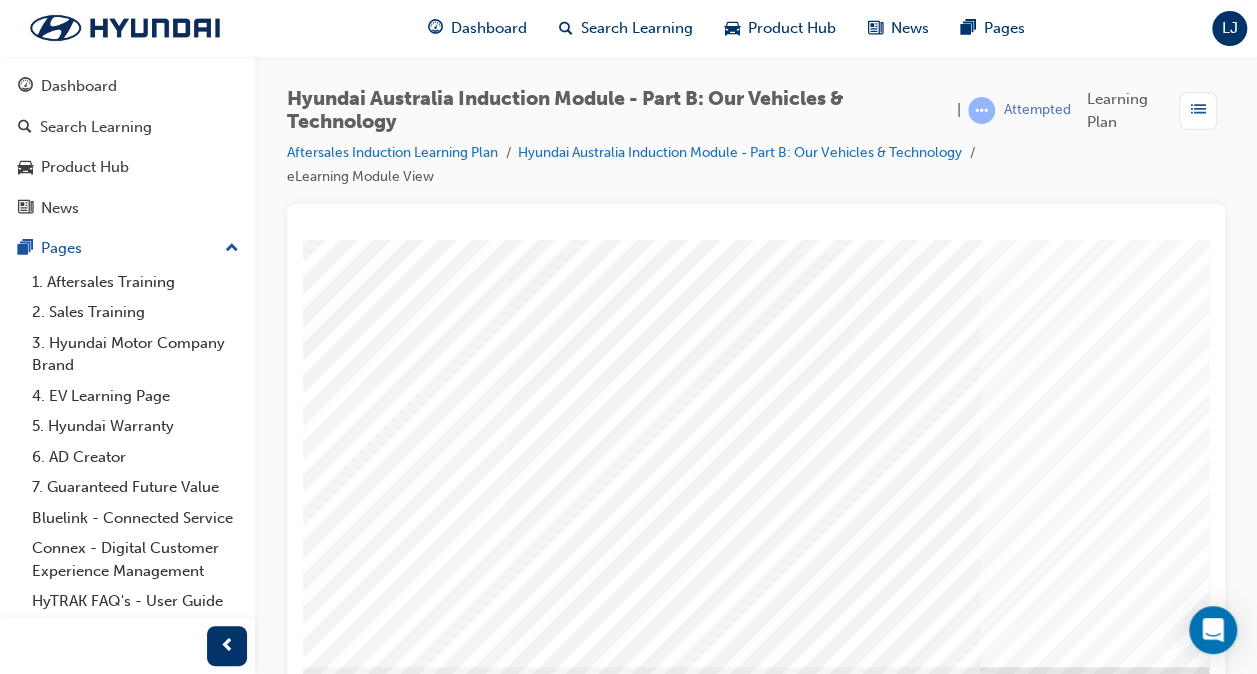scroll, scrollTop: 0, scrollLeft: 0, axis: both 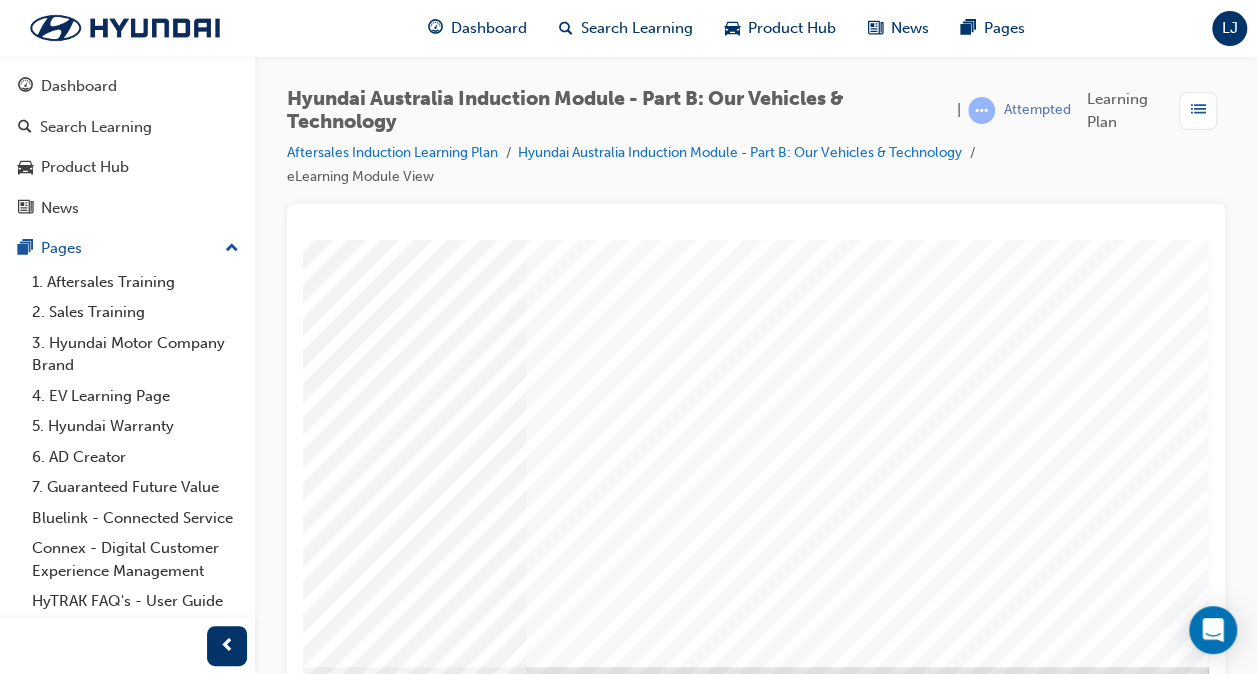 click at bounding box center [-81, 2204] 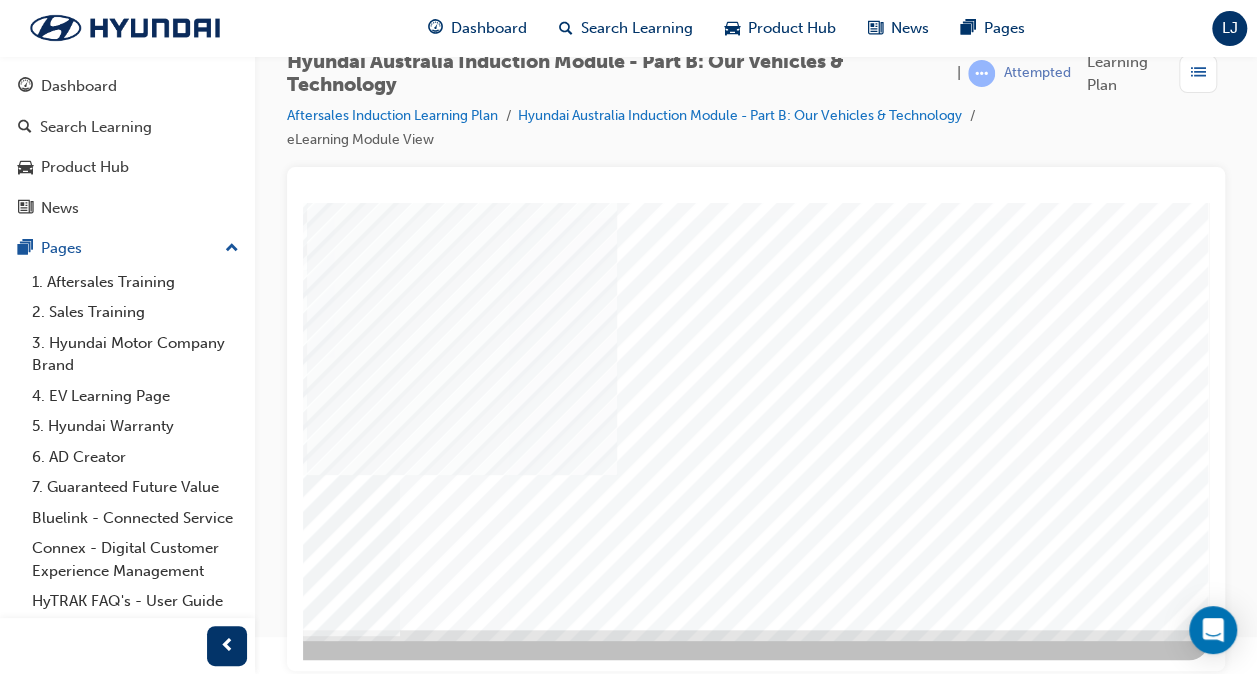 scroll, scrollTop: 293, scrollLeft: 469, axis: both 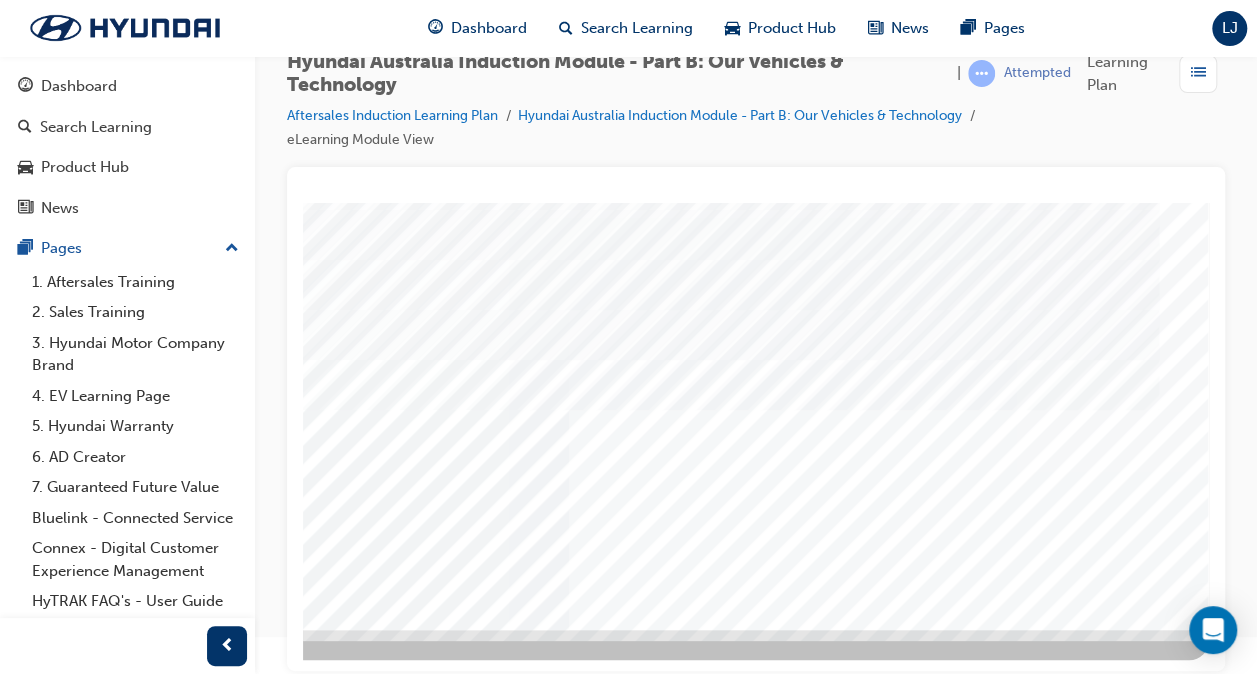 click at bounding box center [-81, 2139] 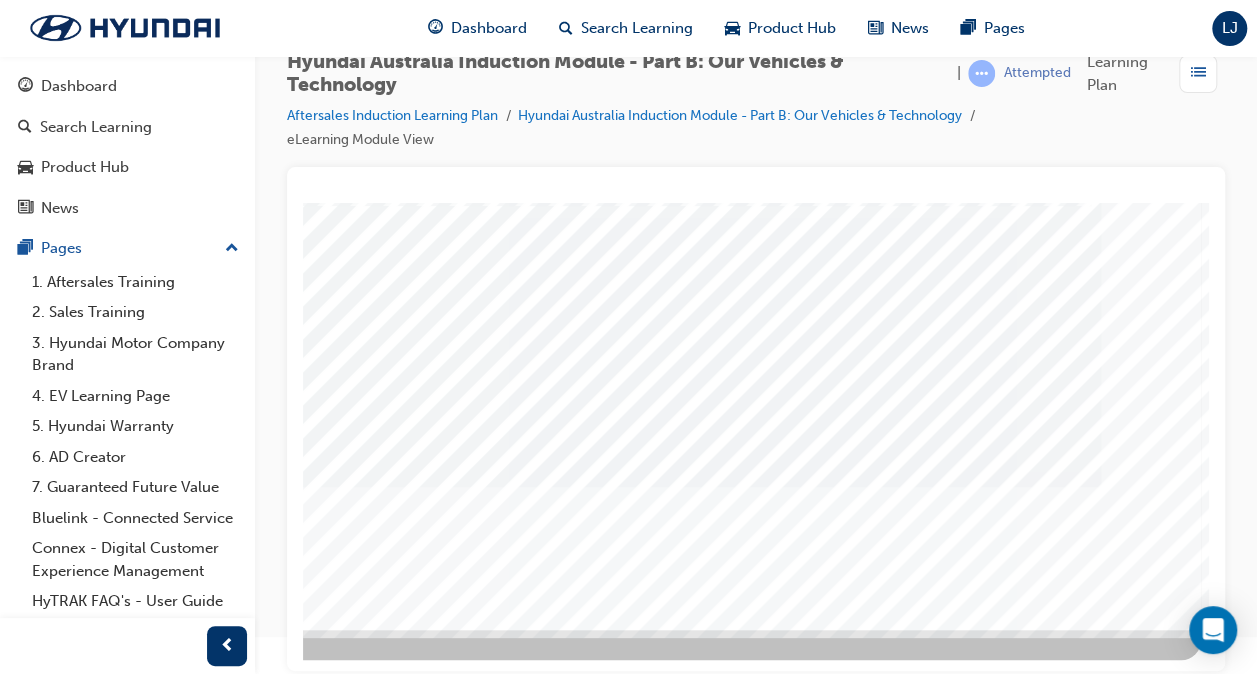 scroll, scrollTop: 293, scrollLeft: 469, axis: both 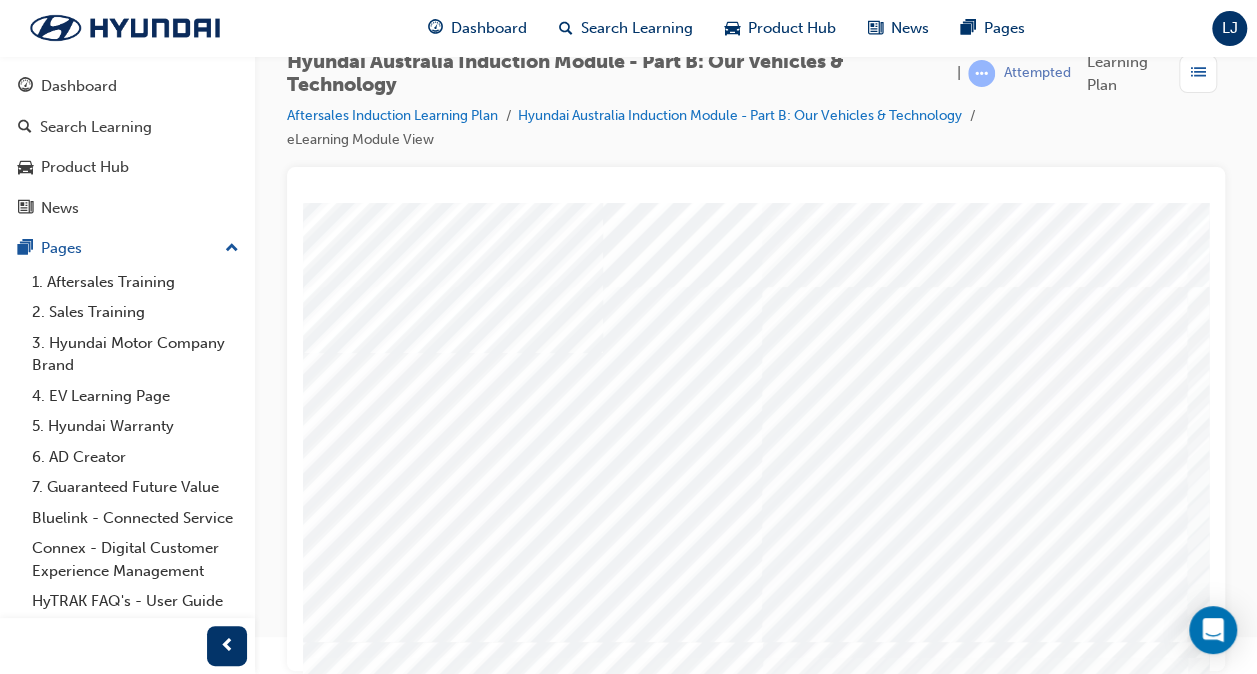 click at bounding box center [508, 3917] 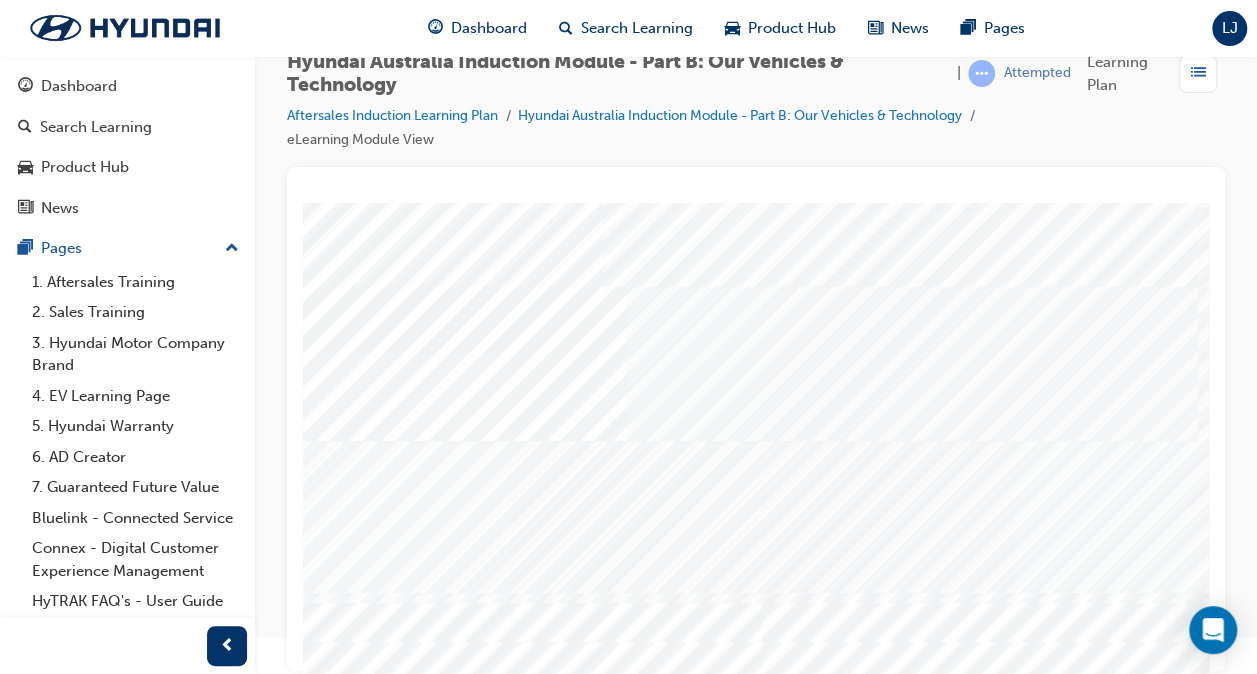 click at bounding box center [508, 3992] 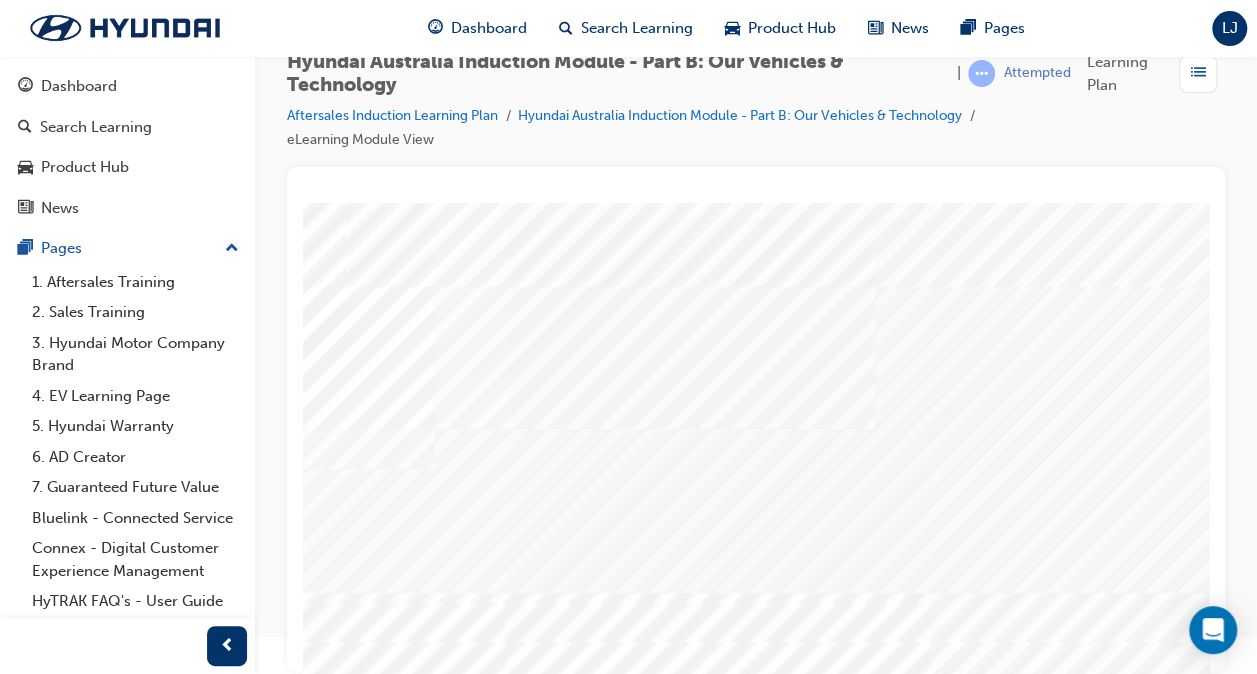 scroll, scrollTop: 0, scrollLeft: 469, axis: horizontal 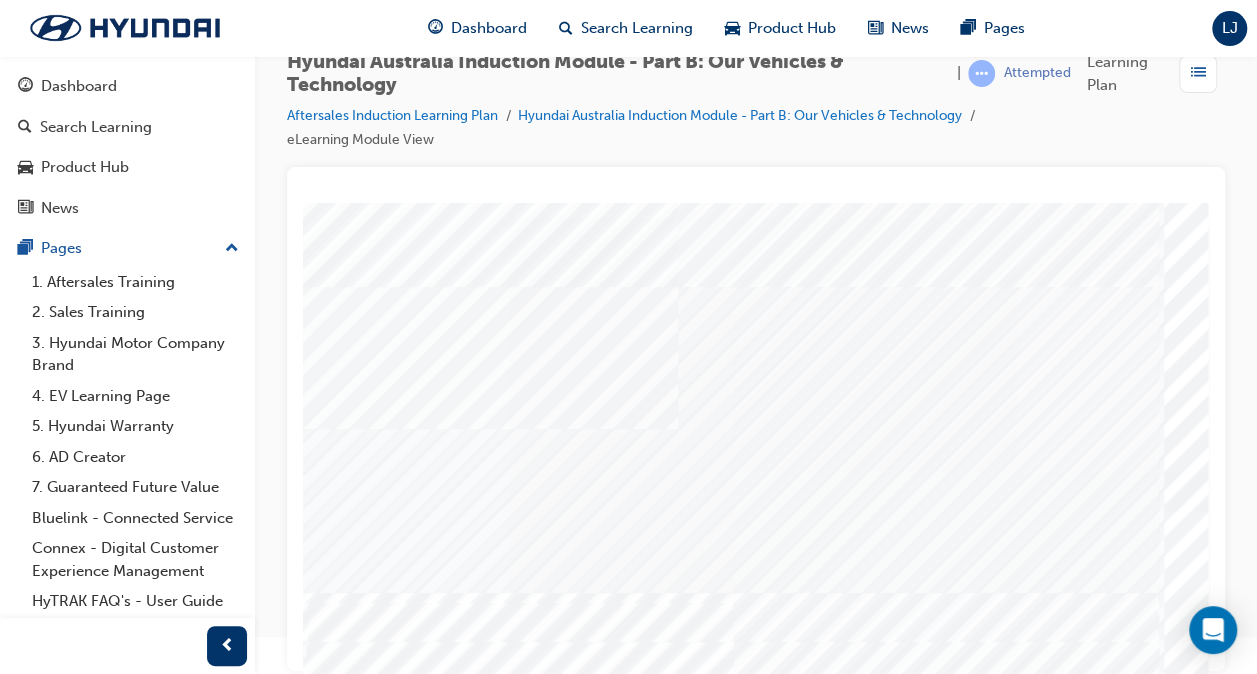 click at bounding box center [54, 4067] 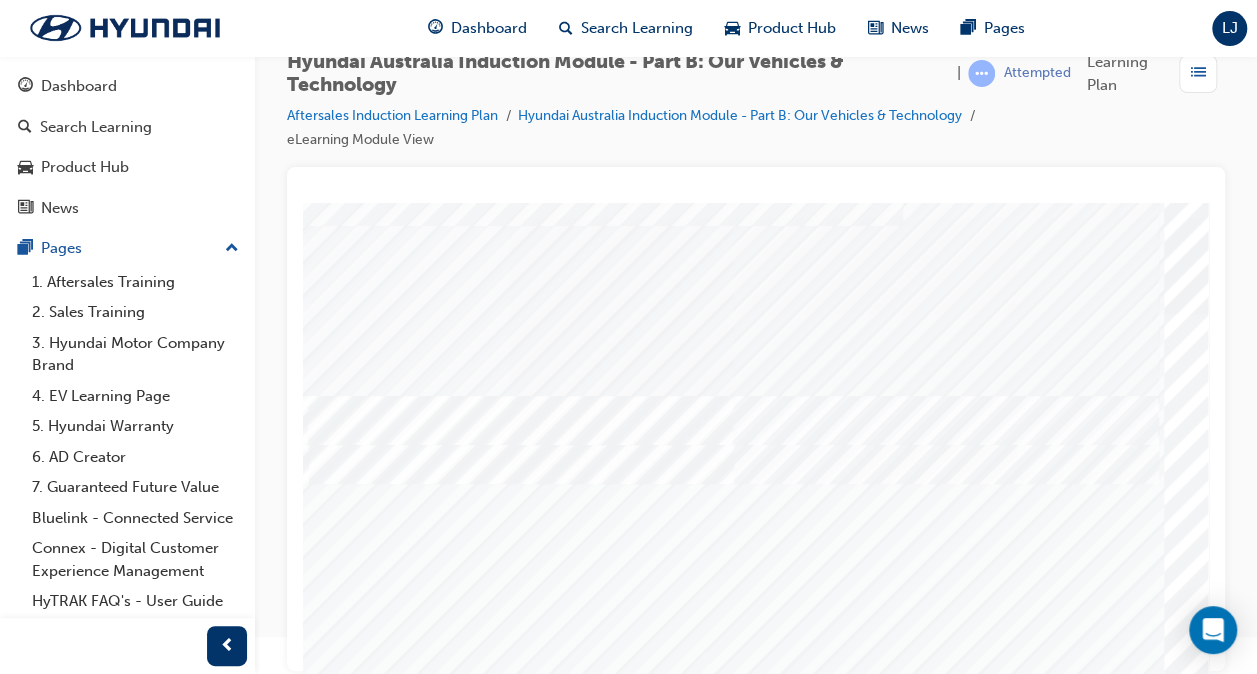 scroll, scrollTop: 200, scrollLeft: 469, axis: both 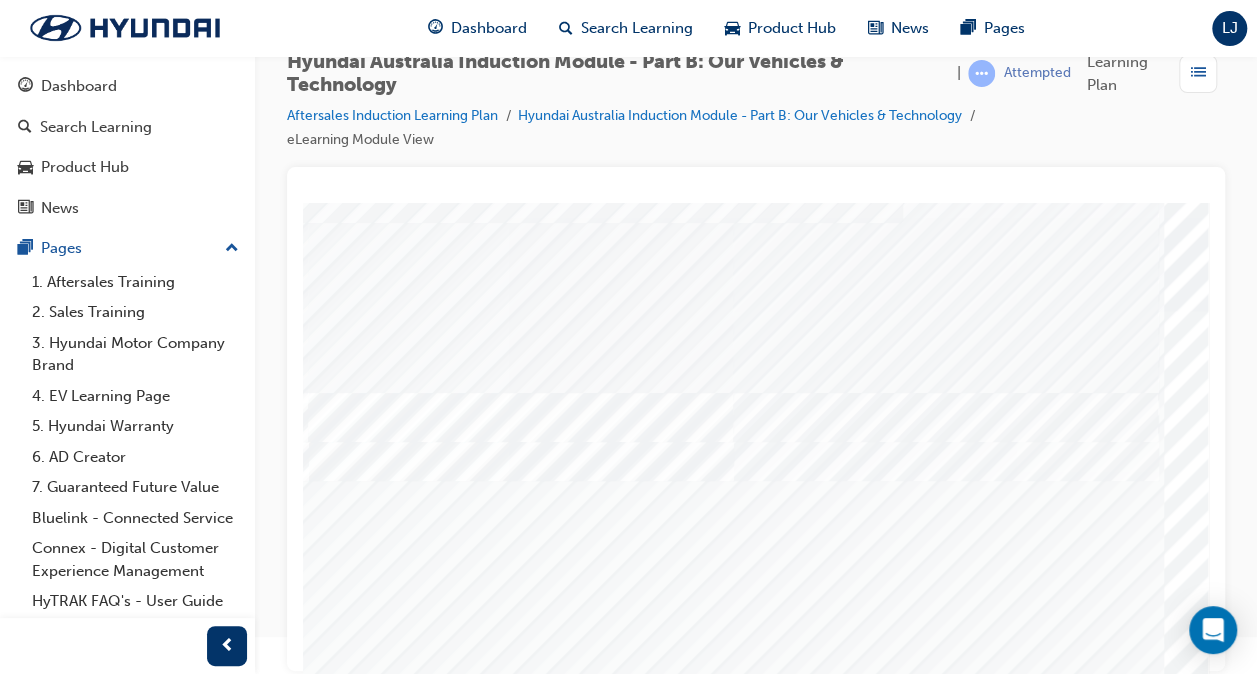 click at bounding box center (-81, 1653) 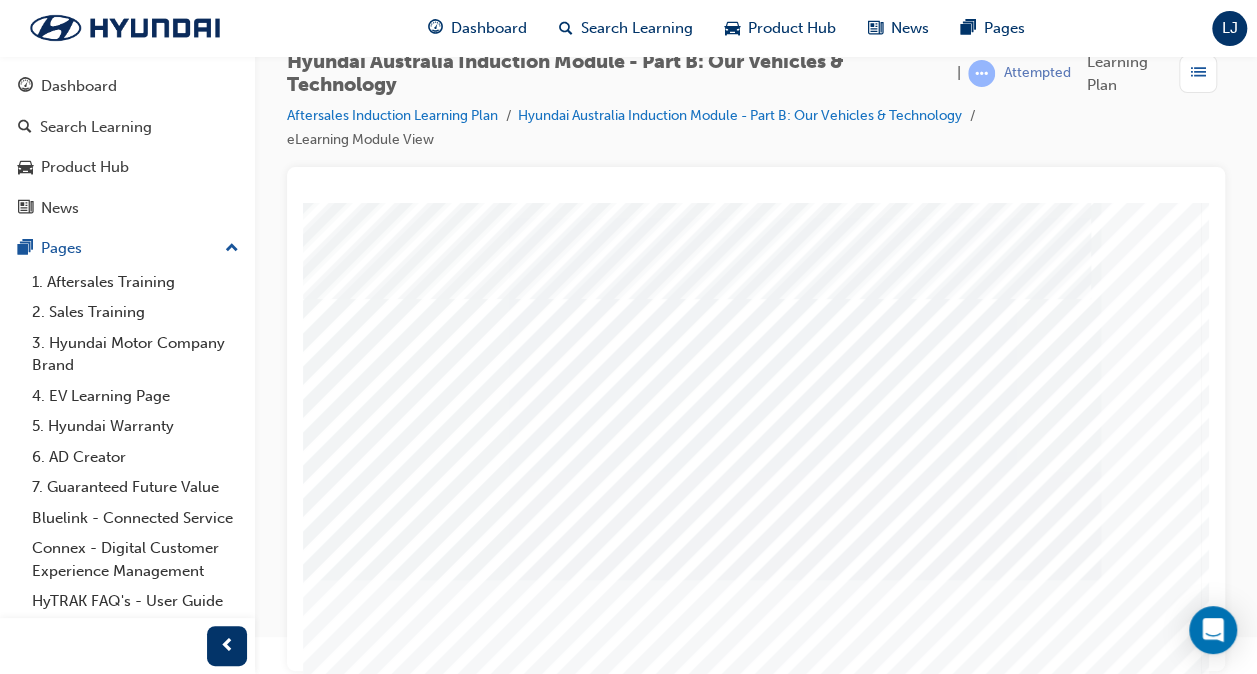 scroll, scrollTop: 0, scrollLeft: 0, axis: both 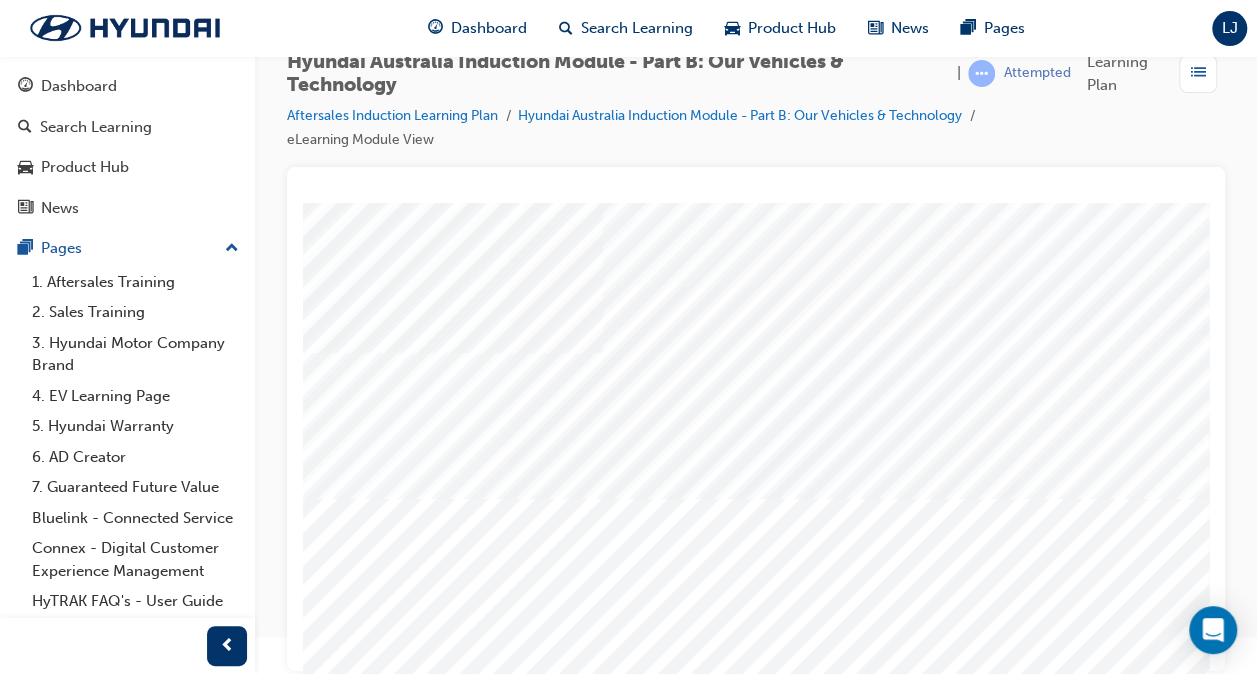 click at bounding box center [886, 2495] 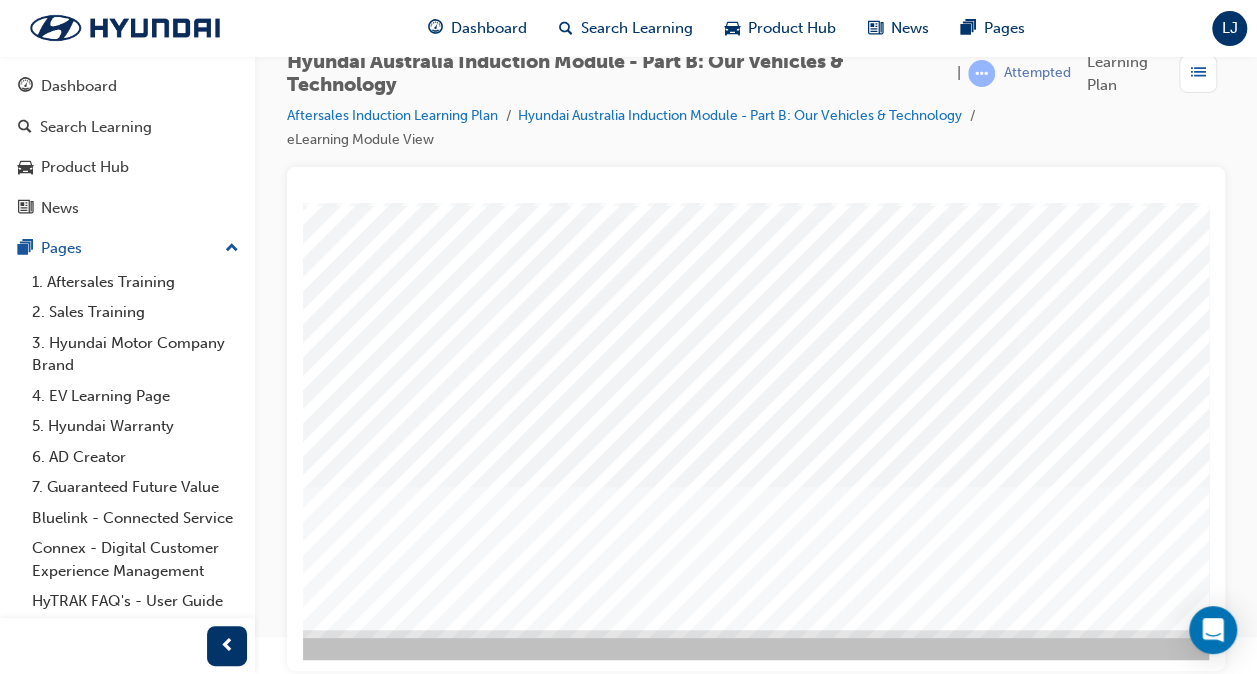 scroll, scrollTop: 293, scrollLeft: 469, axis: both 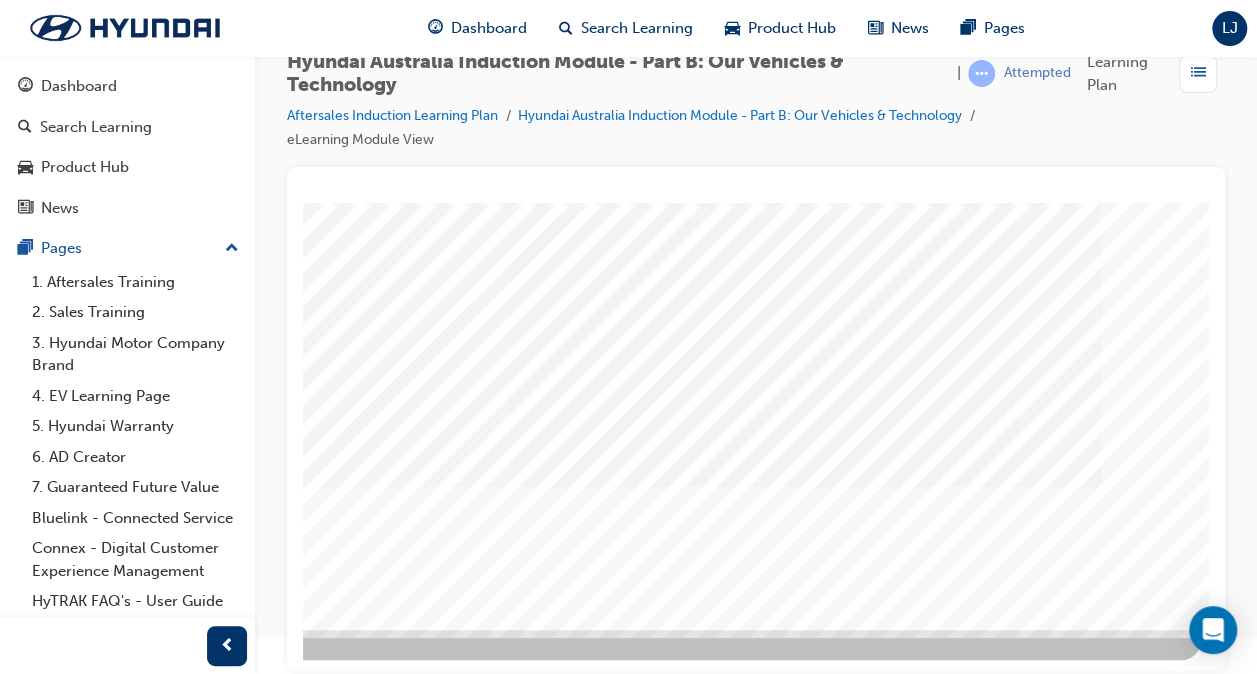 click at bounding box center (-89, 1994) 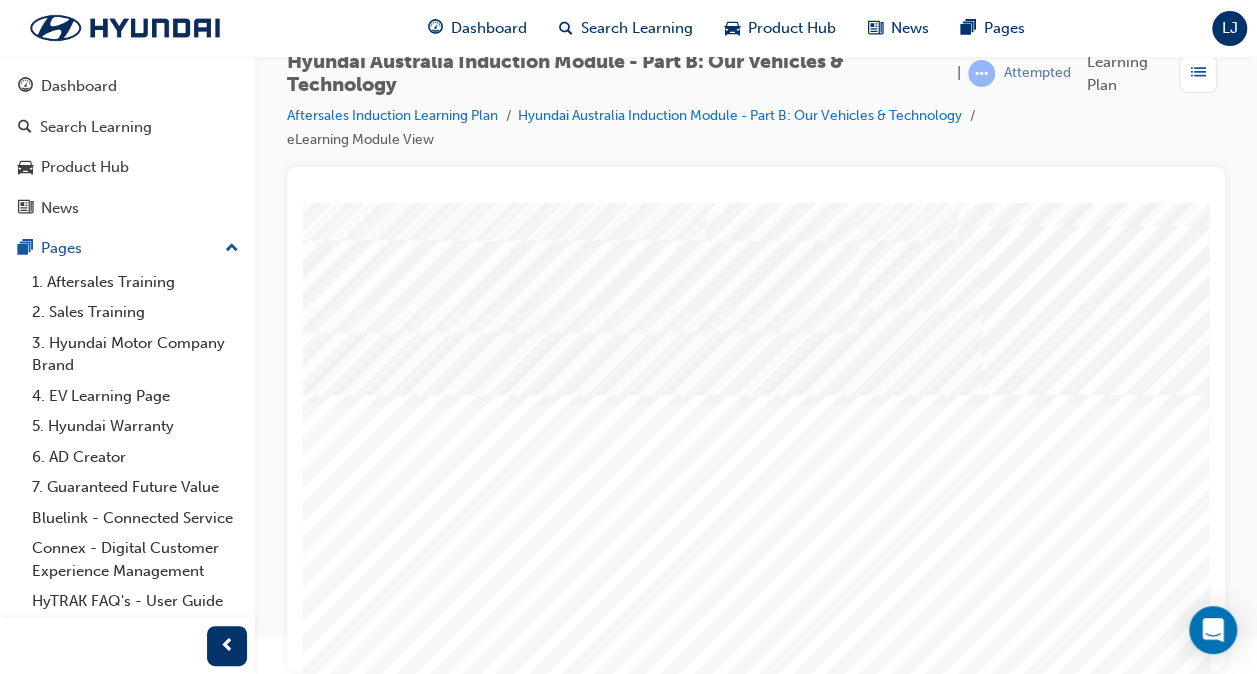 scroll, scrollTop: 200, scrollLeft: 0, axis: vertical 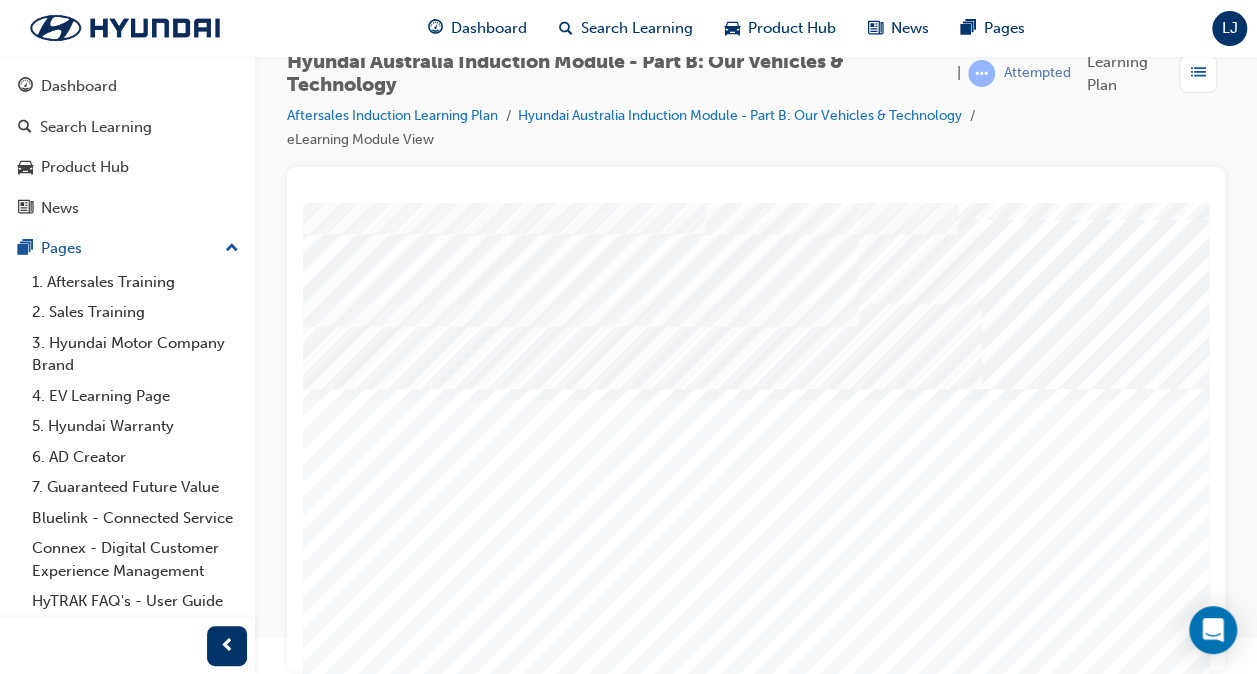 click at bounding box center (395, 4173) 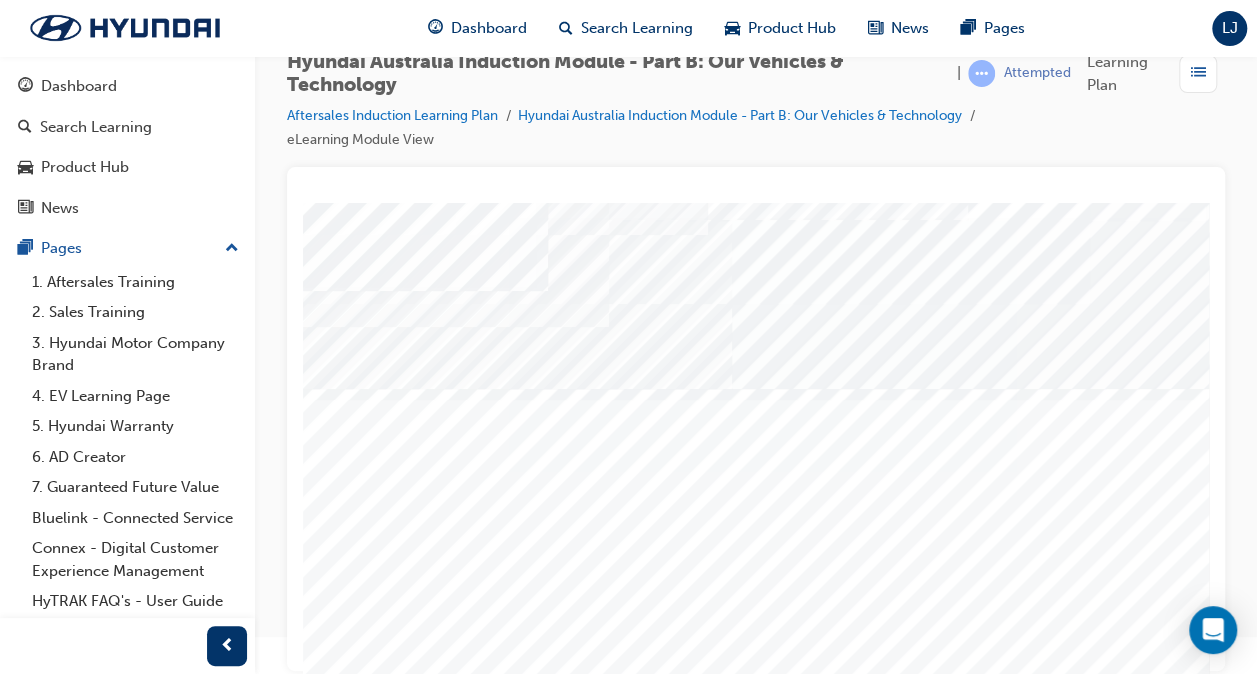 scroll, scrollTop: 200, scrollLeft: 469, axis: both 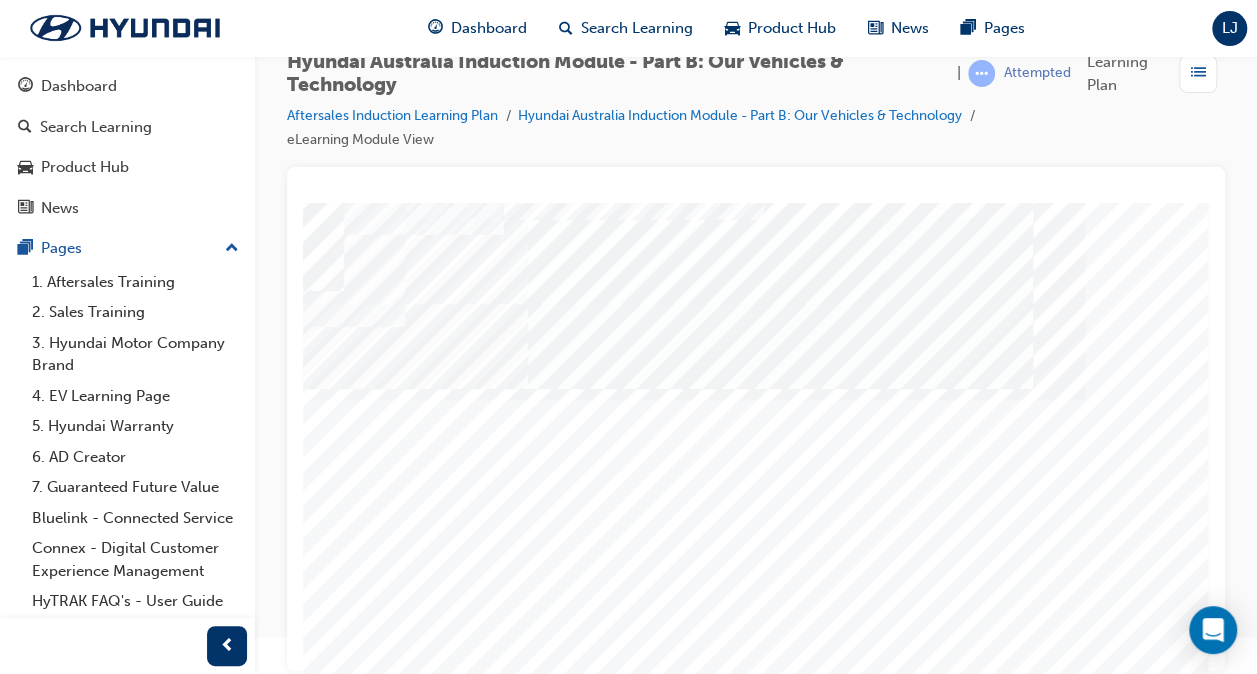 click at bounding box center [-49, 4546] 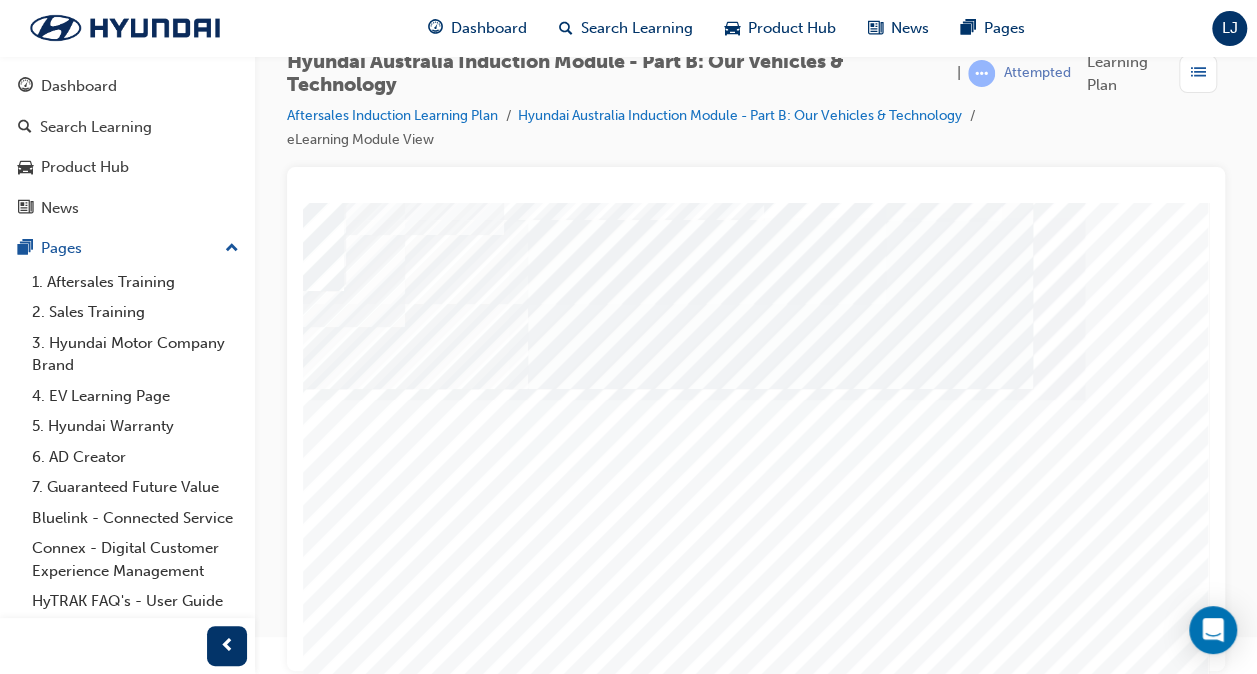 click at bounding box center [-81, 2252] 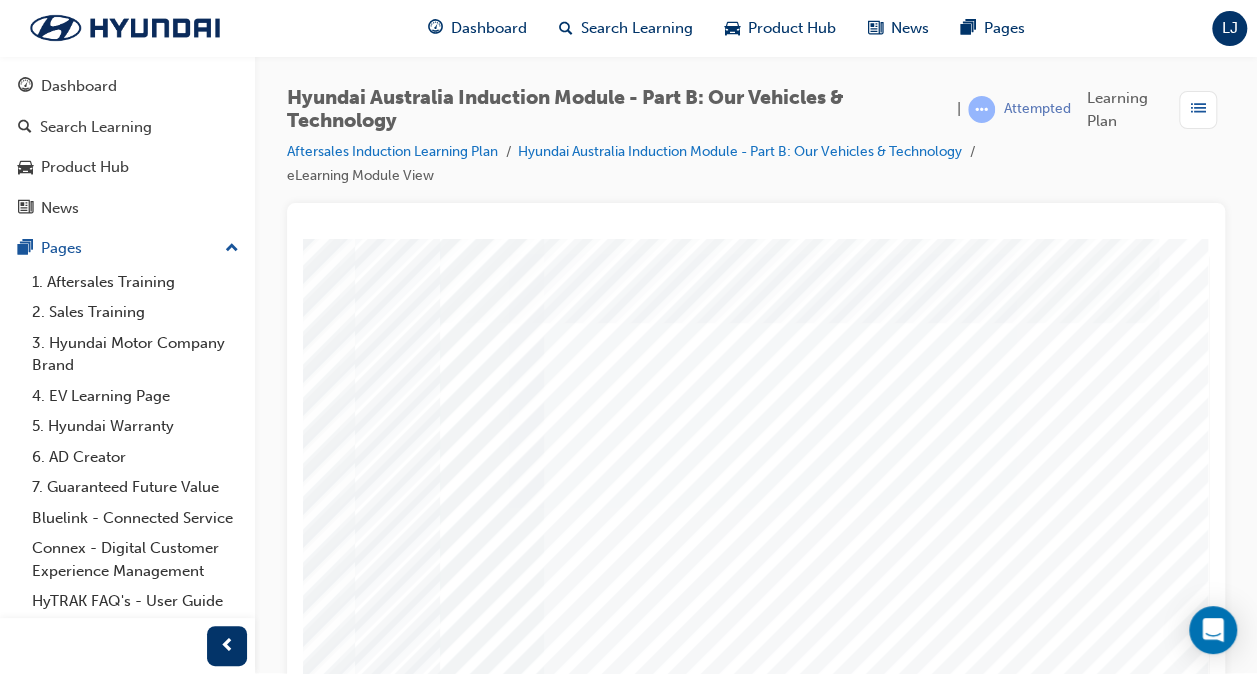 scroll, scrollTop: 0, scrollLeft: 0, axis: both 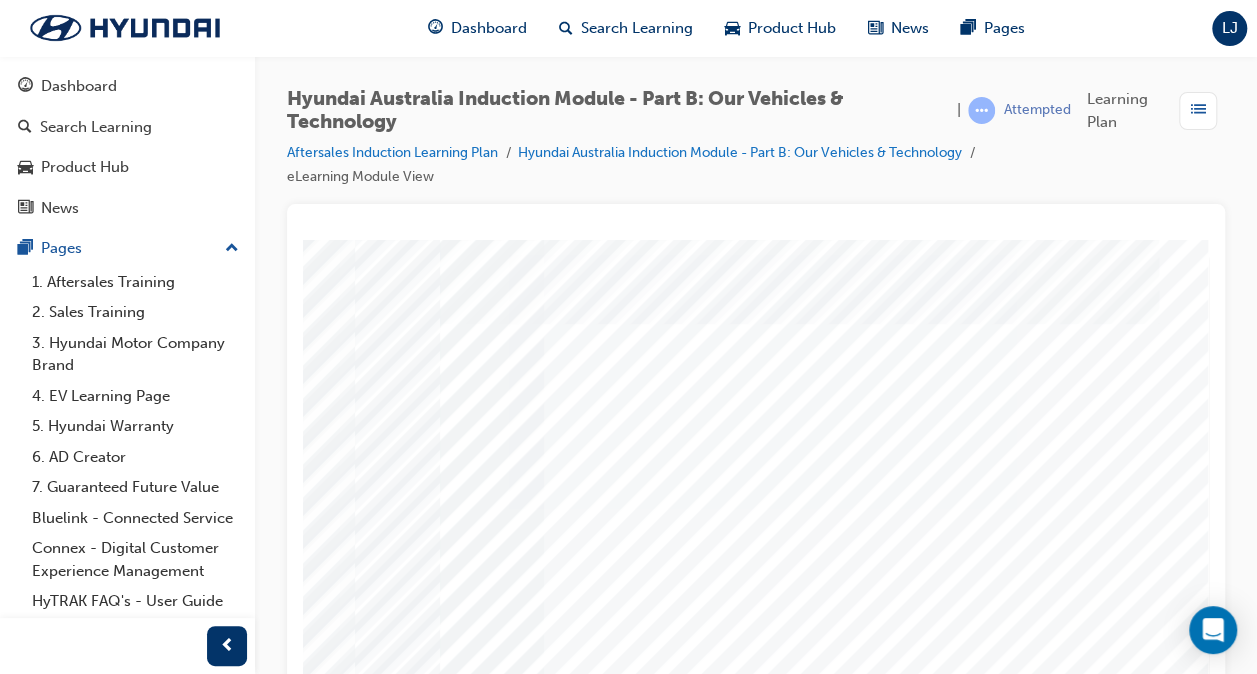 click at bounding box center [-101, 8814] 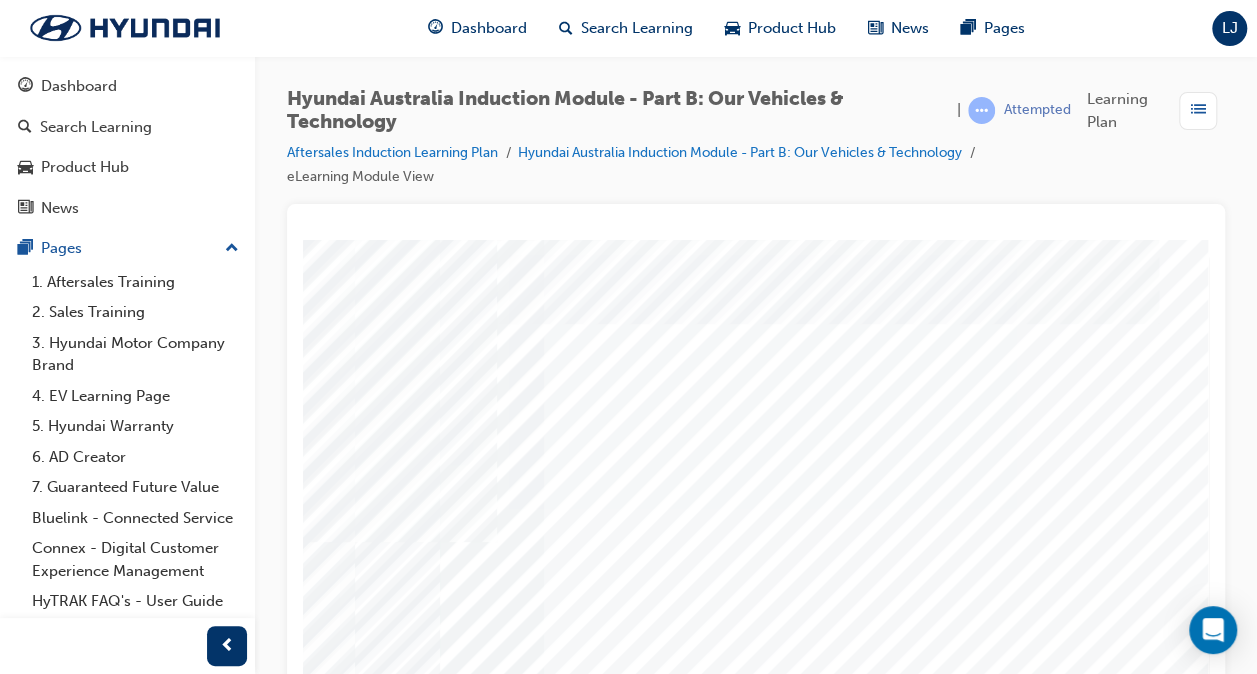 click at bounding box center [-102, 9503] 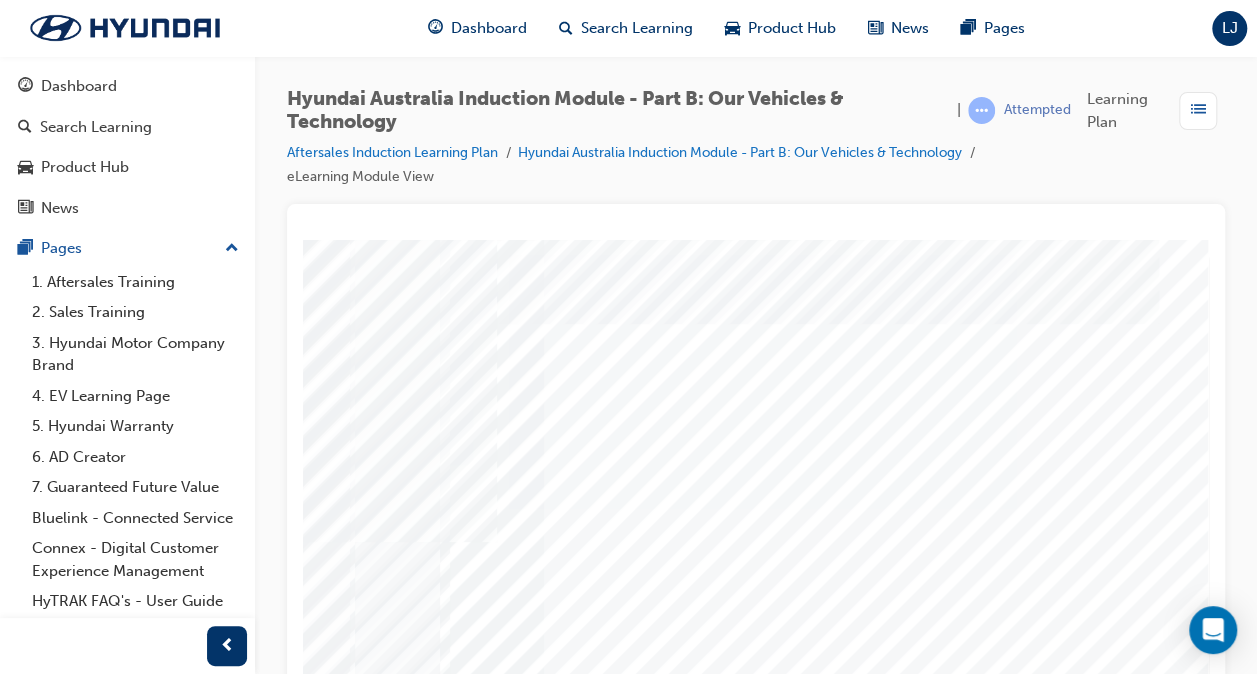 click at bounding box center (-101, 8684) 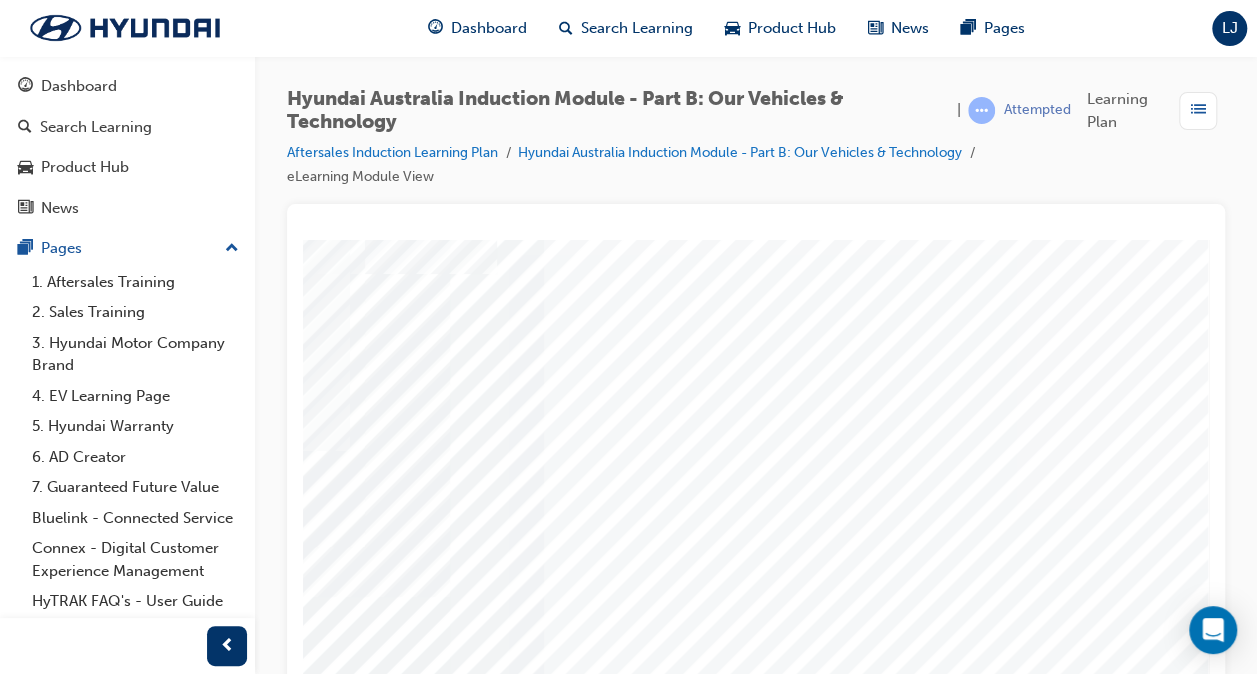 scroll, scrollTop: 280, scrollLeft: 469, axis: both 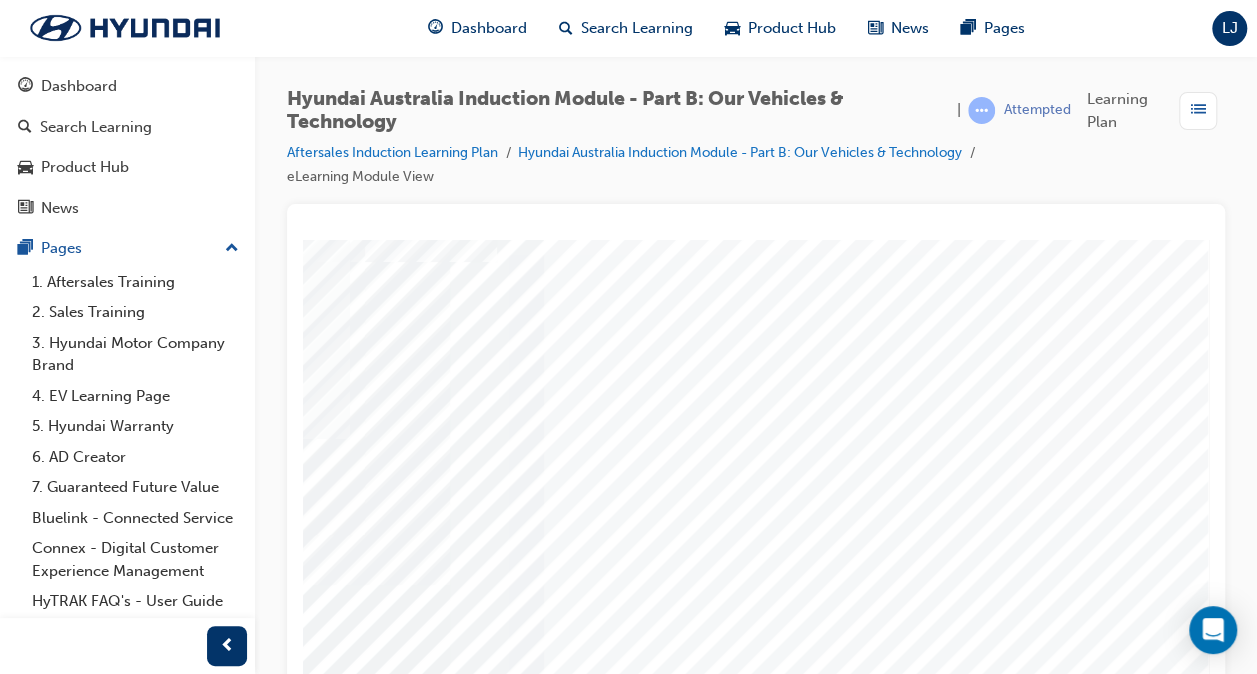 click at bounding box center [-81, 3480] 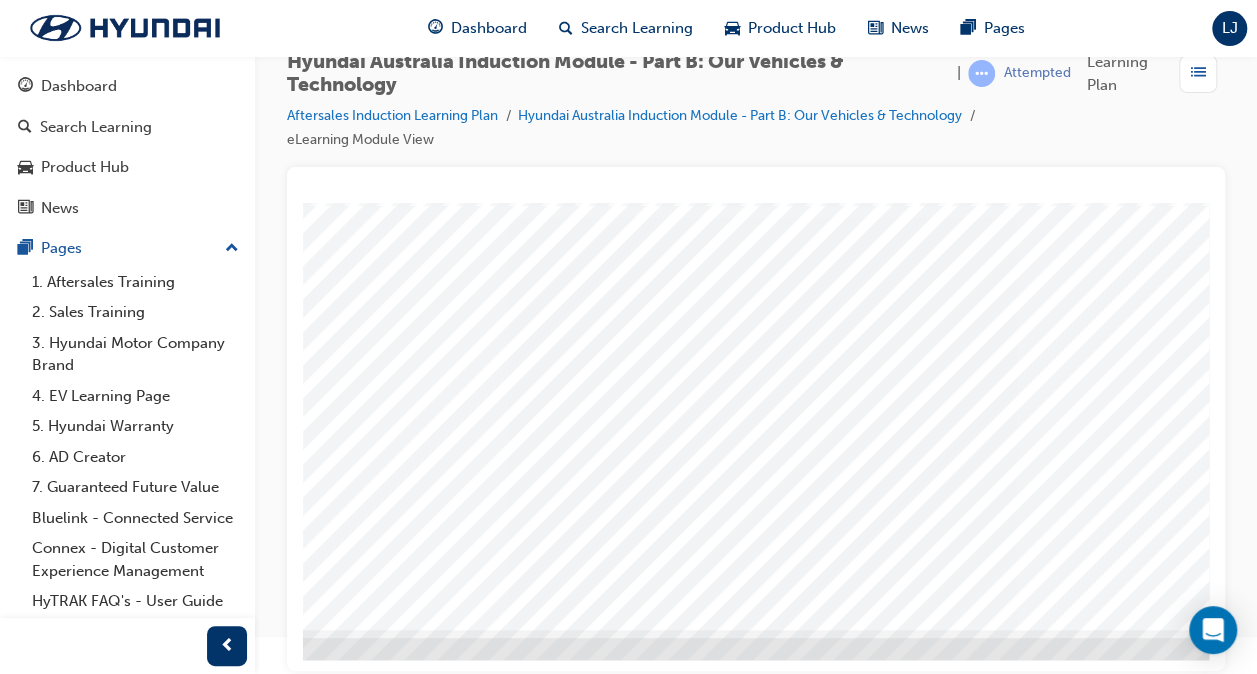 scroll, scrollTop: 293, scrollLeft: 469, axis: both 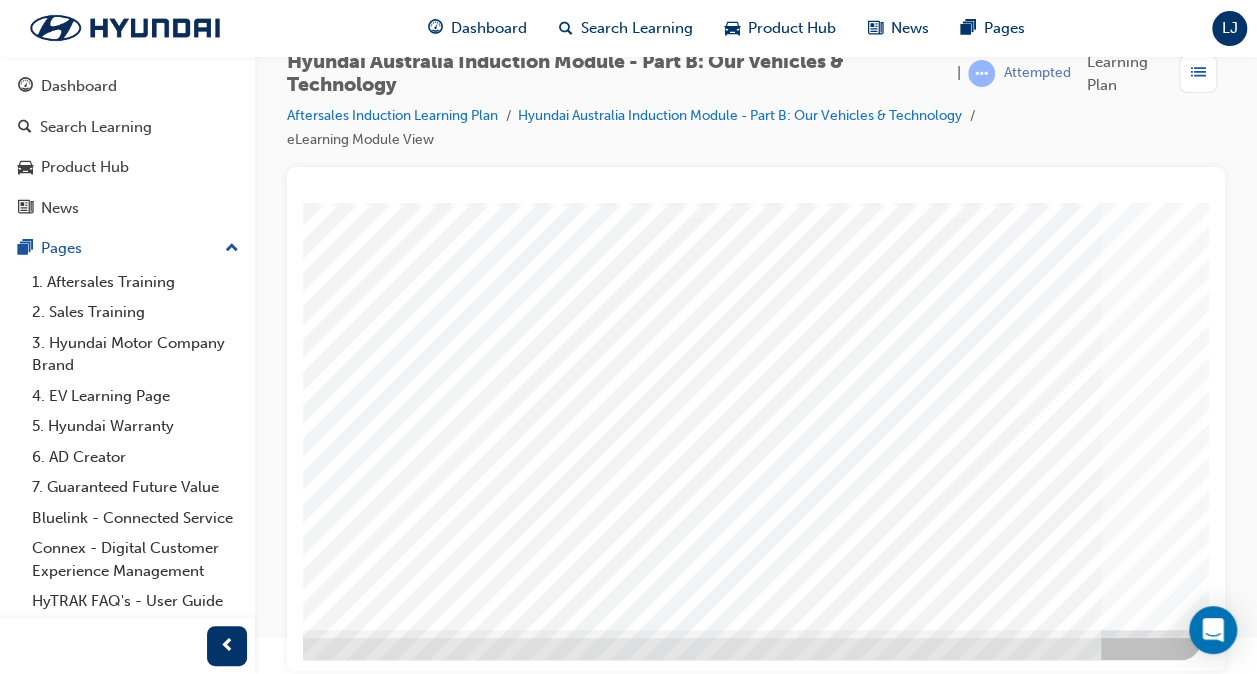 click at bounding box center [-89, 2167] 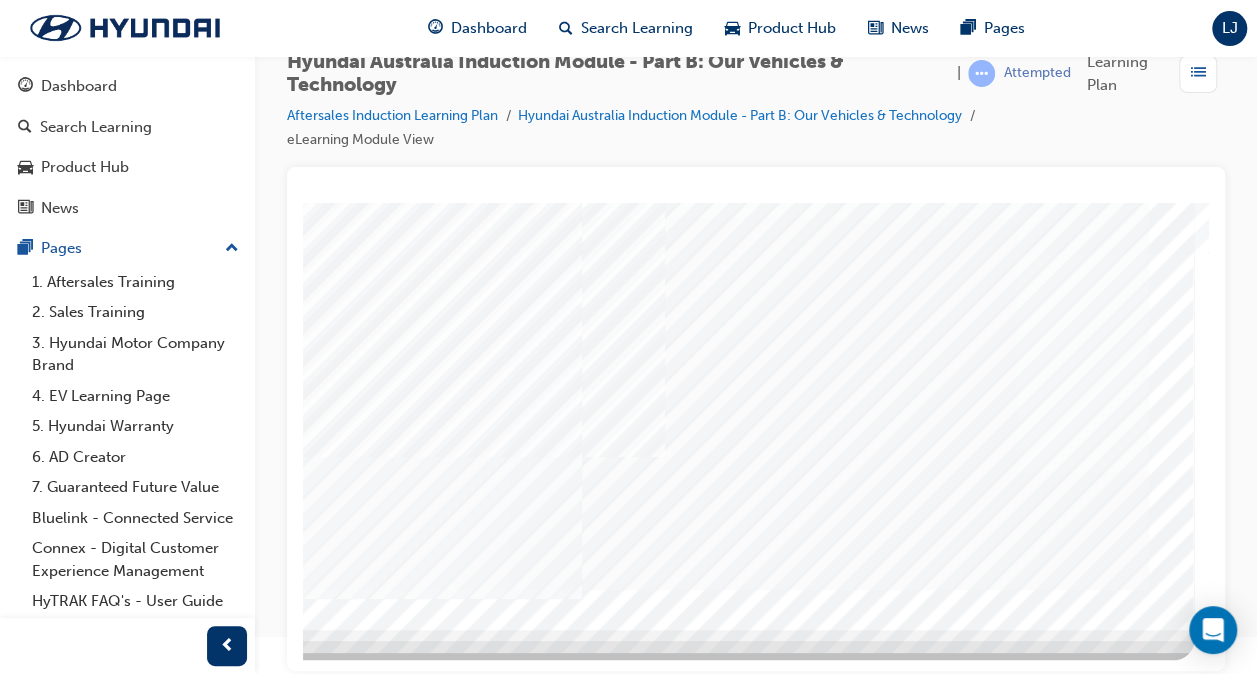 scroll, scrollTop: 0, scrollLeft: 0, axis: both 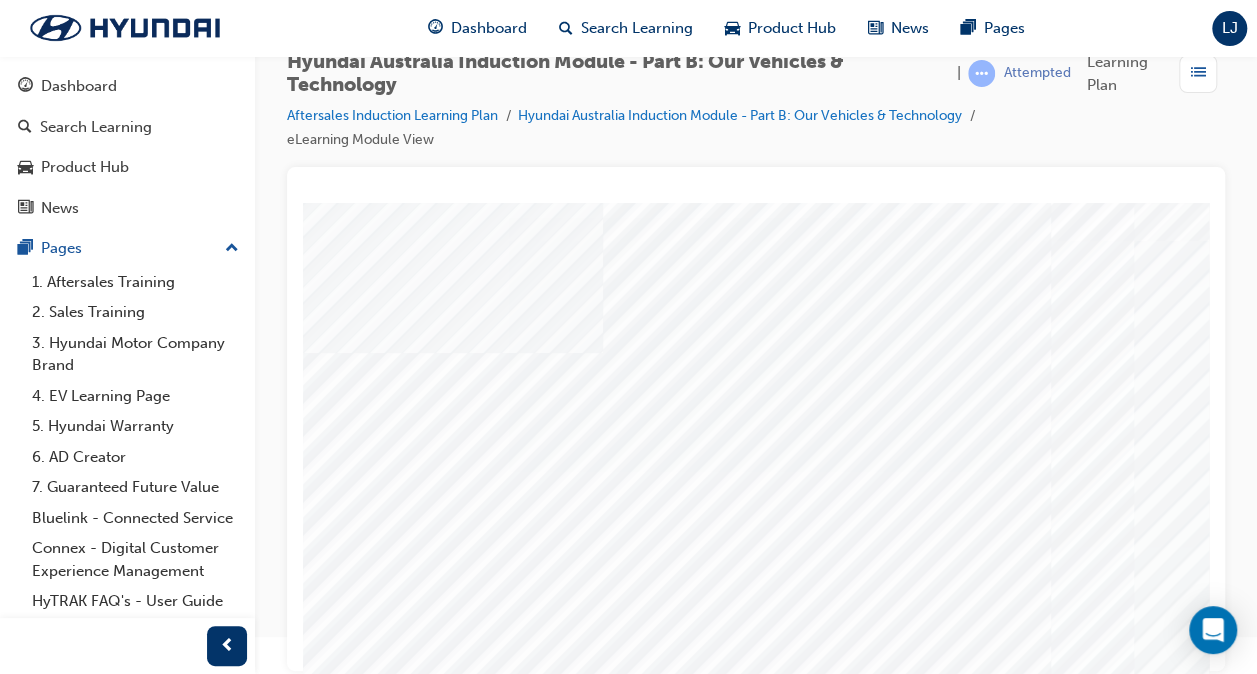 click at bounding box center [455, 3856] 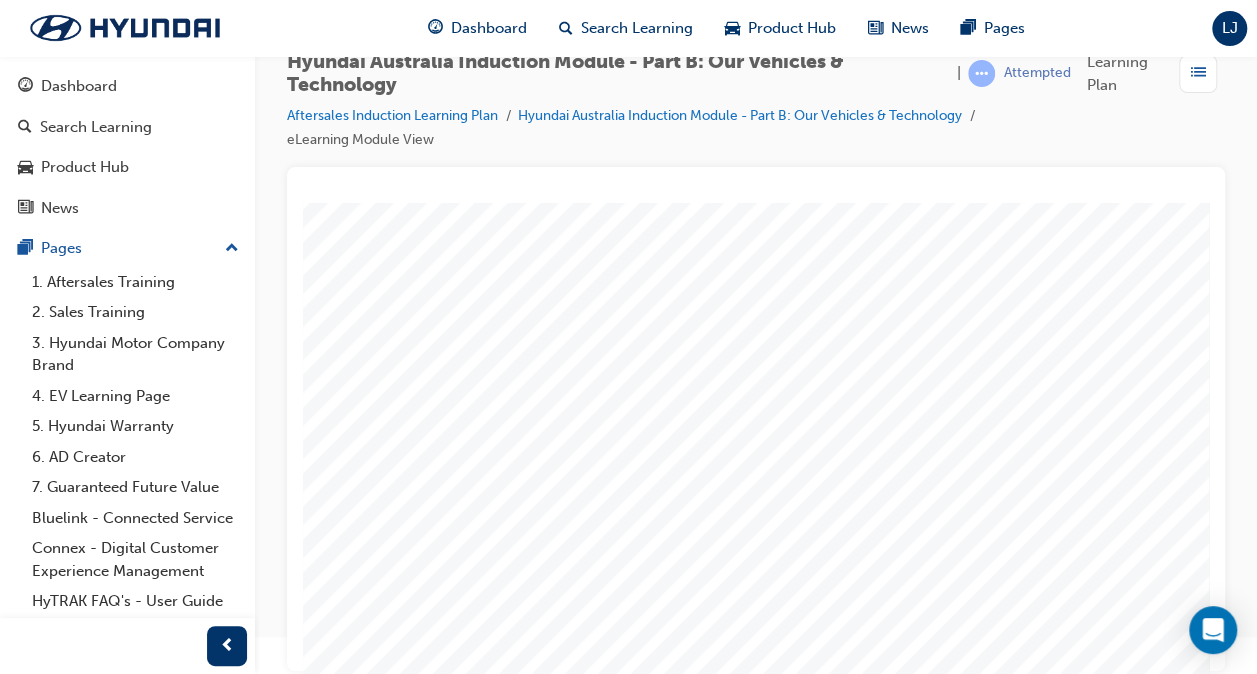 scroll, scrollTop: 160, scrollLeft: 0, axis: vertical 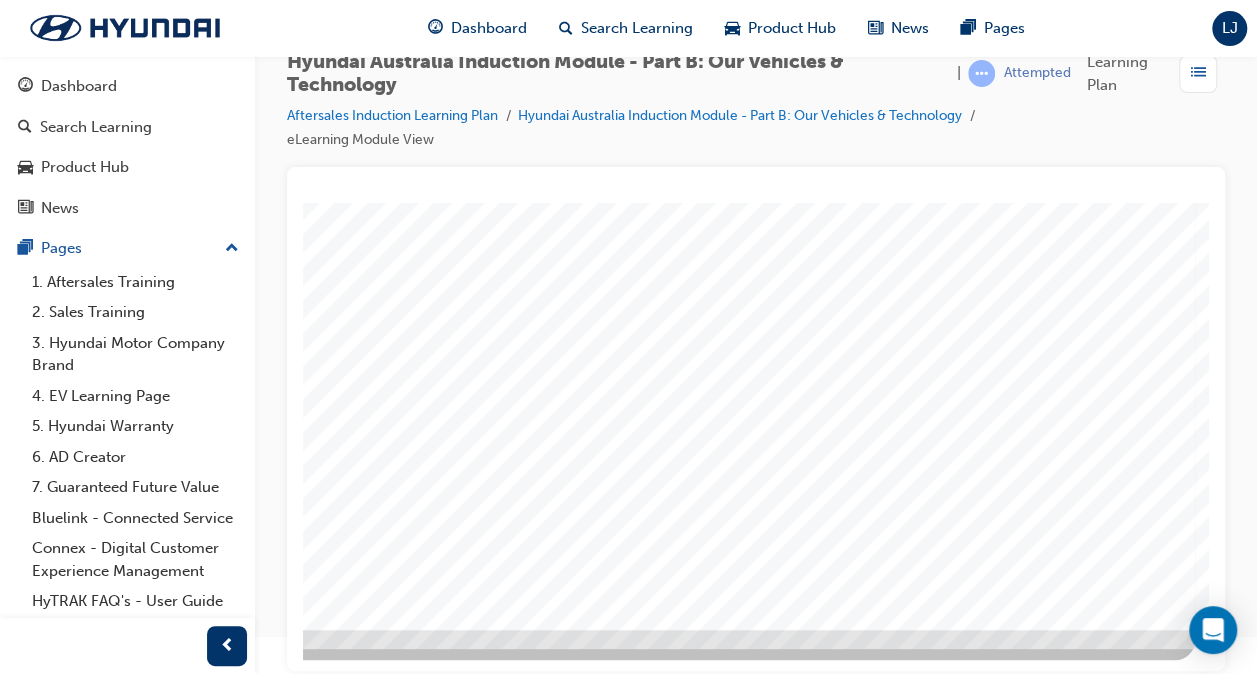click at bounding box center [404, 1707] 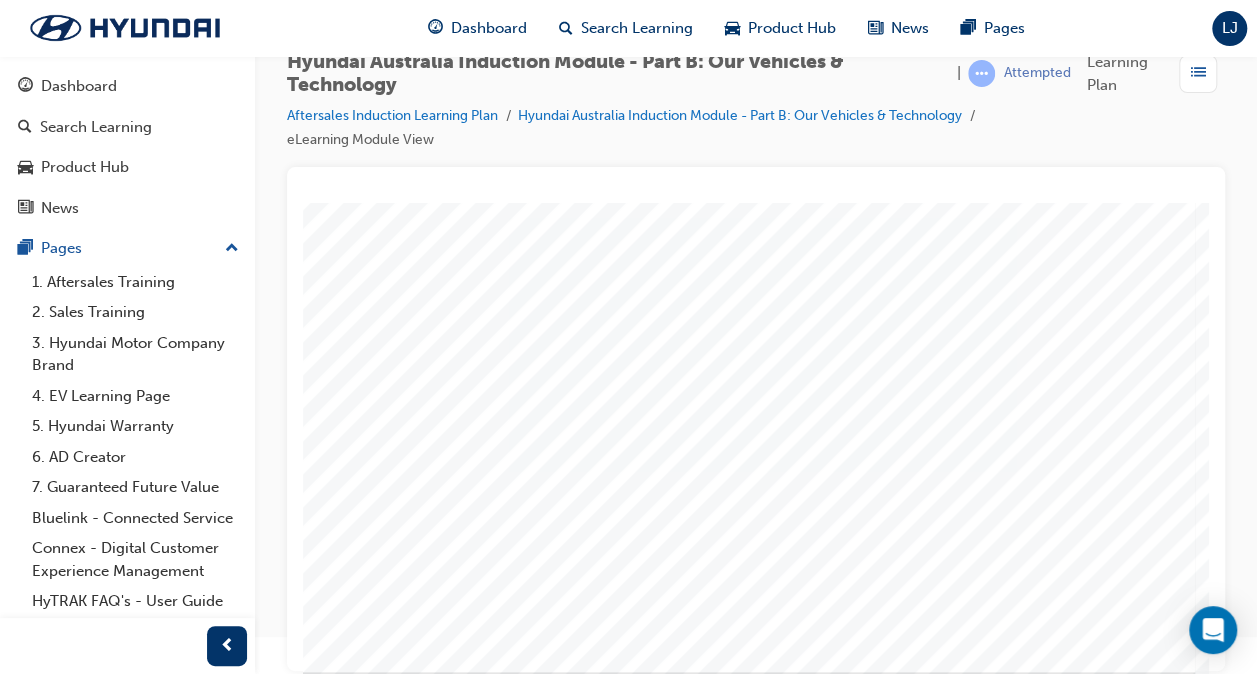 scroll, scrollTop: 293, scrollLeft: 469, axis: both 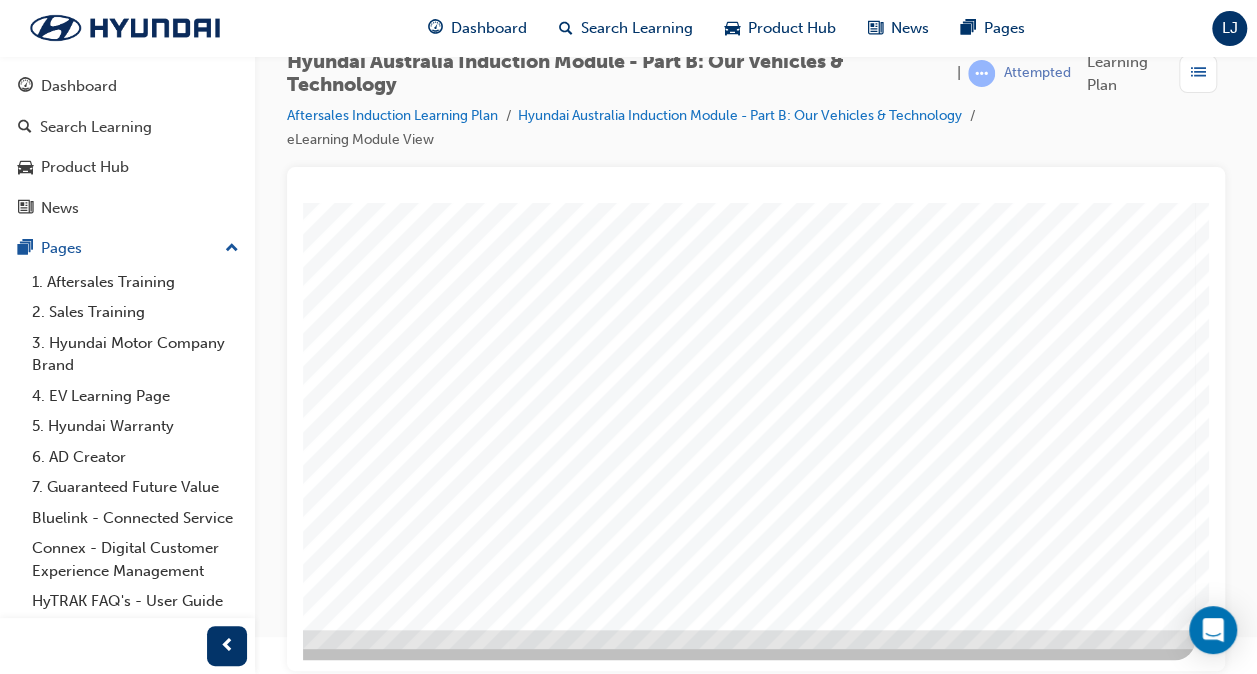 click at bounding box center (-95, 2166) 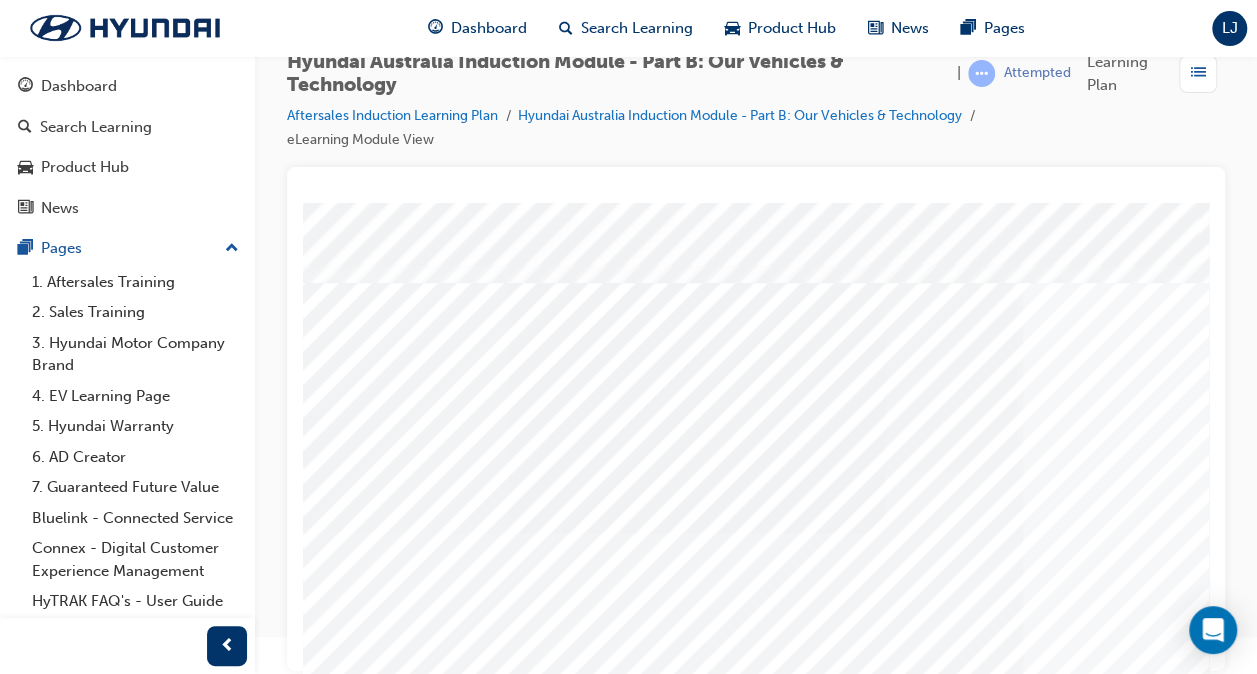 scroll, scrollTop: 293, scrollLeft: 0, axis: vertical 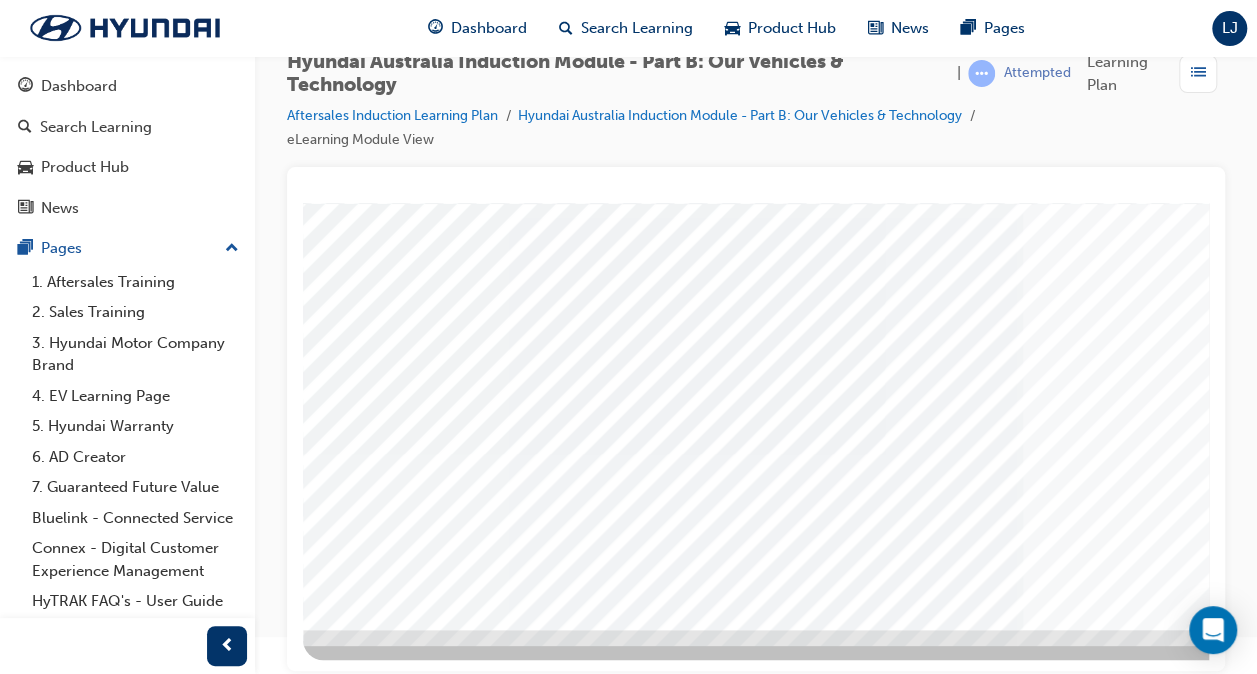 click at bounding box center [387, 5239] 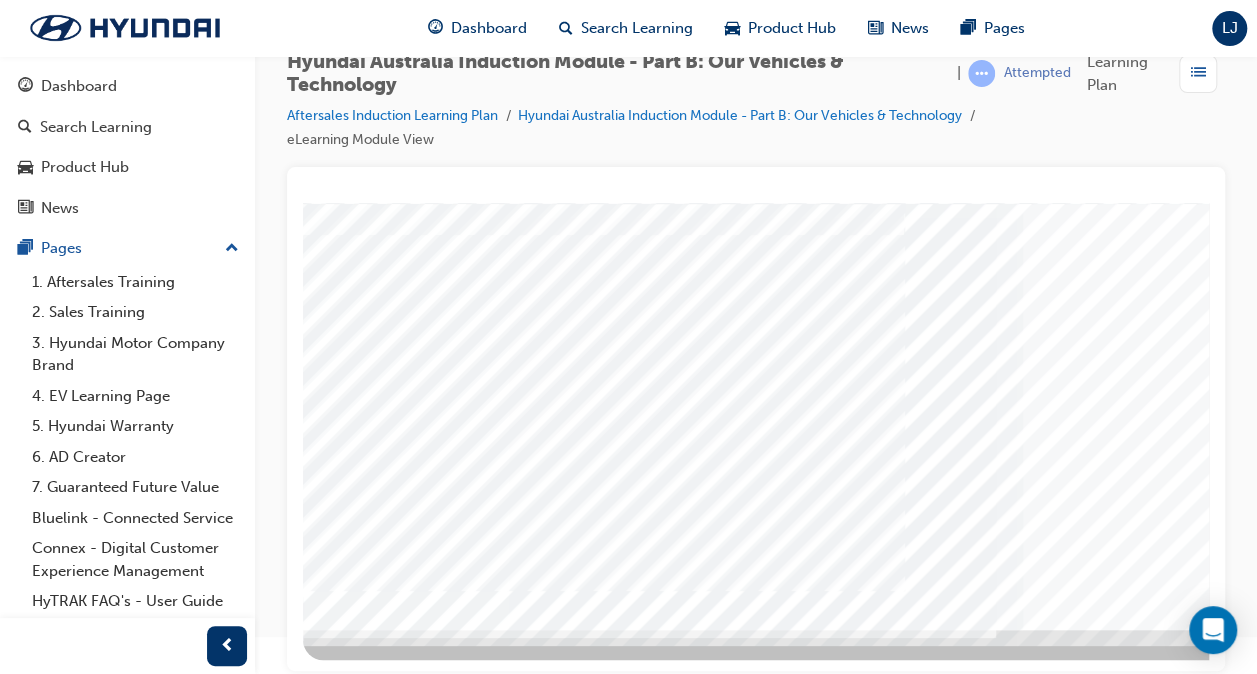 click at bounding box center [400, 4855] 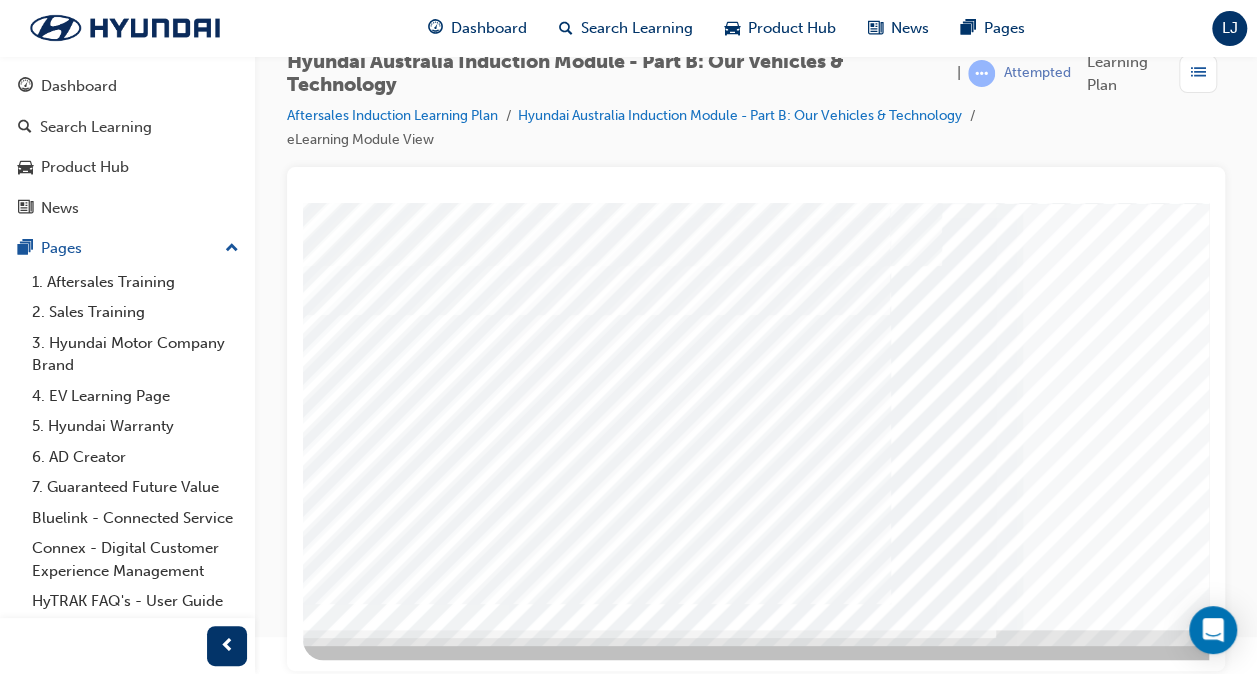 click at bounding box center [387, 5479] 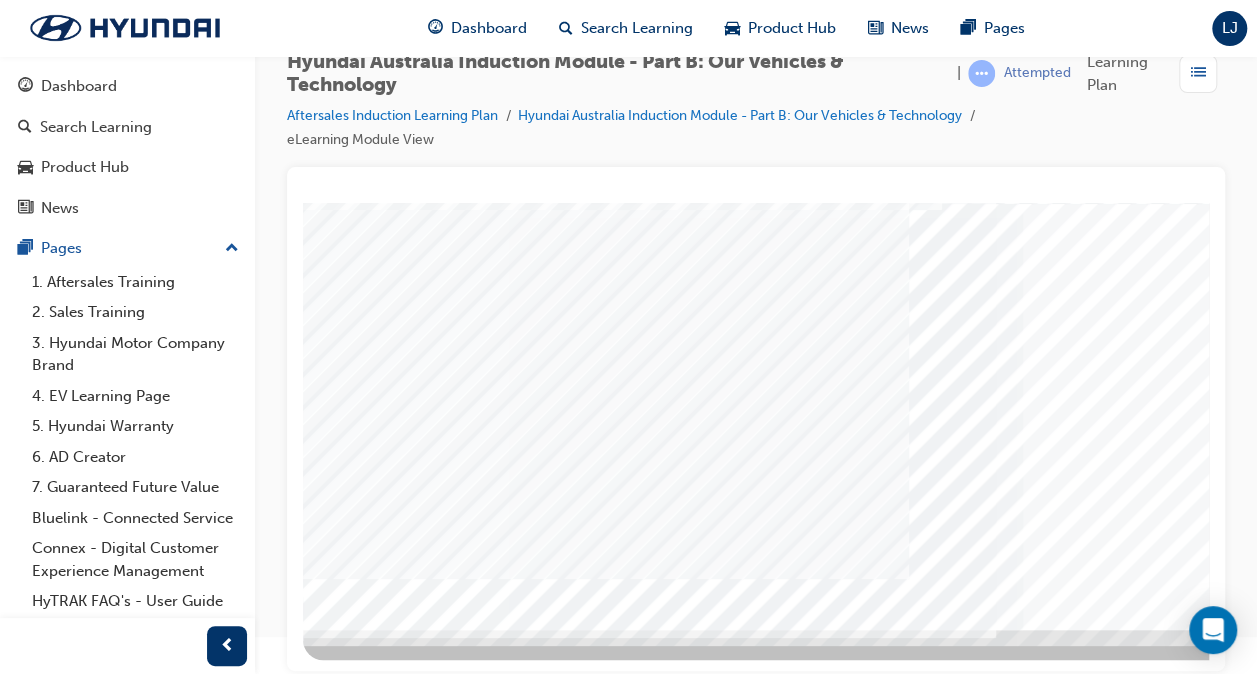 drag, startPoint x: 732, startPoint y: 499, endPoint x: 742, endPoint y: 526, distance: 28.79236 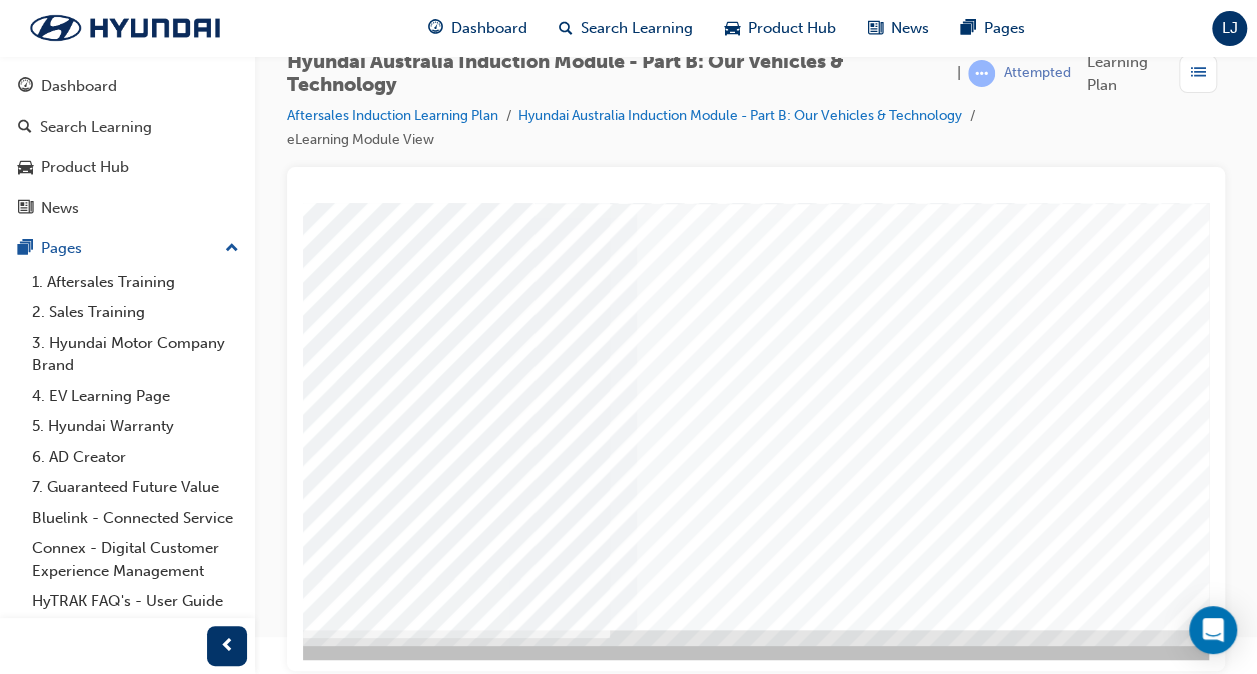 scroll, scrollTop: 293, scrollLeft: 469, axis: both 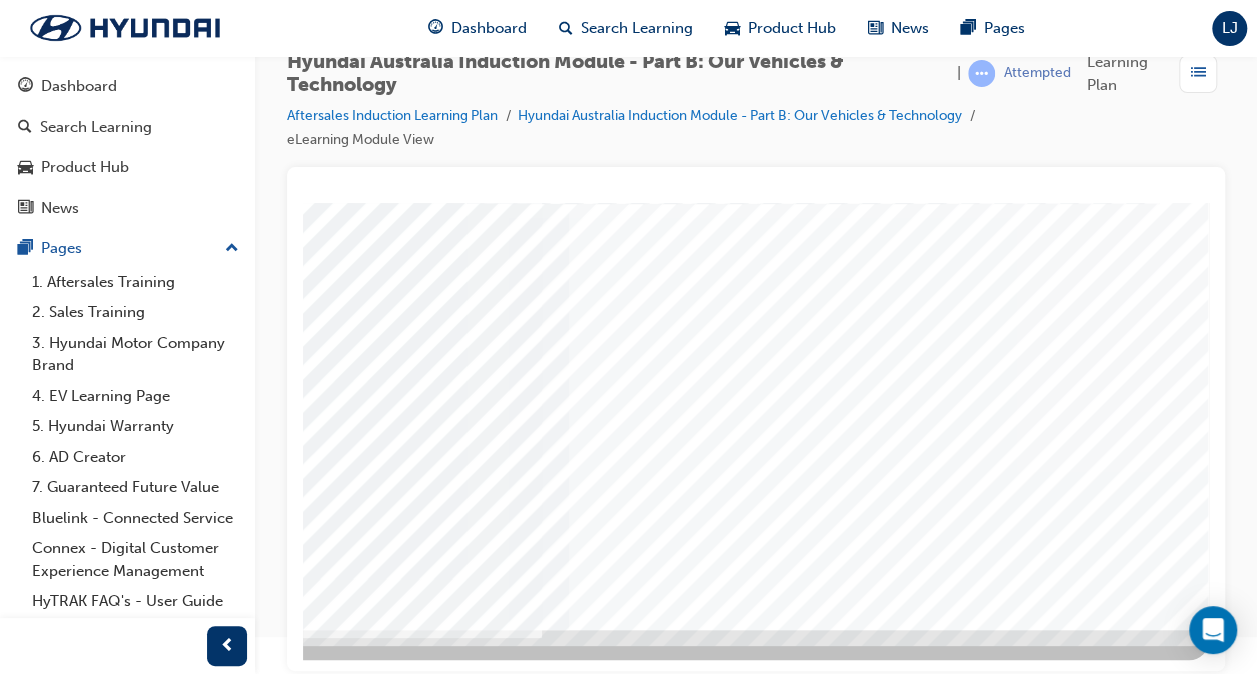 click at bounding box center (-81, 9681) 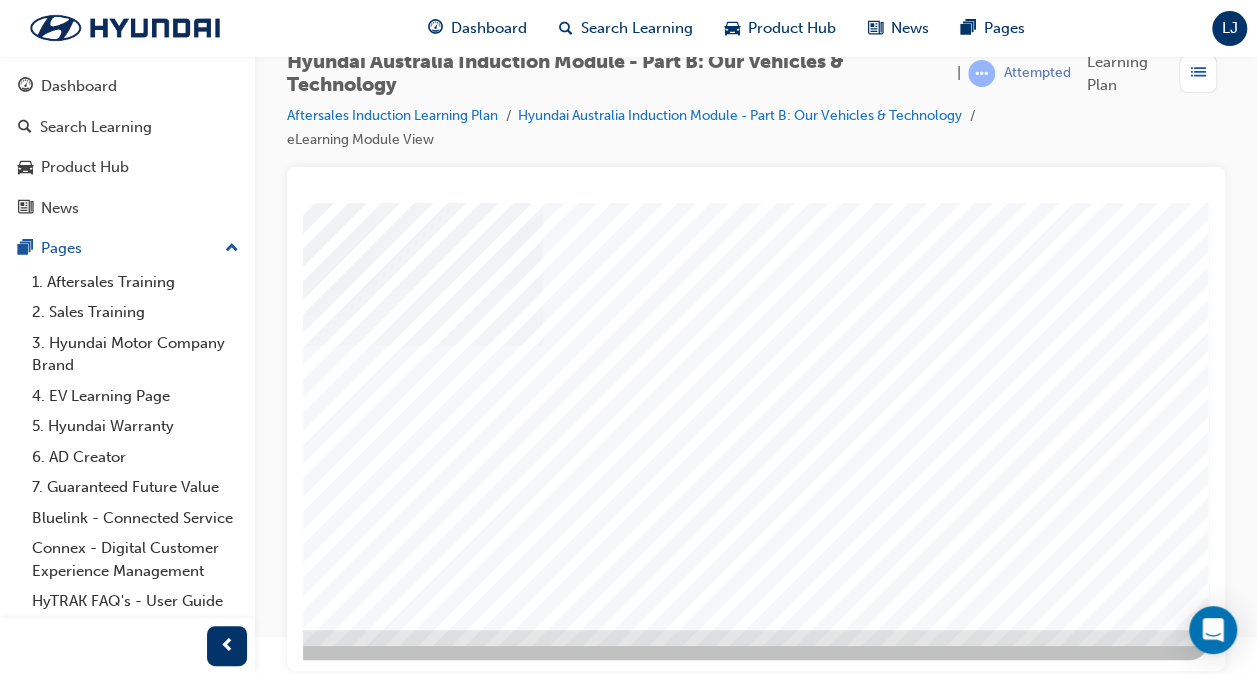 scroll, scrollTop: 293, scrollLeft: 469, axis: both 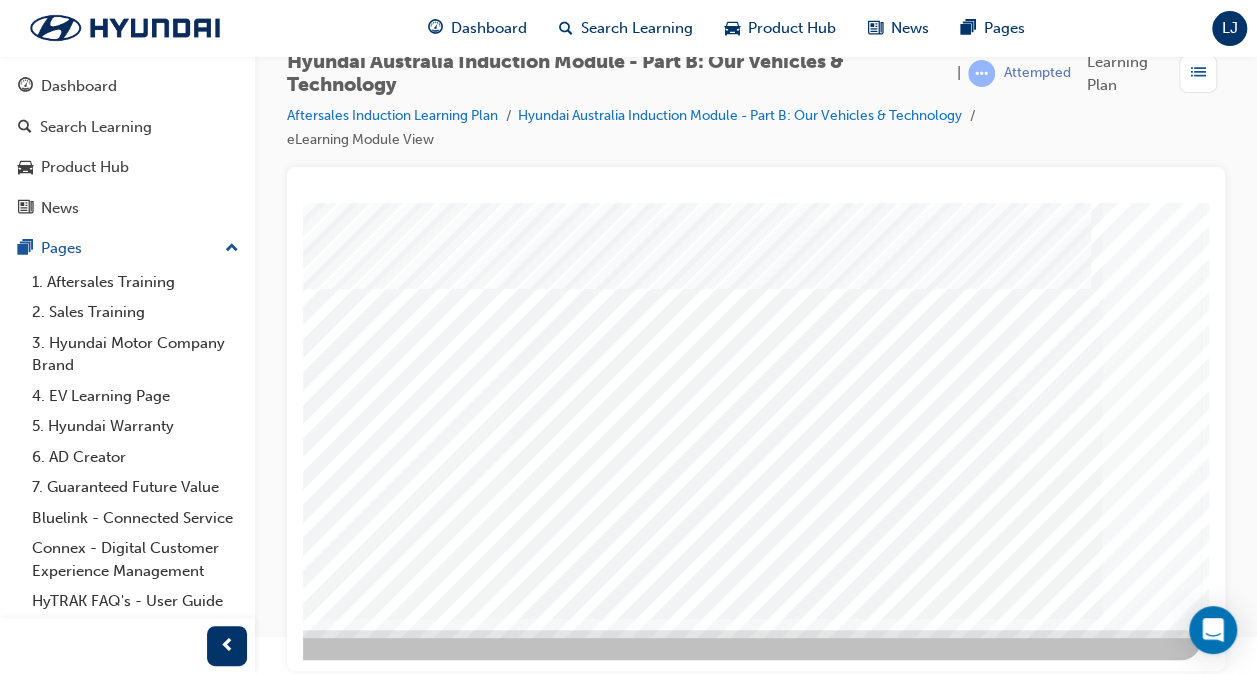 click at bounding box center [-89, 2126] 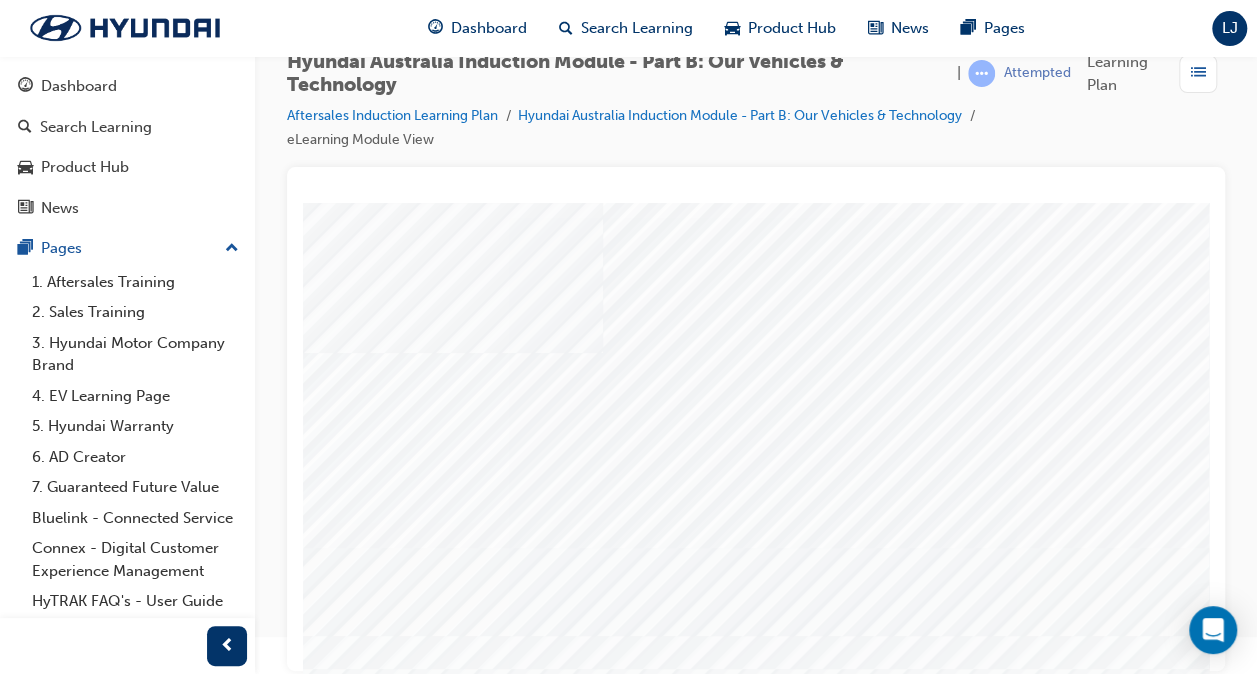 scroll, scrollTop: 0, scrollLeft: 40, axis: horizontal 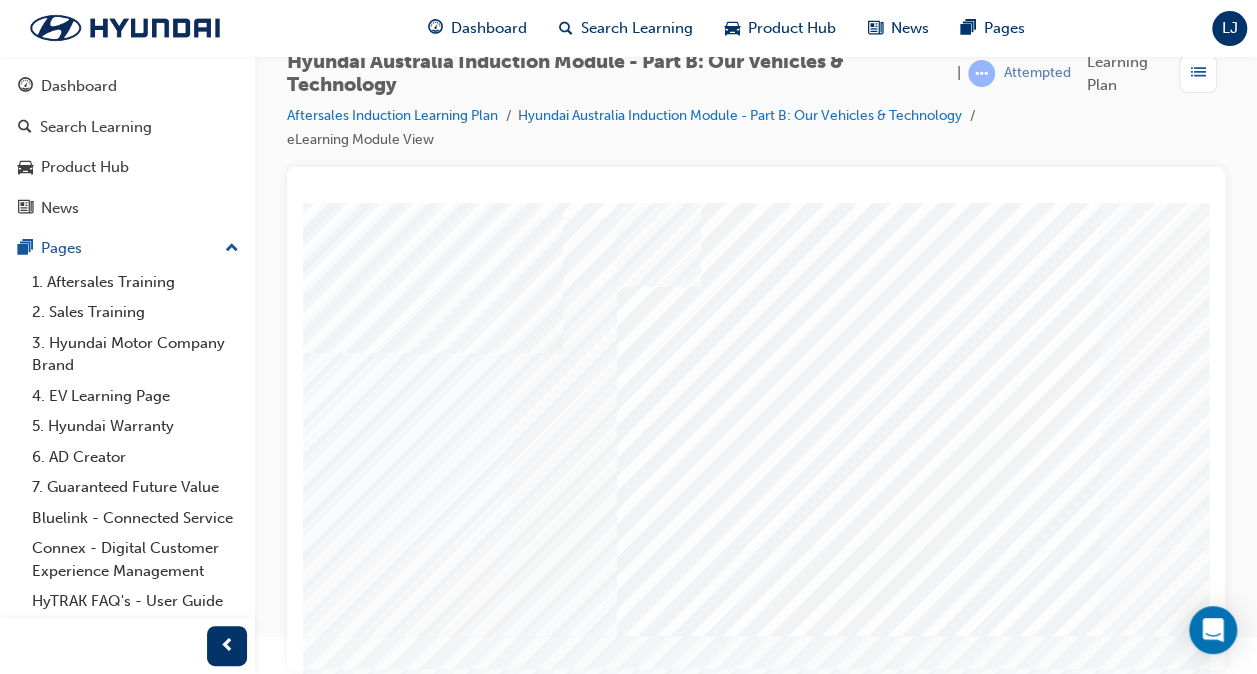 click at bounding box center [426, 5329] 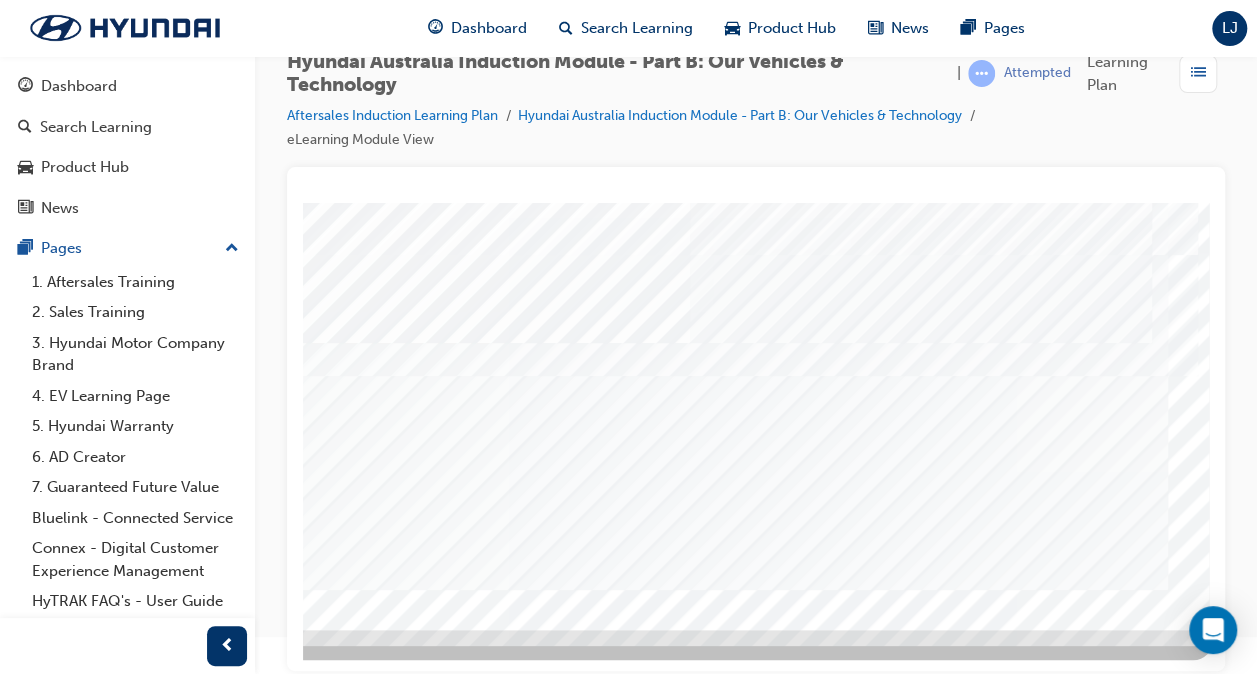scroll, scrollTop: 293, scrollLeft: 469, axis: both 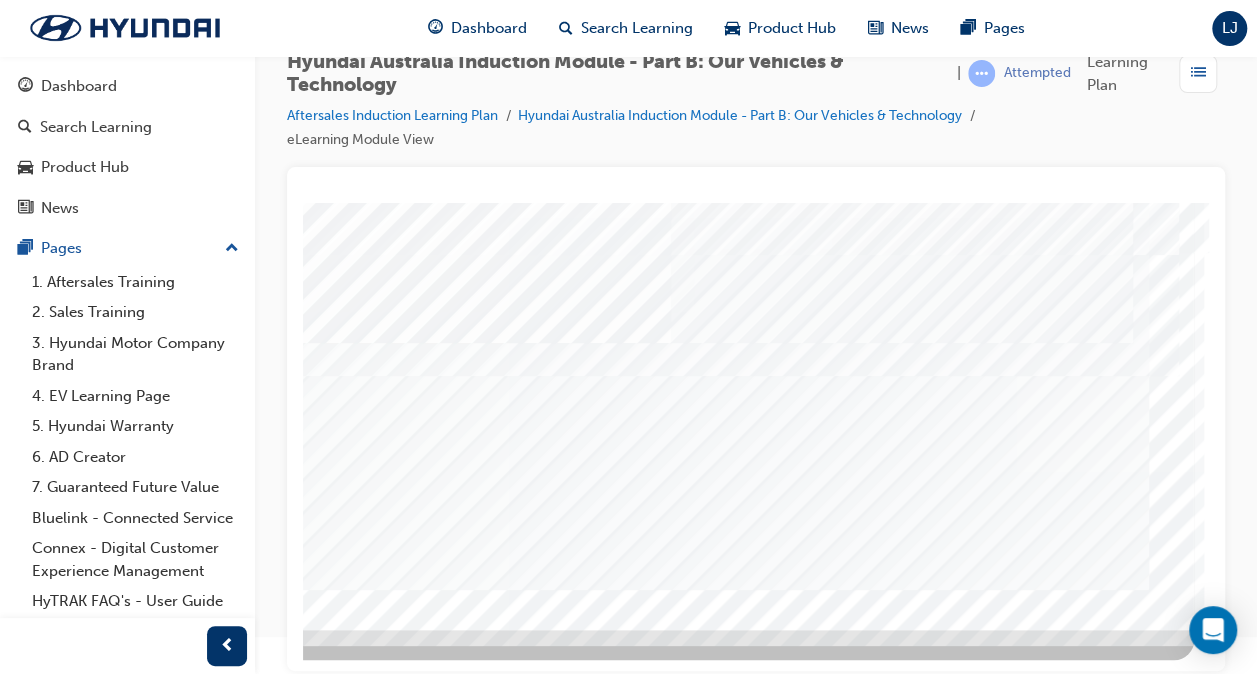 click at bounding box center (-52, 5419) 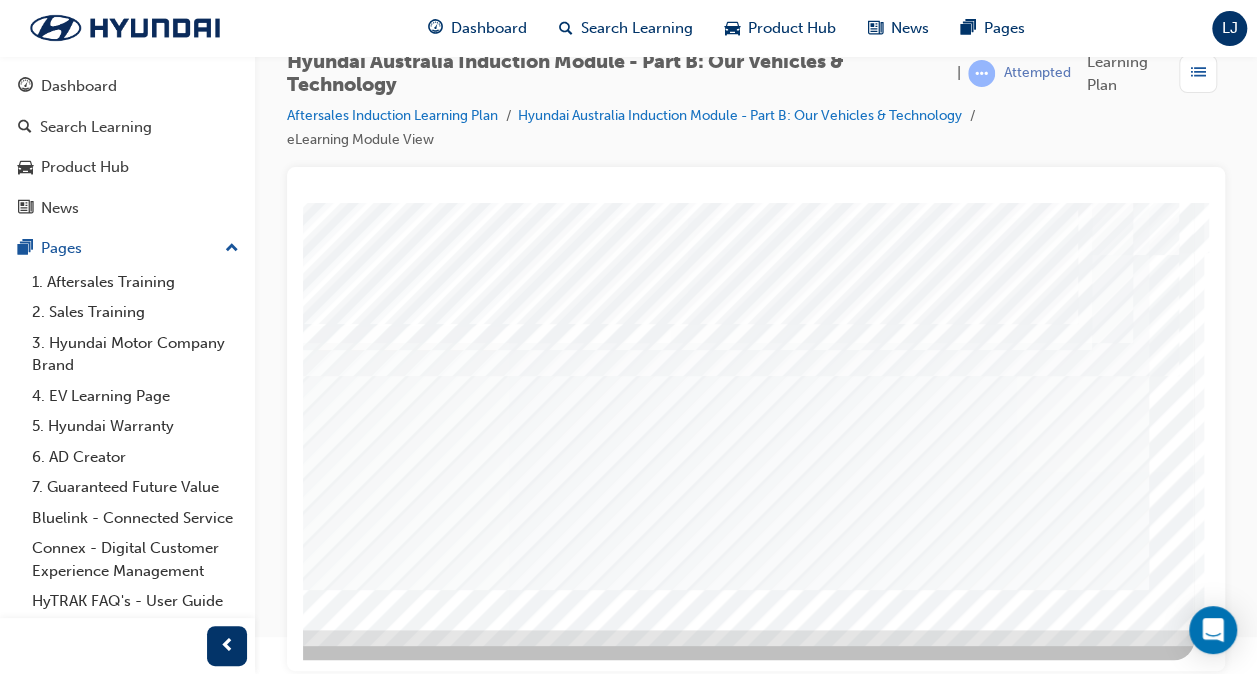 click at bounding box center (-96, 6410) 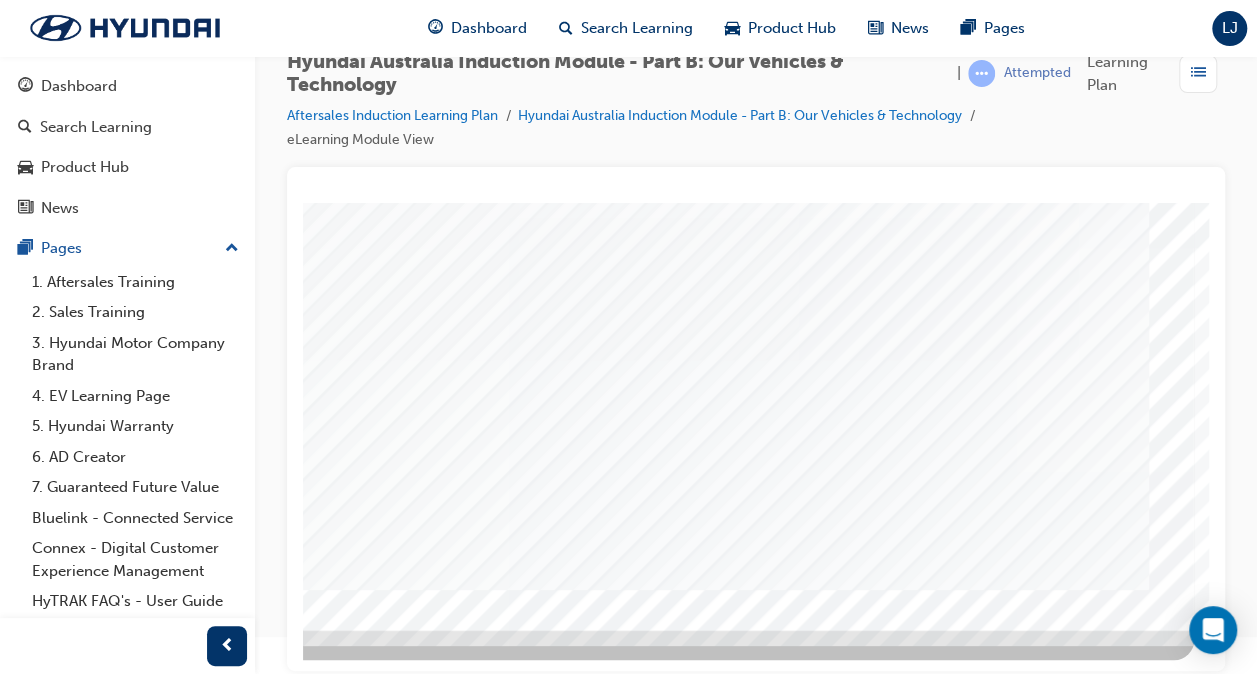 scroll, scrollTop: 0, scrollLeft: 0, axis: both 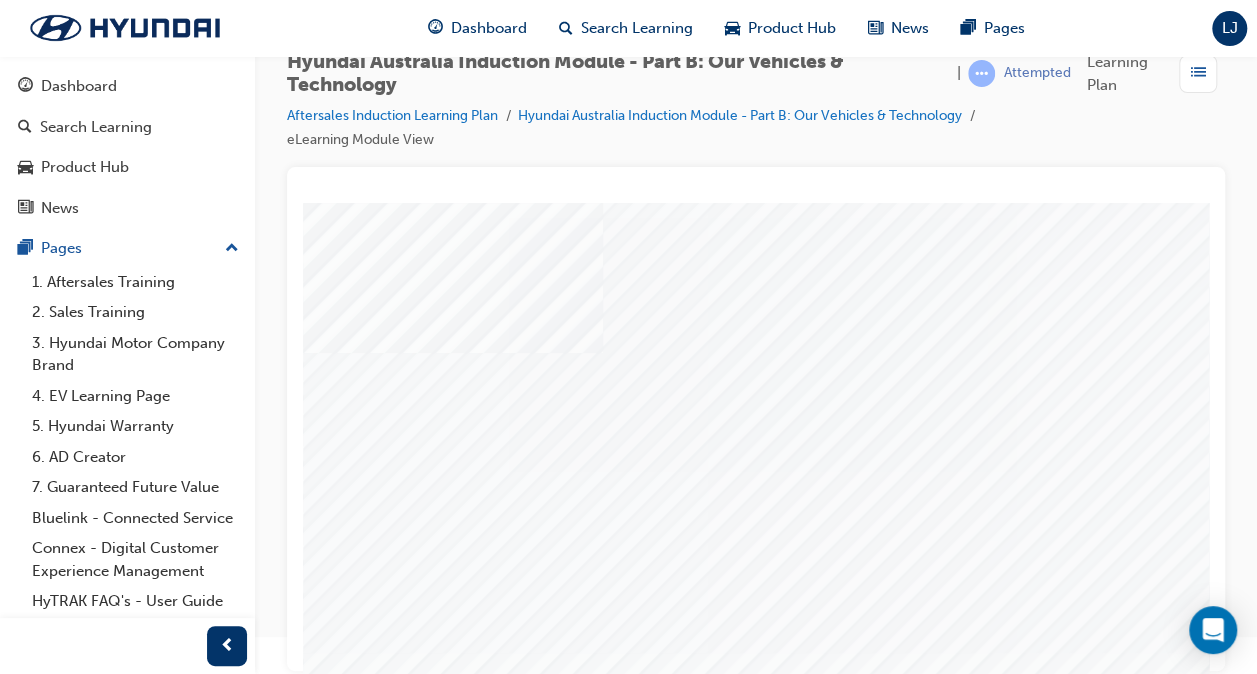 click at bounding box center (1043, 1283) 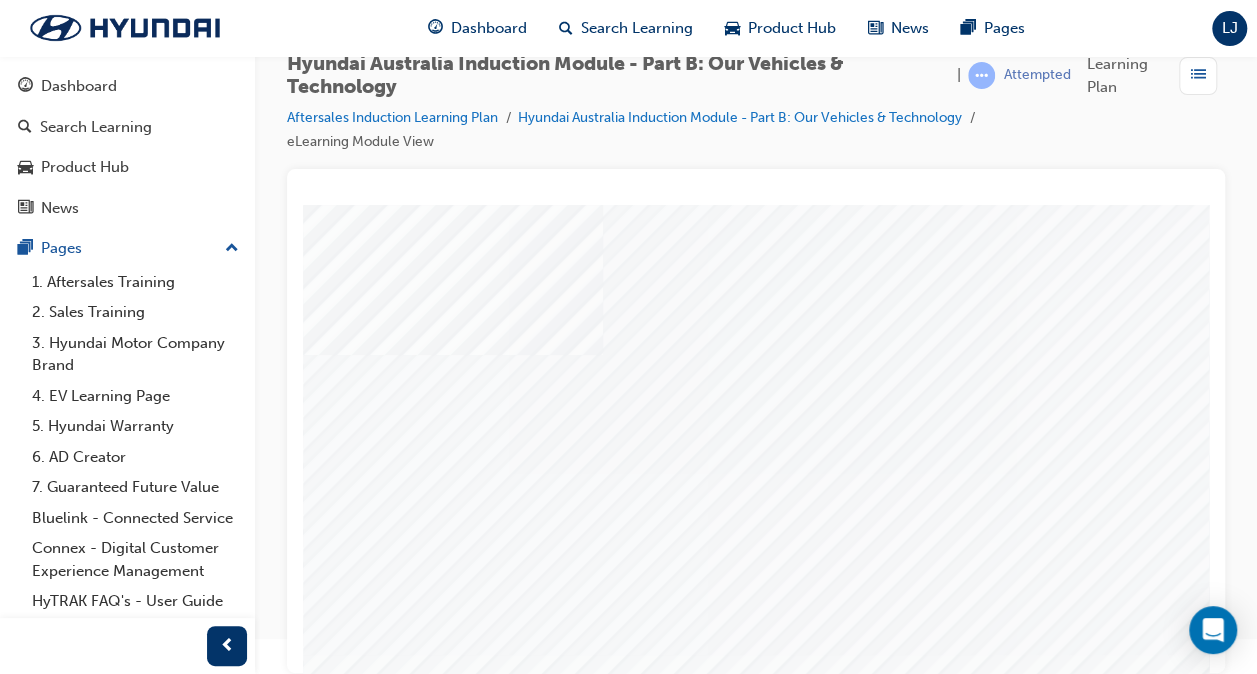 scroll, scrollTop: 29, scrollLeft: 0, axis: vertical 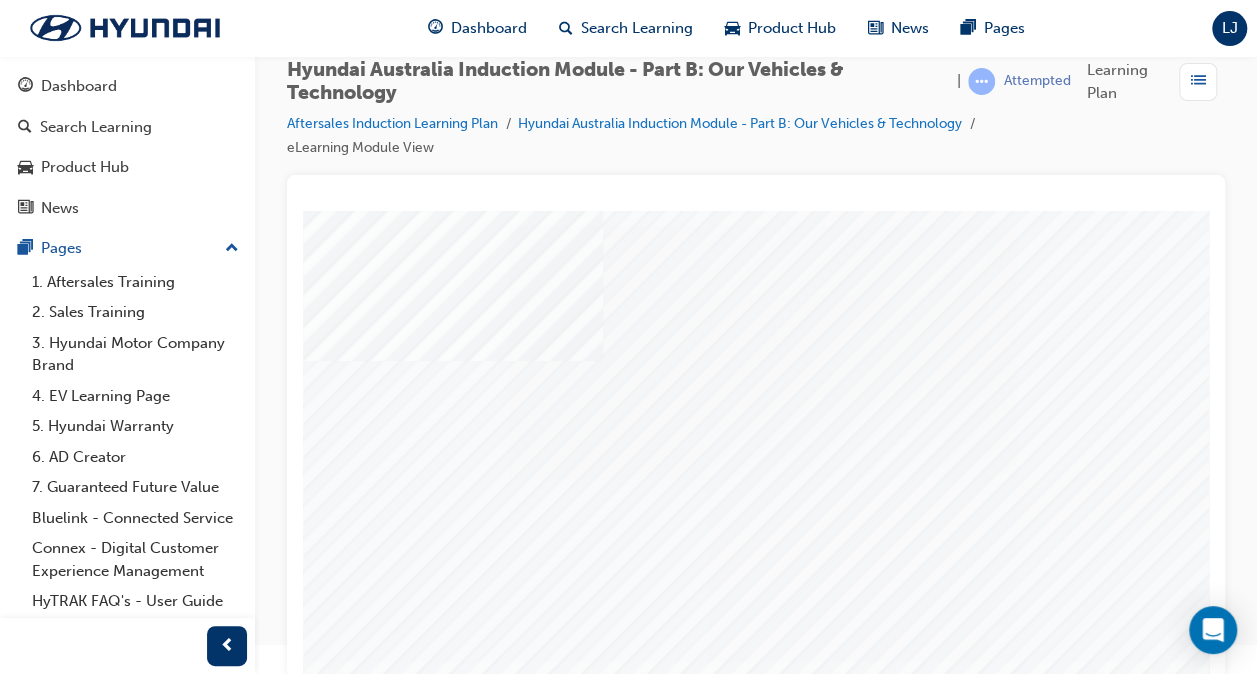 click at bounding box center [443, 2106] 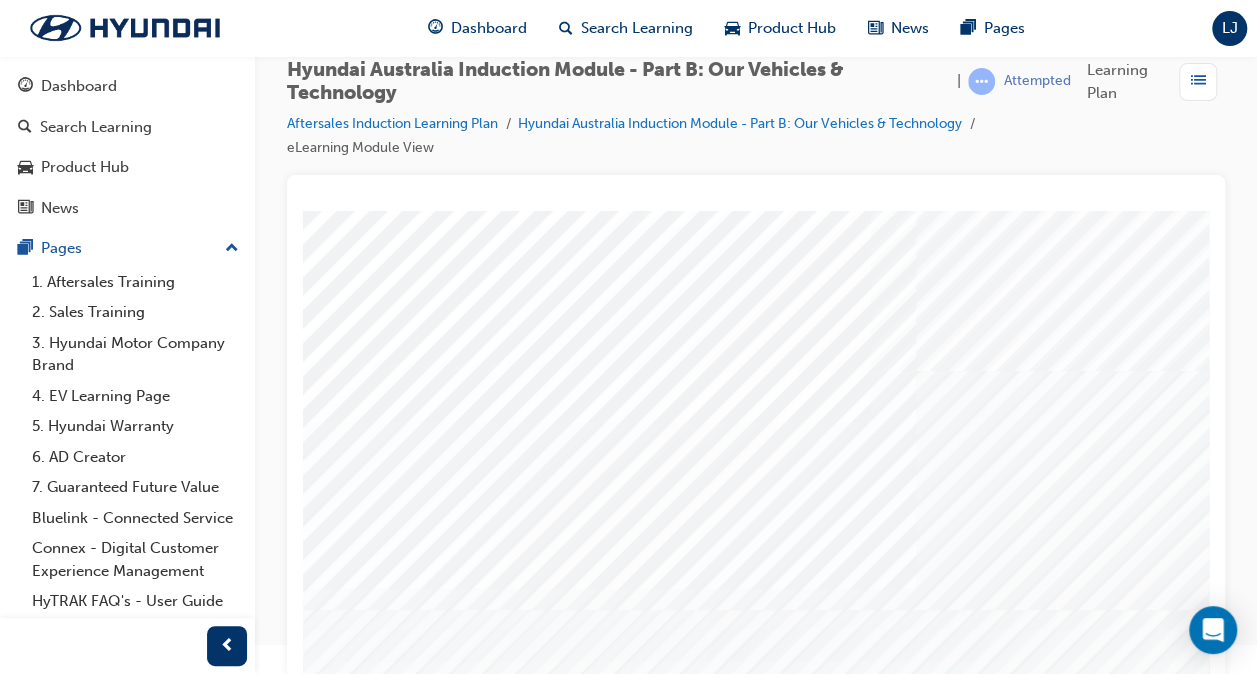 click at bounding box center (443, 2265) 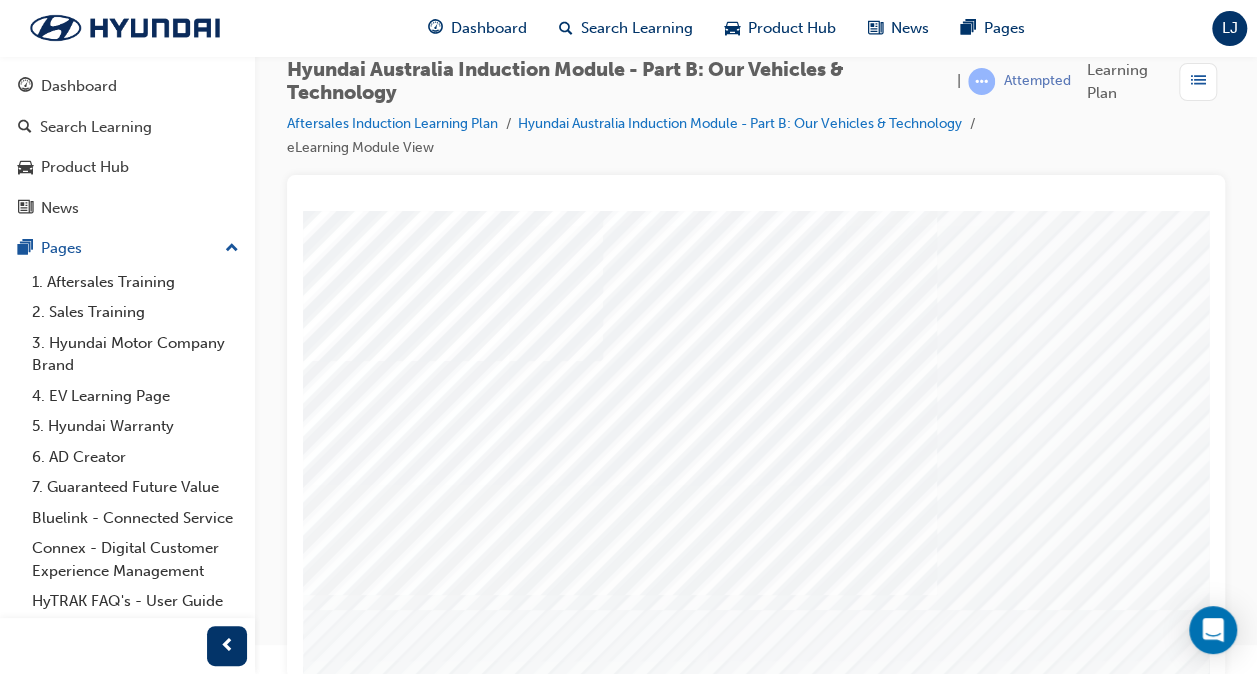 click at bounding box center (443, 2159) 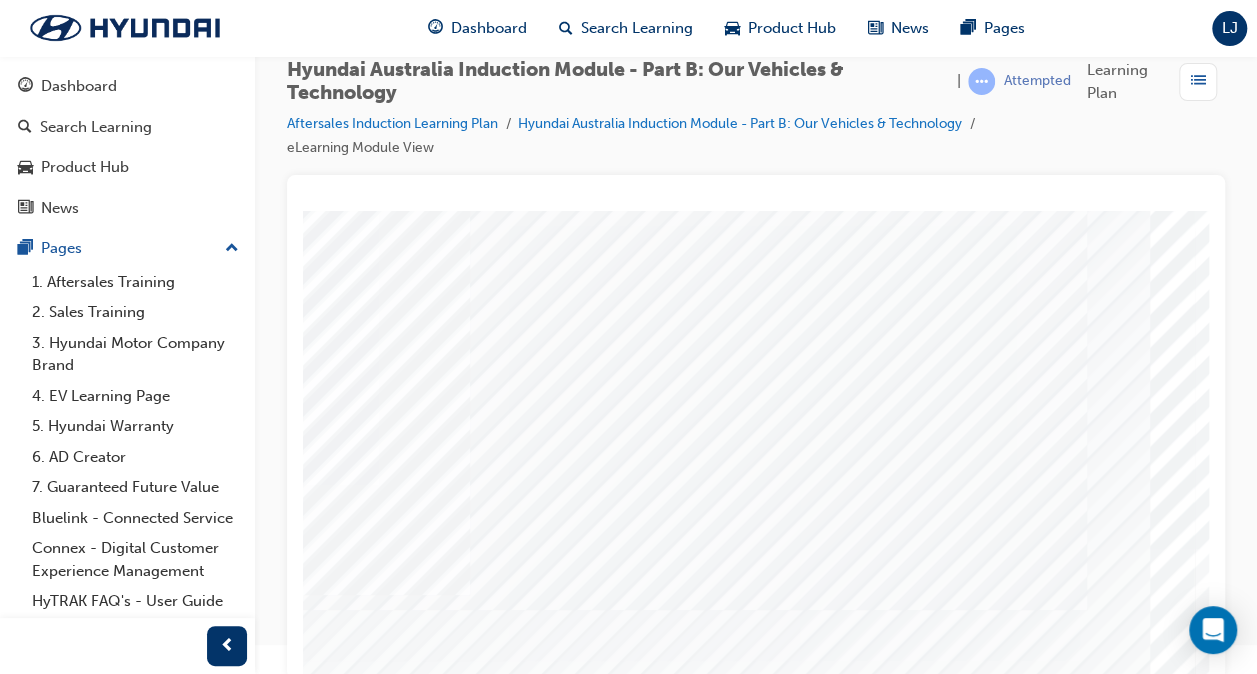 scroll, scrollTop: 0, scrollLeft: 469, axis: horizontal 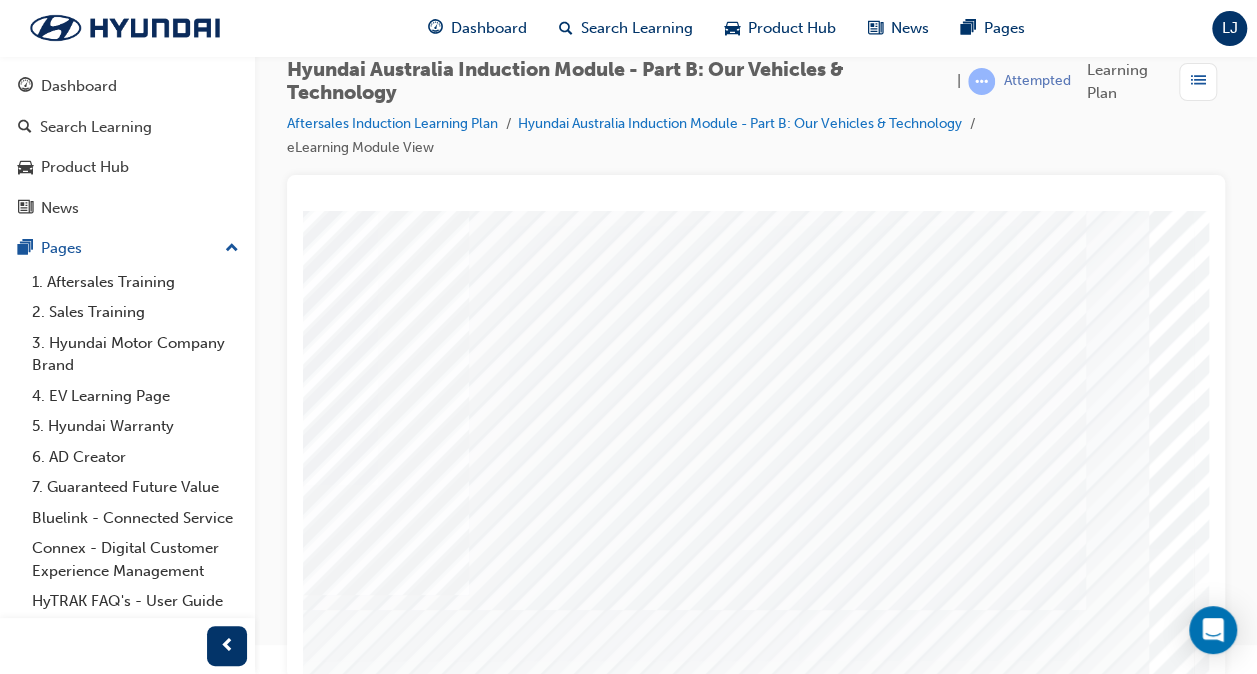 click at bounding box center (-26, 2212) 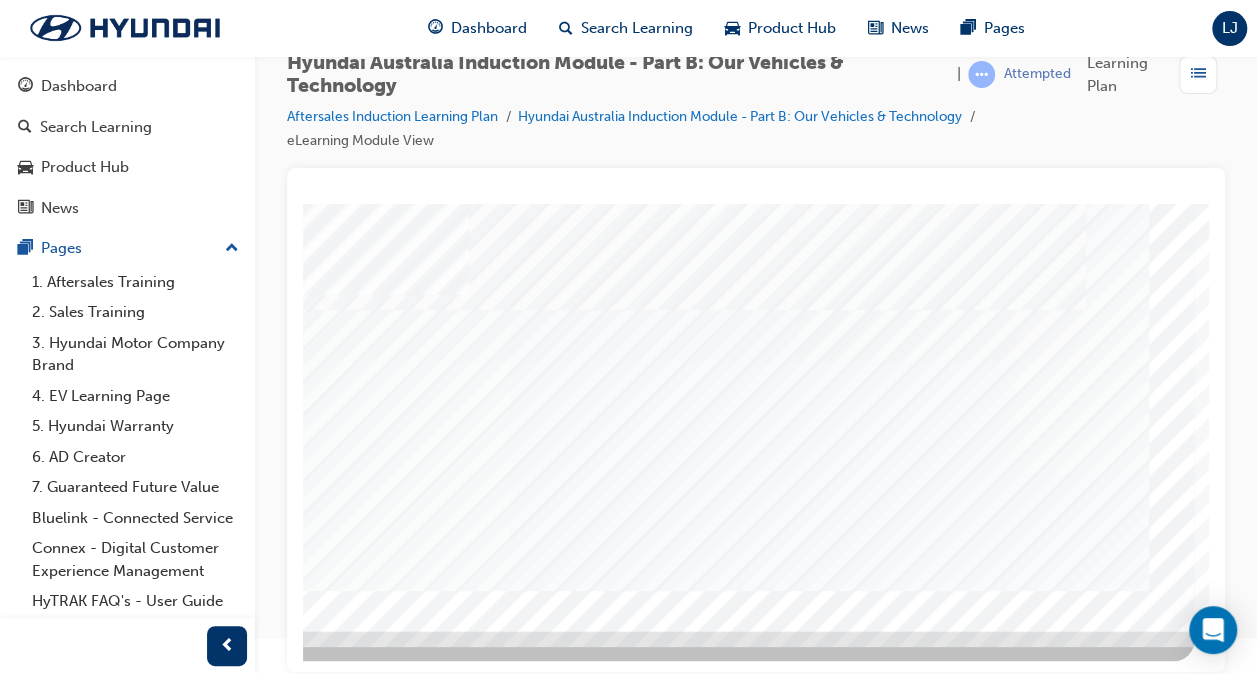 scroll, scrollTop: 37, scrollLeft: 0, axis: vertical 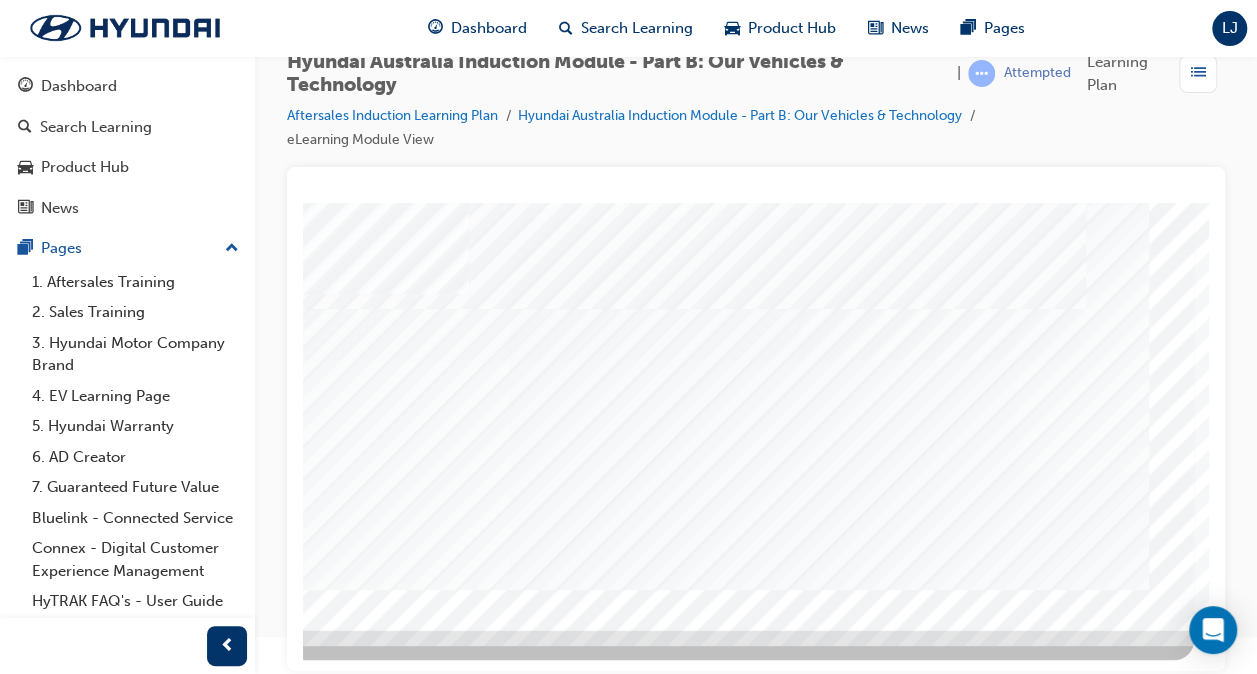click at bounding box center (-96, 1418) 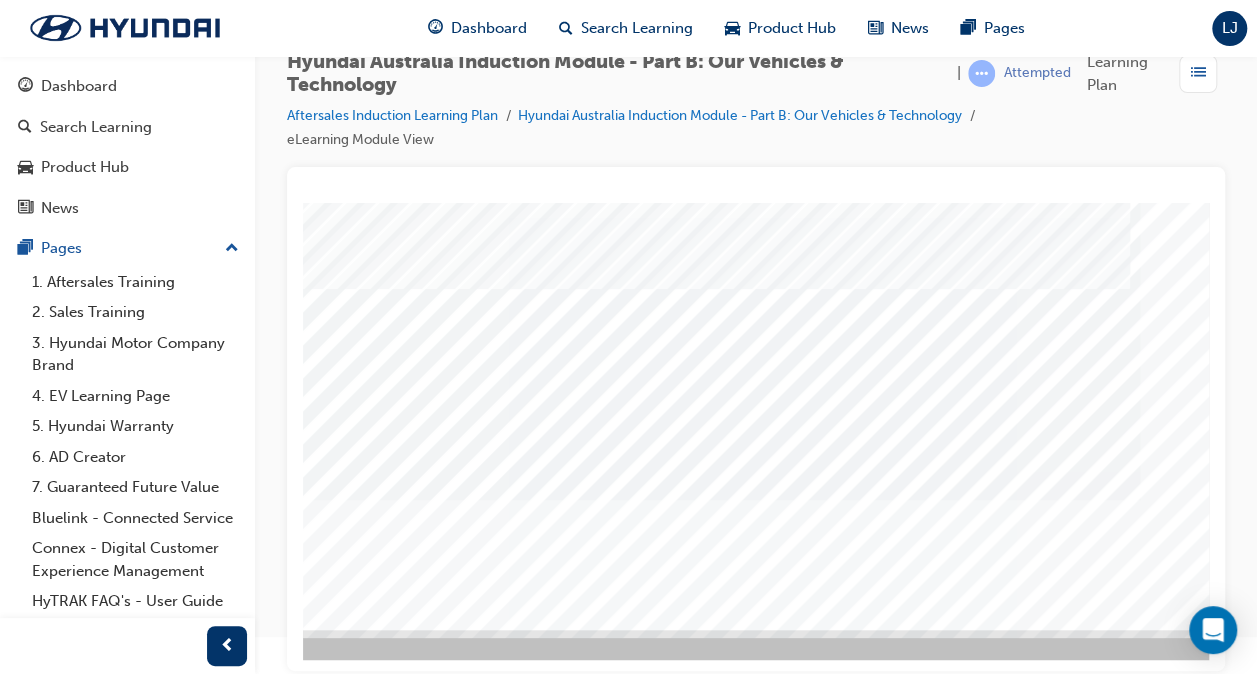 scroll, scrollTop: 293, scrollLeft: 469, axis: both 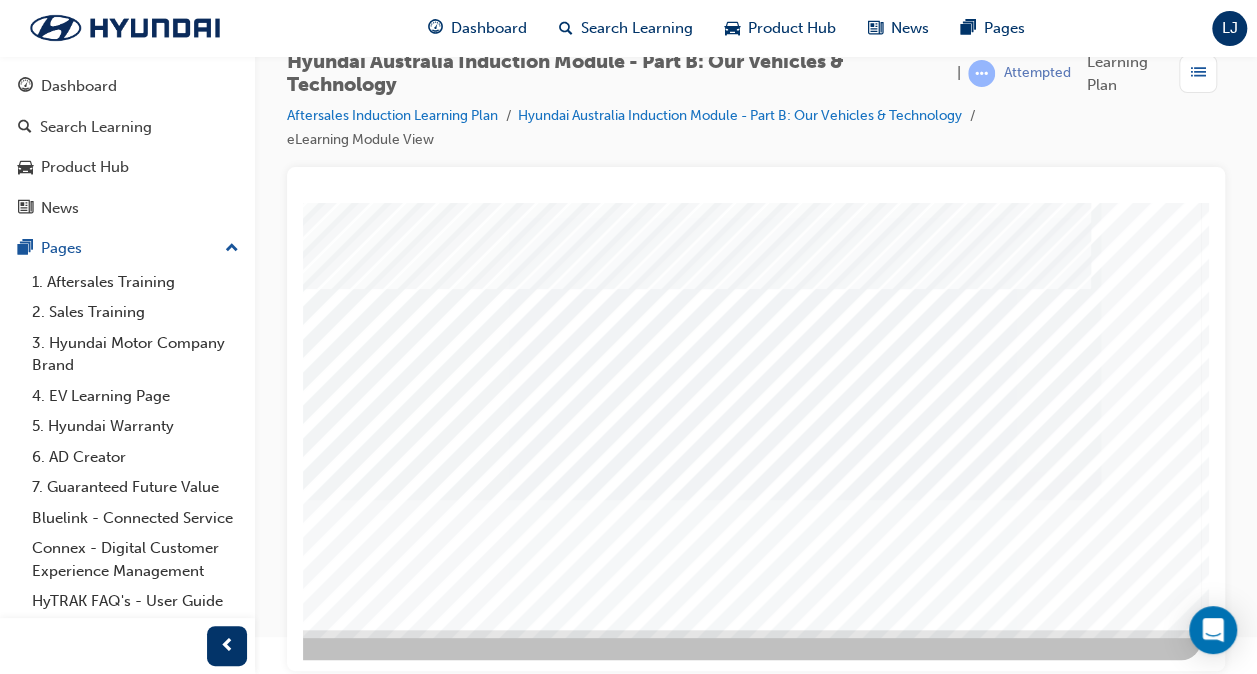 click at bounding box center [-89, 2271] 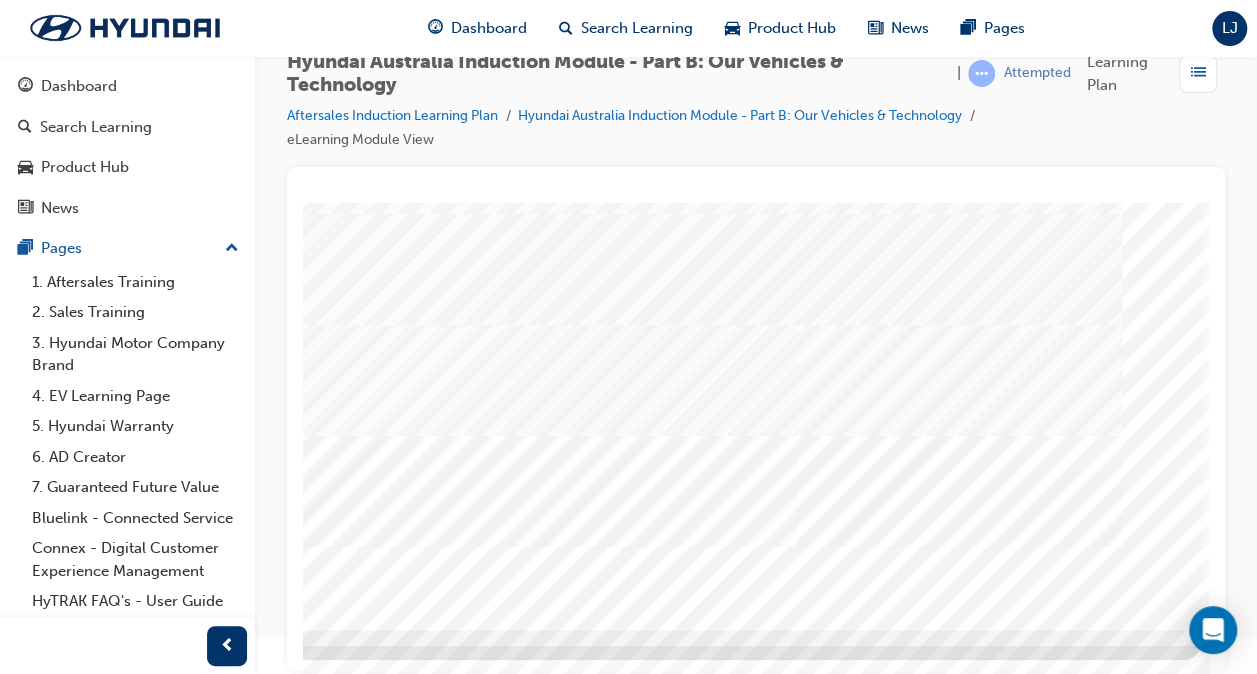 scroll, scrollTop: 0, scrollLeft: 0, axis: both 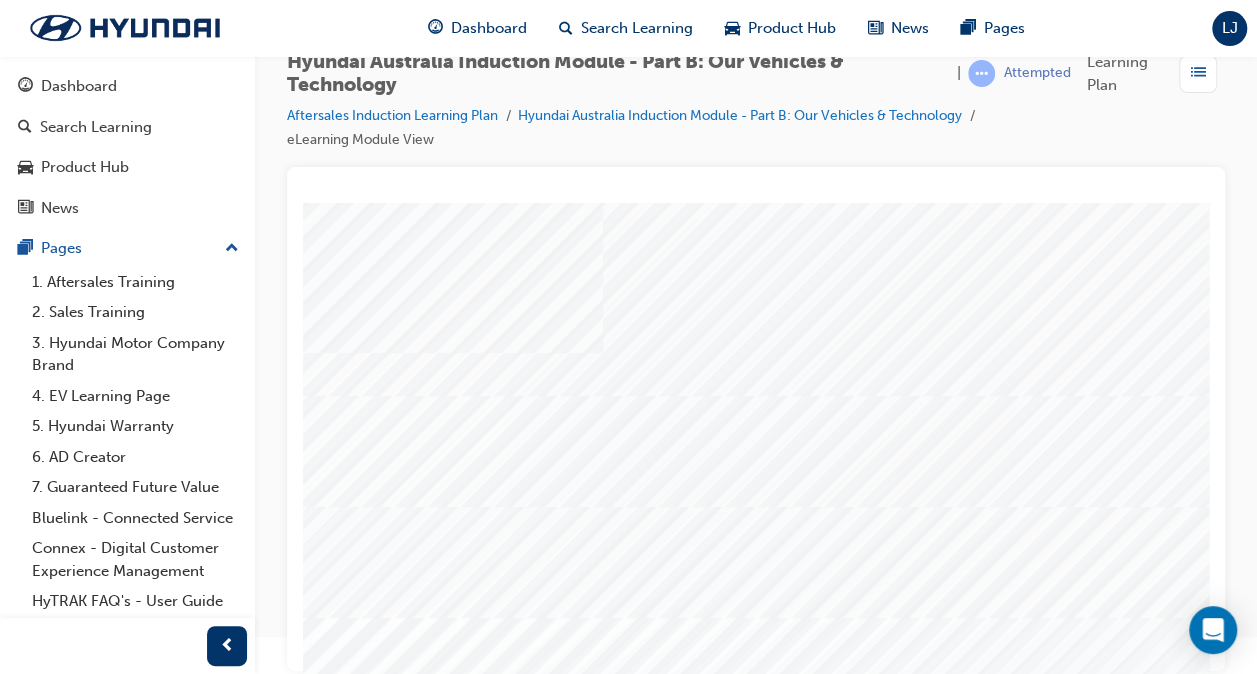 click at bounding box center (453, 4934) 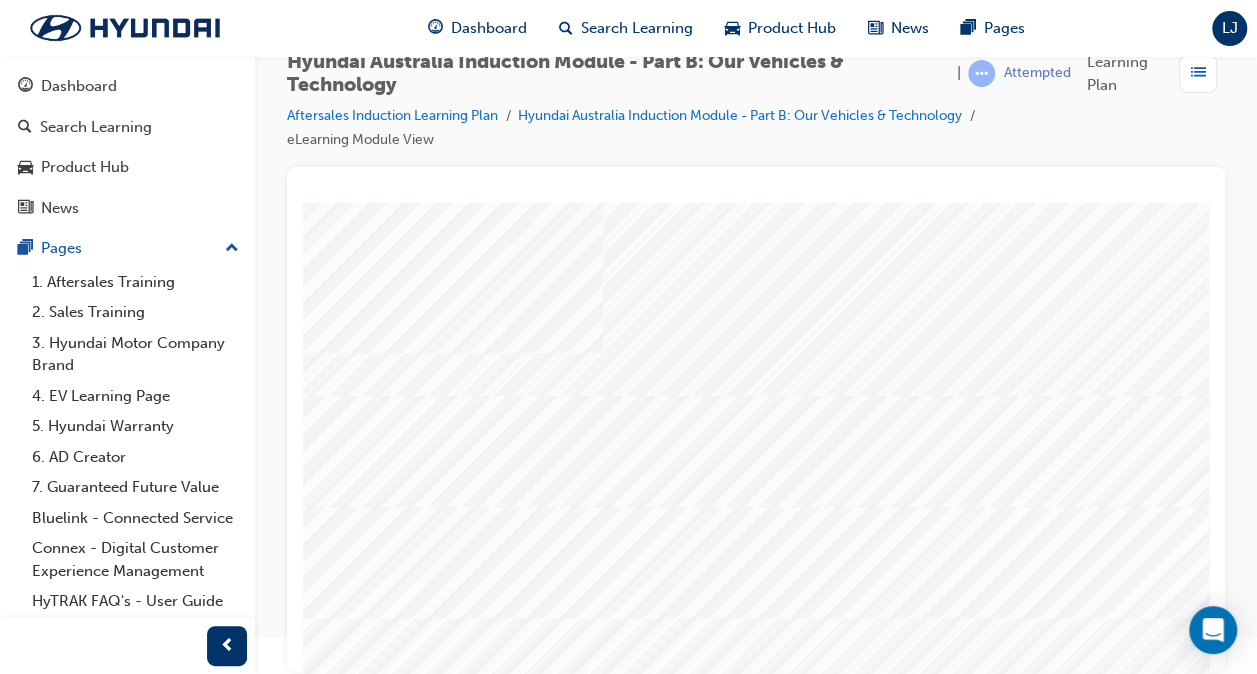 click at bounding box center (453, 5007) 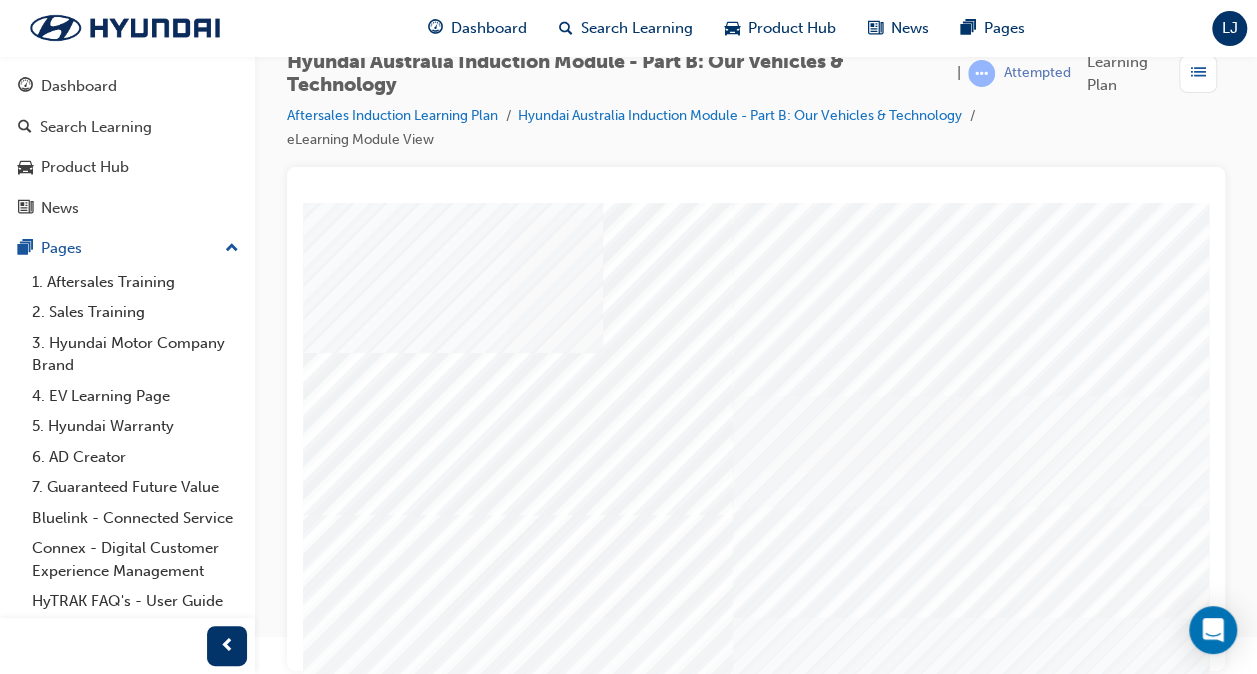 click at bounding box center [453, 5080] 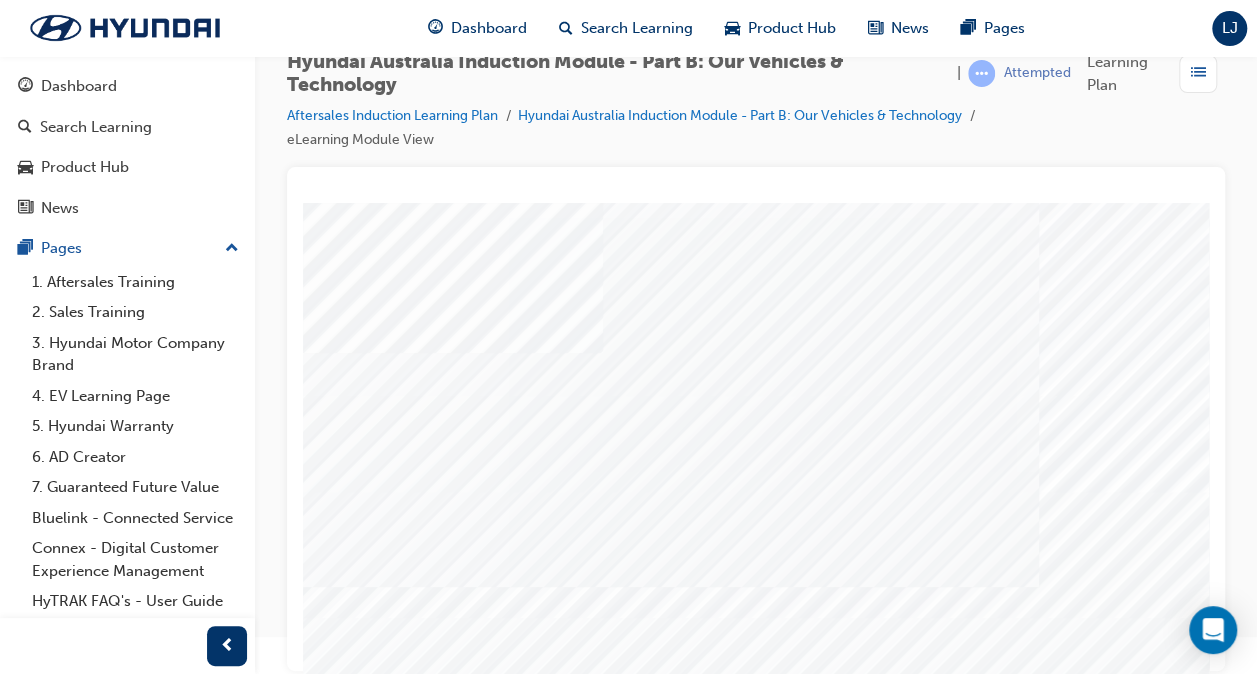 click at bounding box center (453, 5153) 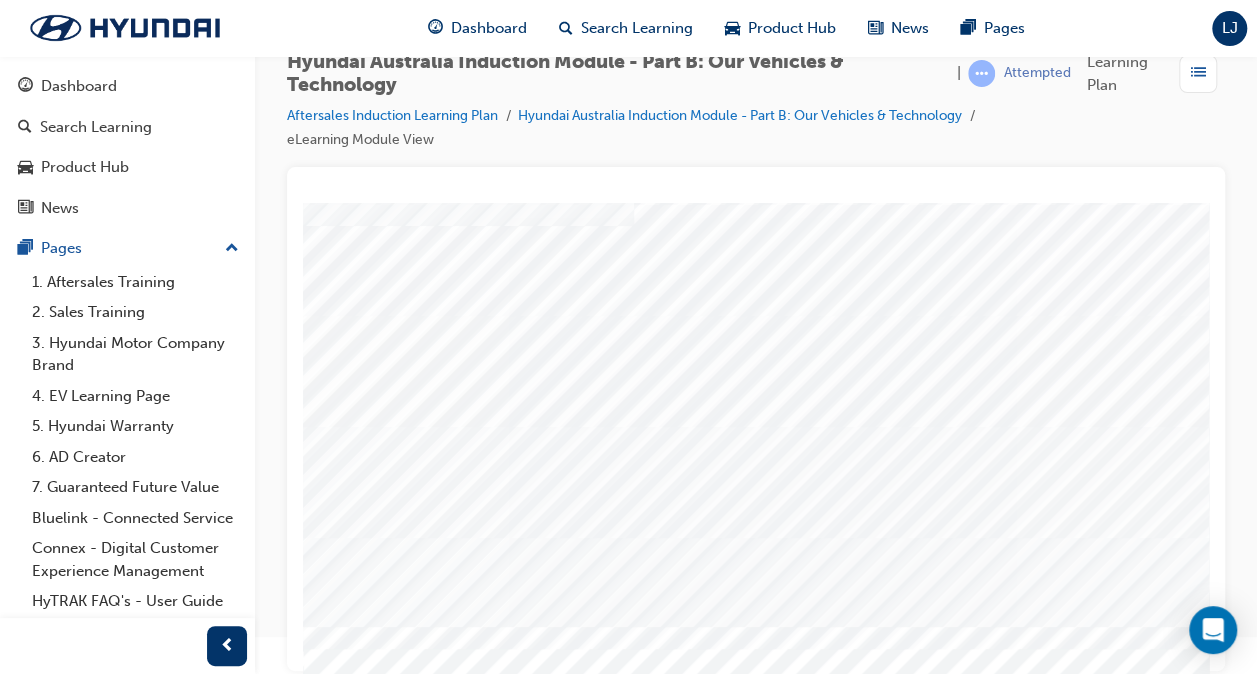 scroll, scrollTop: 240, scrollLeft: 0, axis: vertical 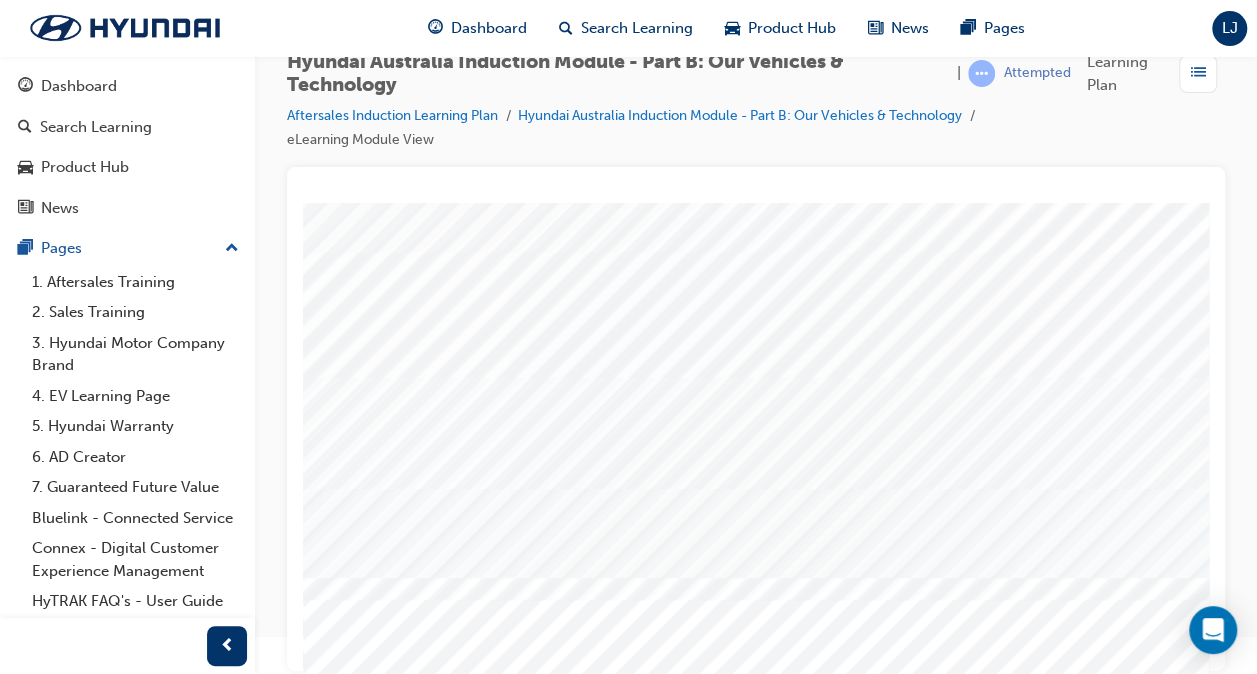 click at bounding box center [453, 4913] 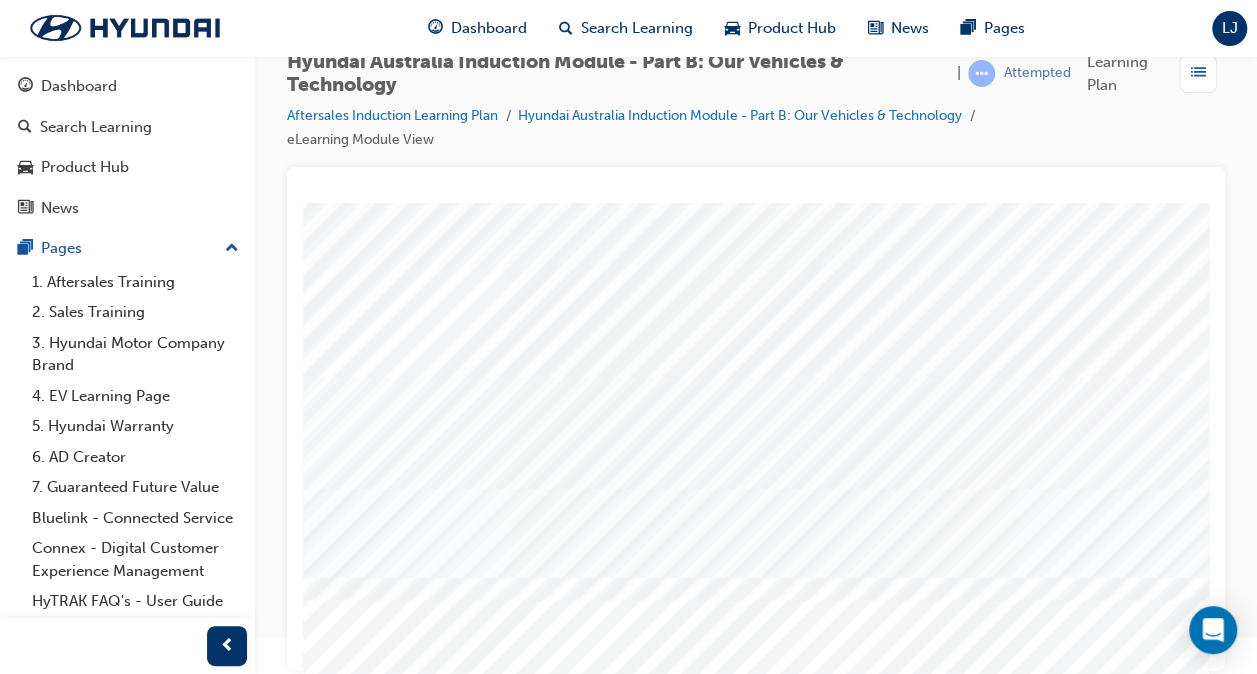 click at bounding box center (453, 4986) 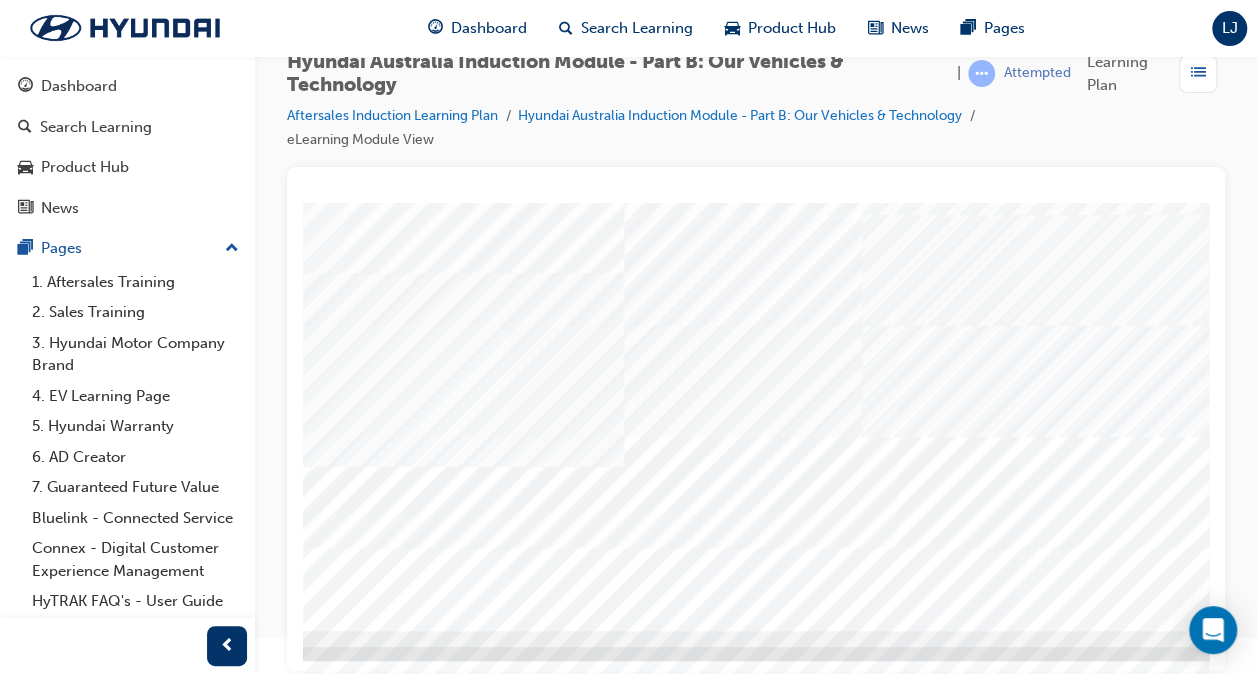 scroll, scrollTop: 293, scrollLeft: 360, axis: both 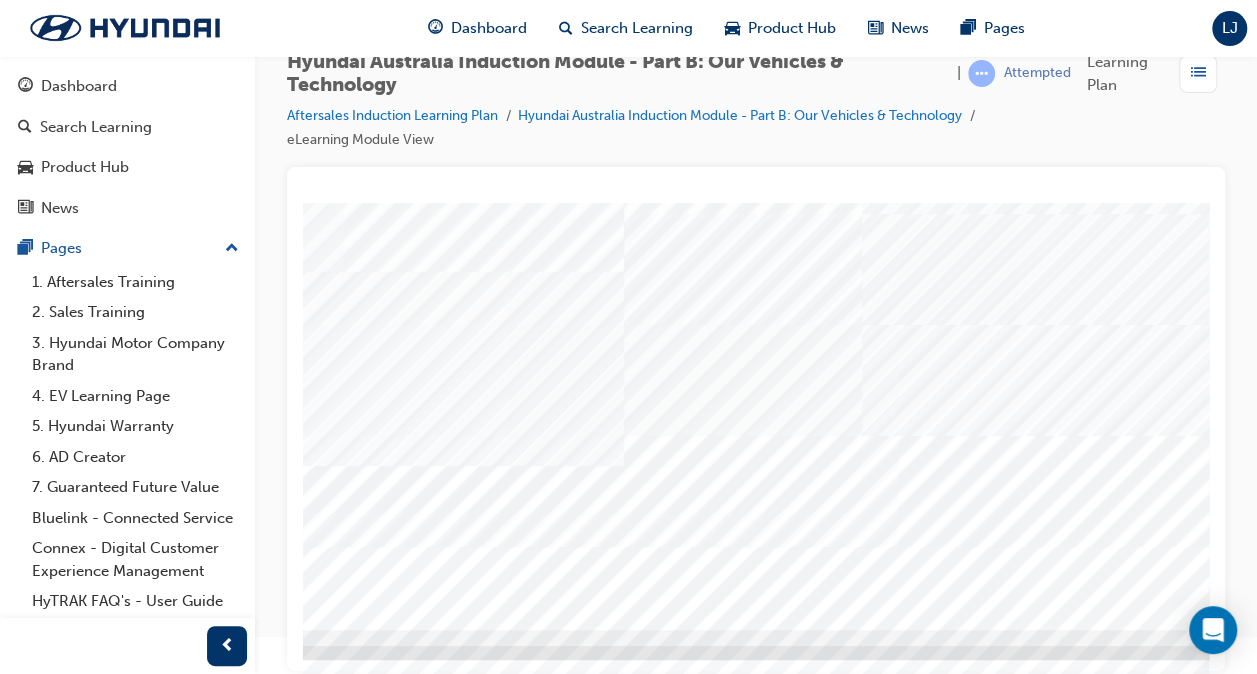 click at bounding box center (13, 1723) 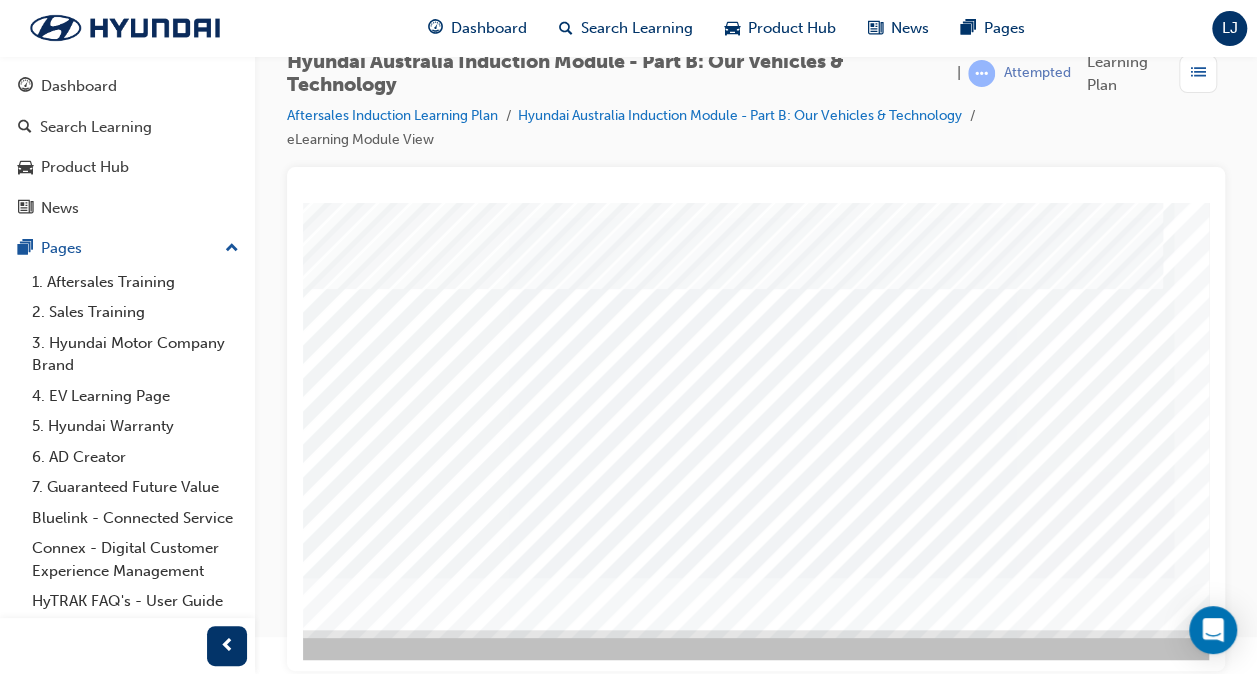 scroll, scrollTop: 293, scrollLeft: 469, axis: both 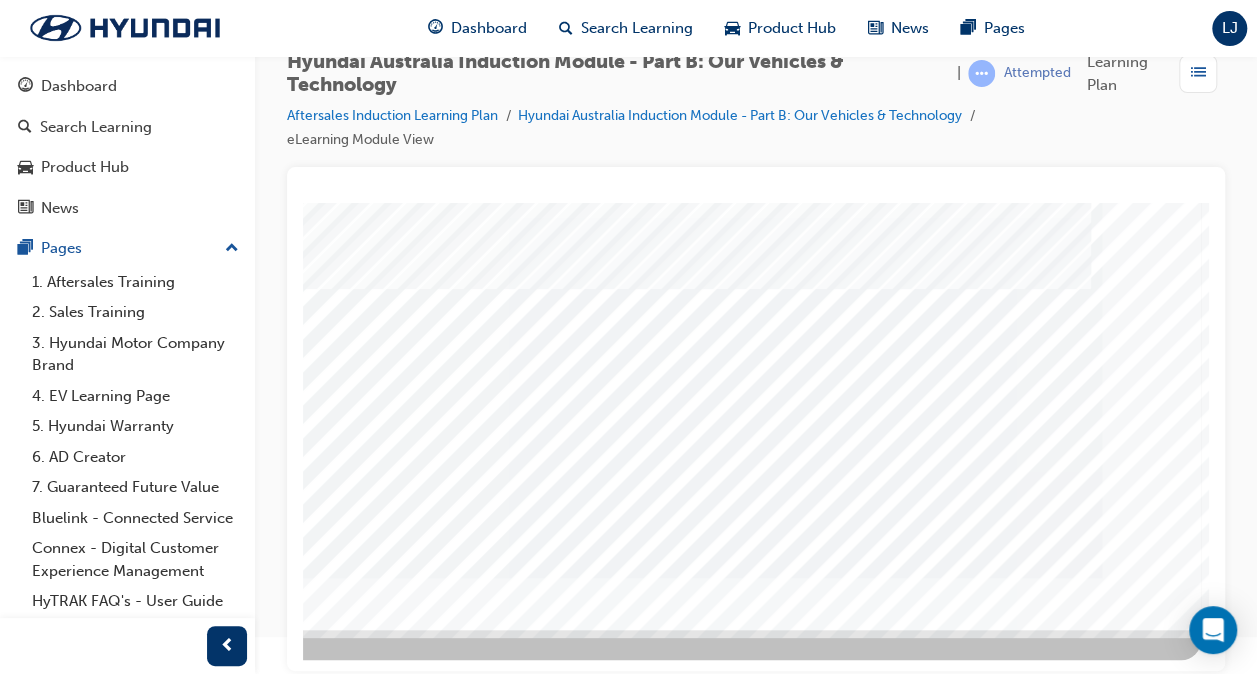 click at bounding box center (-89, 2345) 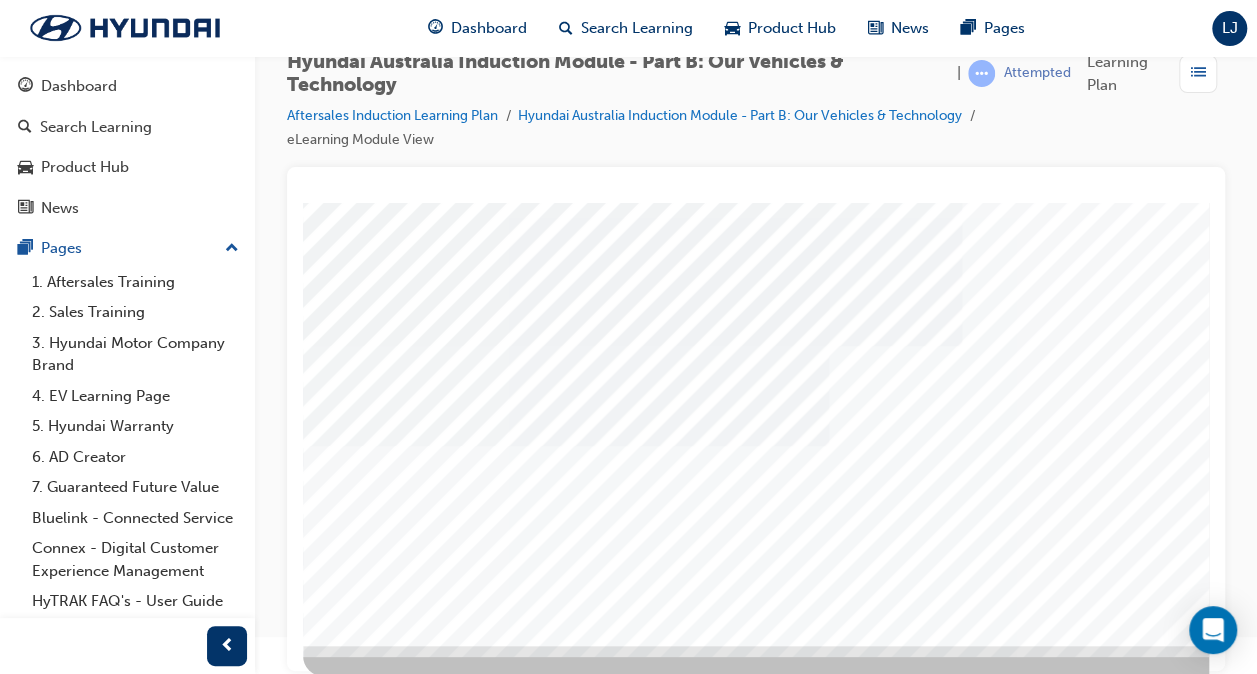 scroll, scrollTop: 293, scrollLeft: 0, axis: vertical 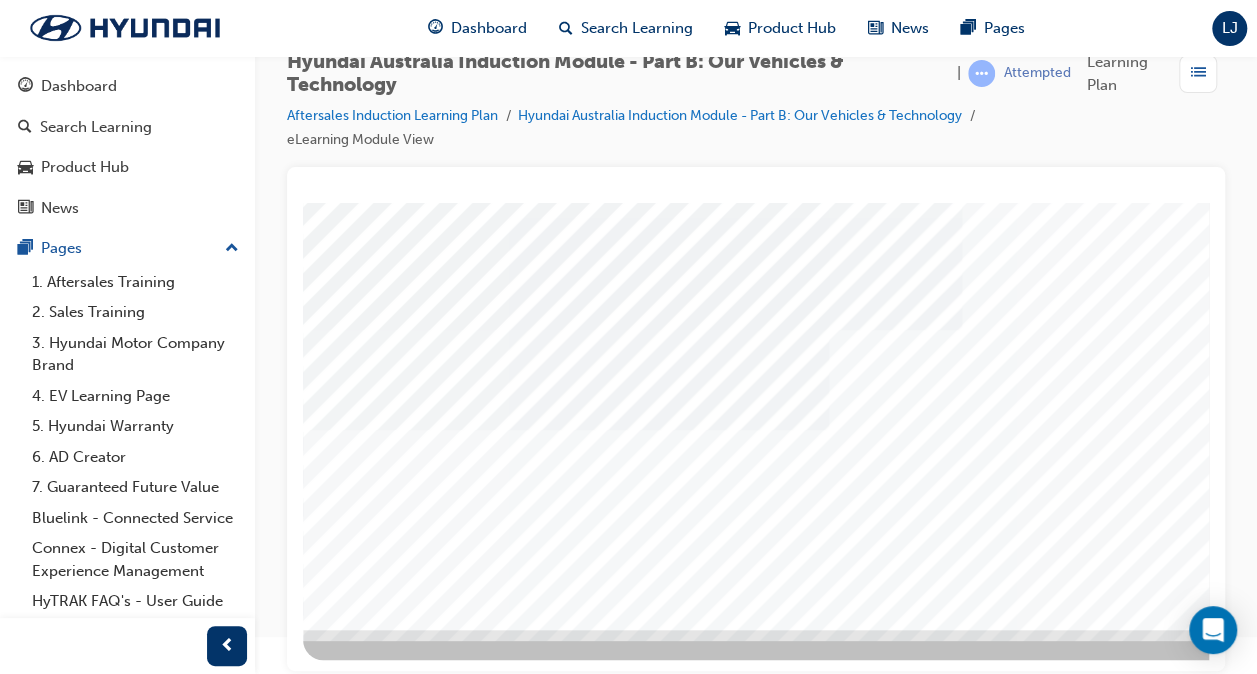 click at bounding box center [349, 4004] 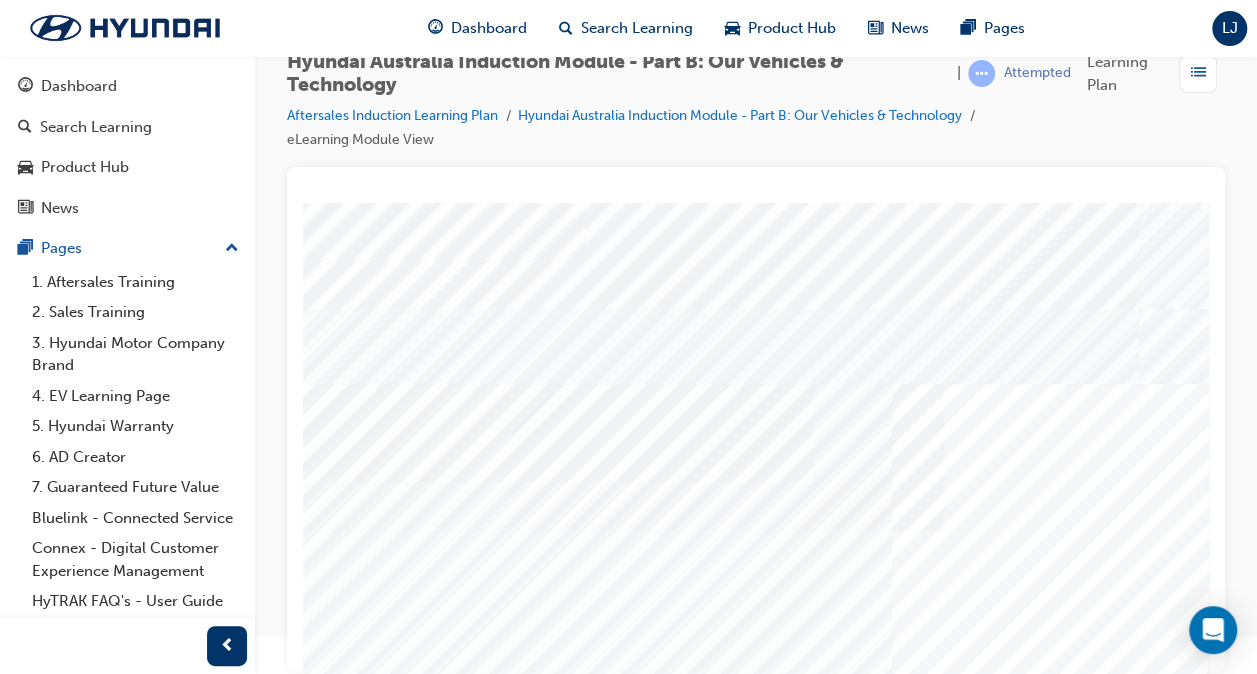 scroll, scrollTop: 93, scrollLeft: 0, axis: vertical 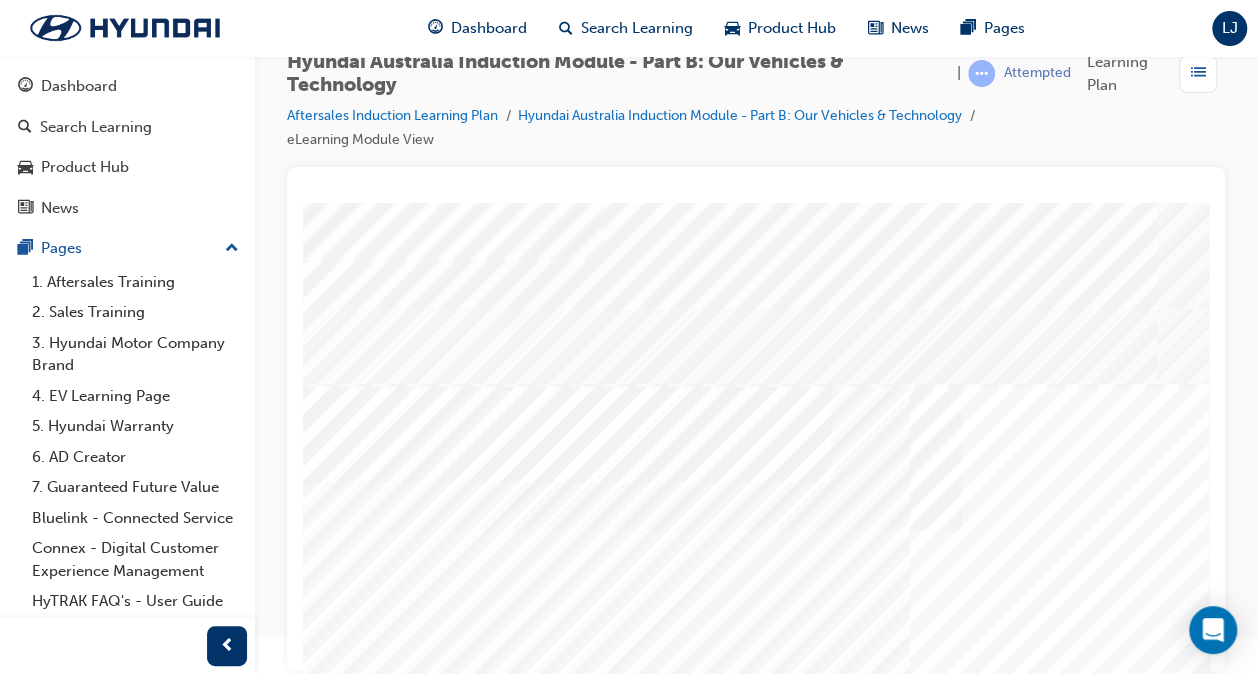 click at bounding box center (349, 4410) 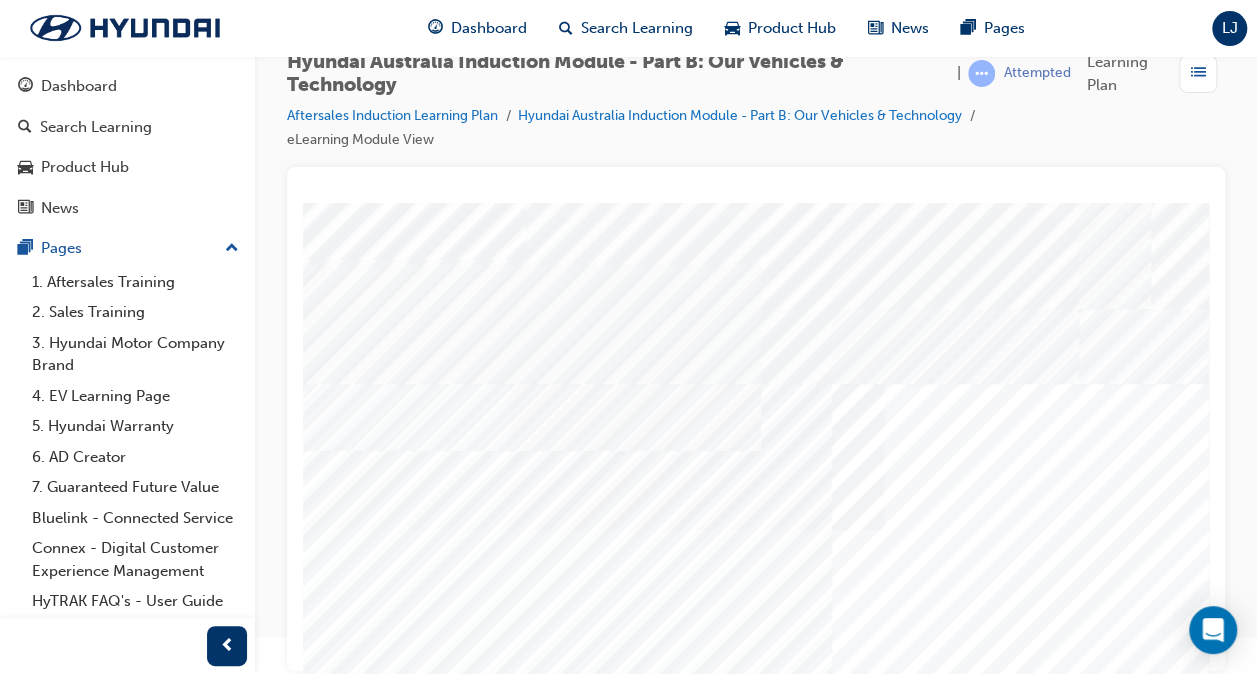 scroll, scrollTop: 93, scrollLeft: 69, axis: both 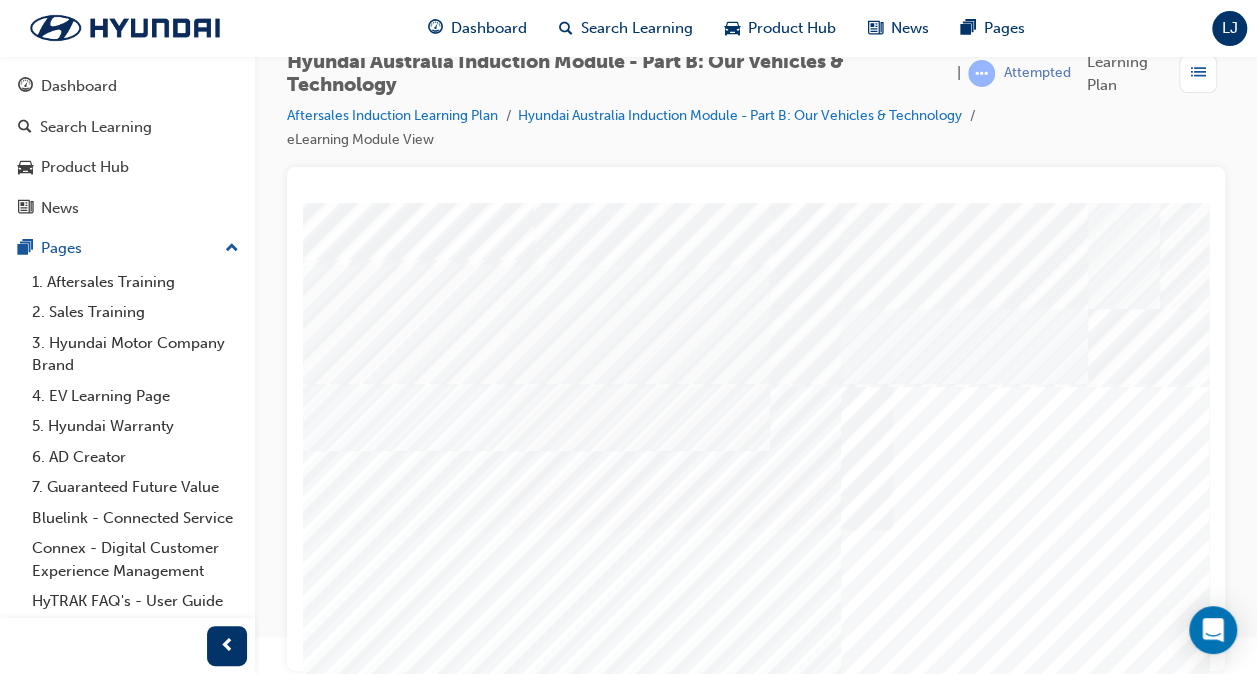 click at bounding box center [280, 4616] 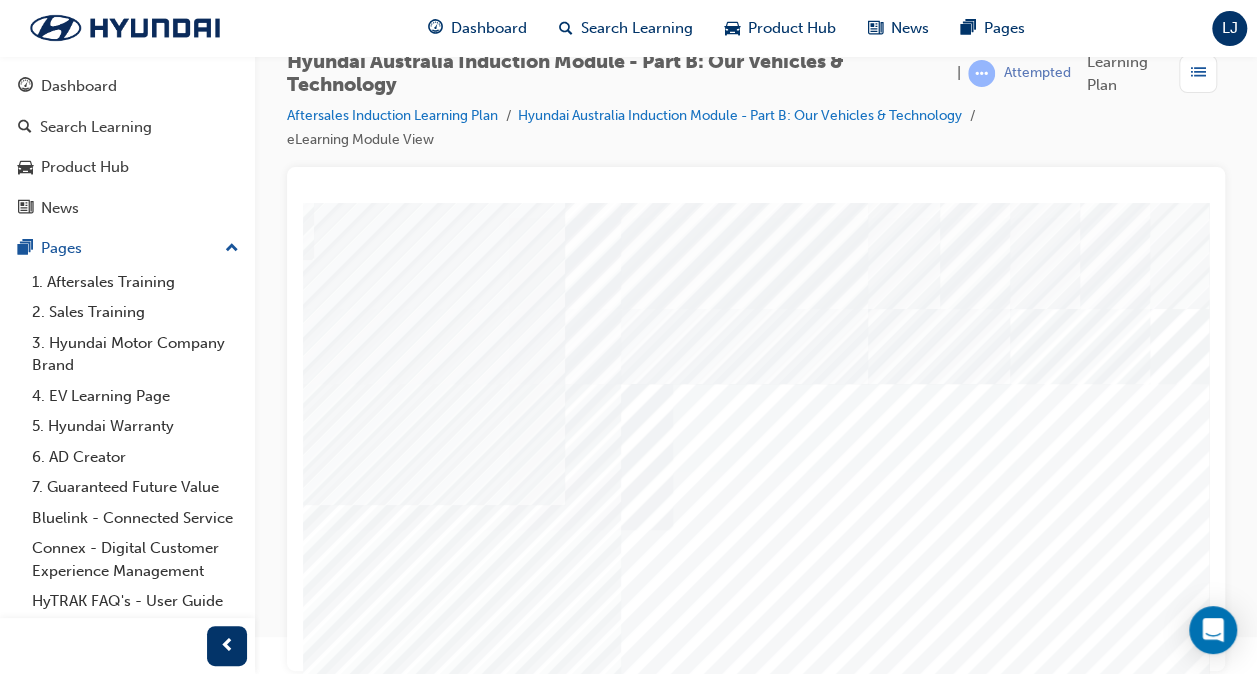 scroll, scrollTop: 93, scrollLeft: 309, axis: both 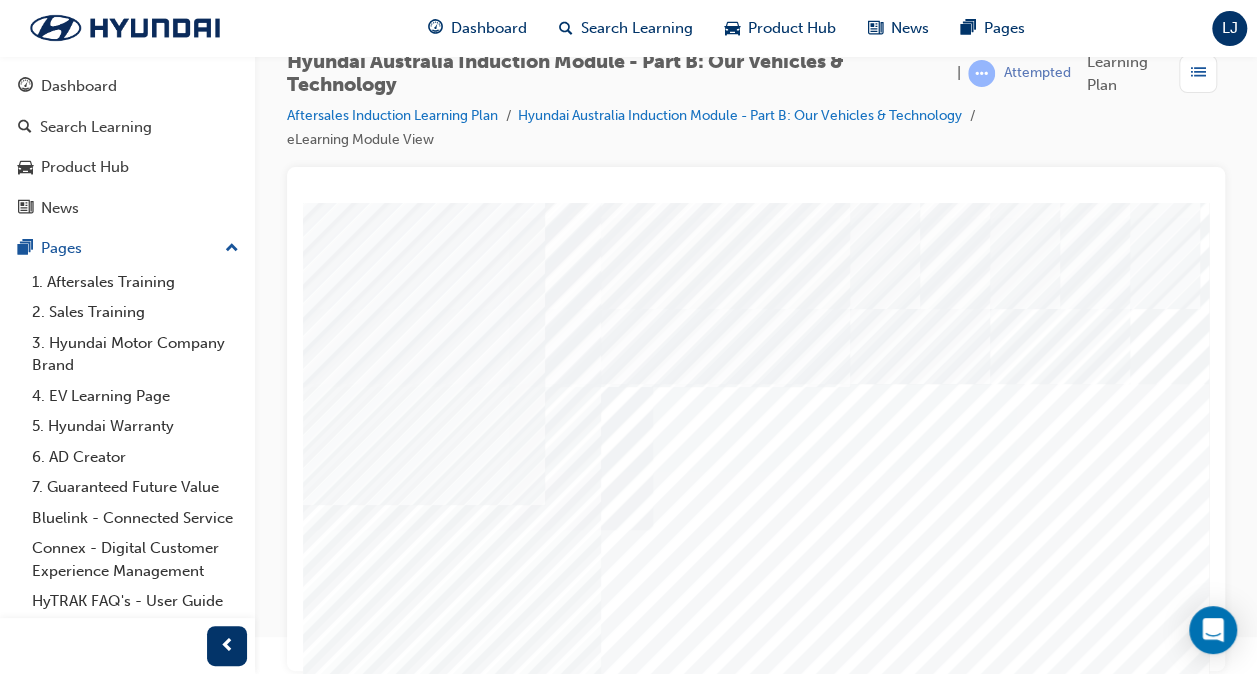 click at bounding box center [40, 6417] 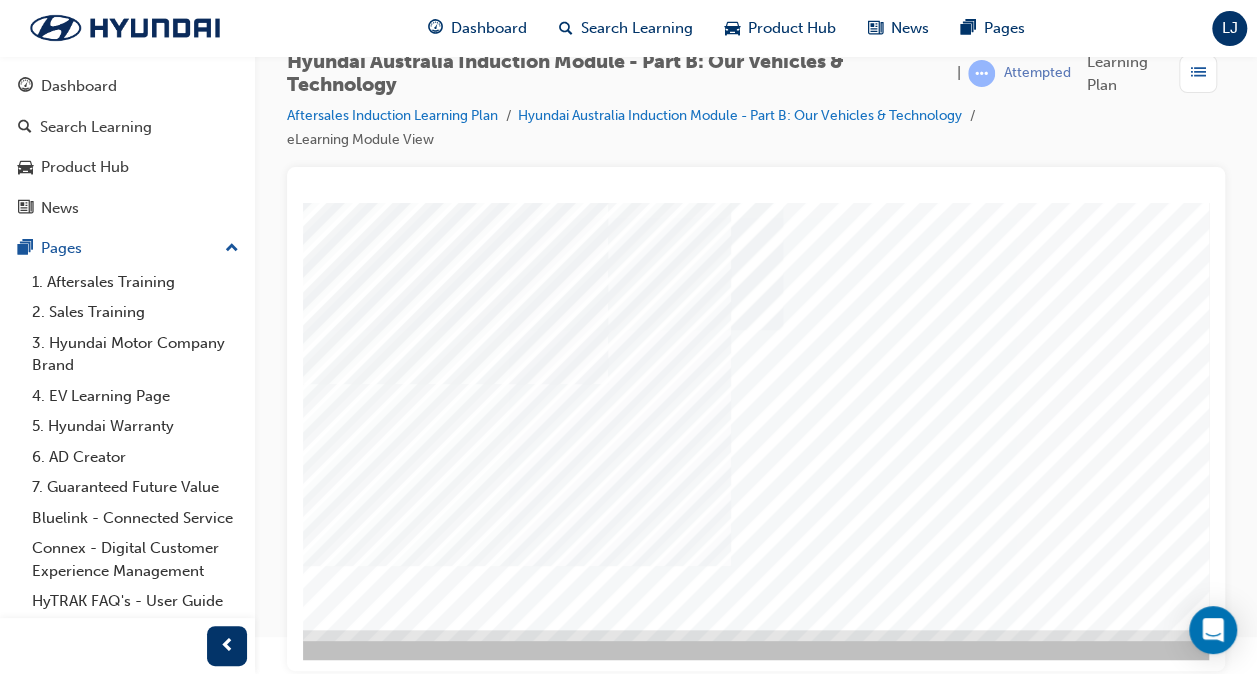scroll, scrollTop: 293, scrollLeft: 149, axis: both 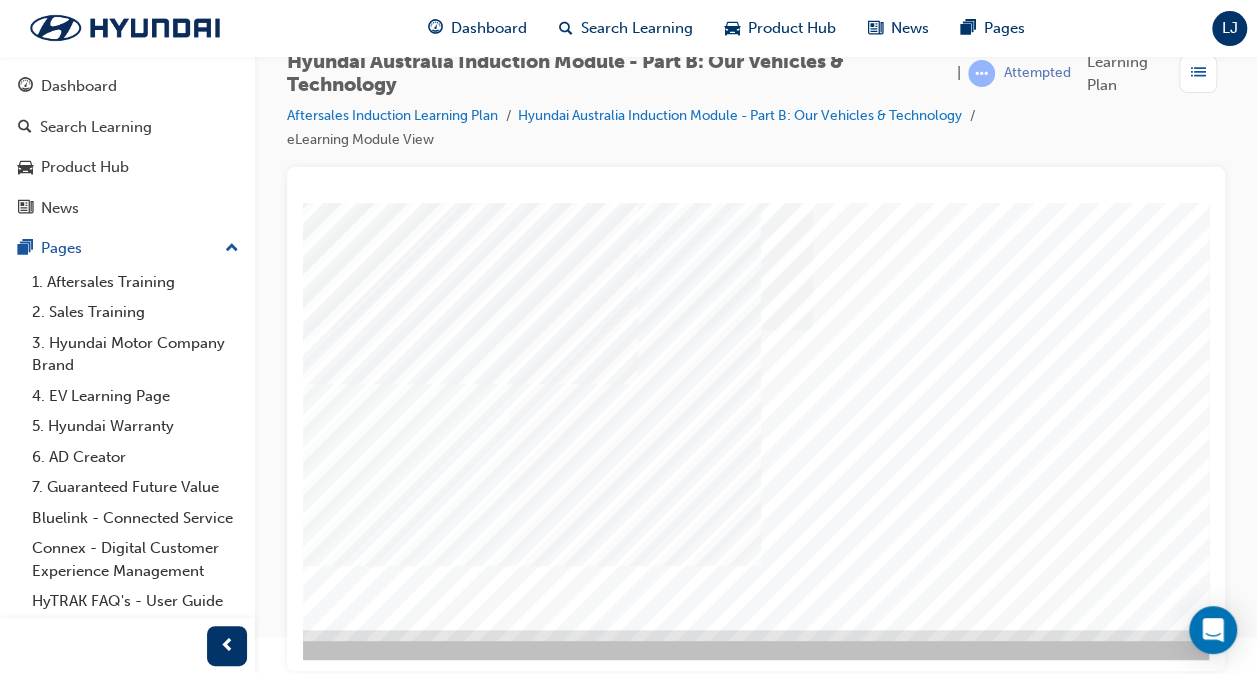 click at bounding box center (198, 4104) 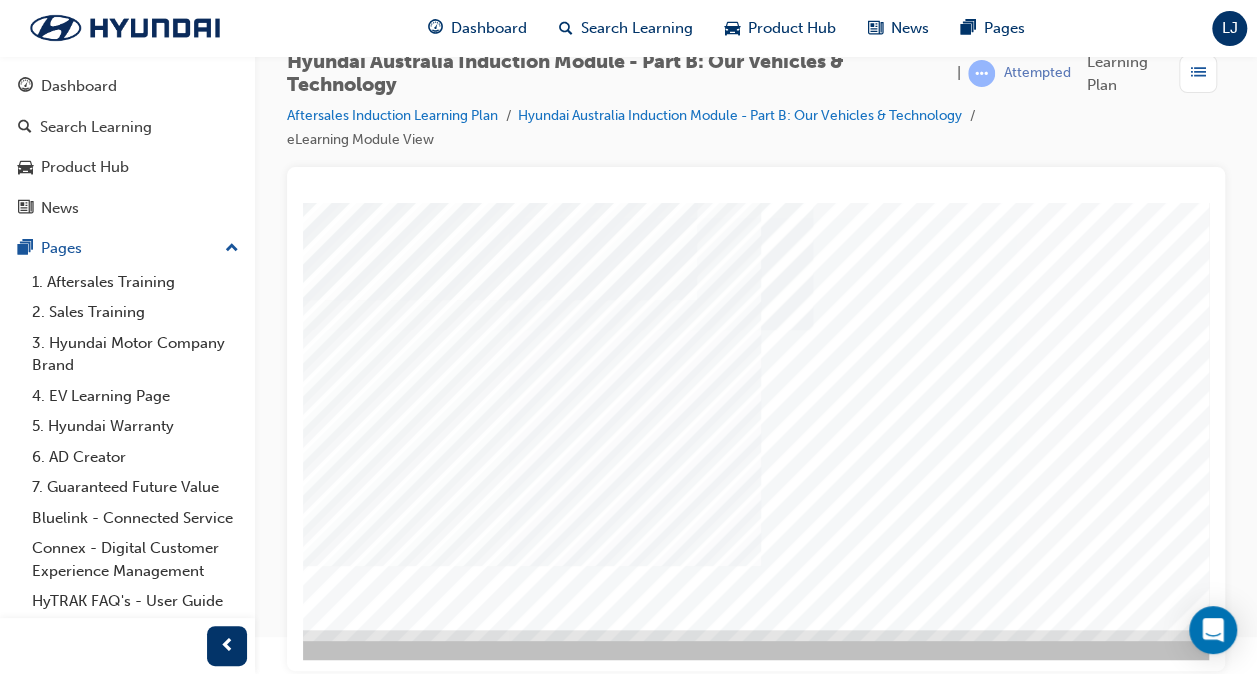 scroll, scrollTop: 293, scrollLeft: 189, axis: both 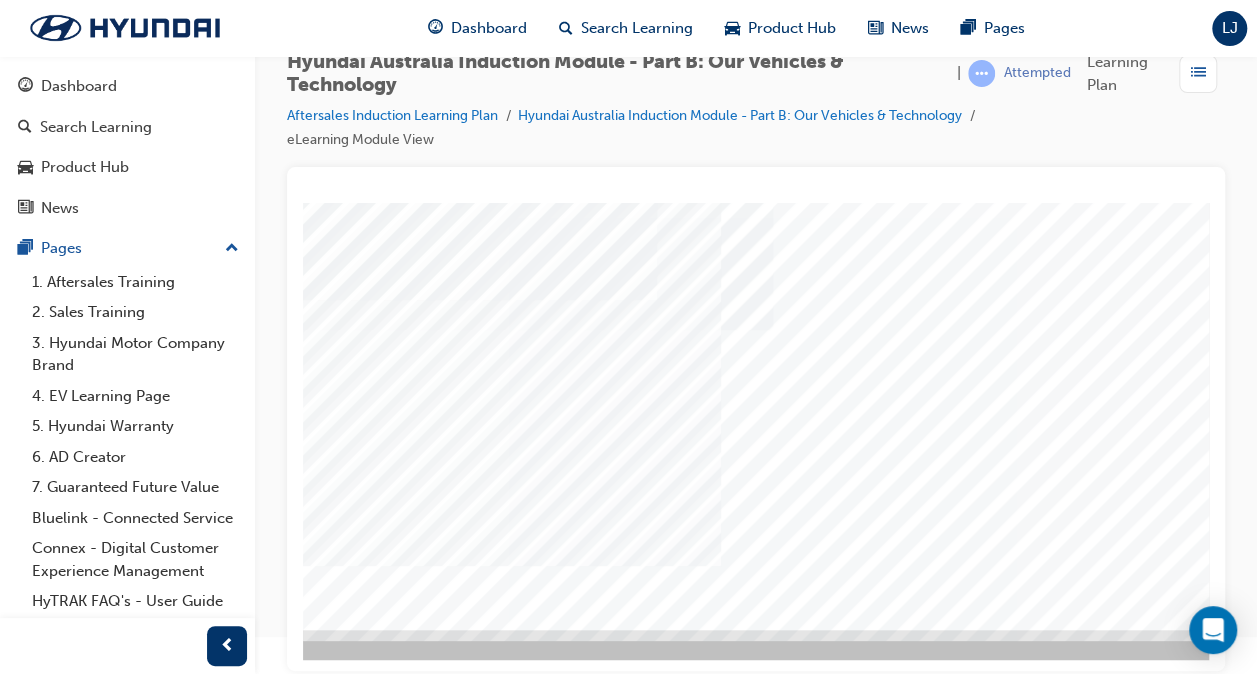 click at bounding box center [160, 4313] 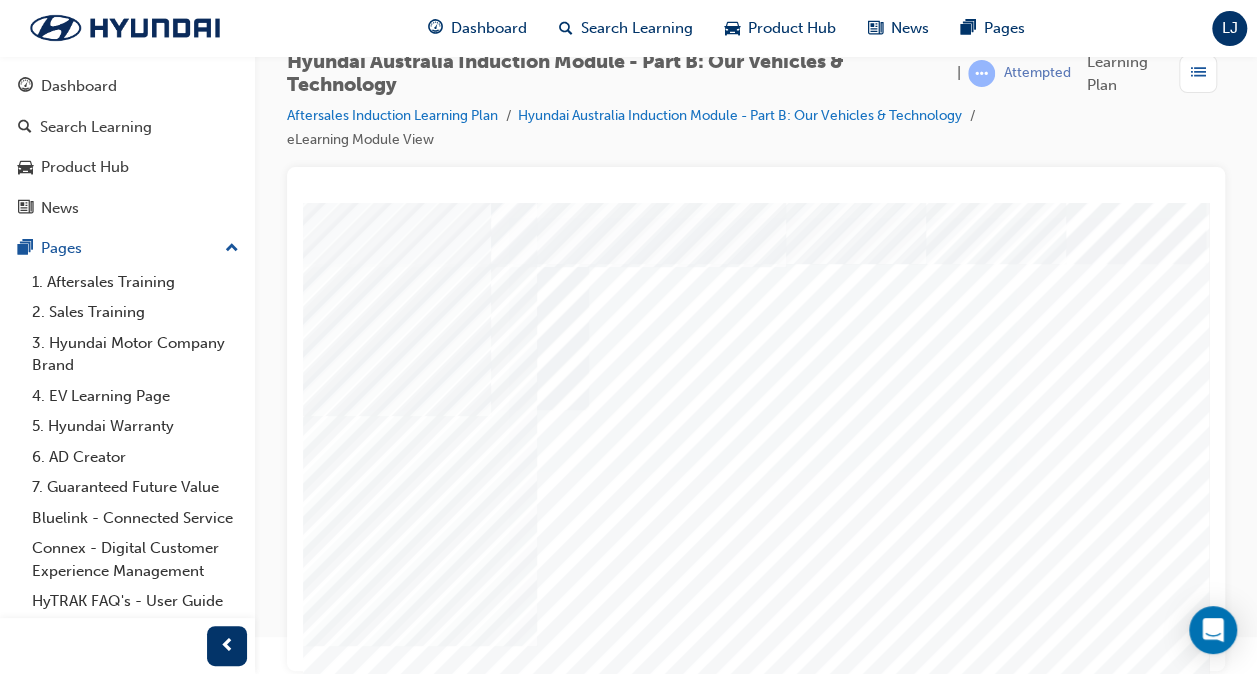scroll, scrollTop: 213, scrollLeft: 269, axis: both 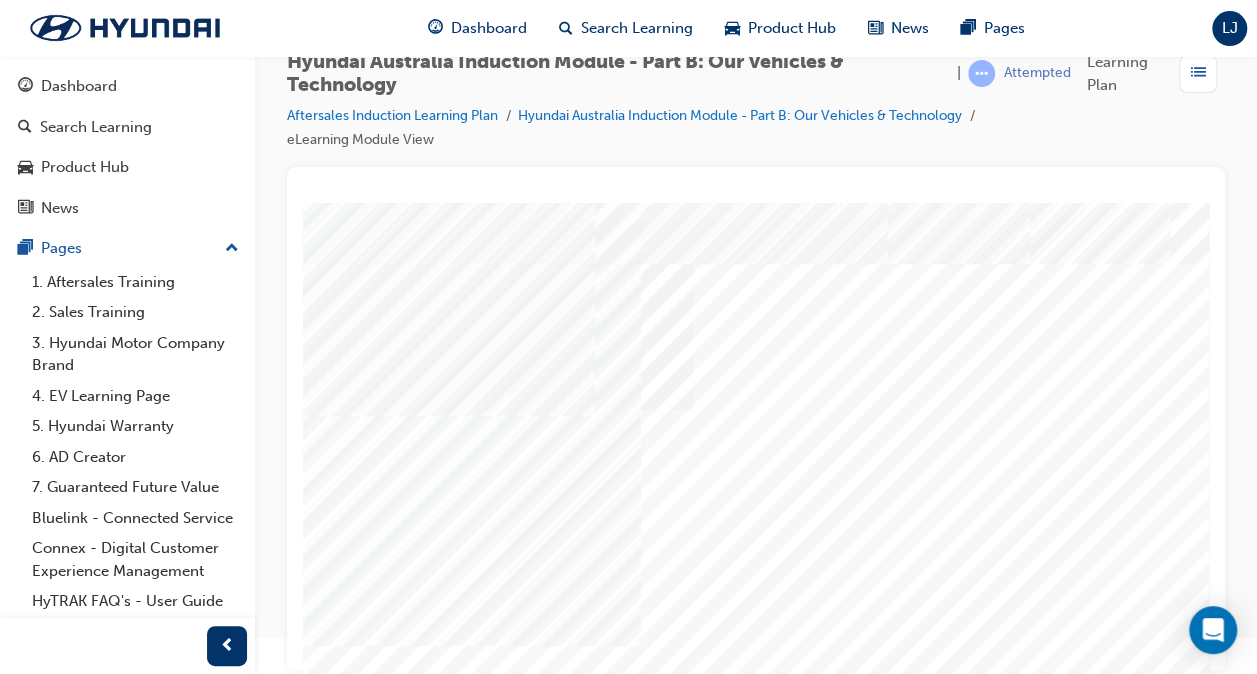 click at bounding box center [80, 4599] 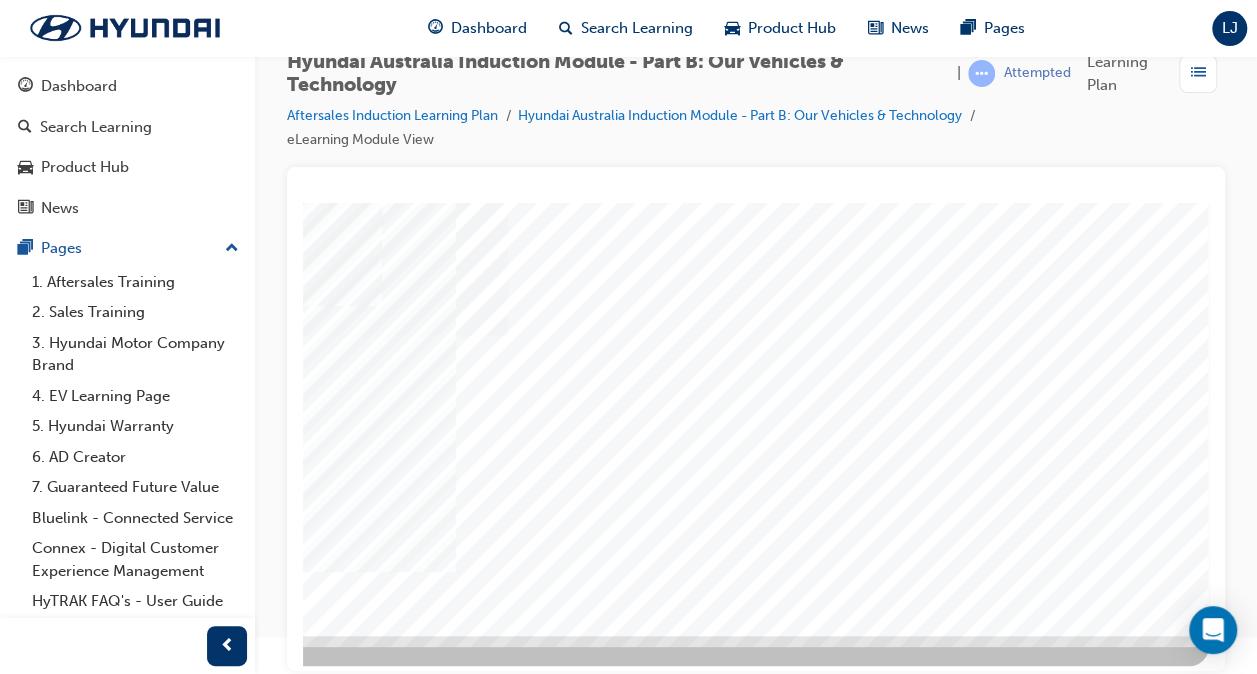 scroll, scrollTop: 293, scrollLeft: 469, axis: both 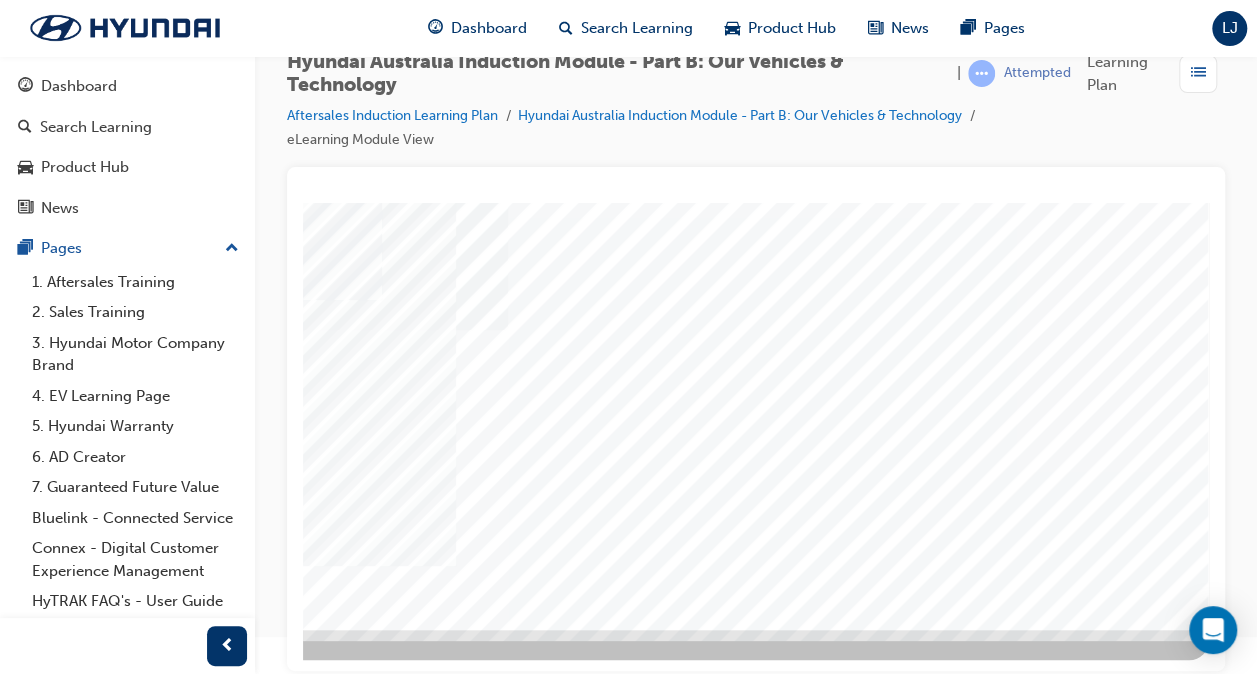 click at bounding box center (-81, 2159) 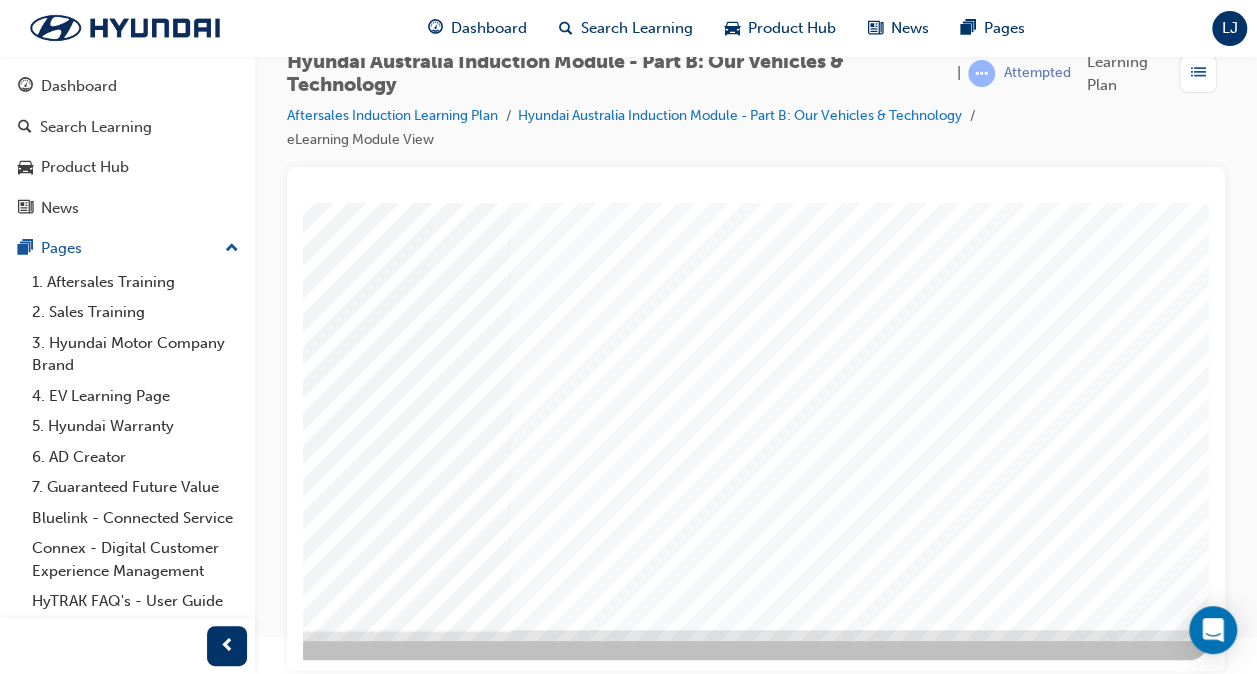 scroll, scrollTop: 293, scrollLeft: 469, axis: both 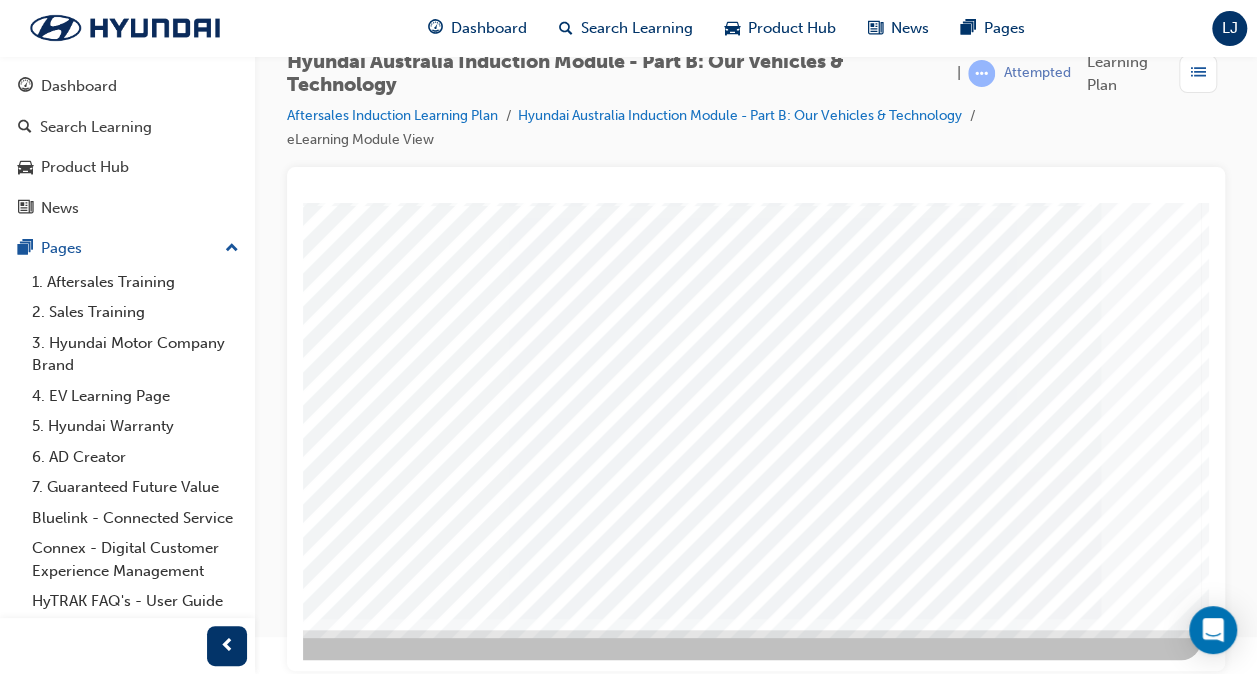 click at bounding box center (-89, 2285) 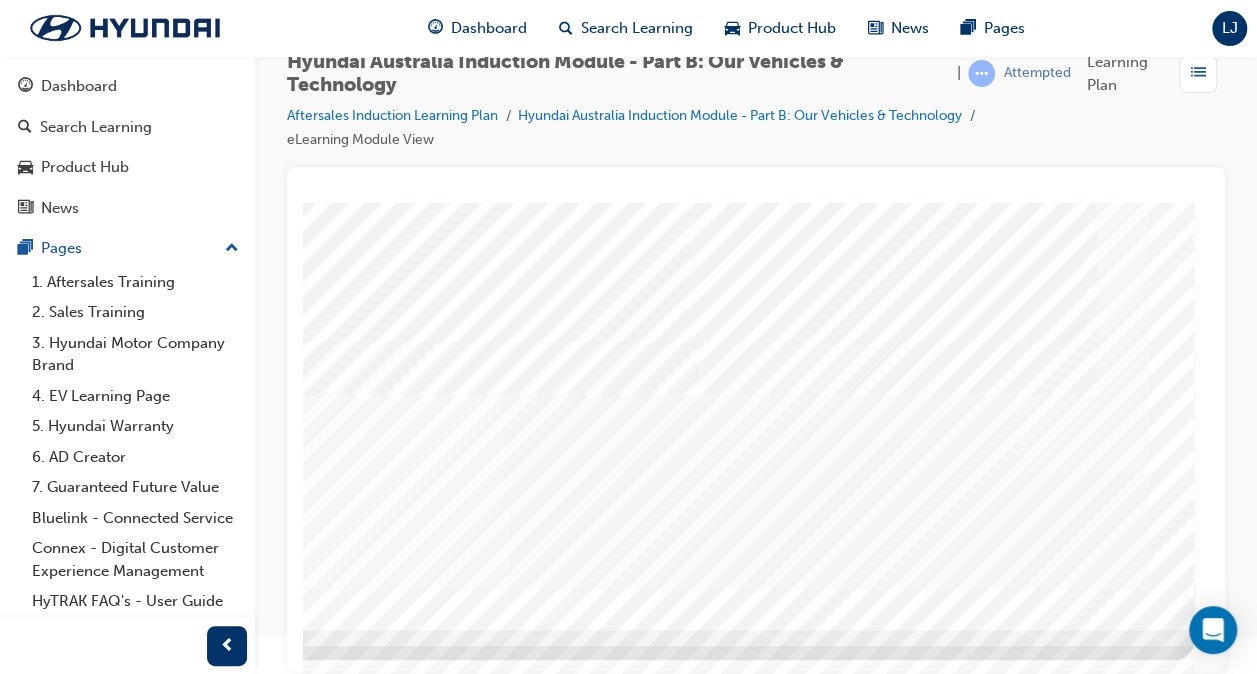 scroll, scrollTop: 0, scrollLeft: 0, axis: both 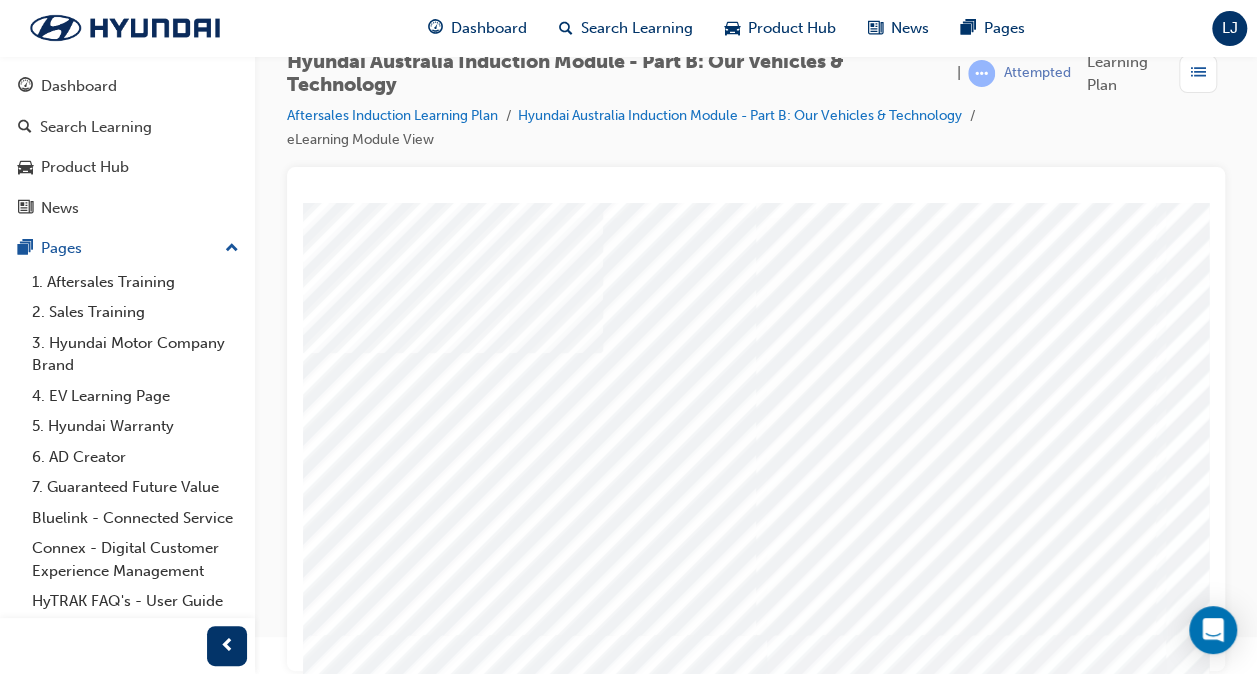 click at bounding box center [488, 4000] 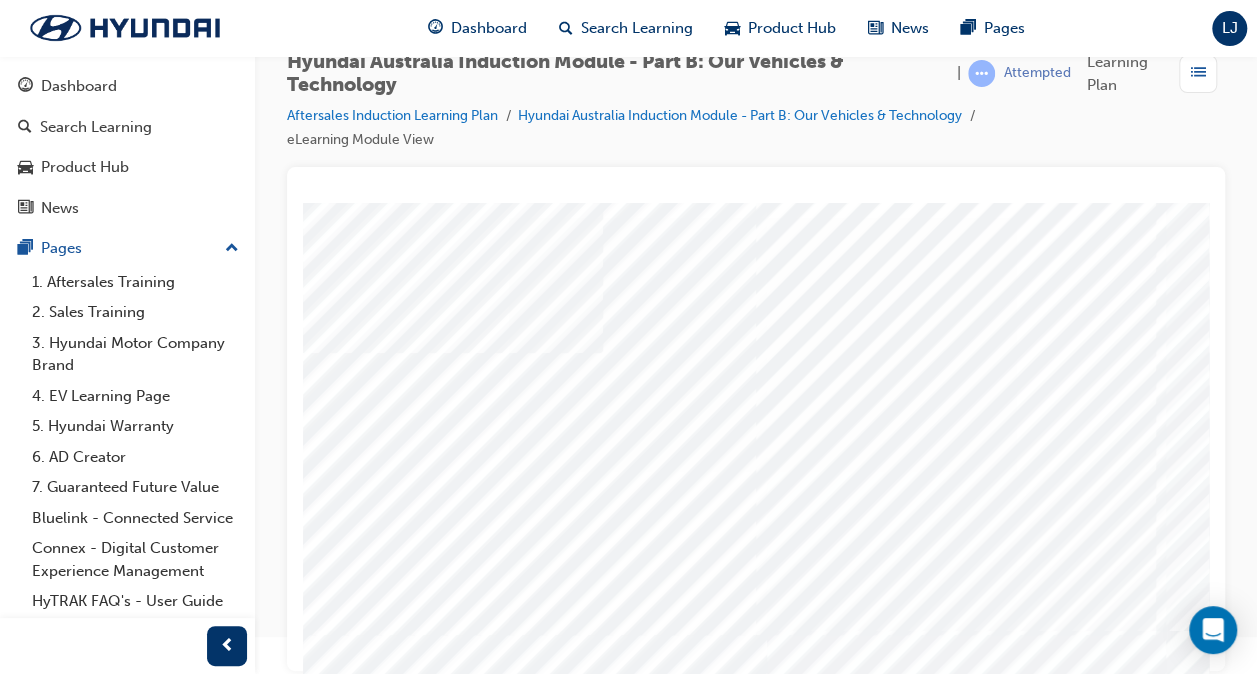 click at bounding box center [477, 4994] 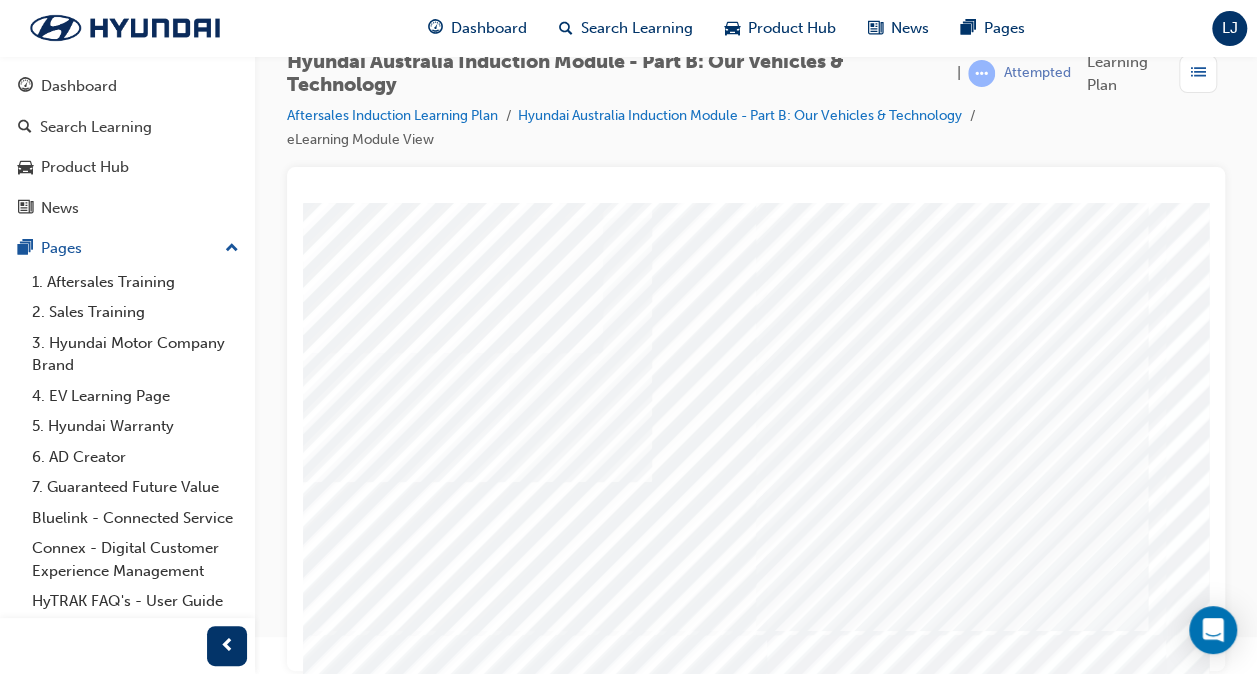click at bounding box center [478, 5273] 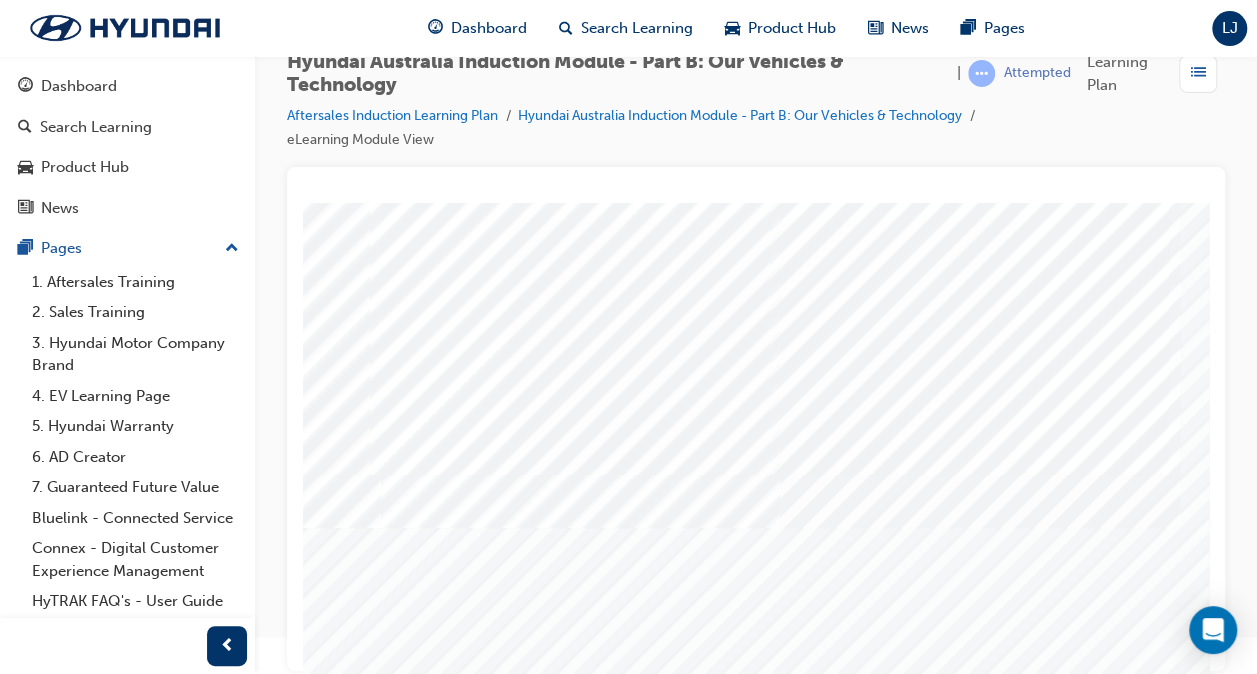 scroll, scrollTop: 160, scrollLeft: 469, axis: both 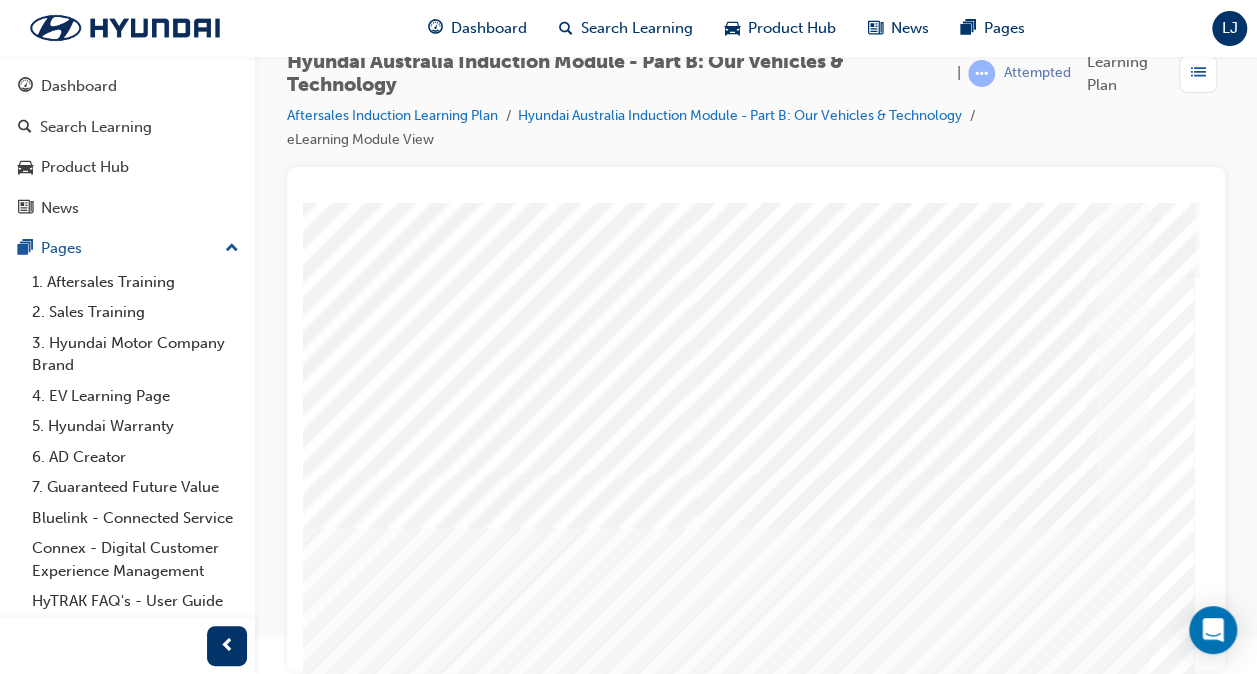 click at bounding box center [8, 5392] 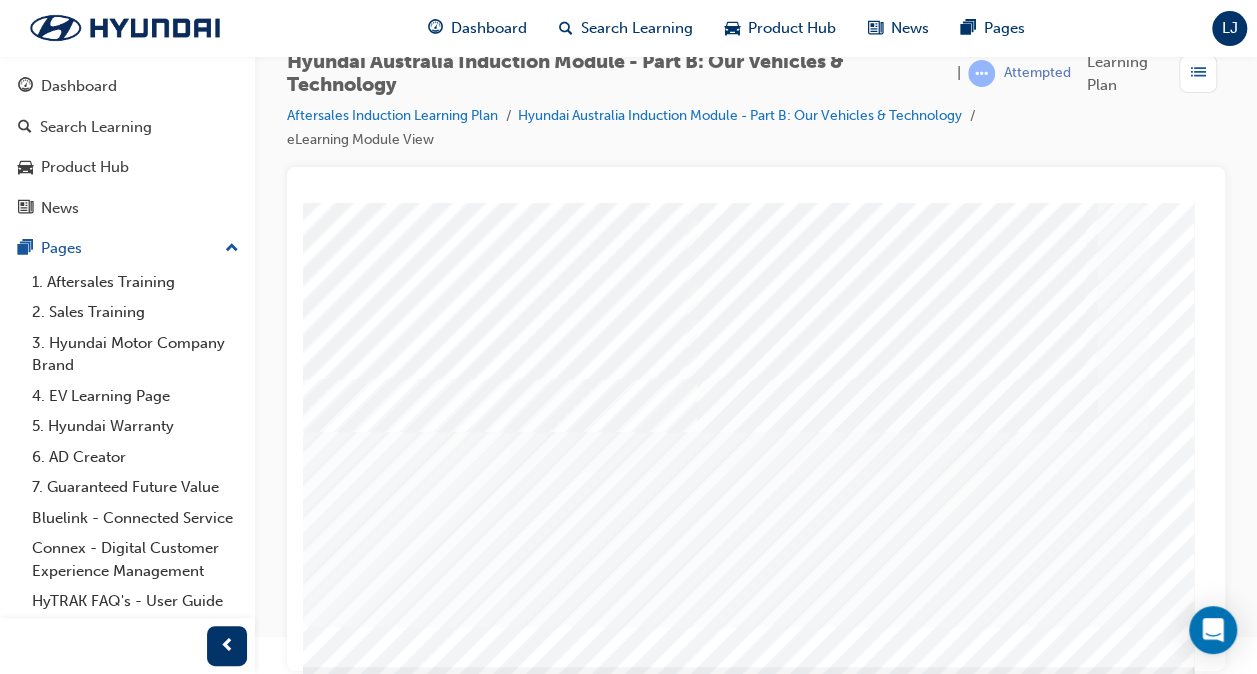 scroll, scrollTop: 293, scrollLeft: 469, axis: both 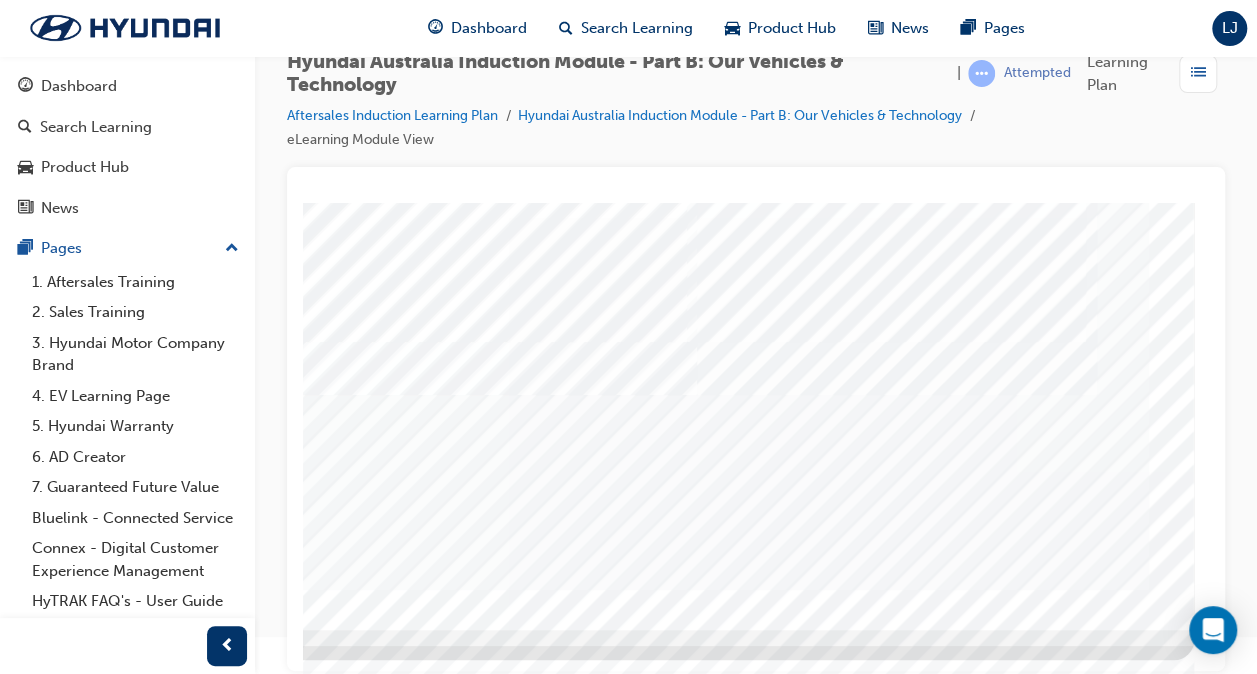 click at bounding box center [-96, 1852] 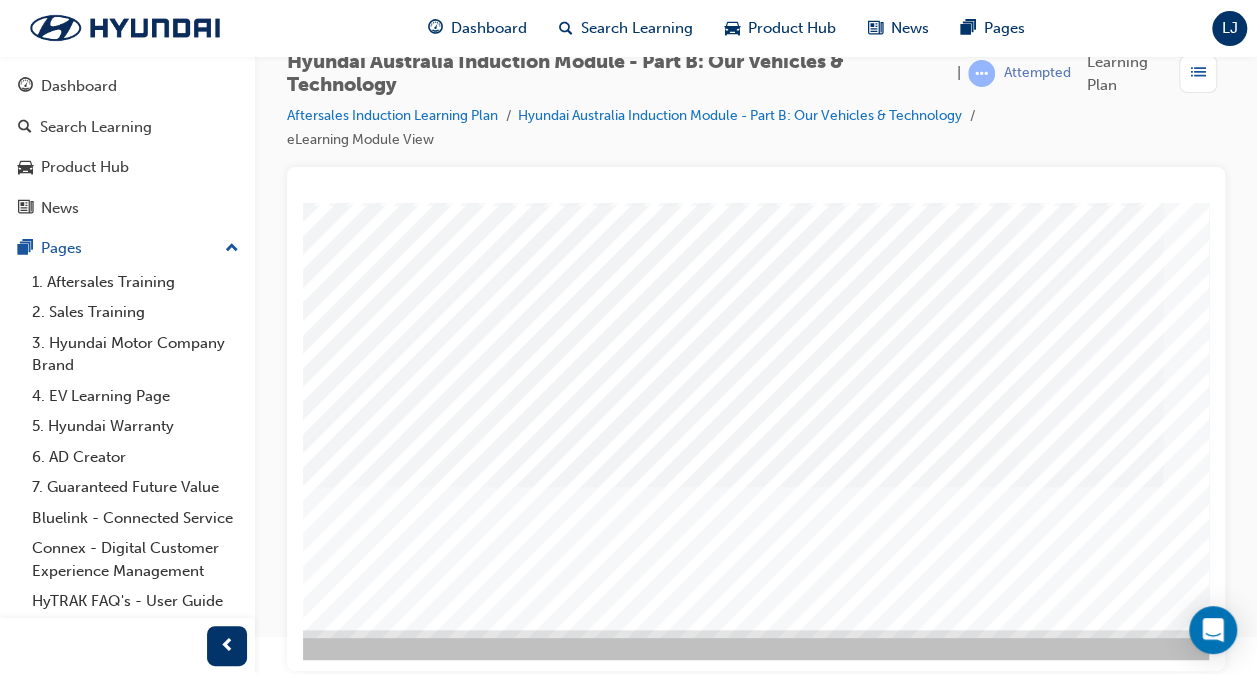 scroll, scrollTop: 293, scrollLeft: 469, axis: both 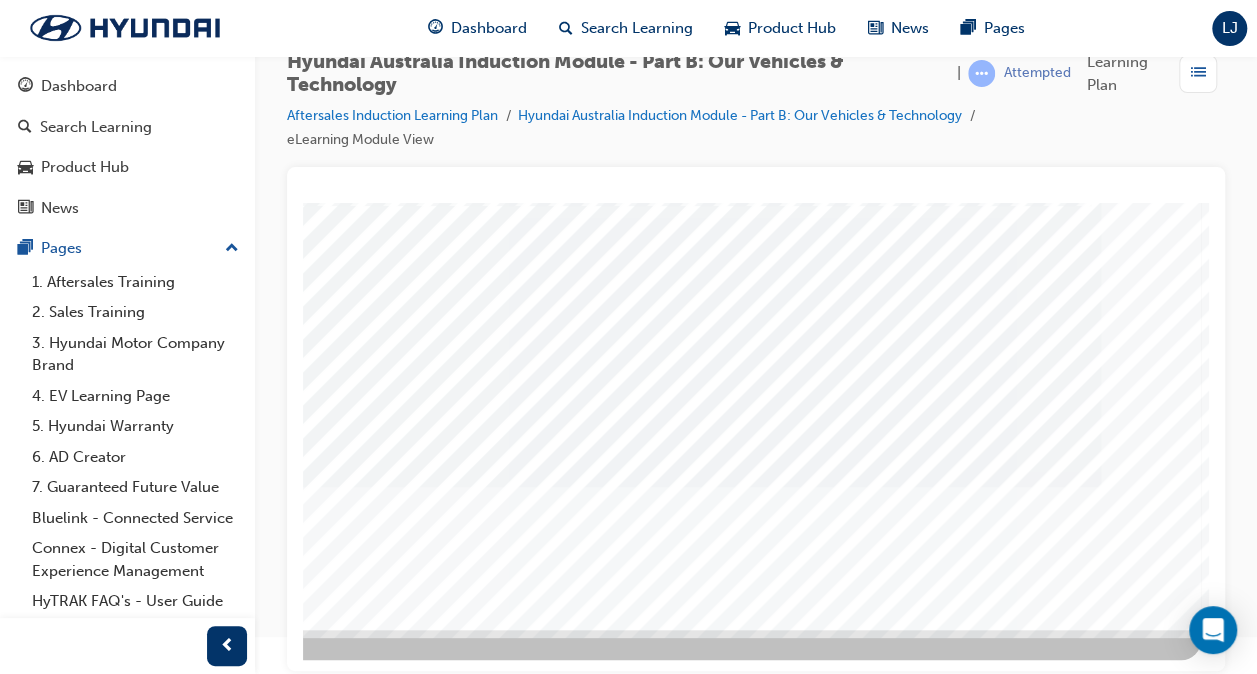 click at bounding box center [-89, 1994] 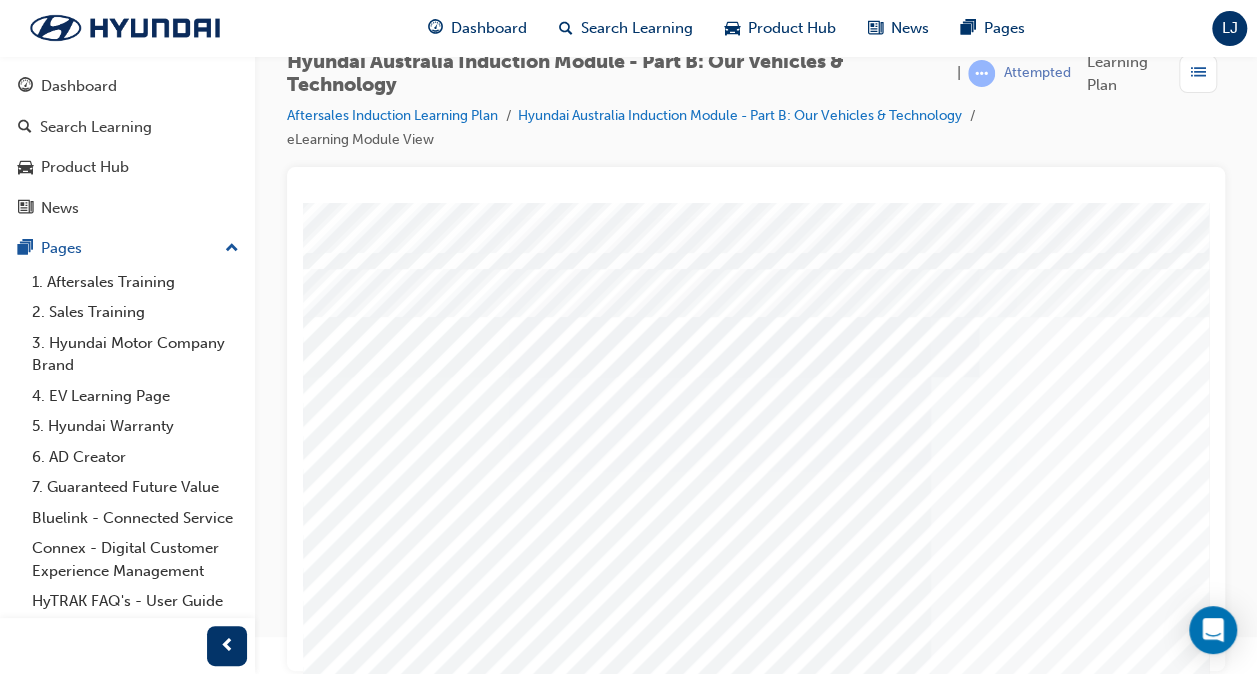 scroll, scrollTop: 240, scrollLeft: 0, axis: vertical 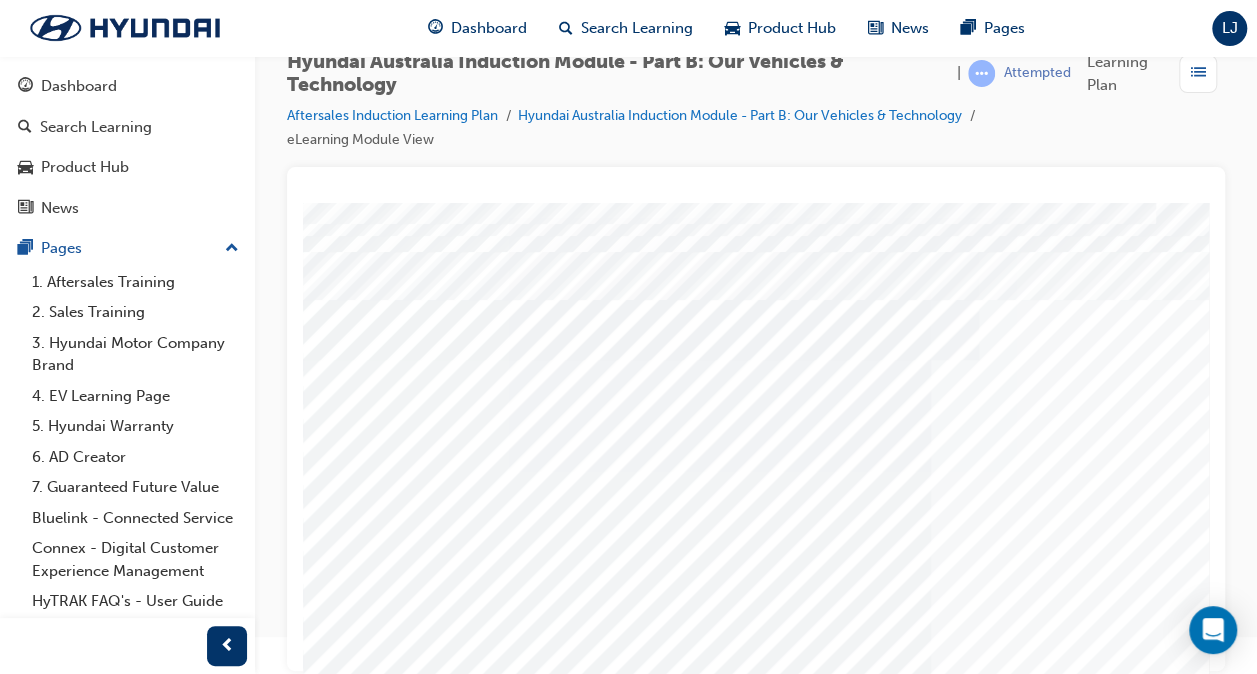 click at bounding box center (317, 4039) 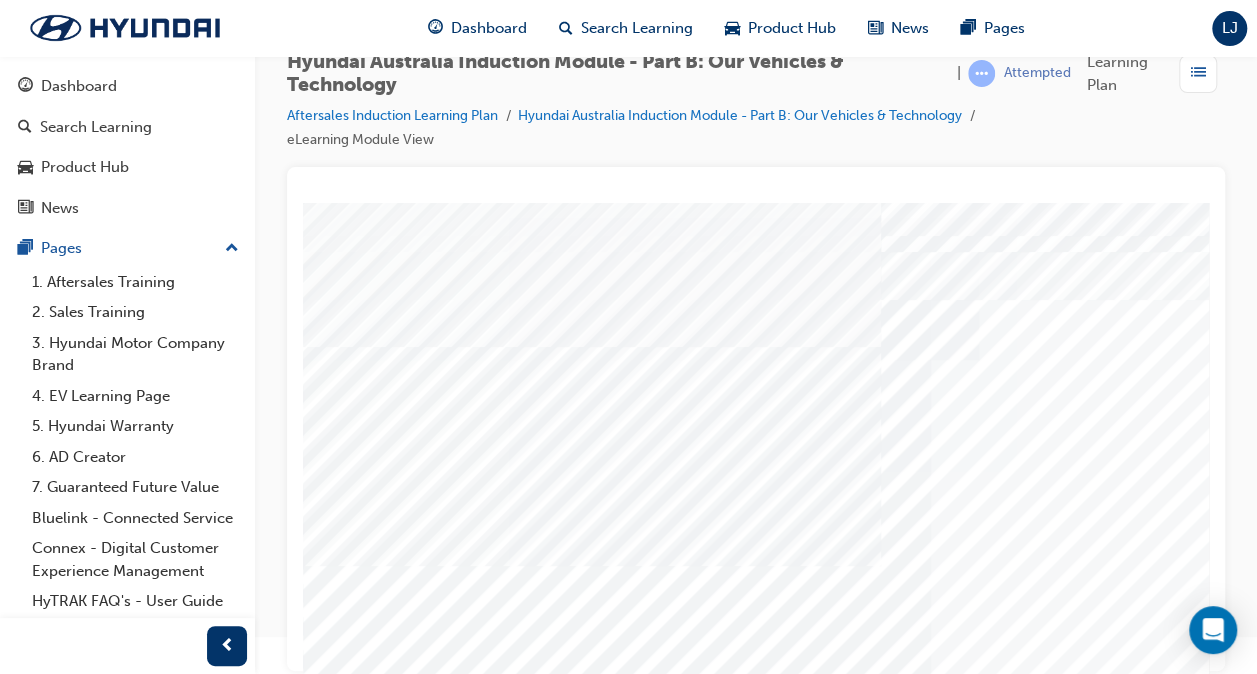 click at bounding box center (317, 4067) 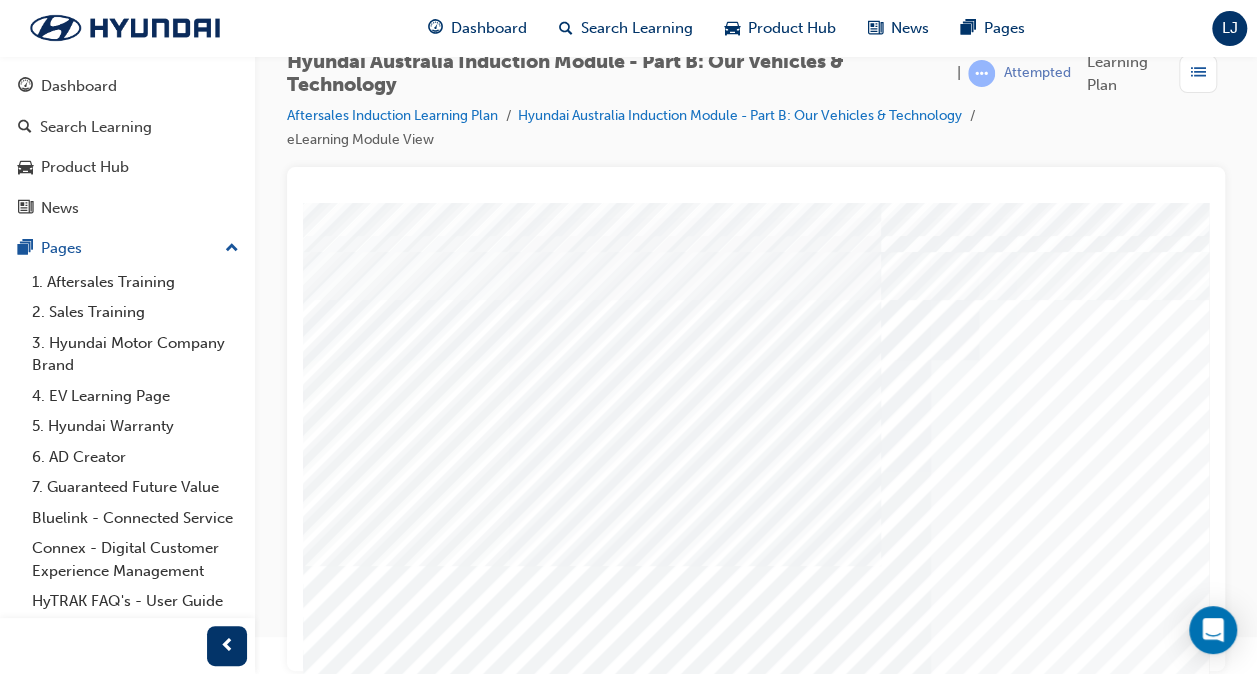 click at bounding box center [317, 4095] 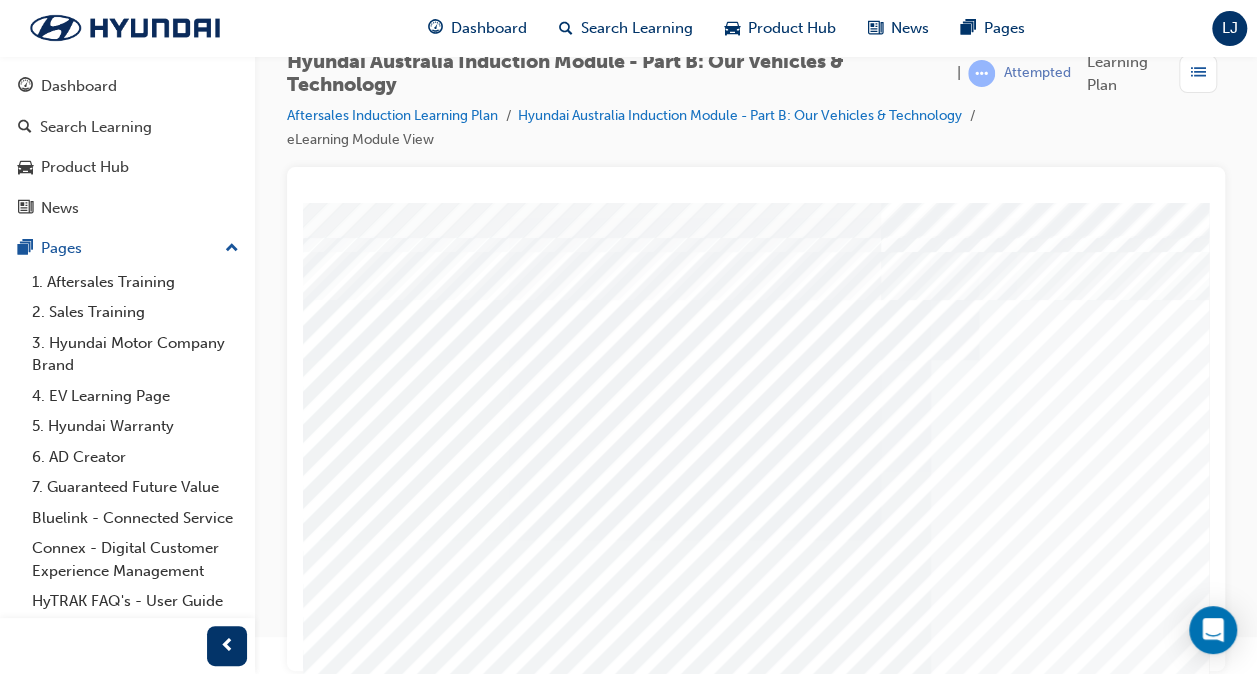 click at bounding box center [317, 4151] 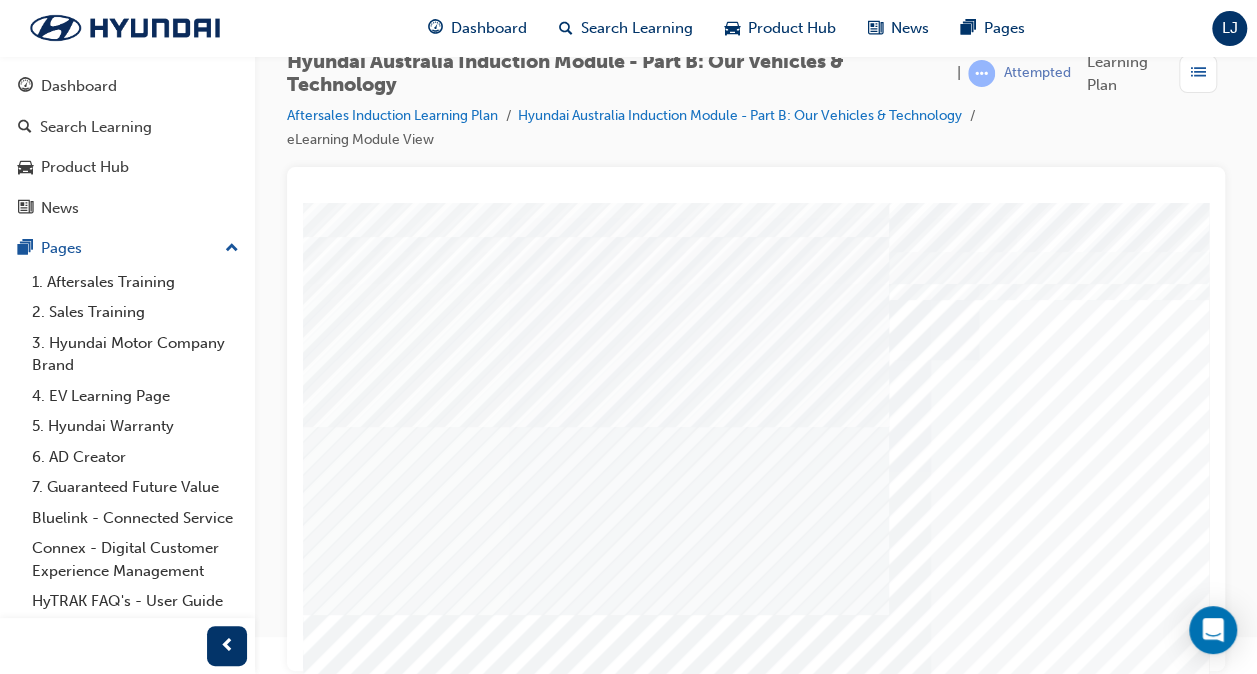 click at bounding box center (317, 4123) 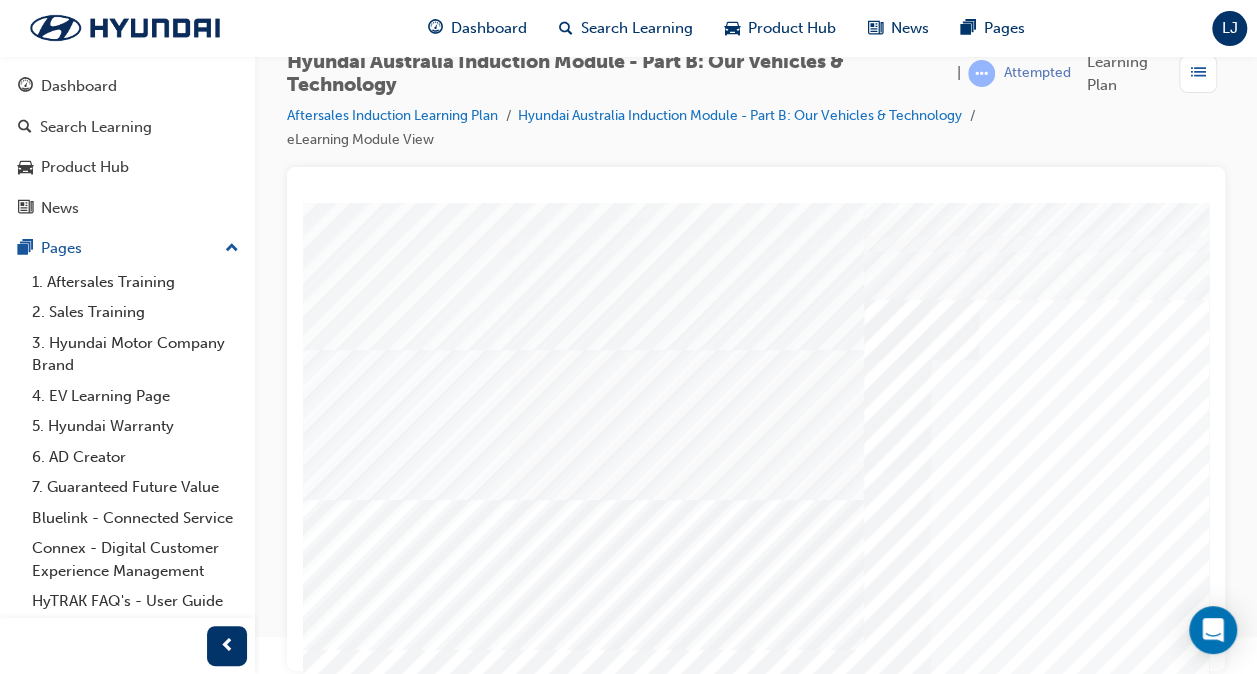 click at bounding box center [317, 3983] 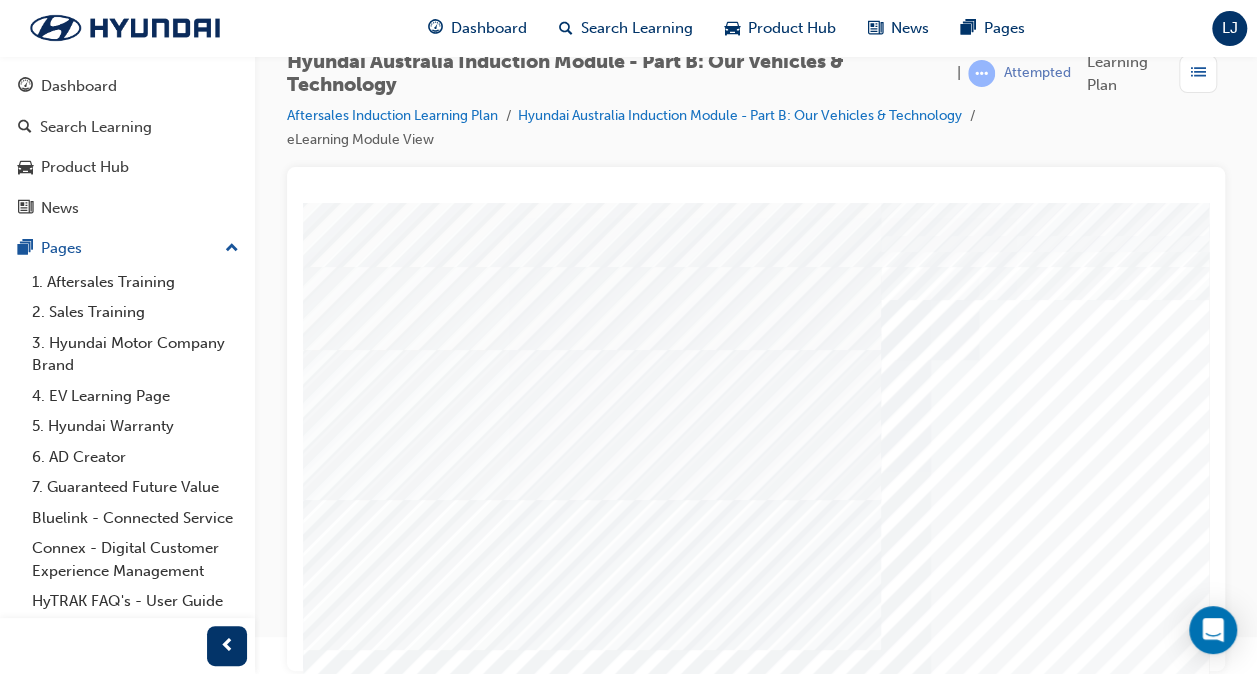 click at bounding box center (317, 4011) 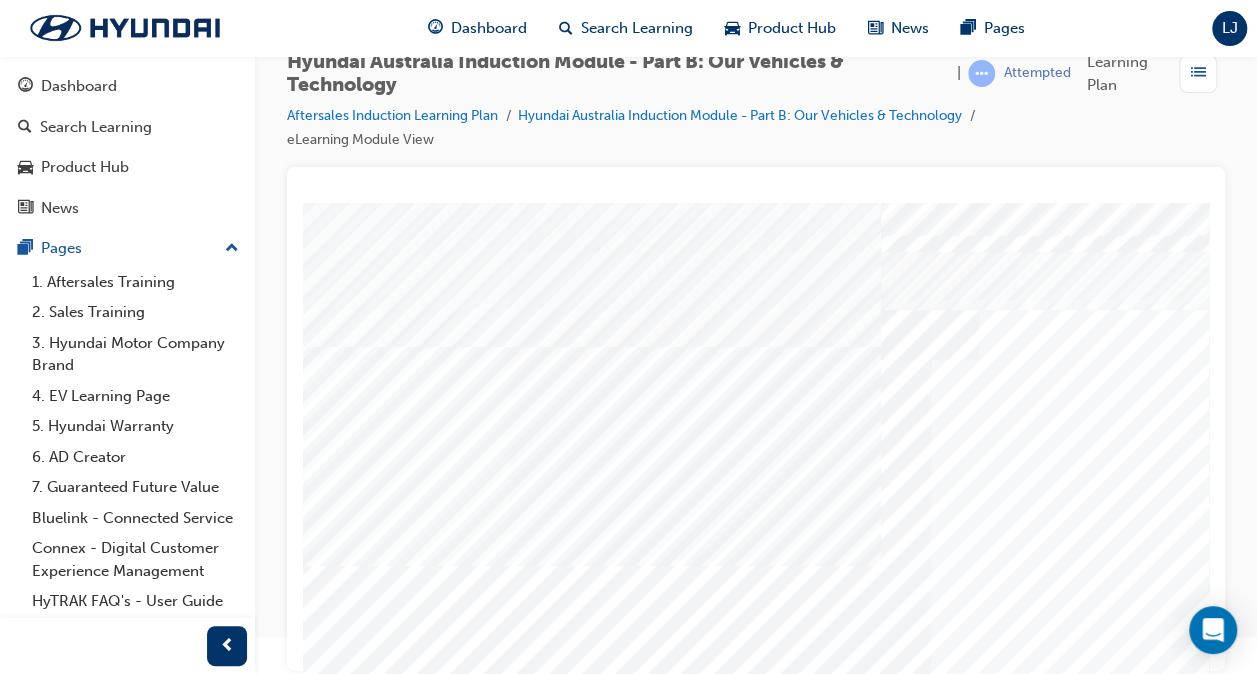 click at bounding box center [317, 3923] 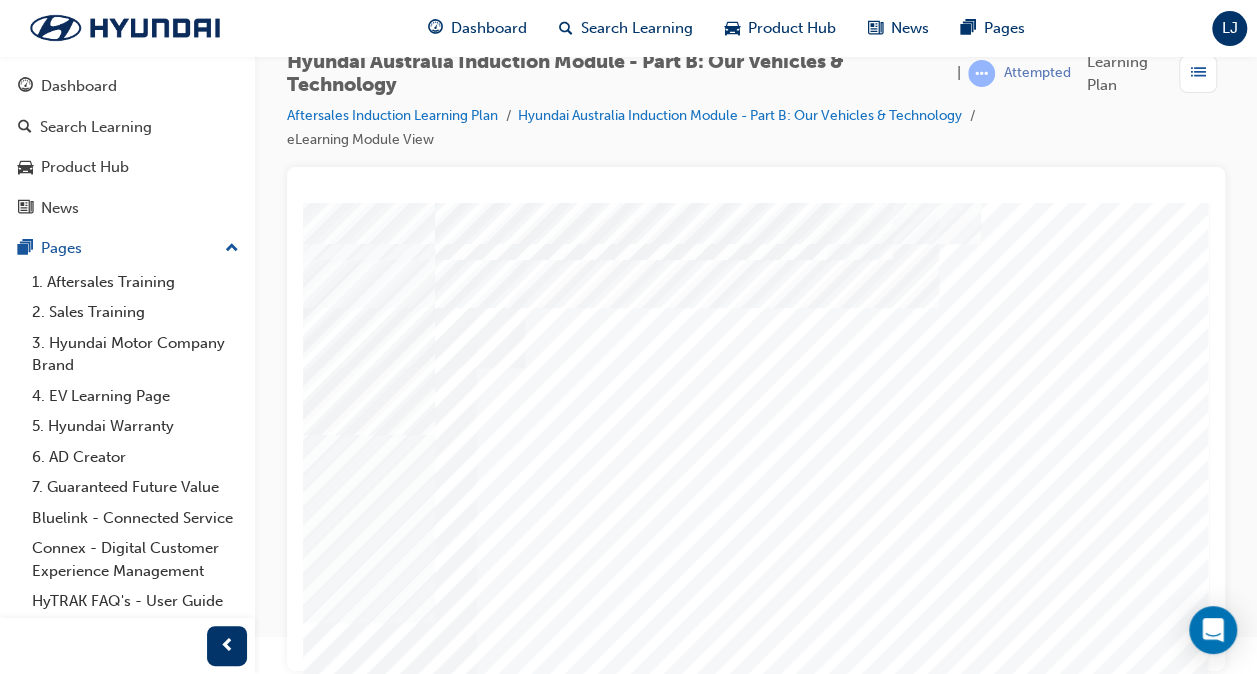 scroll, scrollTop: 293, scrollLeft: 469, axis: both 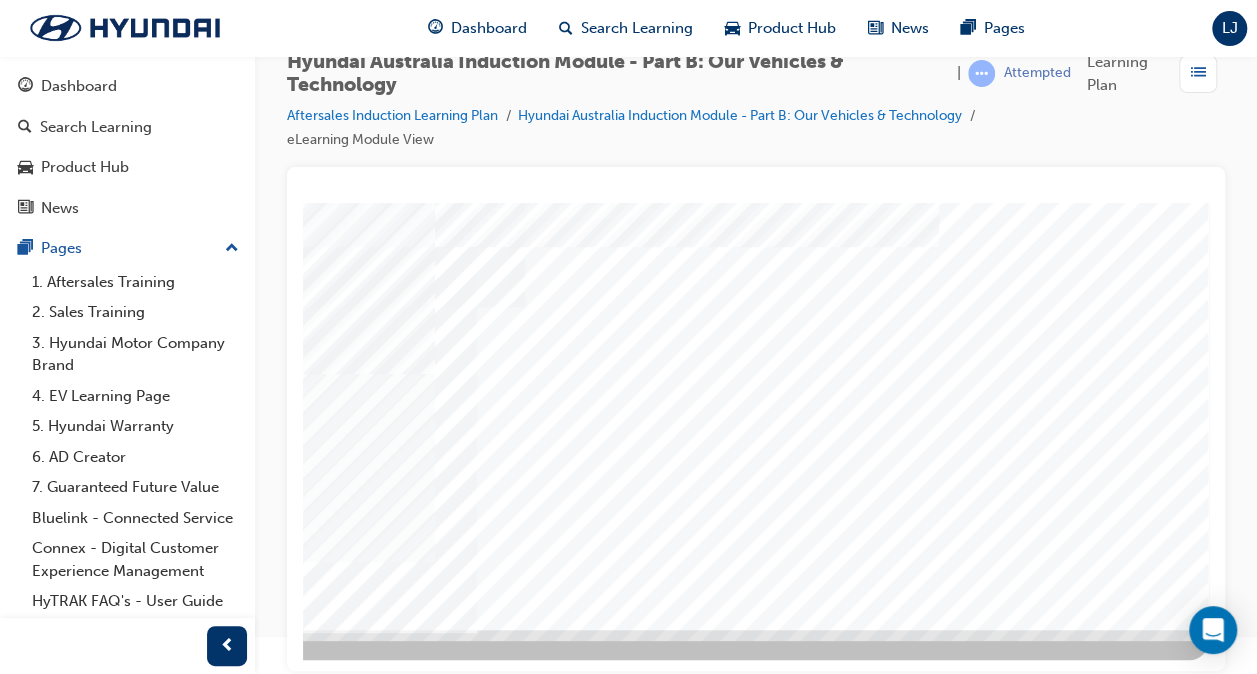 click at bounding box center [-81, 4224] 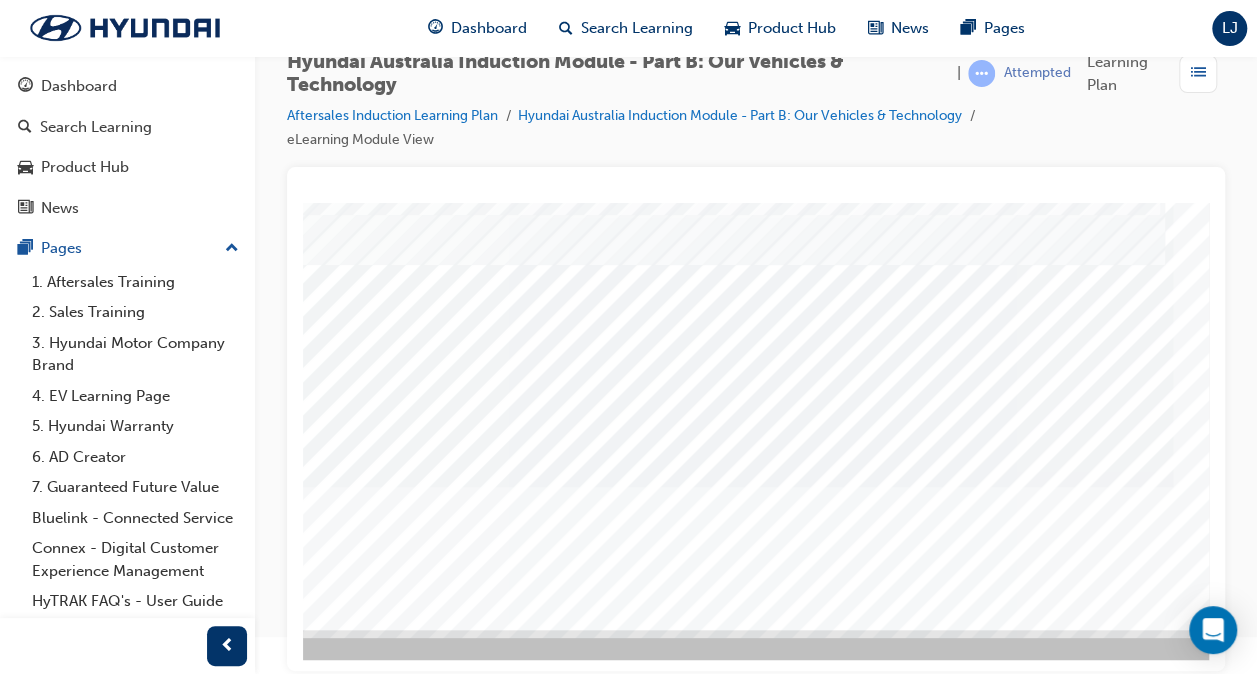 scroll, scrollTop: 293, scrollLeft: 469, axis: both 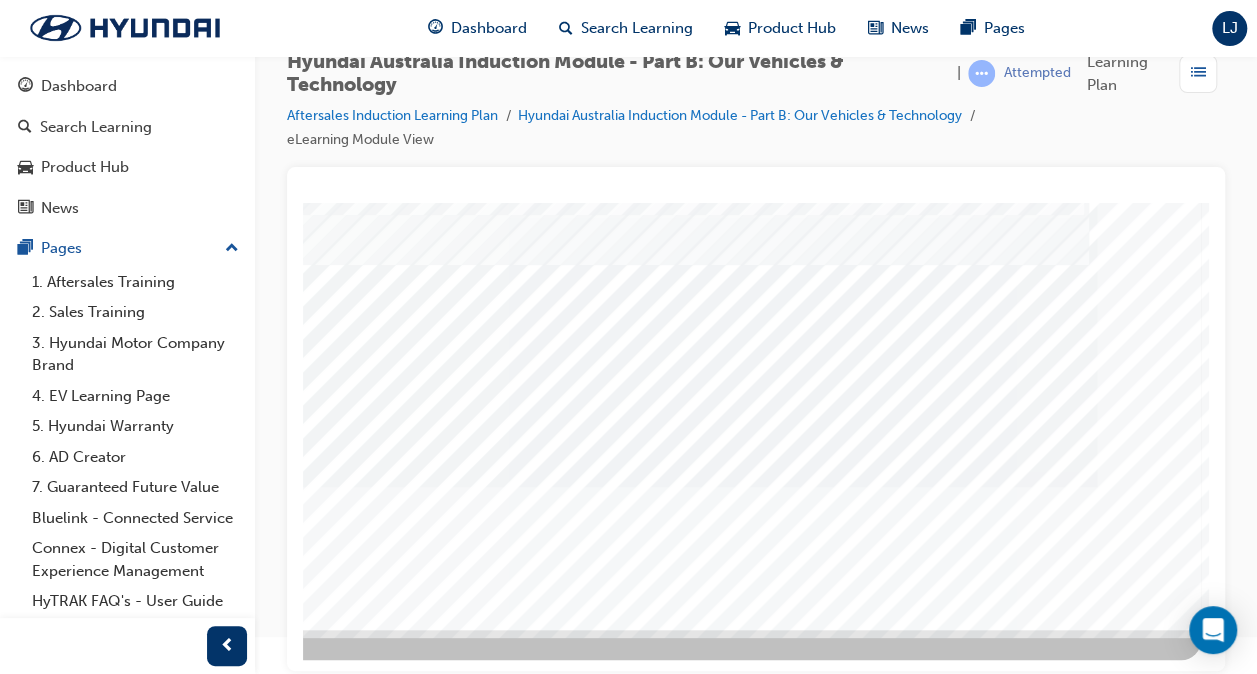 click at bounding box center [-89, 1994] 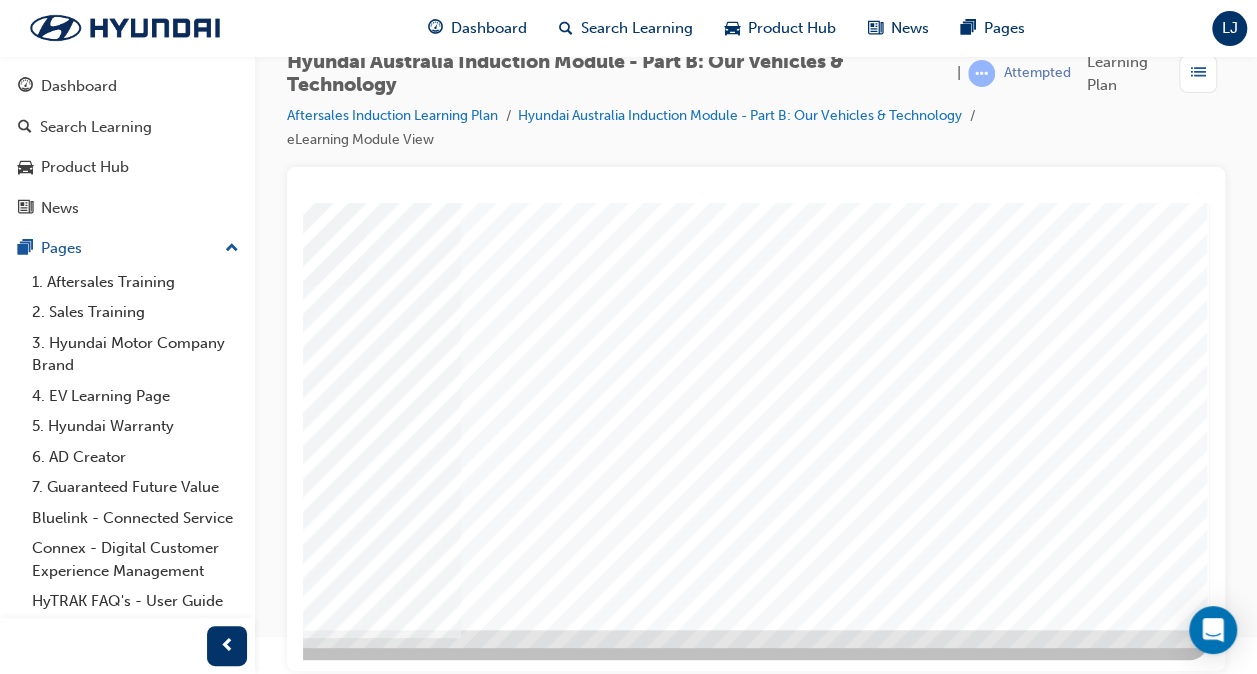 scroll, scrollTop: 0, scrollLeft: 0, axis: both 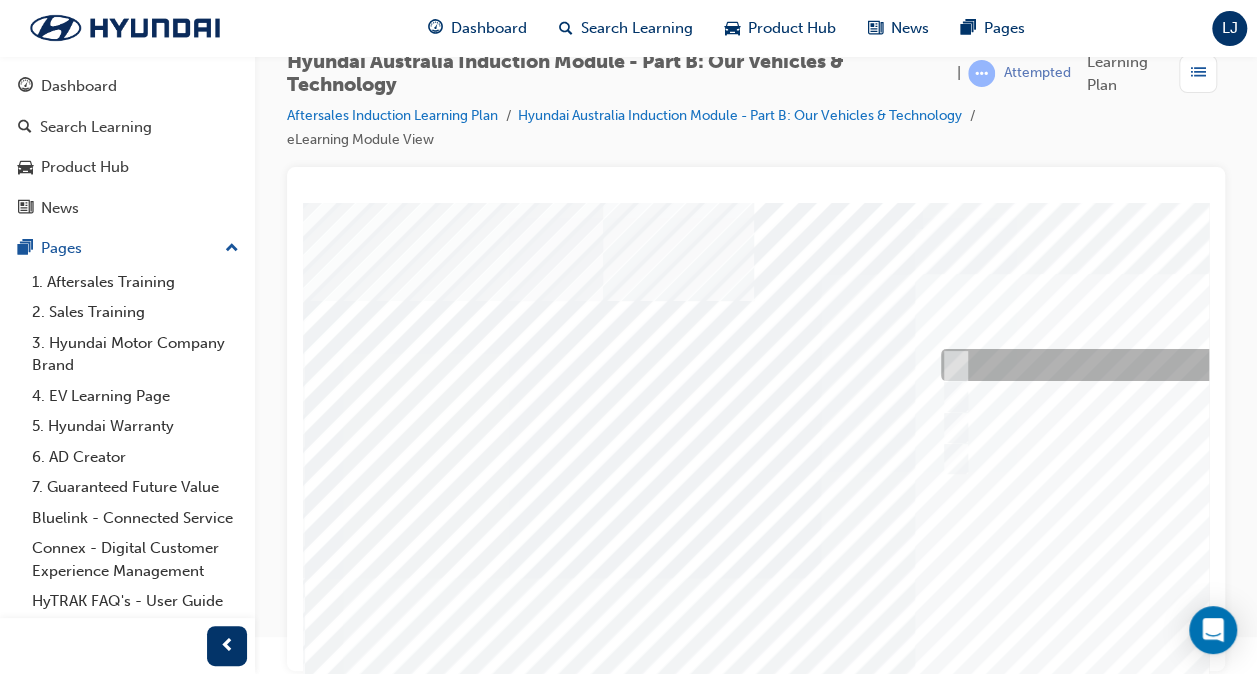 click at bounding box center (1271, 366) 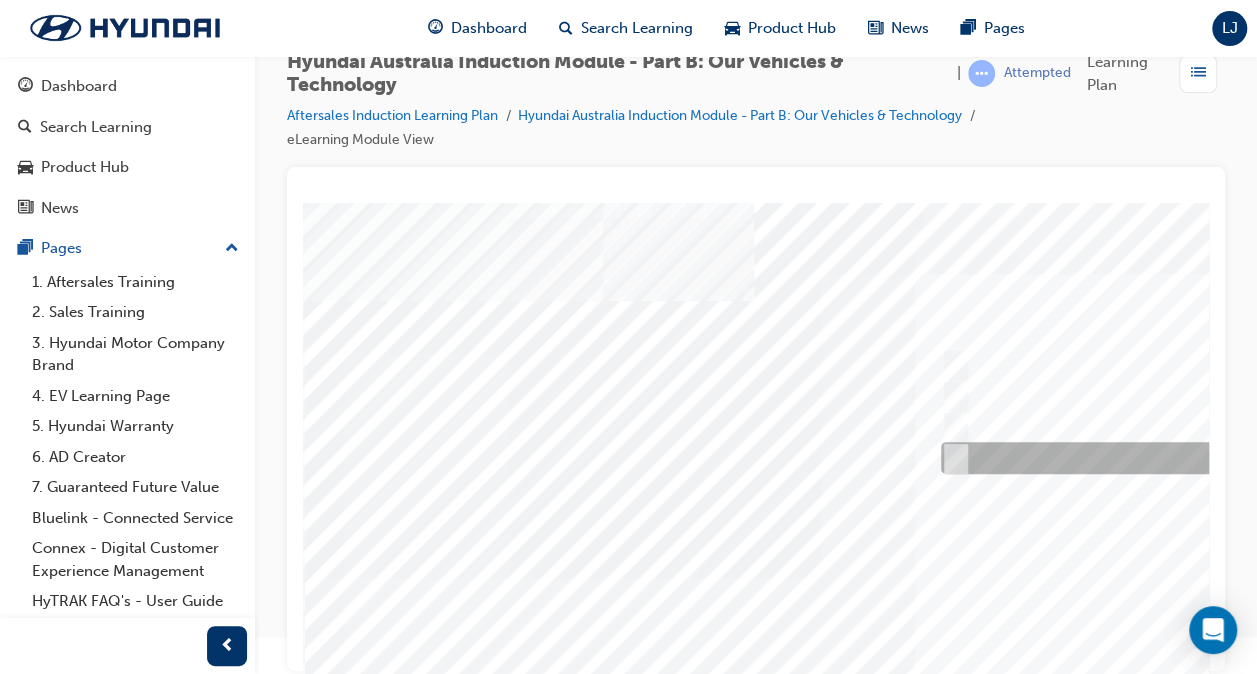 click at bounding box center [951, 459] 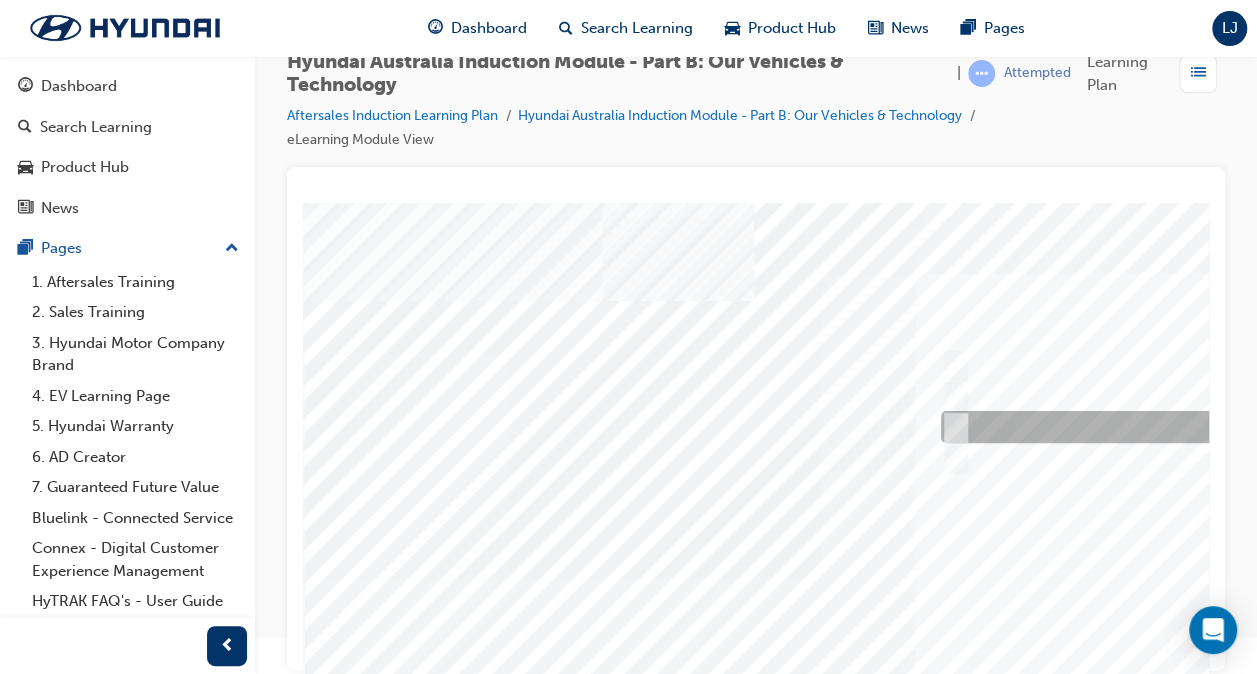 click at bounding box center (1271, 428) 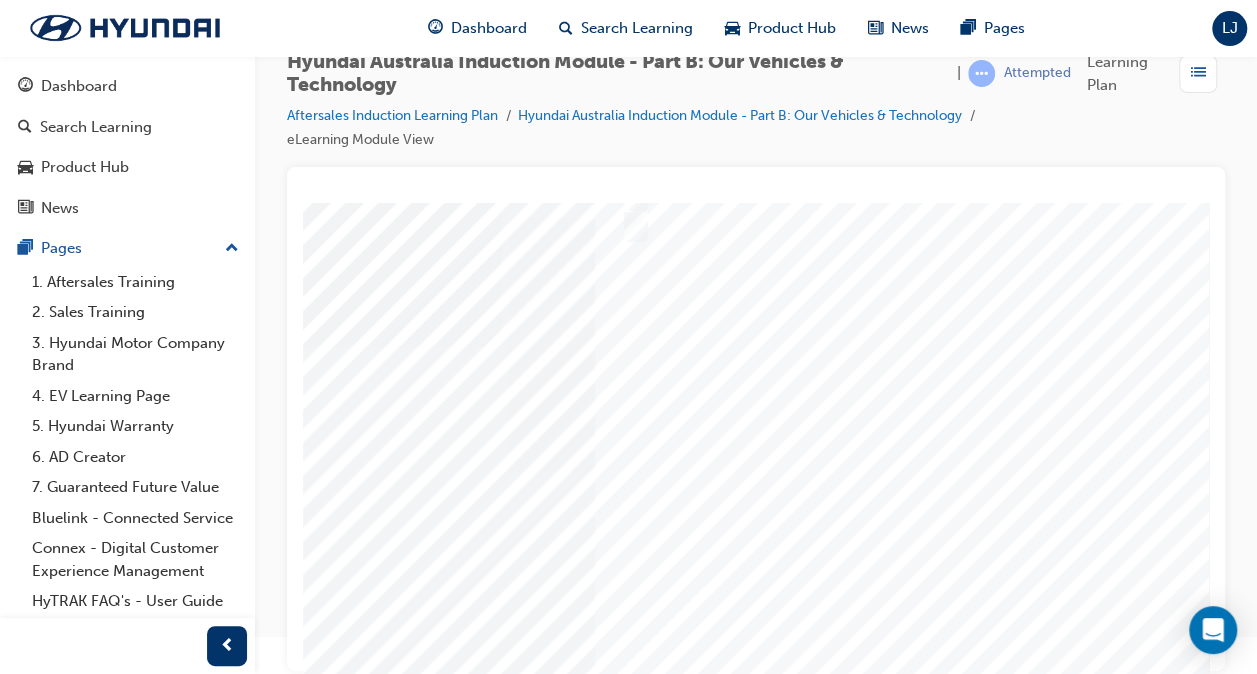 scroll, scrollTop: 240, scrollLeft: 320, axis: both 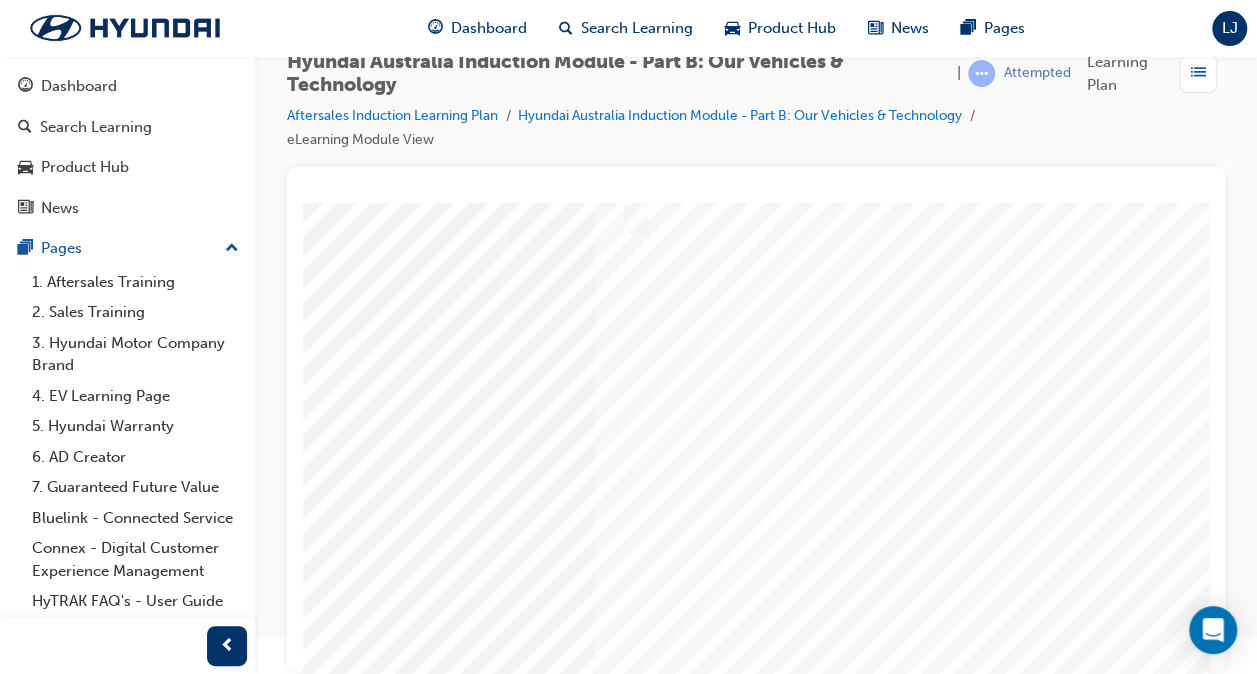 click at bounding box center [53, 4959] 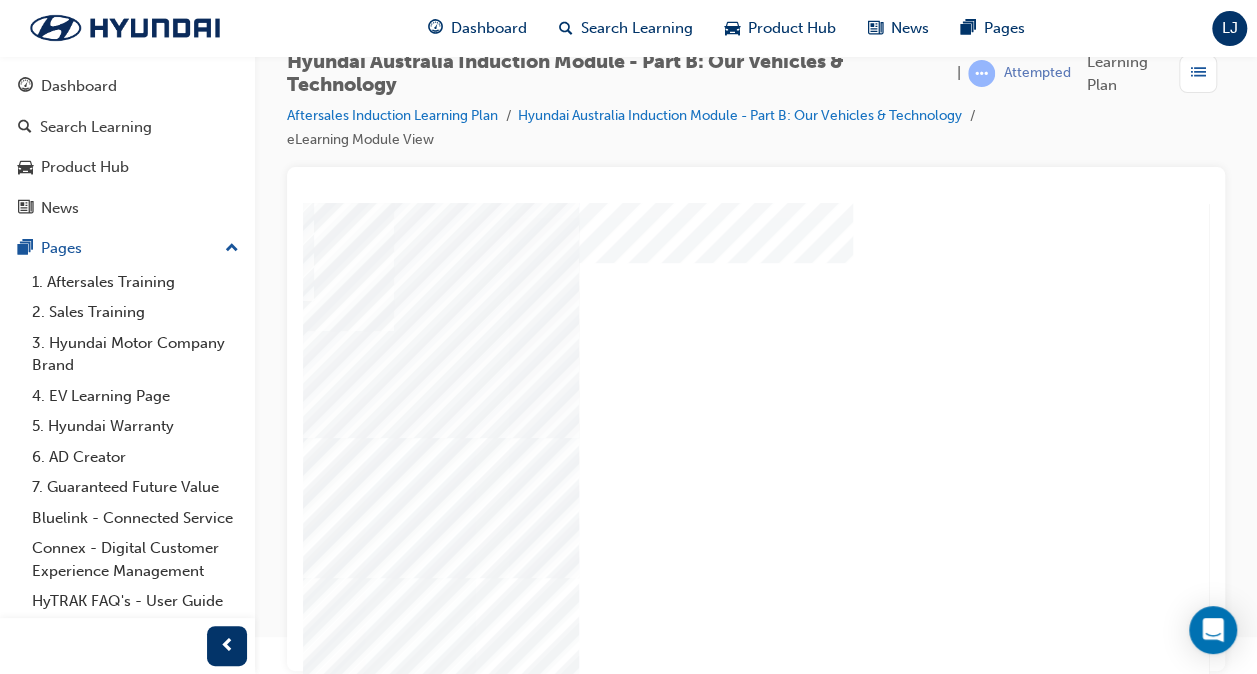 scroll, scrollTop: 0, scrollLeft: 469, axis: horizontal 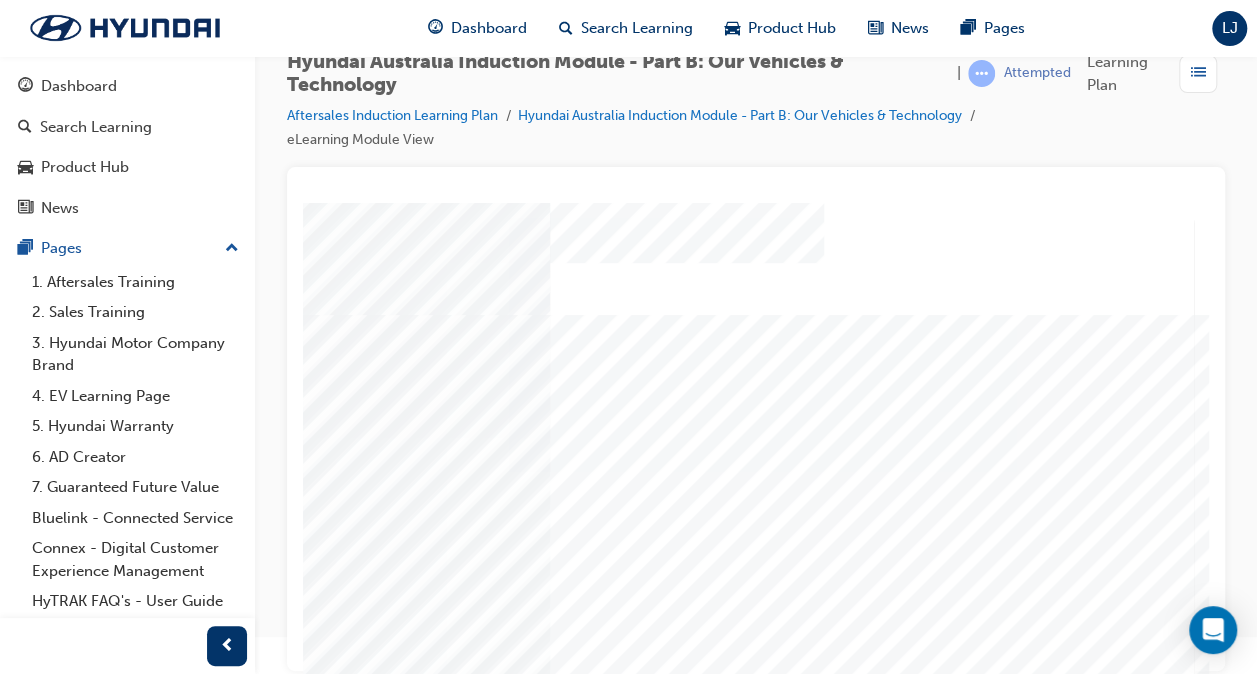 drag, startPoint x: 910, startPoint y: 272, endPoint x: 920, endPoint y: 681, distance: 409.12222 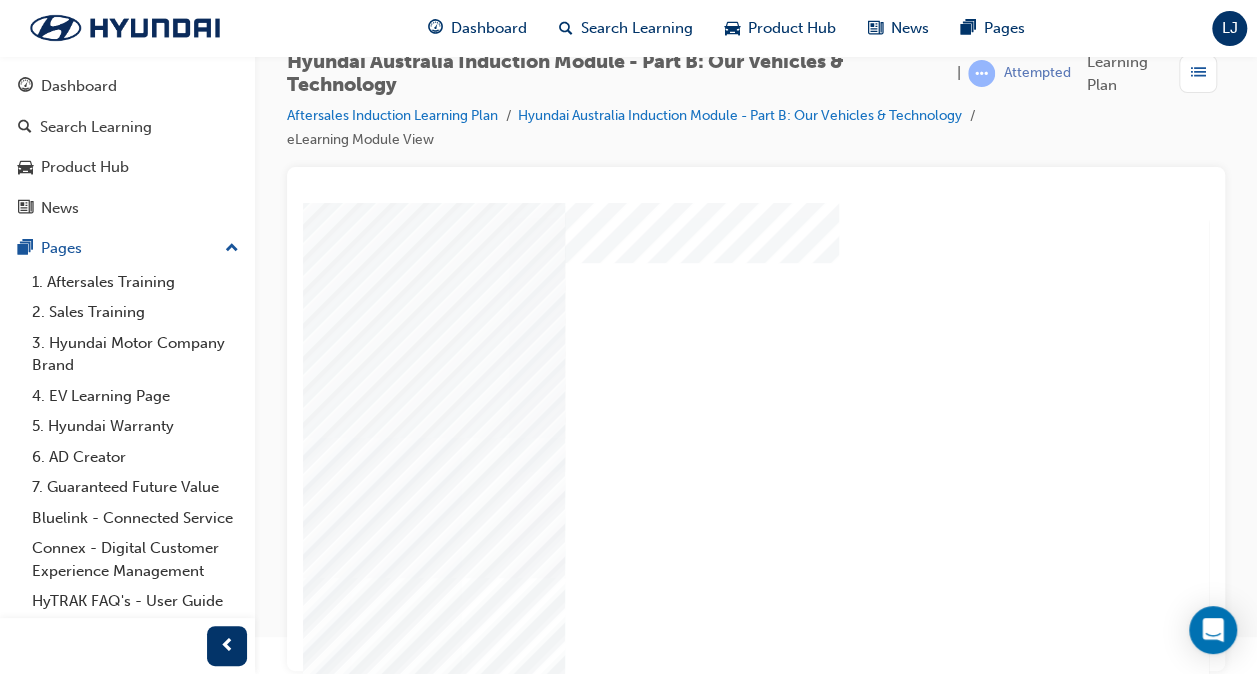 scroll, scrollTop: 293, scrollLeft: 469, axis: both 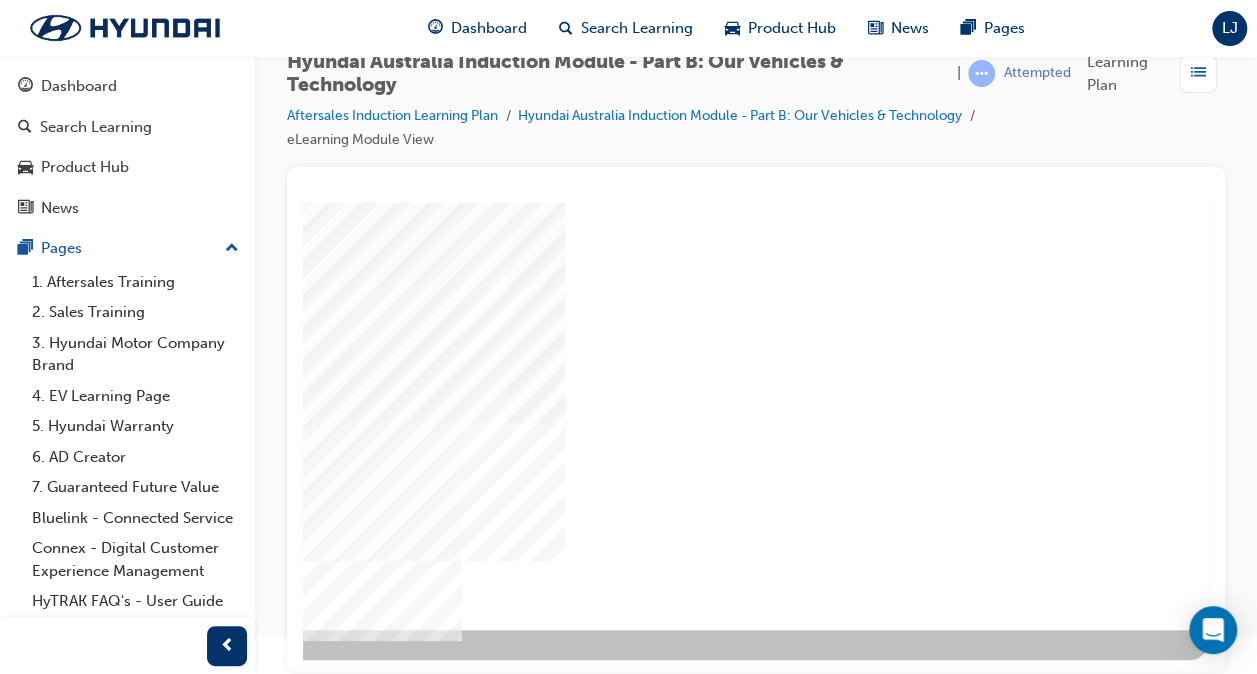 click at bounding box center [-81, 2842] 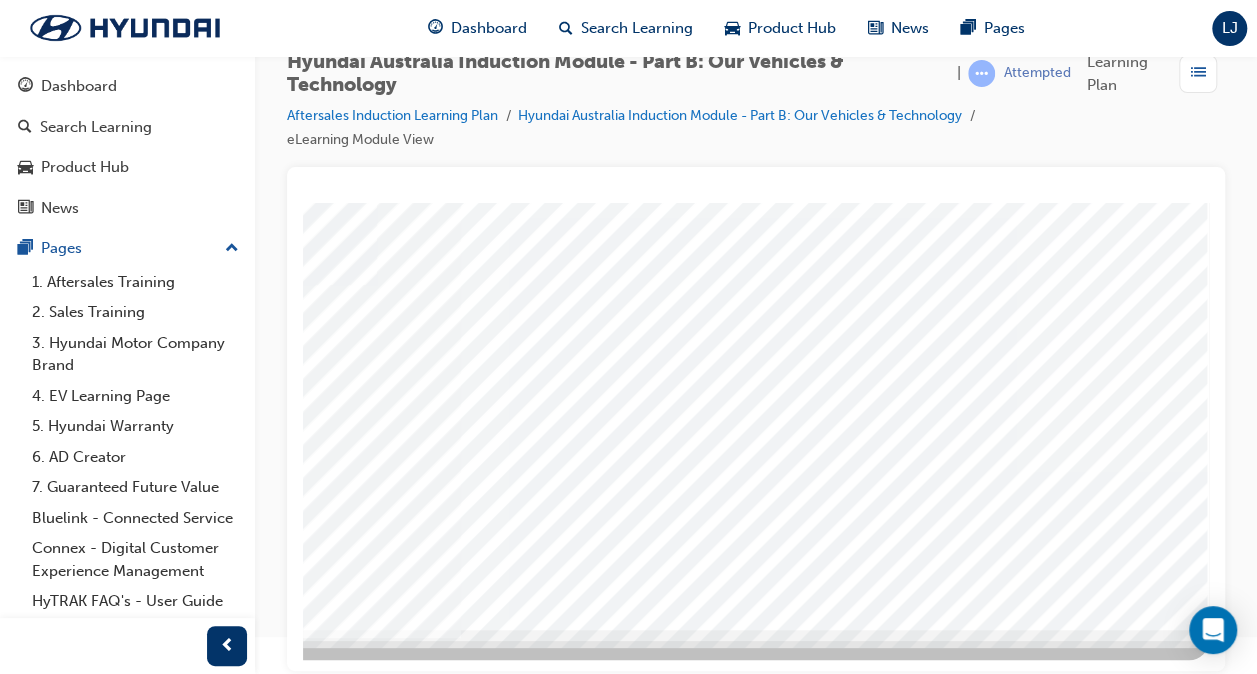 scroll, scrollTop: 0, scrollLeft: 0, axis: both 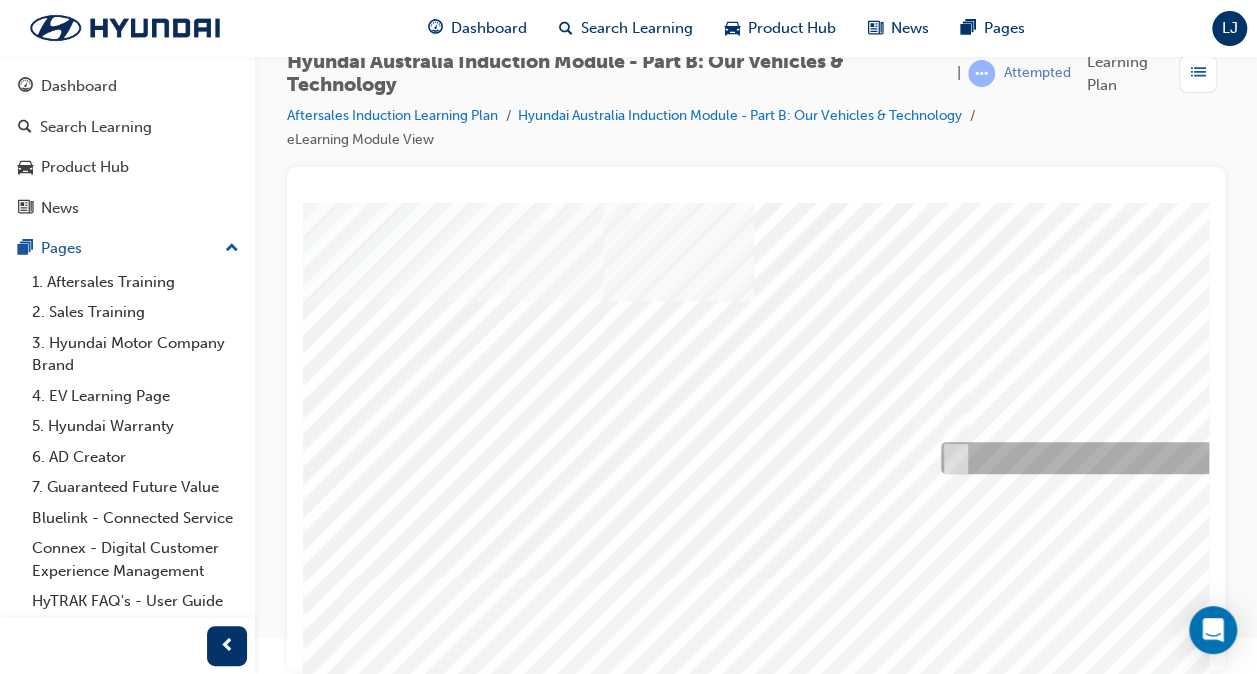 click at bounding box center (952, 459) 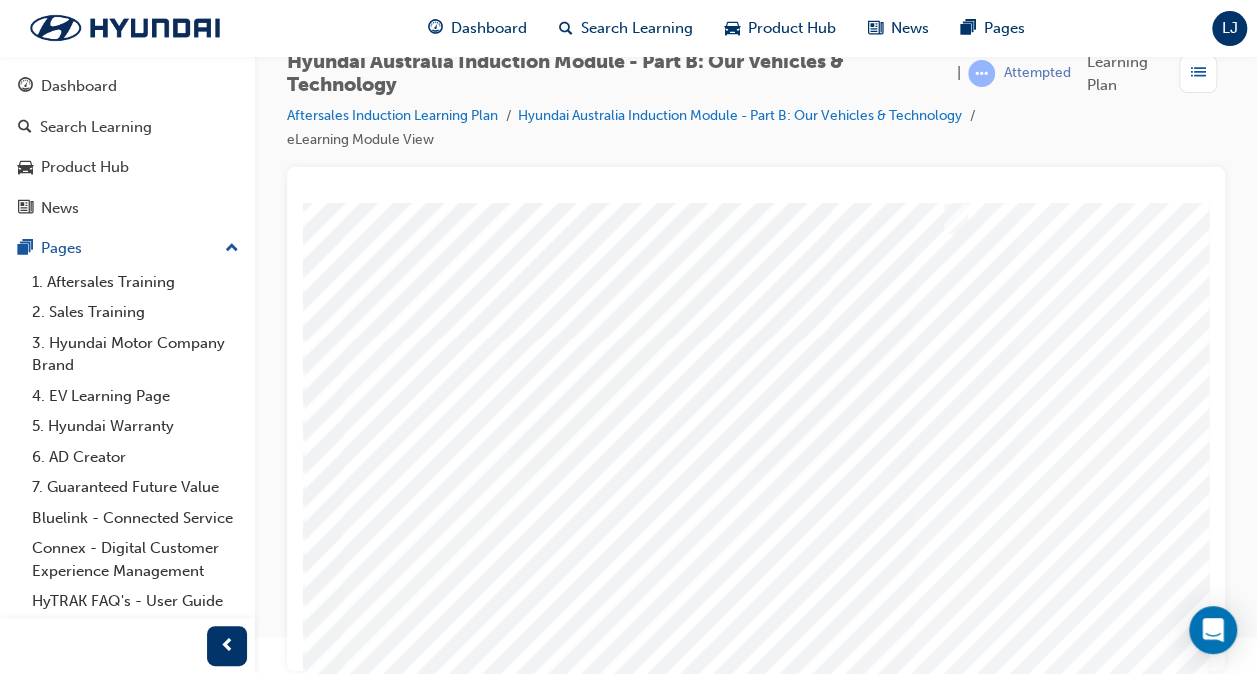 scroll, scrollTop: 293, scrollLeft: 0, axis: vertical 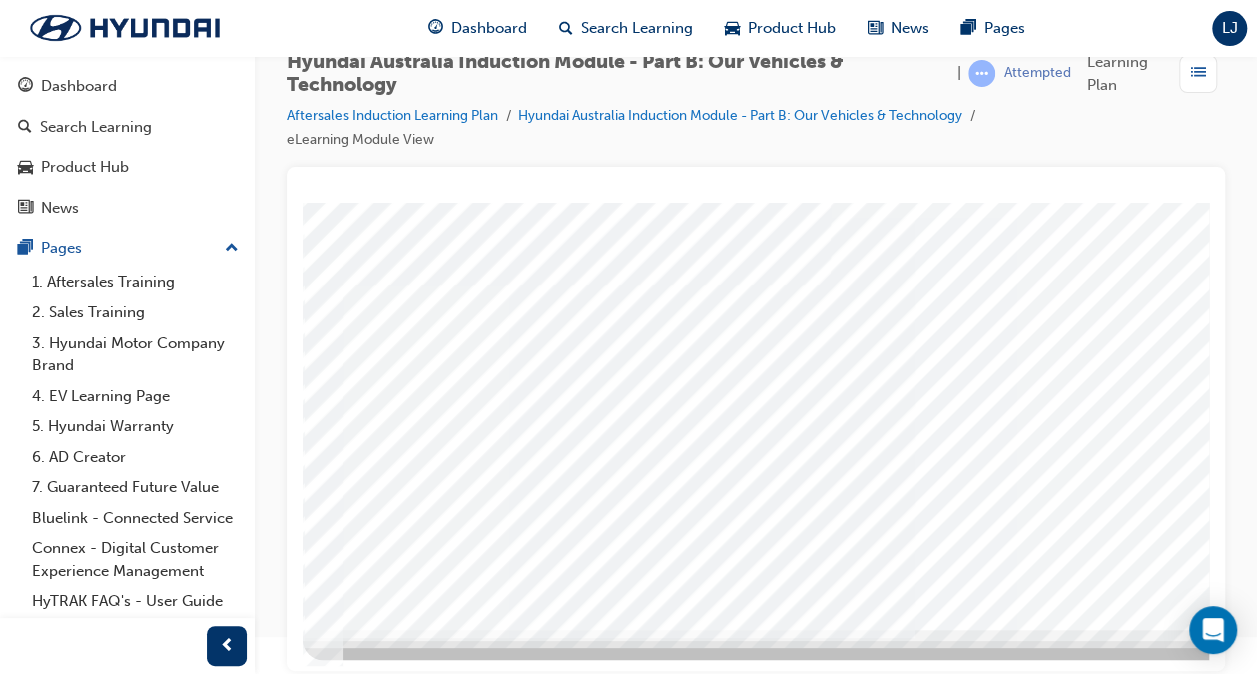 click at bounding box center [952, 73] 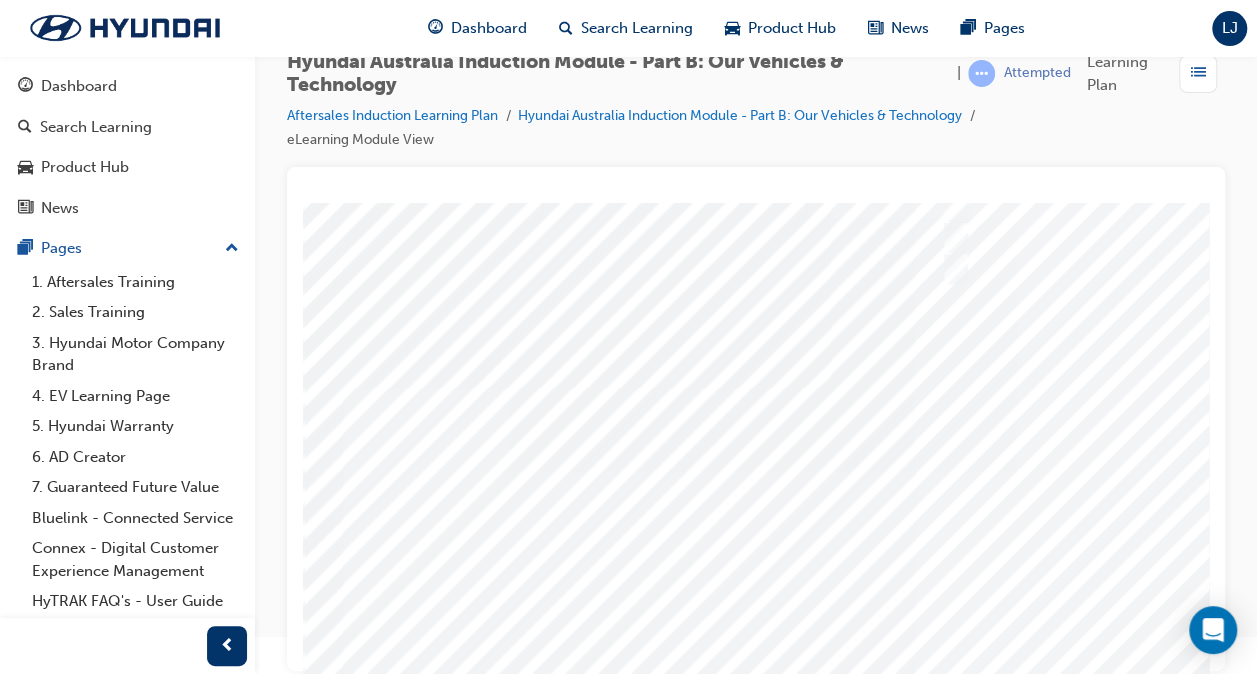 scroll, scrollTop: 191, scrollLeft: 0, axis: vertical 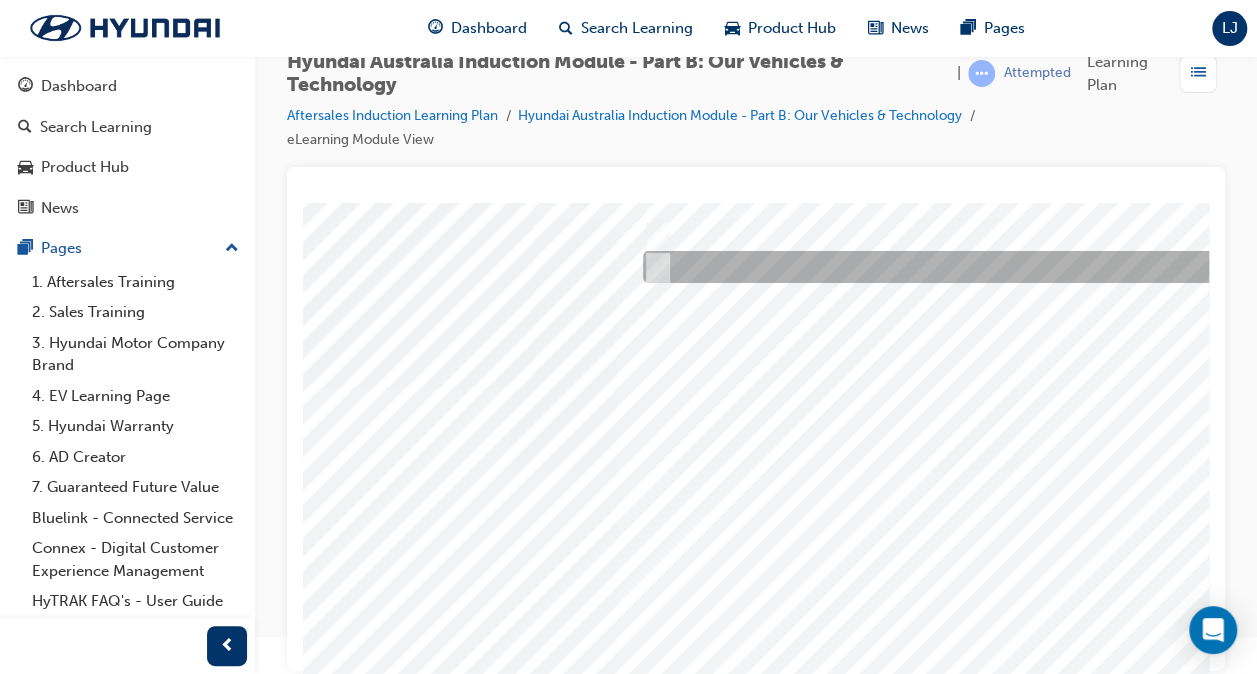 click at bounding box center [654, 268] 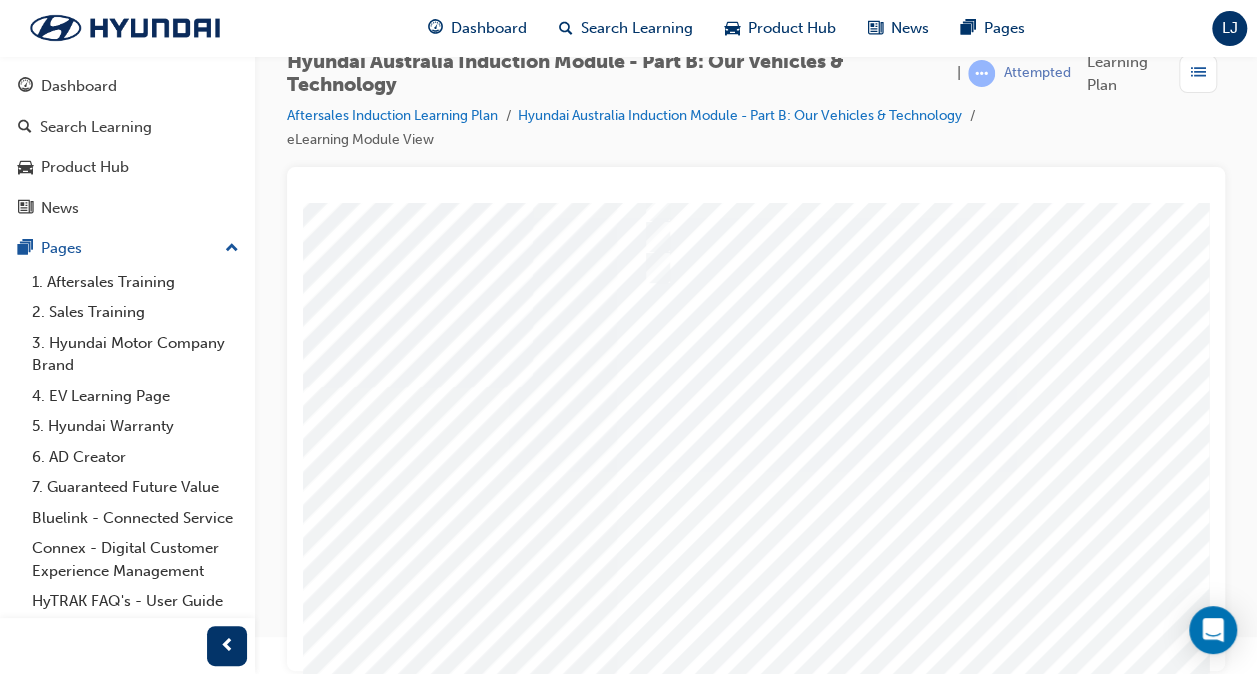 click at bounding box center [75, 5739] 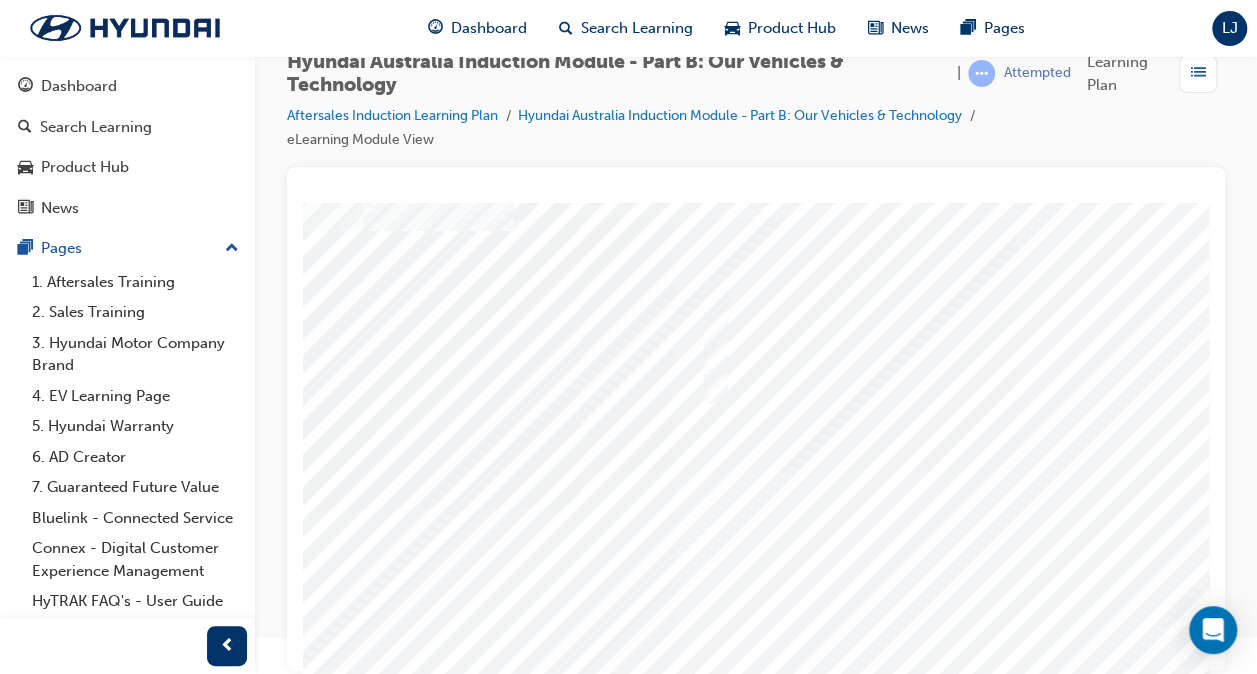 scroll, scrollTop: 68, scrollLeft: 240, axis: both 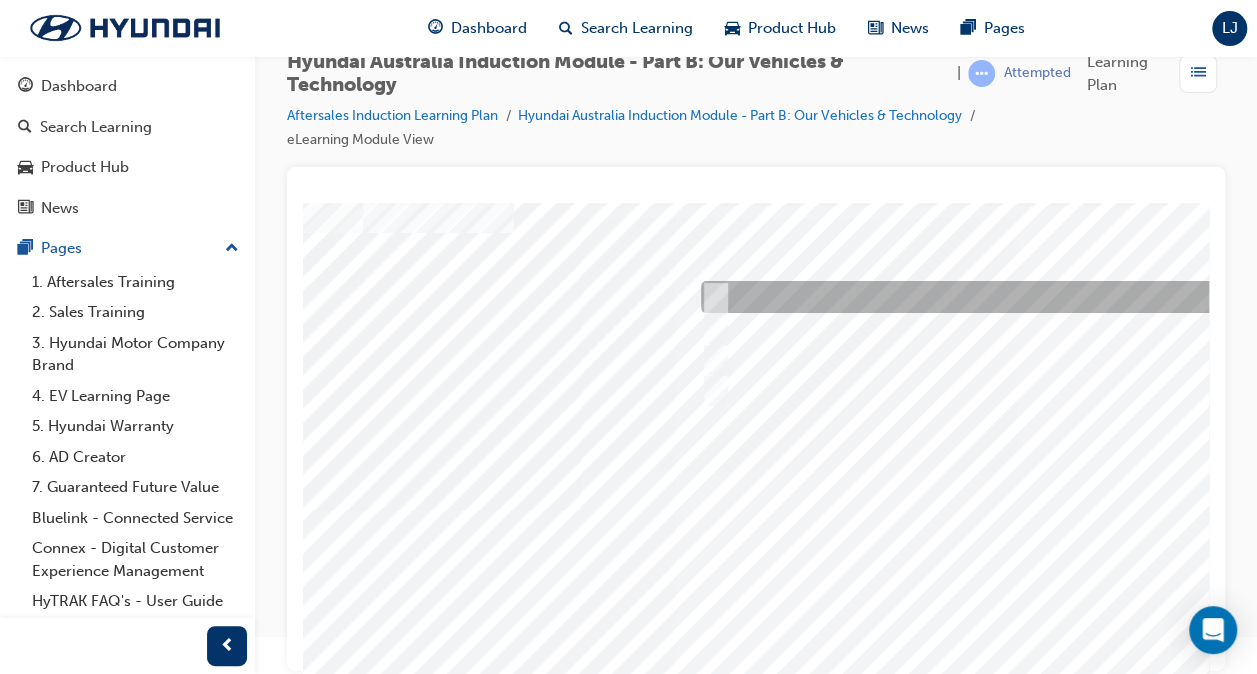 click at bounding box center (711, 298) 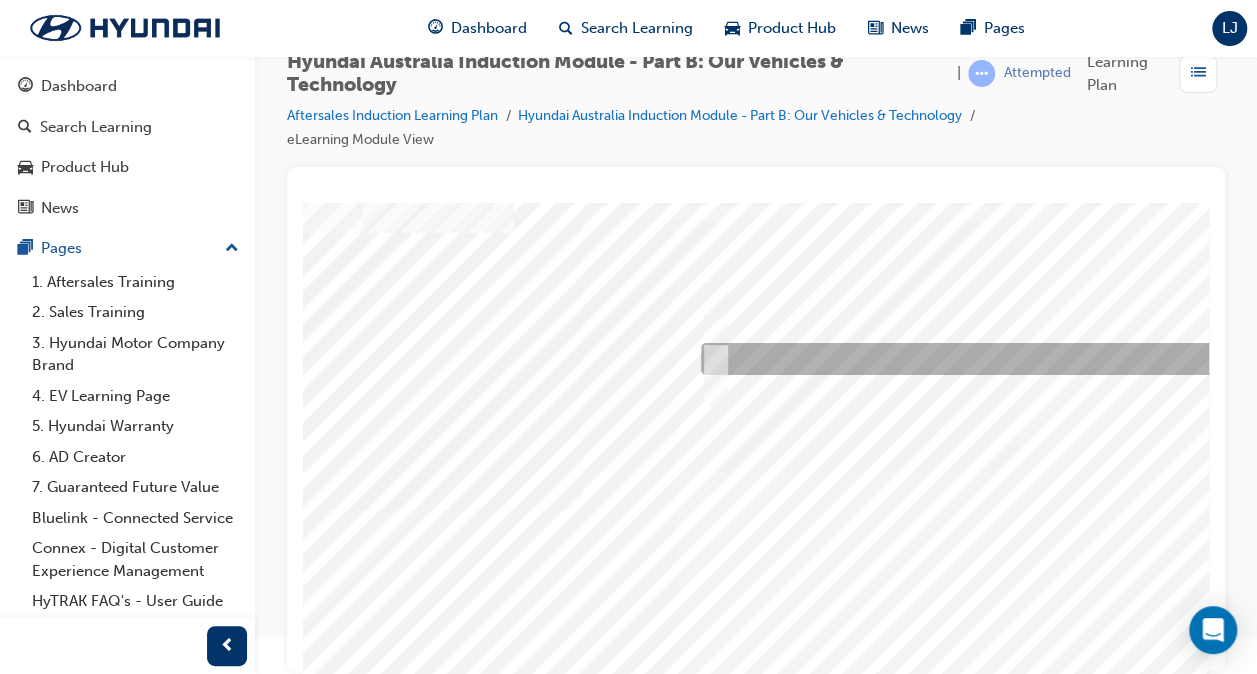click at bounding box center (1028, 360) 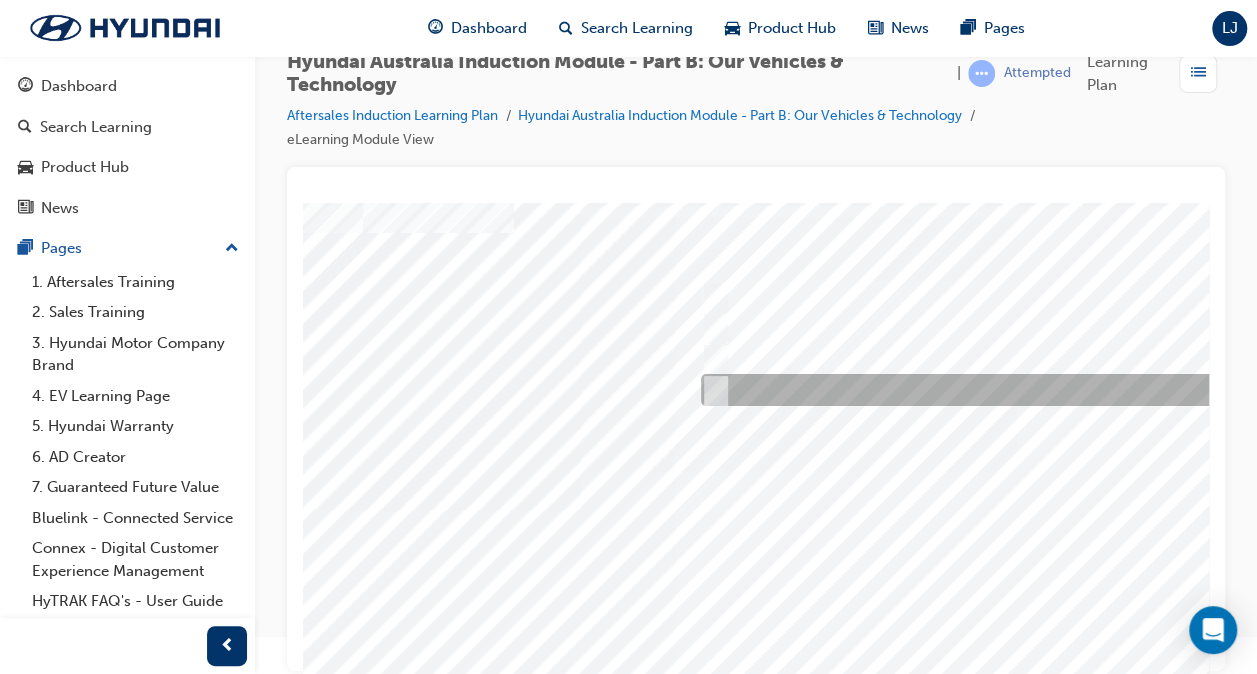 click at bounding box center (711, 391) 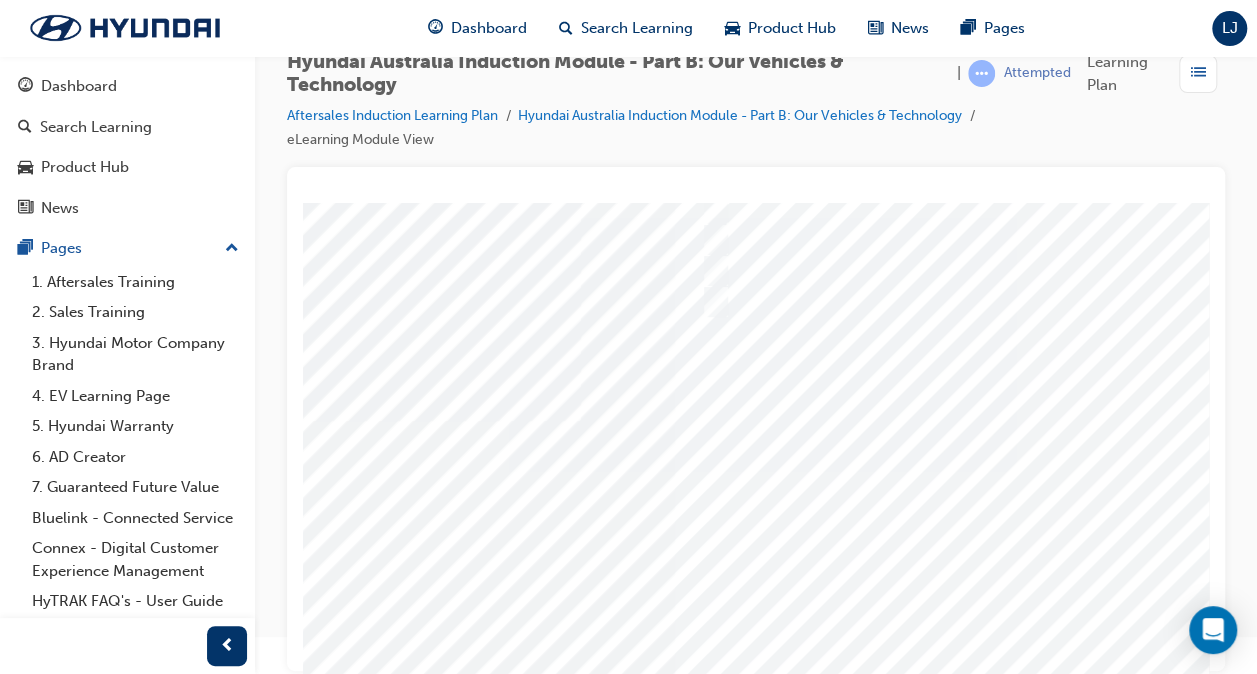 scroll, scrollTop: 188, scrollLeft: 240, axis: both 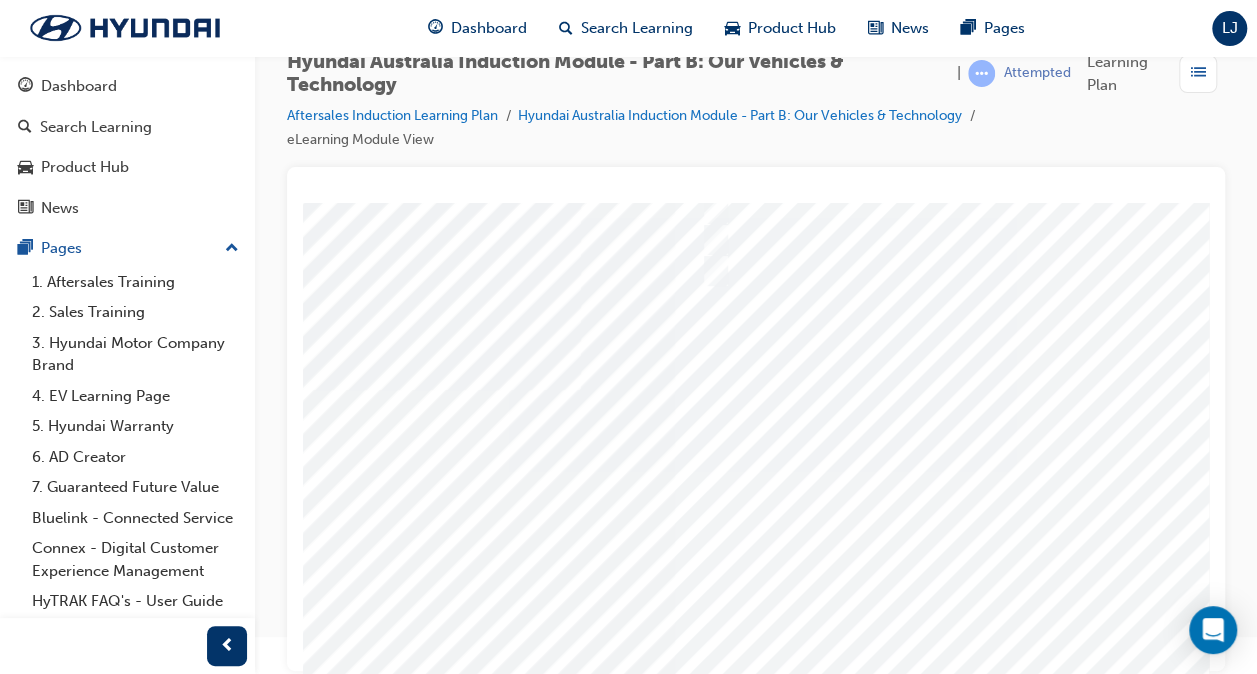 click at bounding box center [133, 6474] 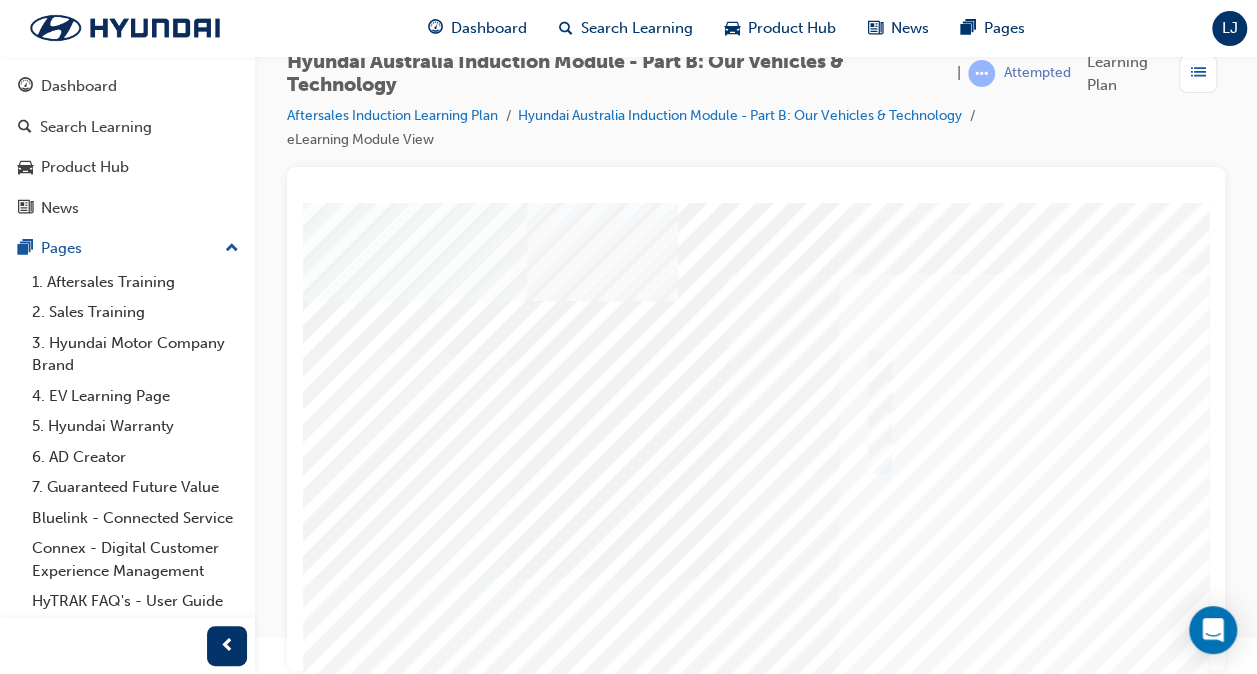 scroll, scrollTop: 0, scrollLeft: 80, axis: horizontal 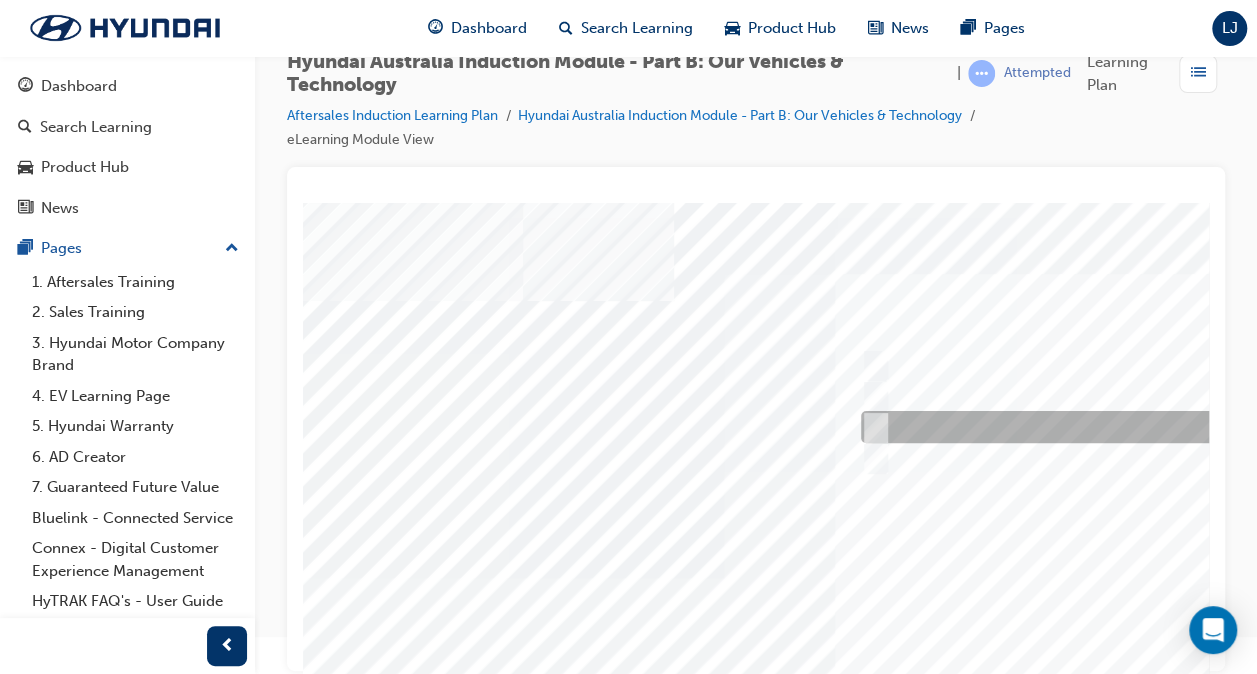 click at bounding box center [871, 428] 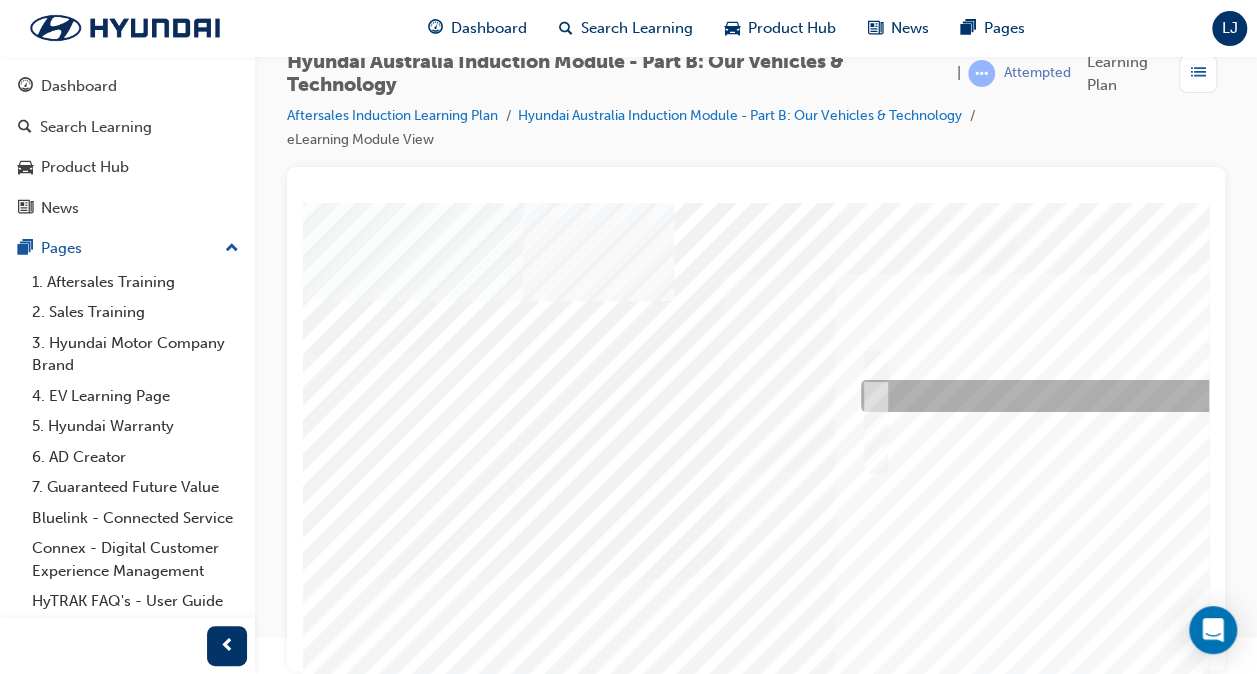 click at bounding box center [871, 397] 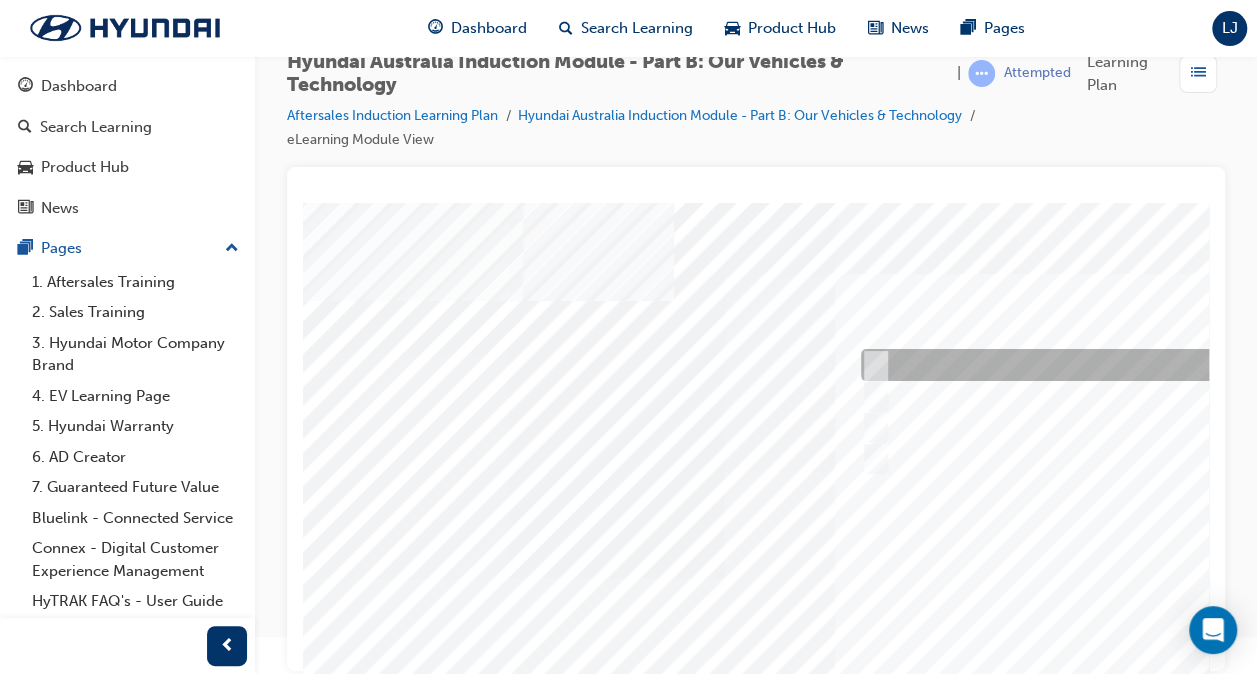 click at bounding box center (871, 366) 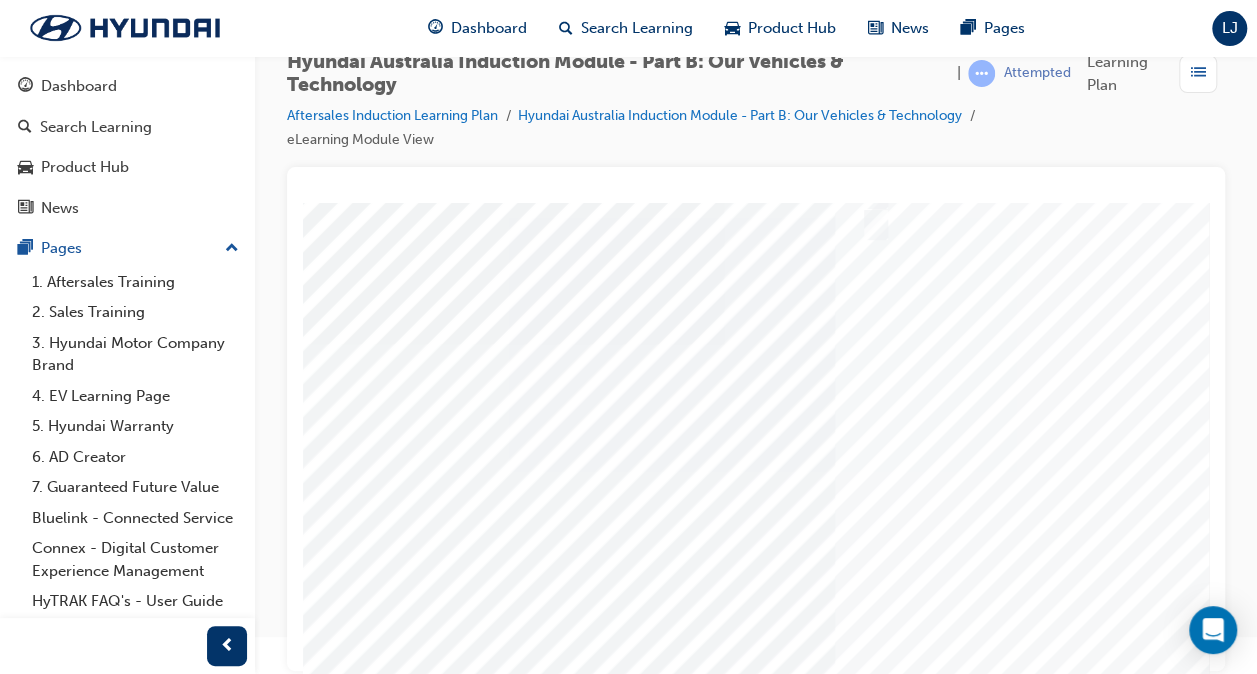 scroll, scrollTop: 249, scrollLeft: 80, axis: both 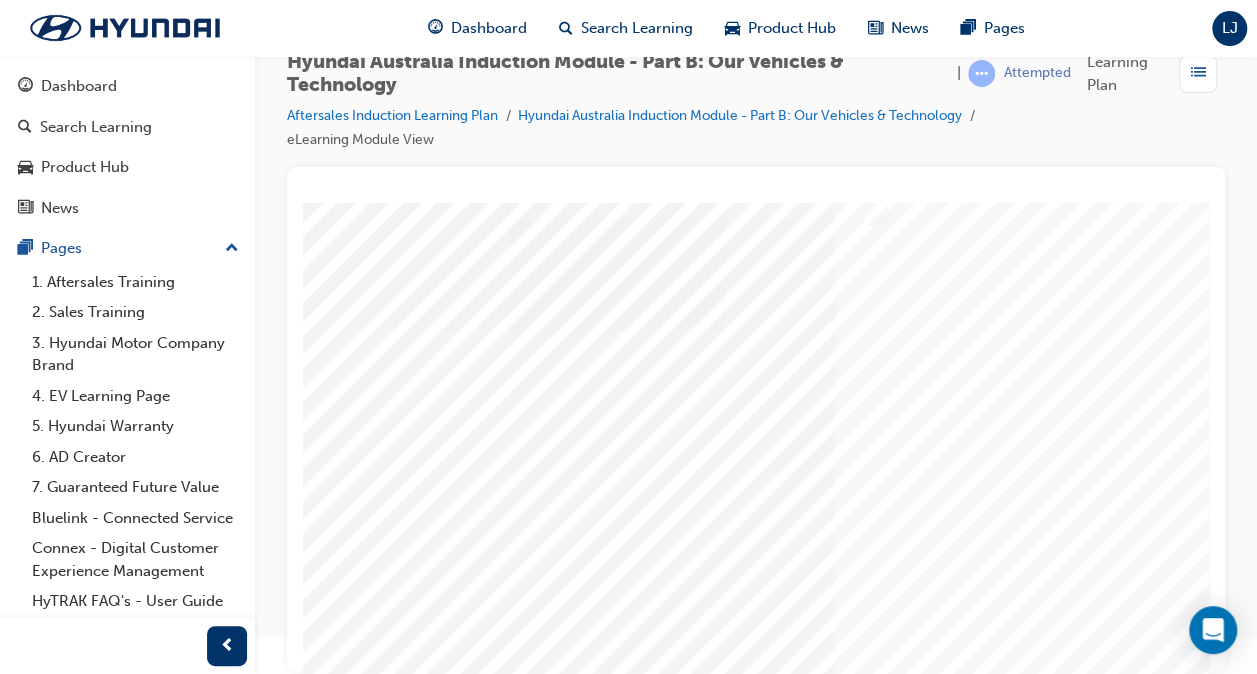 click at bounding box center [293, 4950] 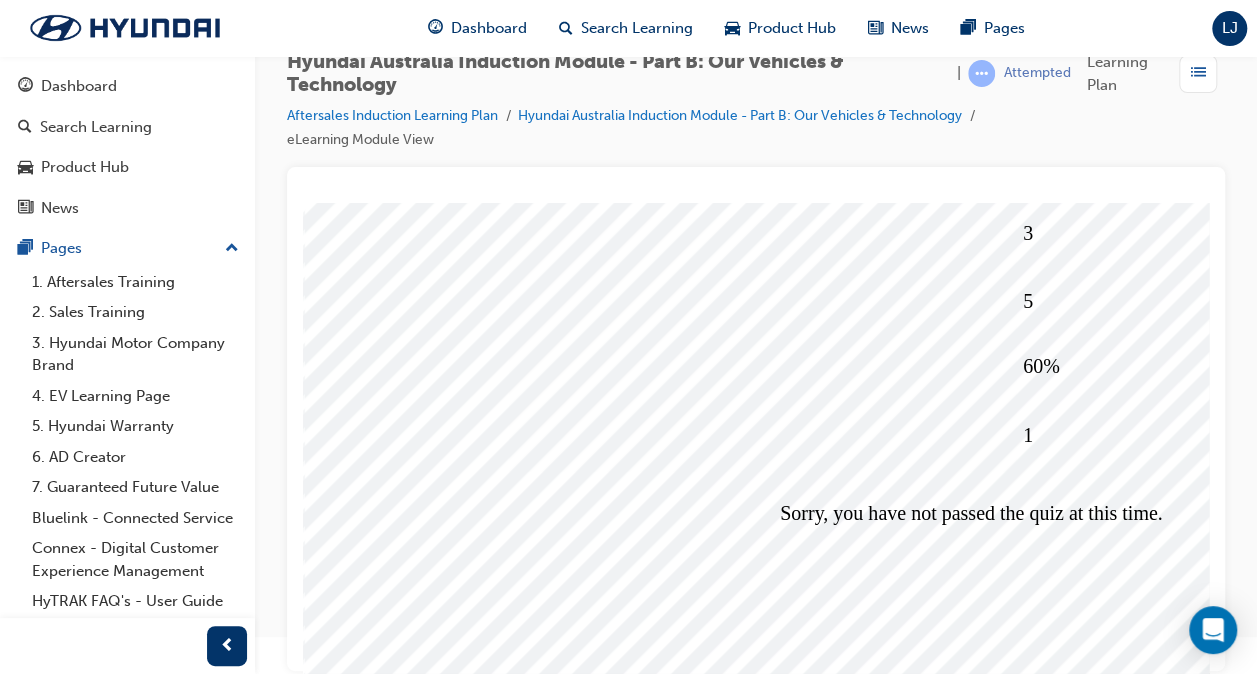 scroll, scrollTop: 263, scrollLeft: 0, axis: vertical 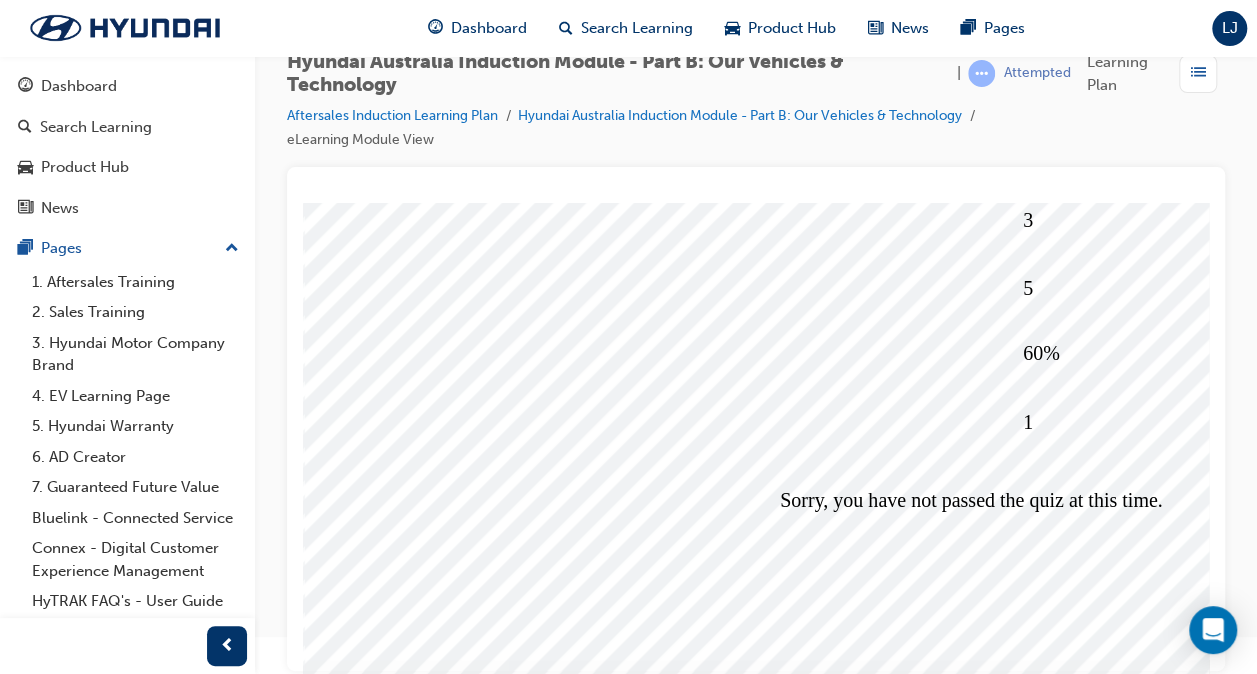 click at bounding box center (376, 5643) 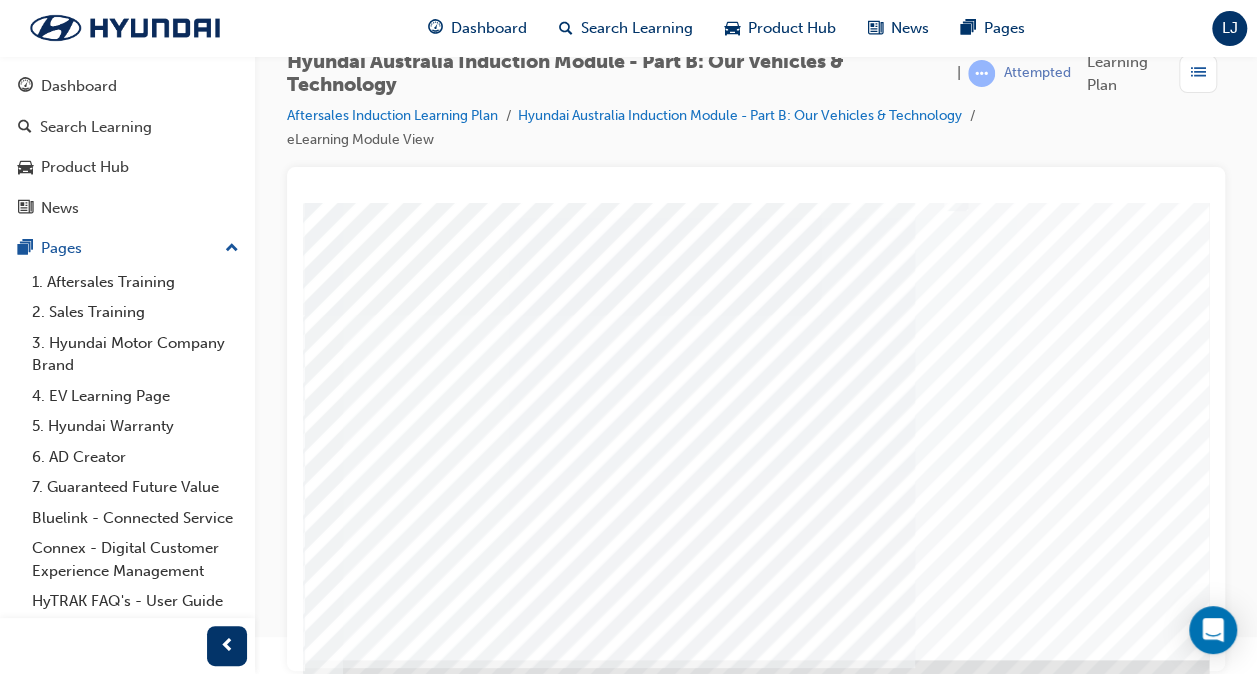 scroll, scrollTop: 0, scrollLeft: 0, axis: both 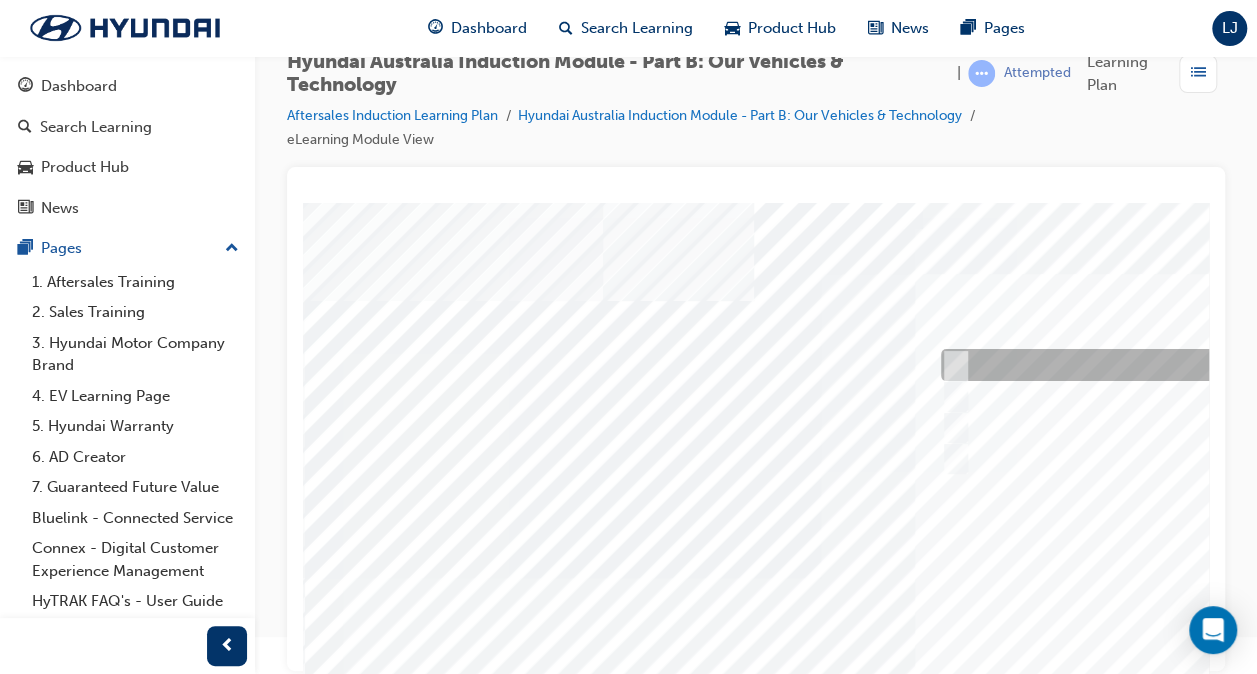 click at bounding box center [951, 366] 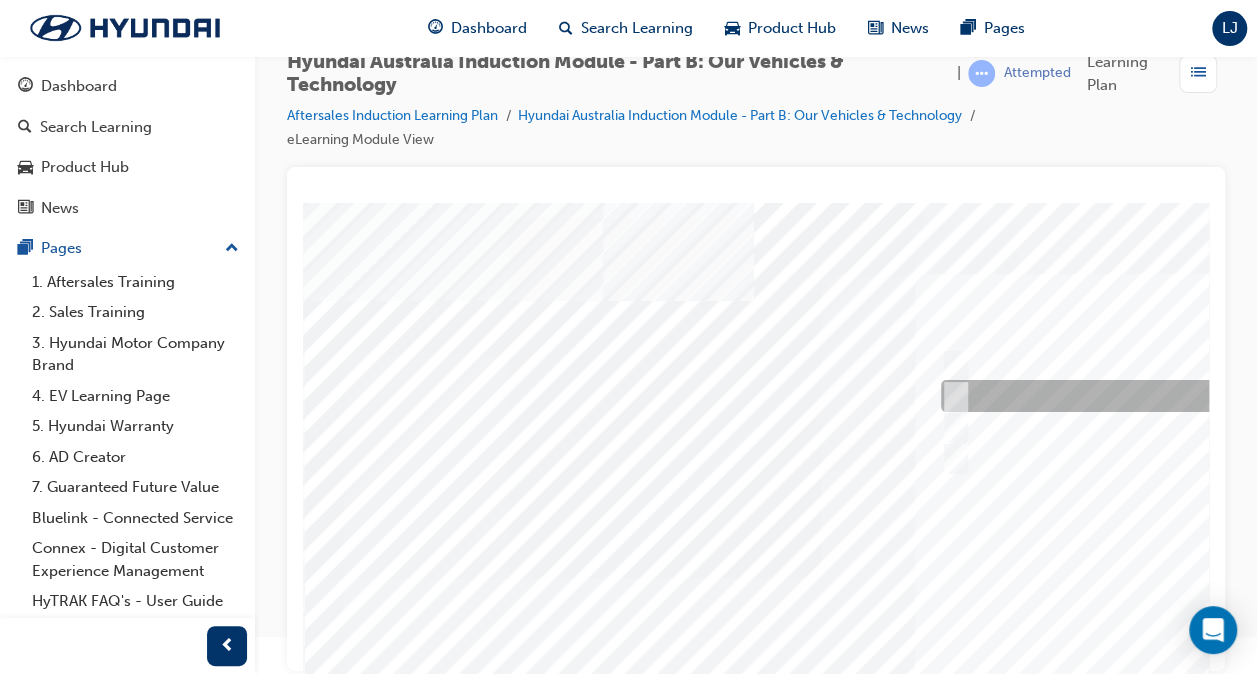 click at bounding box center (951, 397) 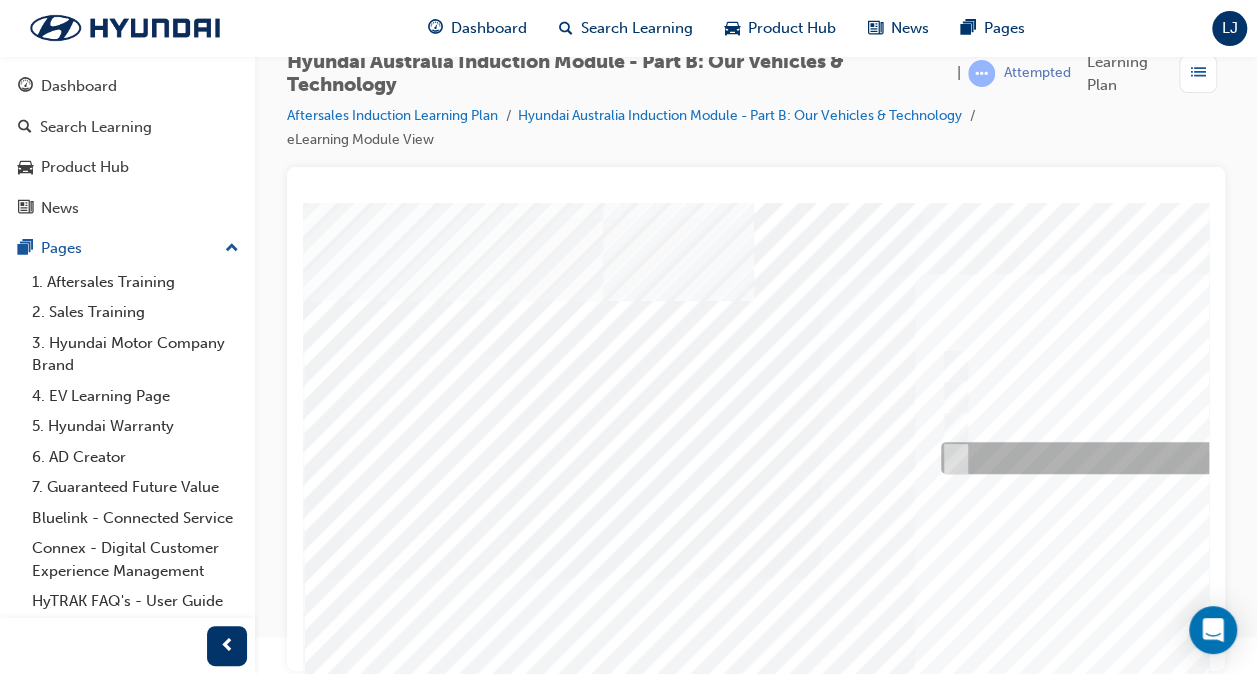 click at bounding box center [951, 459] 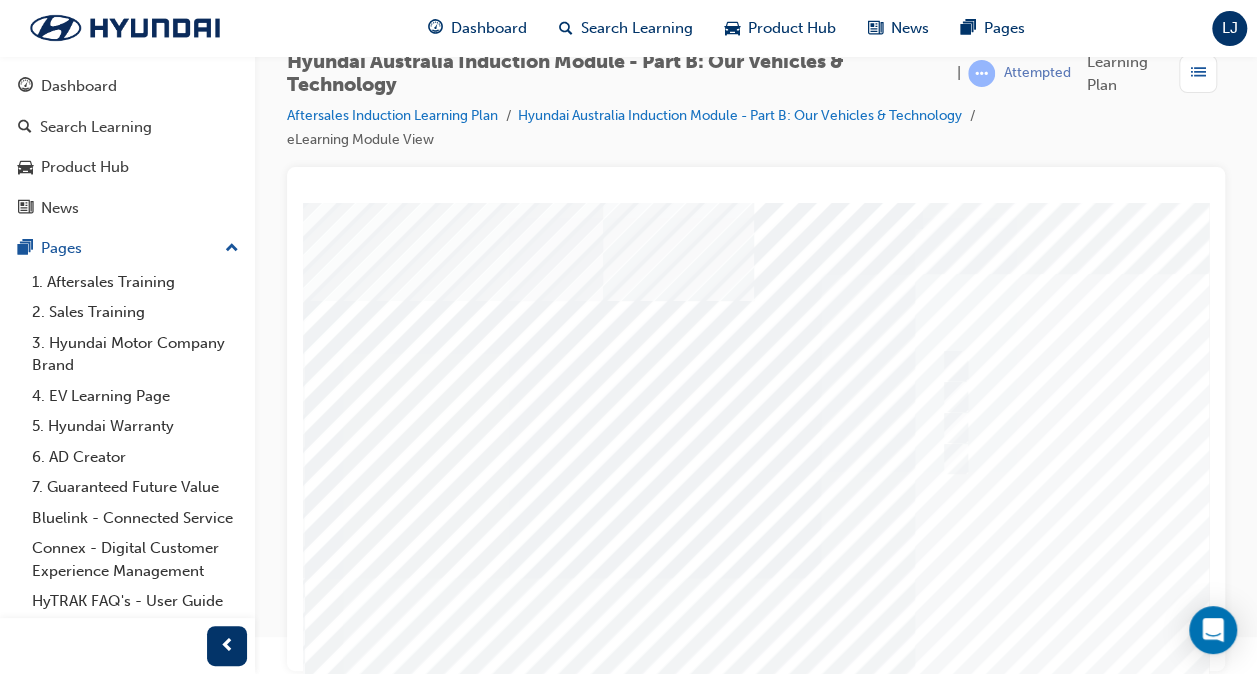 click at bounding box center [756, 419] 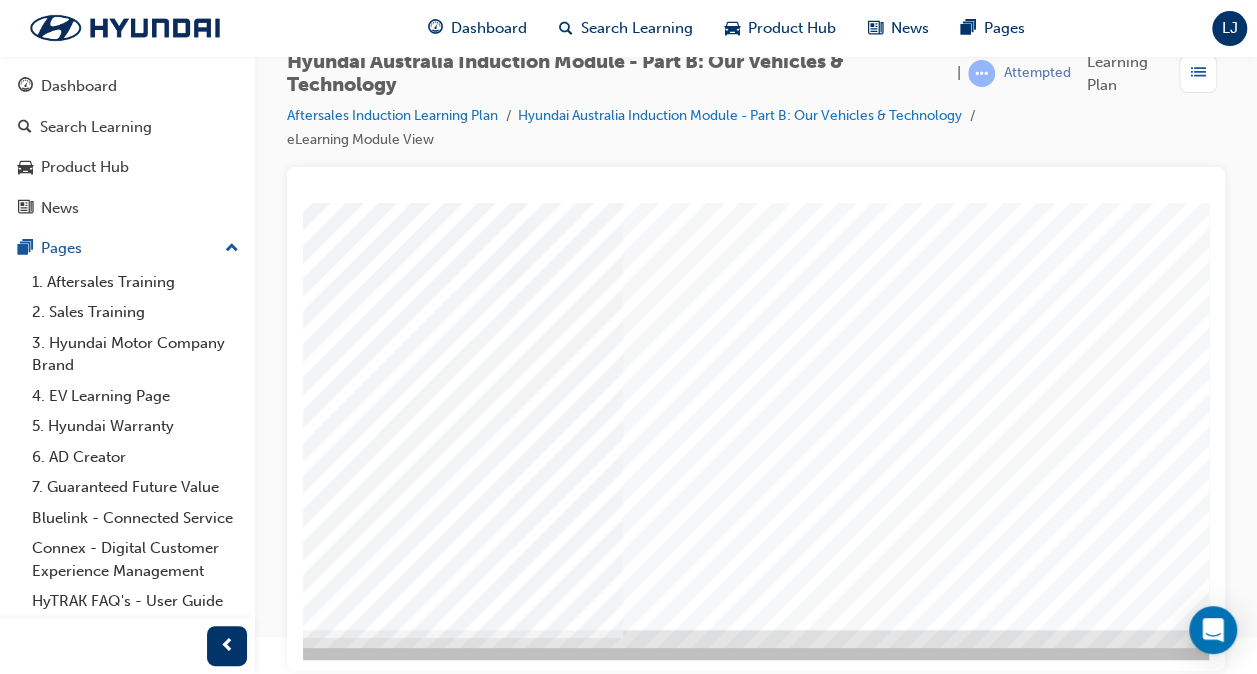 scroll, scrollTop: 293, scrollLeft: 320, axis: both 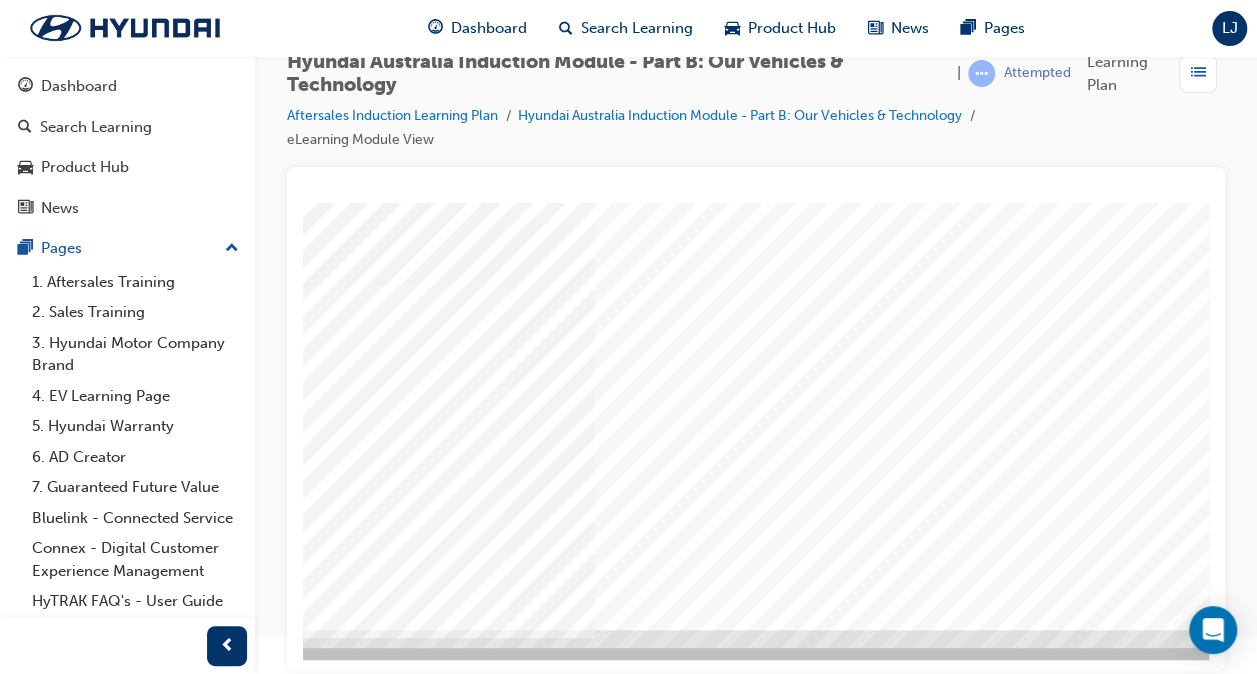 click at bounding box center [53, 4906] 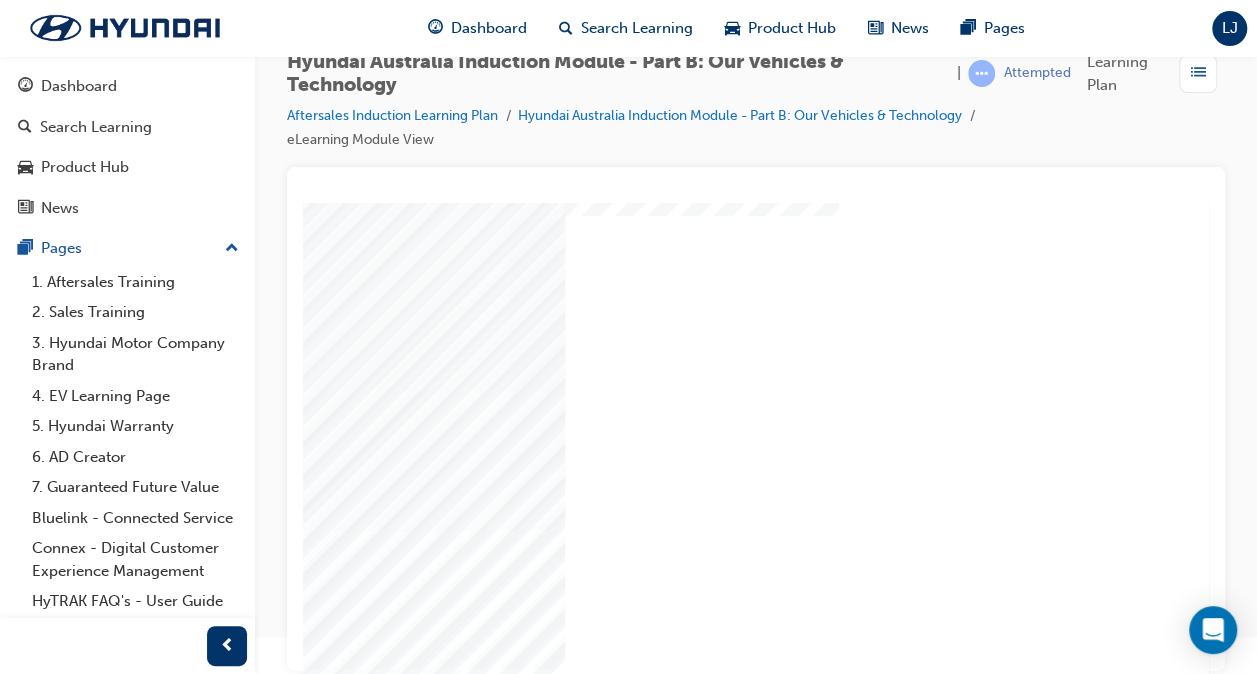 scroll, scrollTop: 293, scrollLeft: 469, axis: both 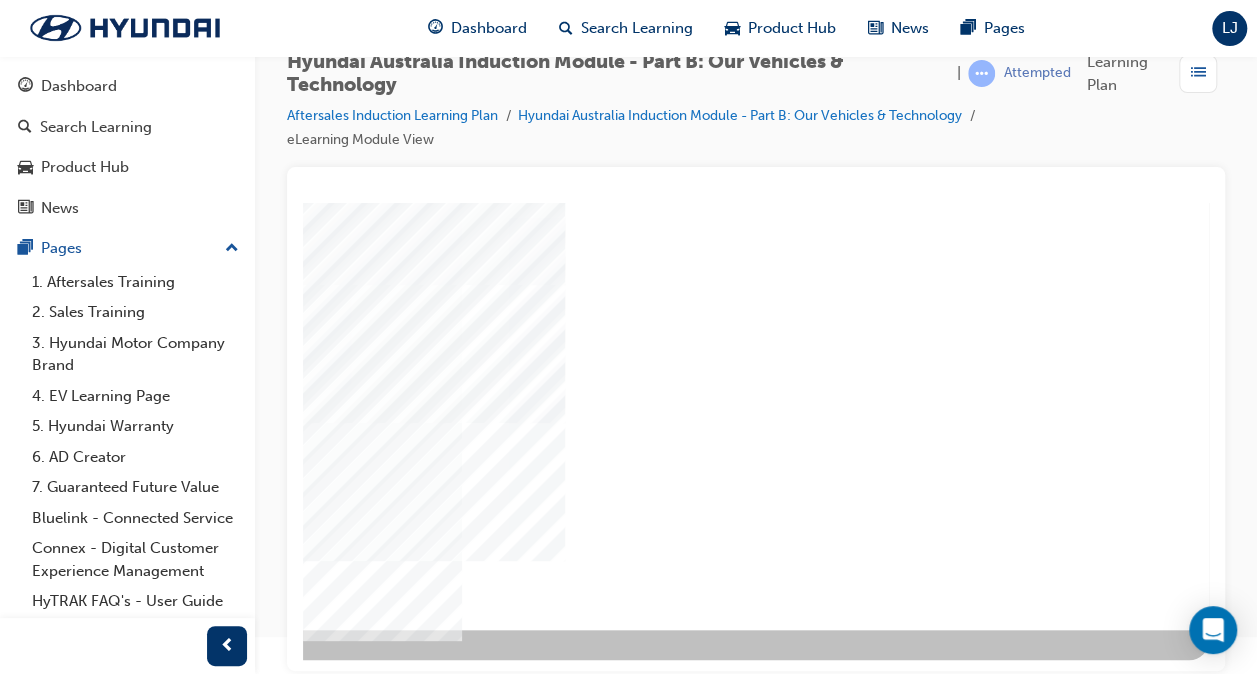 click at bounding box center [-81, 2842] 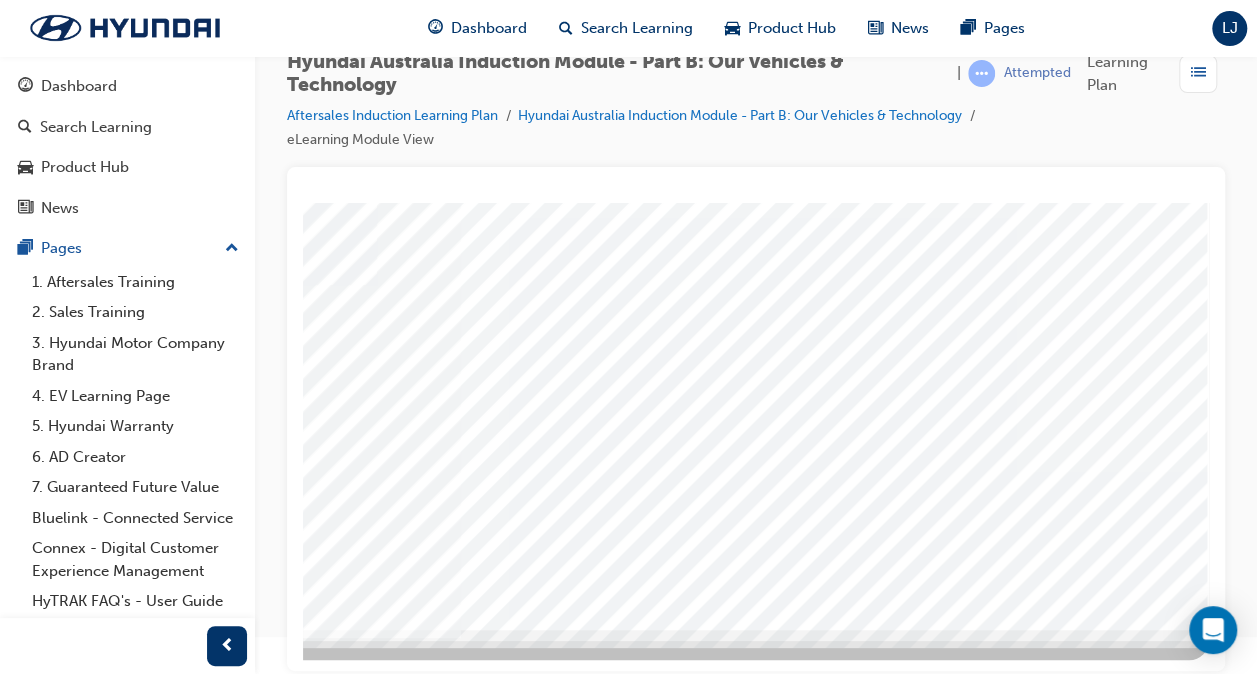 scroll, scrollTop: 0, scrollLeft: 0, axis: both 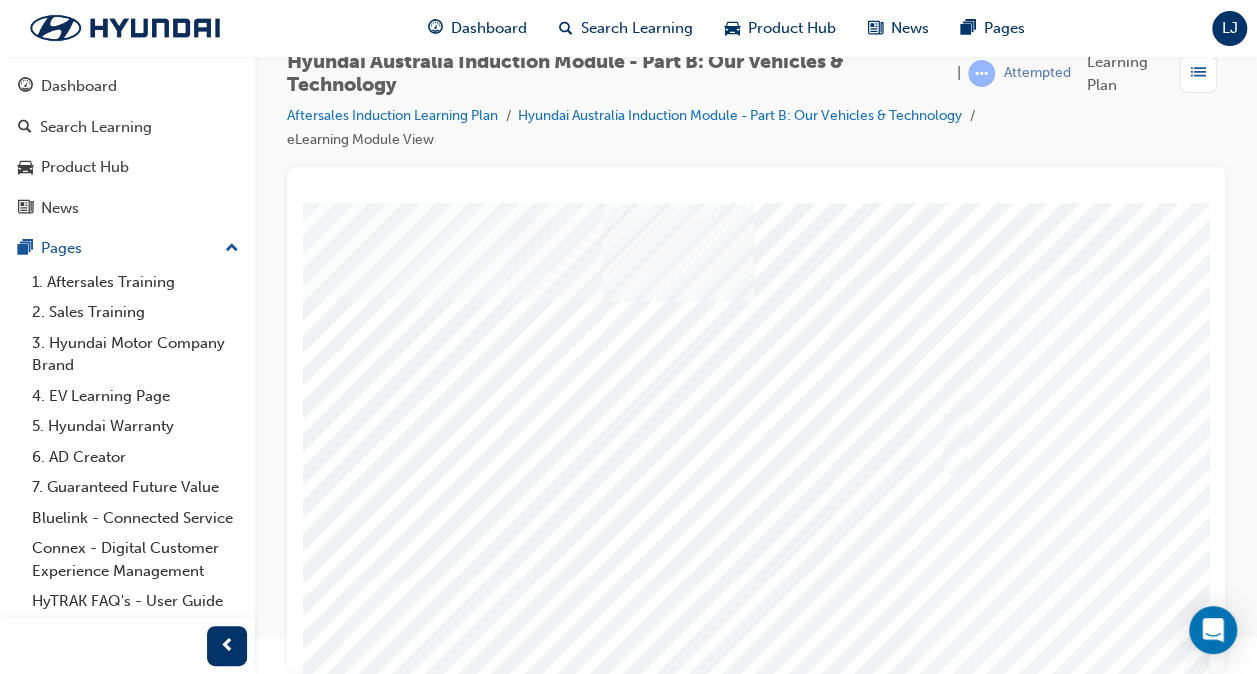 drag, startPoint x: 826, startPoint y: 556, endPoint x: 960, endPoint y: 463, distance: 163.1104 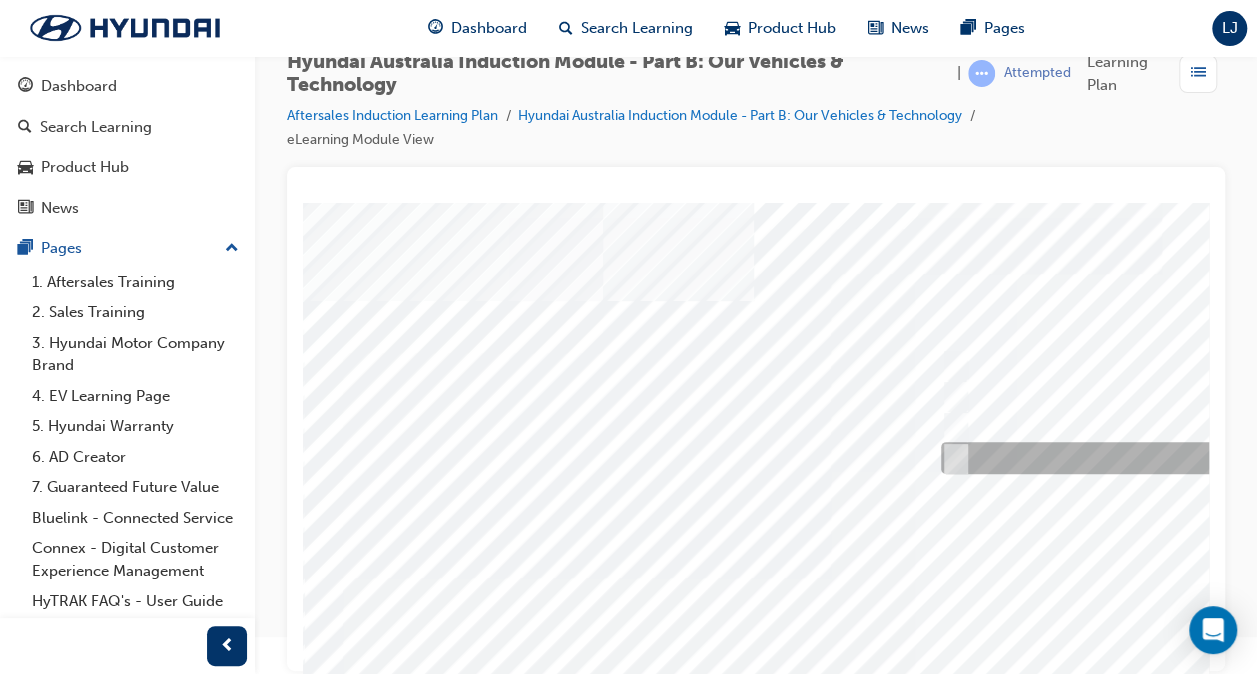 click at bounding box center [952, 459] 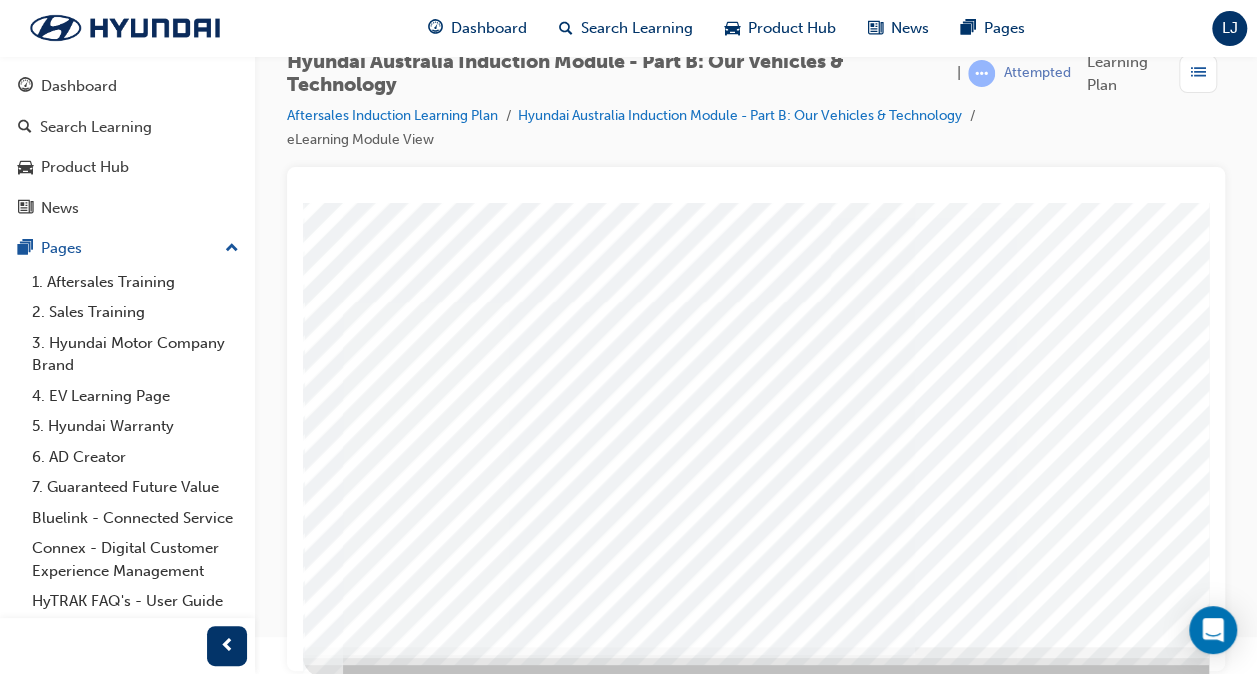 drag, startPoint x: 1201, startPoint y: 421, endPoint x: 1521, endPoint y: 776, distance: 477.9383 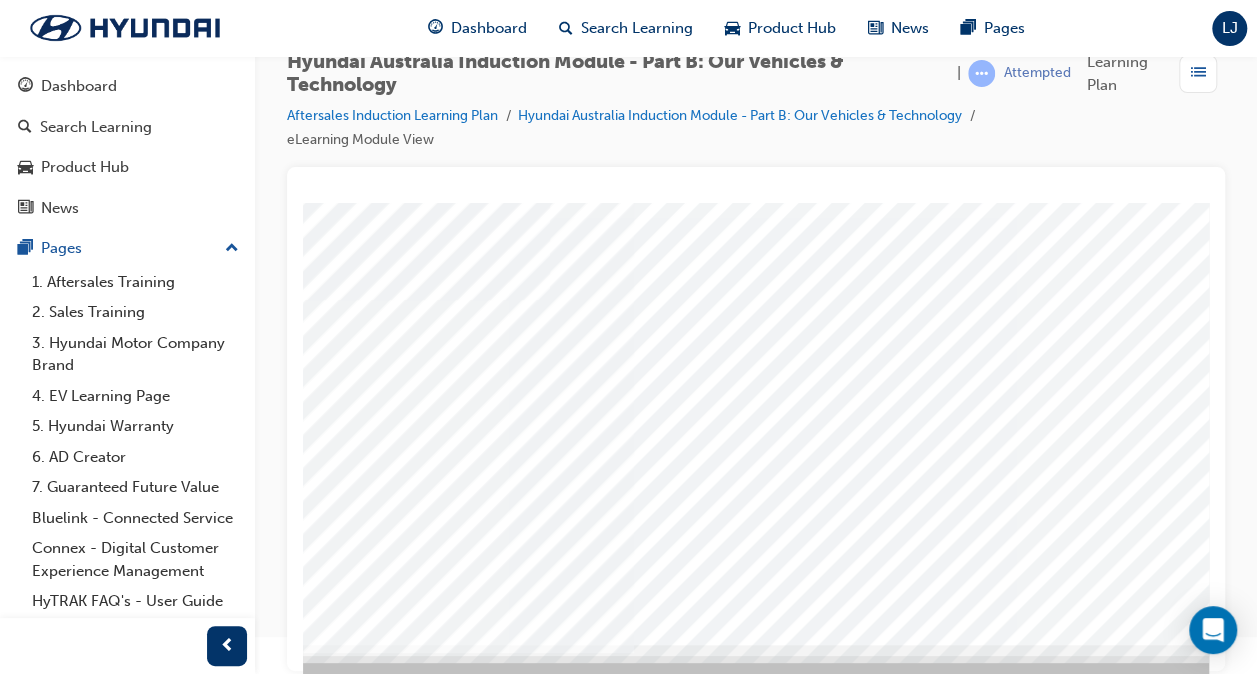 scroll, scrollTop: 278, scrollLeft: 288, axis: both 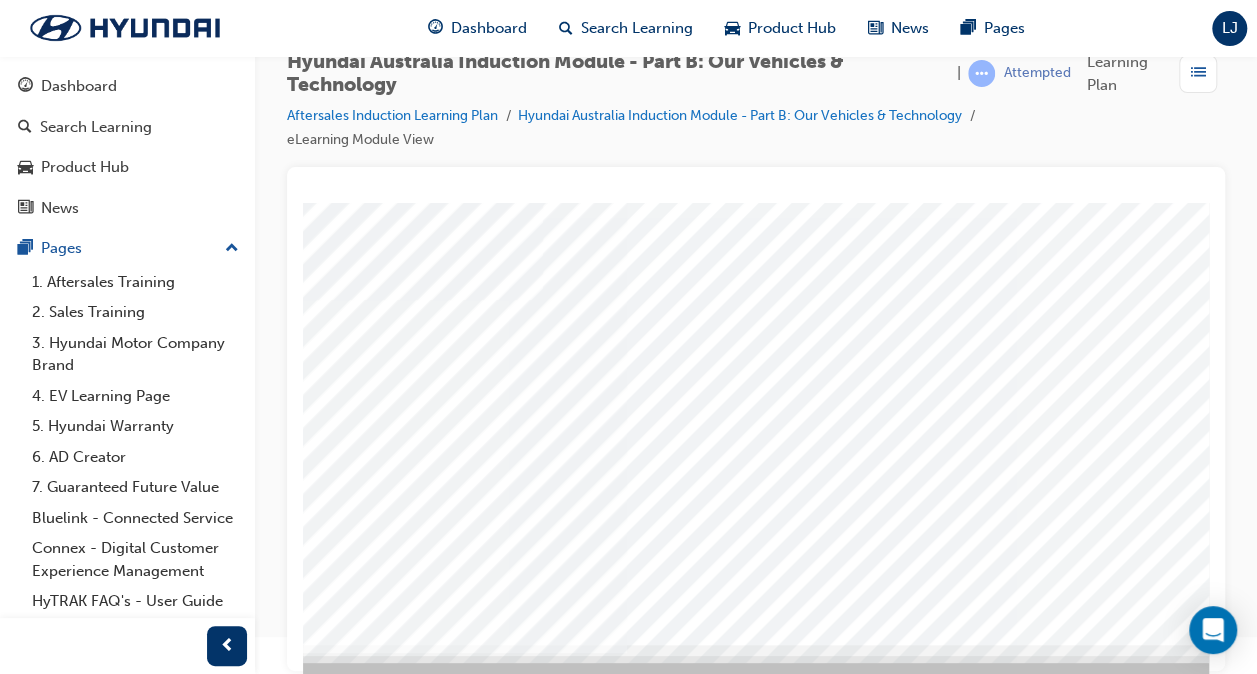 click at bounding box center (85, 5652) 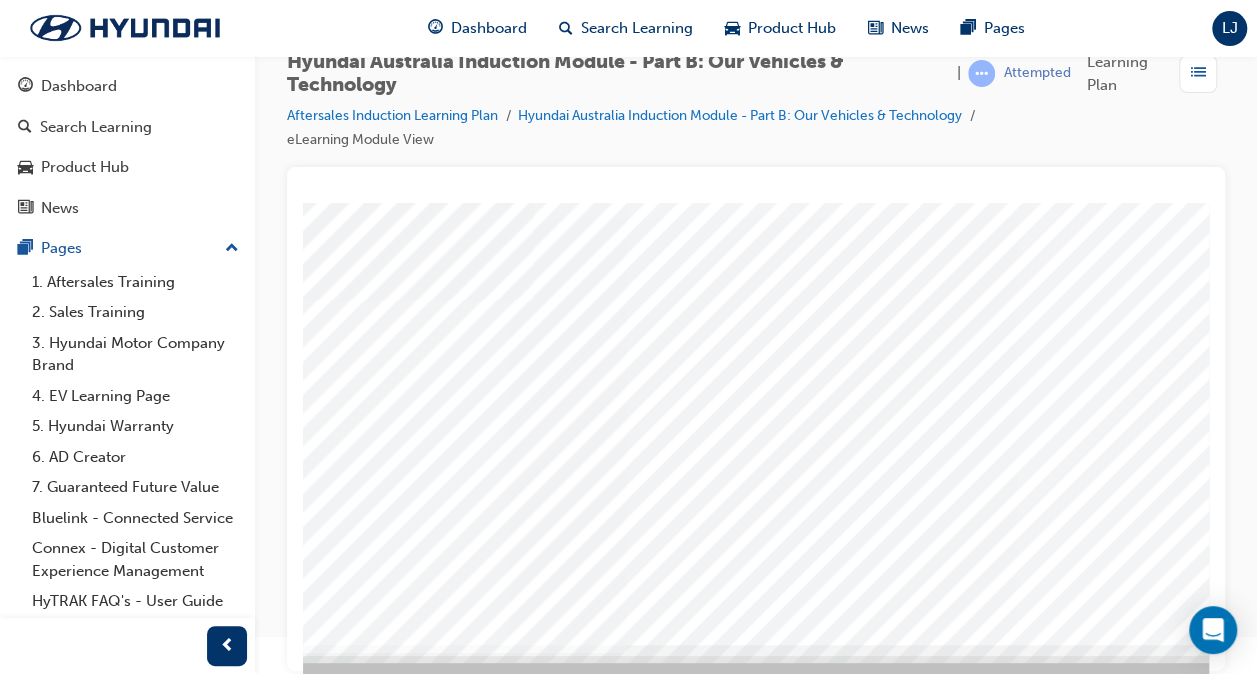scroll, scrollTop: 0, scrollLeft: 0, axis: both 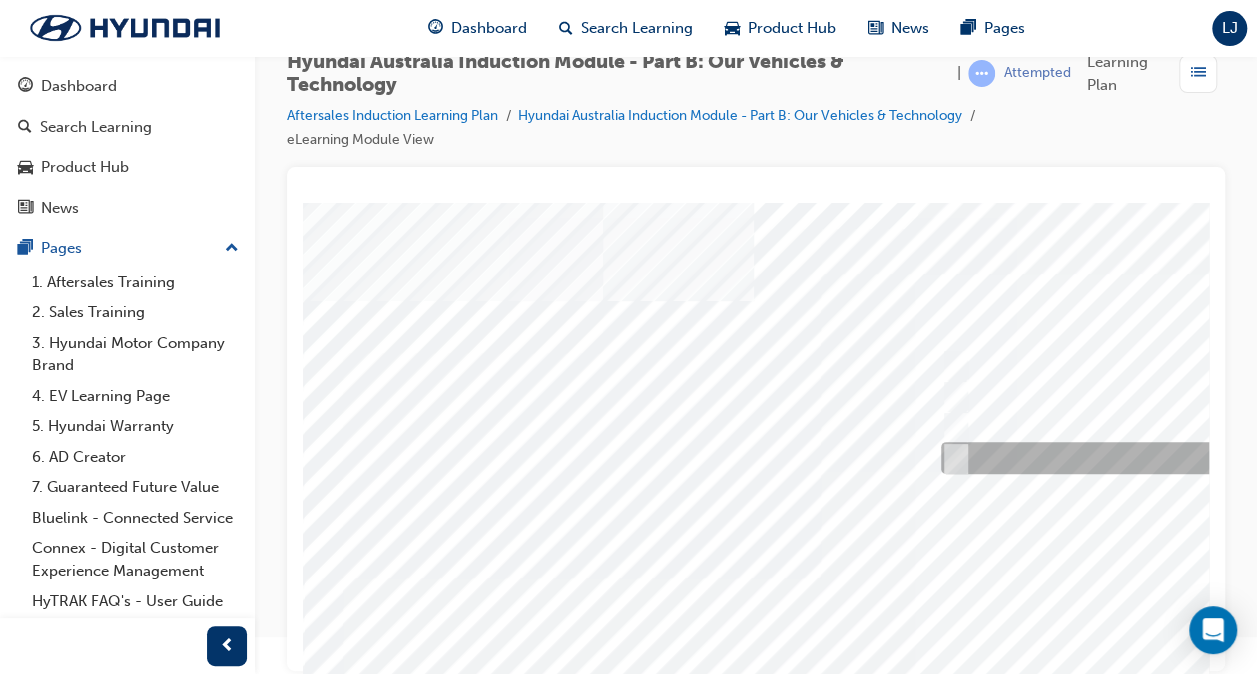 click at bounding box center [951, 459] 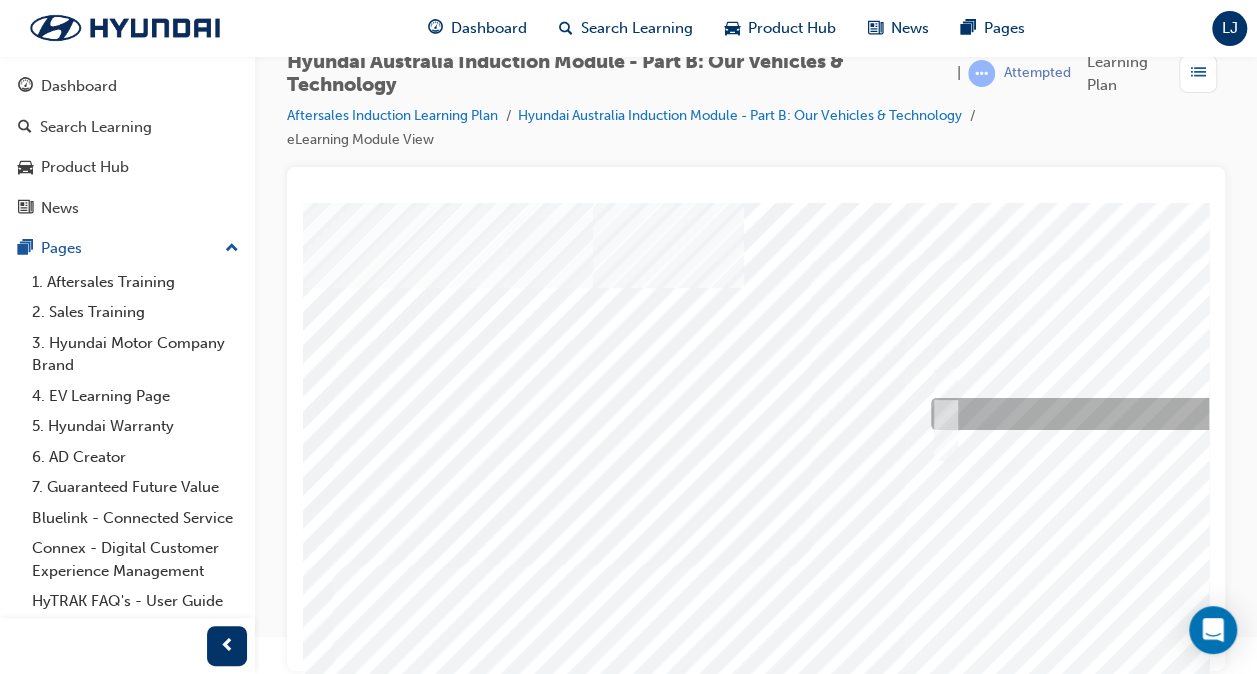 scroll, scrollTop: 14, scrollLeft: 10, axis: both 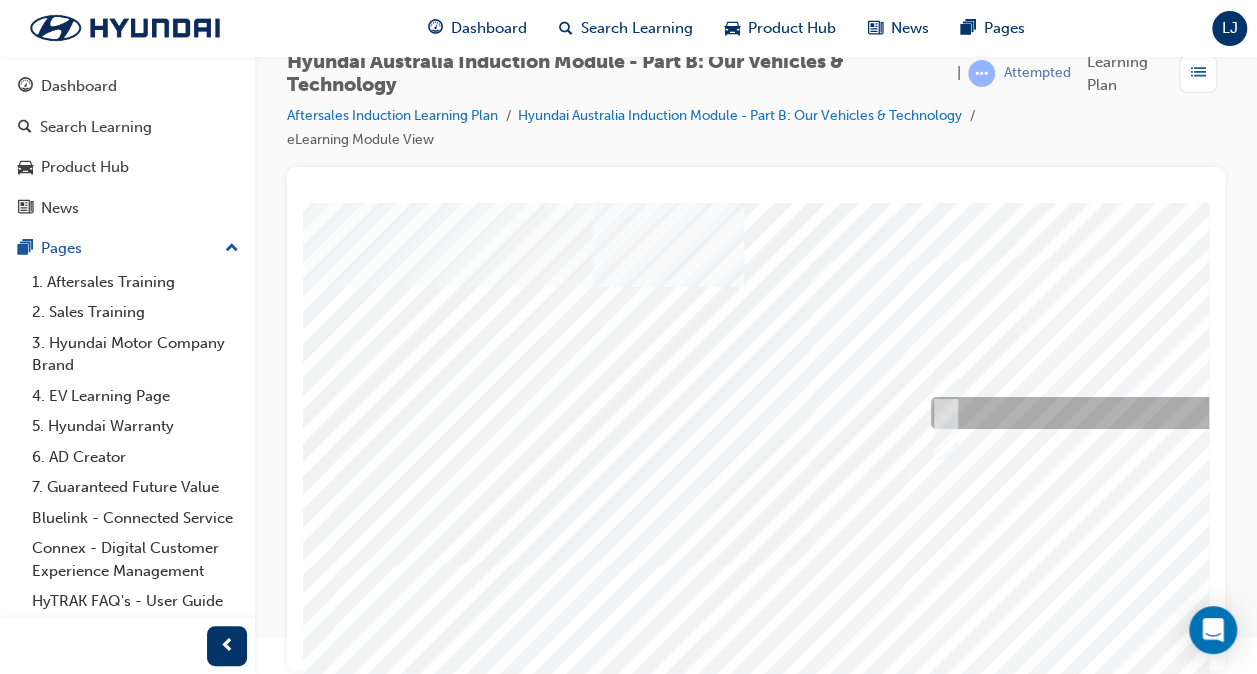 click at bounding box center (1258, 414) 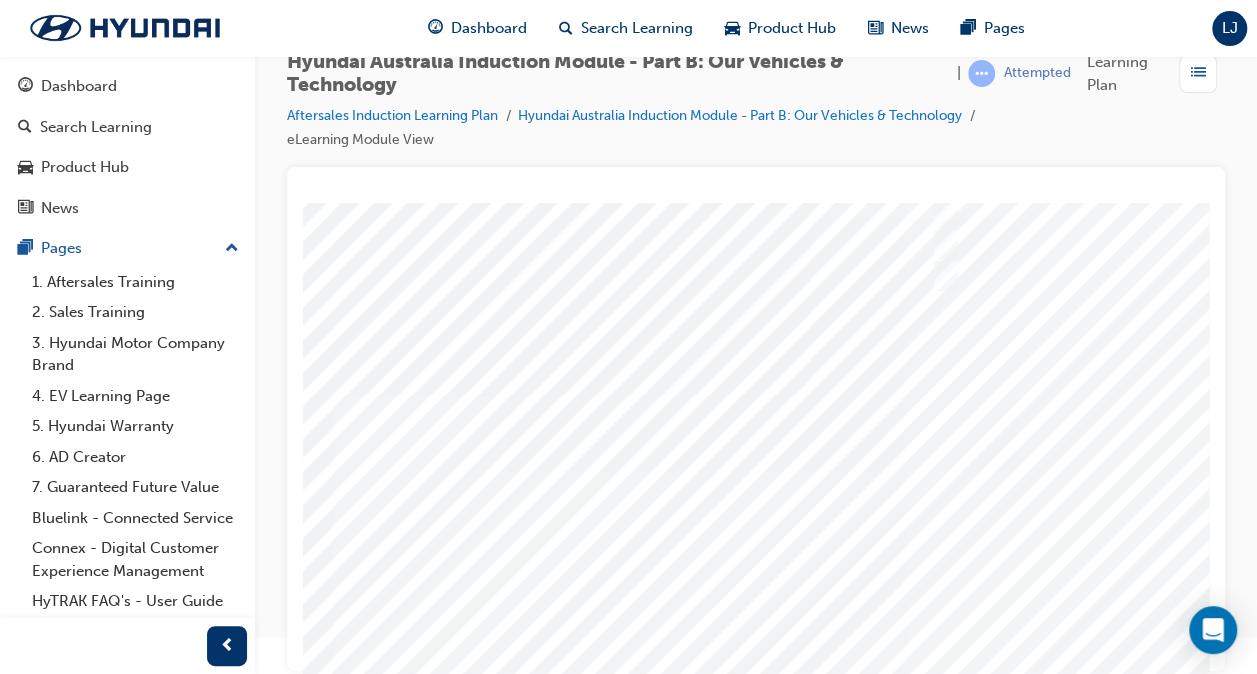 scroll, scrollTop: 293, scrollLeft: 10, axis: both 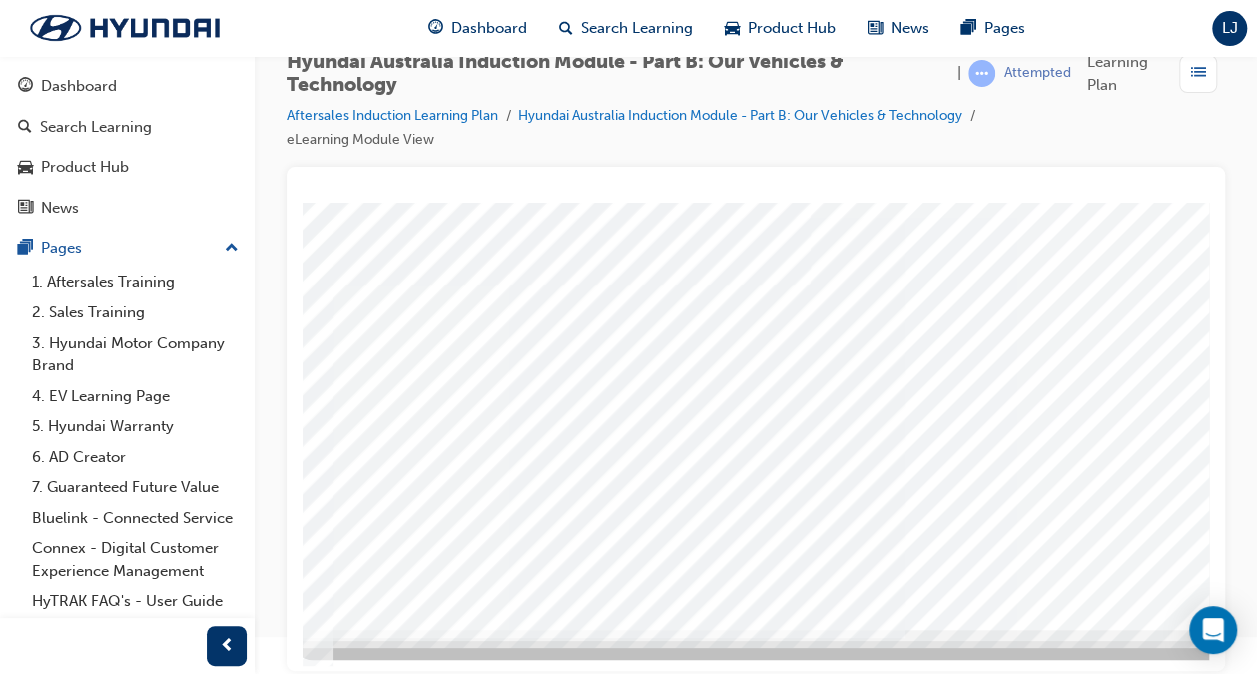drag, startPoint x: 1194, startPoint y: 405, endPoint x: 1491, endPoint y: 829, distance: 517.67267 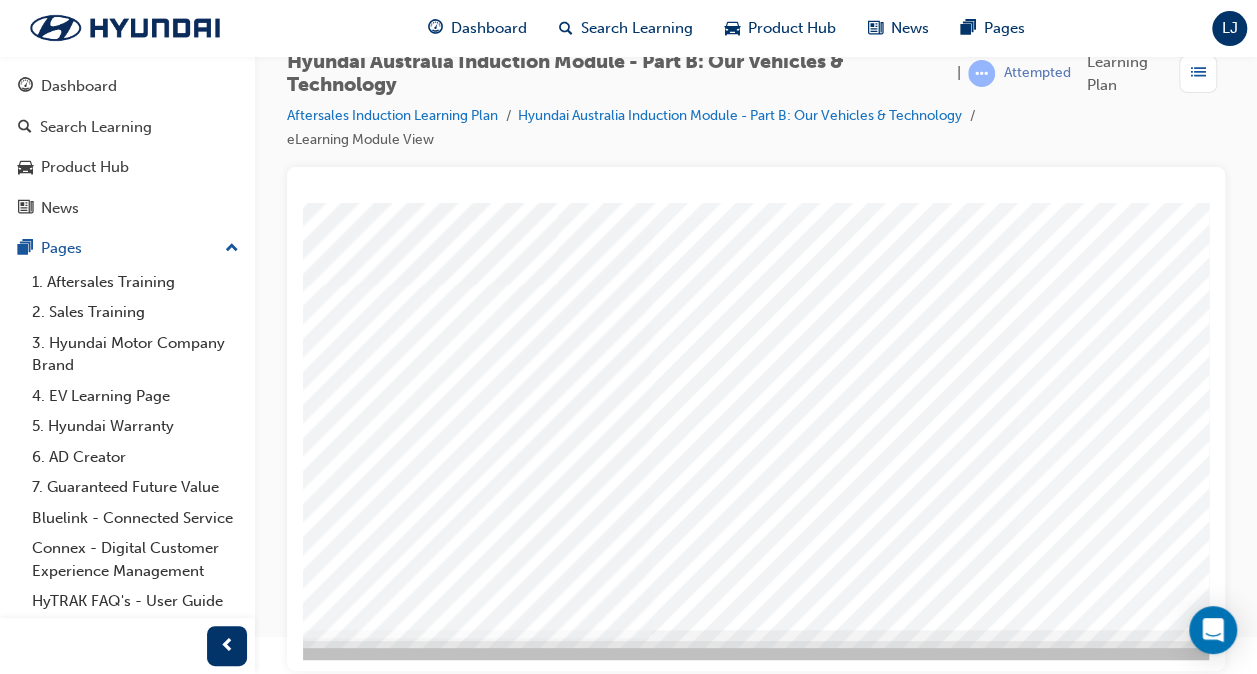 scroll, scrollTop: 293, scrollLeft: 330, axis: both 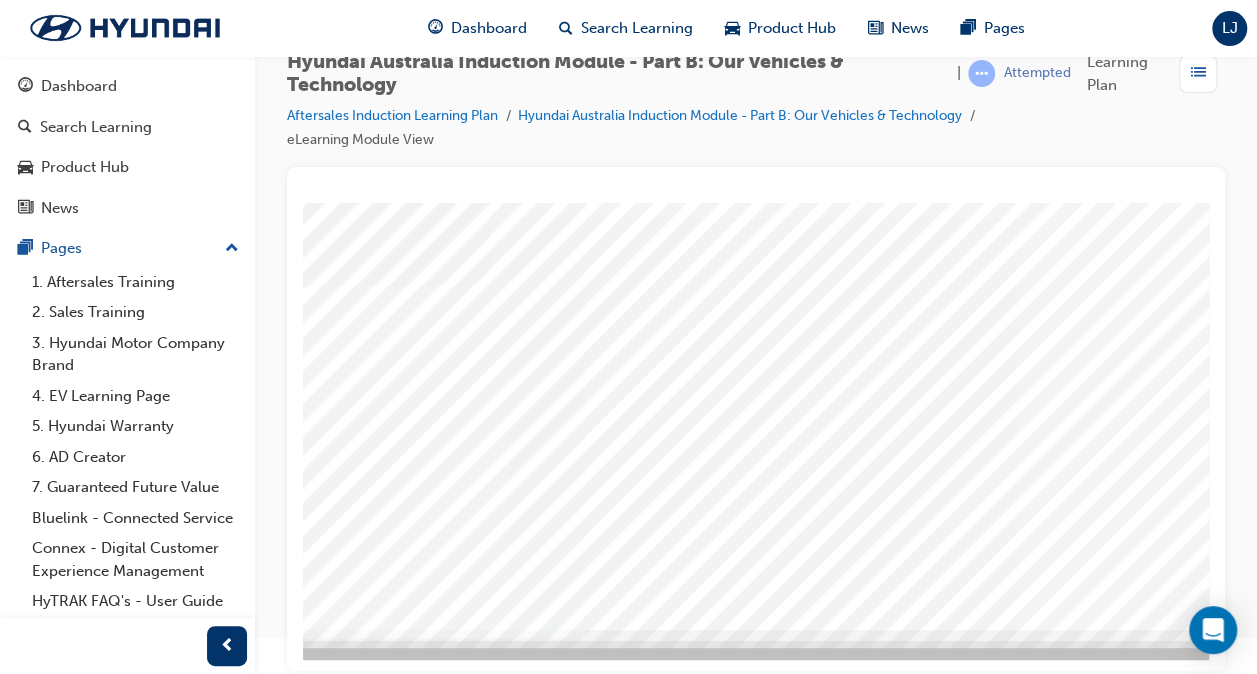 click at bounding box center [43, 6369] 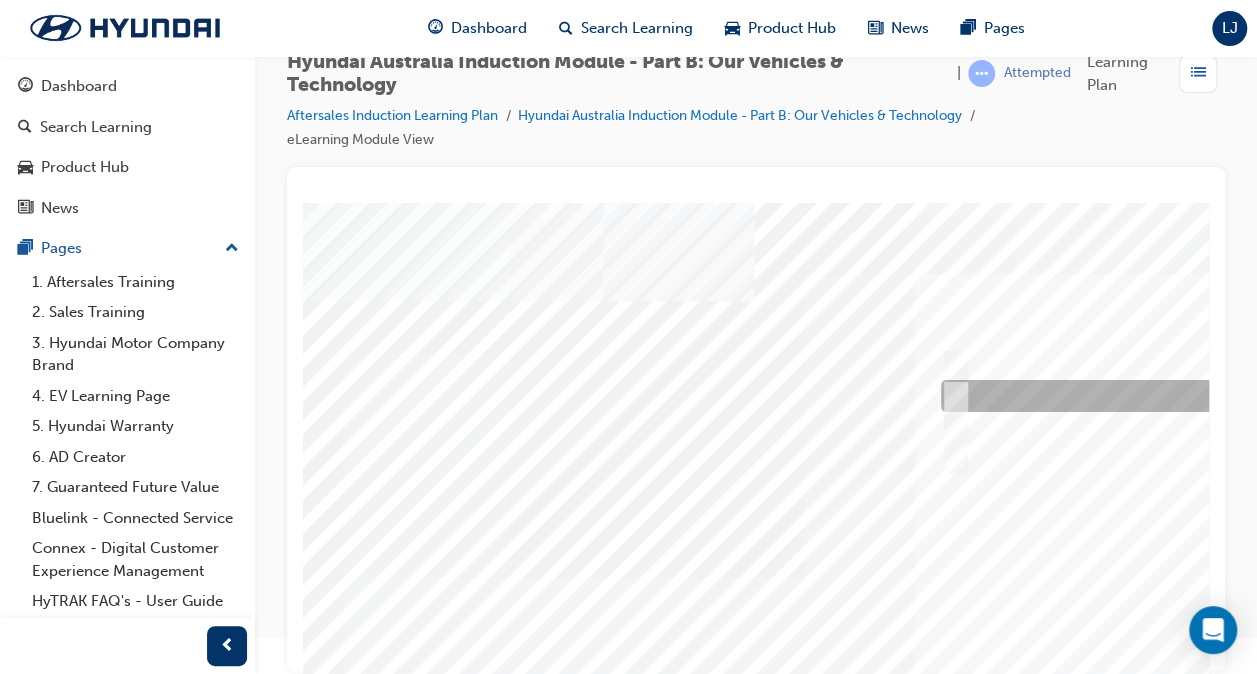 click at bounding box center [951, 397] 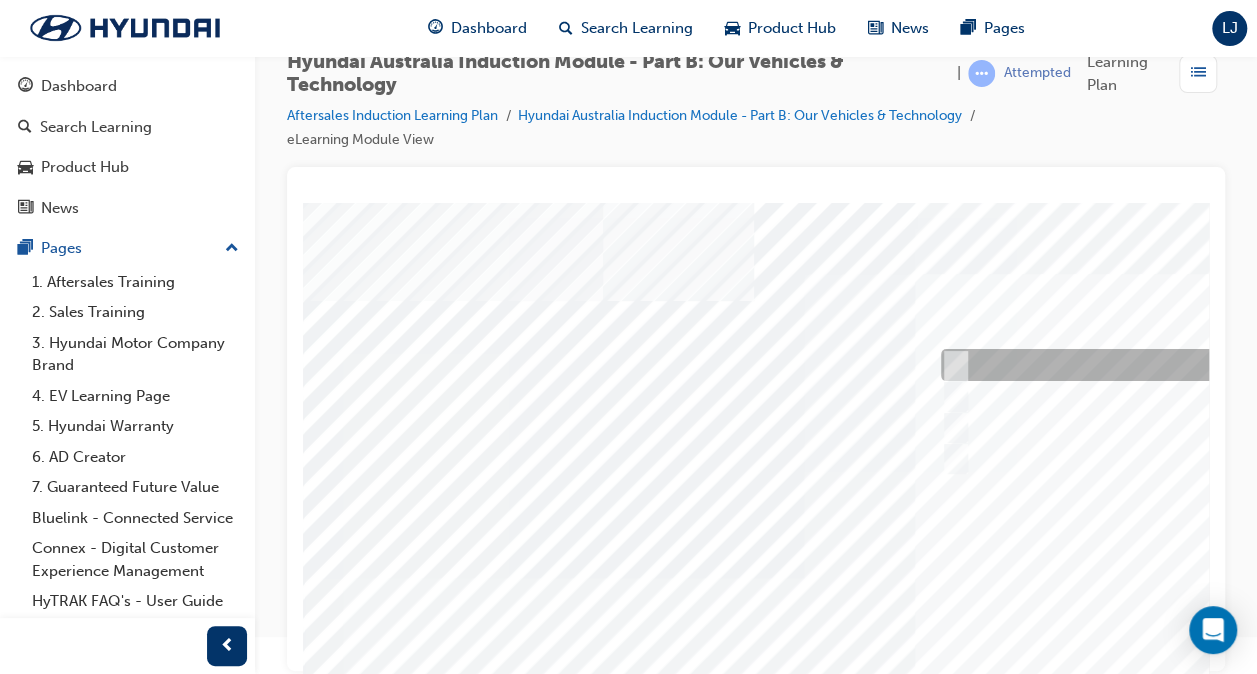 click at bounding box center (1268, 366) 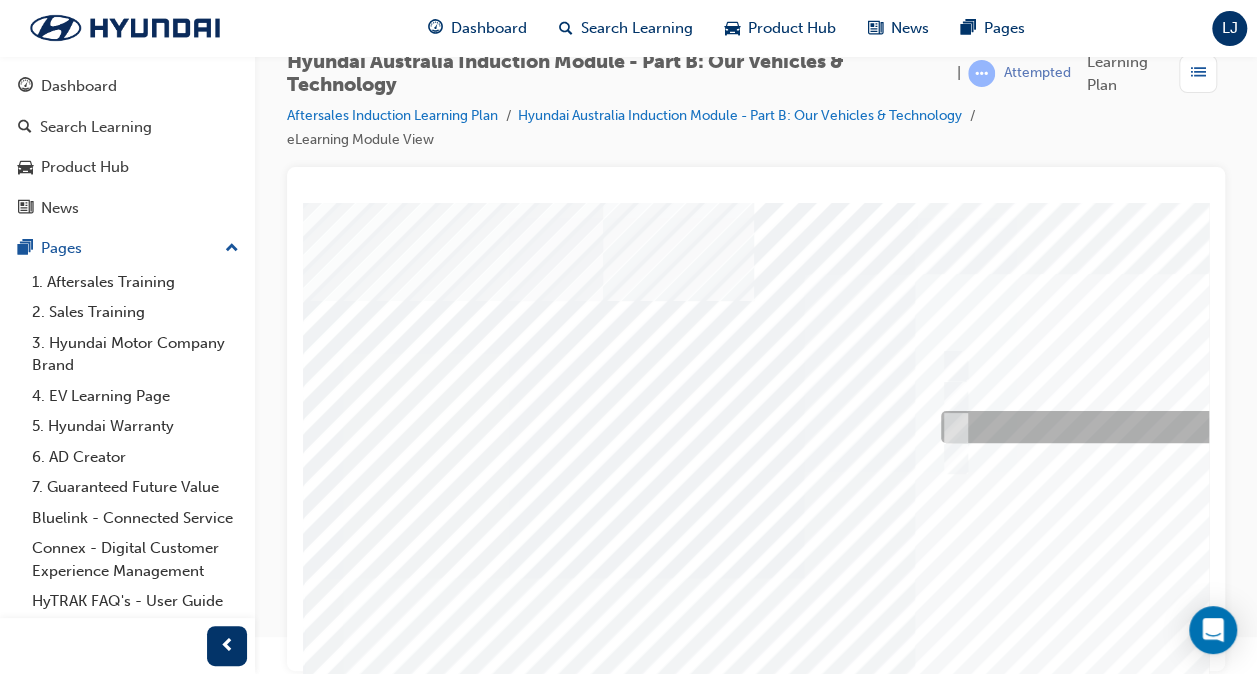 click at bounding box center (1268, 428) 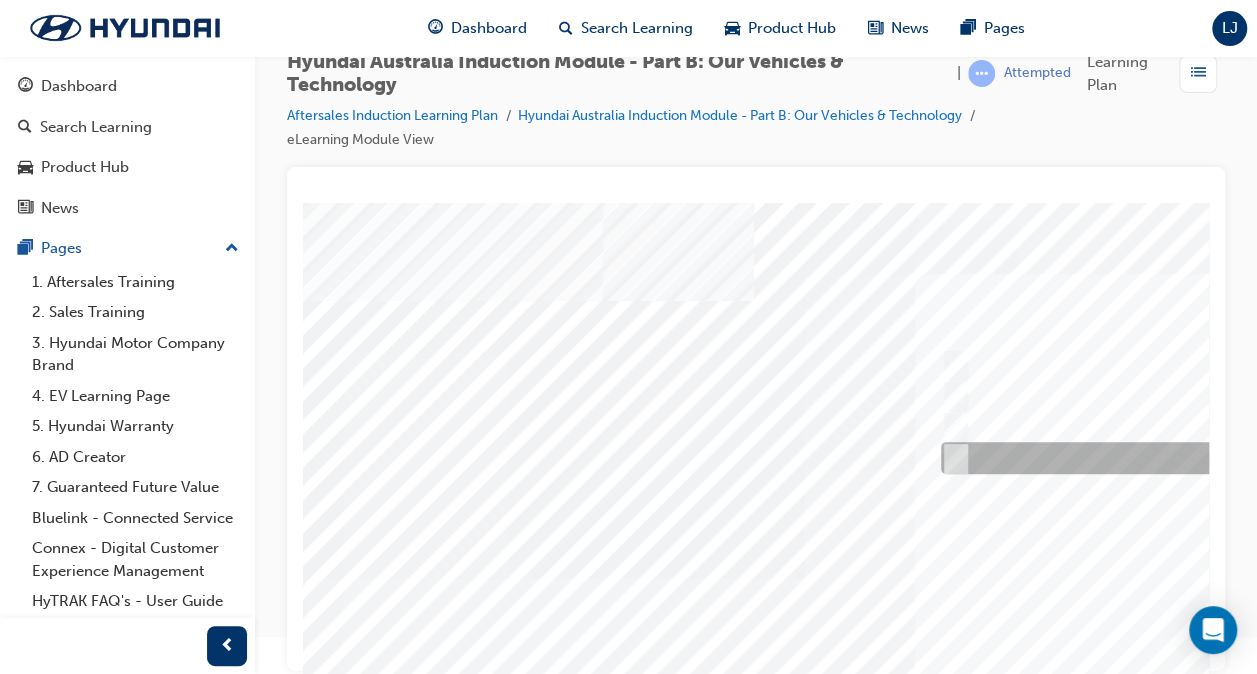click at bounding box center [951, 459] 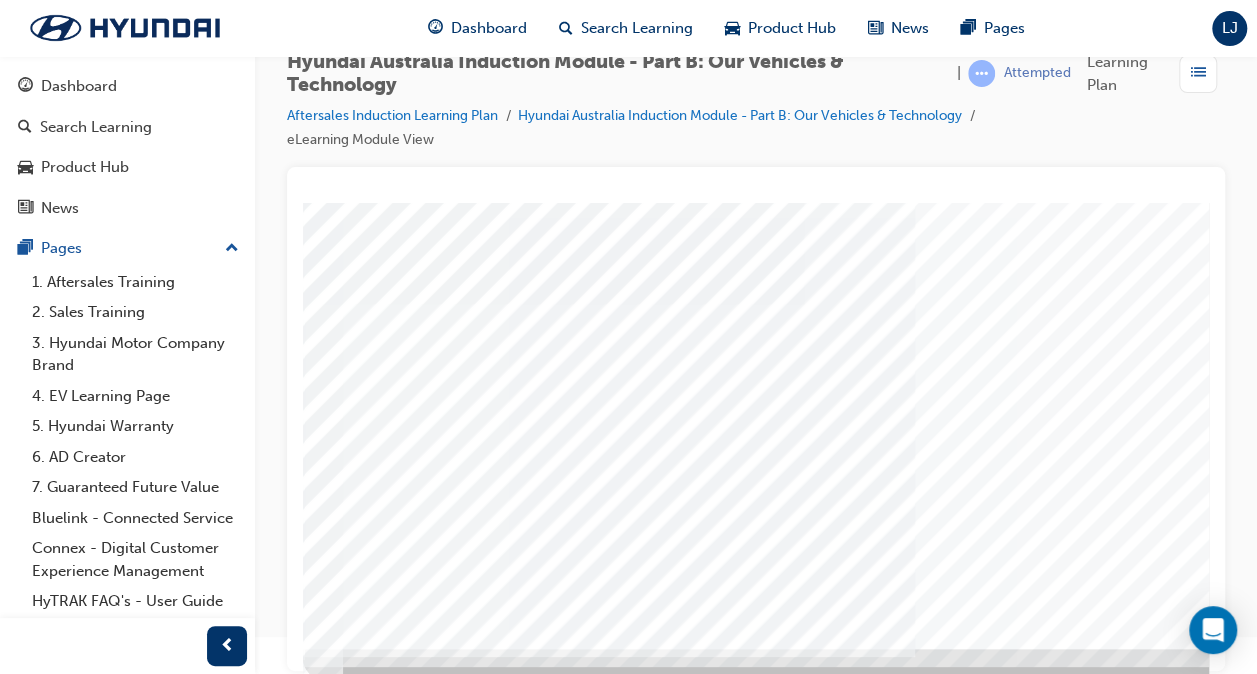 scroll, scrollTop: 275, scrollLeft: 0, axis: vertical 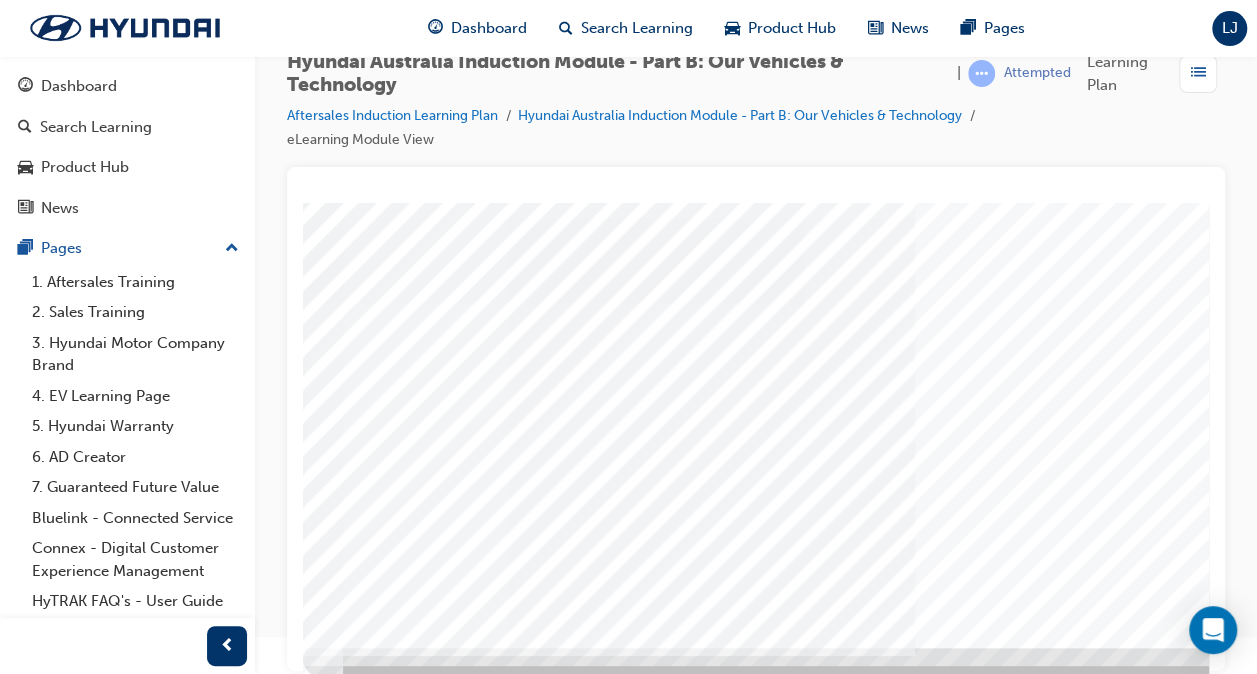 drag, startPoint x: 1203, startPoint y: 432, endPoint x: 1520, endPoint y: 785, distance: 474.44495 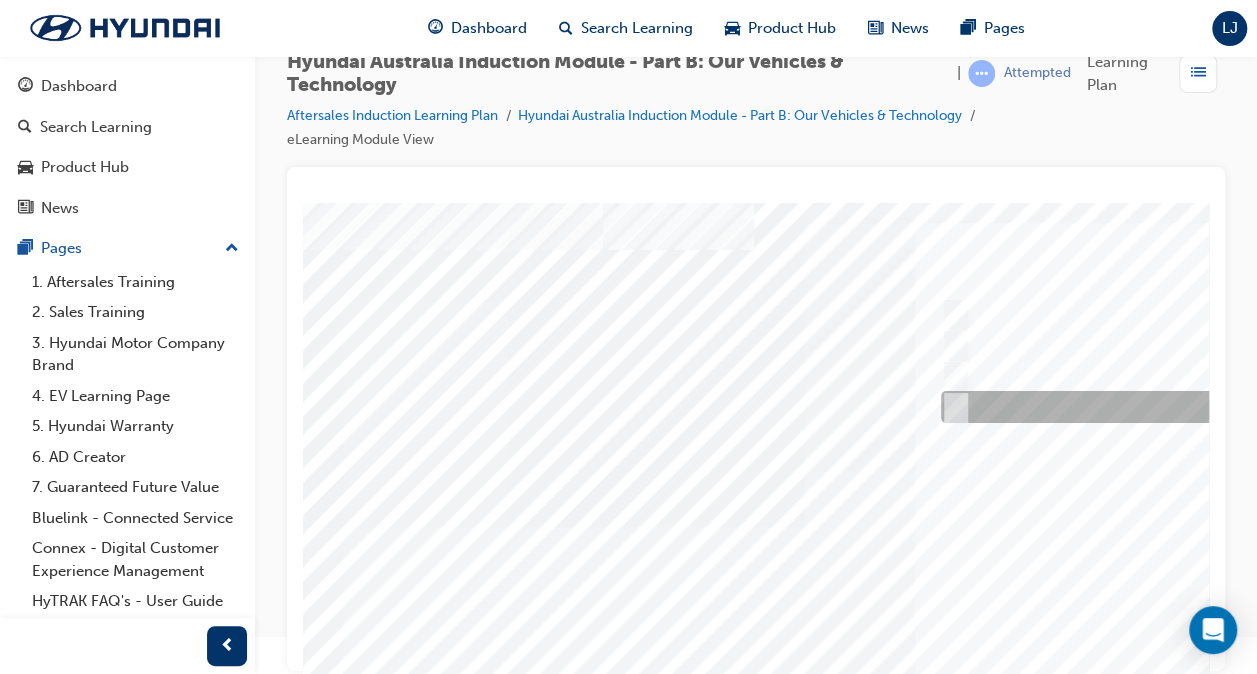 scroll, scrollTop: 40, scrollLeft: 0, axis: vertical 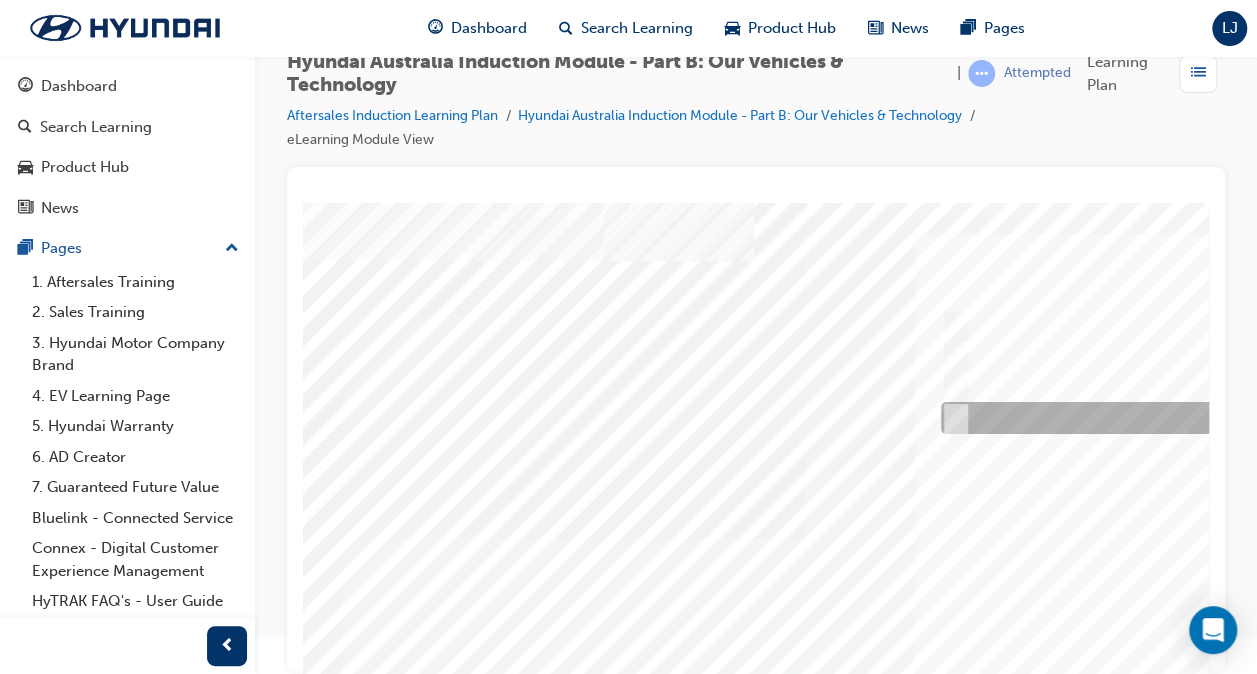 click at bounding box center [1268, 419] 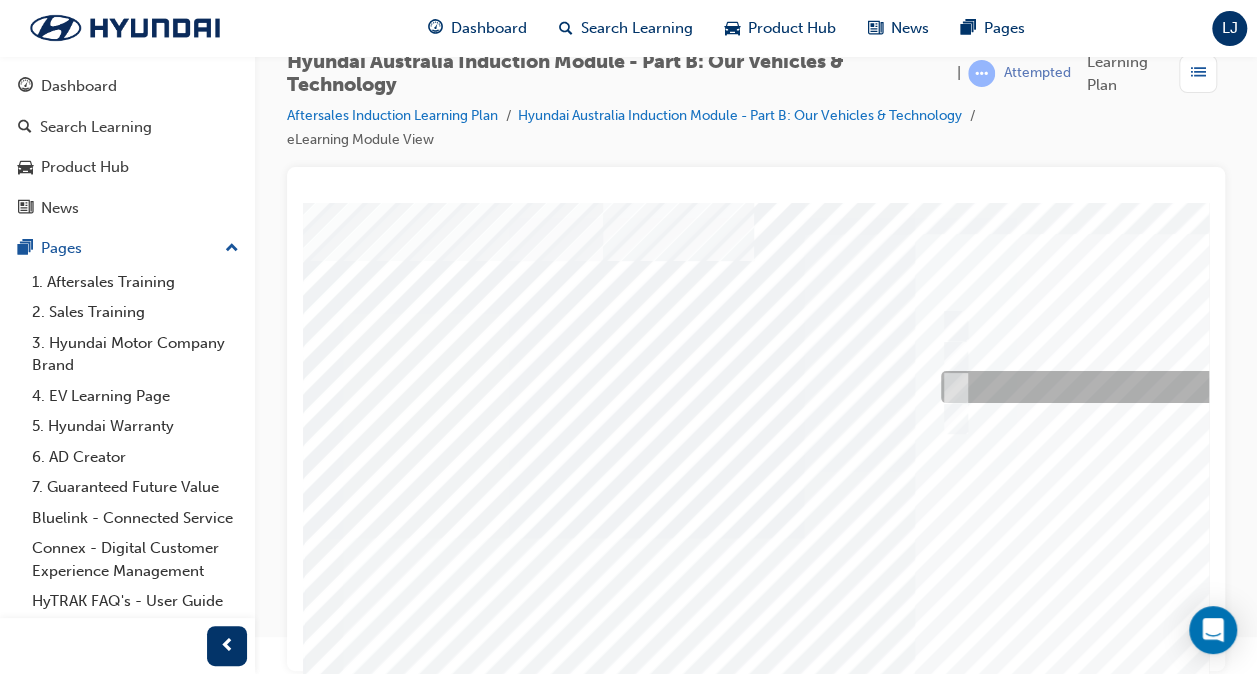 click at bounding box center [951, 388] 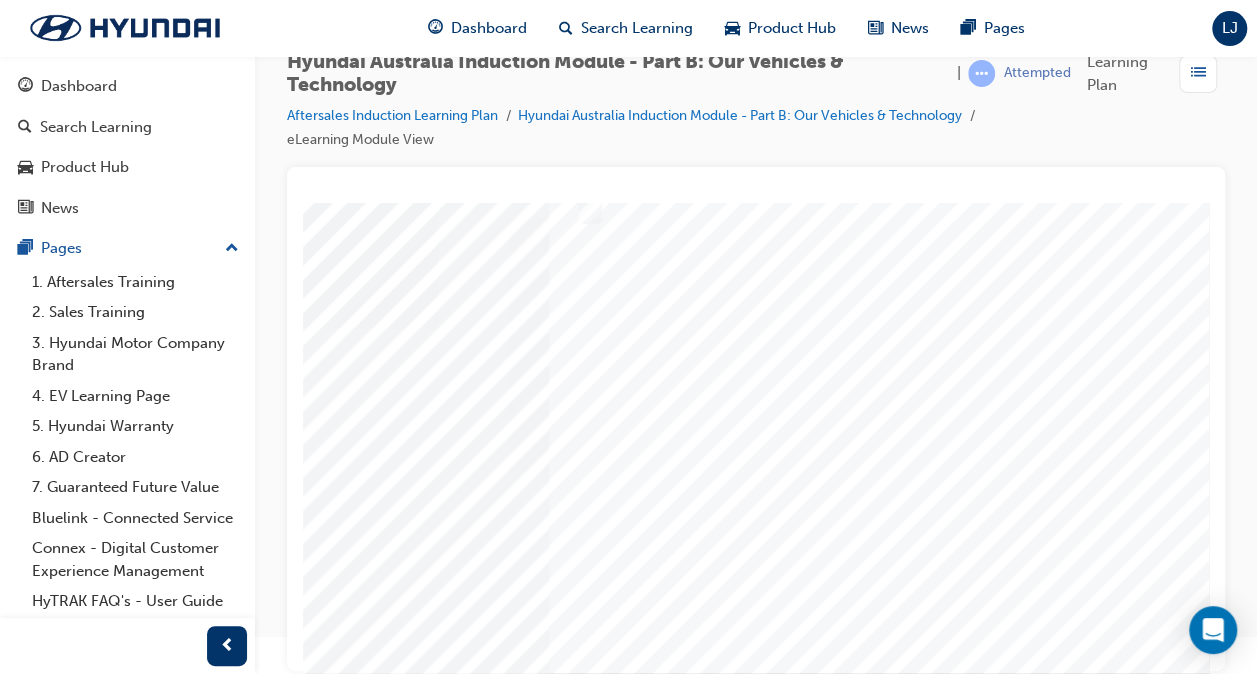 scroll, scrollTop: 250, scrollLeft: 449, axis: both 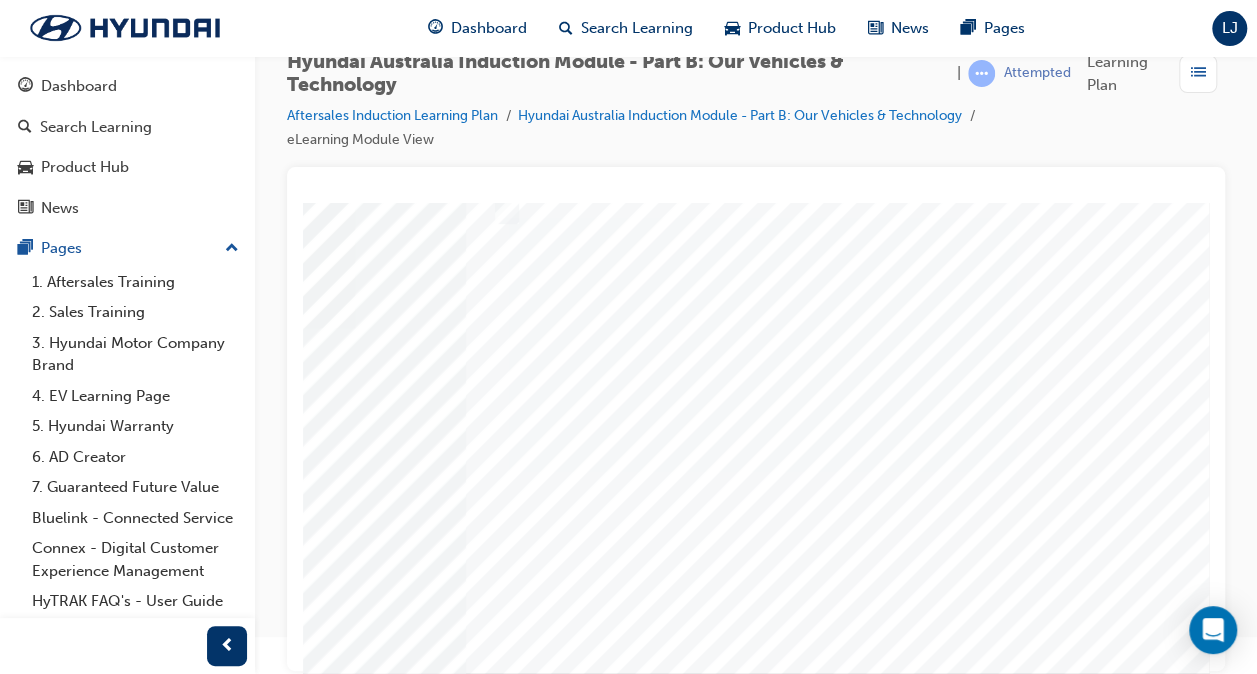 click at bounding box center (-76, 4949) 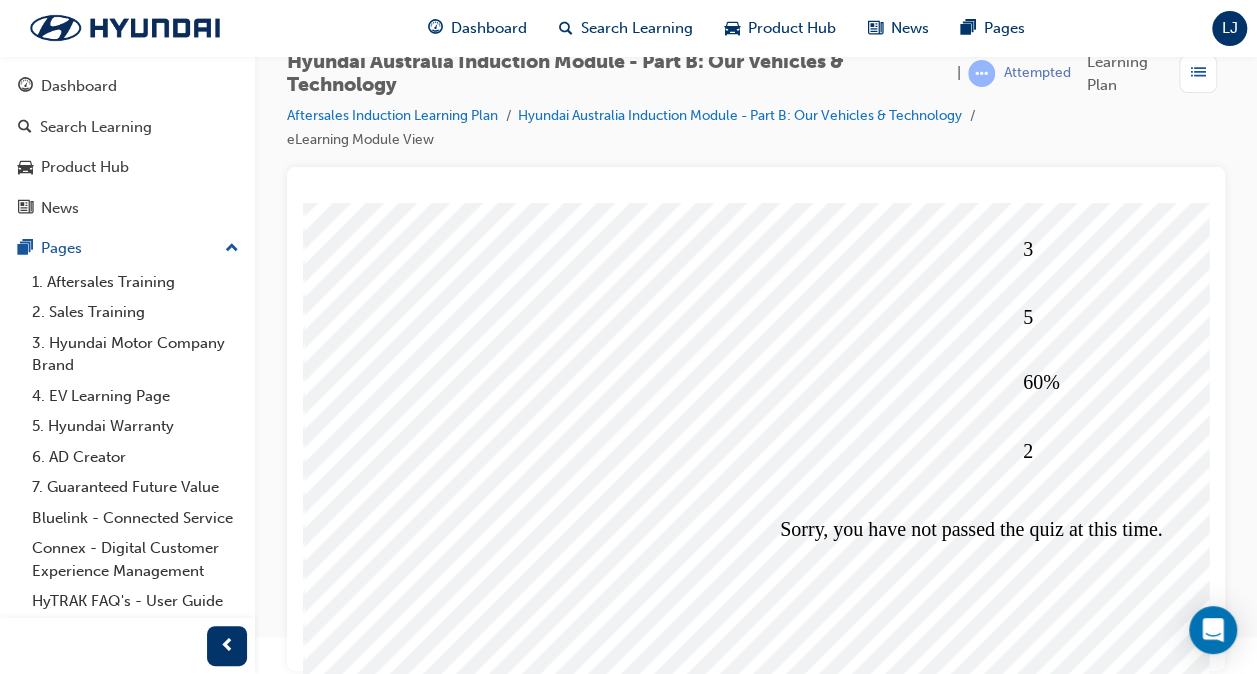 scroll, scrollTop: 252, scrollLeft: 0, axis: vertical 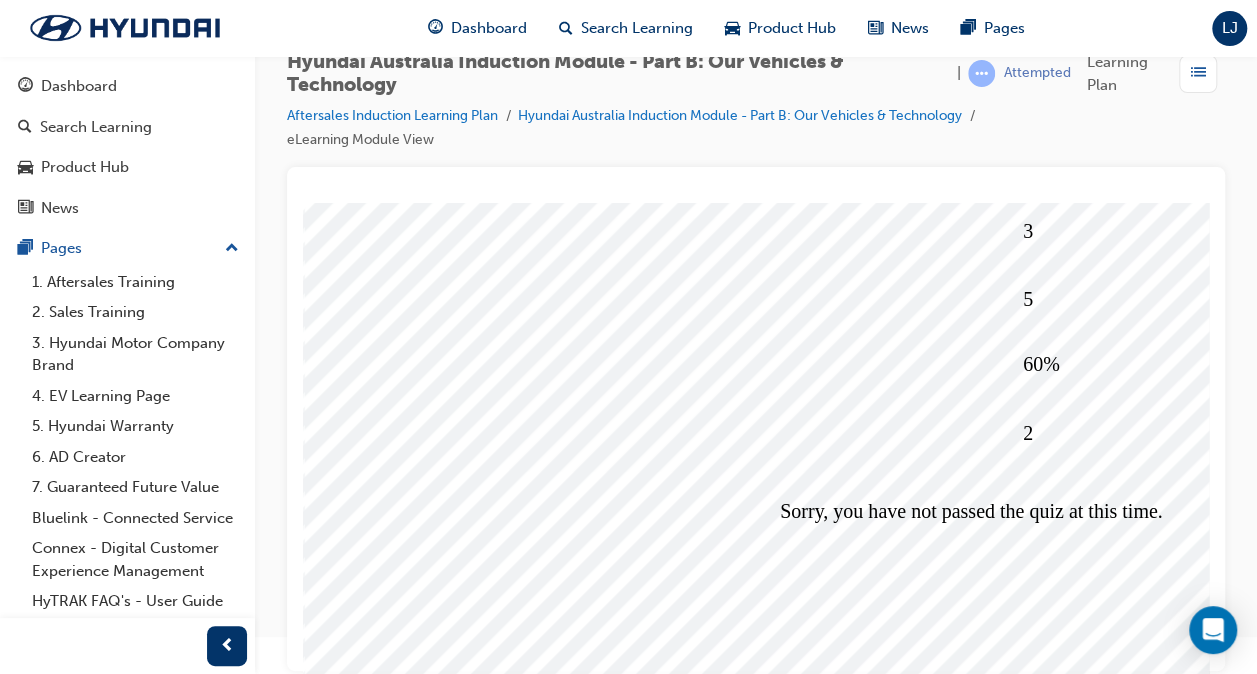 click at bounding box center [376, 5654] 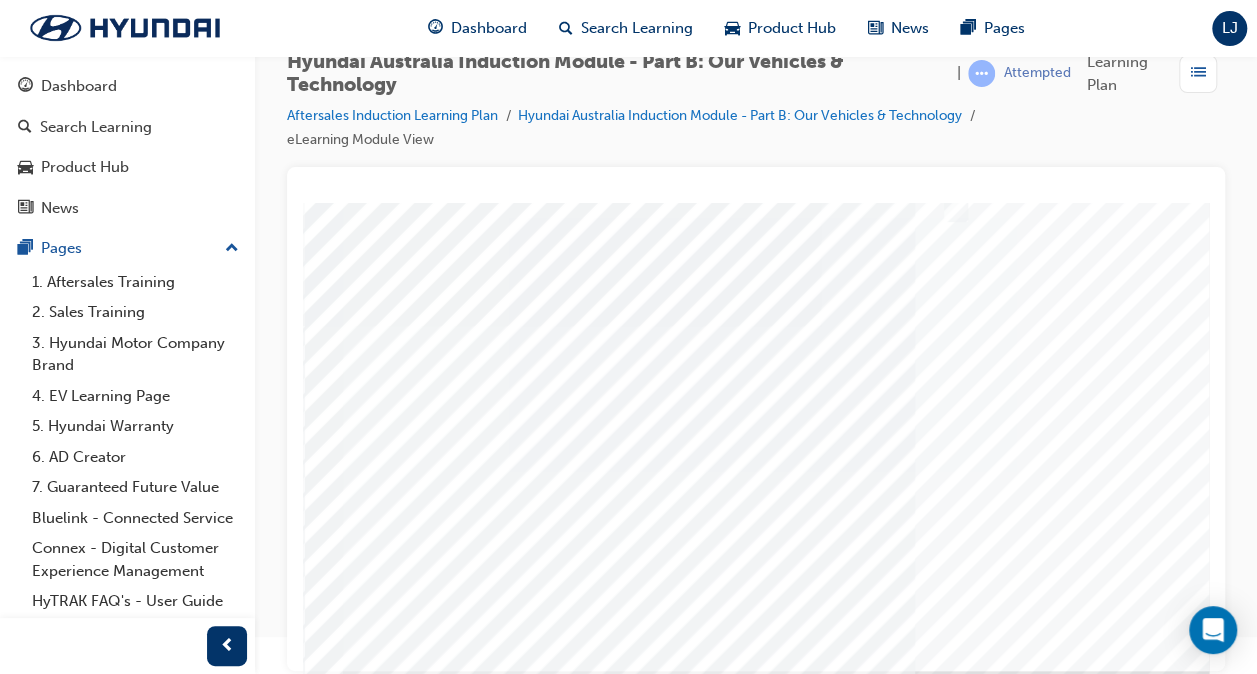 scroll, scrollTop: 0, scrollLeft: 0, axis: both 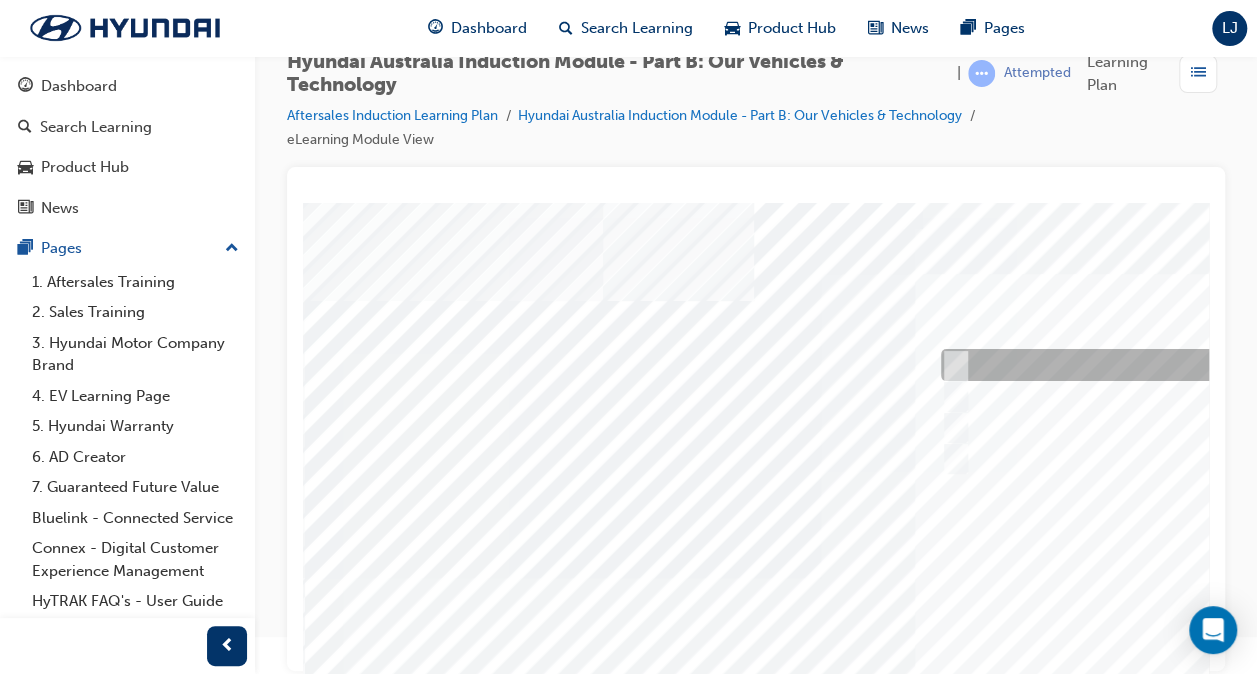 click at bounding box center (1271, 366) 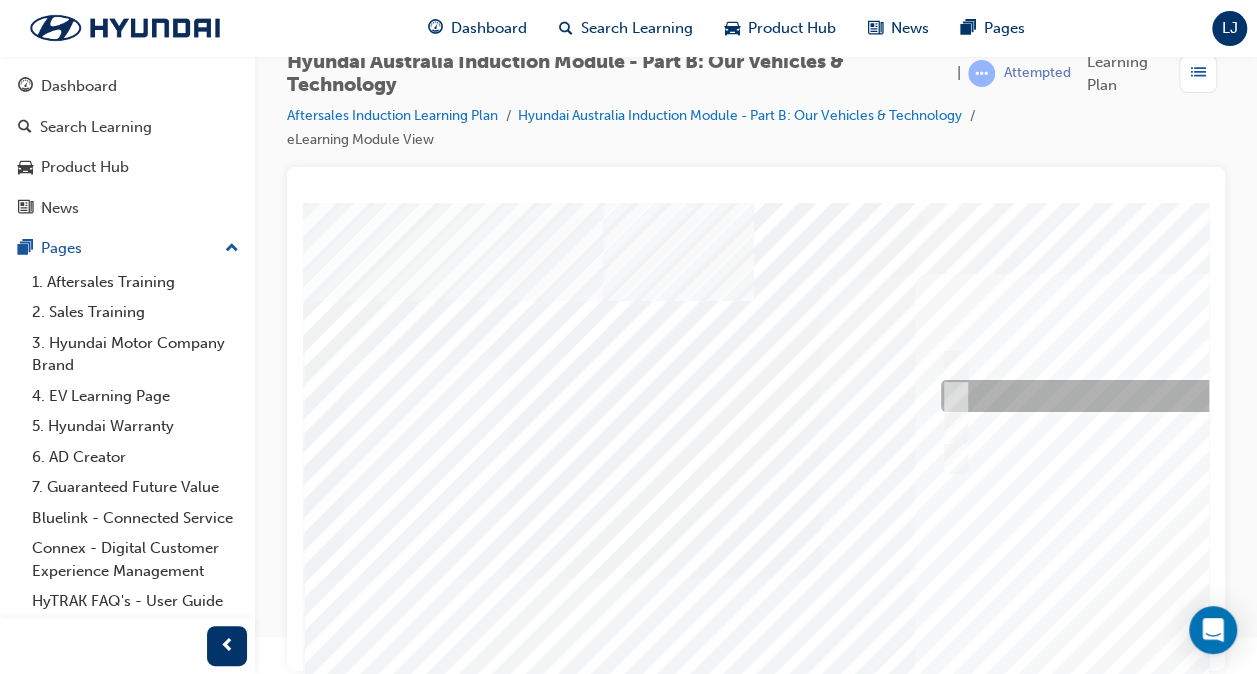 click at bounding box center (1271, 397) 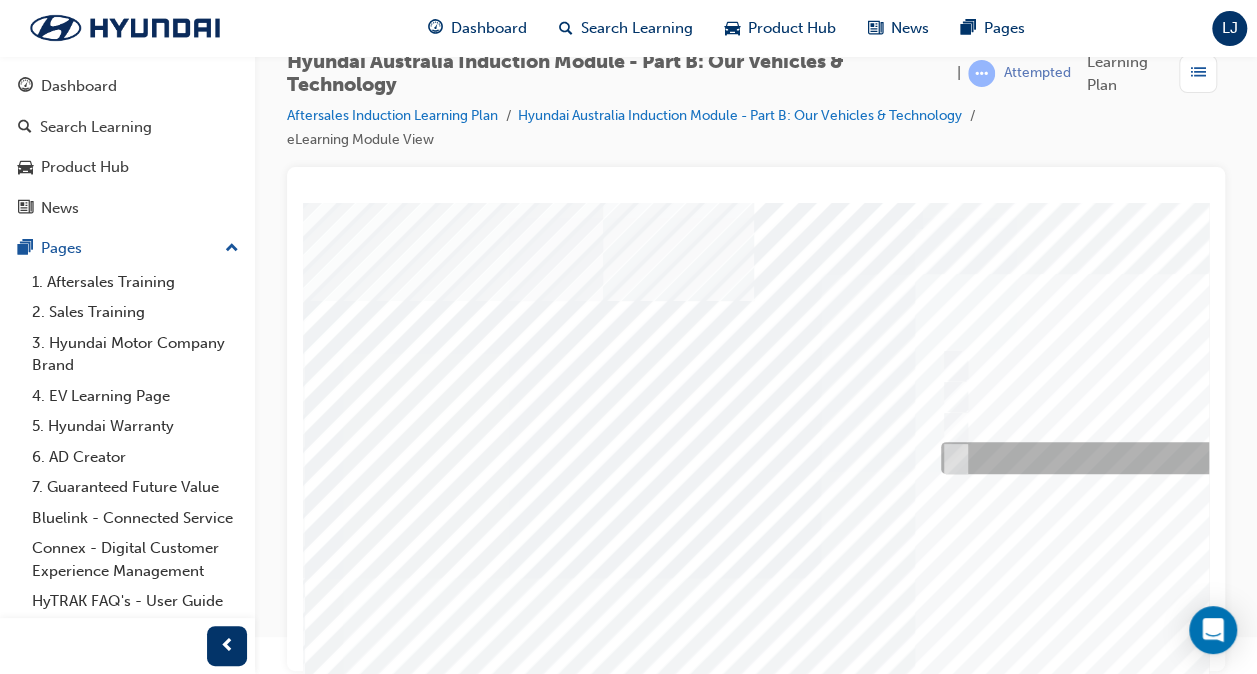 click at bounding box center [1271, 459] 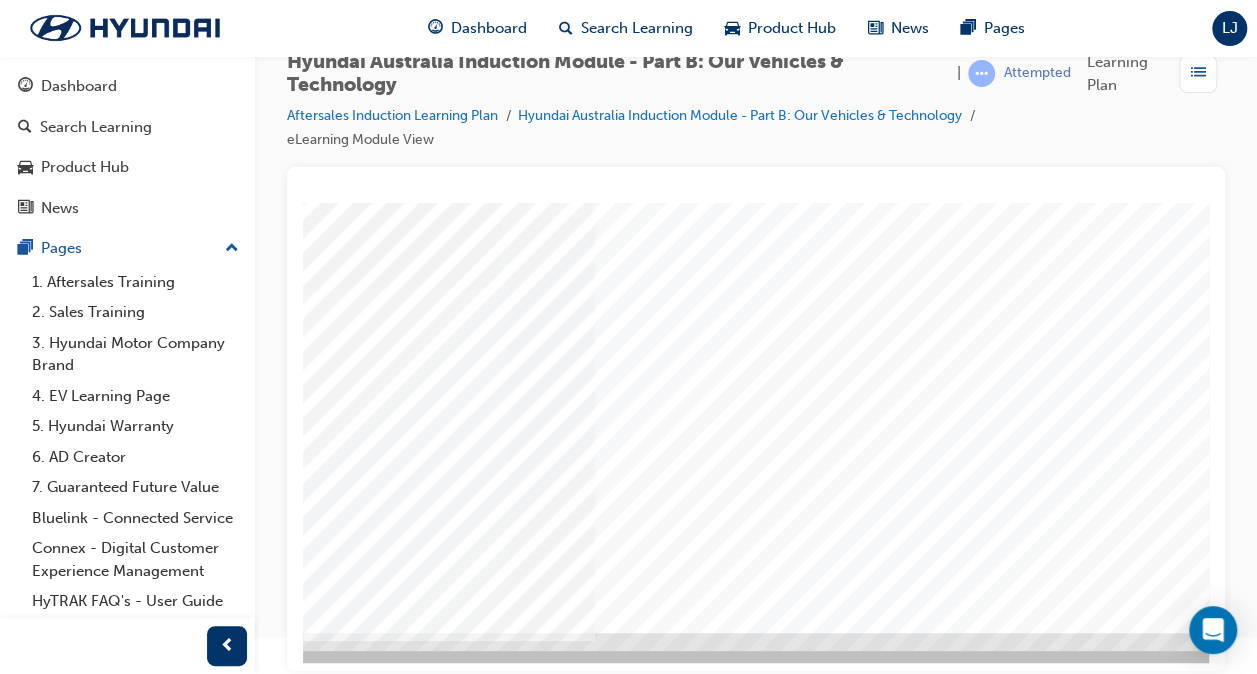 scroll, scrollTop: 293, scrollLeft: 320, axis: both 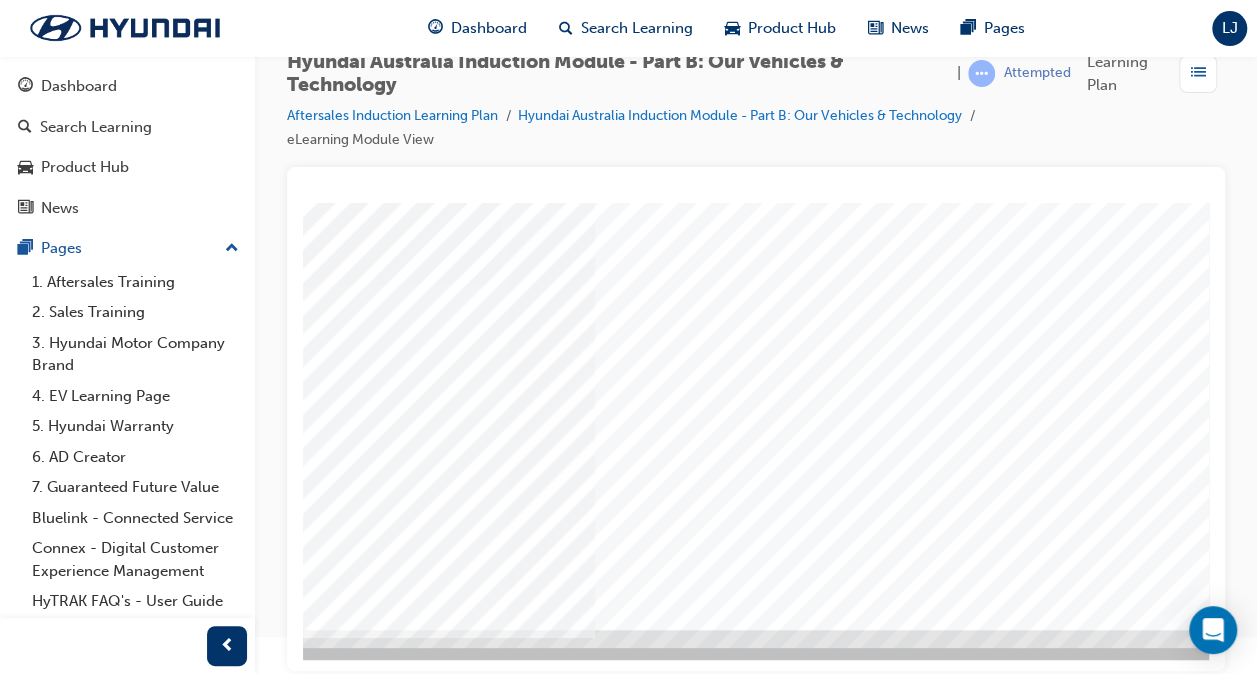 click at bounding box center (53, 4906) 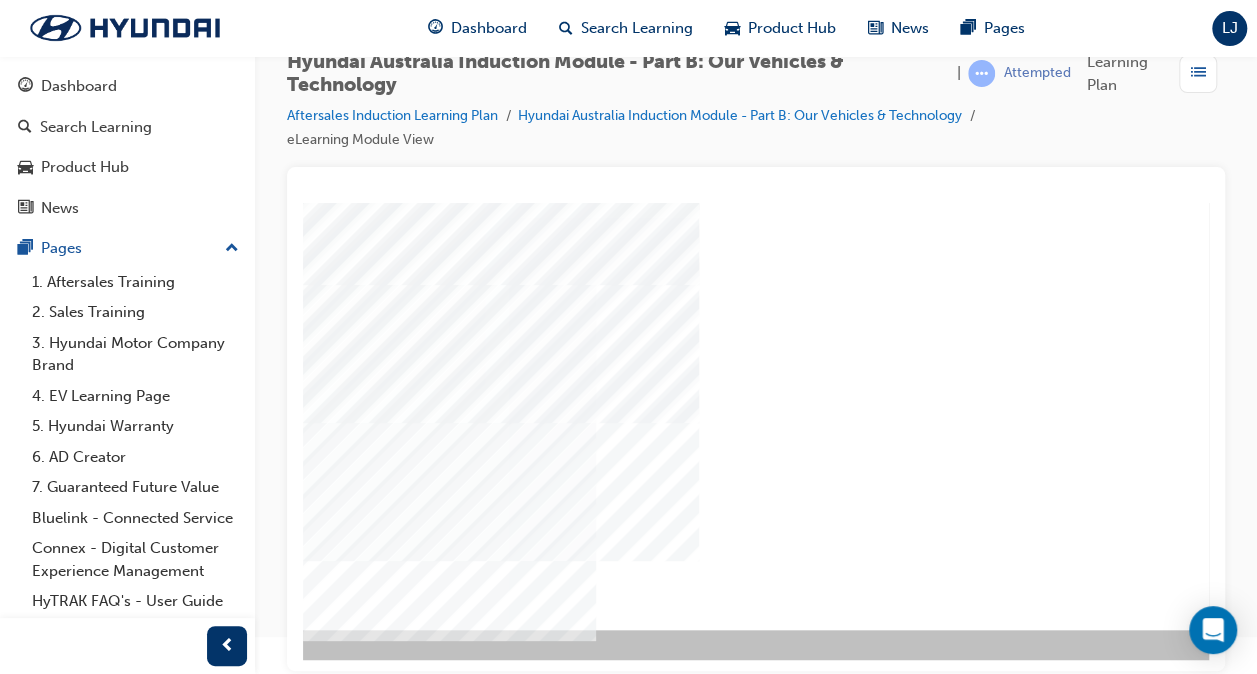 scroll, scrollTop: 0, scrollLeft: 0, axis: both 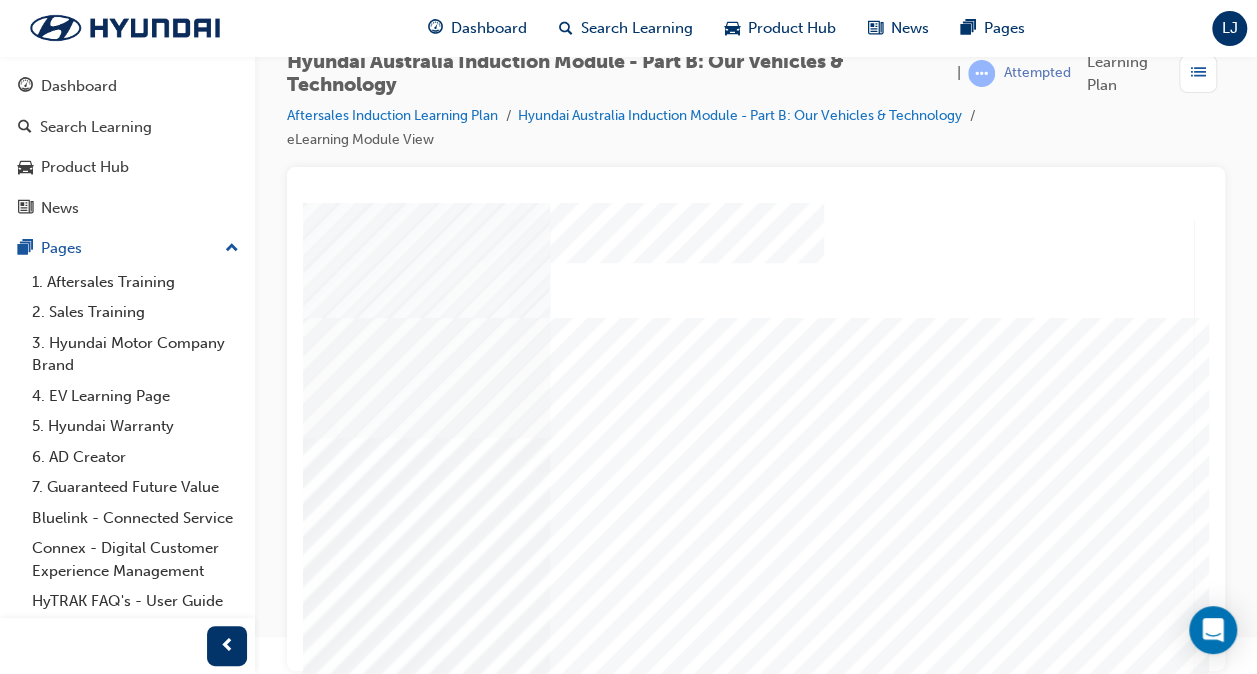 drag, startPoint x: 578, startPoint y: 596, endPoint x: 908, endPoint y: 711, distance: 349.46387 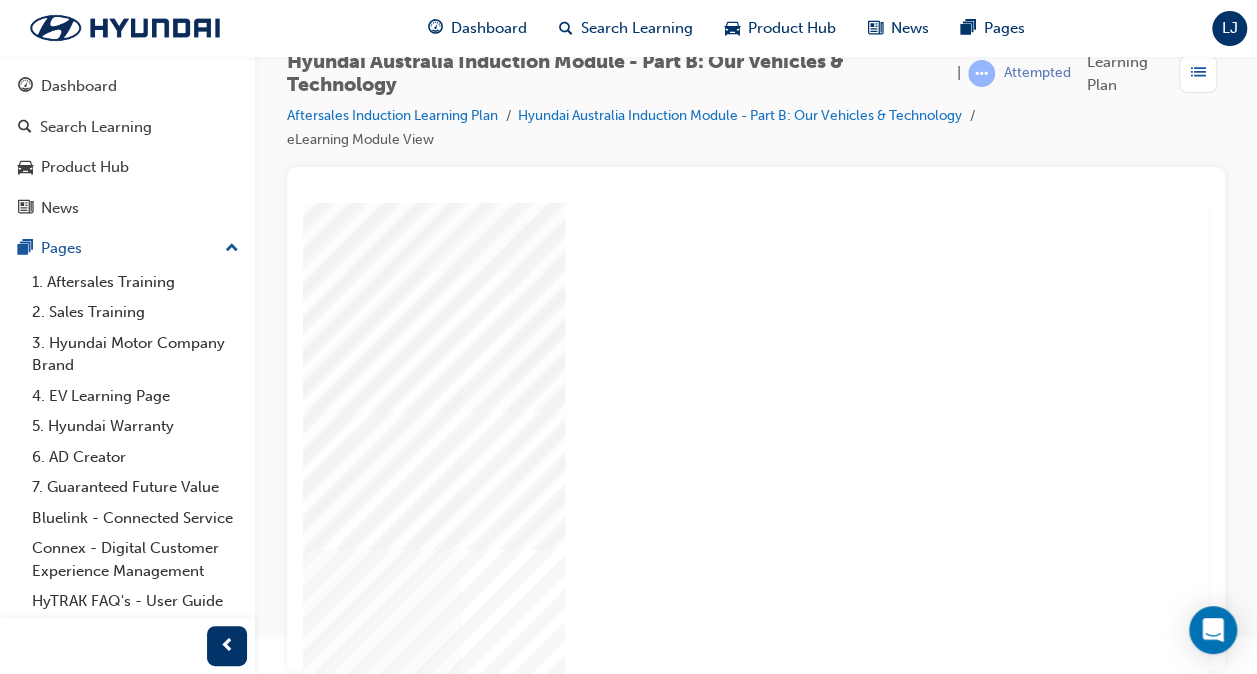 scroll, scrollTop: 293, scrollLeft: 469, axis: both 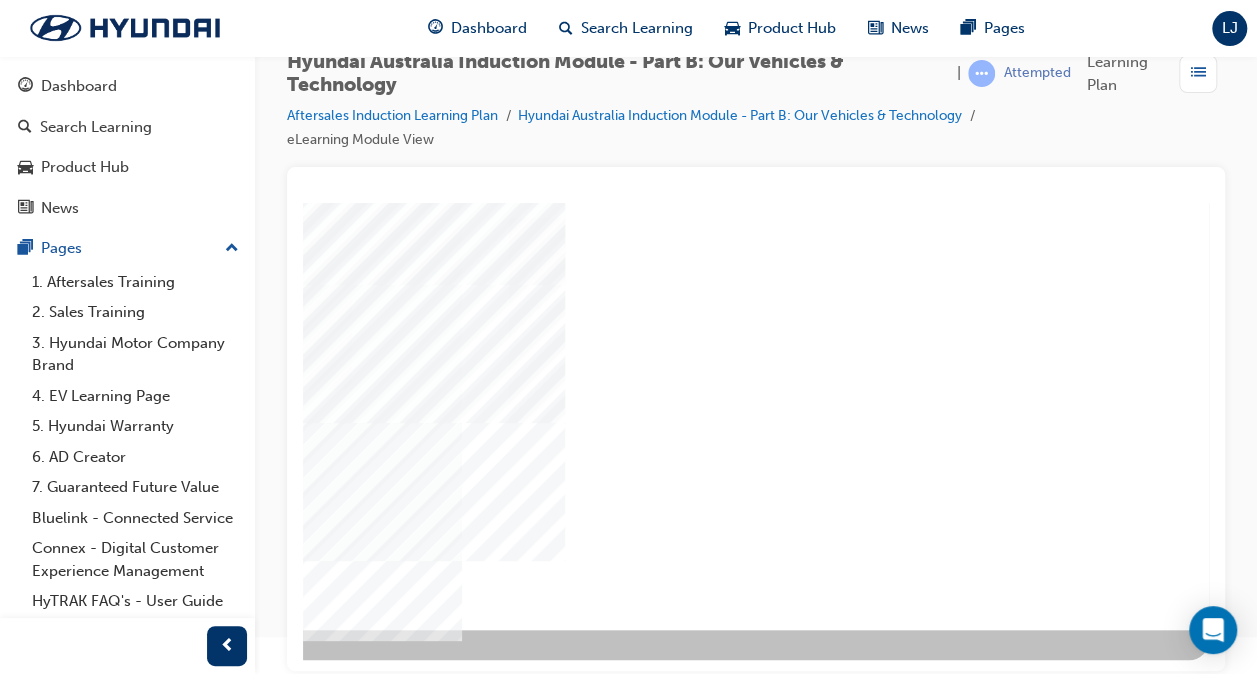 click at bounding box center [-81, 2842] 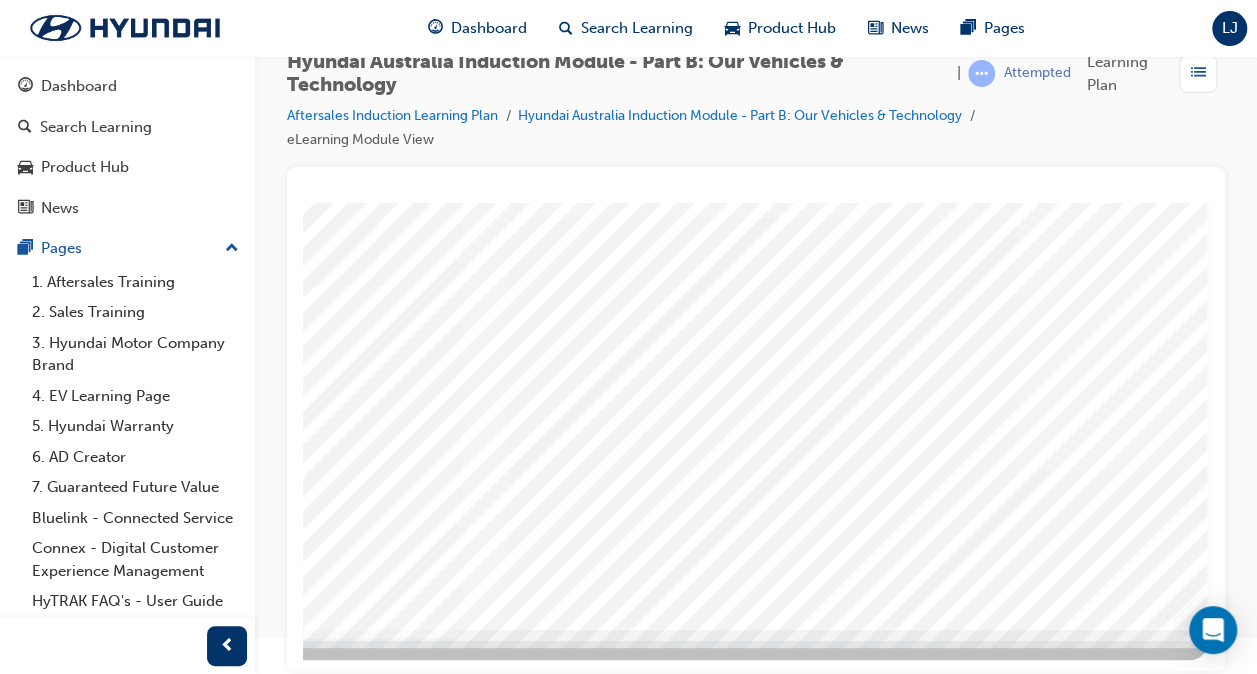 scroll, scrollTop: 0, scrollLeft: 0, axis: both 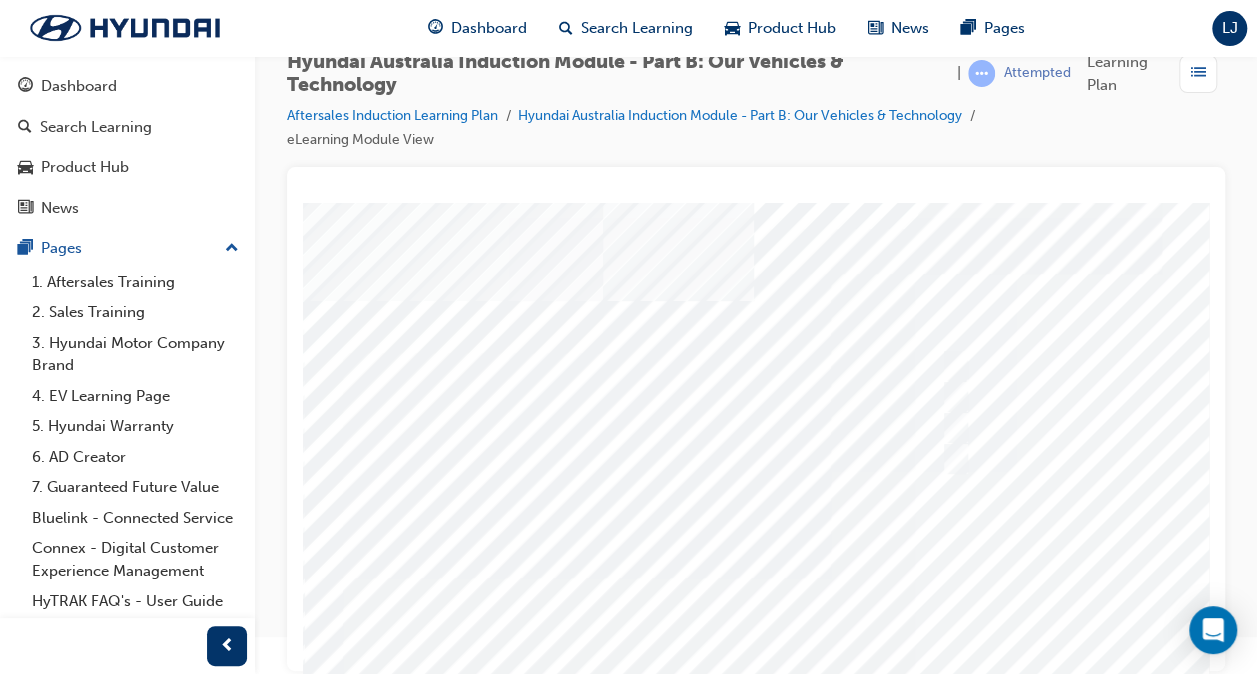click at bounding box center (566, 5616) 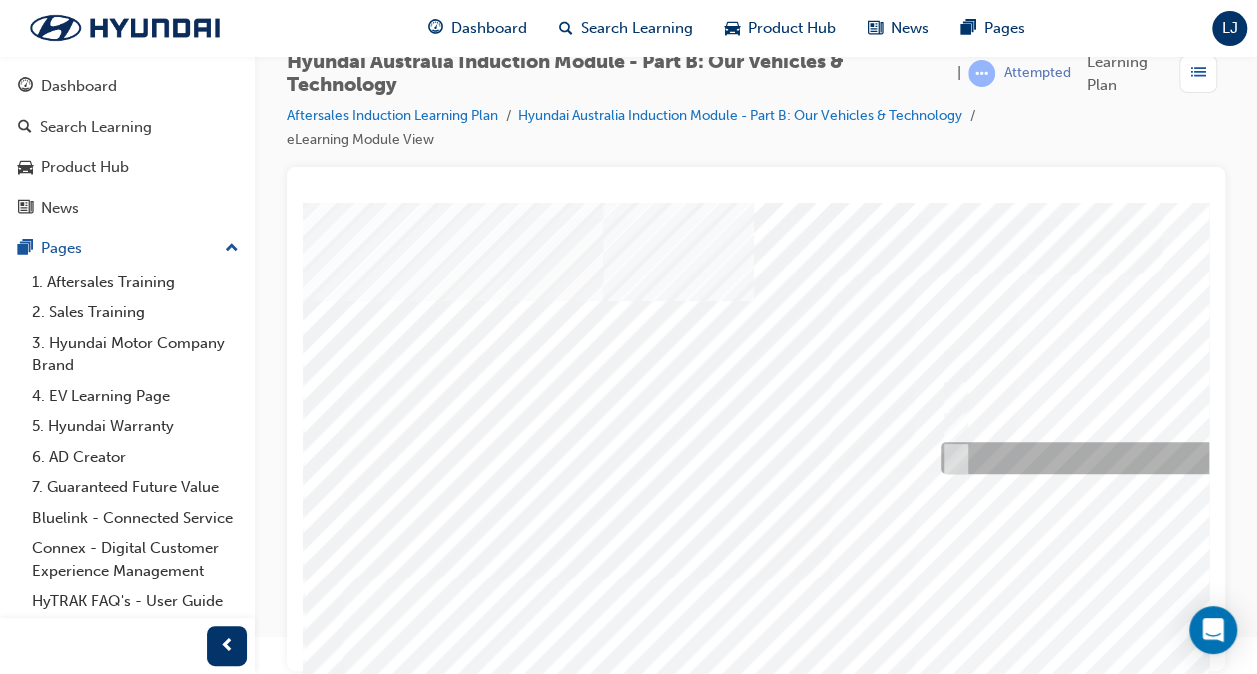 click at bounding box center [952, 459] 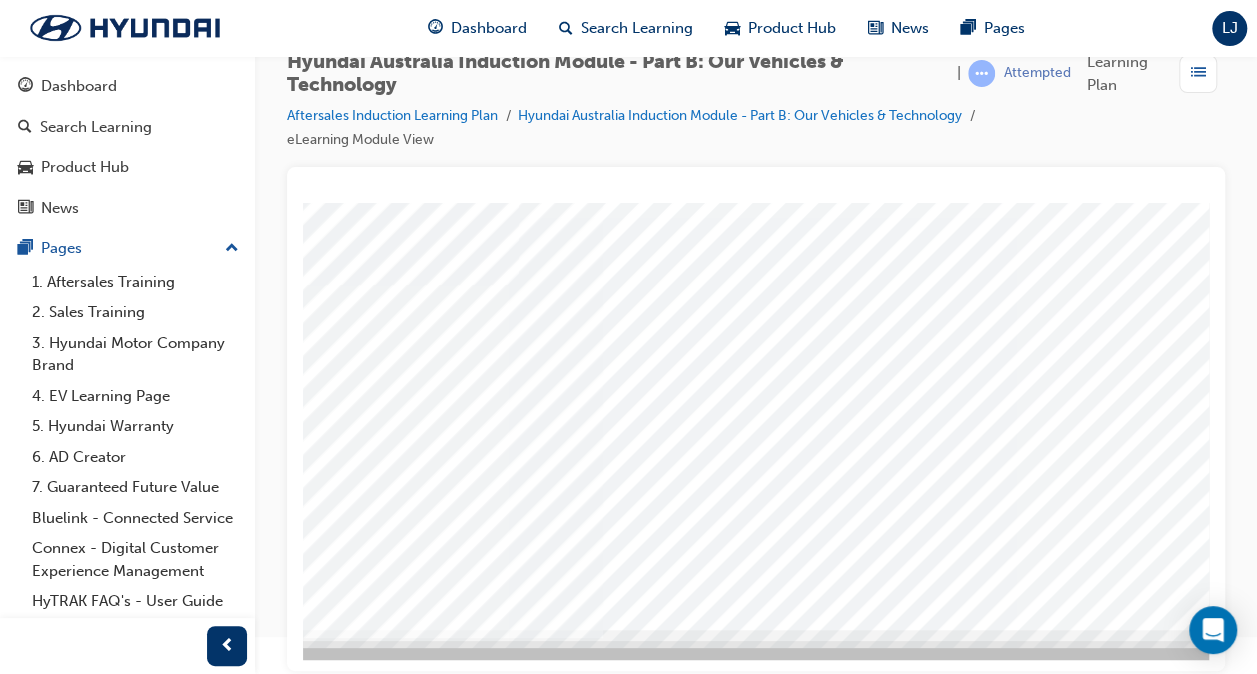 scroll, scrollTop: 293, scrollLeft: 320, axis: both 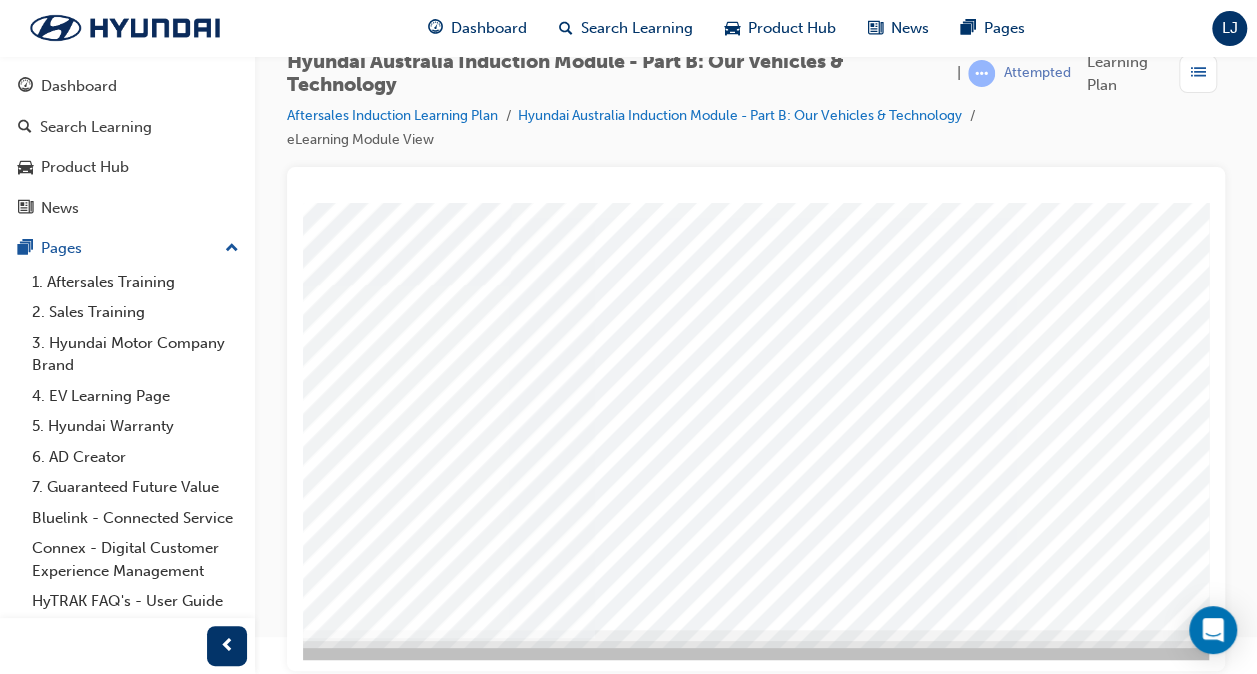 click at bounding box center (53, 5637) 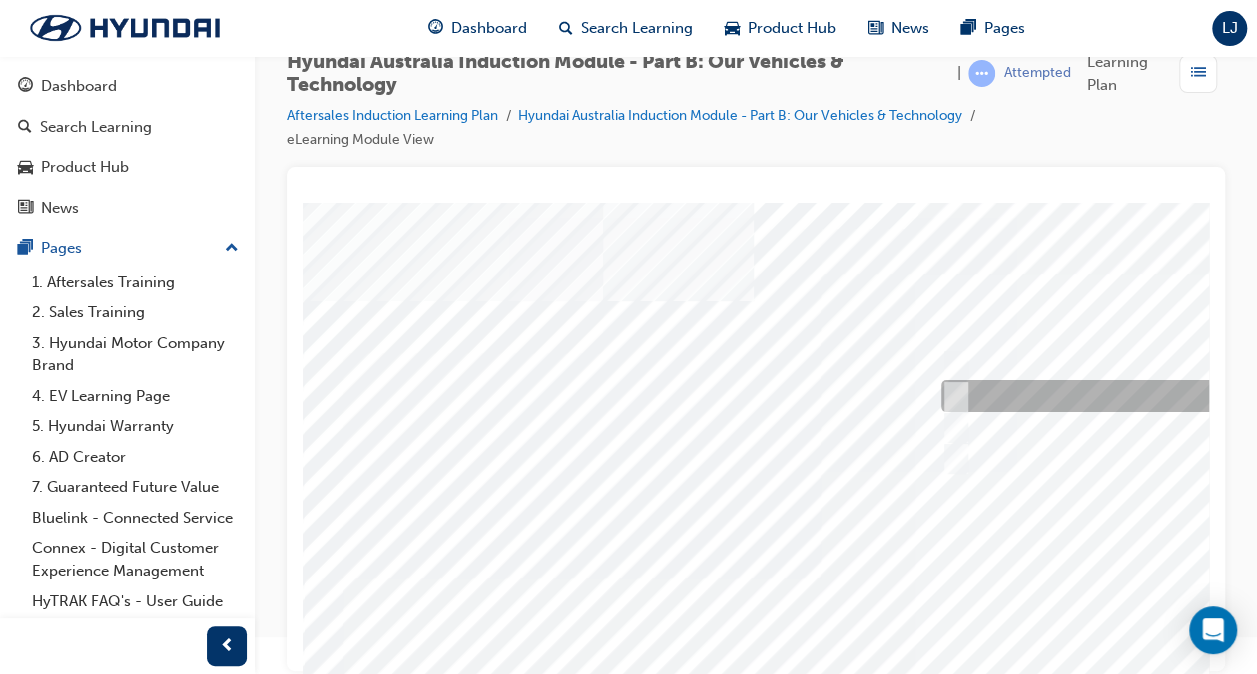 click at bounding box center (951, 397) 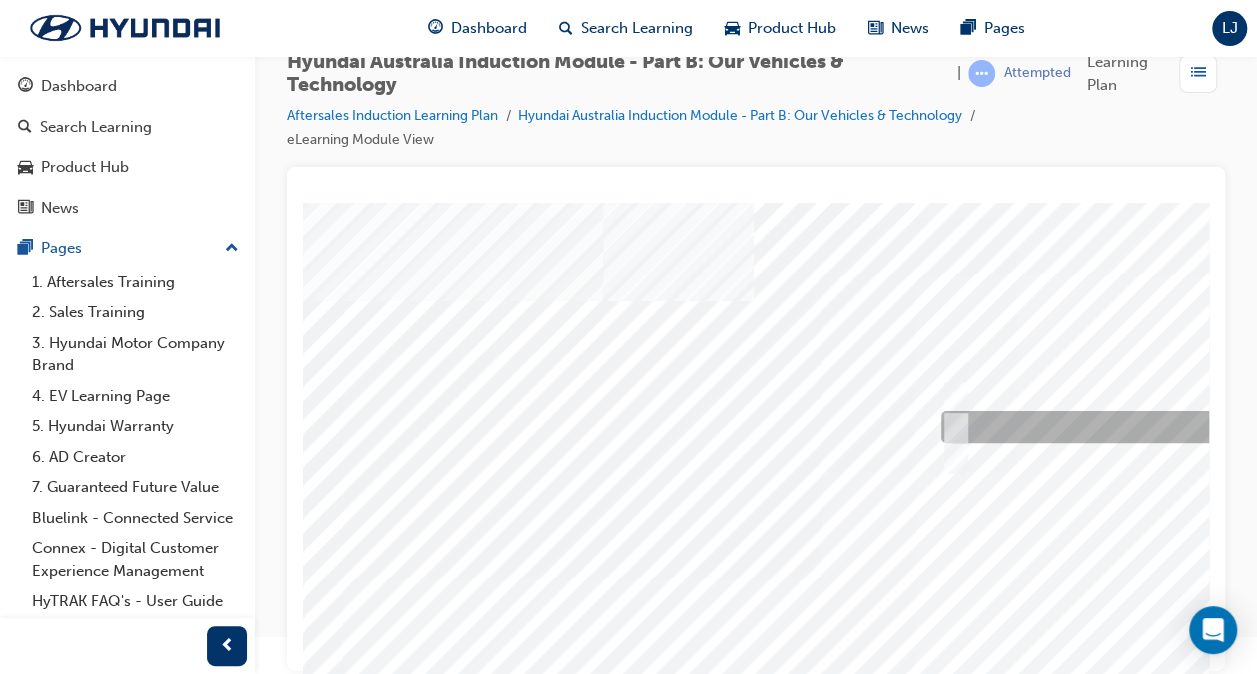 click at bounding box center [951, 428] 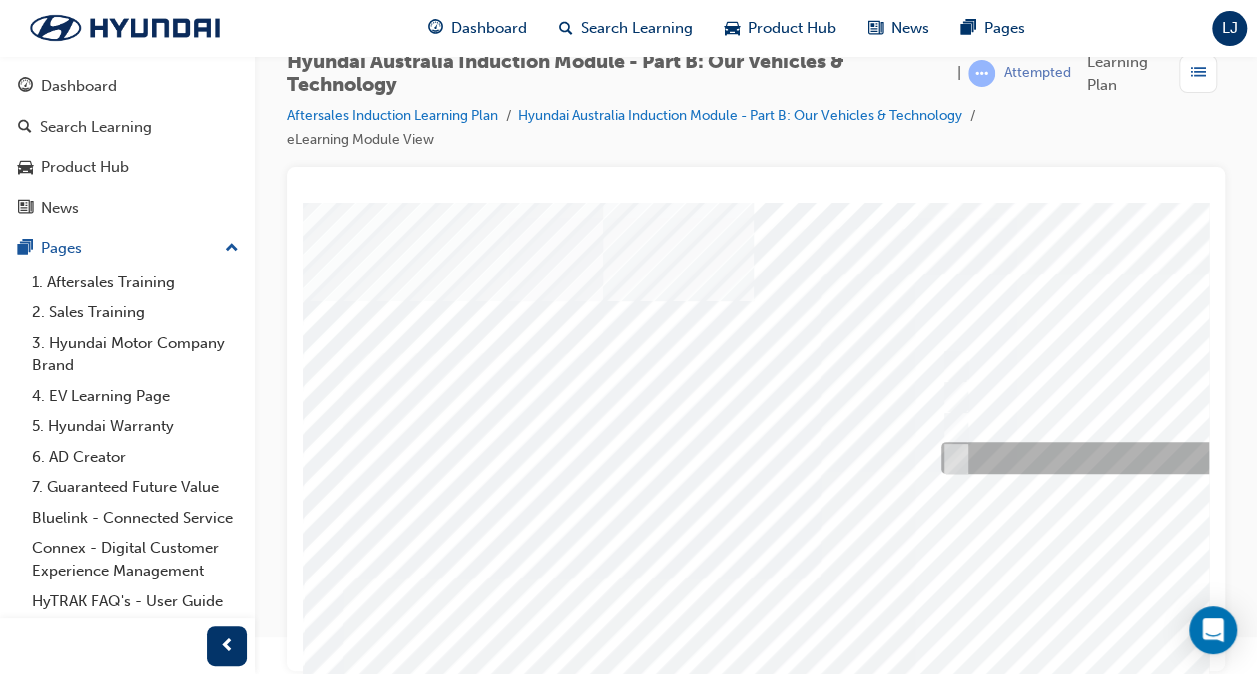 click at bounding box center [951, 459] 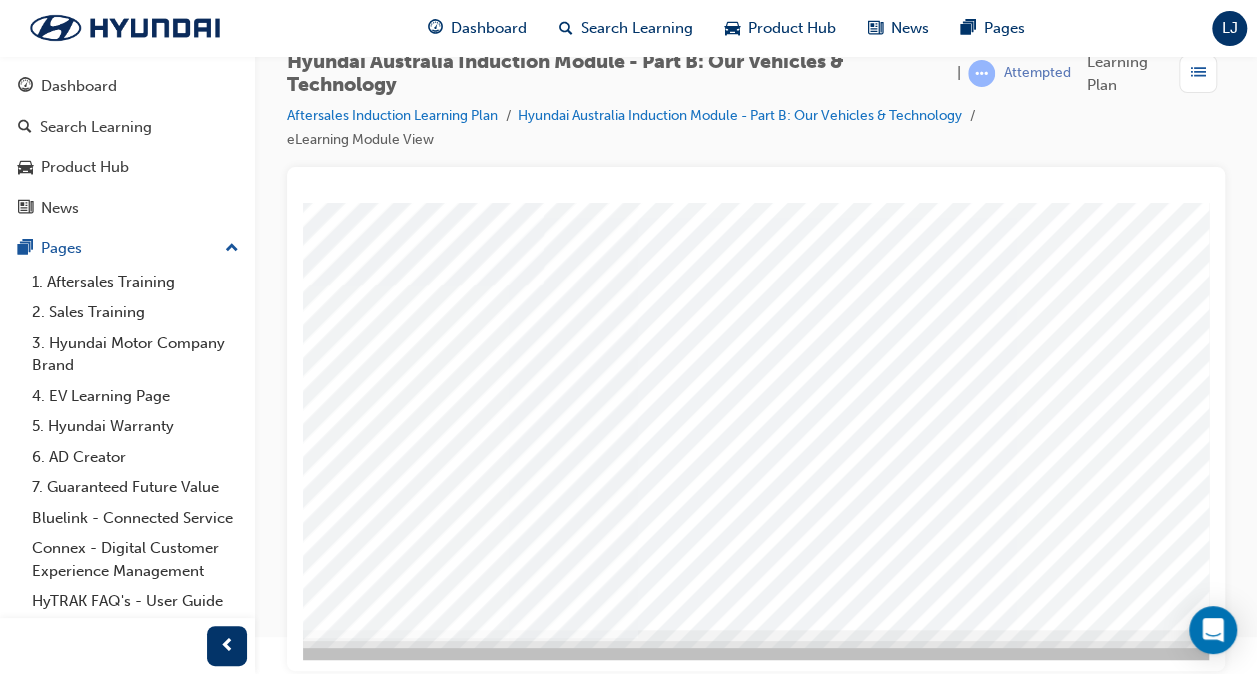 scroll, scrollTop: 293, scrollLeft: 280, axis: both 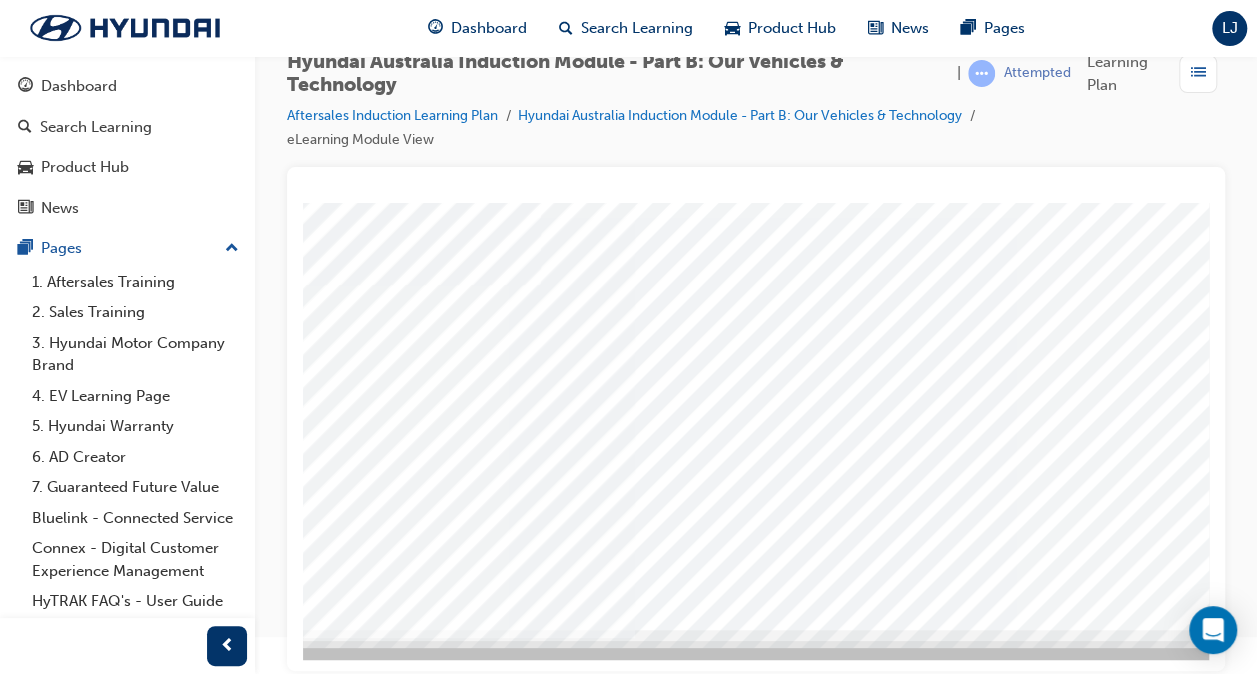 click at bounding box center [93, 6369] 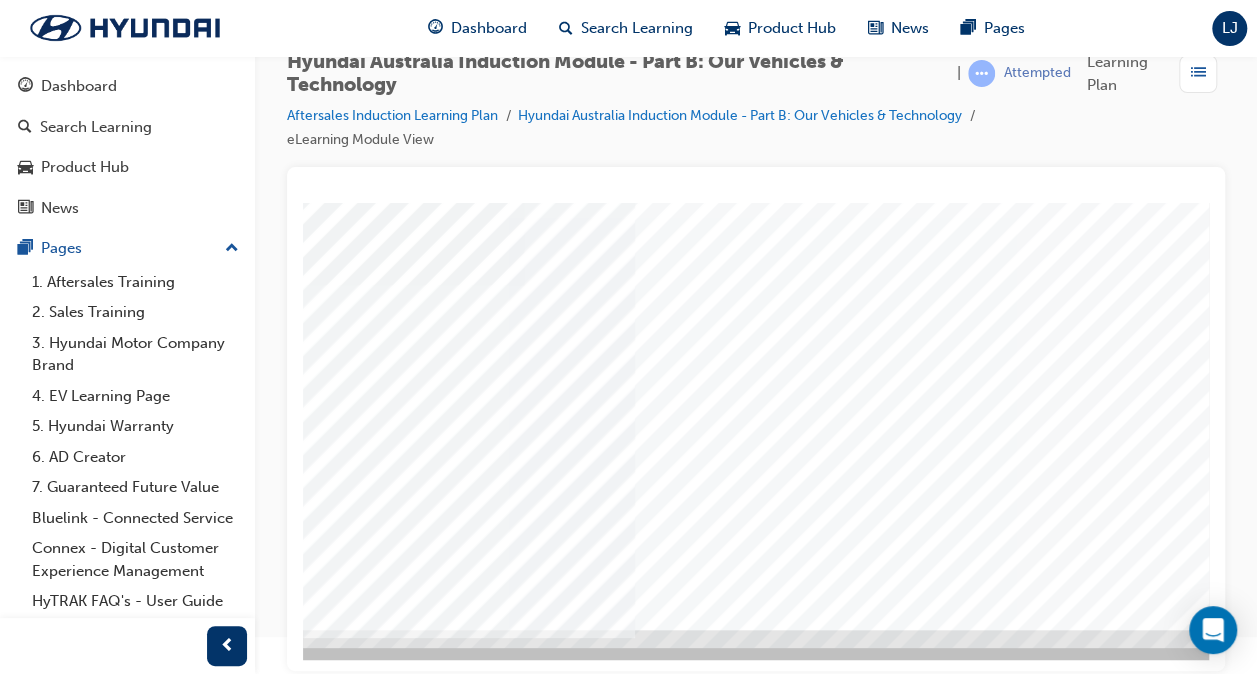 scroll, scrollTop: 0, scrollLeft: 0, axis: both 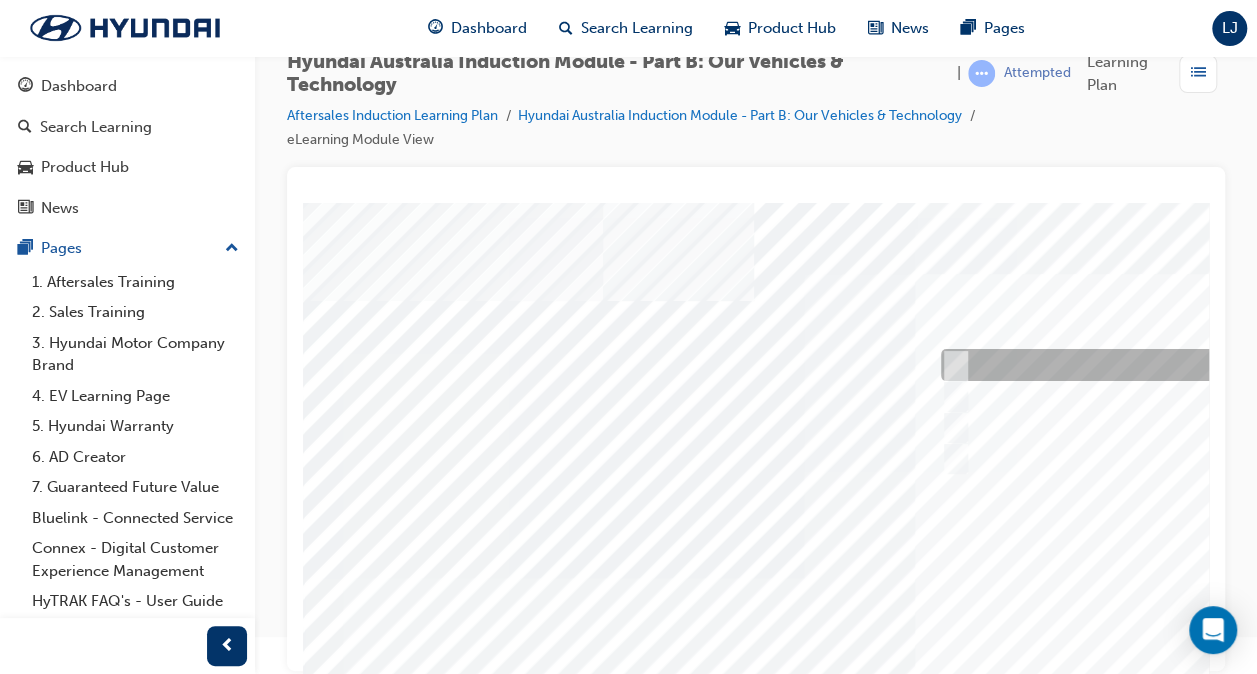 click at bounding box center [951, 366] 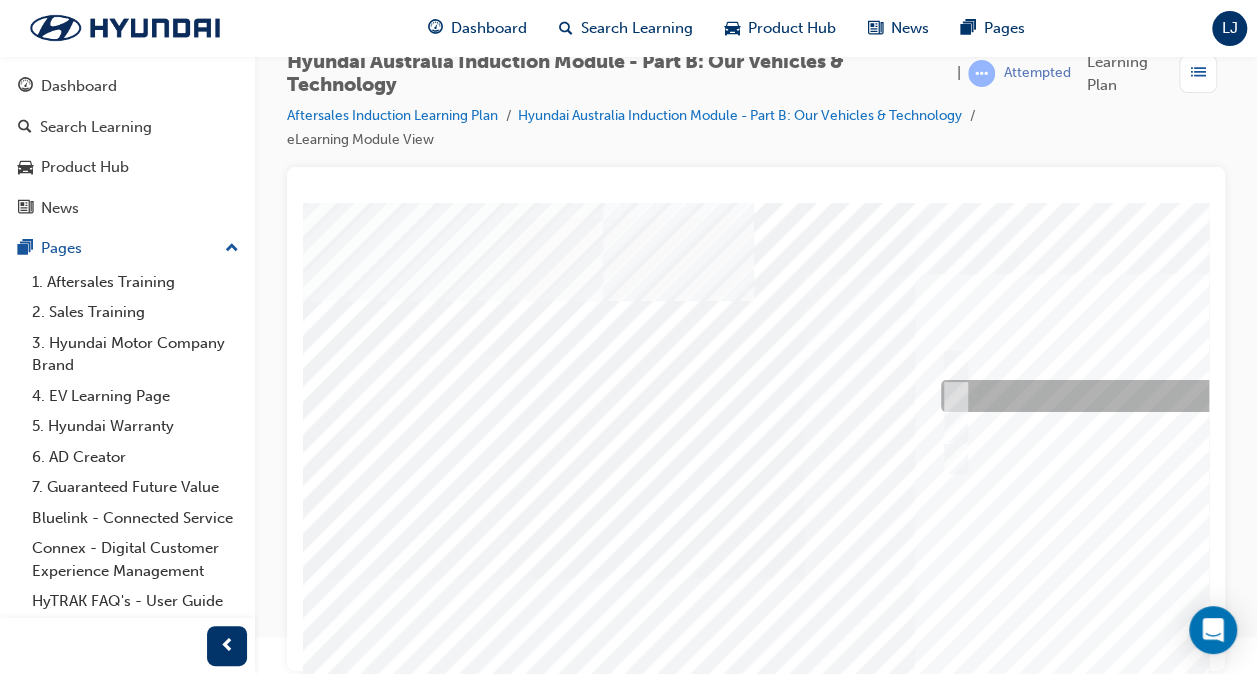 click at bounding box center (951, 397) 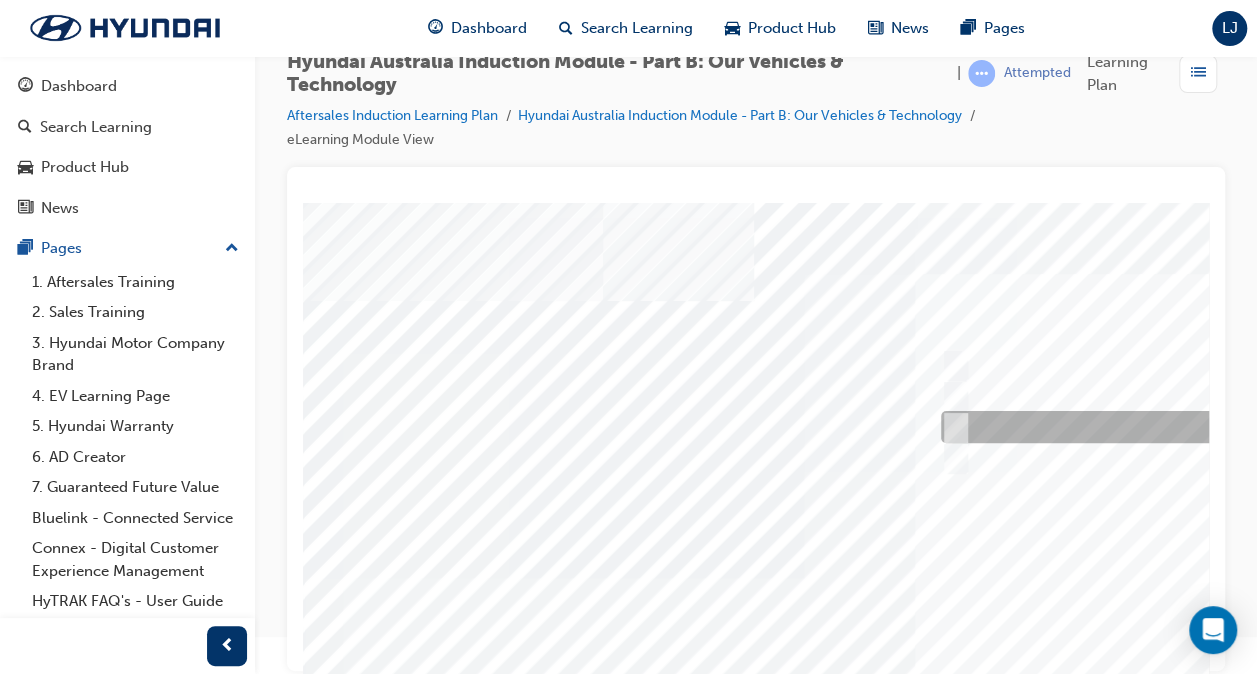 click at bounding box center [951, 428] 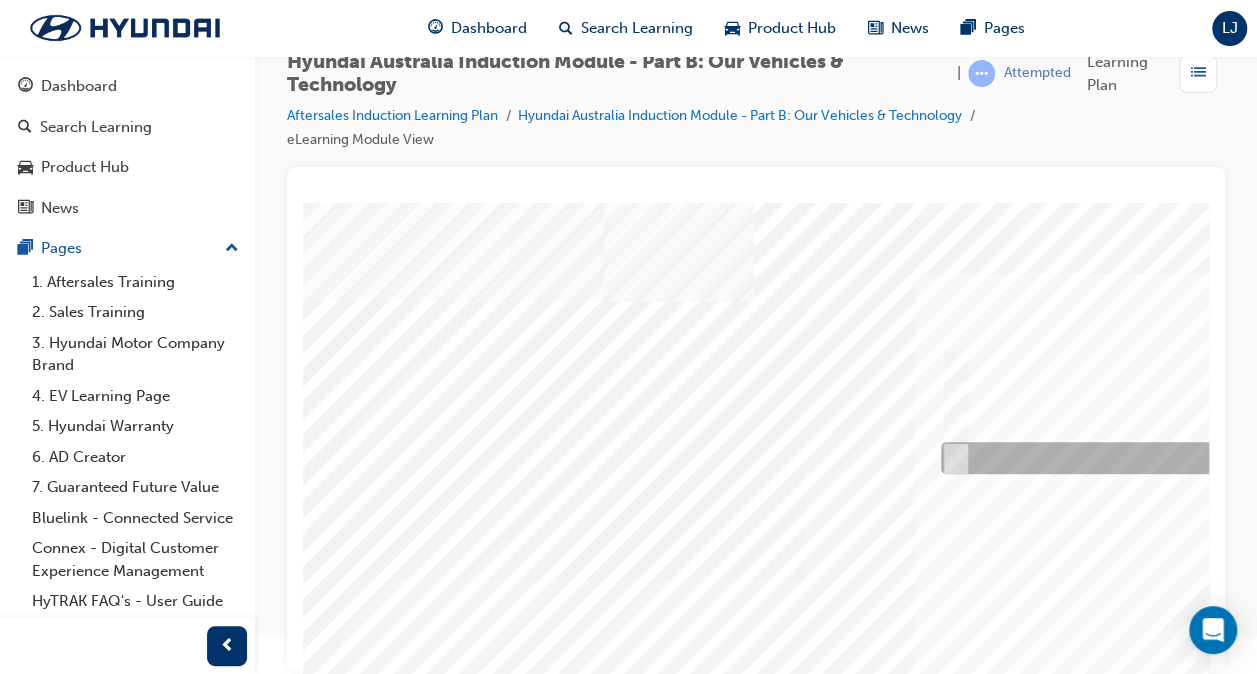click at bounding box center [951, 459] 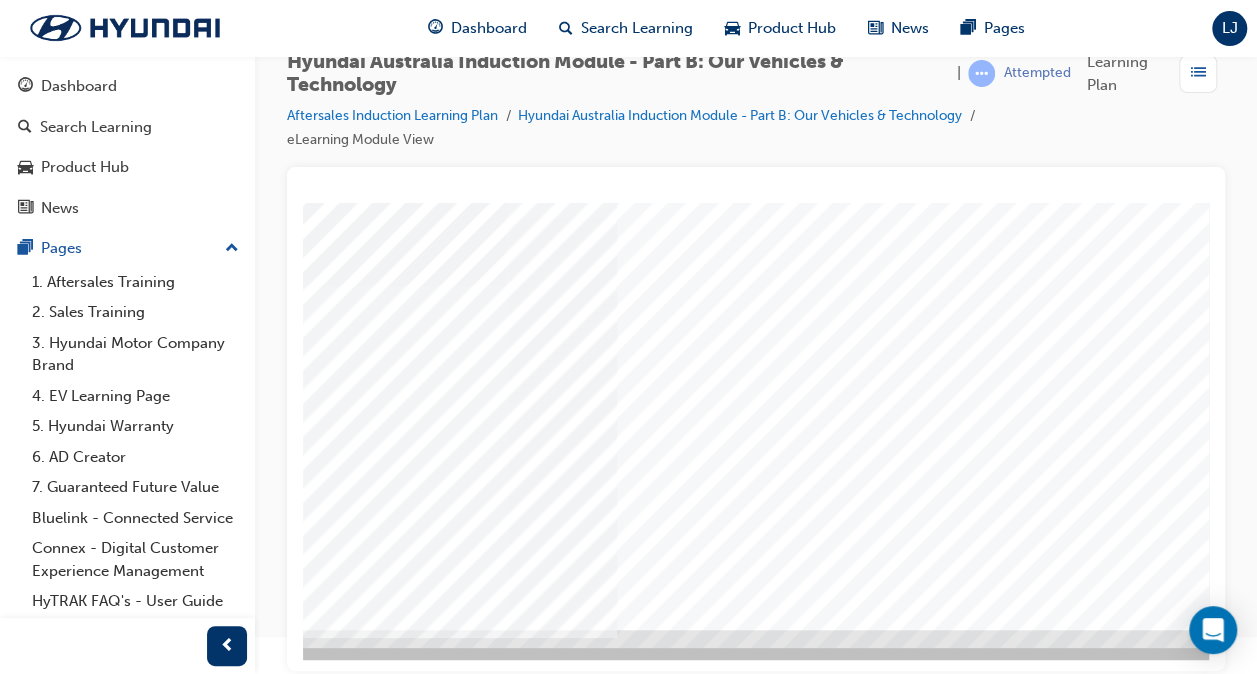 scroll, scrollTop: 293, scrollLeft: 320, axis: both 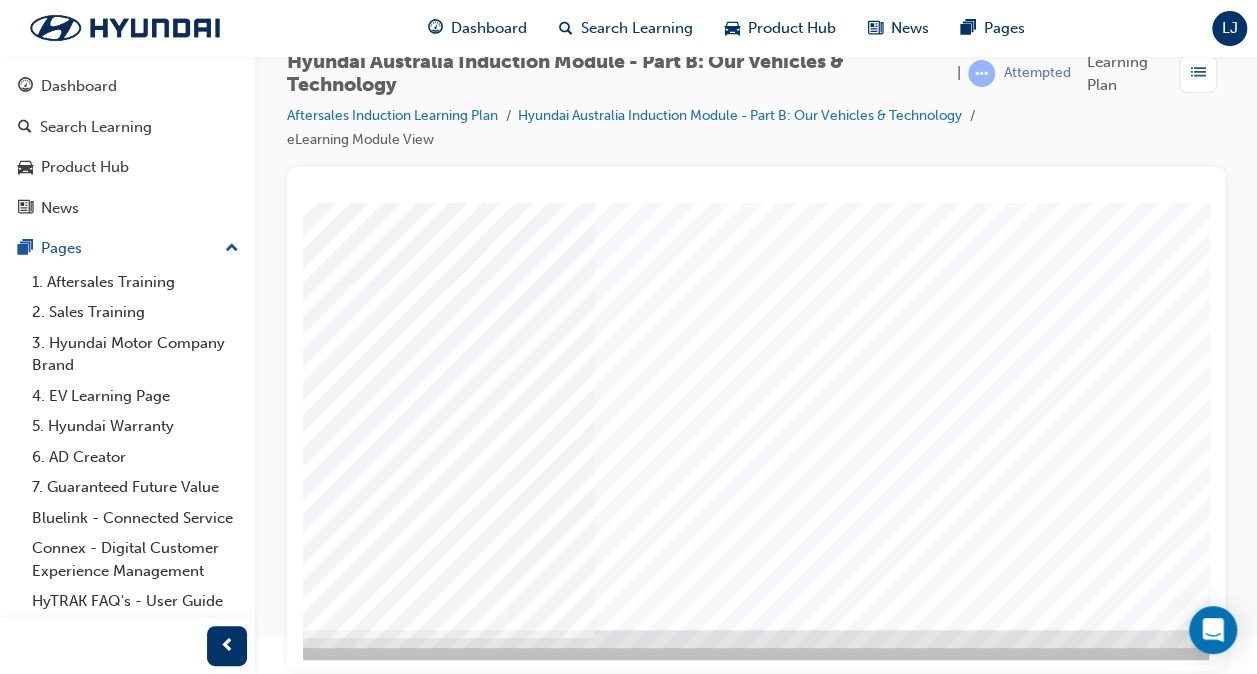 click at bounding box center [53, 4906] 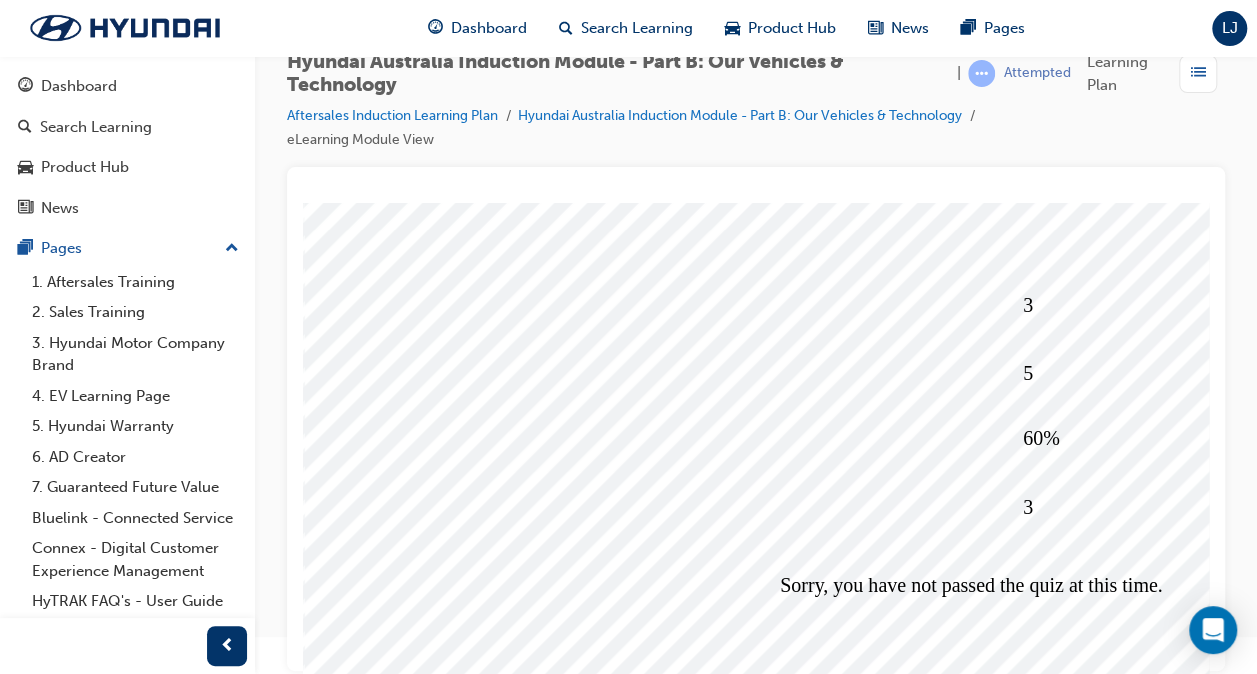 scroll, scrollTop: 293, scrollLeft: 0, axis: vertical 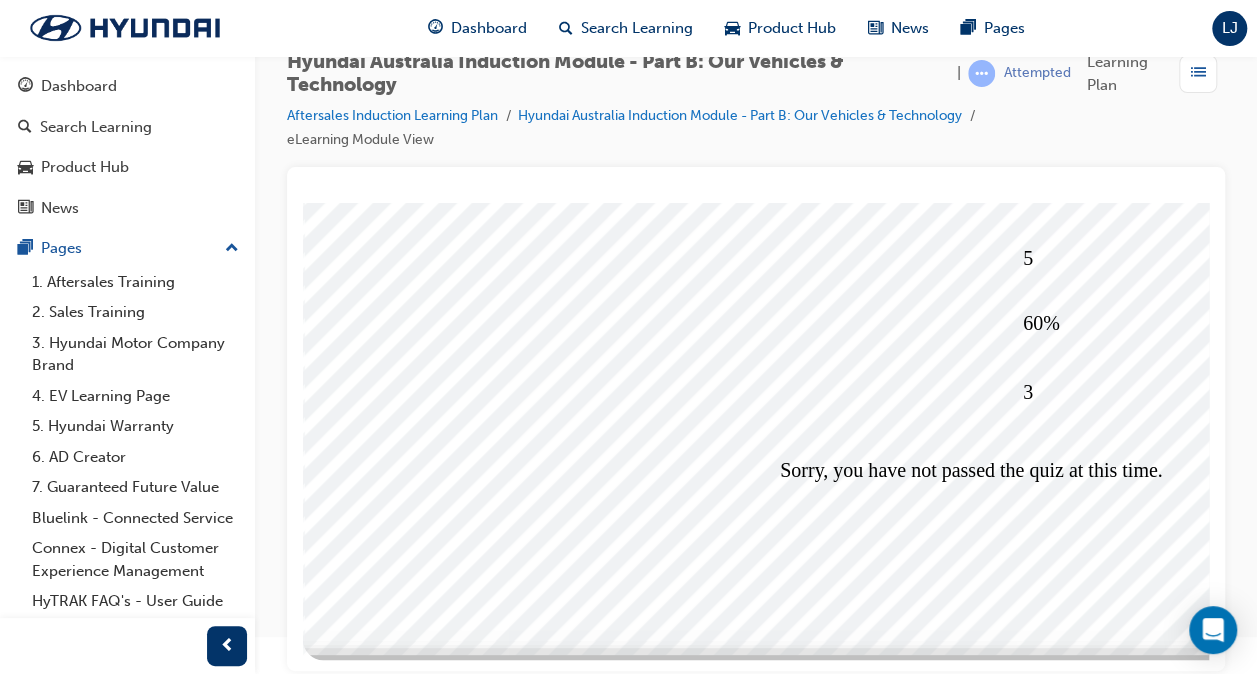 click at bounding box center (376, 5613) 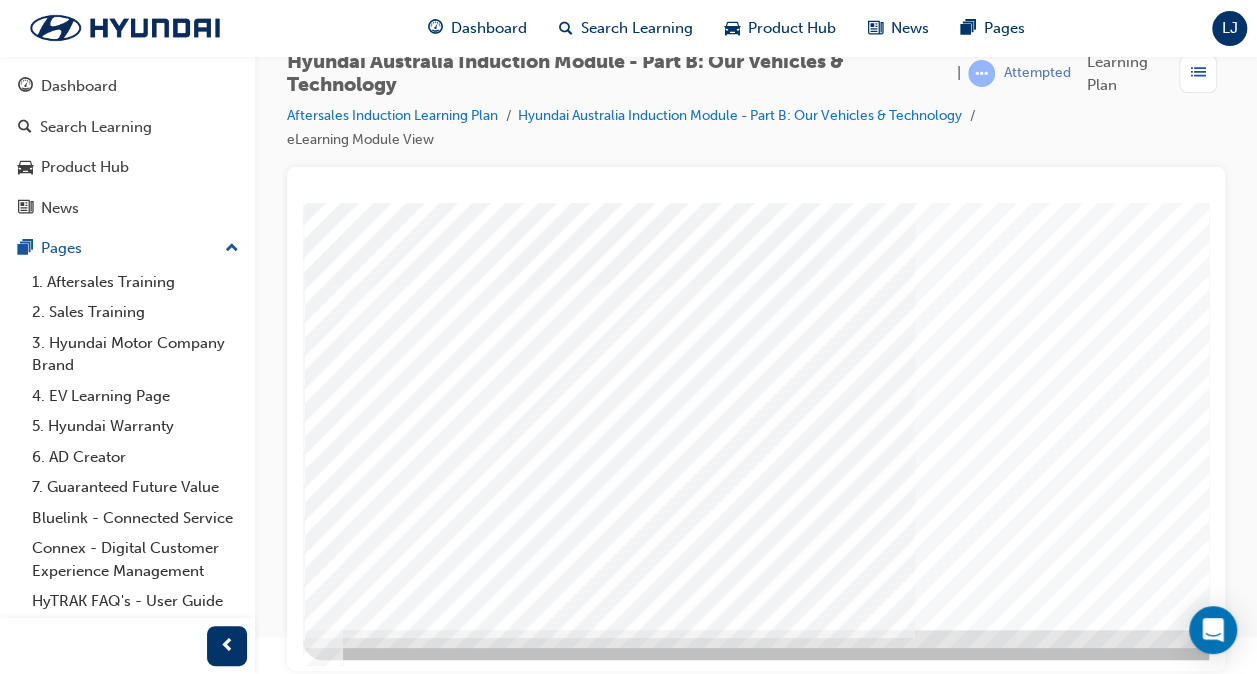 scroll, scrollTop: 0, scrollLeft: 0, axis: both 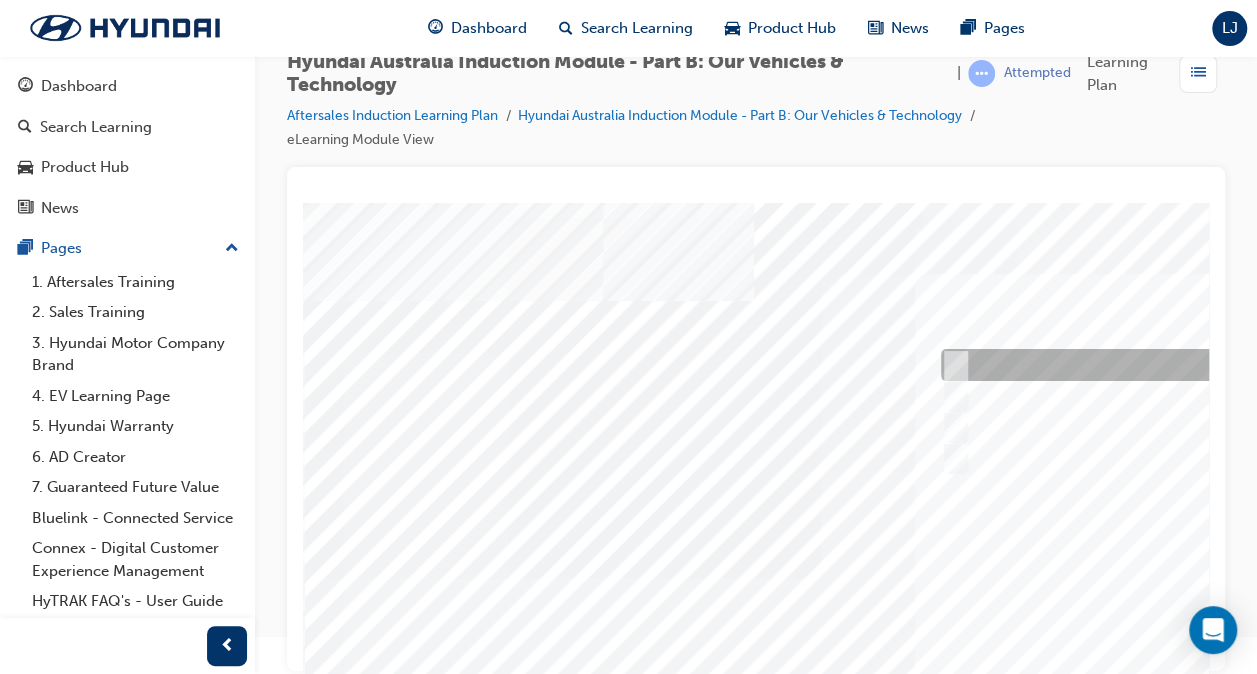 click at bounding box center (951, 366) 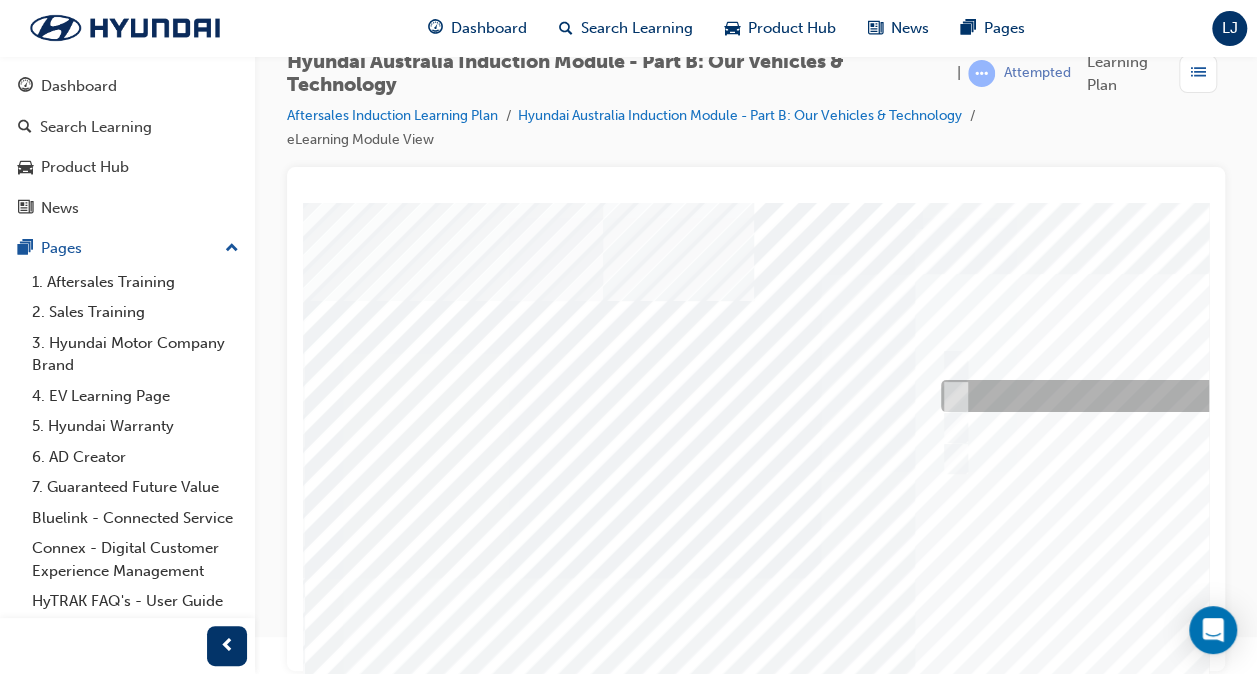 click at bounding box center [951, 397] 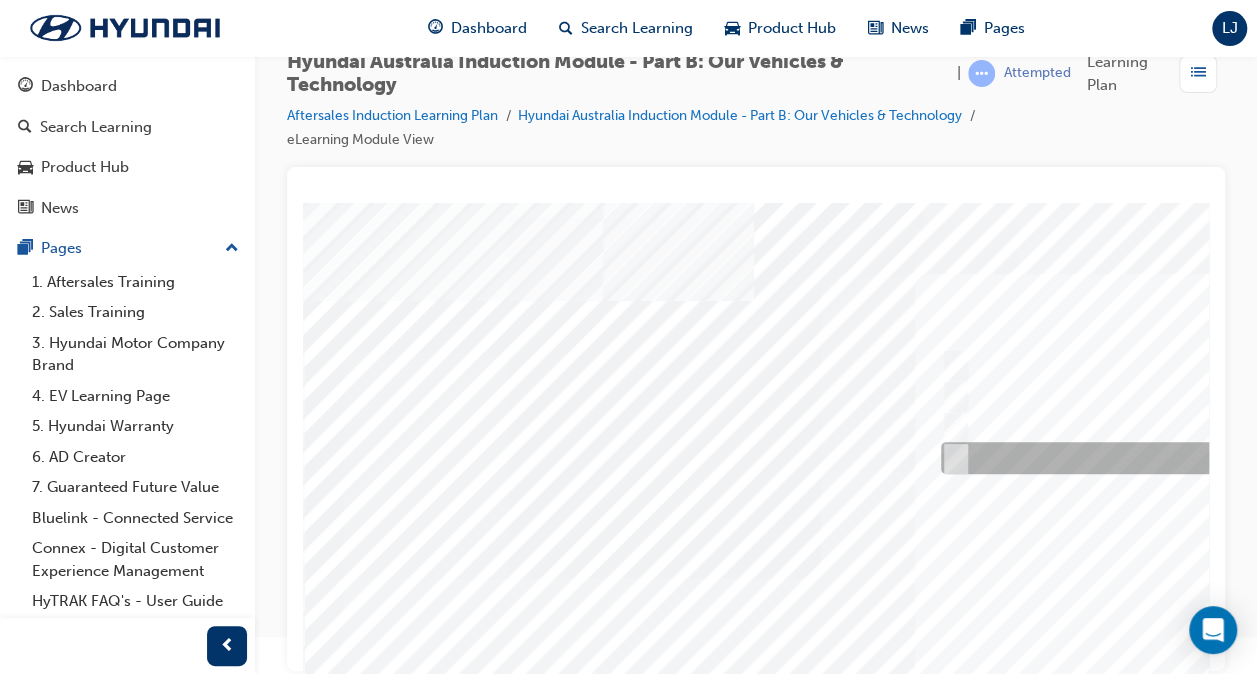 click at bounding box center [951, 459] 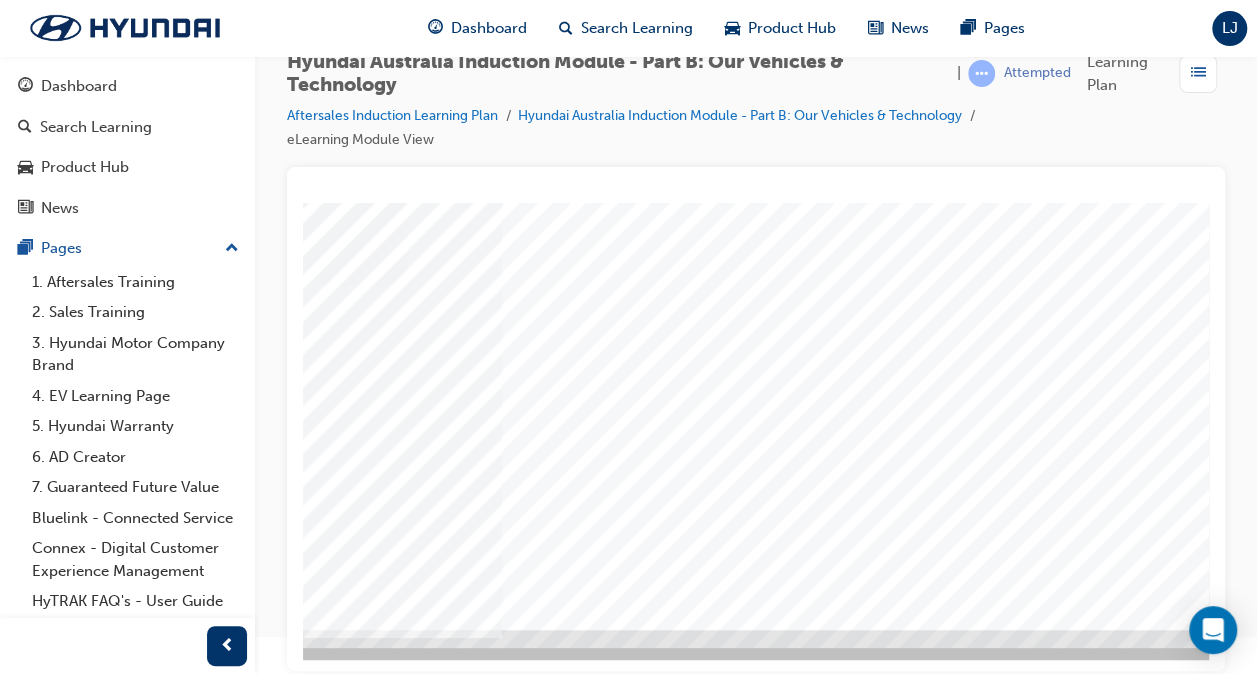 scroll, scrollTop: 293, scrollLeft: 440, axis: both 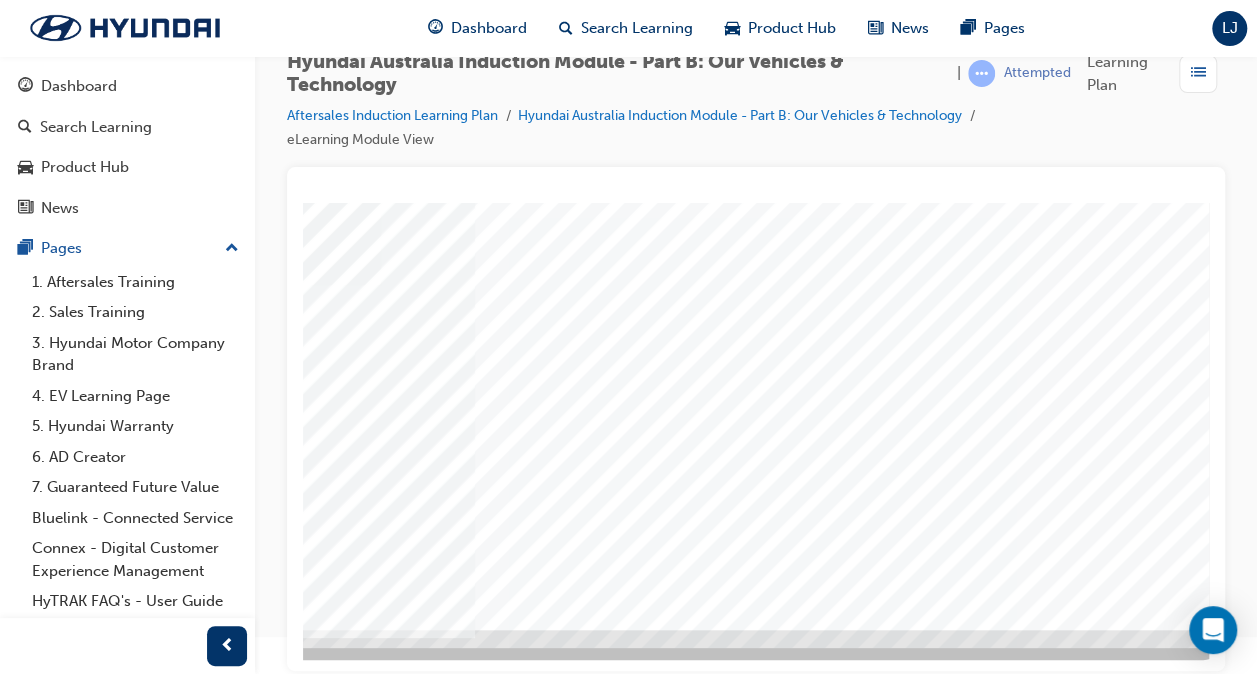 click at bounding box center [-67, 4906] 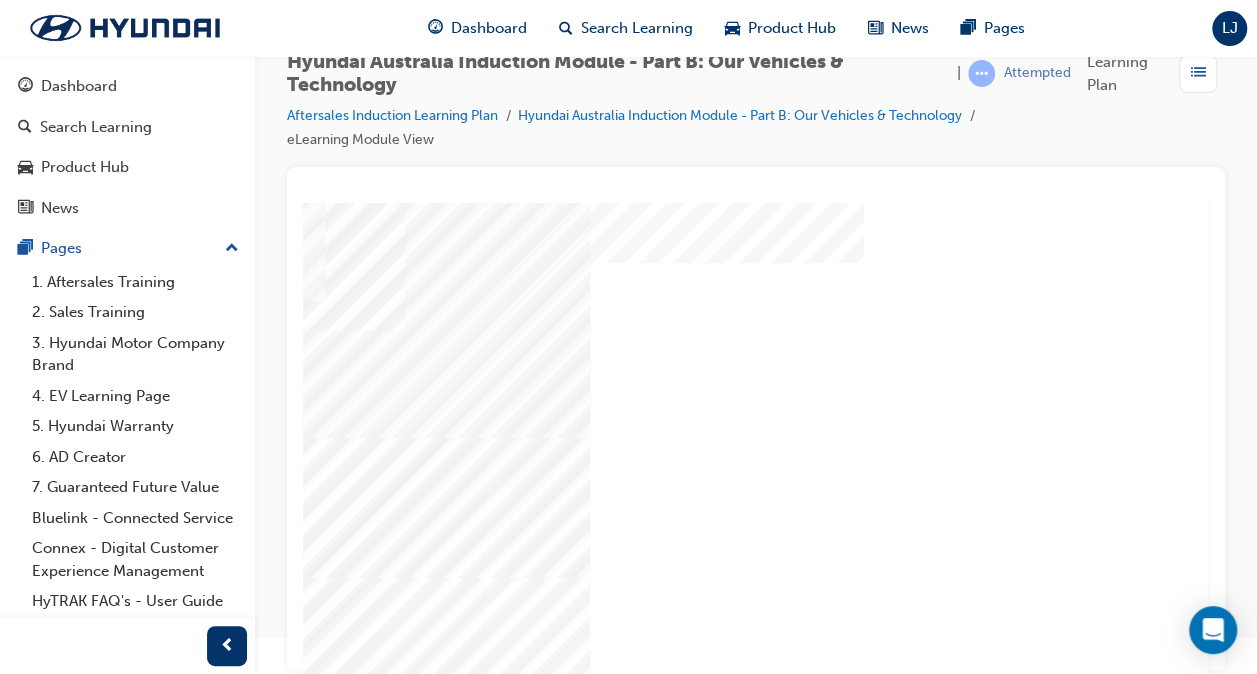 scroll, scrollTop: 0, scrollLeft: 469, axis: horizontal 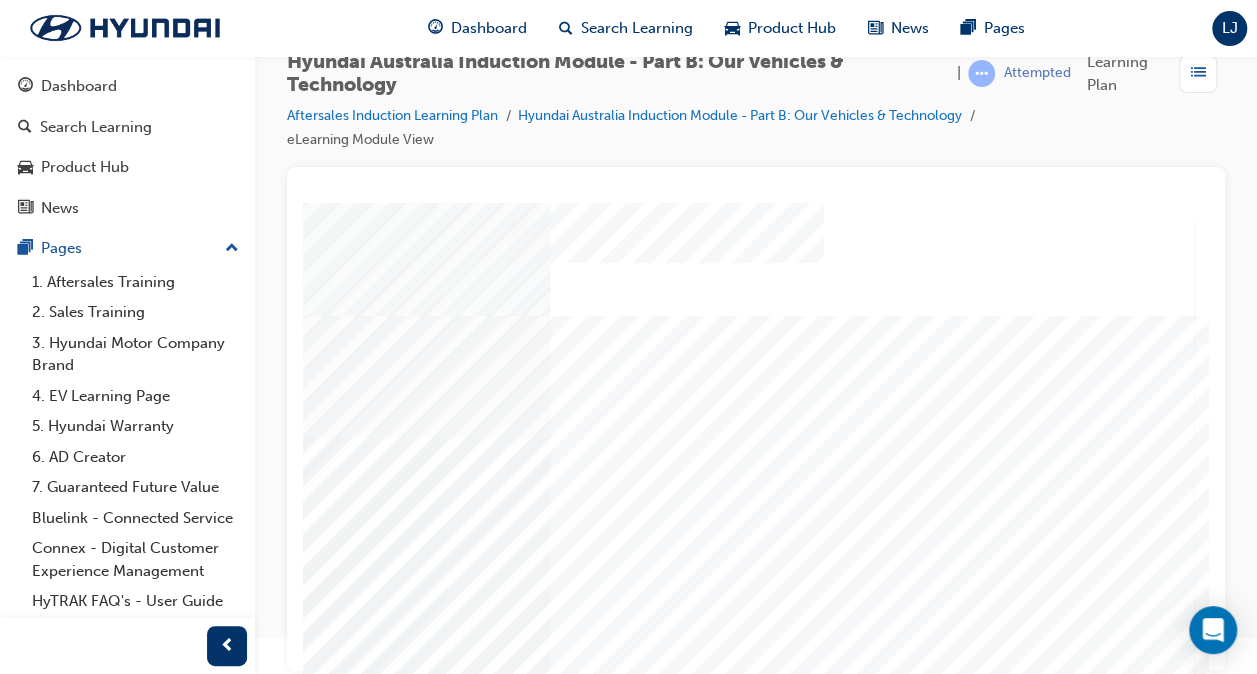 drag, startPoint x: 552, startPoint y: 588, endPoint x: 875, endPoint y: 709, distance: 344.9203 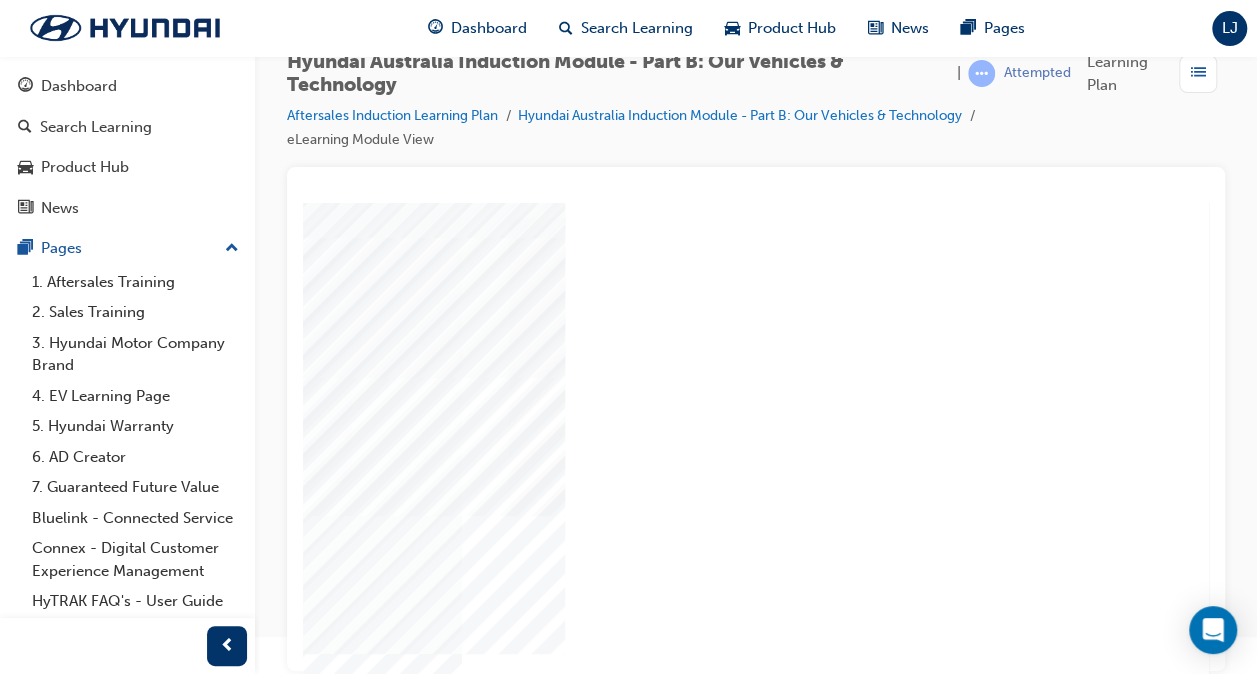 scroll, scrollTop: 193, scrollLeft: 469, axis: both 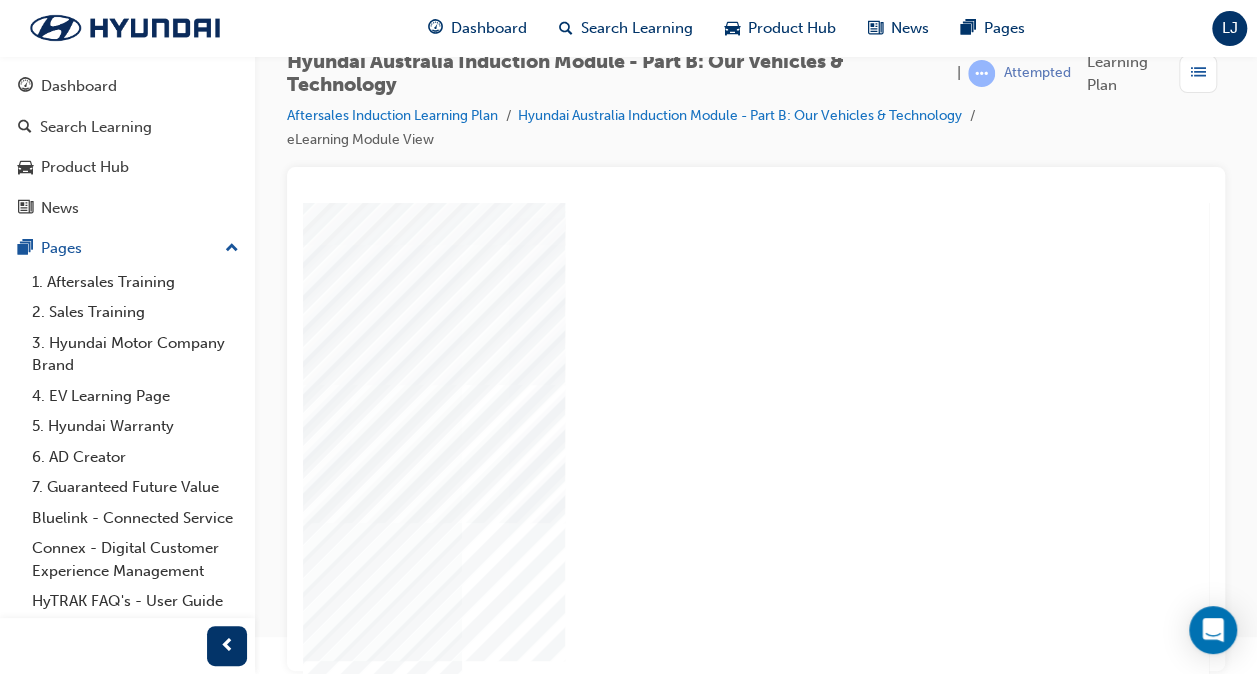 click at bounding box center (-81, 2942) 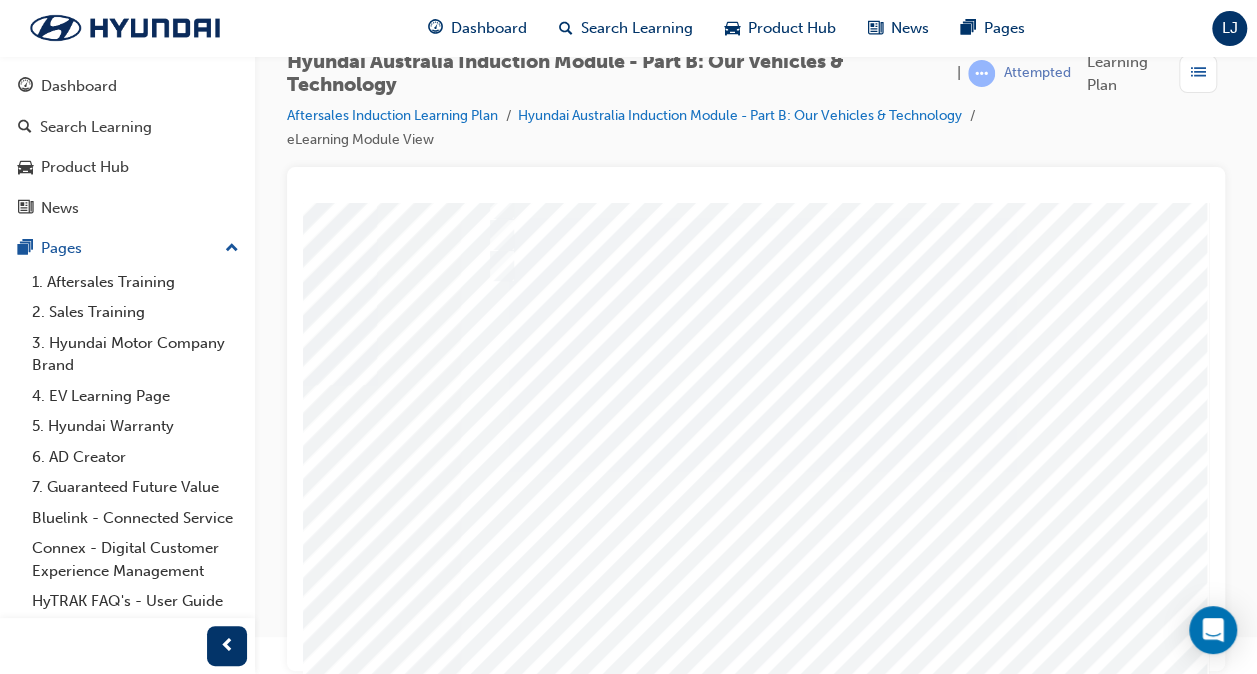 scroll, scrollTop: 0, scrollLeft: 0, axis: both 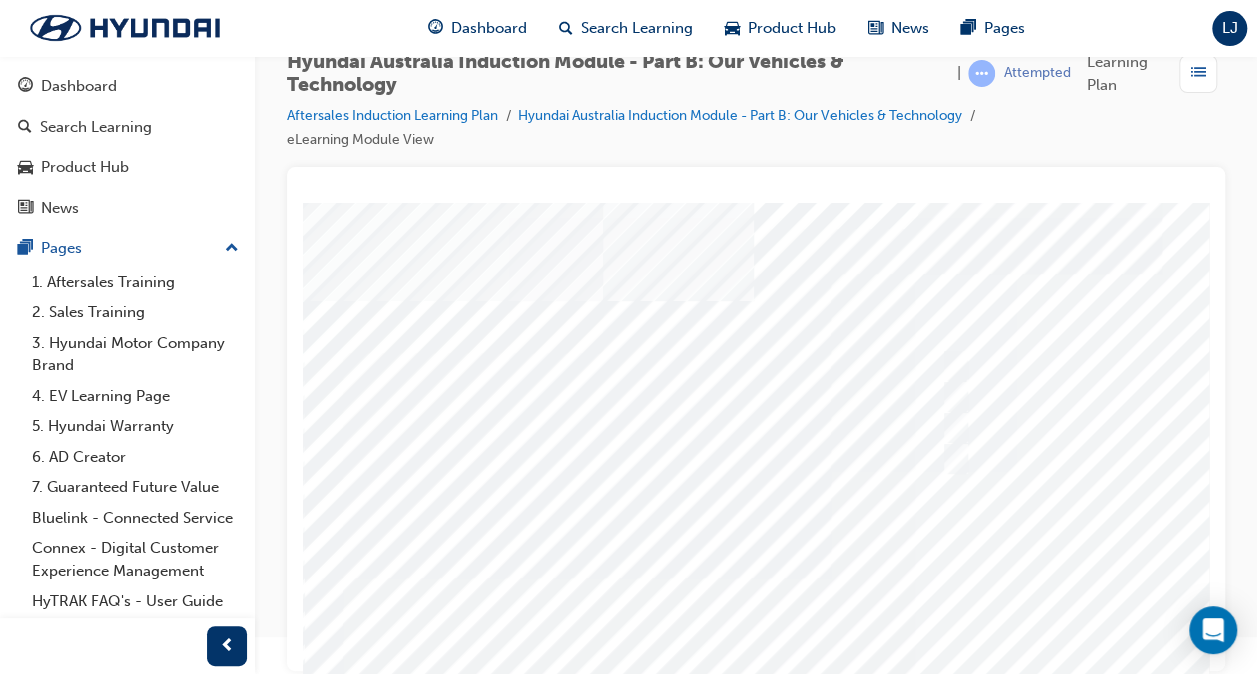 click at bounding box center [566, 5616] 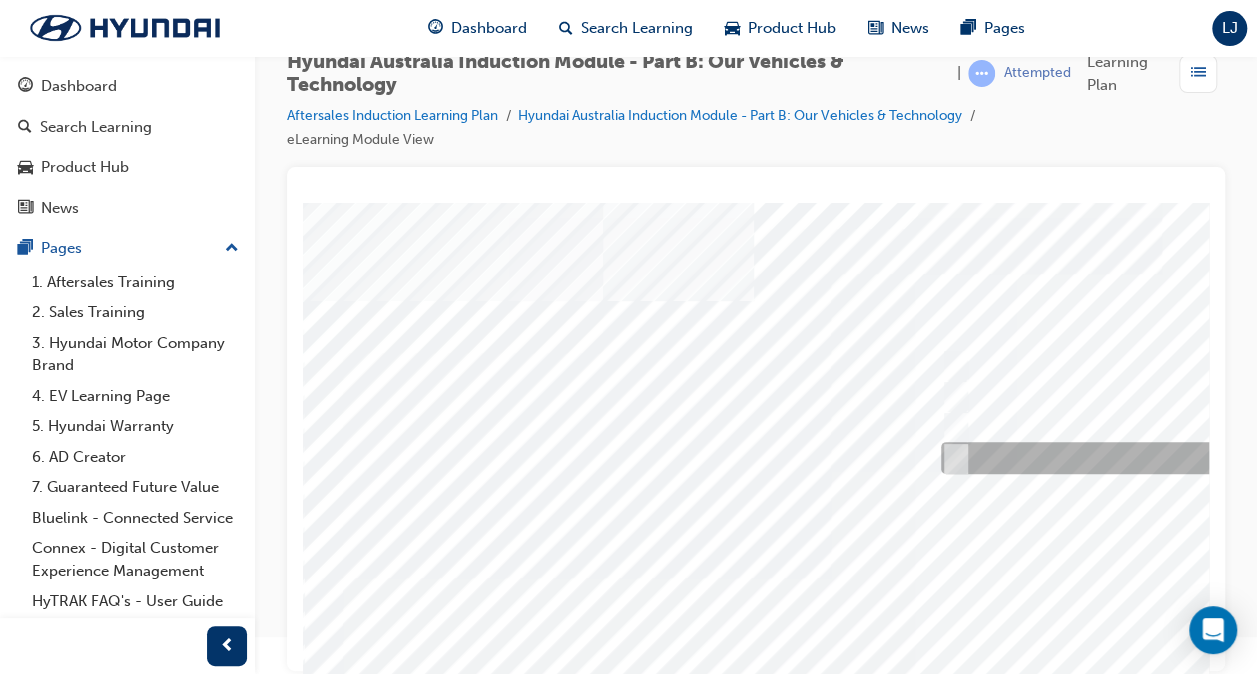 click at bounding box center [952, 459] 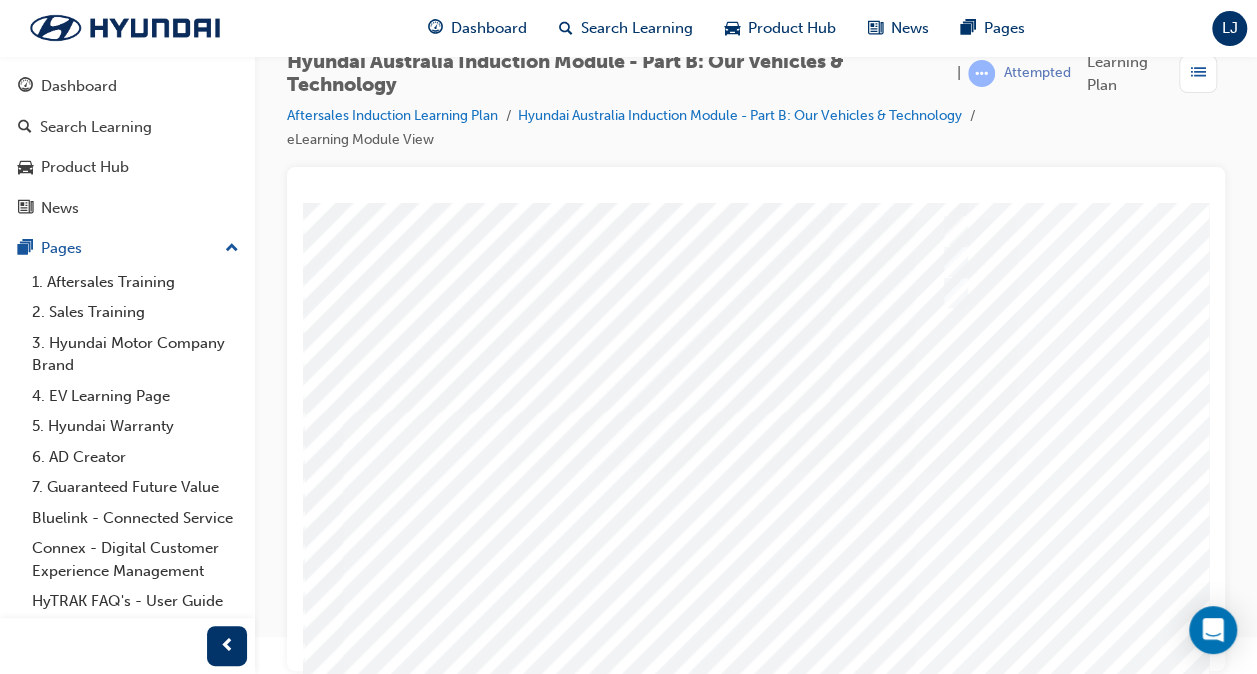 scroll, scrollTop: 190, scrollLeft: 0, axis: vertical 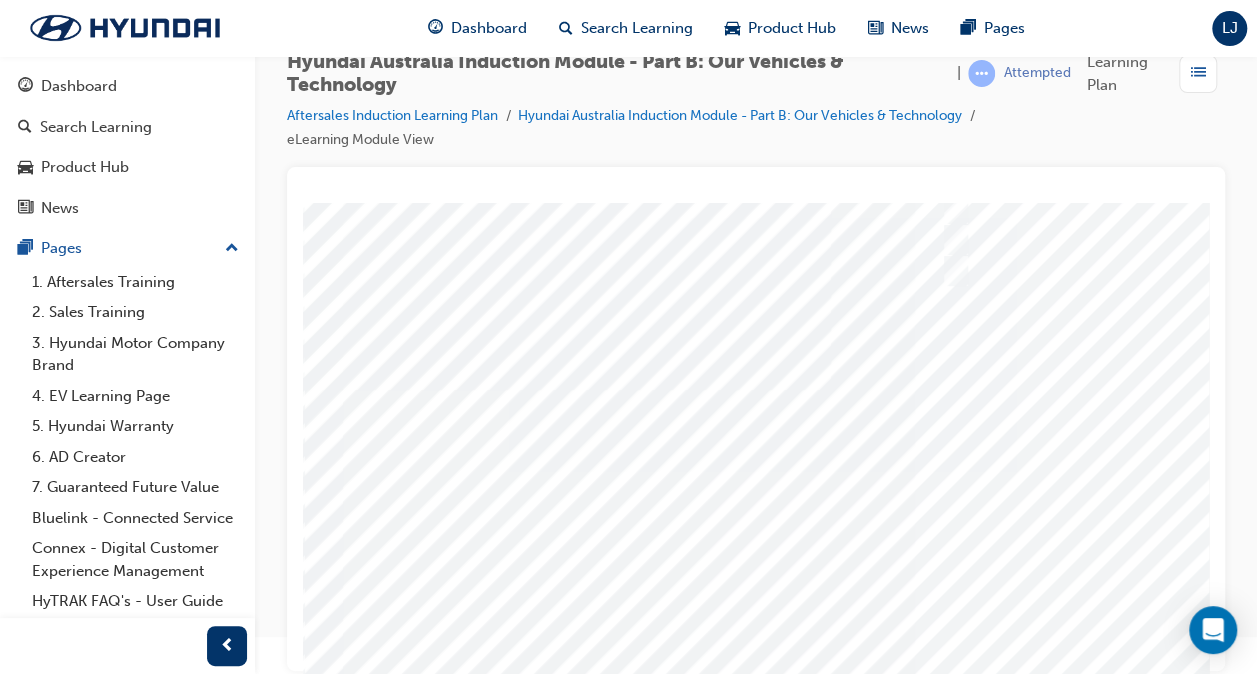 drag, startPoint x: 1204, startPoint y: 421, endPoint x: 1515, endPoint y: 727, distance: 436.2992 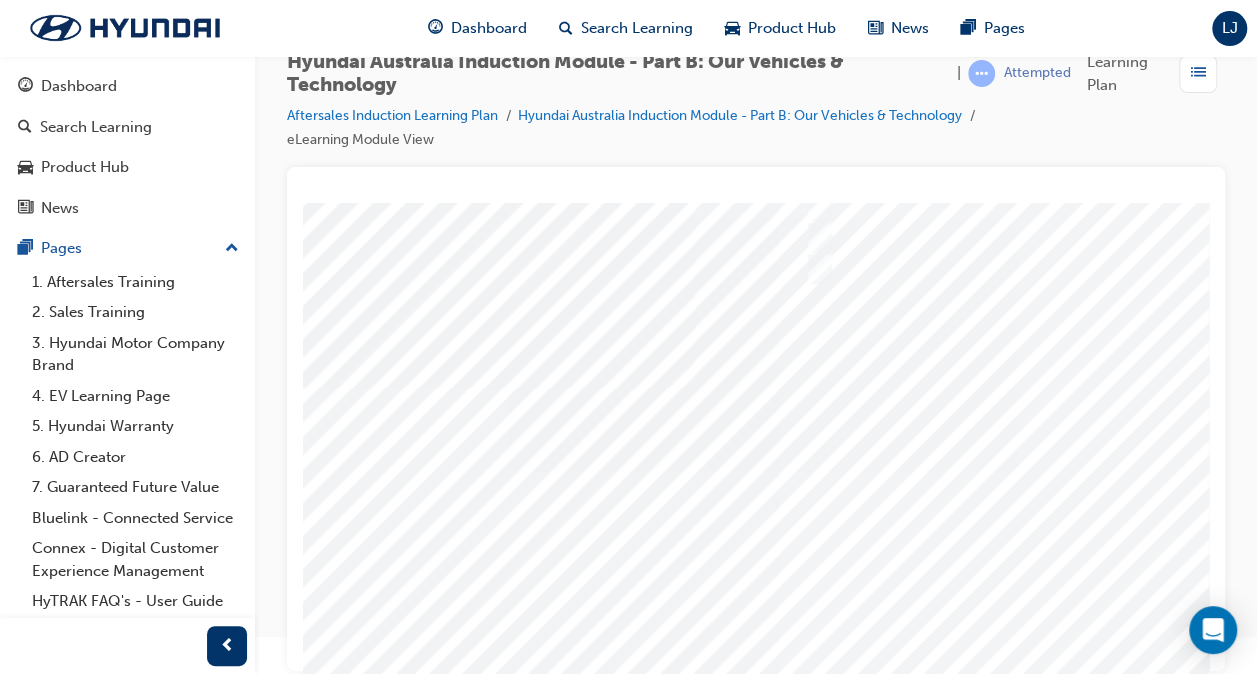 scroll, scrollTop: 190, scrollLeft: 280, axis: both 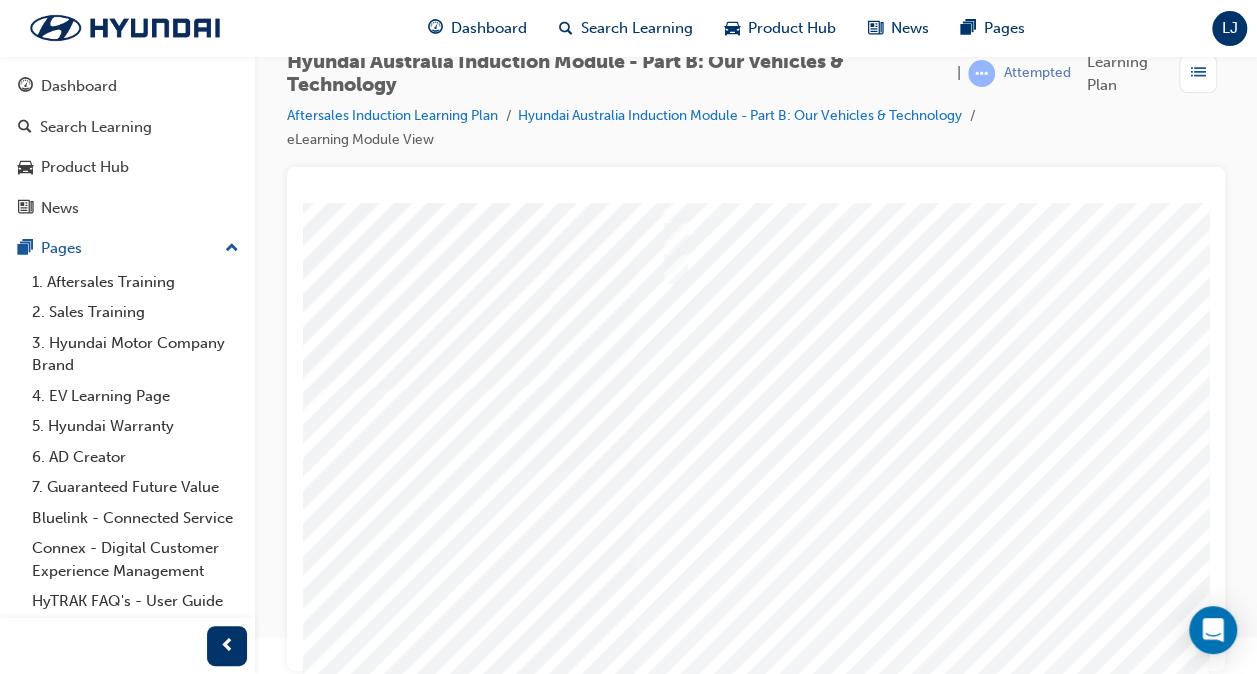 click at bounding box center [93, 5740] 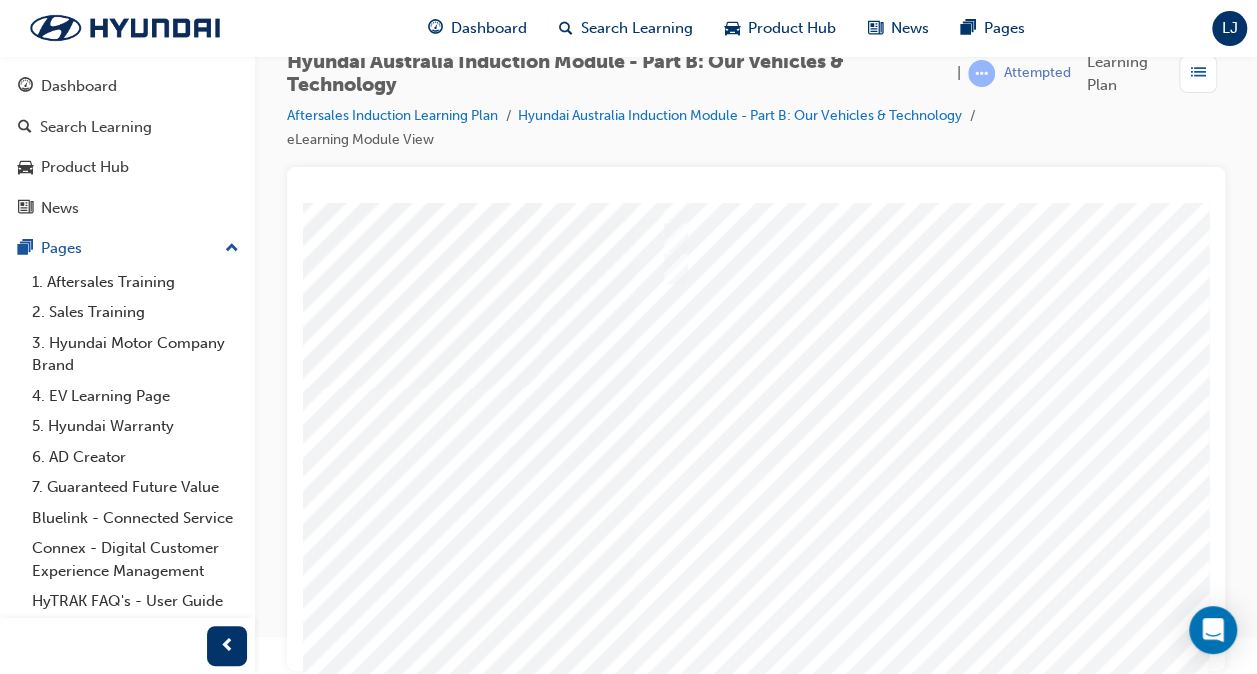 scroll, scrollTop: 0, scrollLeft: 0, axis: both 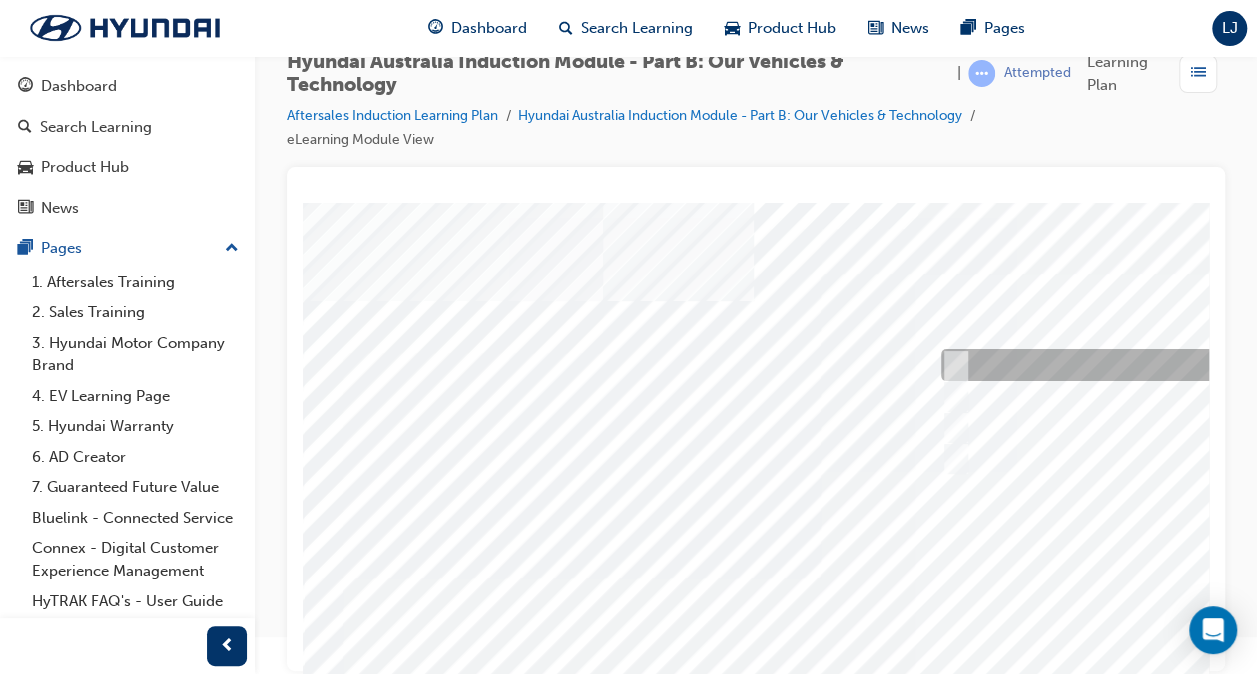 click at bounding box center [1268, 366] 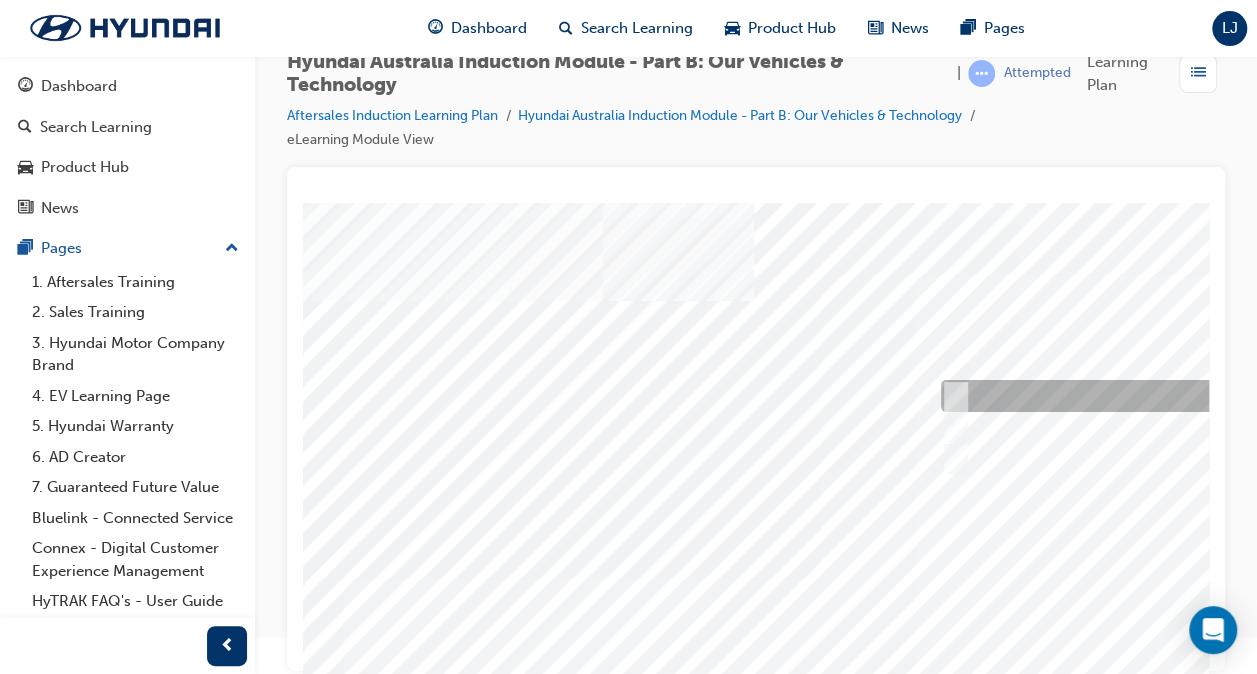 click at bounding box center [951, 397] 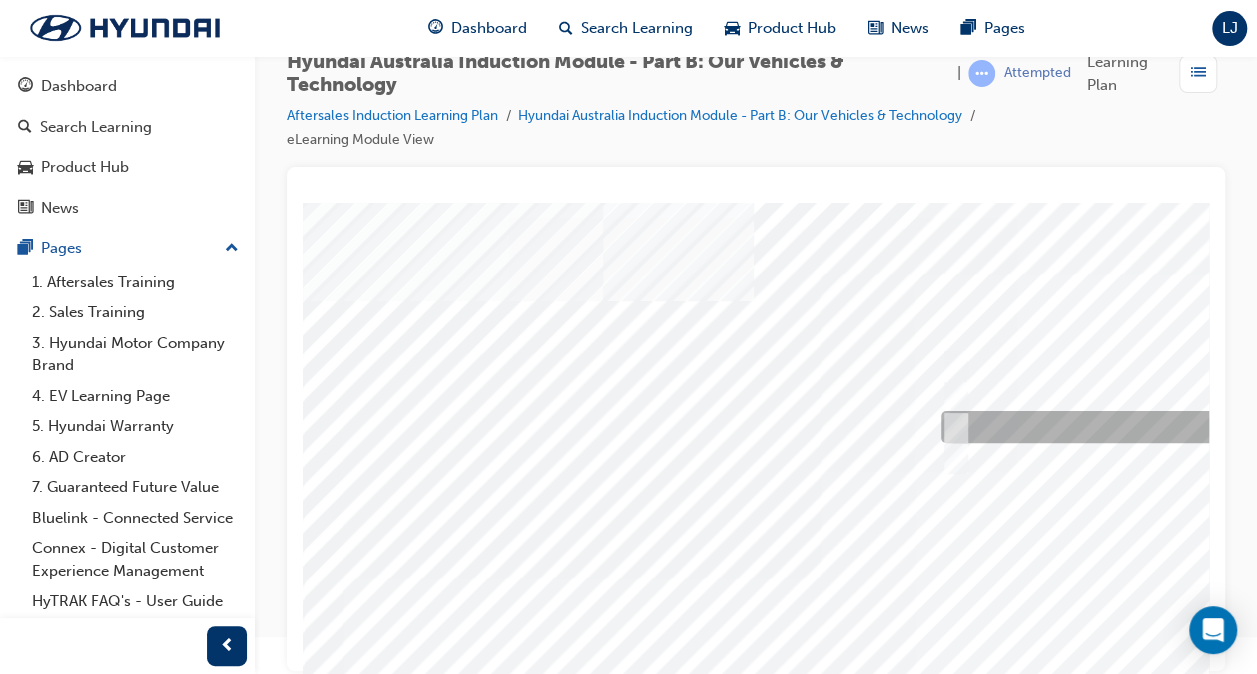 click at bounding box center [951, 428] 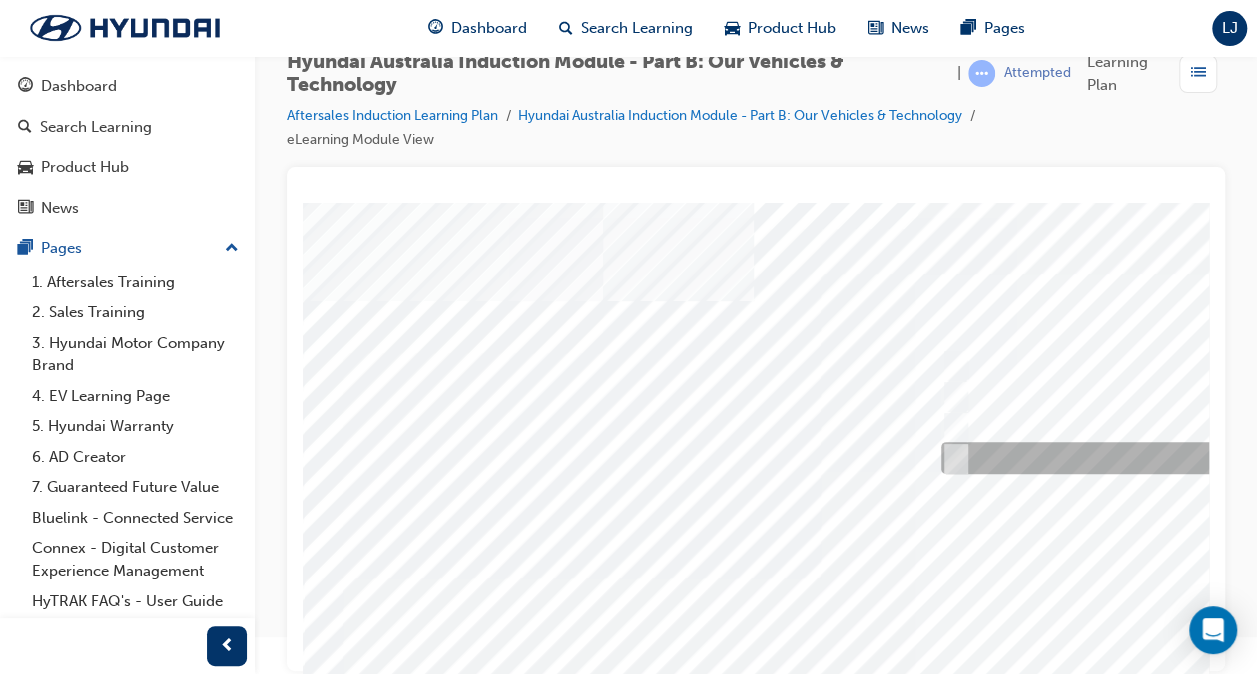 click at bounding box center [1268, 459] 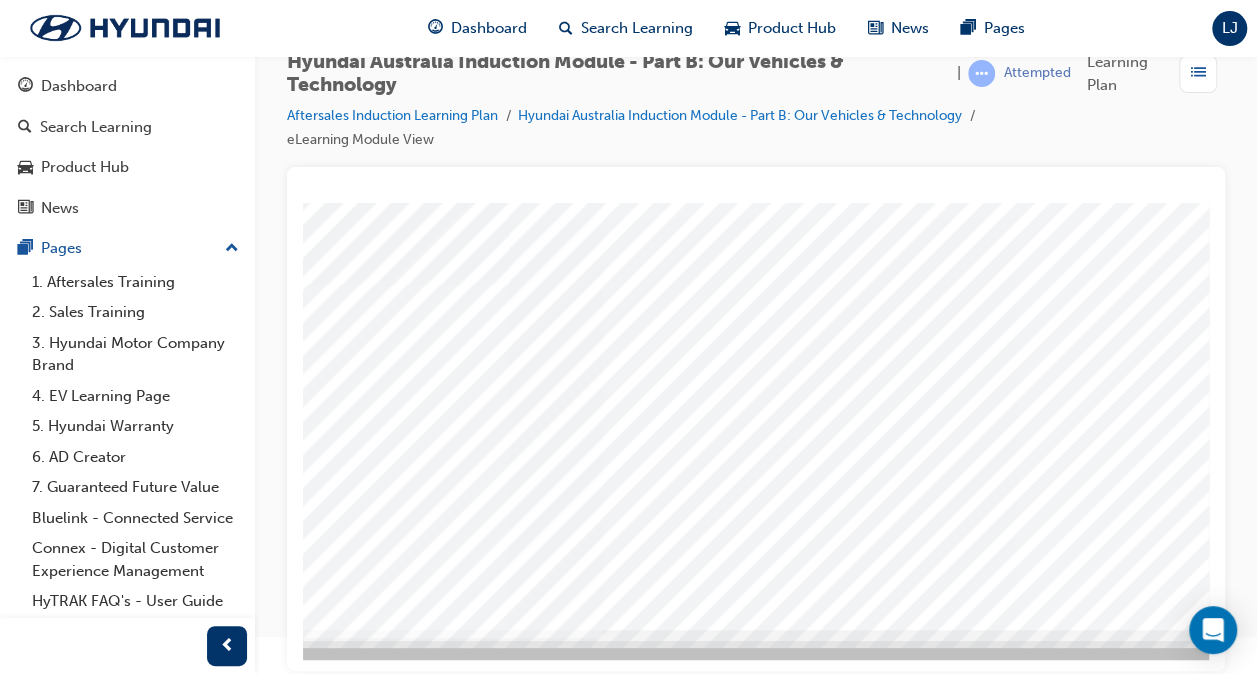 scroll, scrollTop: 293, scrollLeft: 320, axis: both 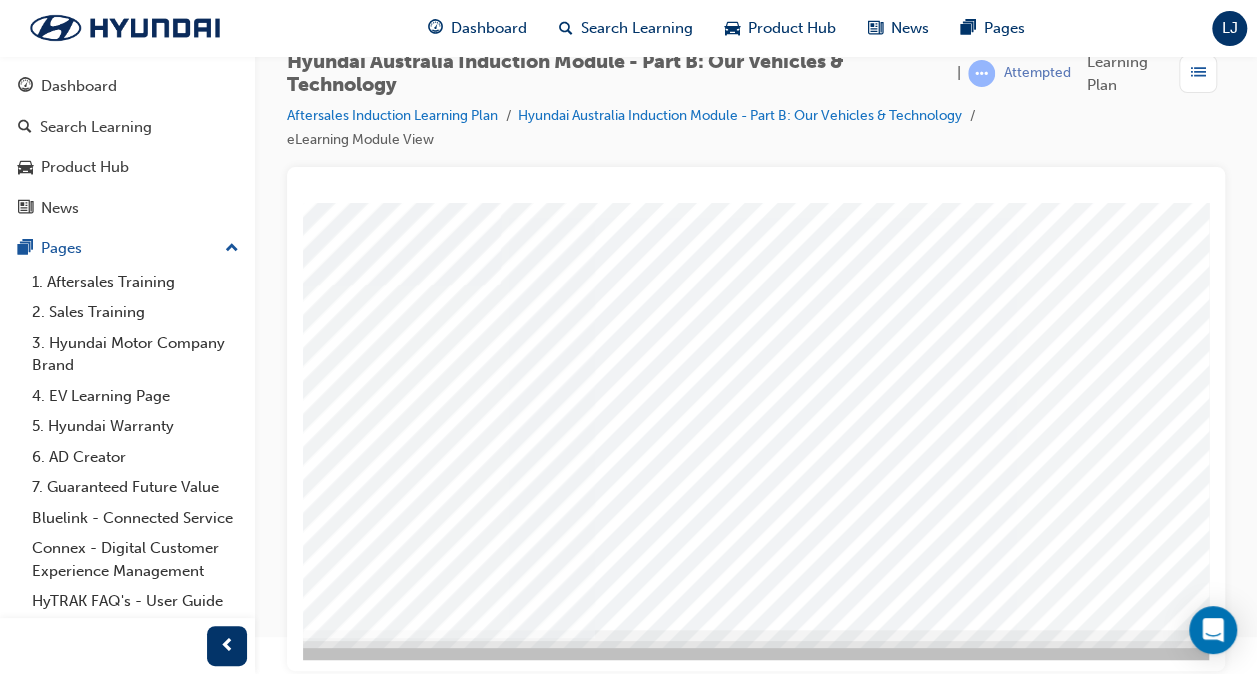 click at bounding box center (53, 6369) 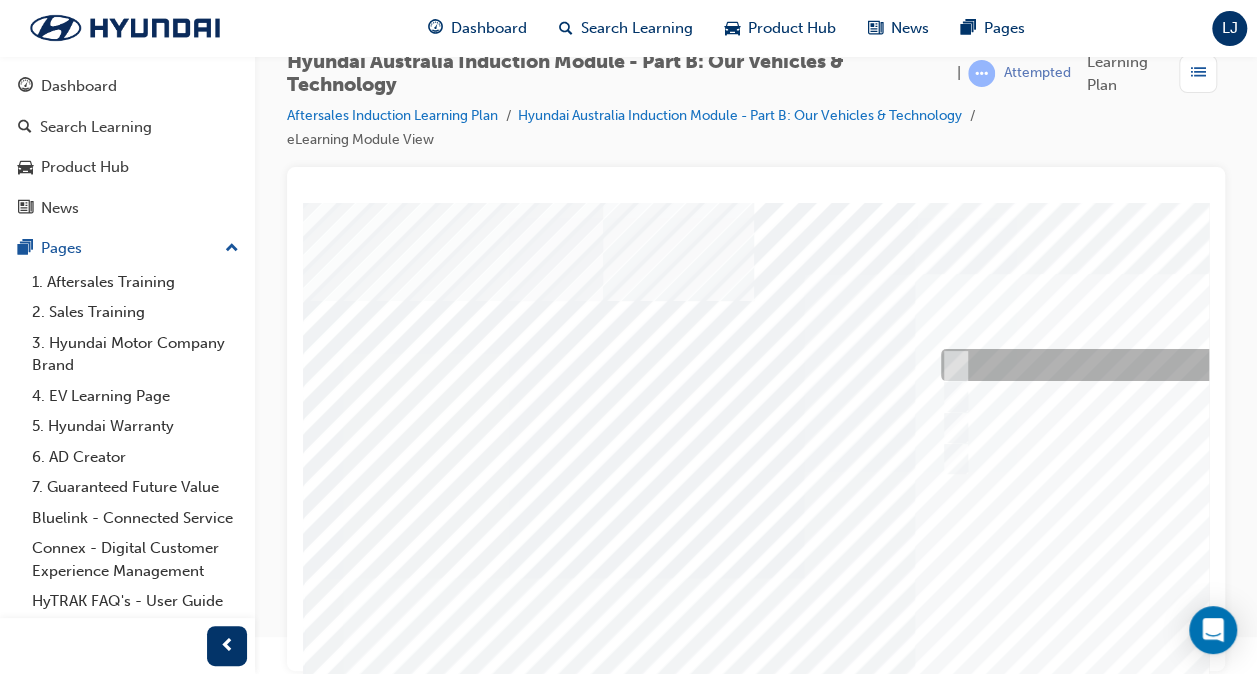 click at bounding box center (951, 366) 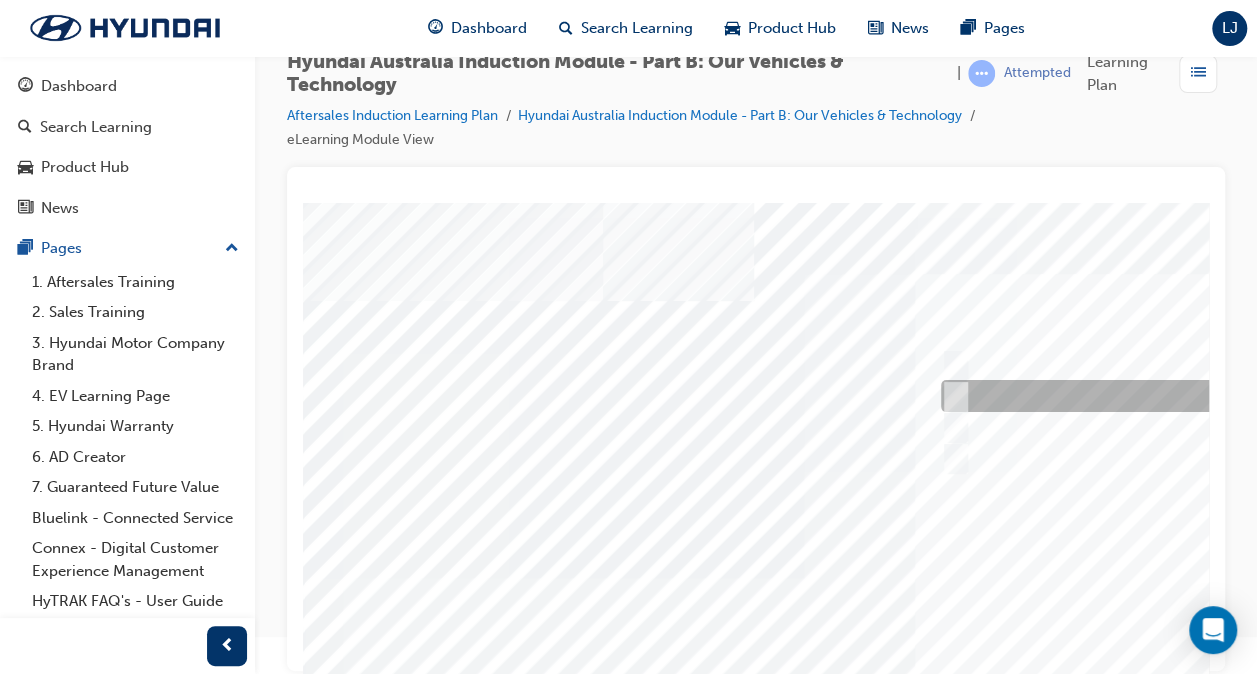 click at bounding box center (951, 397) 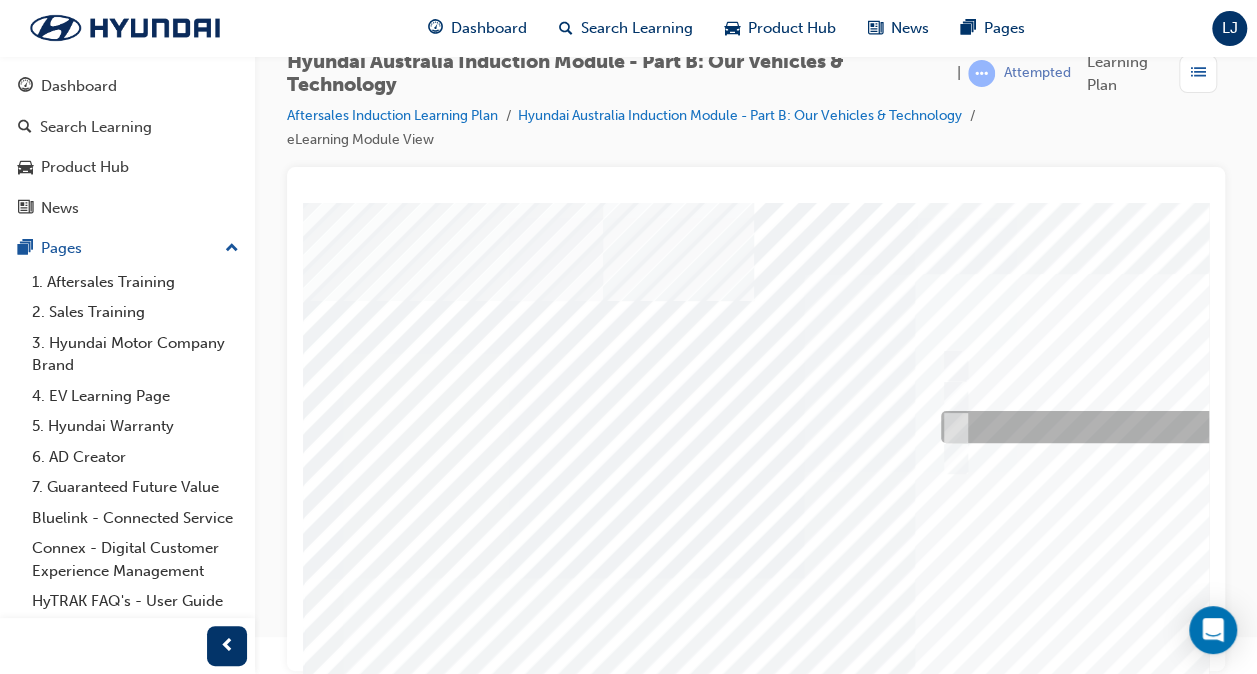 click at bounding box center (951, 428) 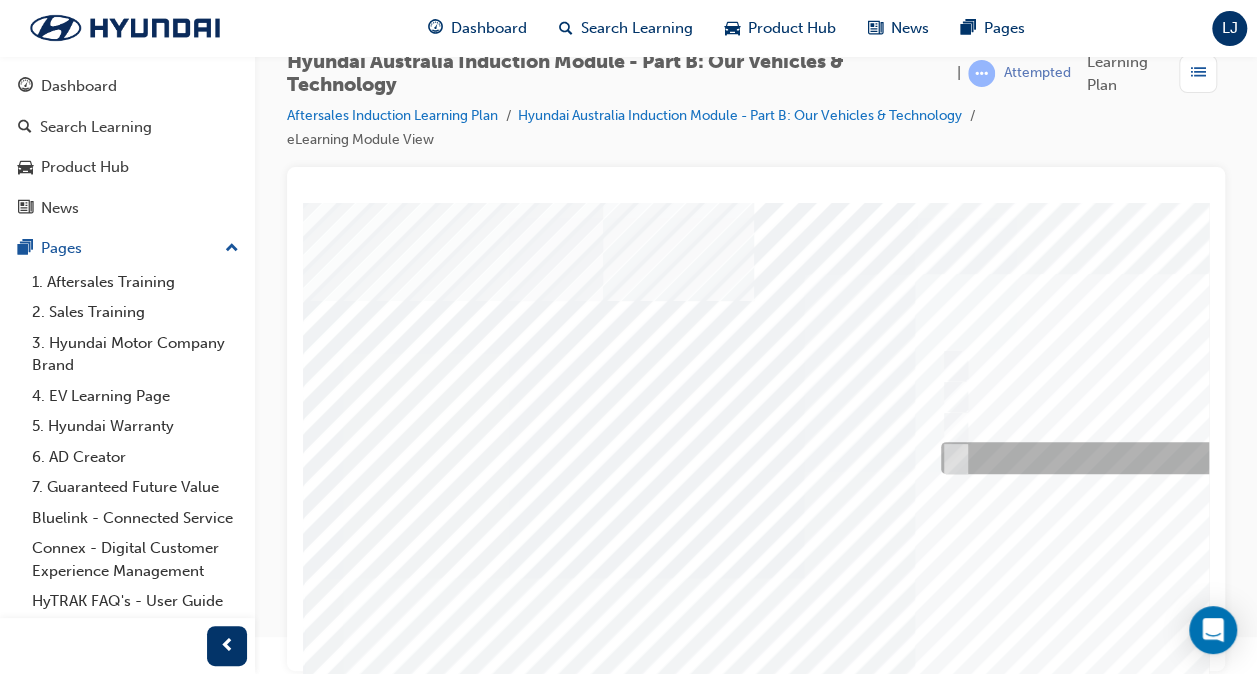 click at bounding box center [951, 459] 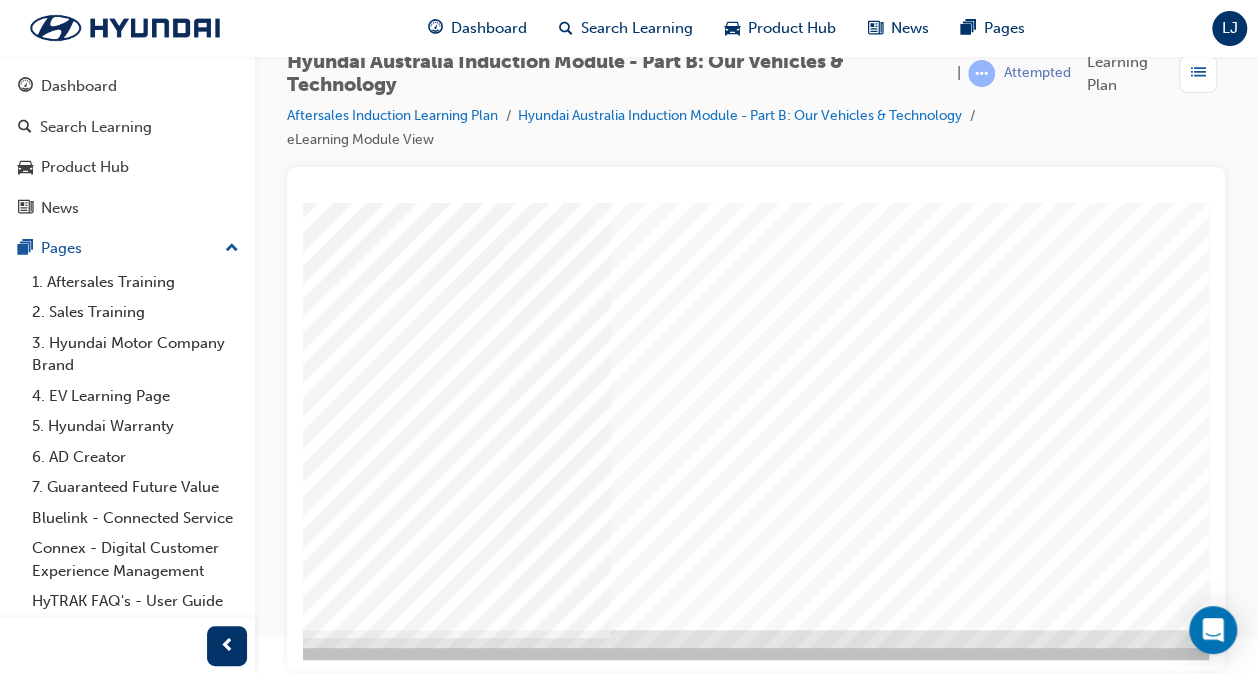 scroll, scrollTop: 293, scrollLeft: 320, axis: both 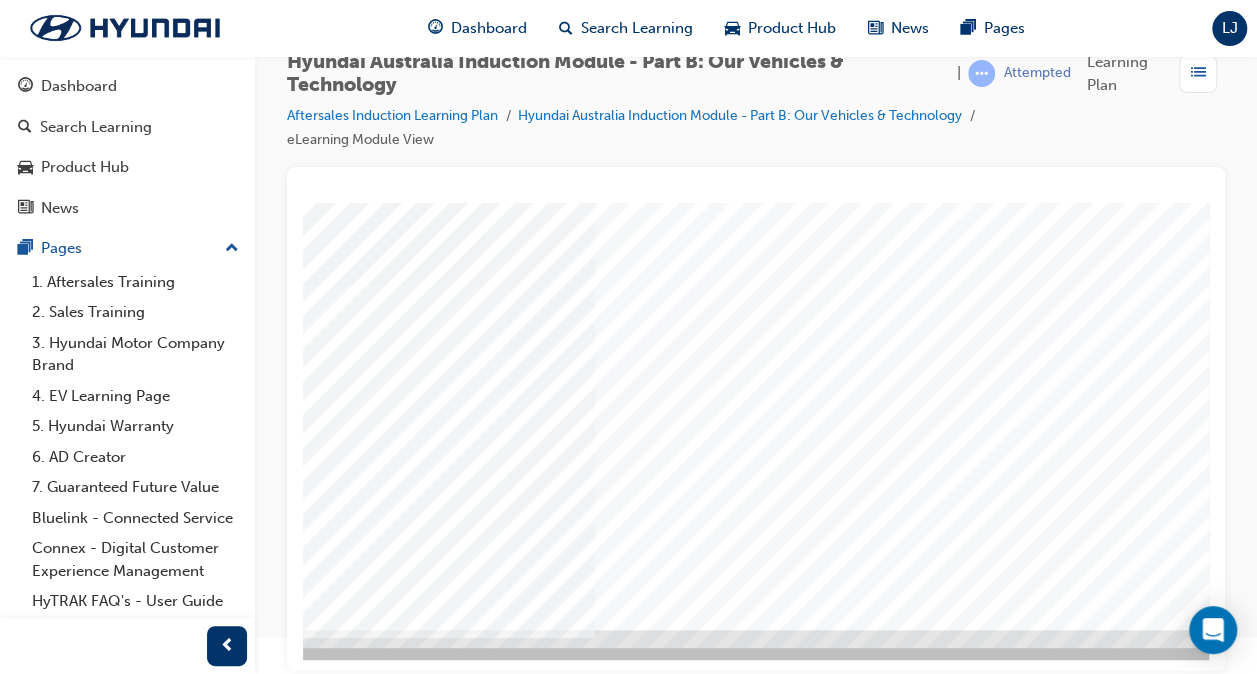 click at bounding box center [53, 4906] 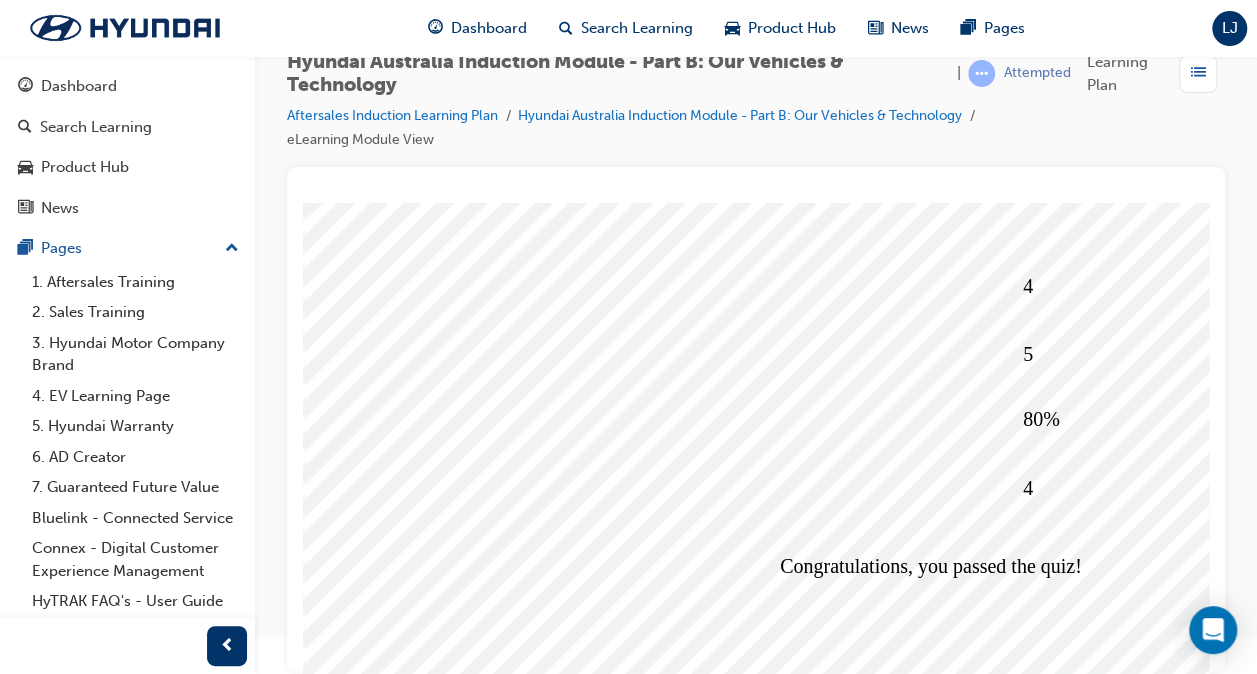 scroll, scrollTop: 202, scrollLeft: 0, axis: vertical 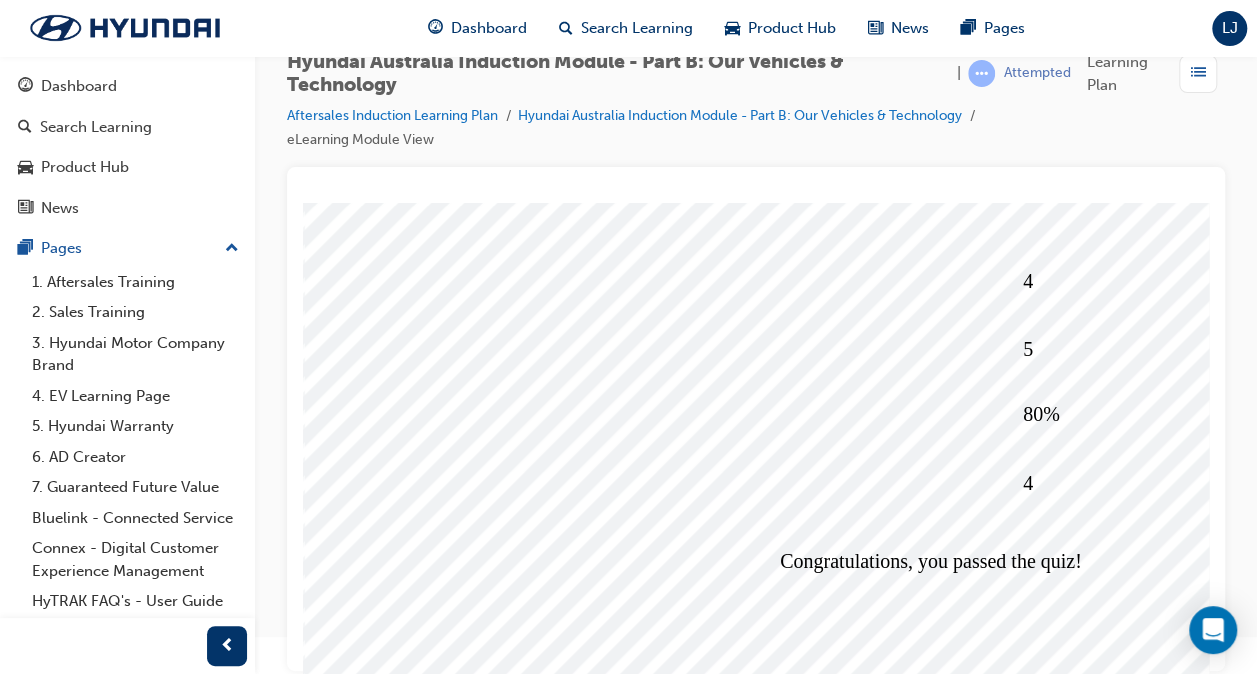 click at bounding box center [376, 5658] 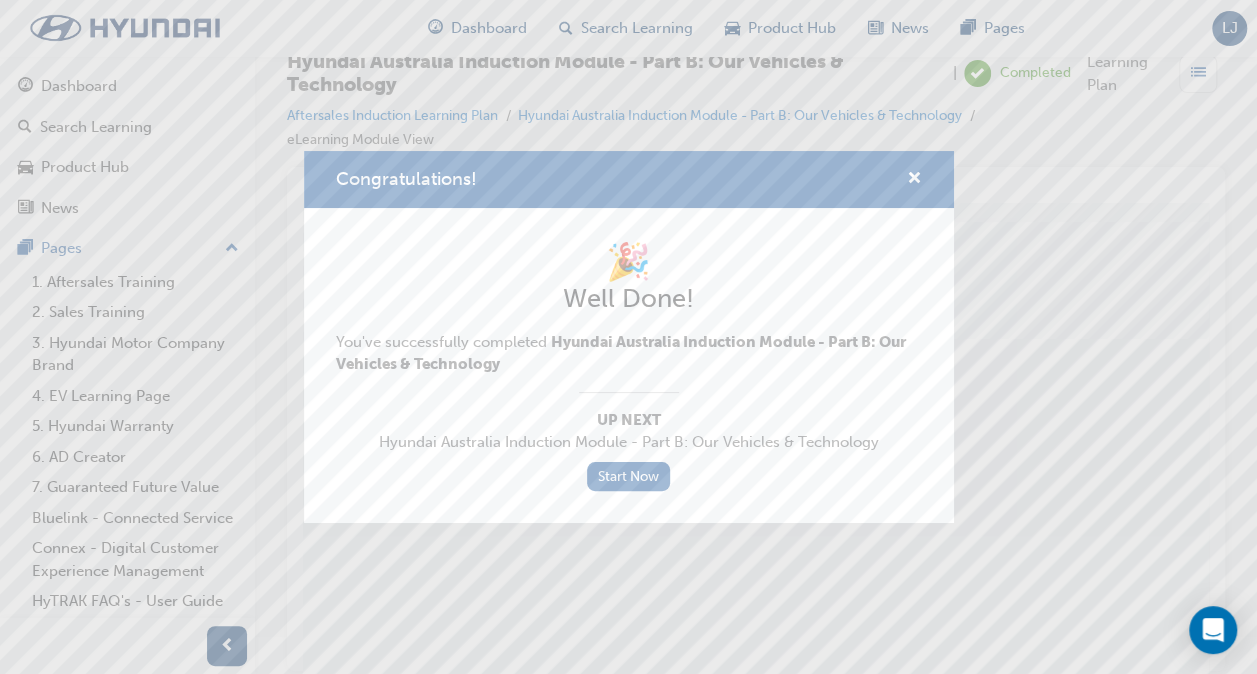 scroll, scrollTop: 293, scrollLeft: 0, axis: vertical 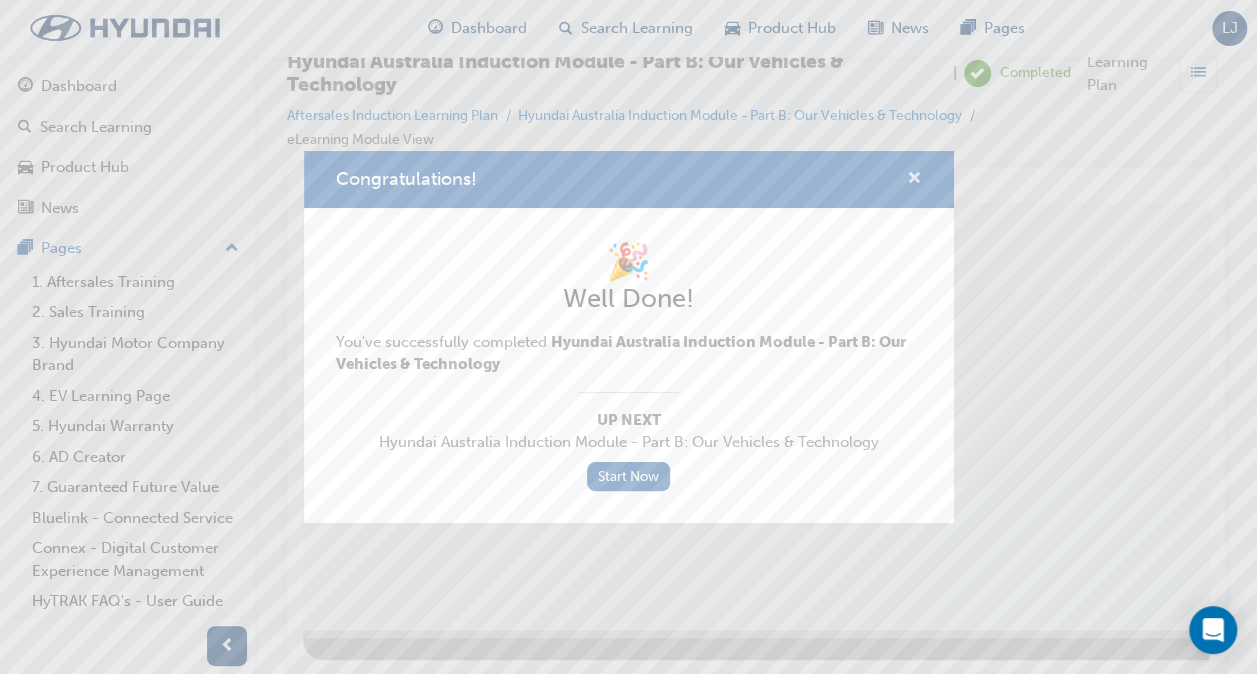 click at bounding box center [914, 180] 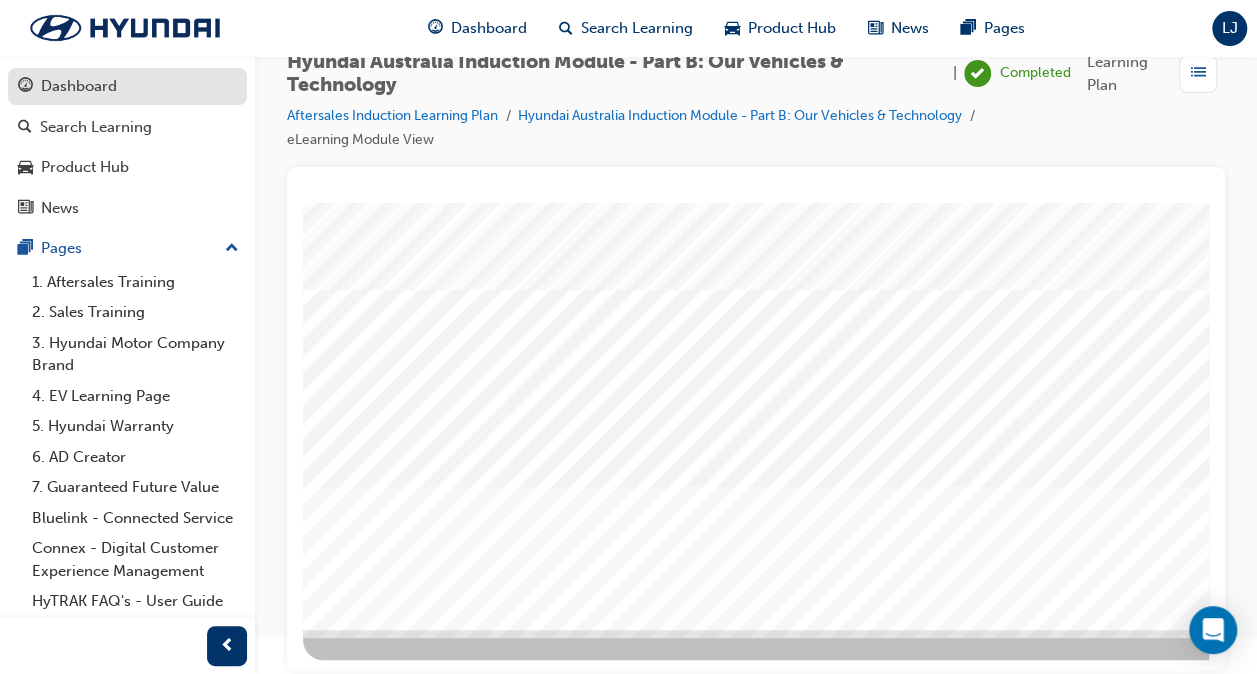 click on "Dashboard" at bounding box center [79, 86] 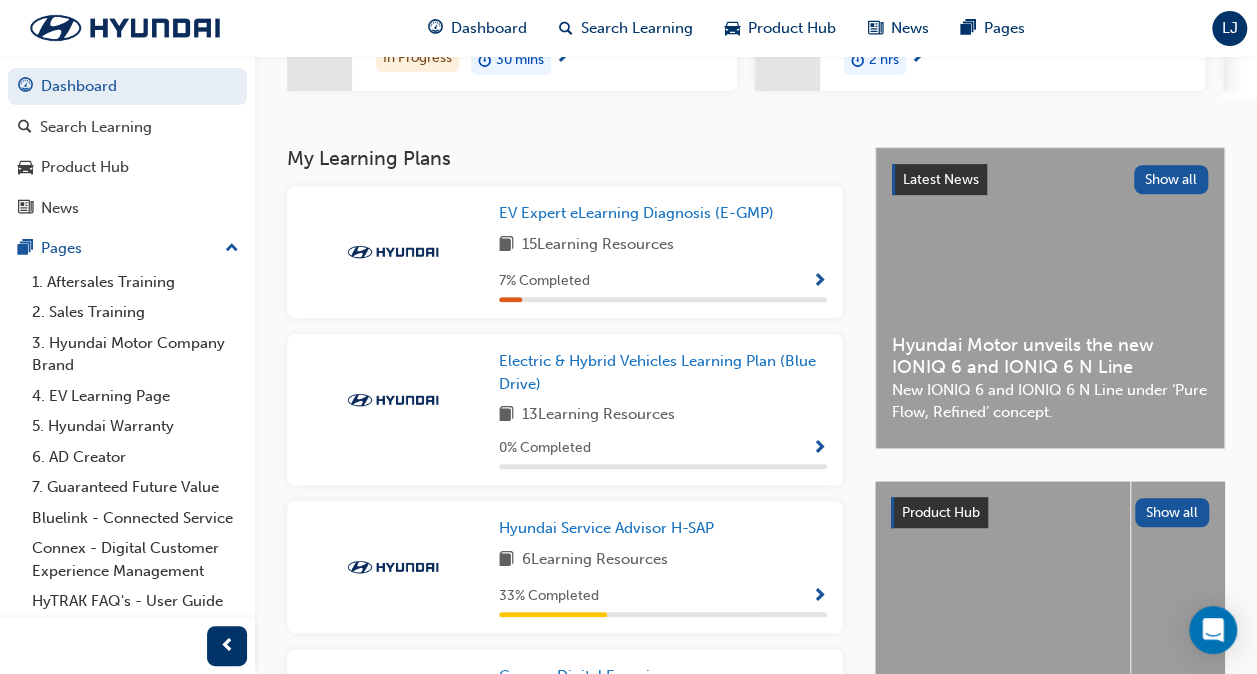 scroll, scrollTop: 337, scrollLeft: 0, axis: vertical 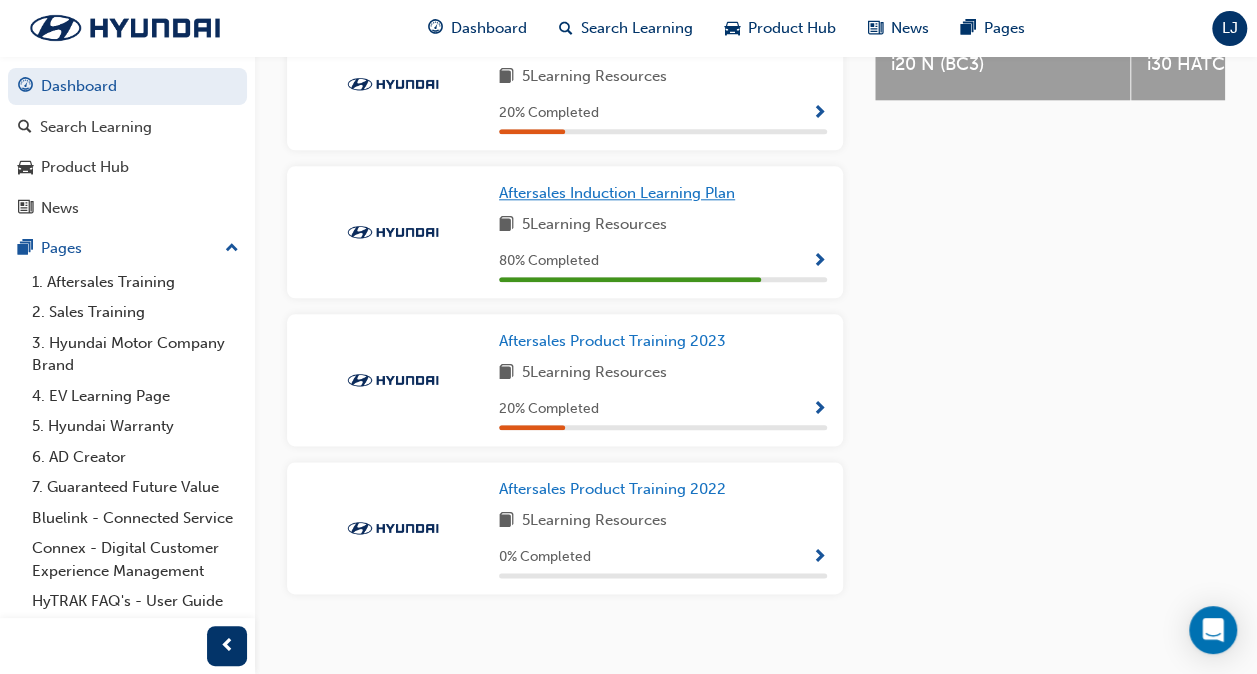 click on "Aftersales Induction Learning Plan" at bounding box center [617, 193] 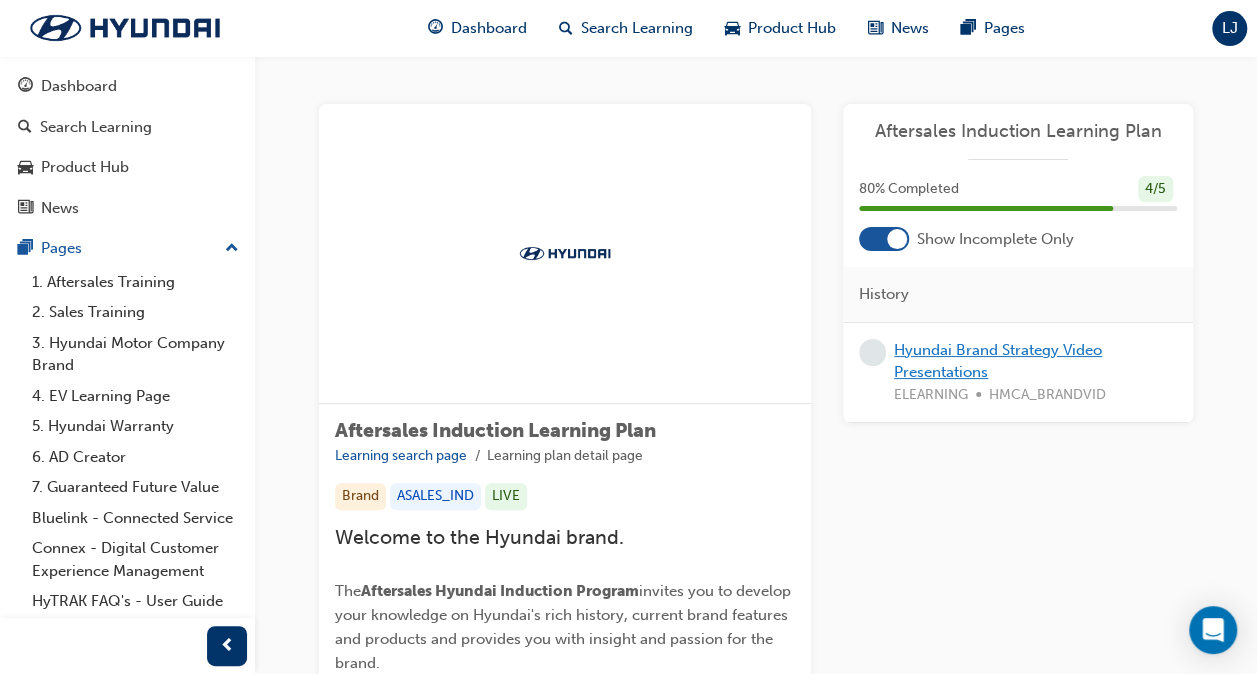 click on "Hyundai Brand Strategy Video Presentations" at bounding box center (998, 361) 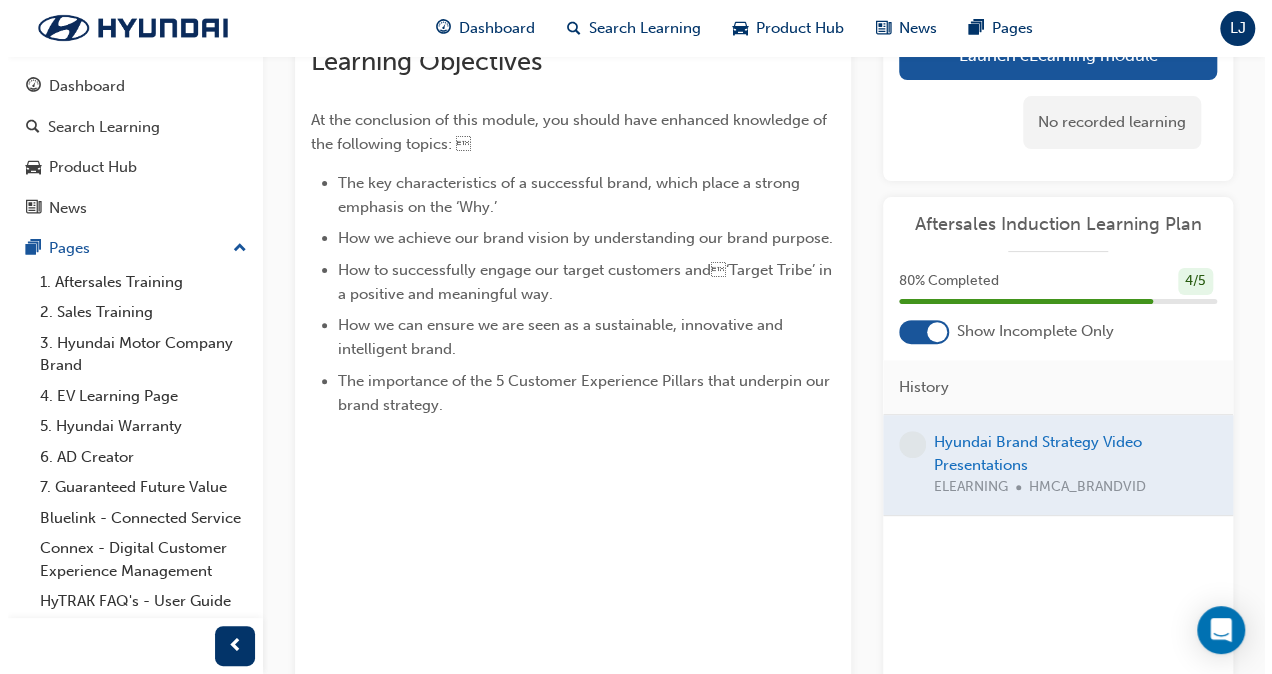 scroll, scrollTop: 0, scrollLeft: 0, axis: both 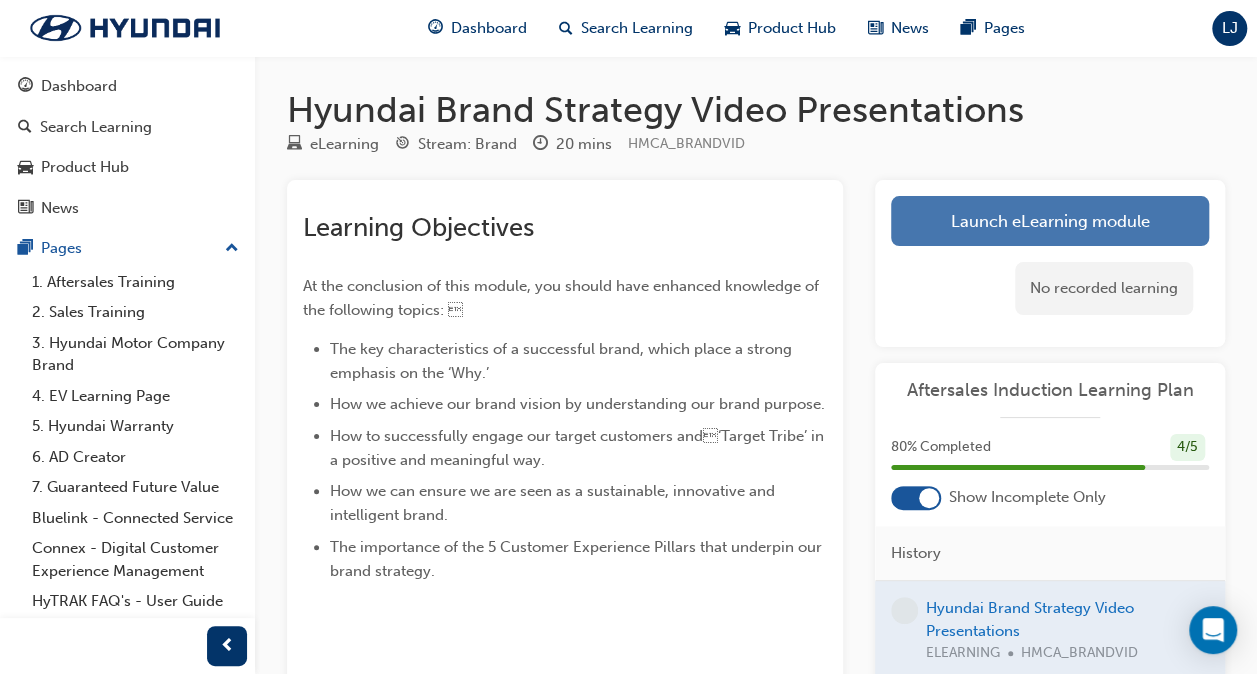 click on "Launch eLearning module" at bounding box center [1050, 221] 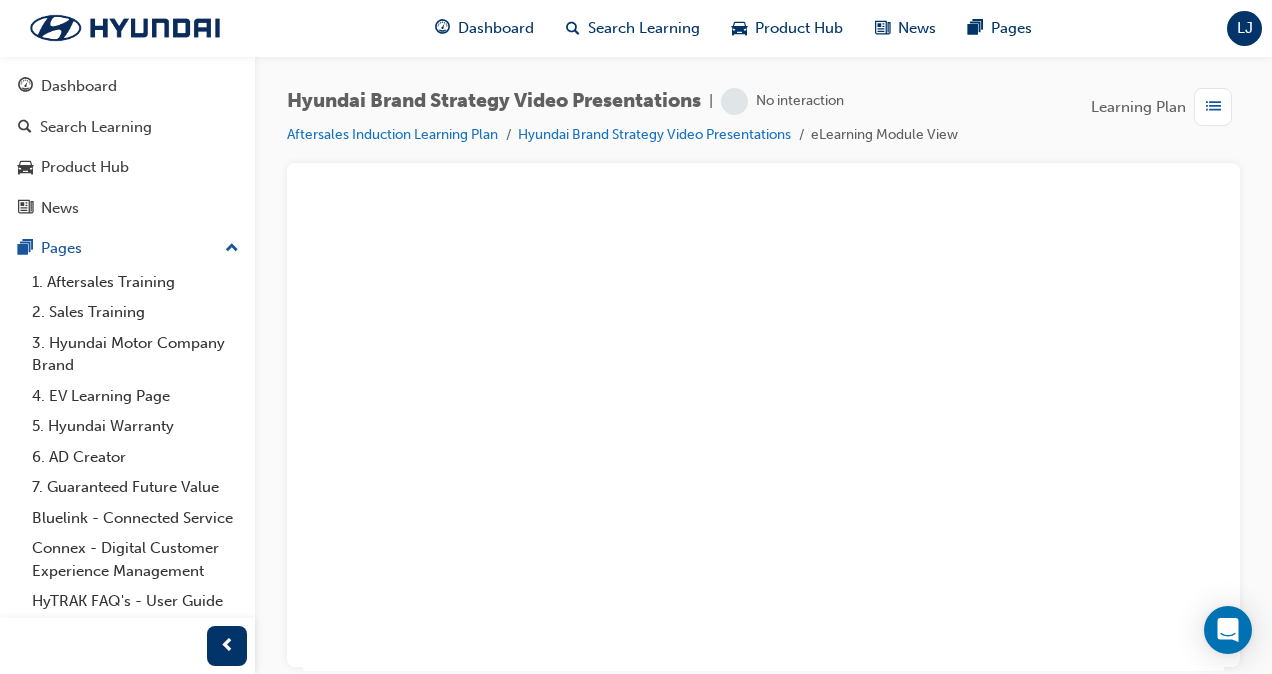 scroll, scrollTop: 0, scrollLeft: 0, axis: both 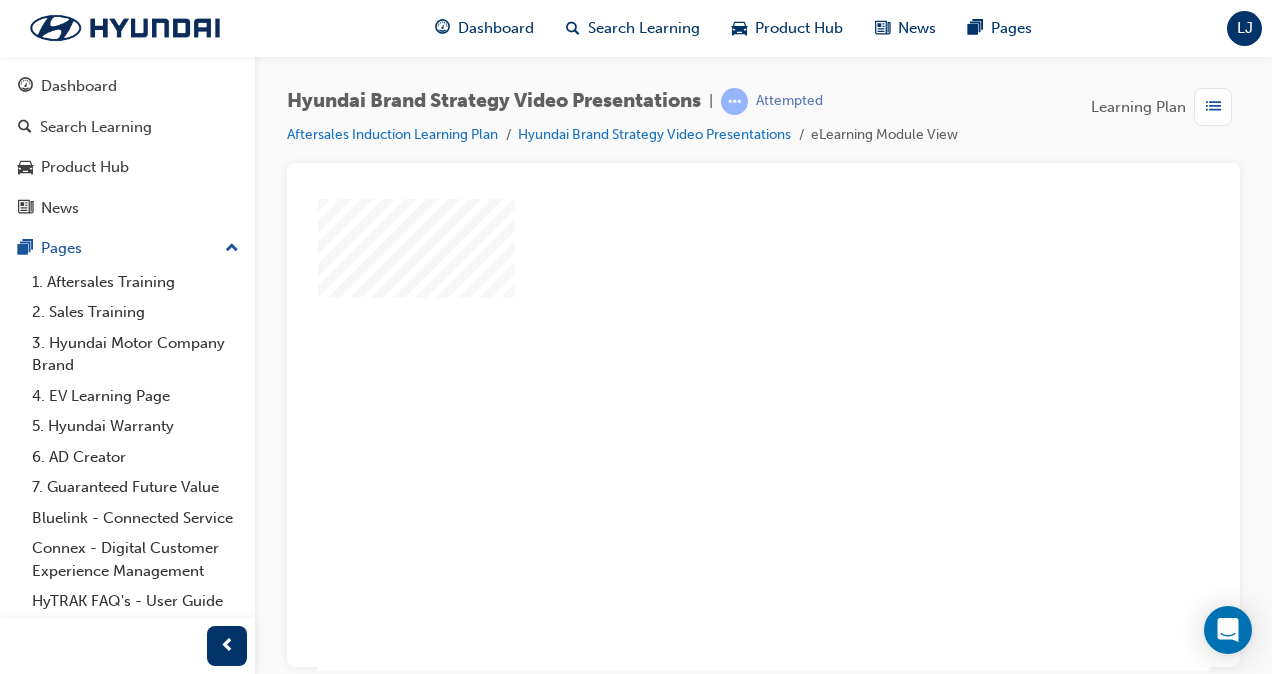 click at bounding box center [726, 396] 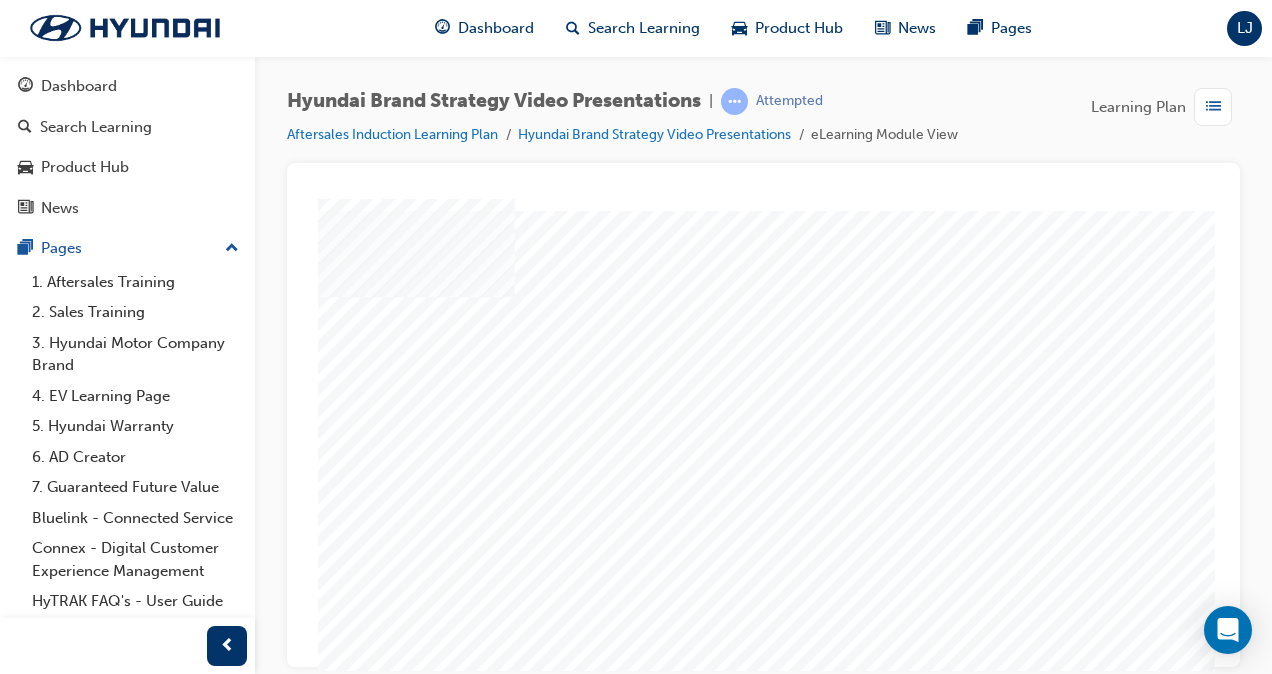 click at bounding box center [364, 1658] 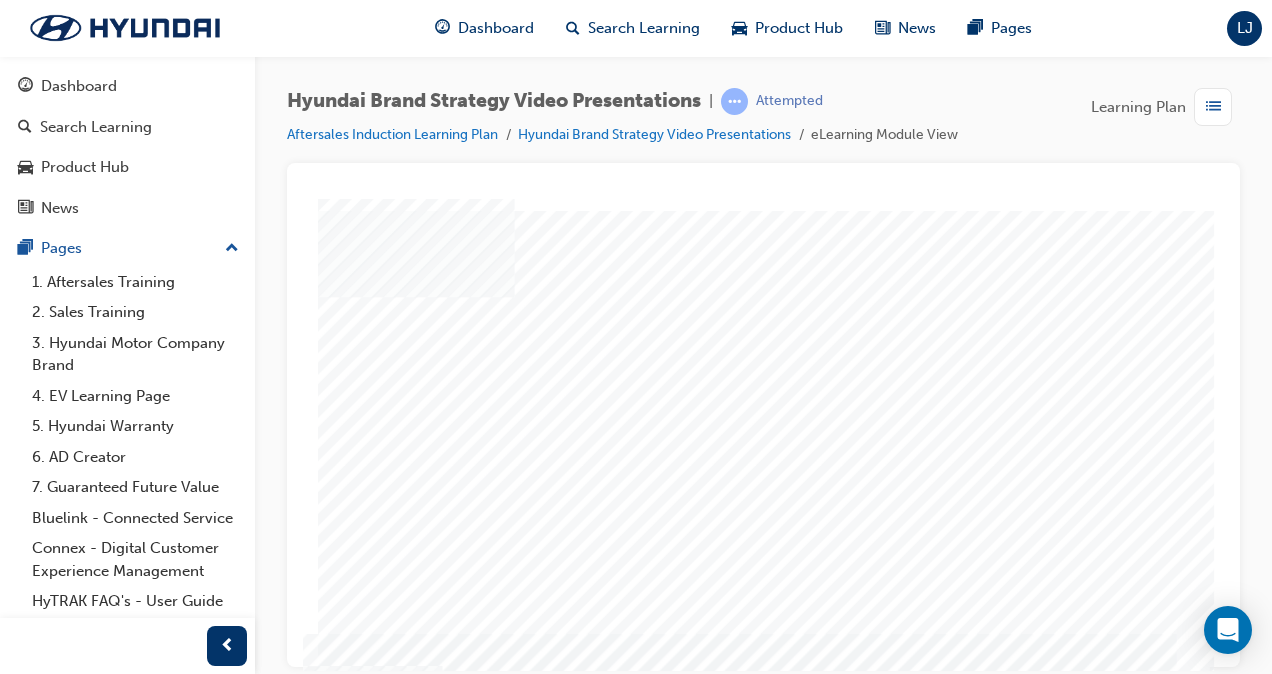 click at bounding box center [364, 2044] 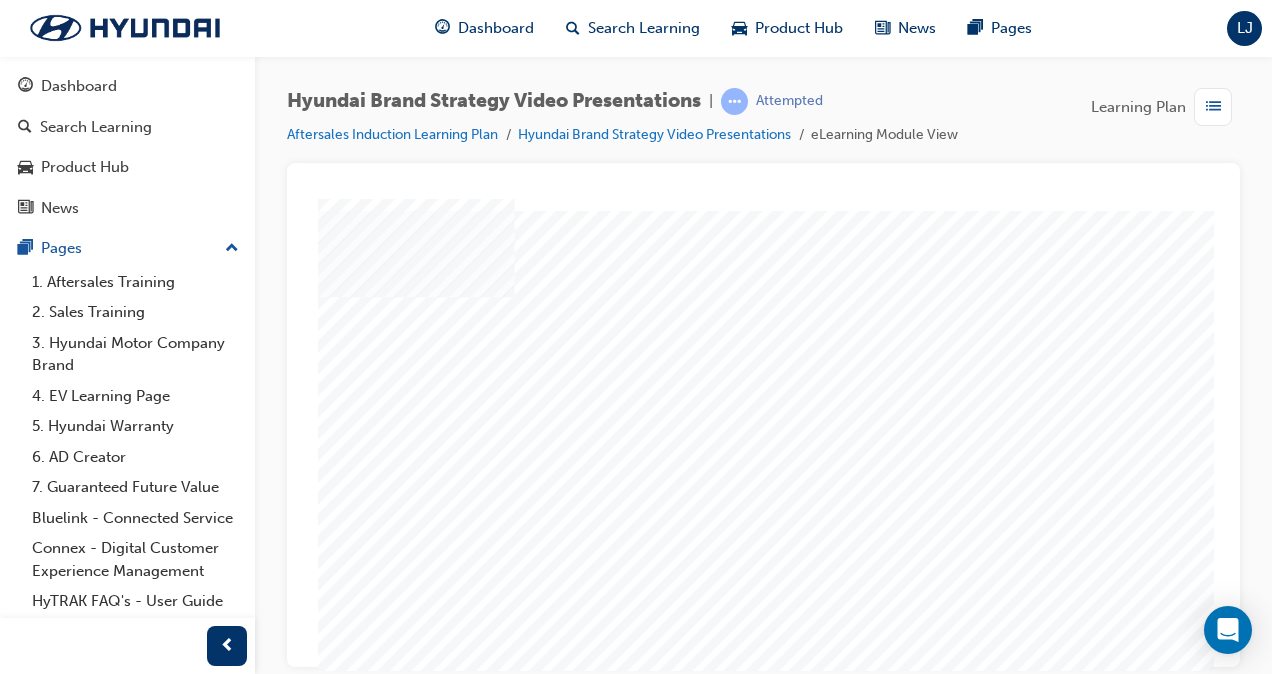 click at bounding box center [364, 2022] 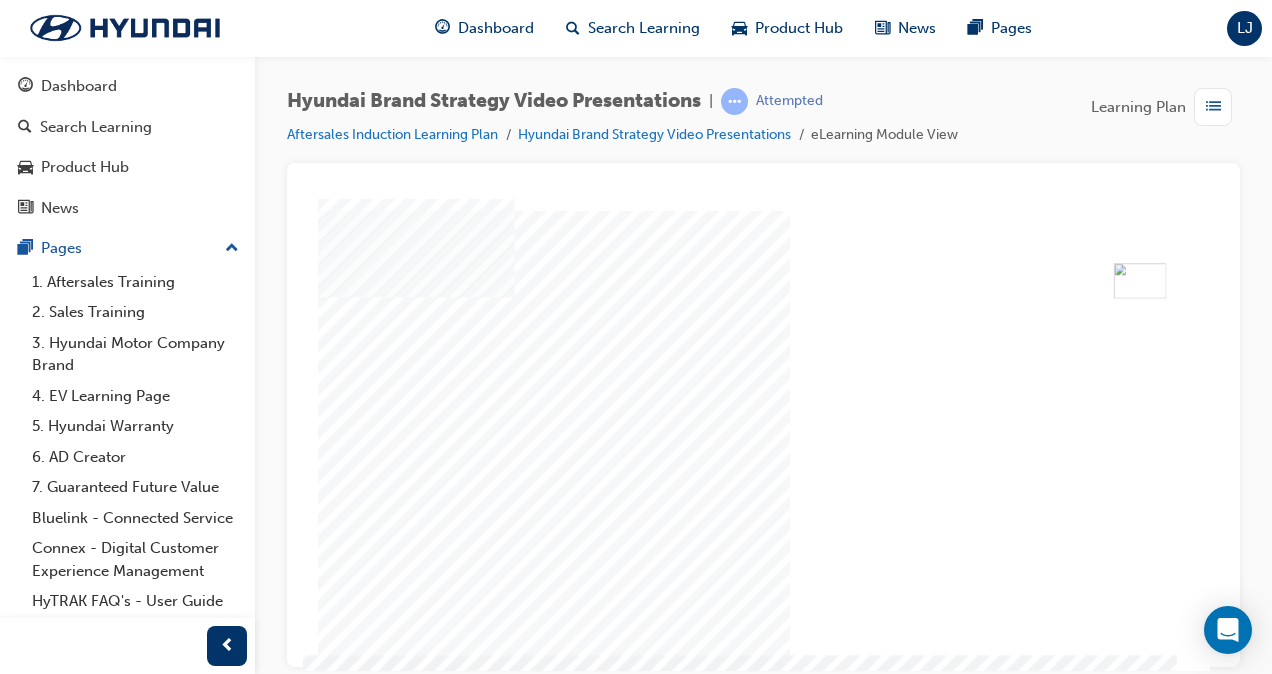 click at bounding box center (364, 1834) 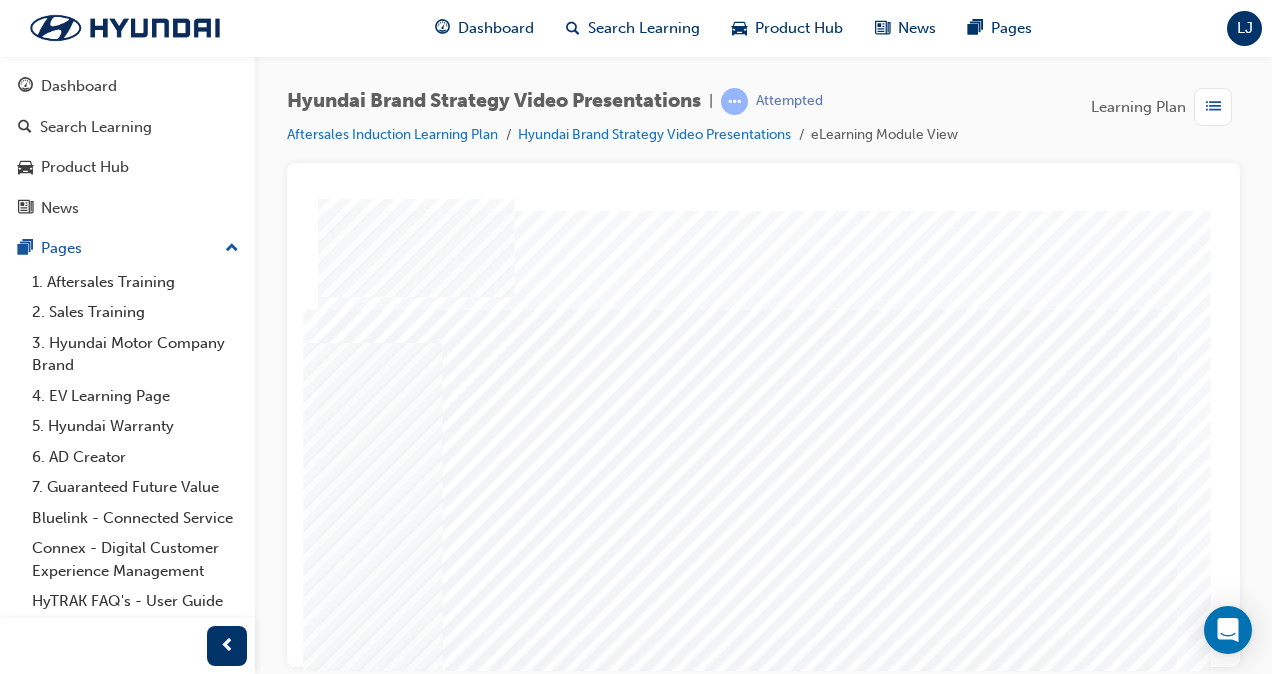 scroll, scrollTop: 0, scrollLeft: 0, axis: both 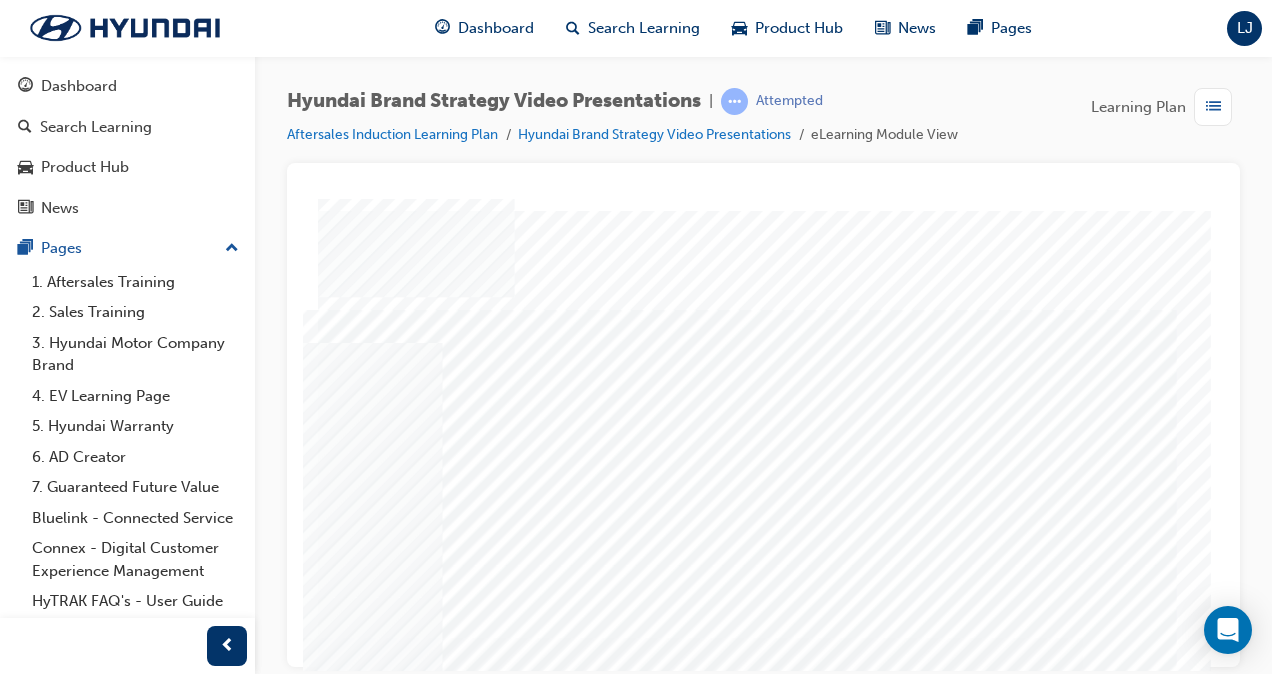 click at bounding box center (364, 1220) 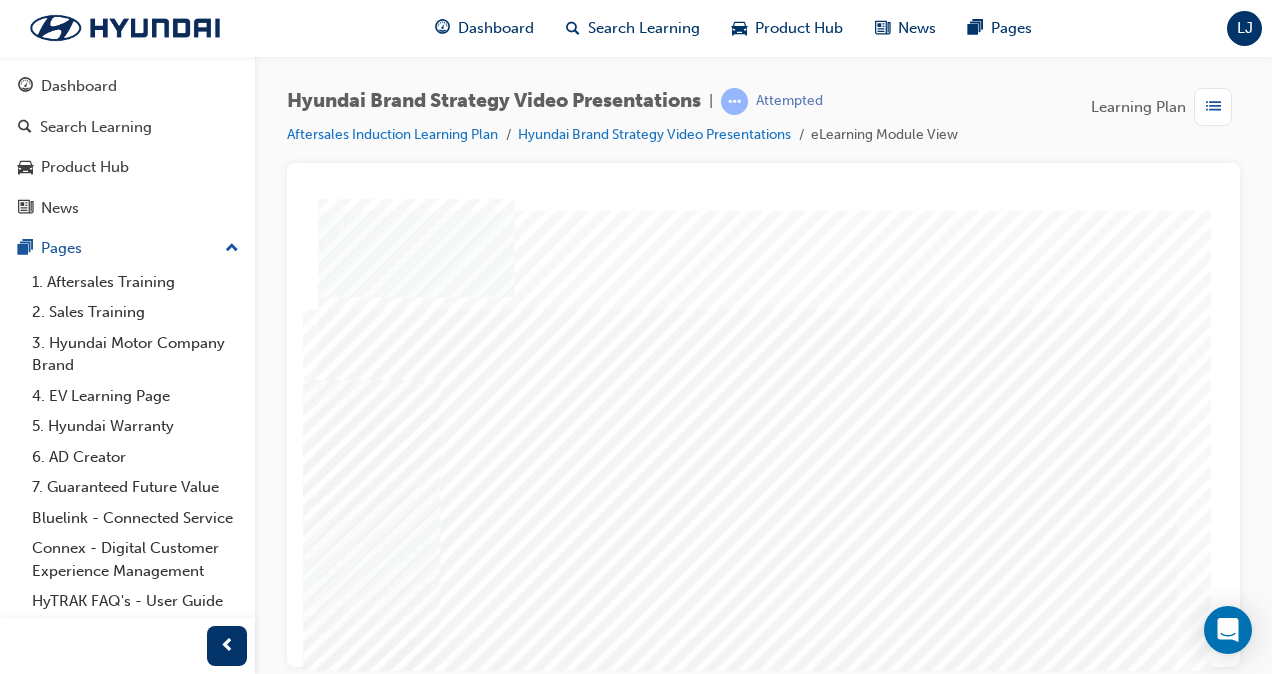 click at bounding box center (364, 1220) 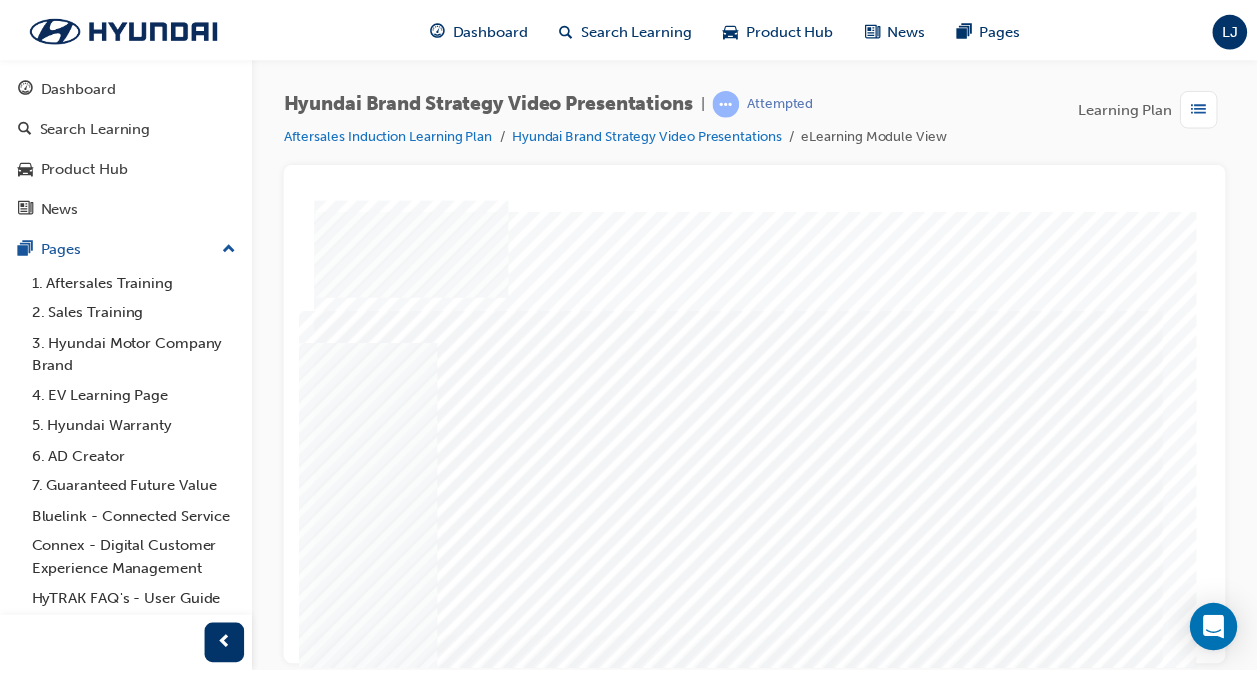 scroll, scrollTop: 0, scrollLeft: 0, axis: both 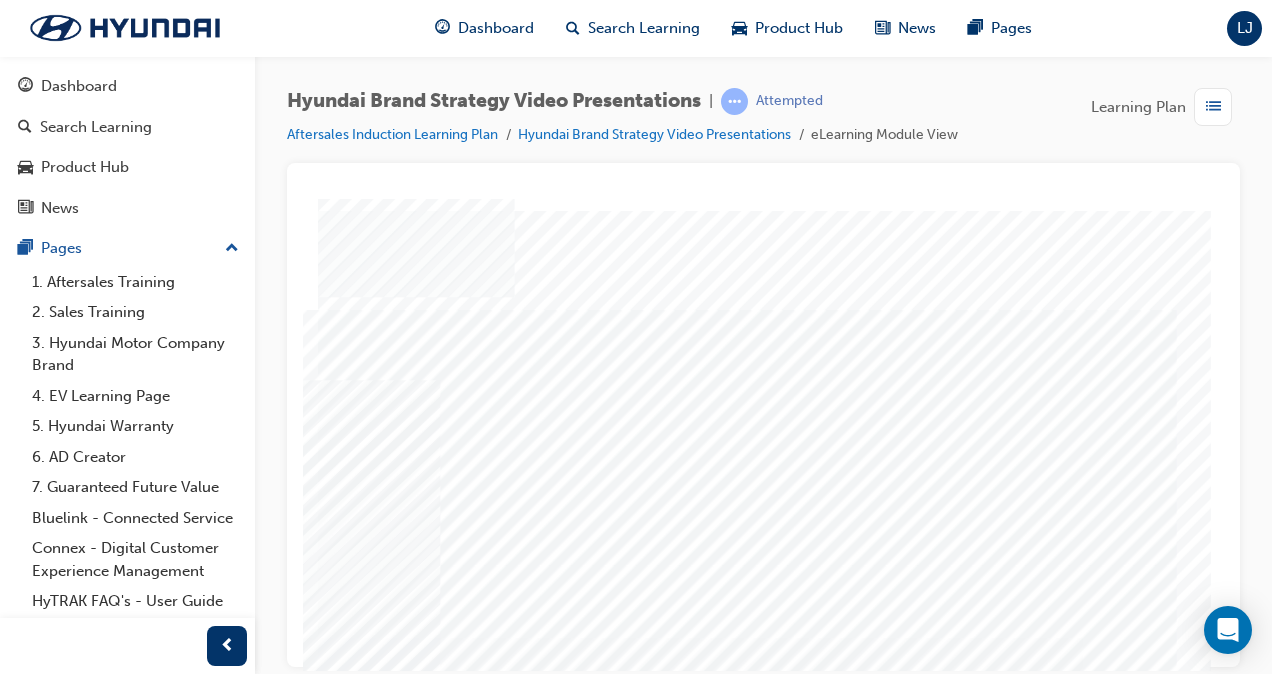click at bounding box center [364, 1220] 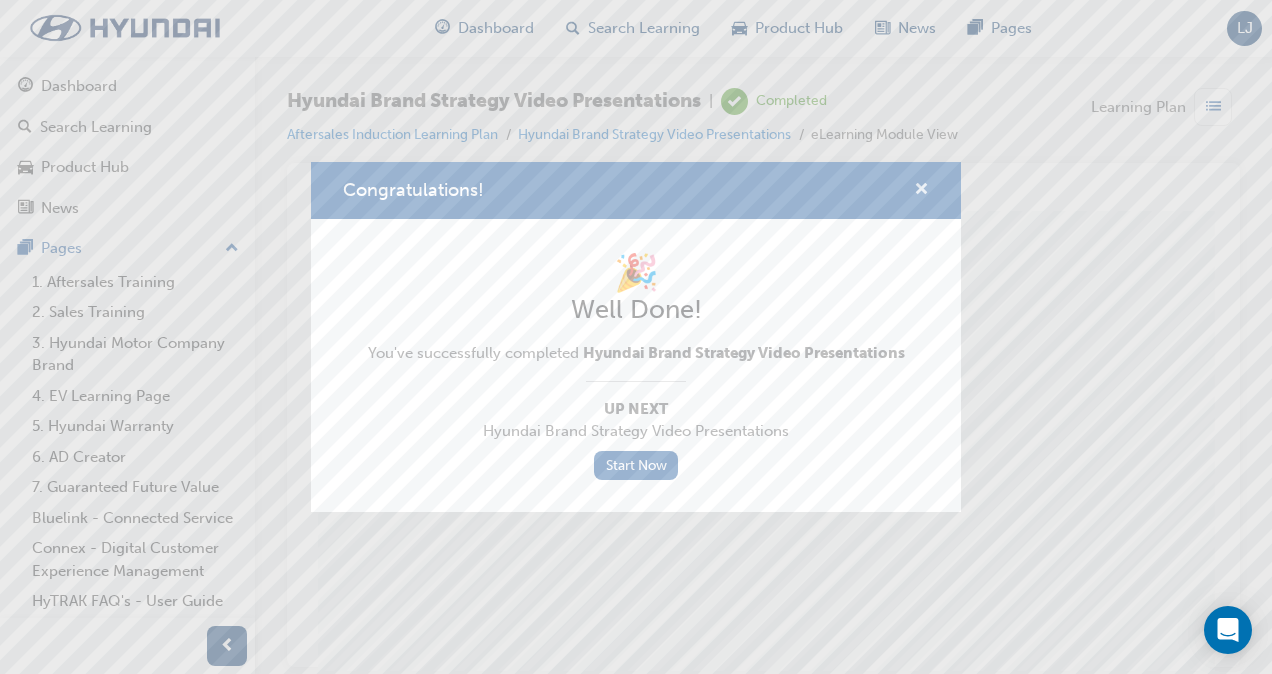 click at bounding box center (921, 191) 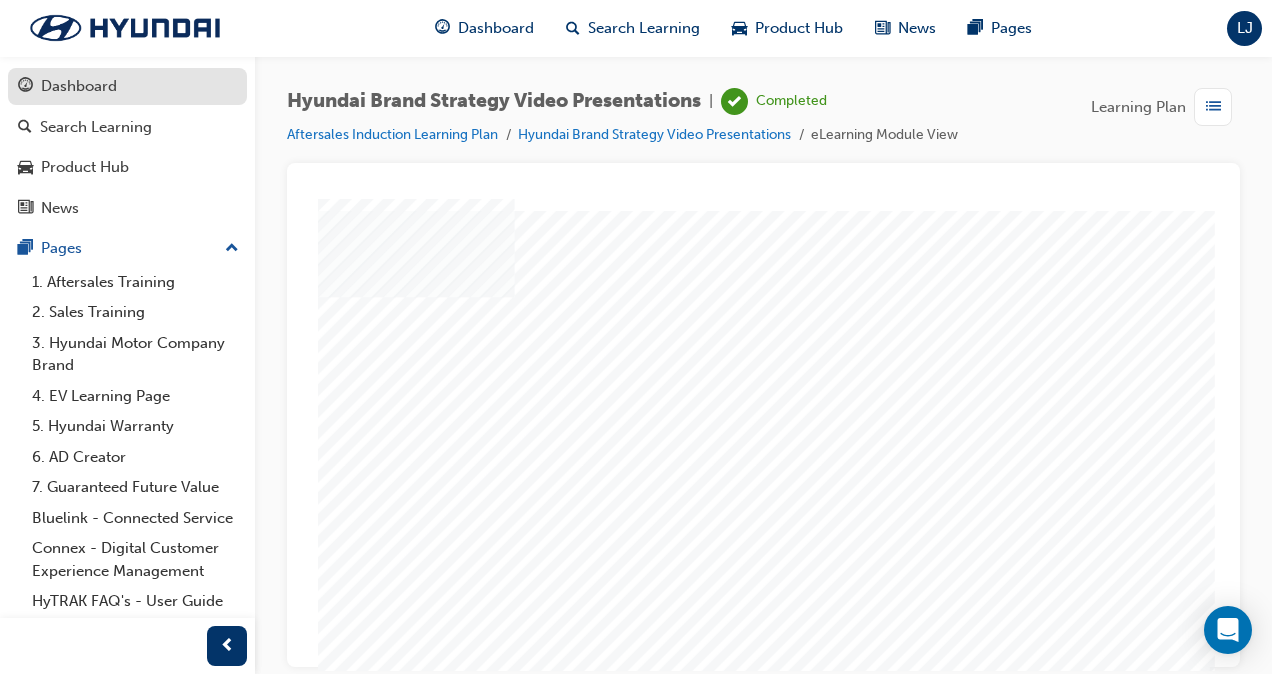 click on "Dashboard" at bounding box center [79, 86] 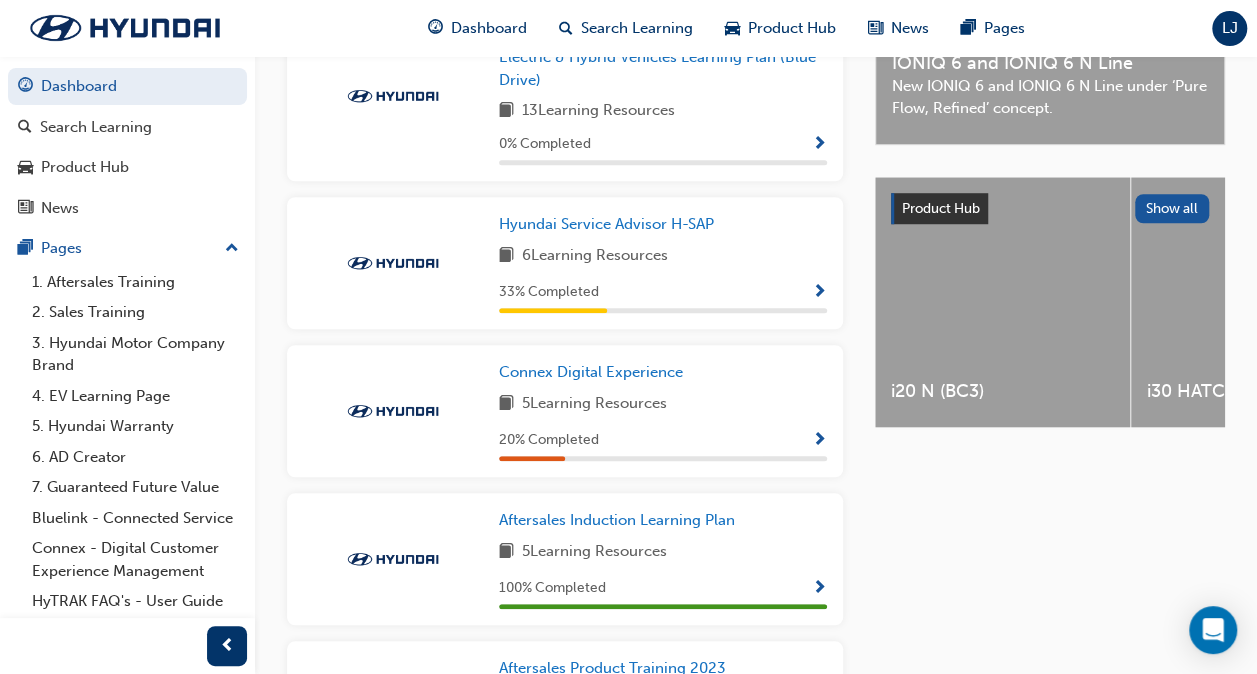 scroll, scrollTop: 996, scrollLeft: 0, axis: vertical 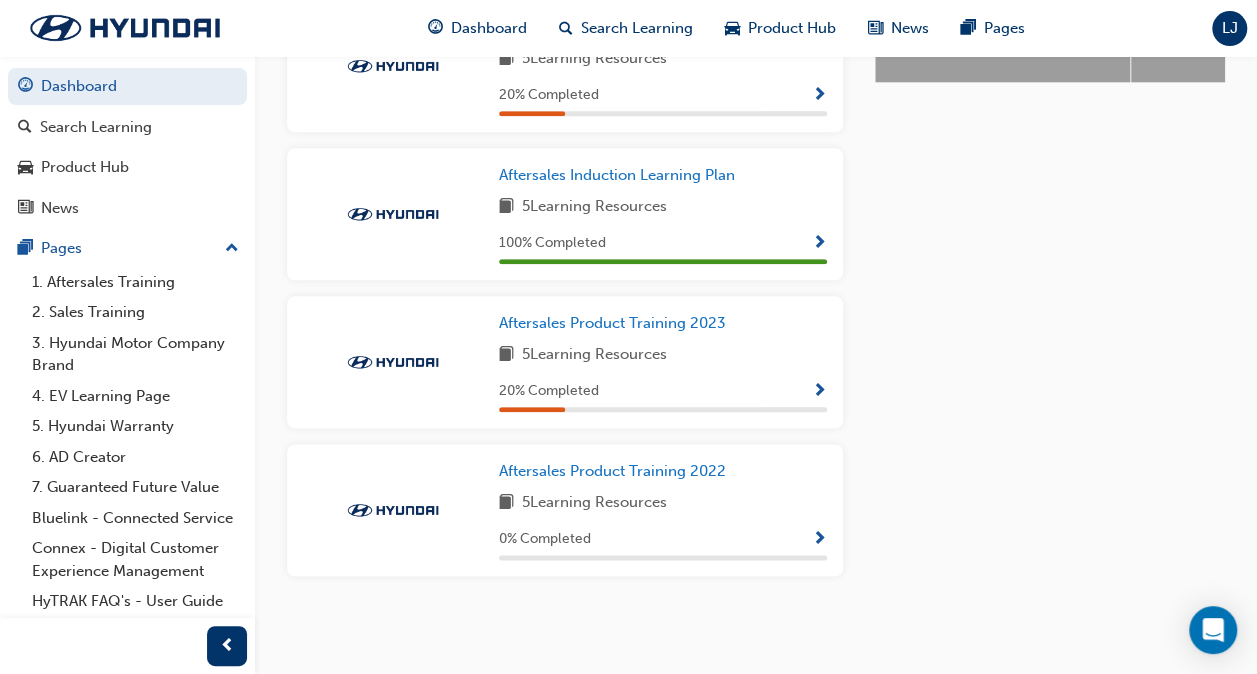 click on "Aftersales Induction Learning Plan 5  Learning Resources 100 % Completed" at bounding box center [565, 222] 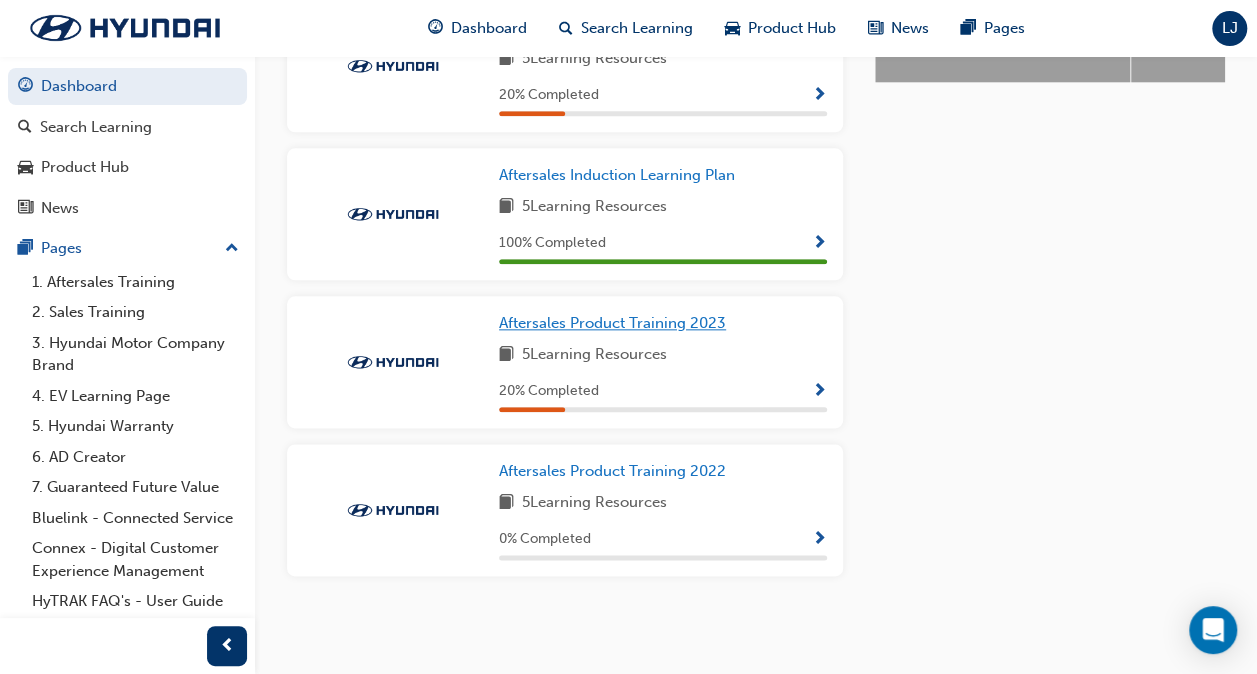 click on "Aftersales Product Training 2023" at bounding box center (612, 323) 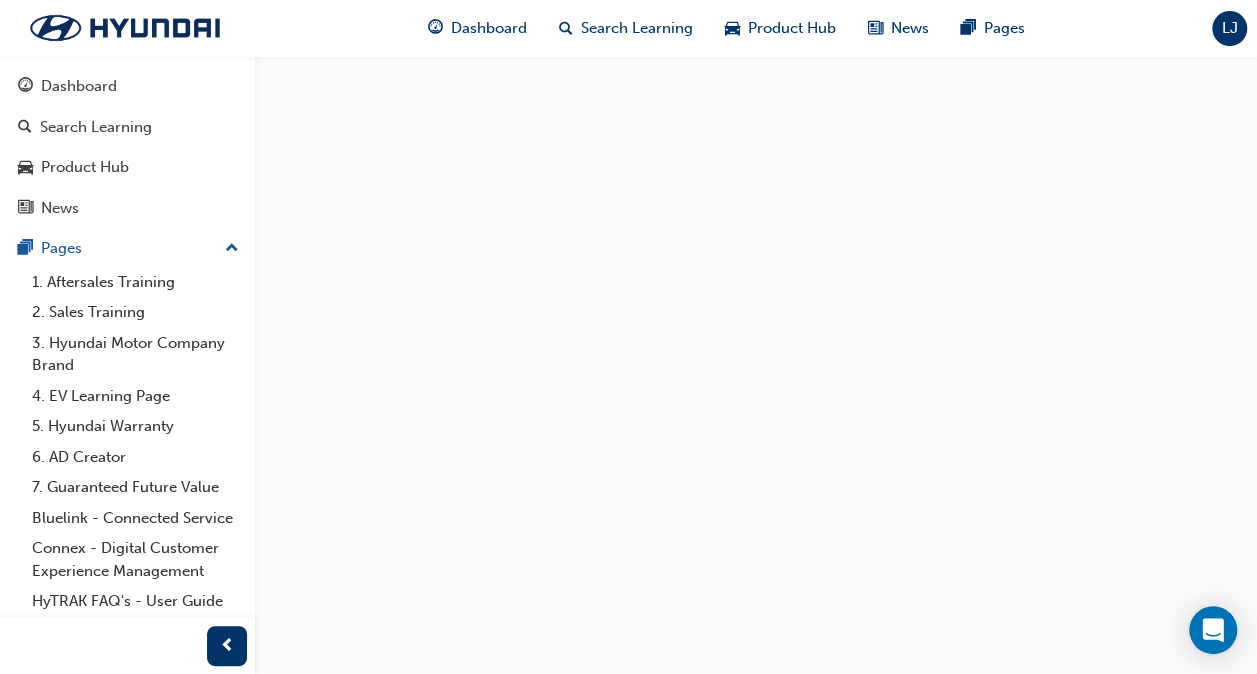 scroll, scrollTop: 0, scrollLeft: 0, axis: both 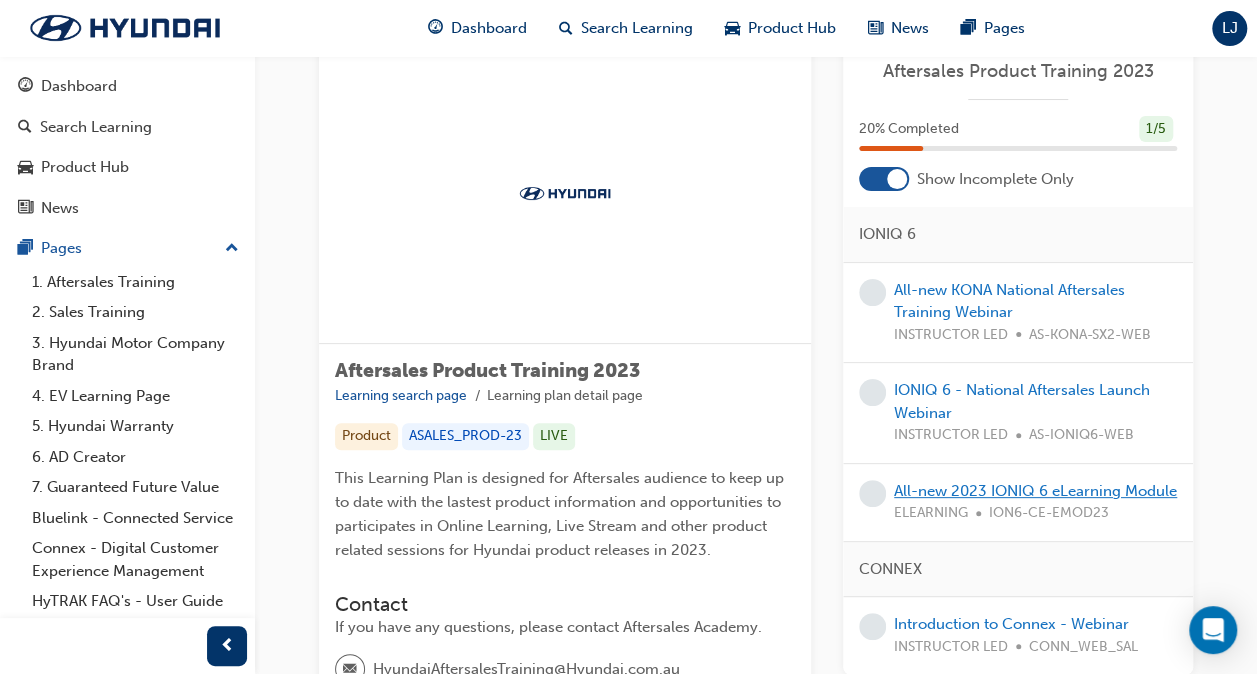 click on "All-new 2023 IONIQ 6 eLearning Module" at bounding box center (1035, 491) 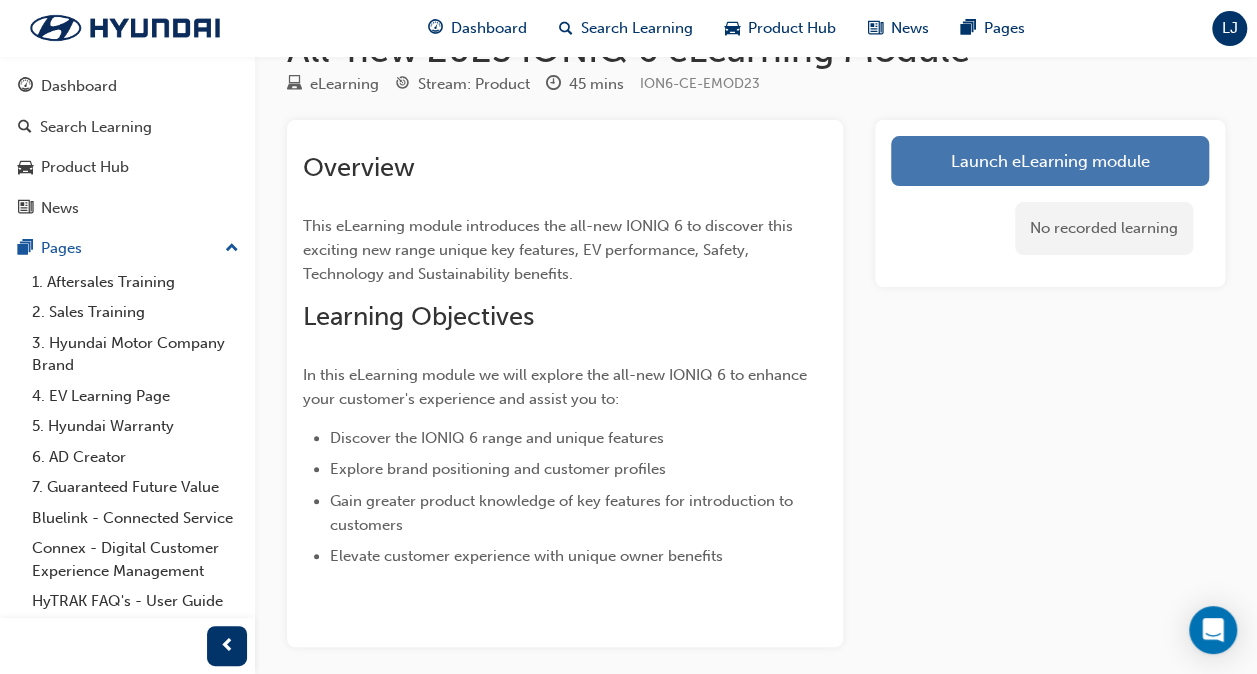 click on "Launch eLearning module" at bounding box center [1050, 161] 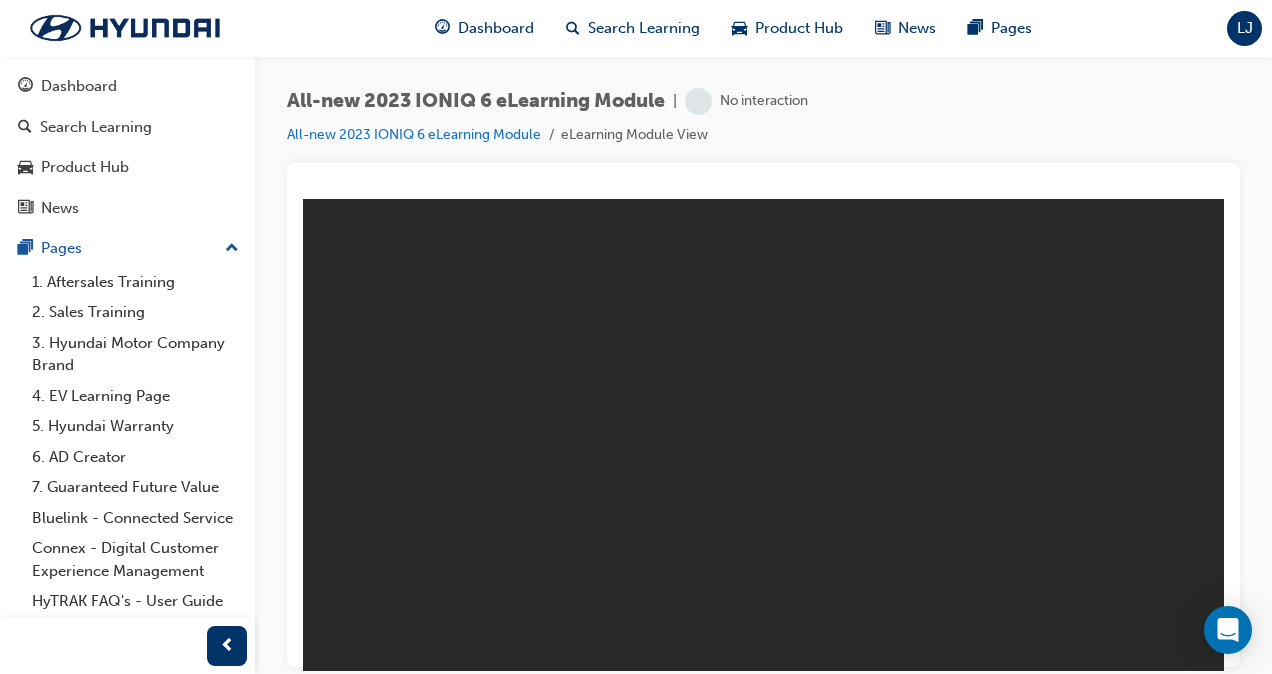 scroll, scrollTop: 0, scrollLeft: 0, axis: both 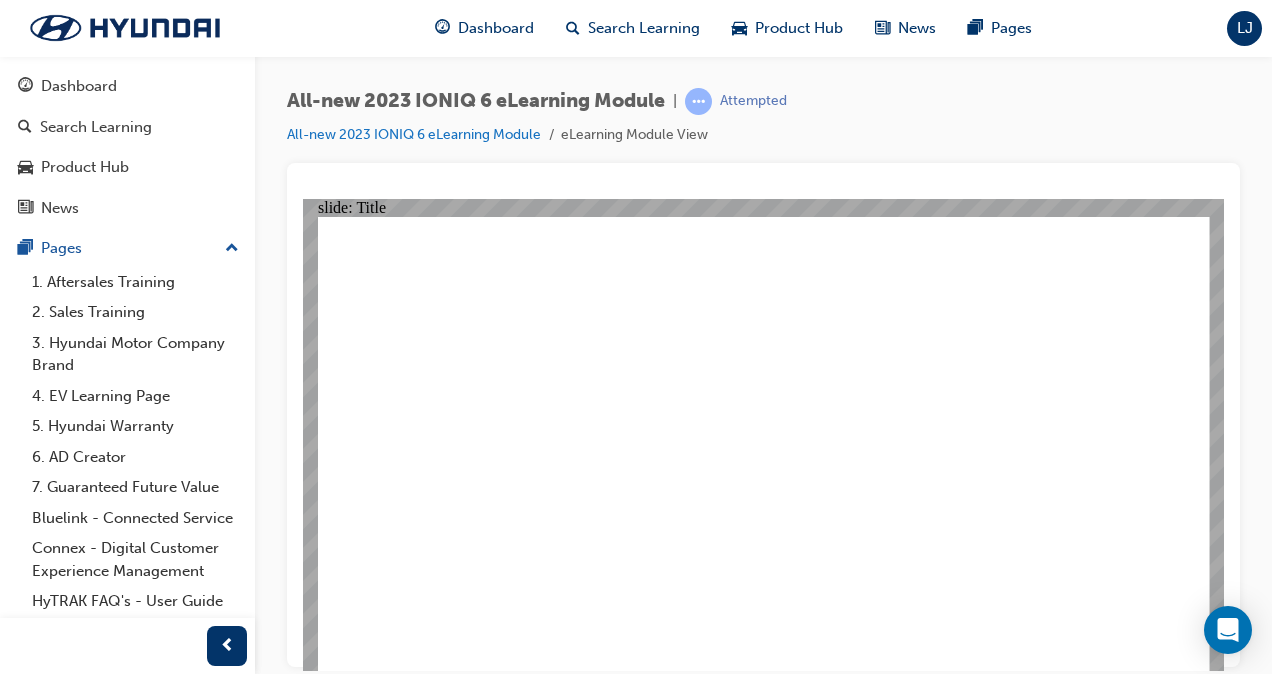 click 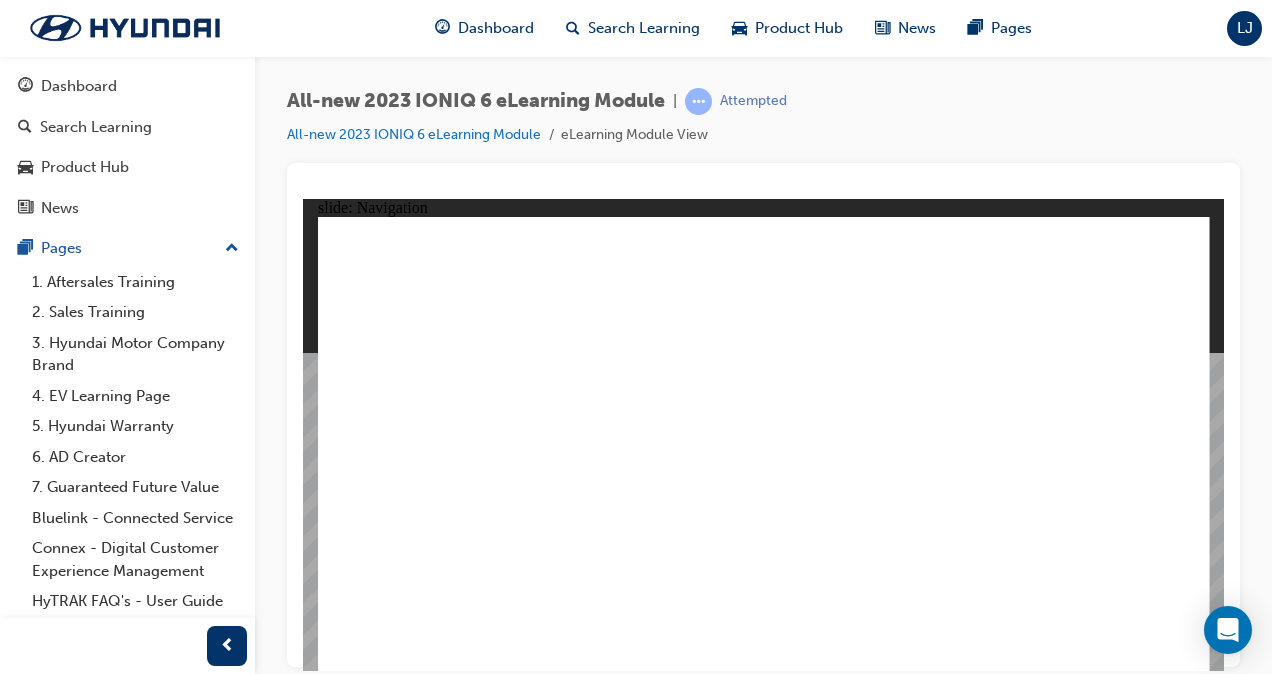 click 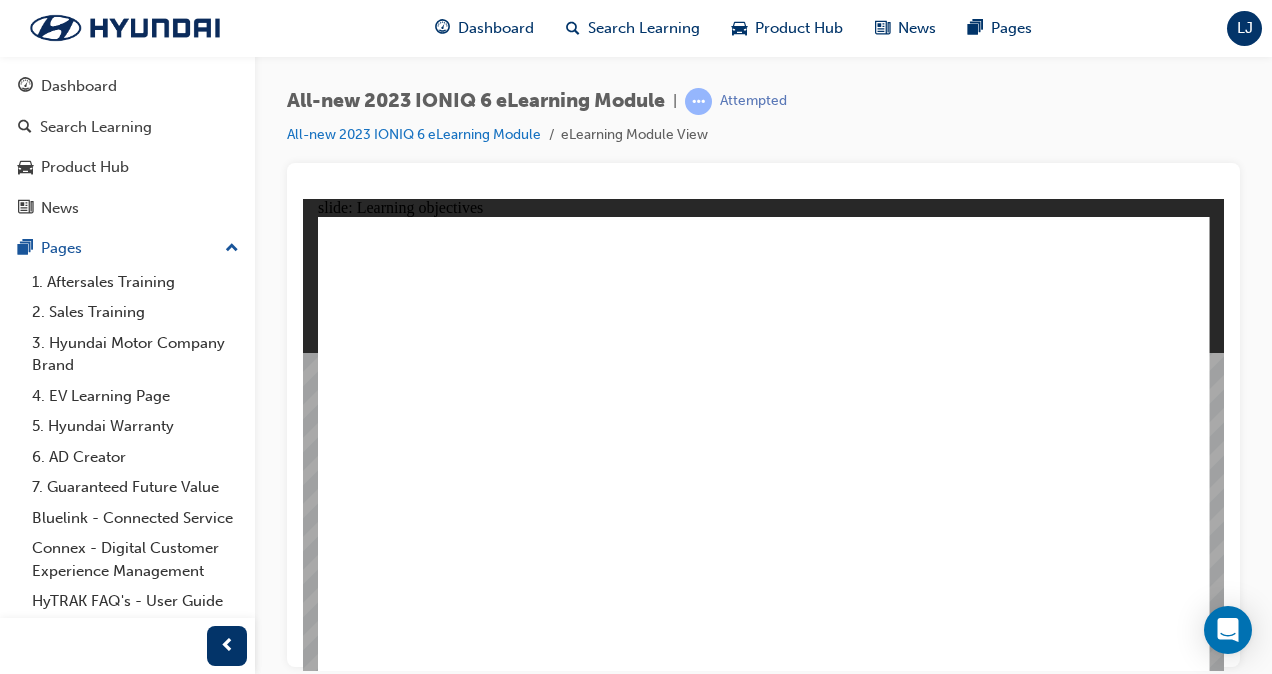 click 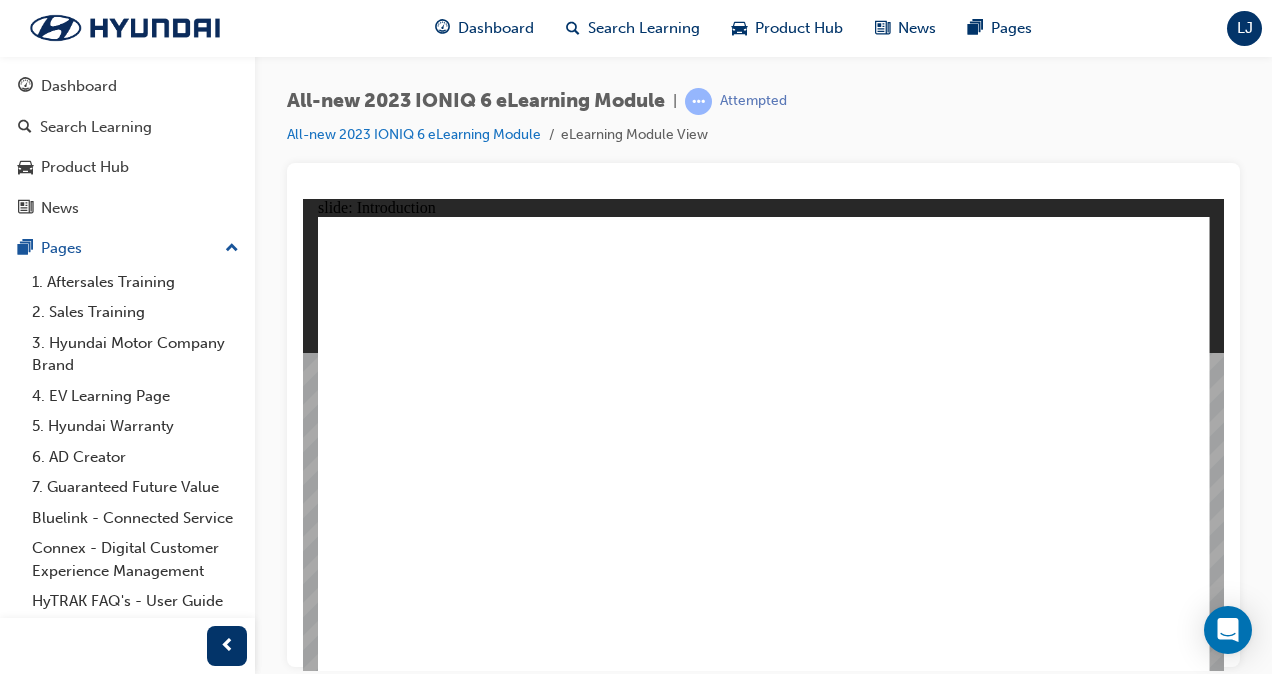 click 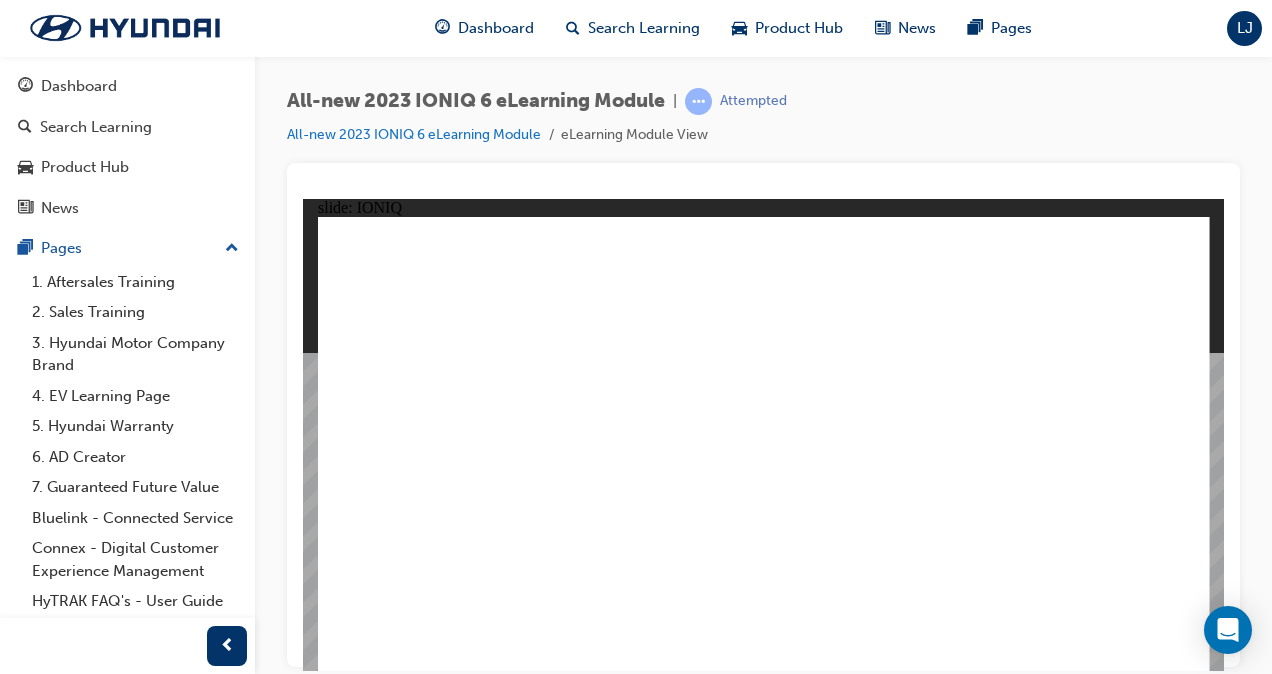 click 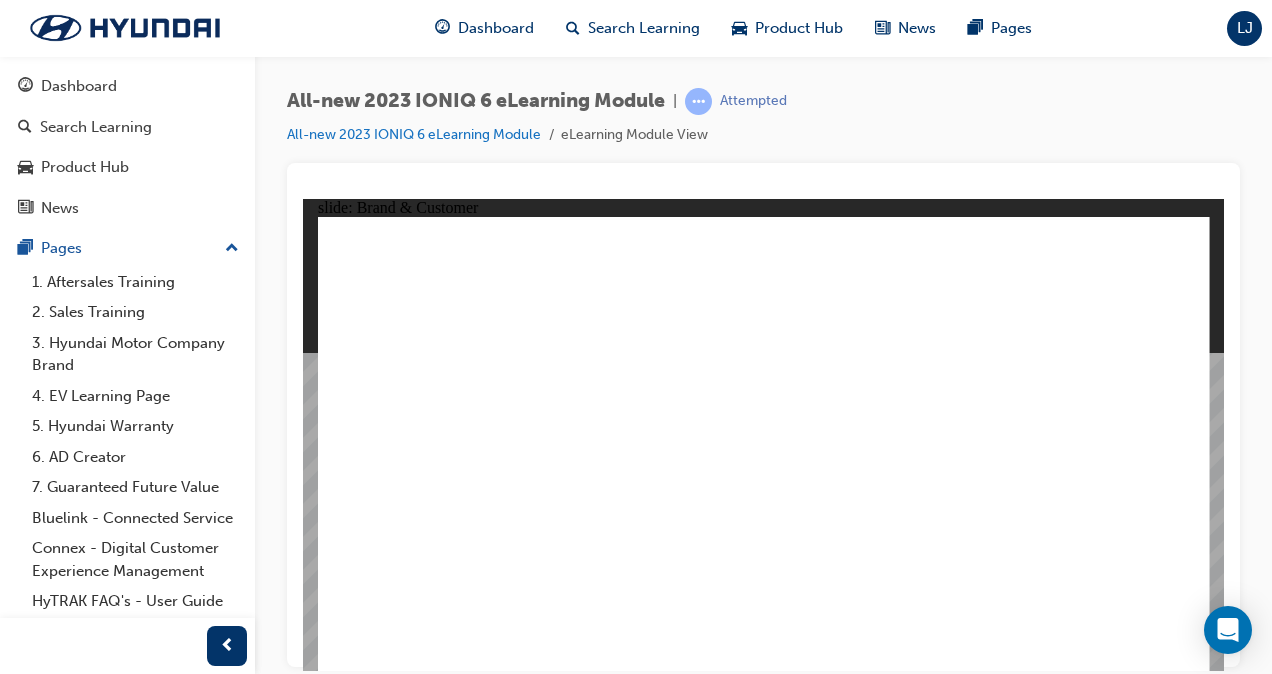 click 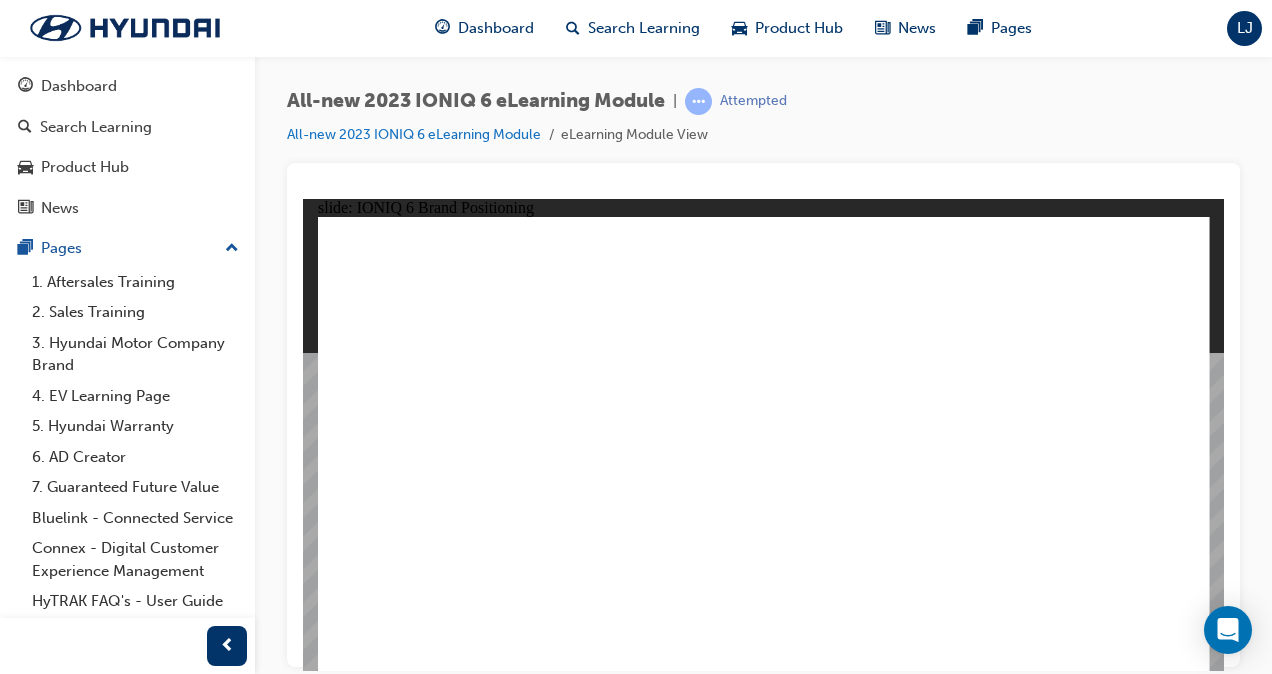 click 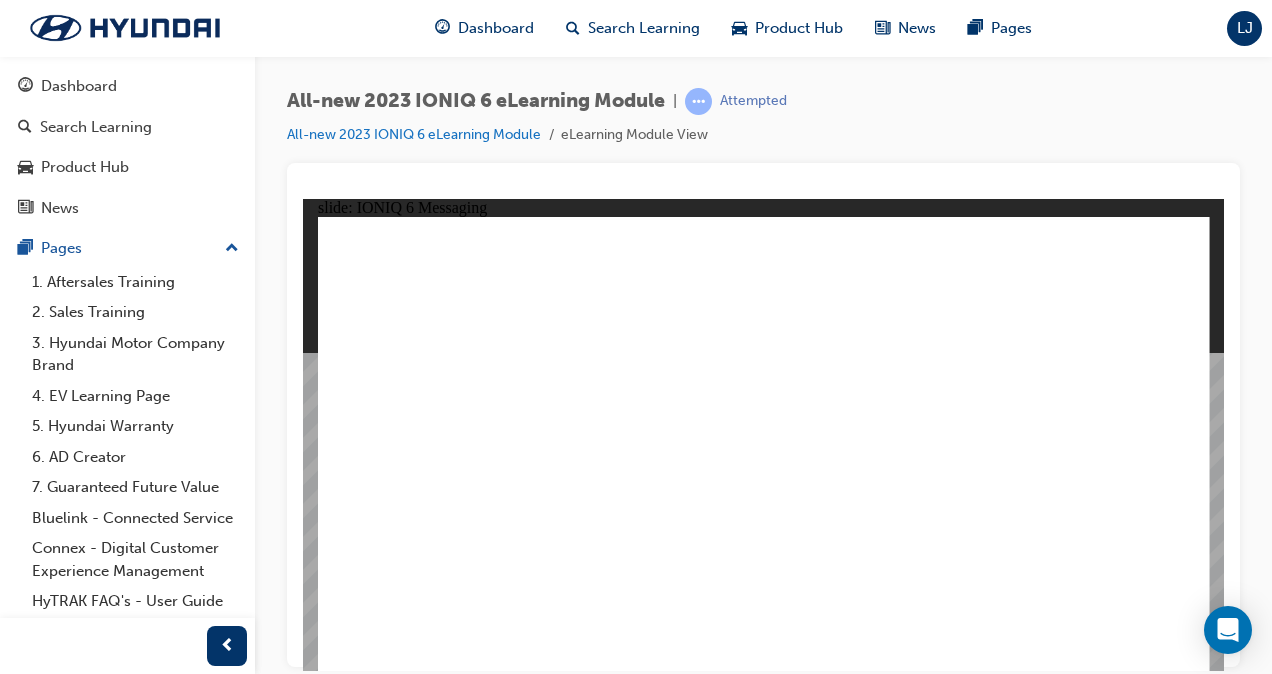 click 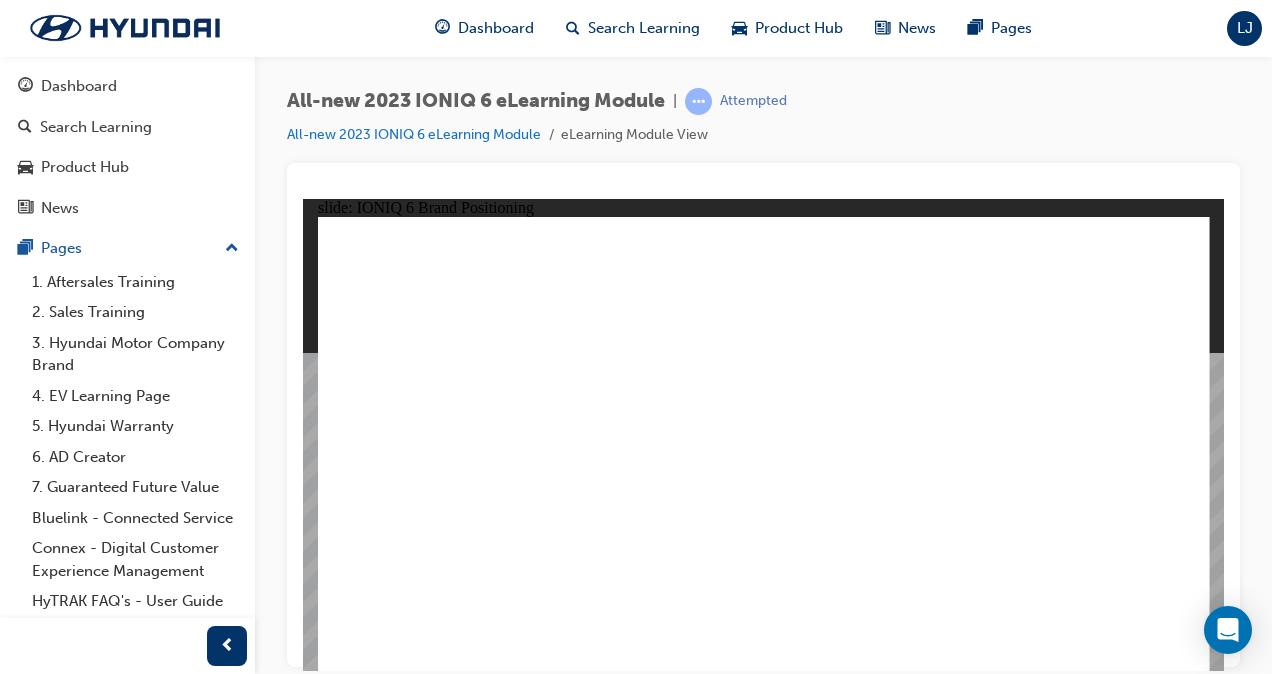 click 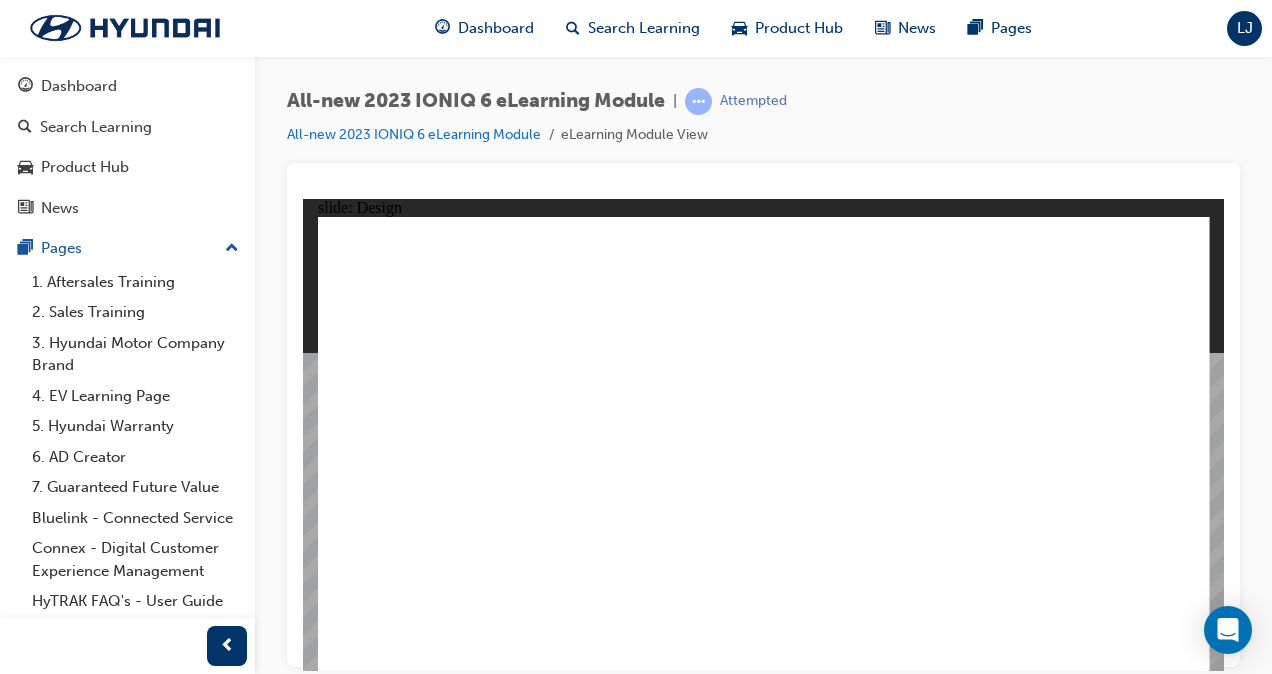click 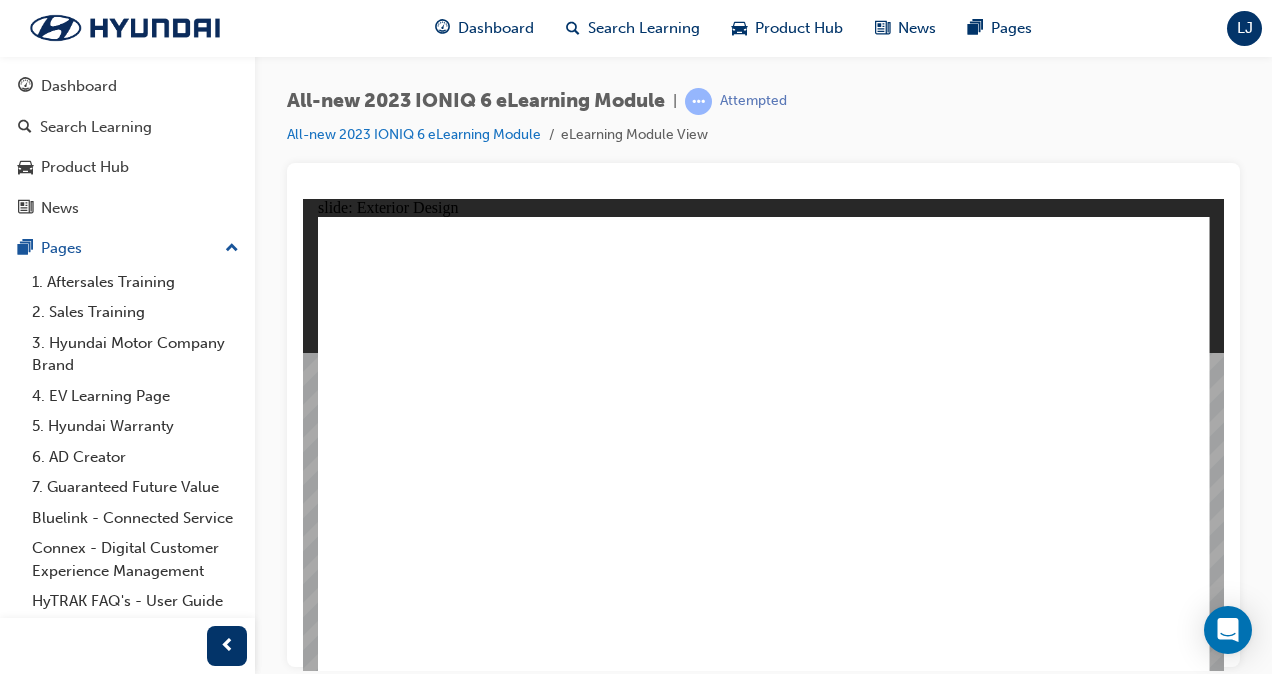 click 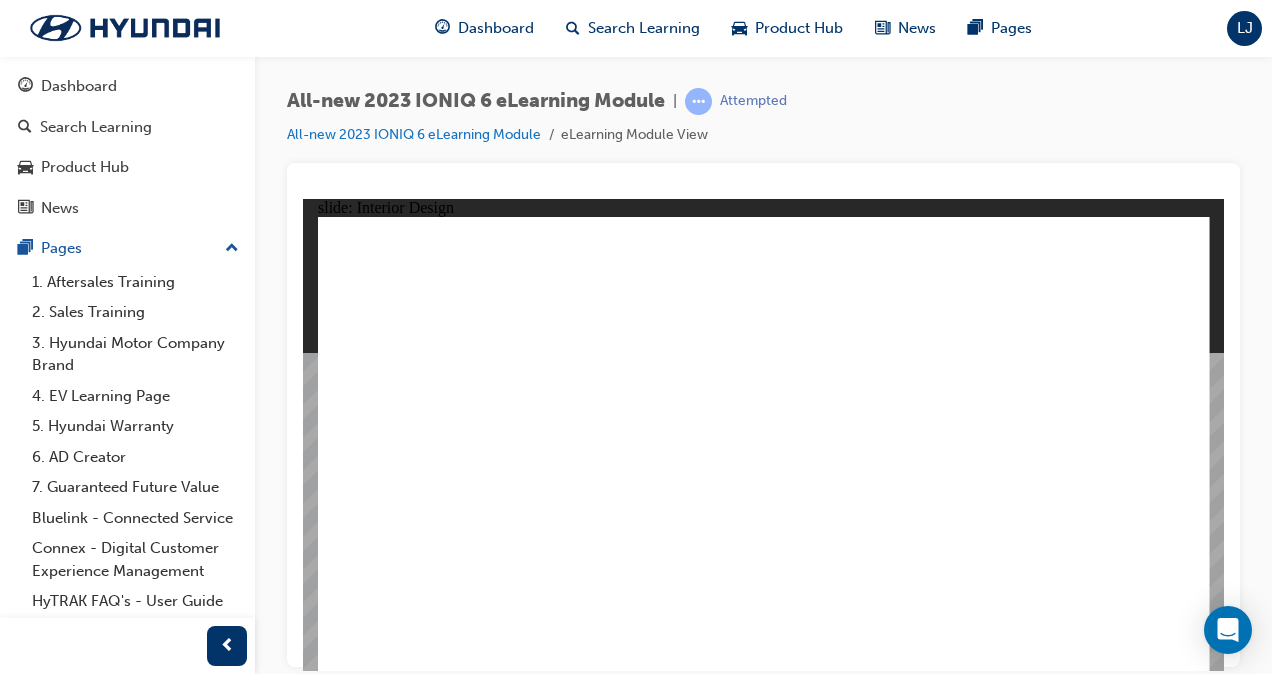 click 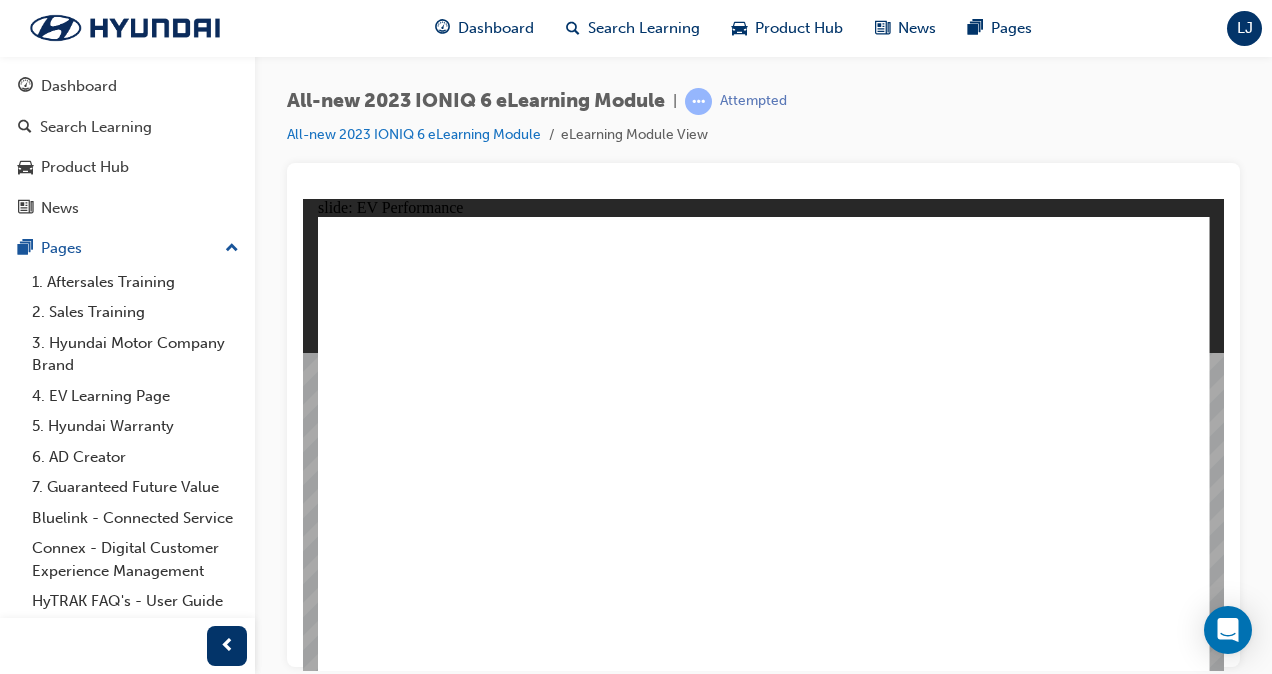 click 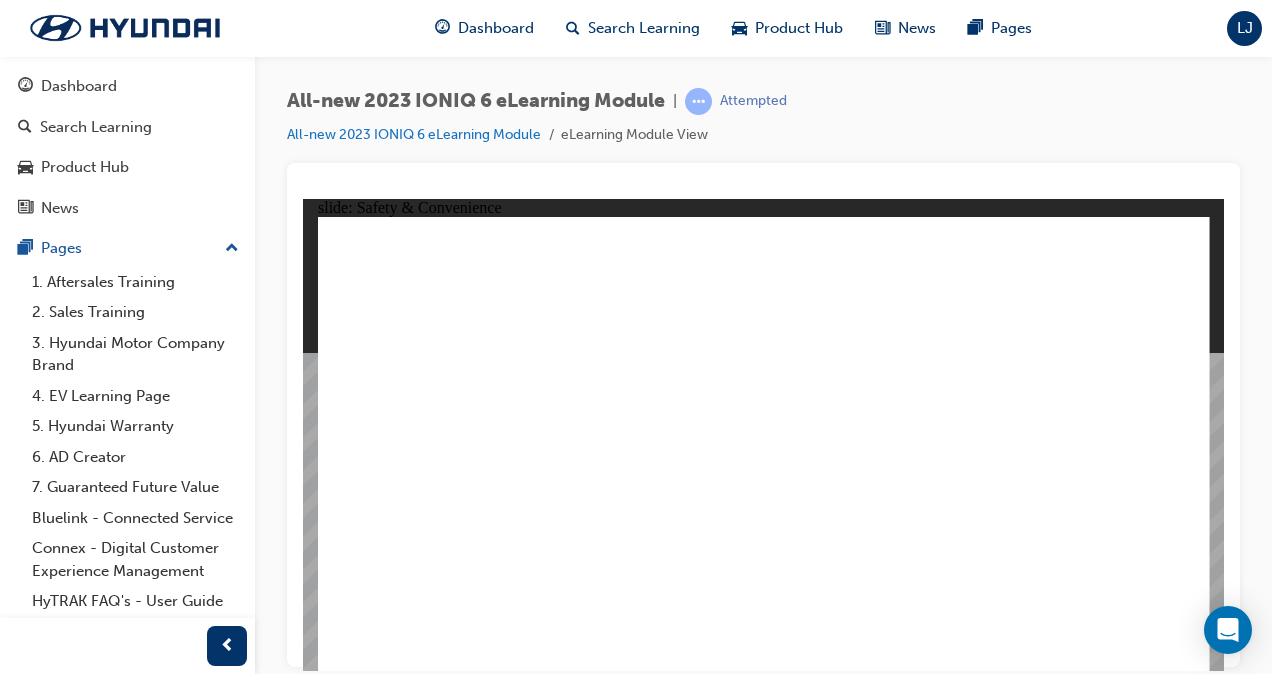 click 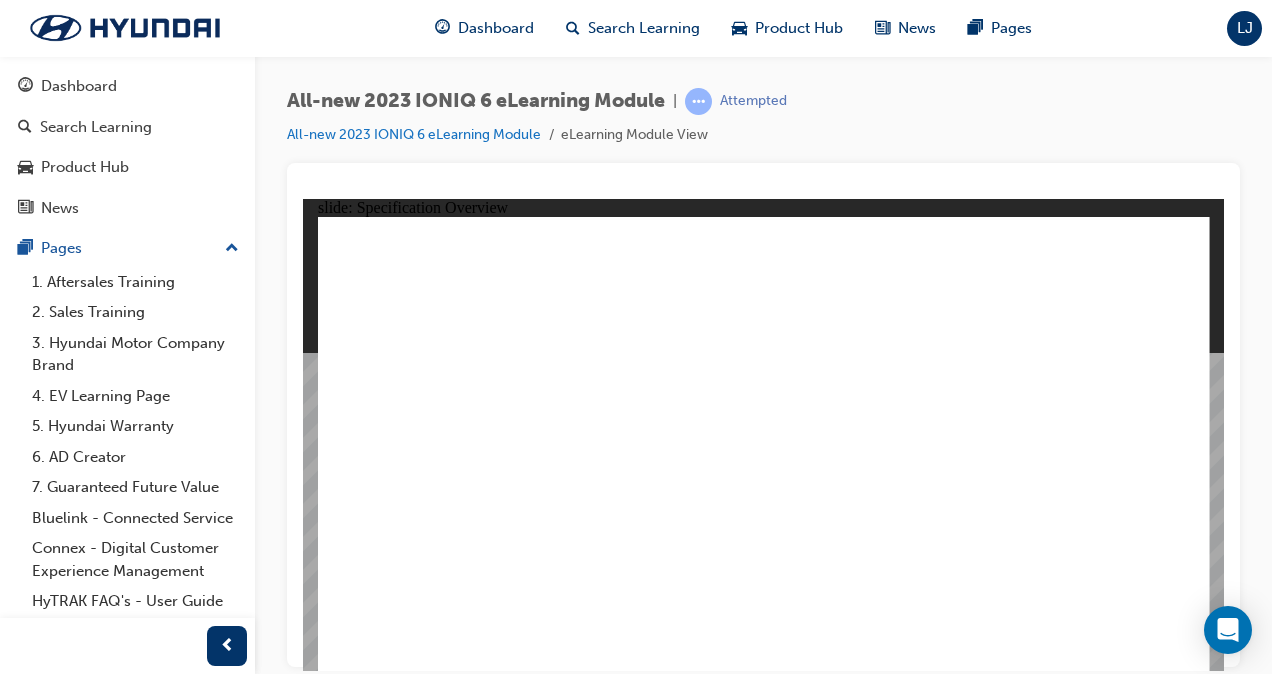 click 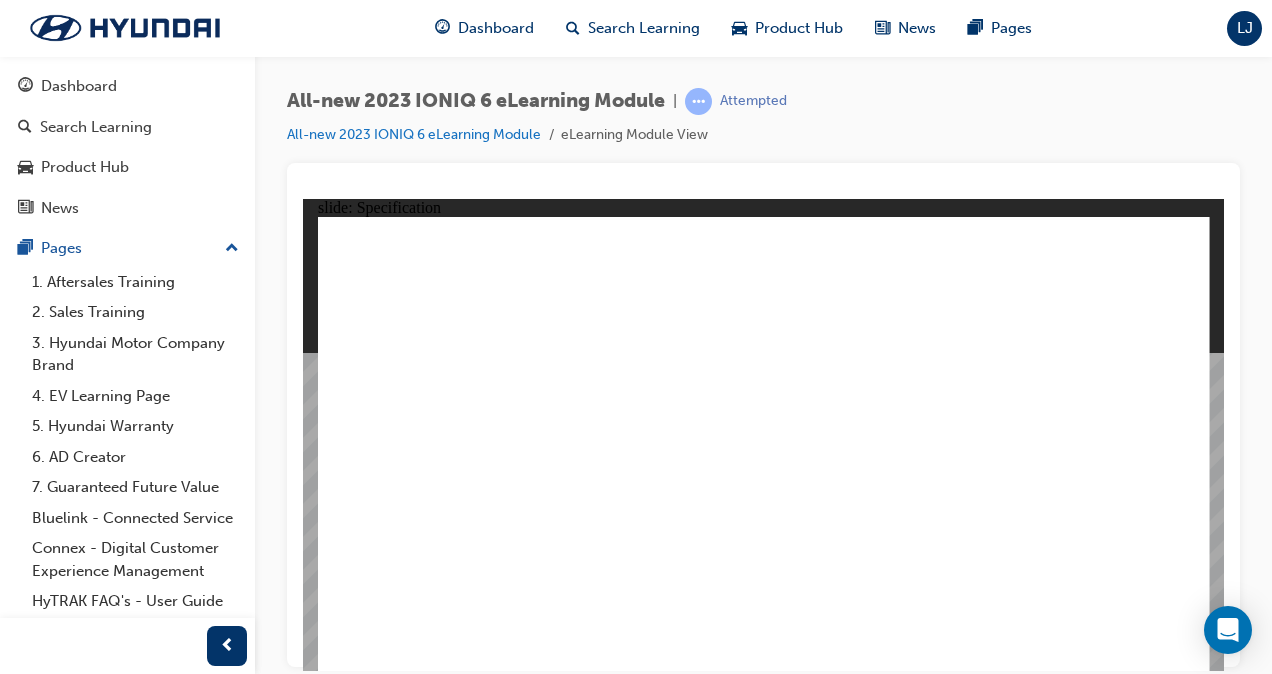 click 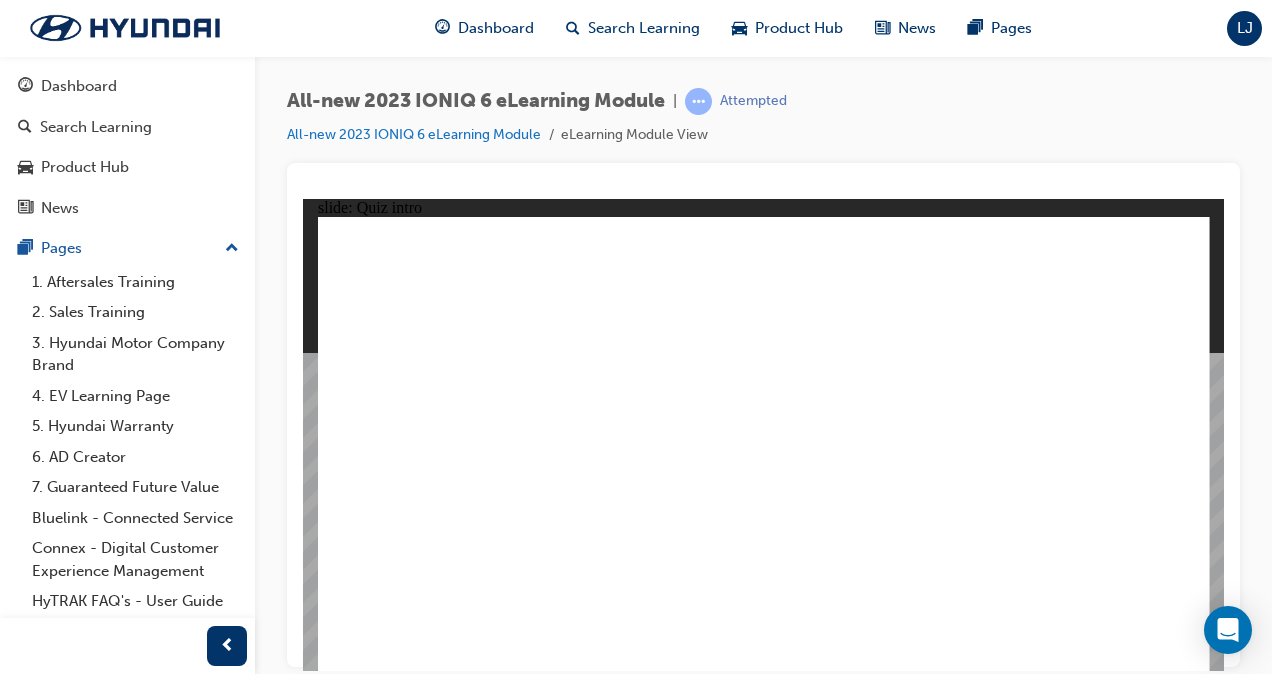 click 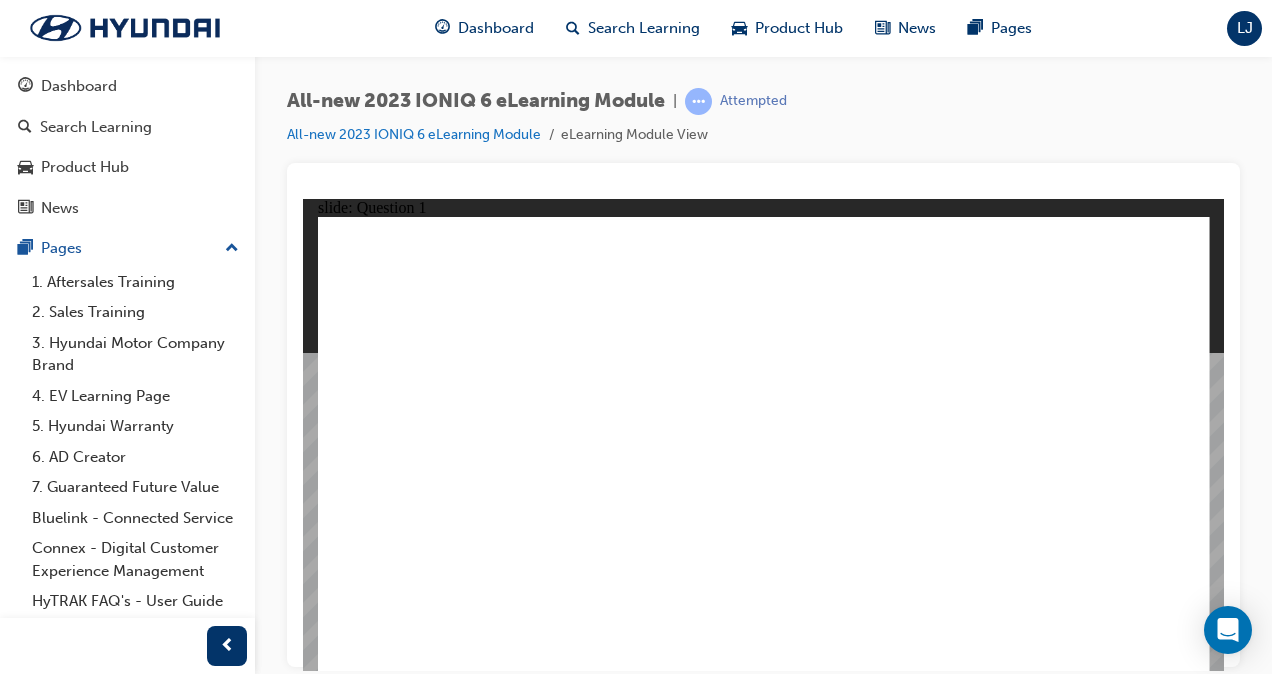 click 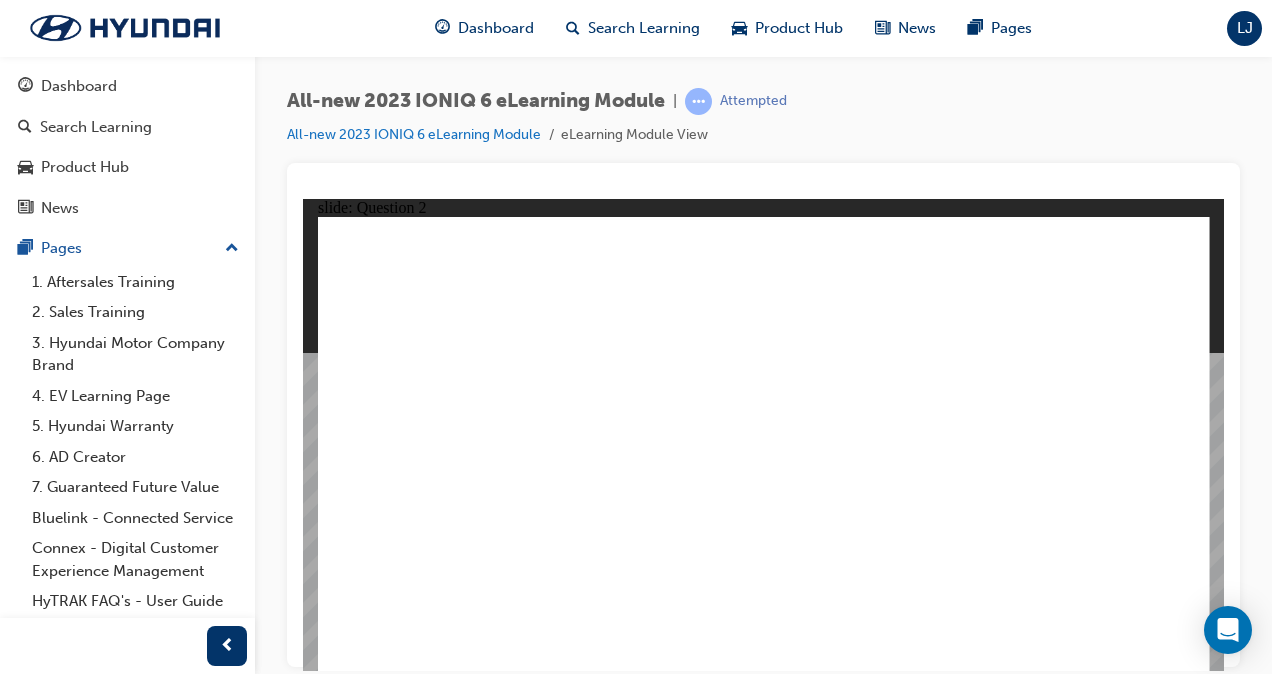 click 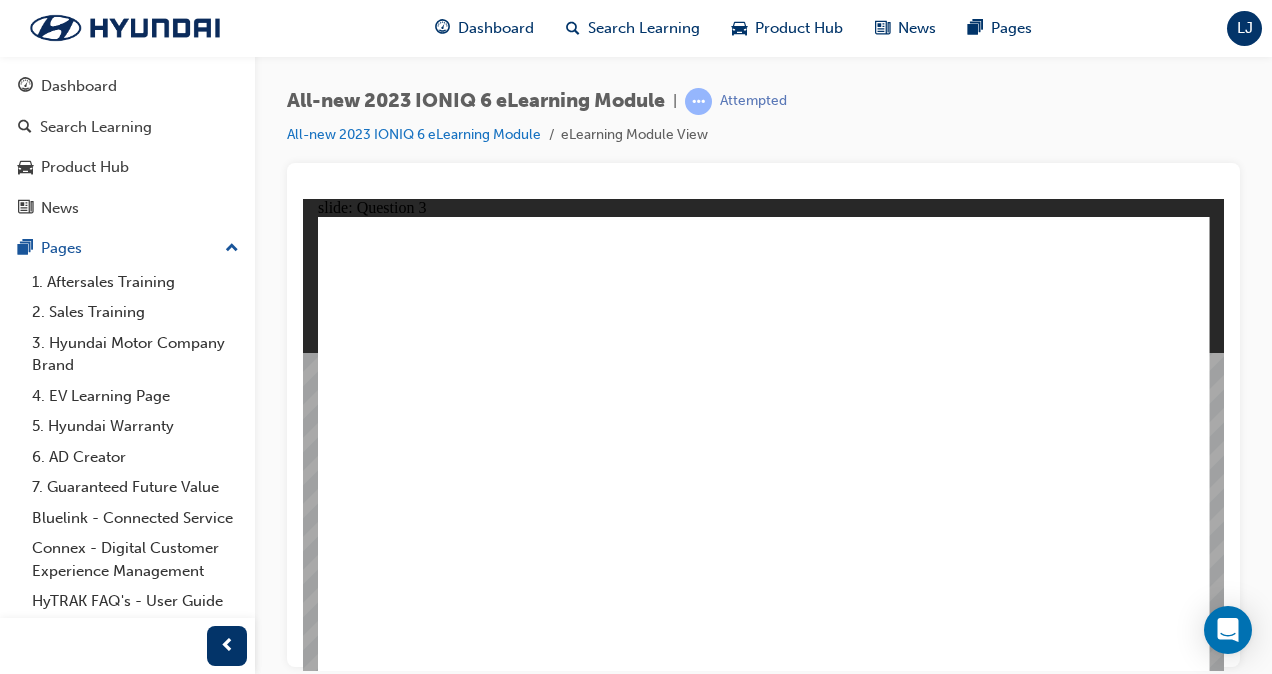 drag, startPoint x: 990, startPoint y: 337, endPoint x: 874, endPoint y: 488, distance: 190.4127 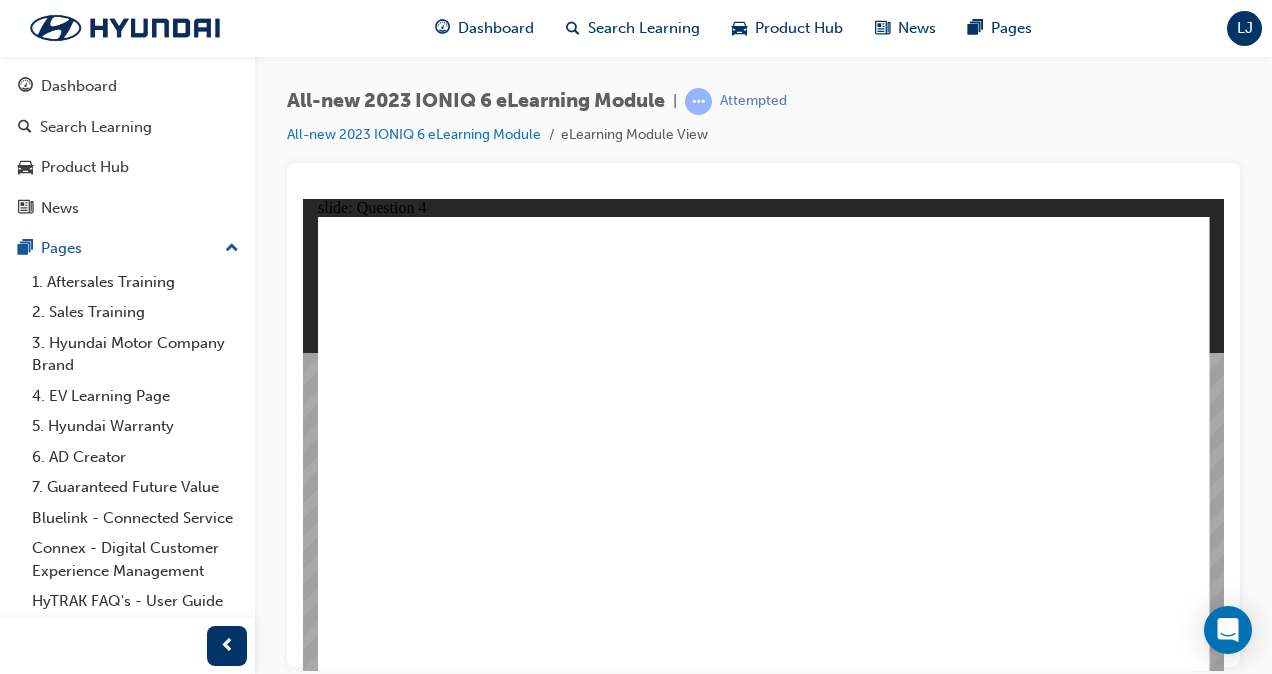 drag, startPoint x: 1024, startPoint y: 347, endPoint x: 756, endPoint y: 484, distance: 300.98672 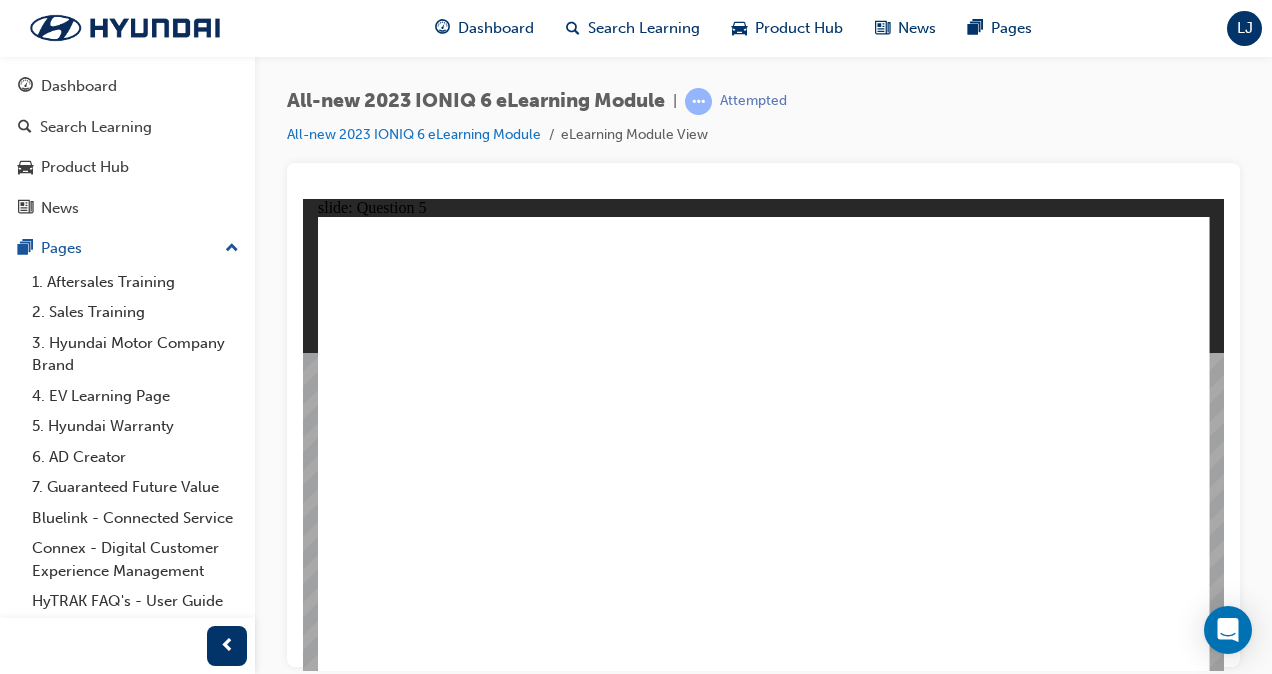 click 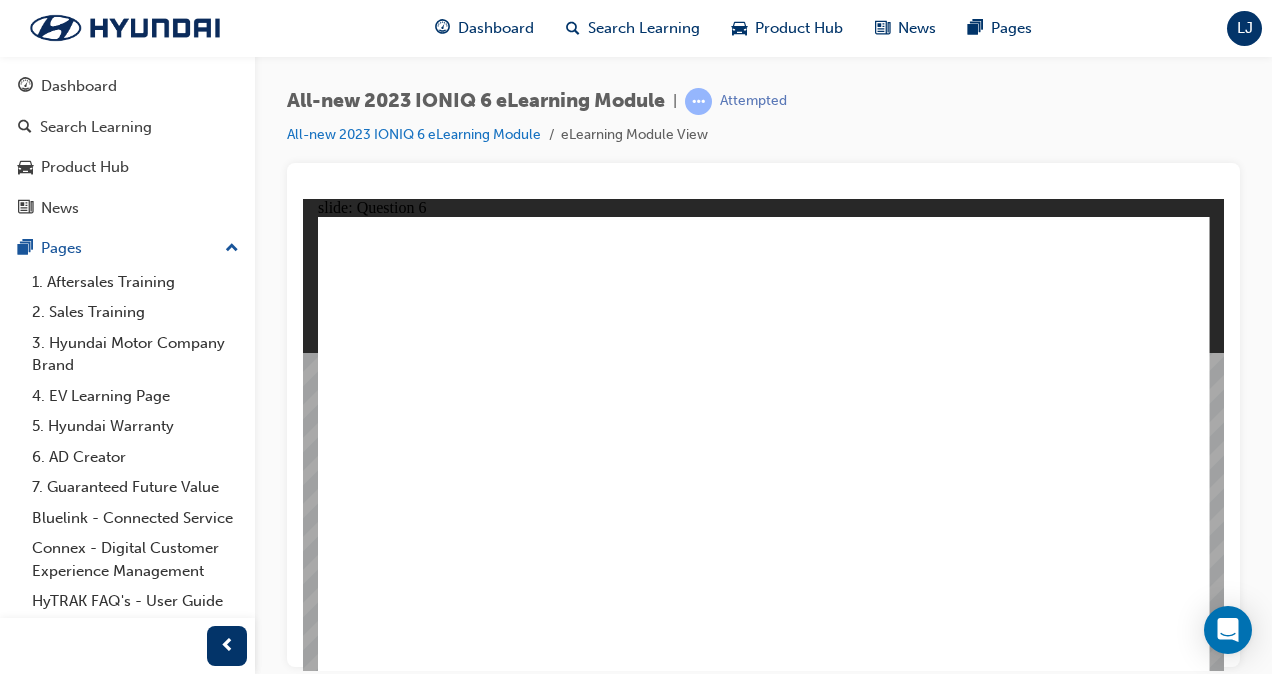 drag, startPoint x: 498, startPoint y: 627, endPoint x: 969, endPoint y: 637, distance: 471.10614 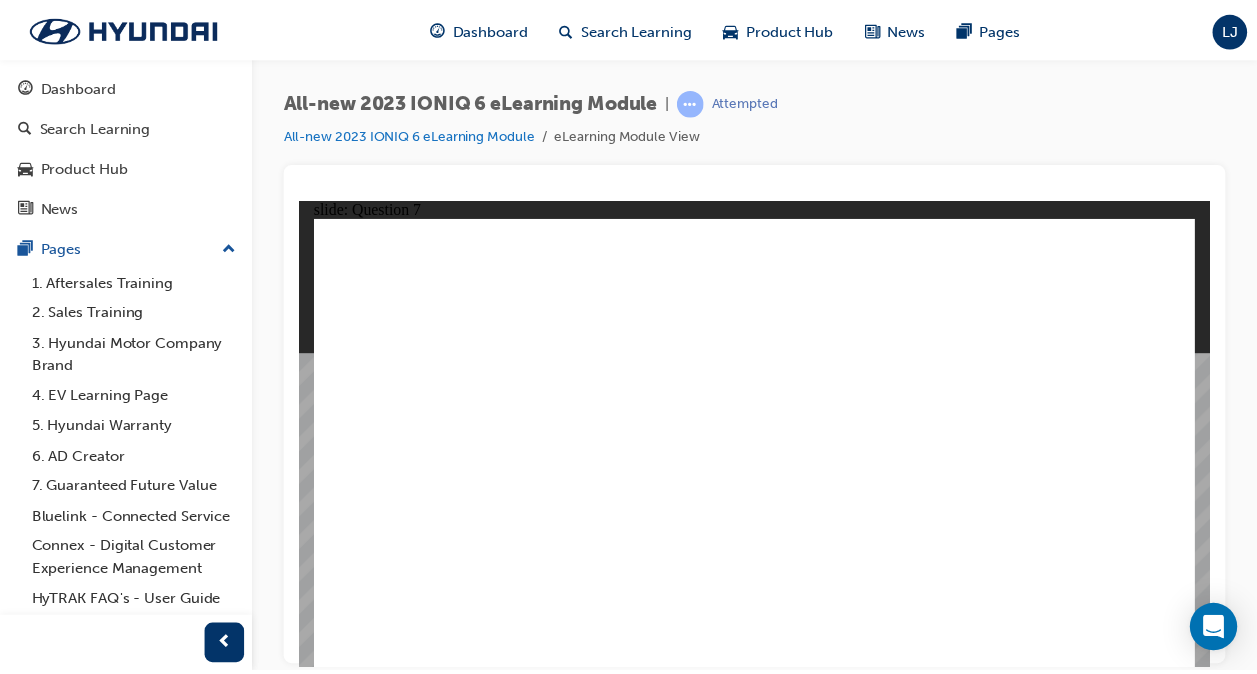 scroll, scrollTop: 0, scrollLeft: 0, axis: both 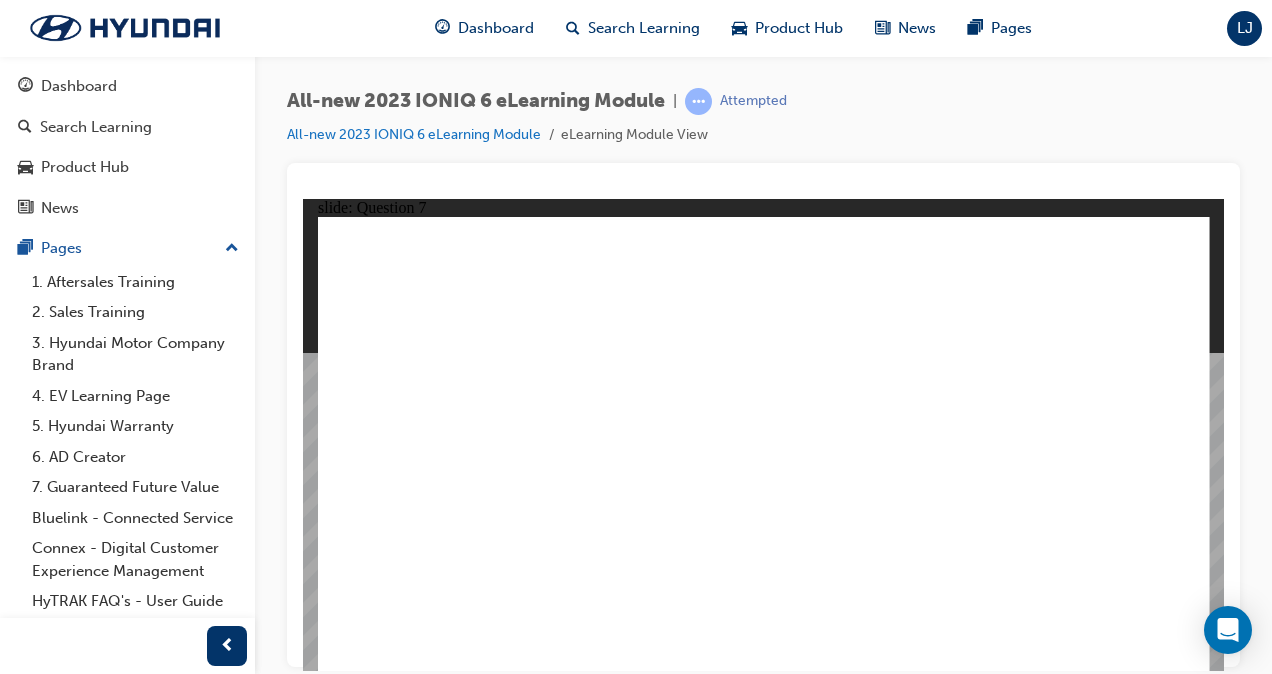 click 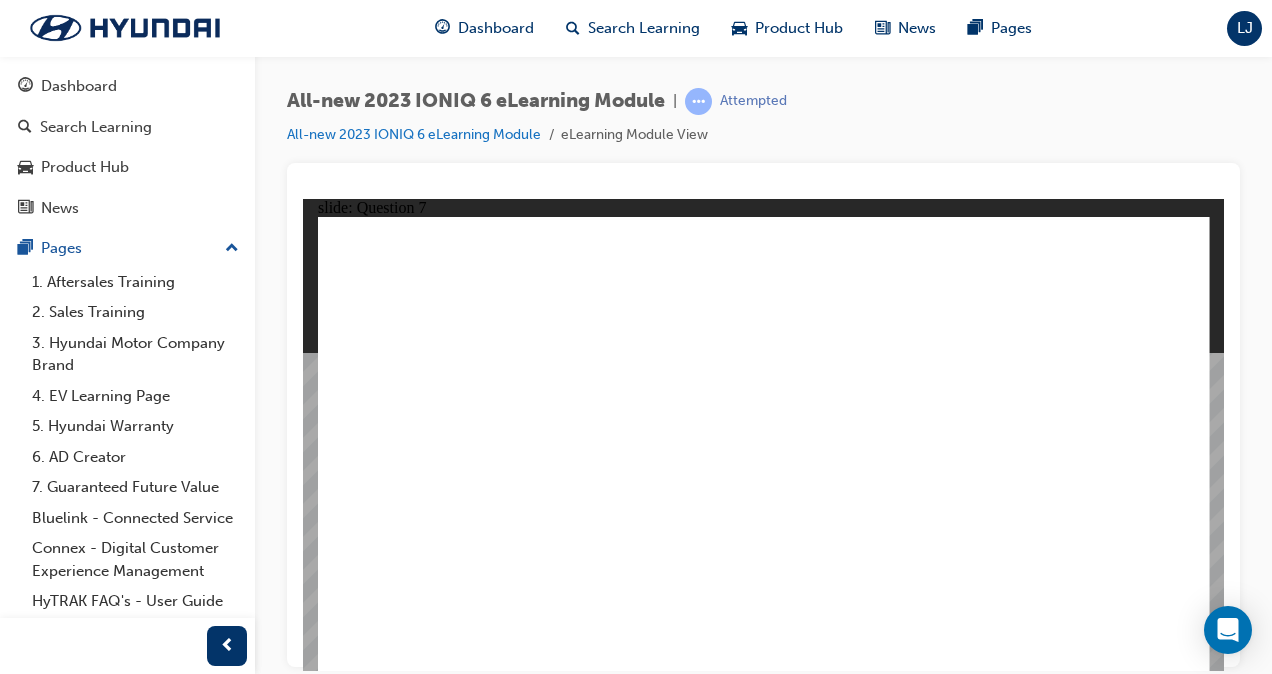 click 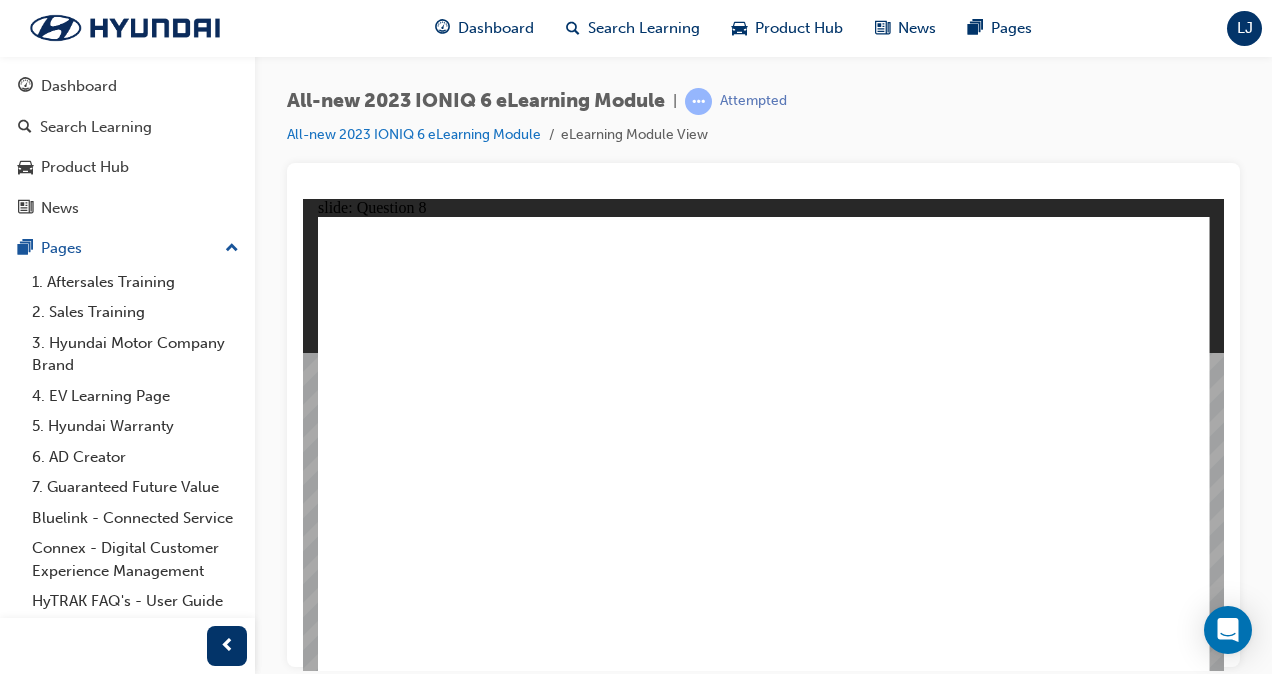 click 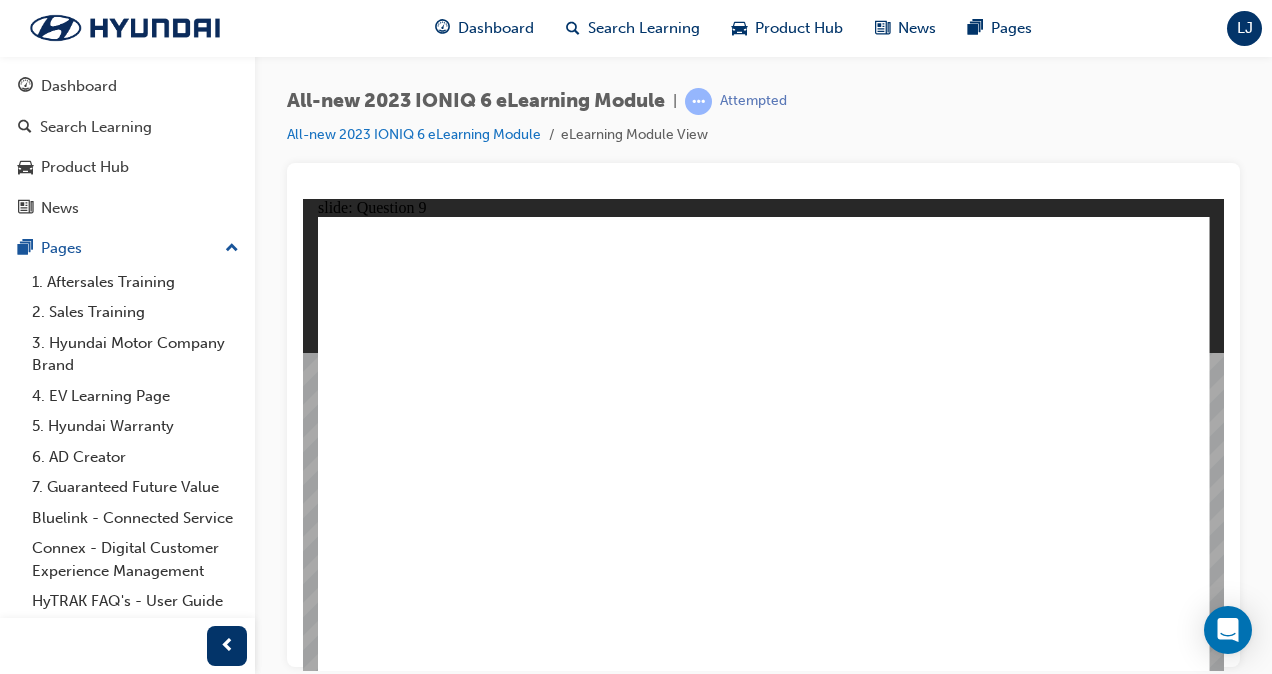 click 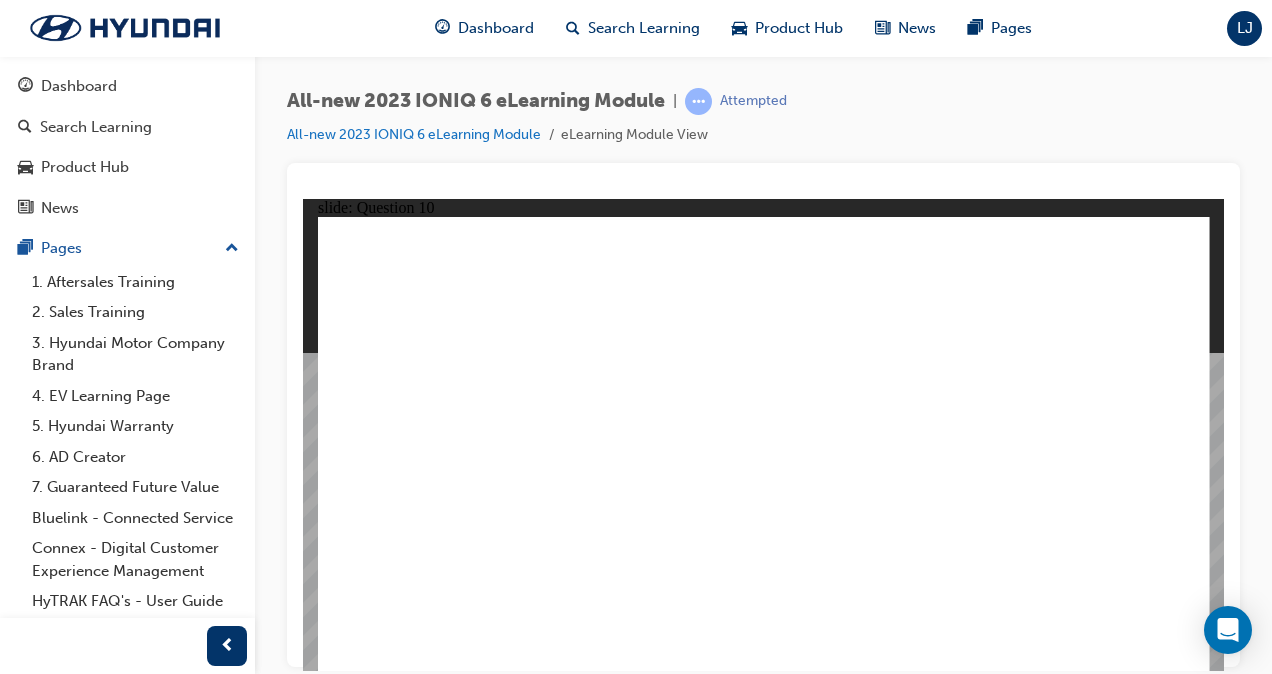 click 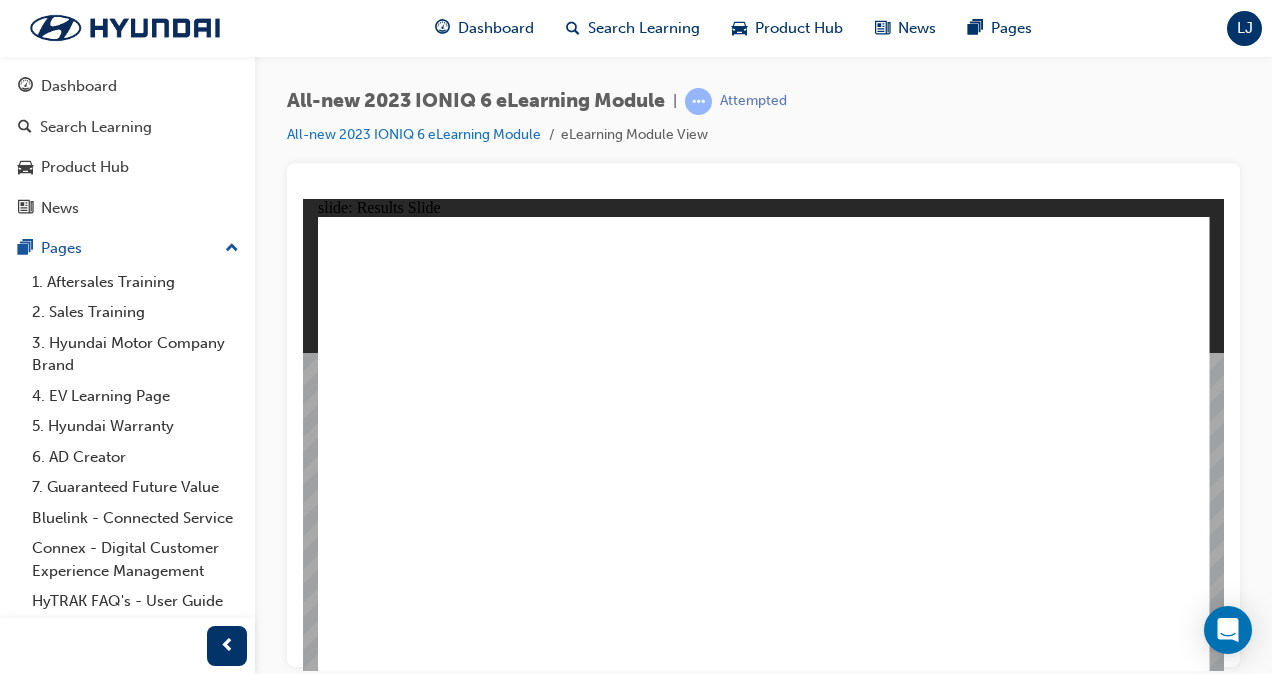 click 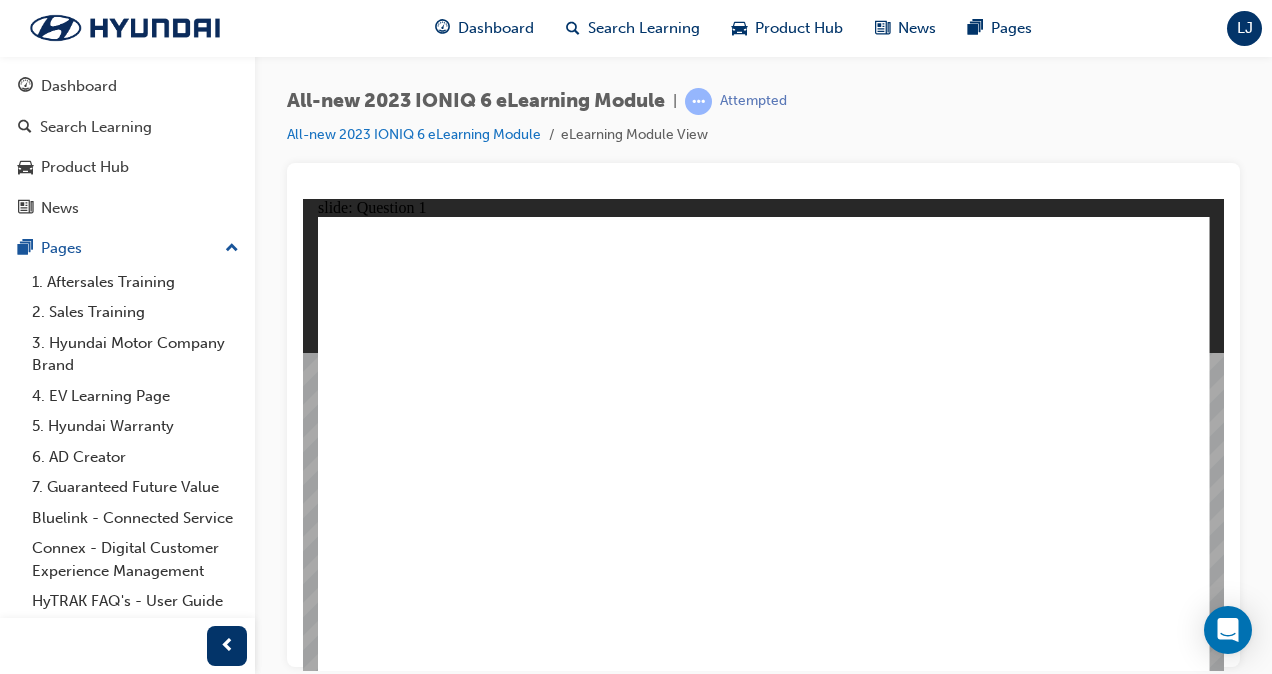 click 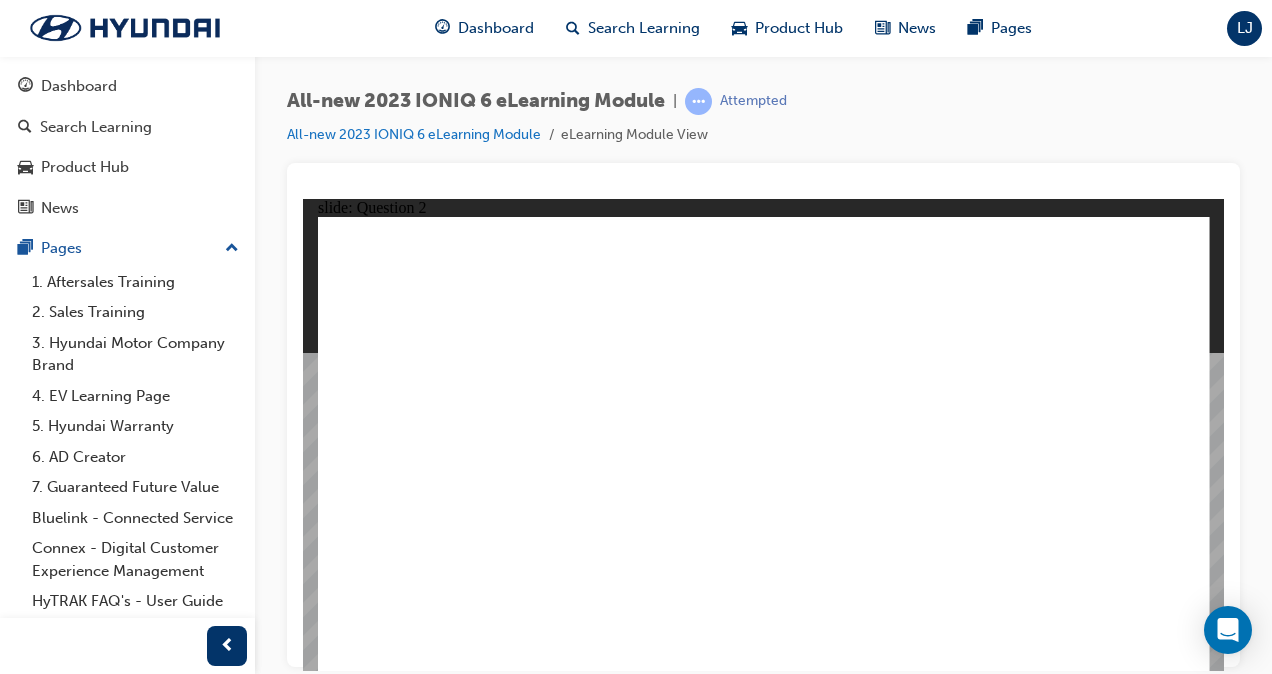 click 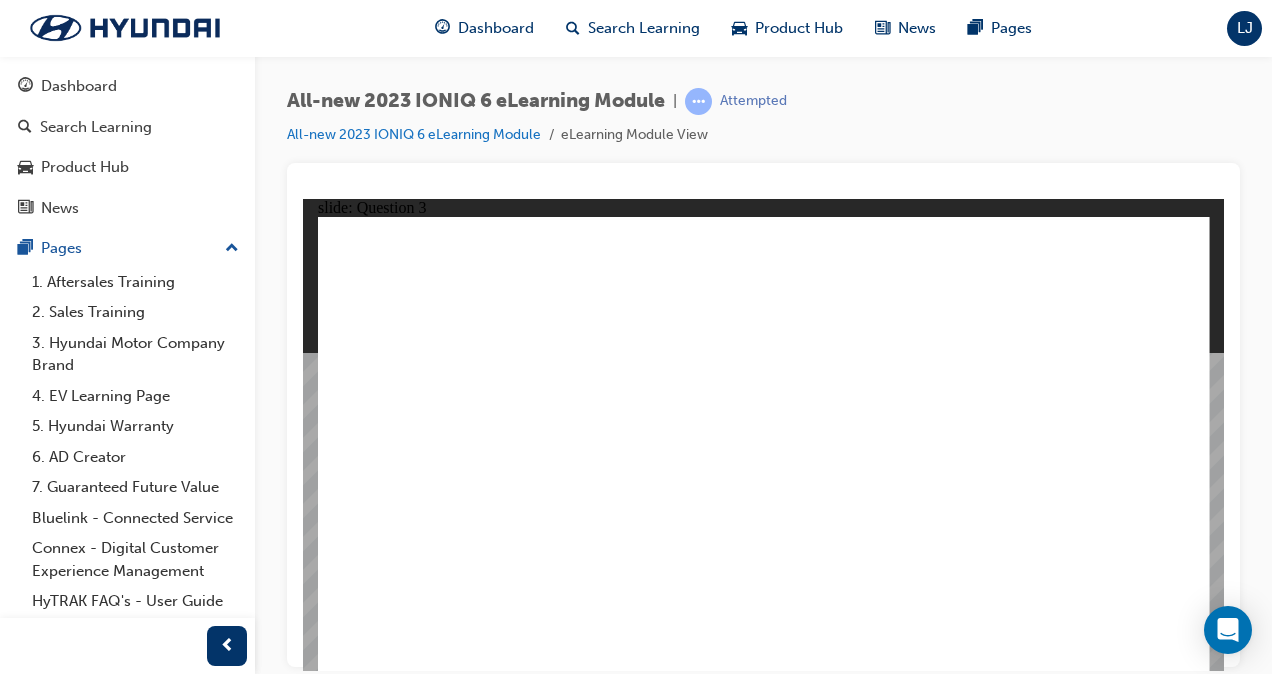 drag, startPoint x: 534, startPoint y: 353, endPoint x: 620, endPoint y: 466, distance: 142.00352 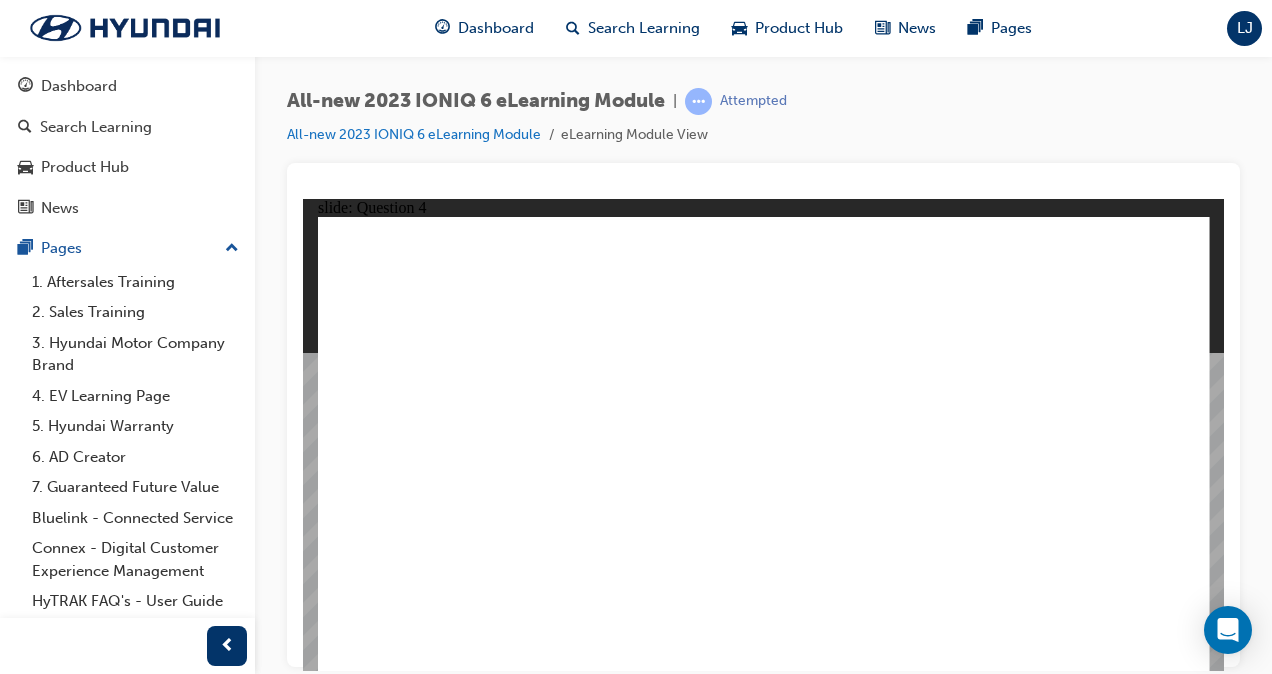 drag, startPoint x: 792, startPoint y: 341, endPoint x: 523, endPoint y: 503, distance: 314.01434 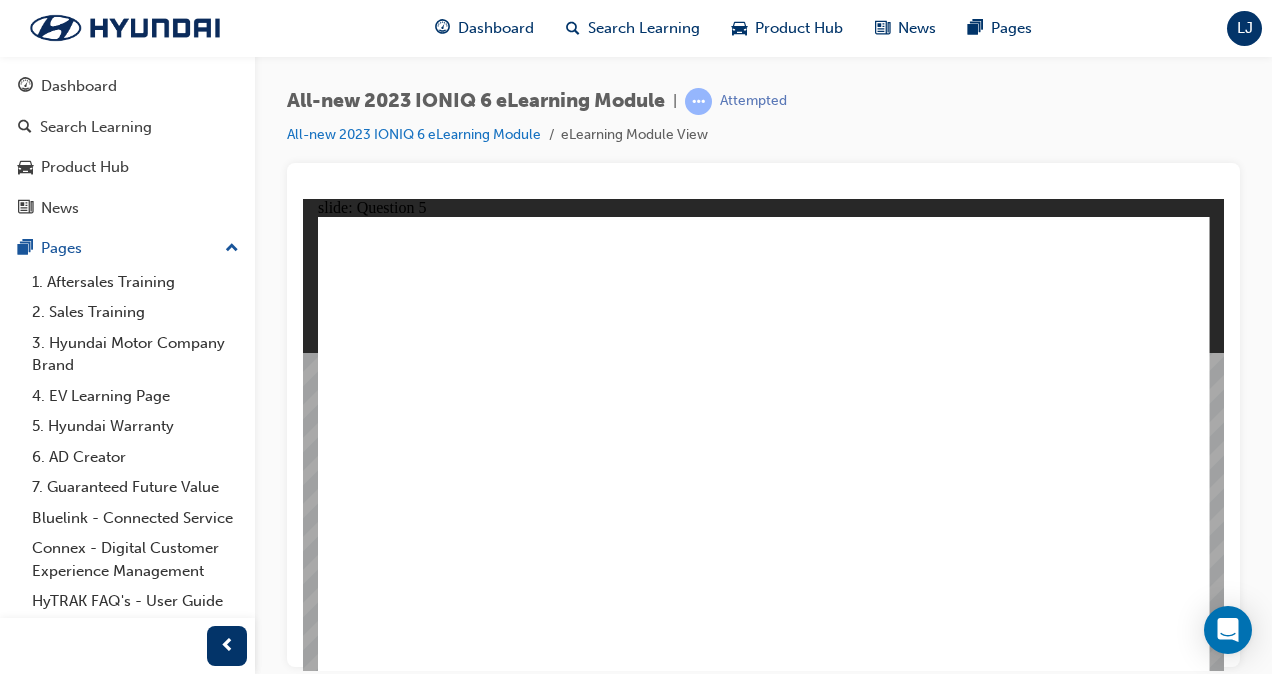 click 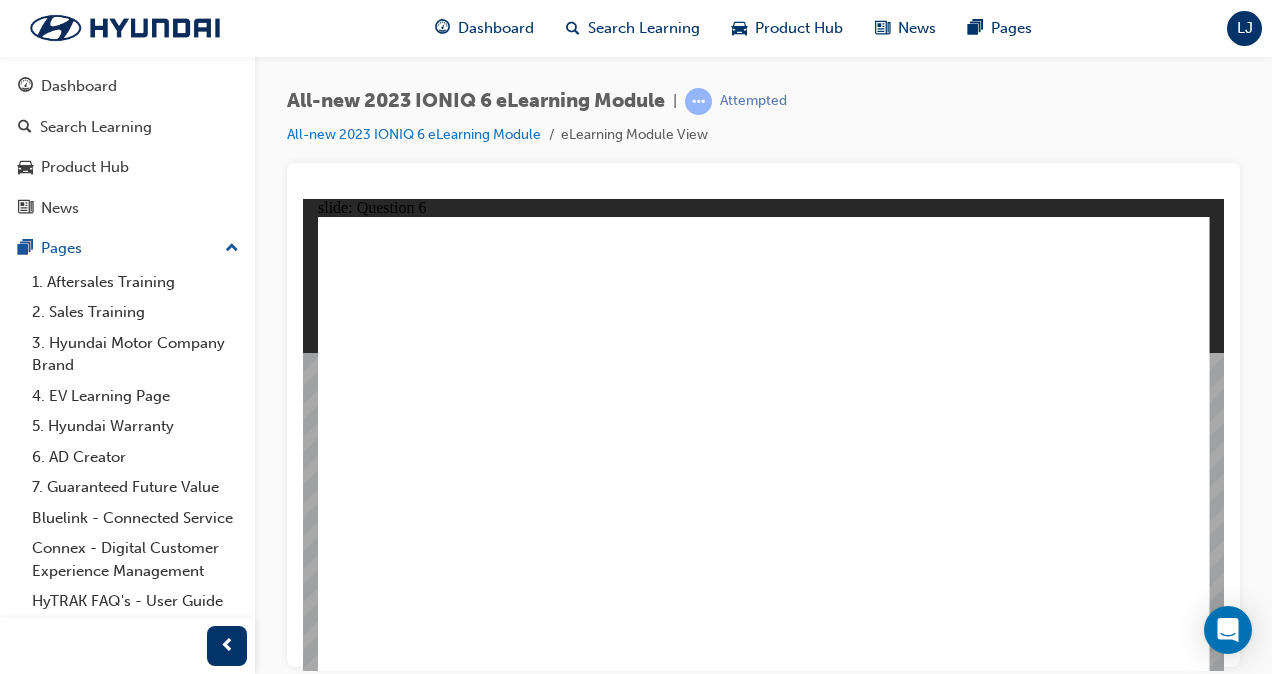 drag, startPoint x: 522, startPoint y: 336, endPoint x: 696, endPoint y: 345, distance: 174.2326 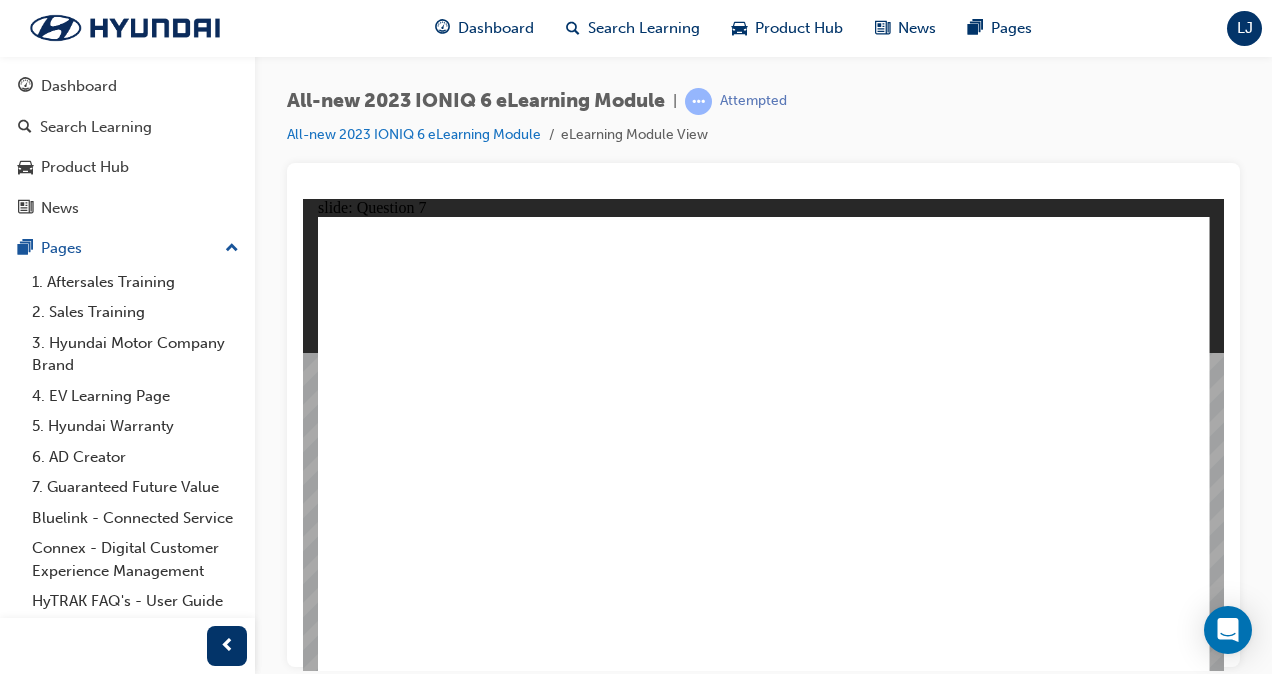 click 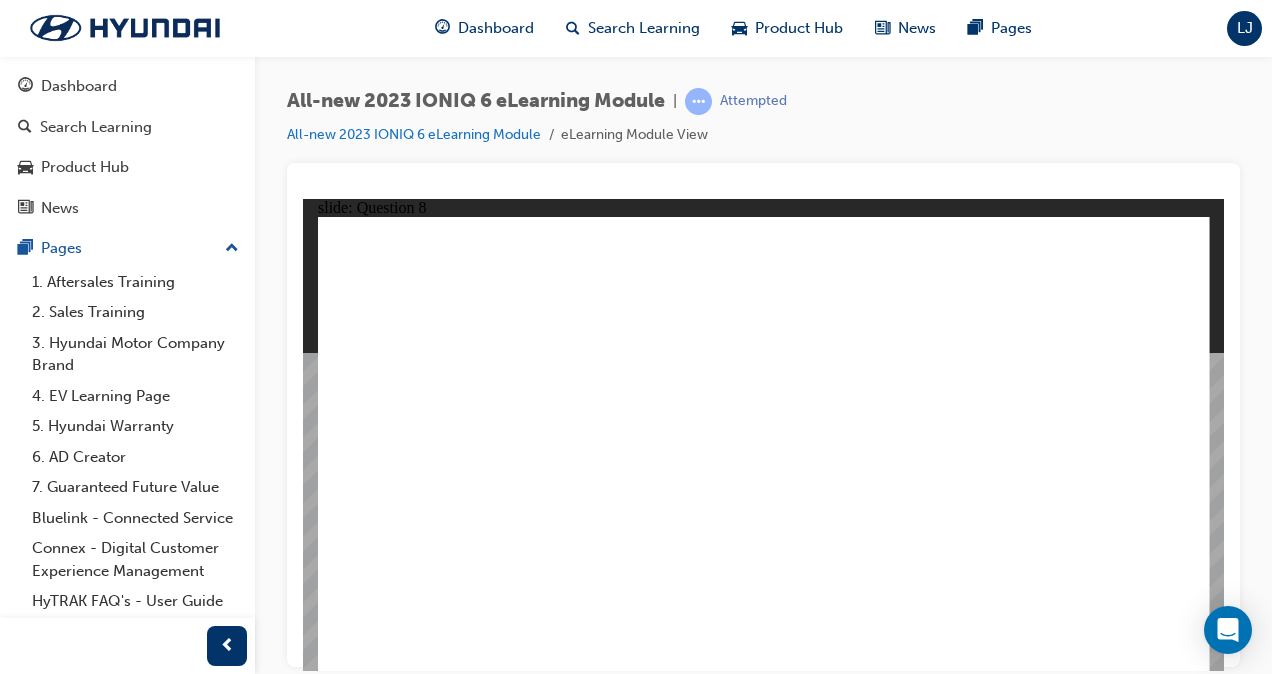 click 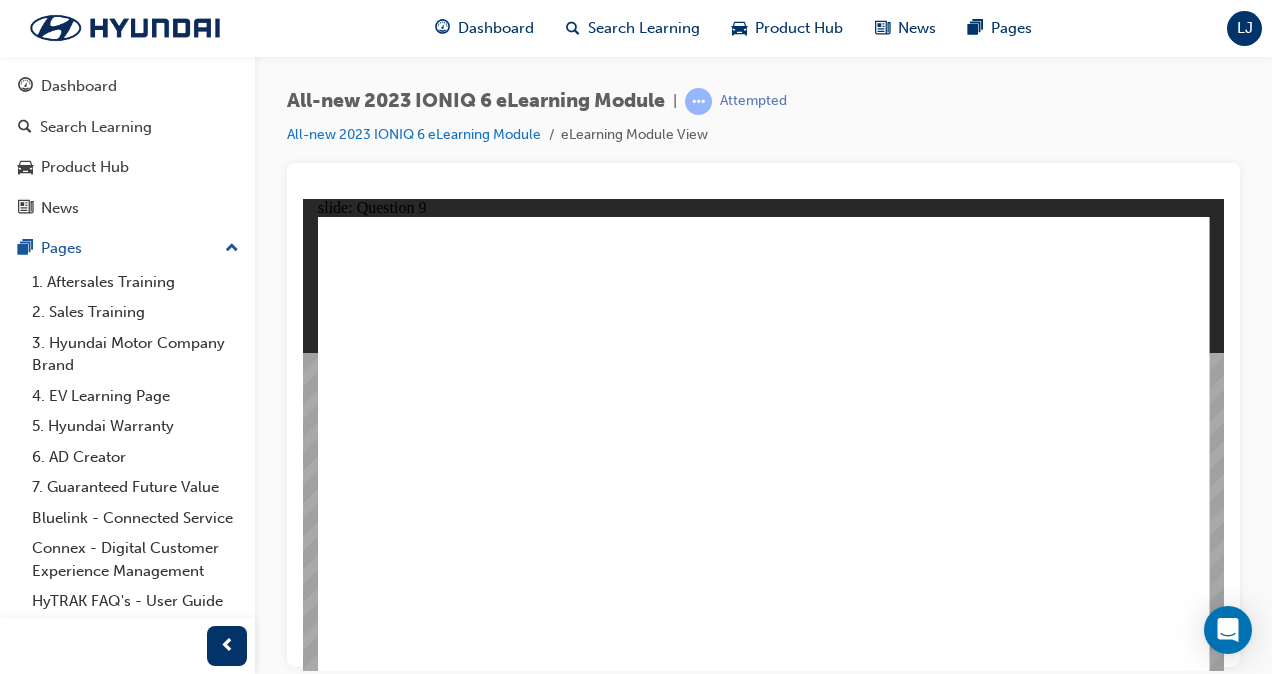 click 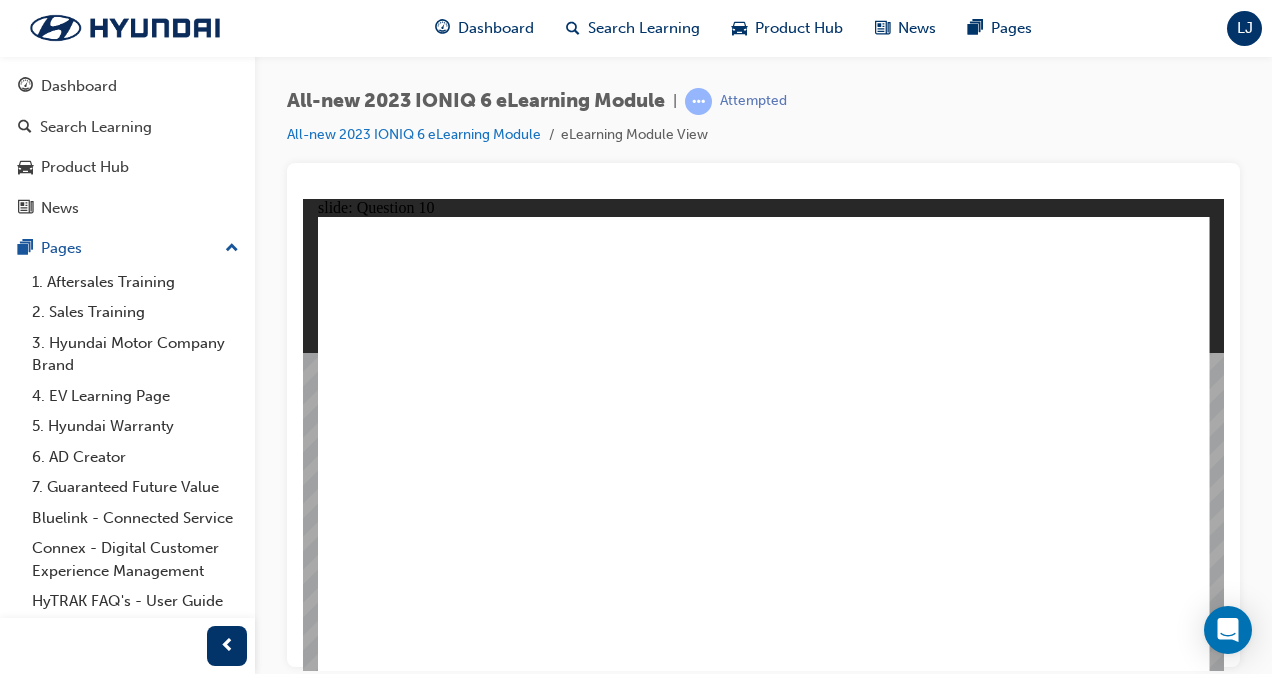click 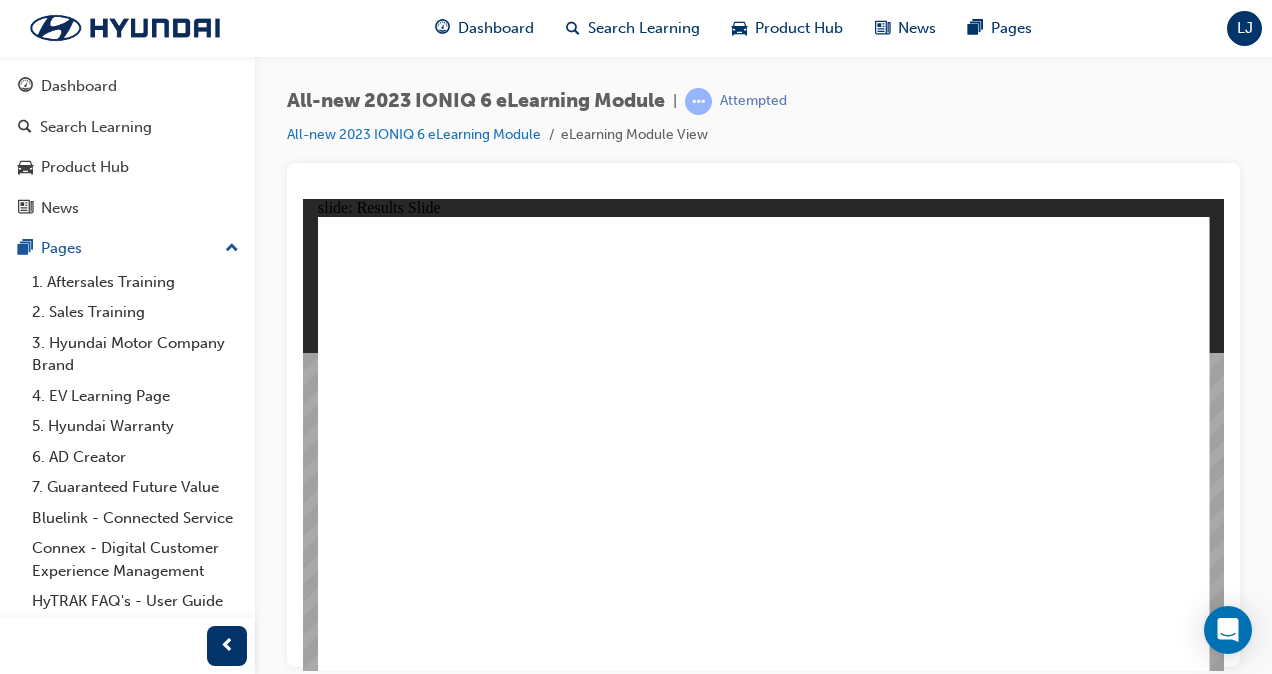 click 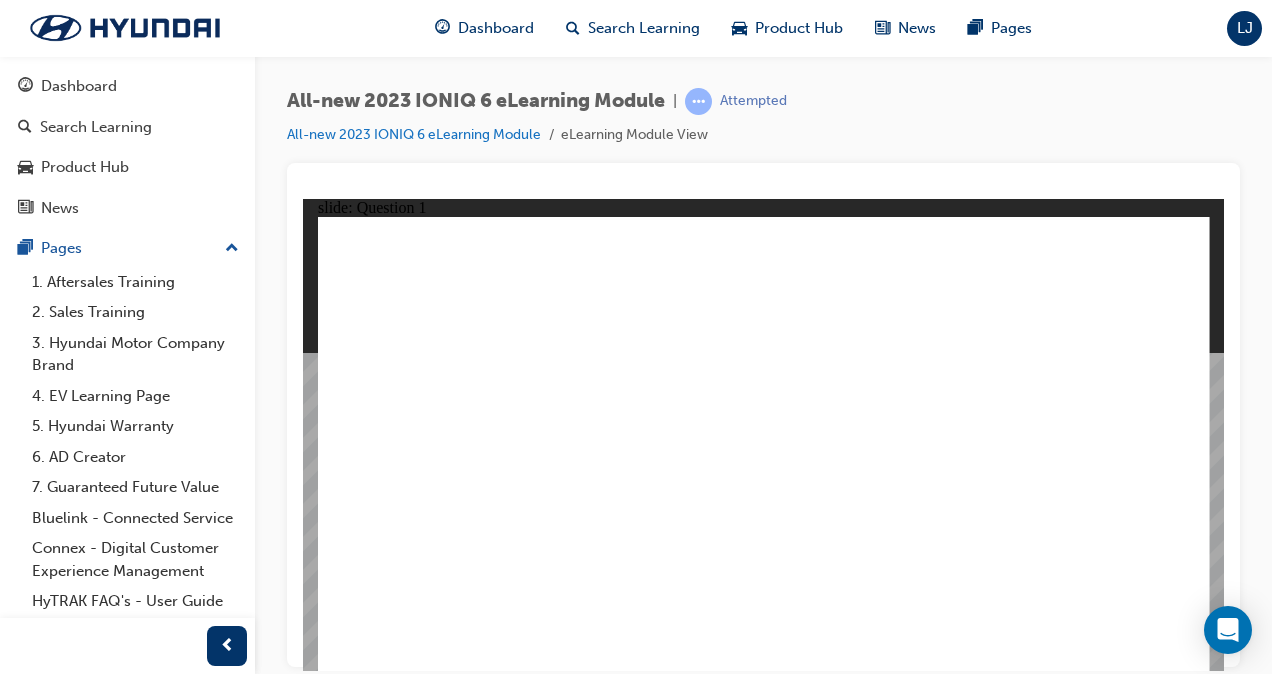 click 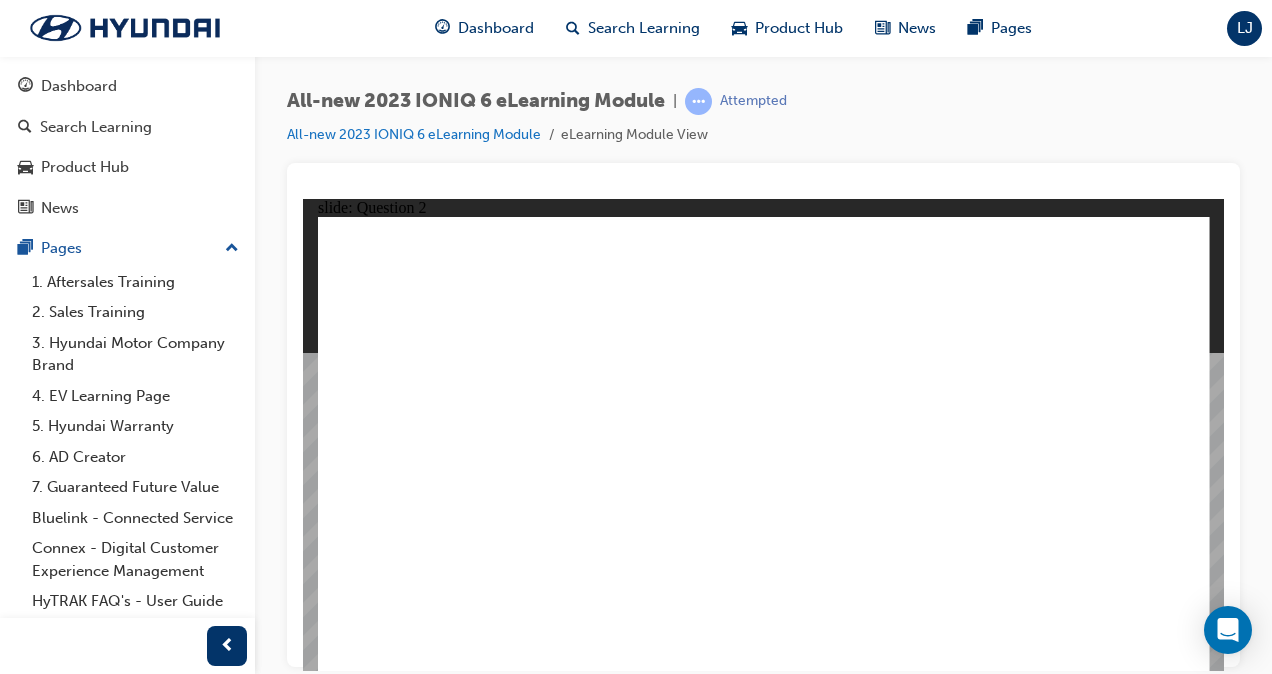 click 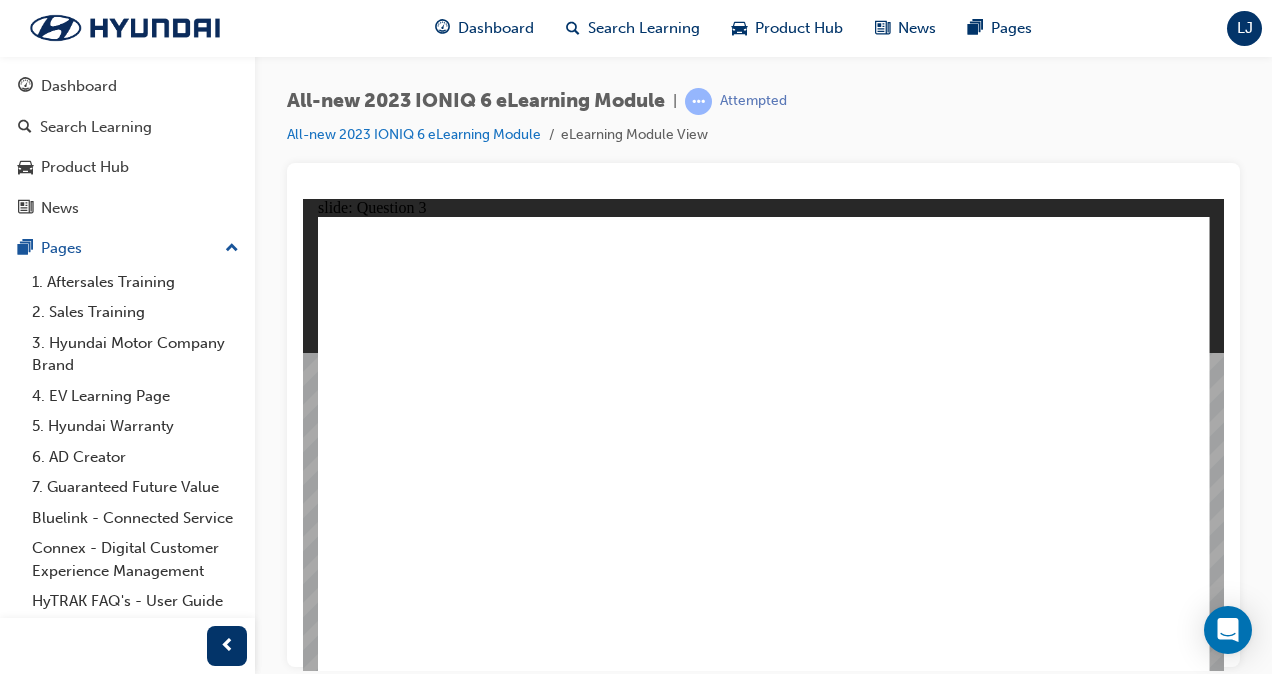 drag, startPoint x: 772, startPoint y: 354, endPoint x: 618, endPoint y: 450, distance: 181.47176 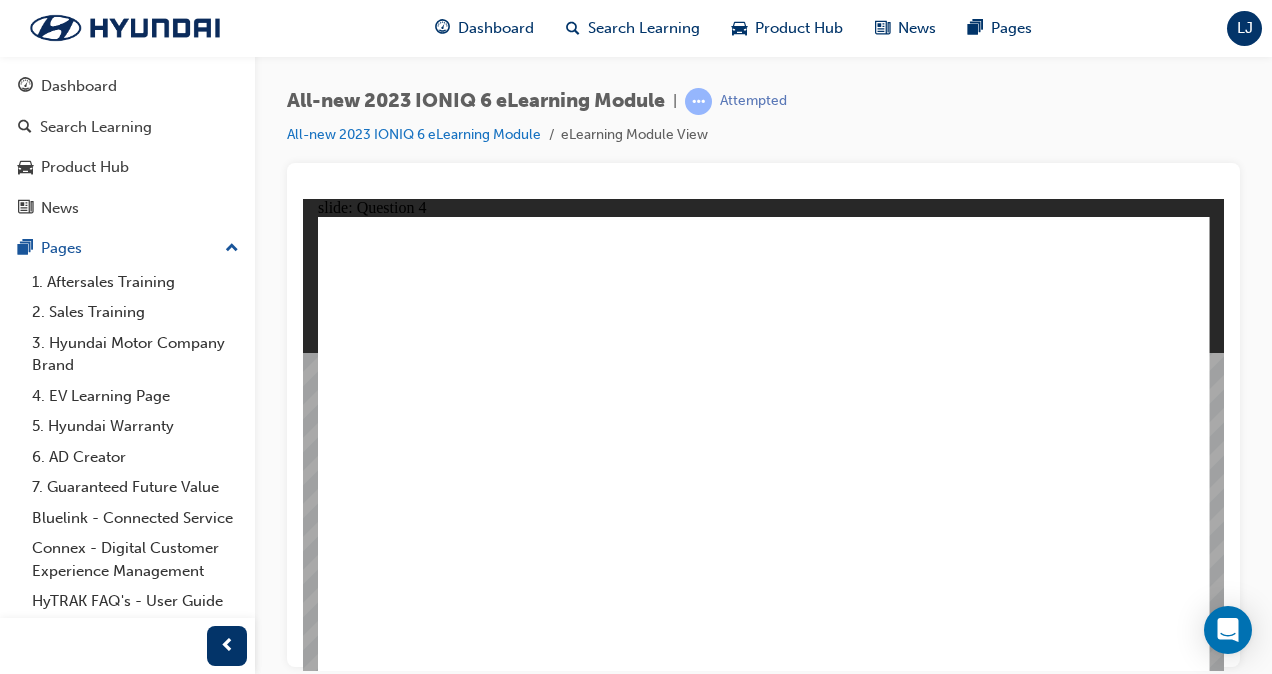drag, startPoint x: 551, startPoint y: 343, endPoint x: 1112, endPoint y: 478, distance: 577.0147 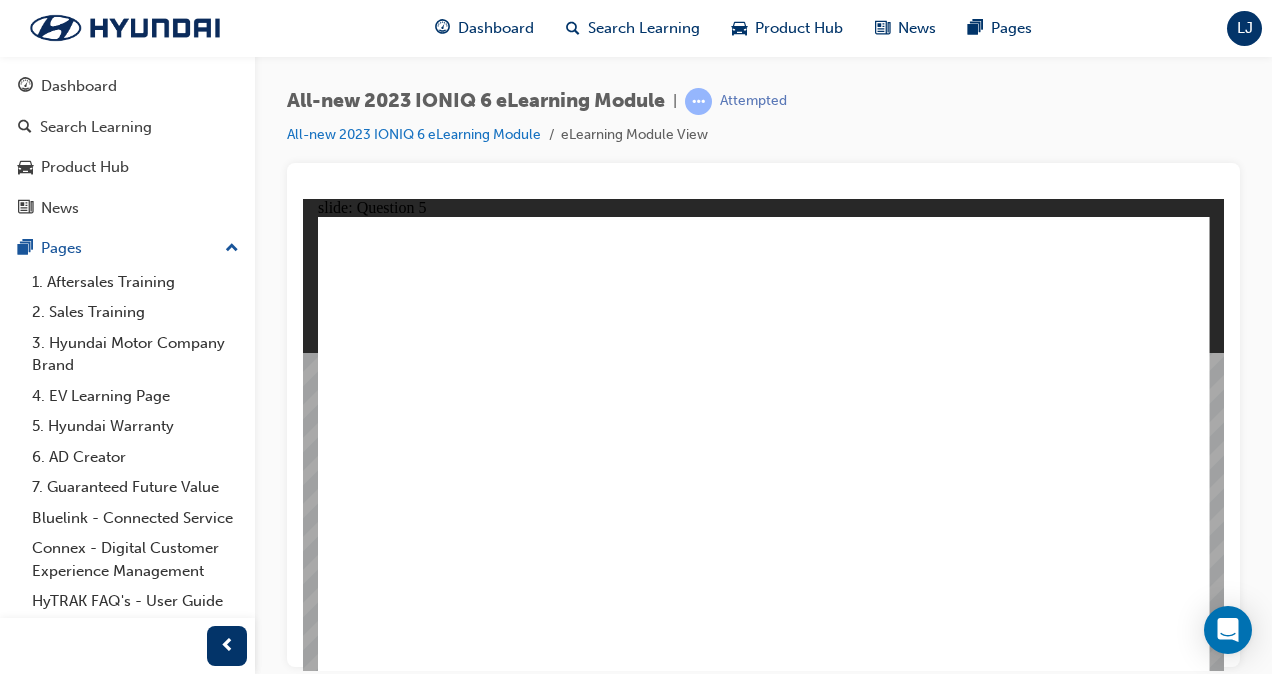 drag, startPoint x: 495, startPoint y: 477, endPoint x: 786, endPoint y: 399, distance: 301.2723 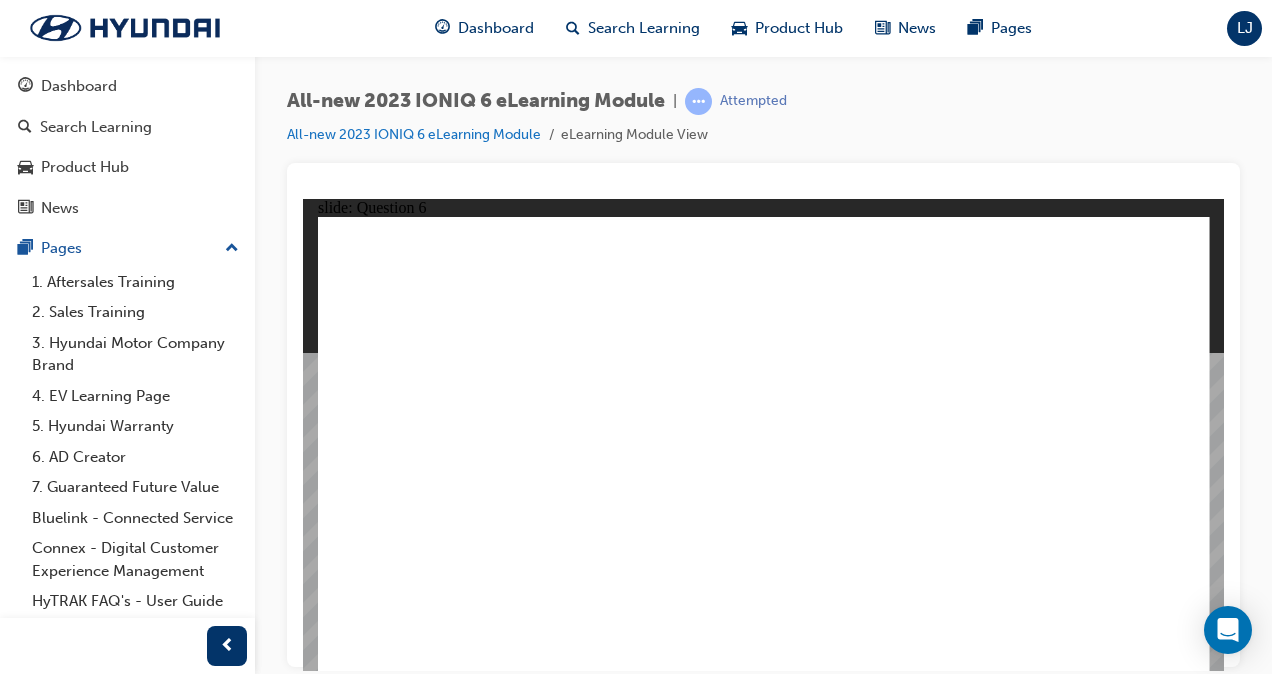 drag, startPoint x: 521, startPoint y: 354, endPoint x: 593, endPoint y: 392, distance: 81.41253 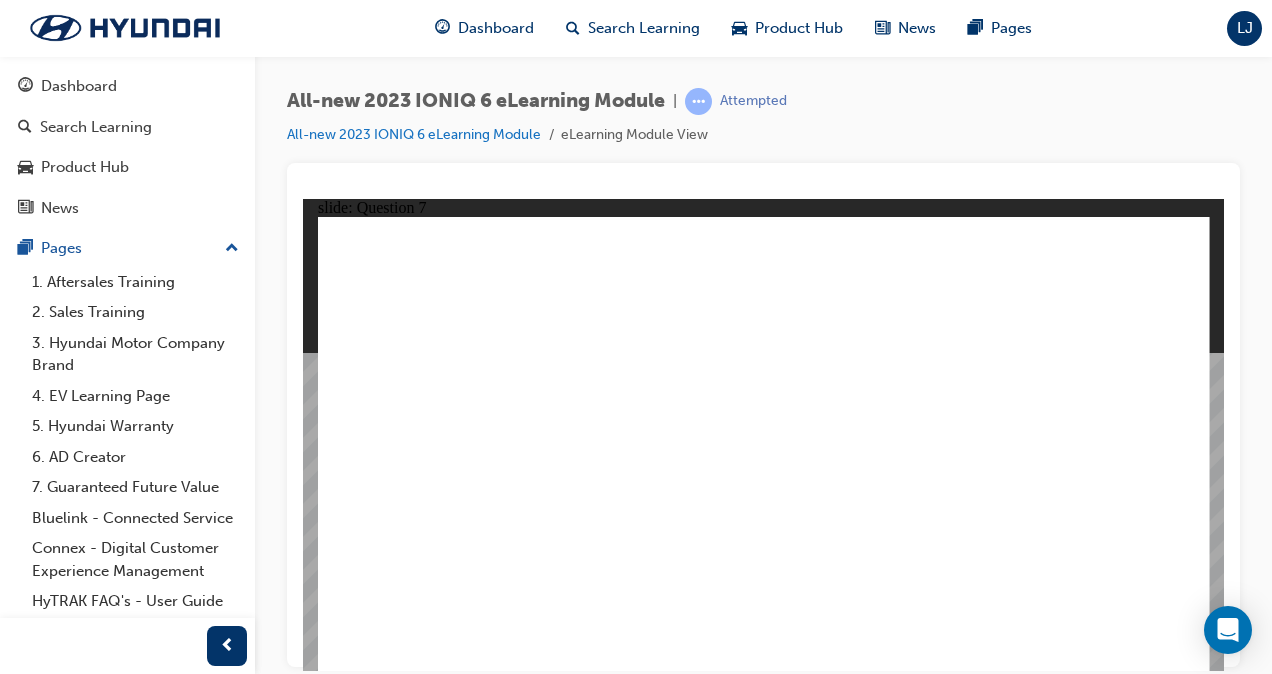 click 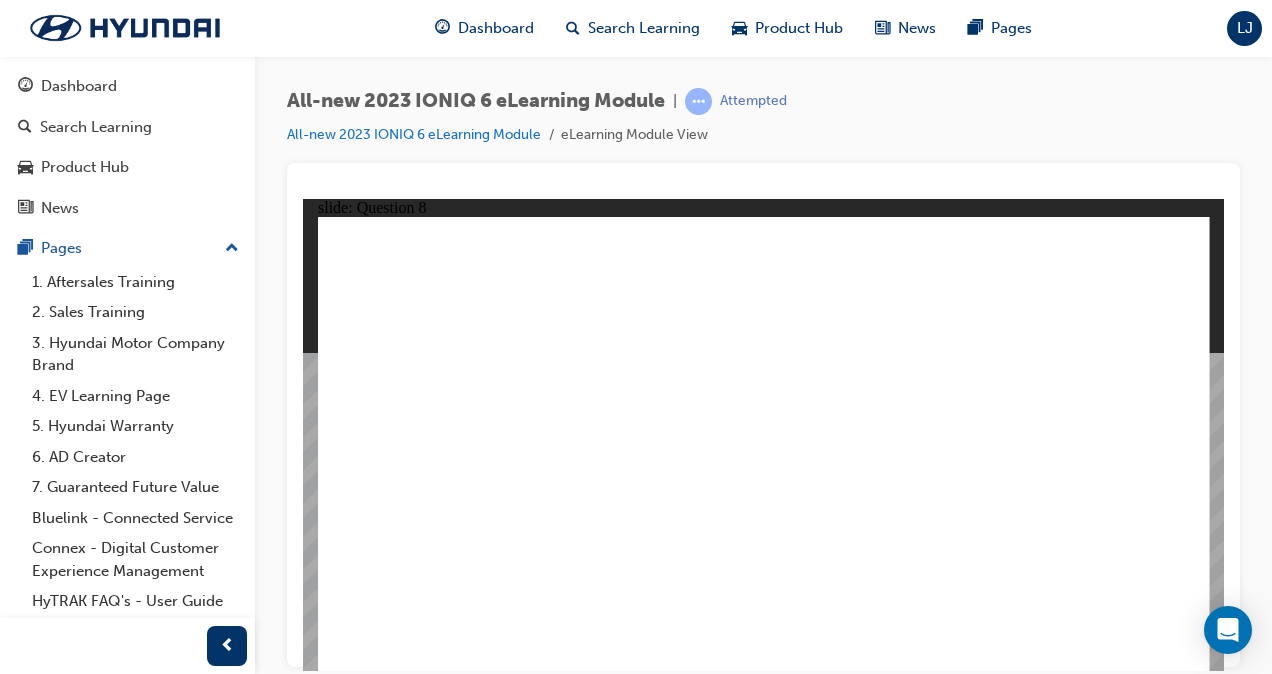 click 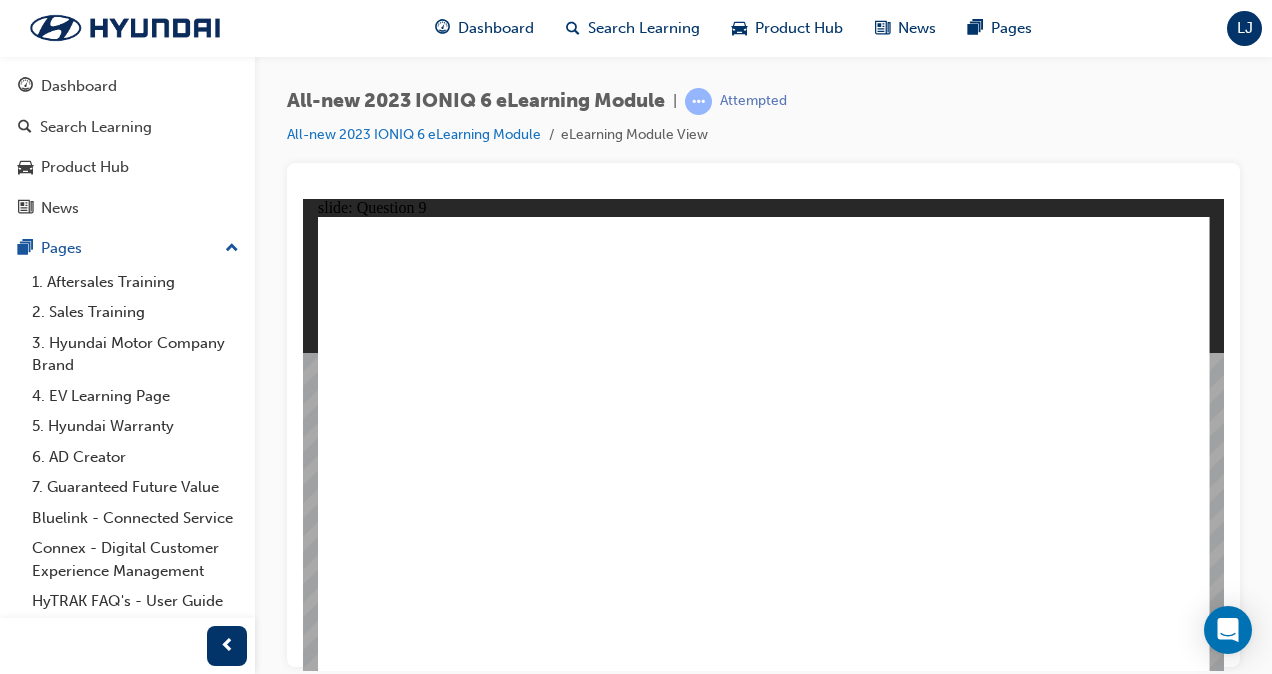 click 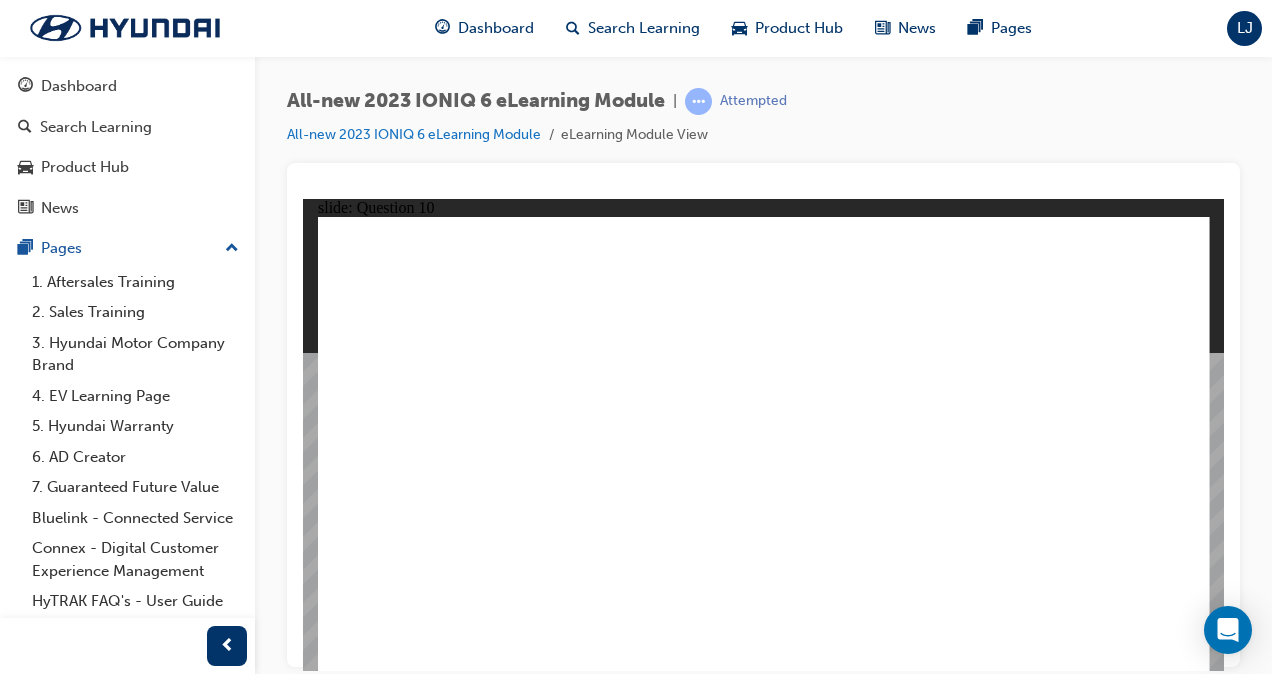 click 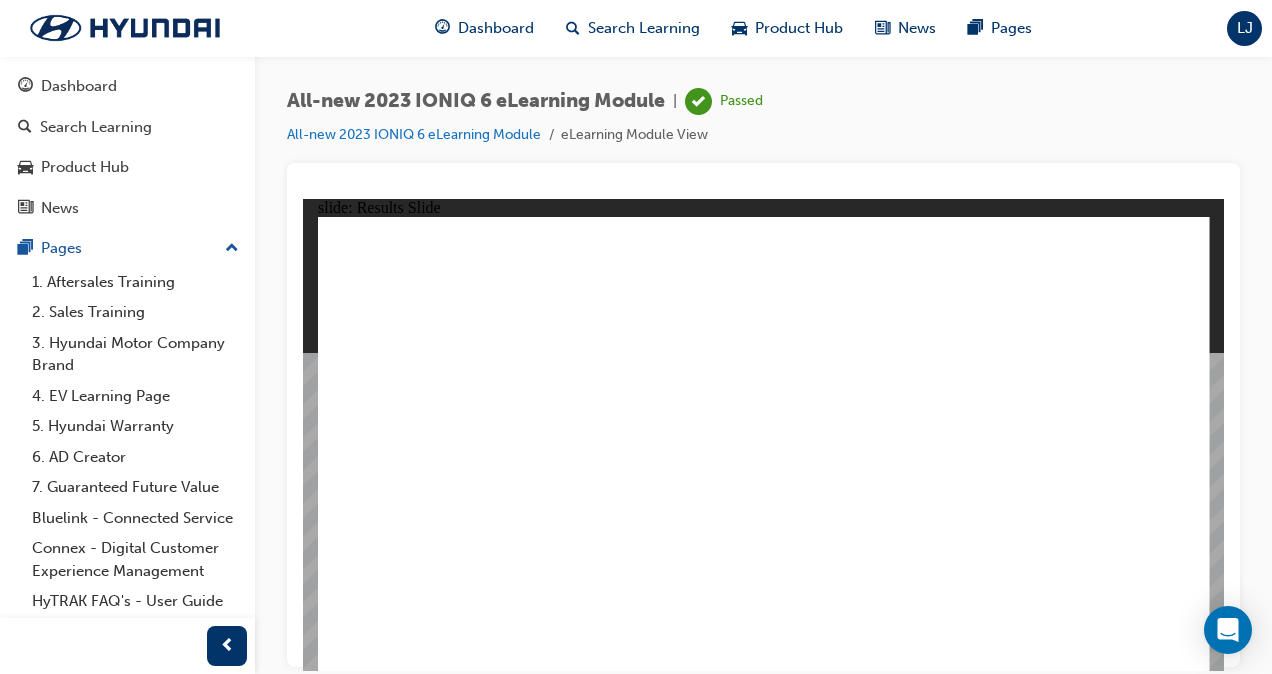 click 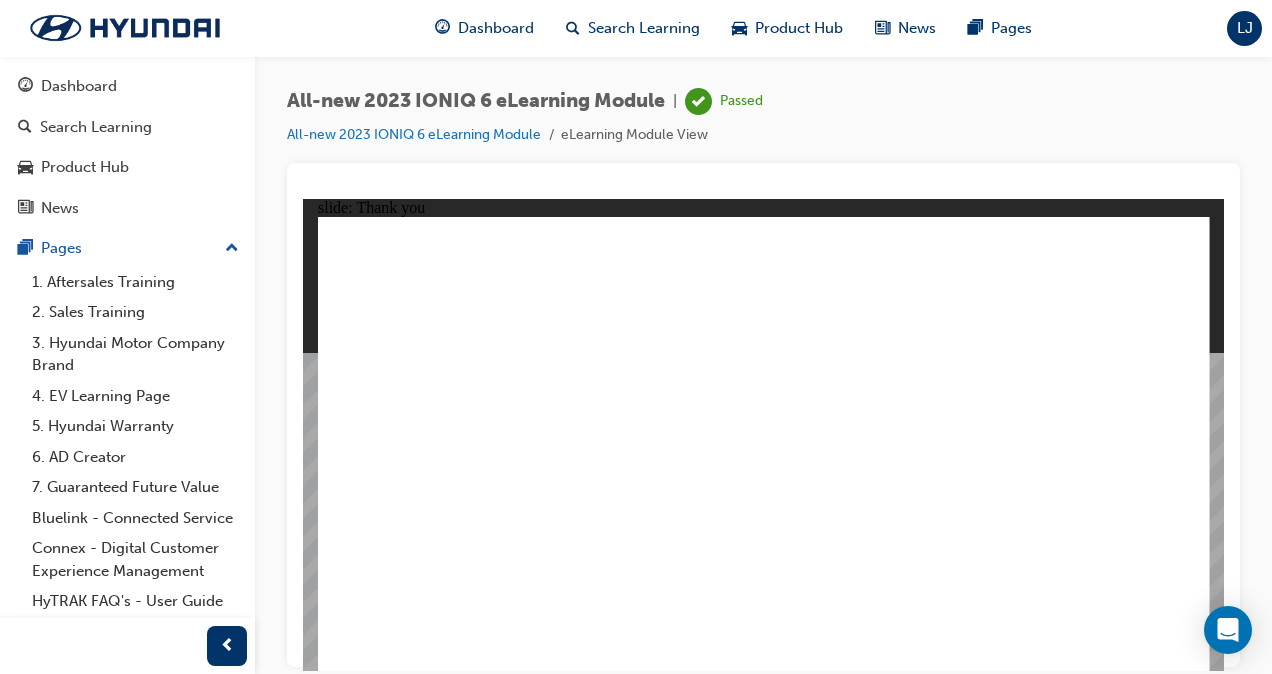 click 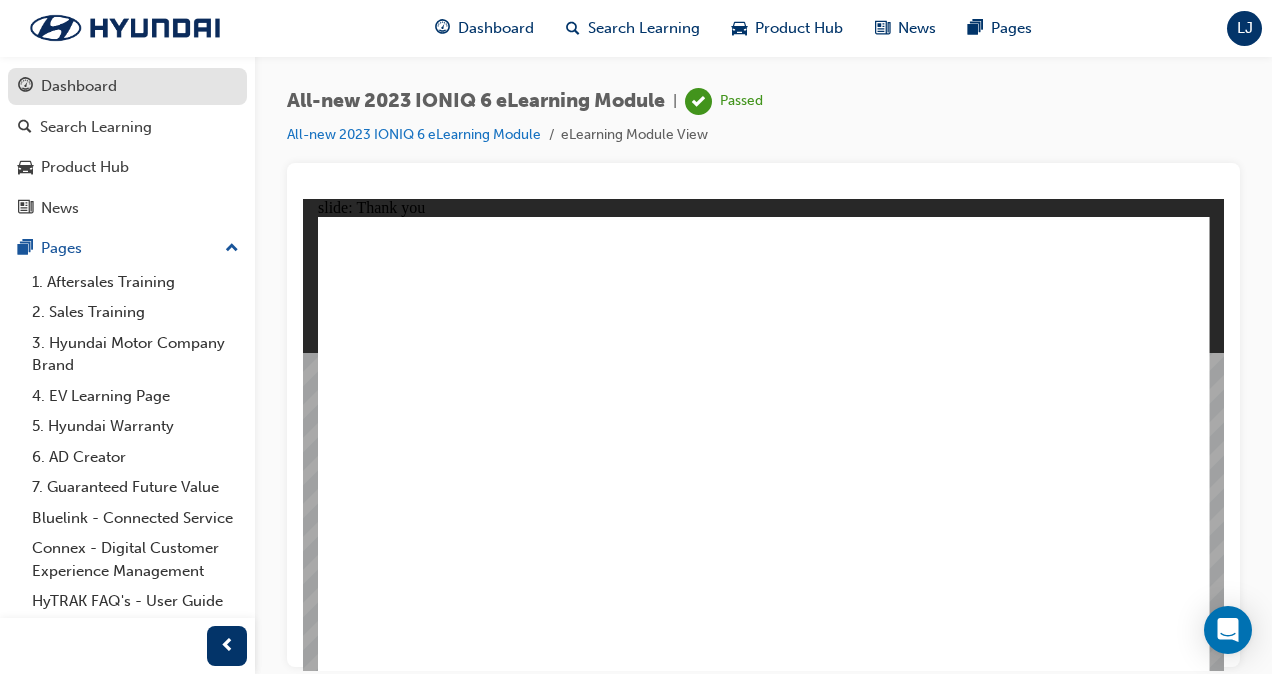 click on "Dashboard" at bounding box center (79, 86) 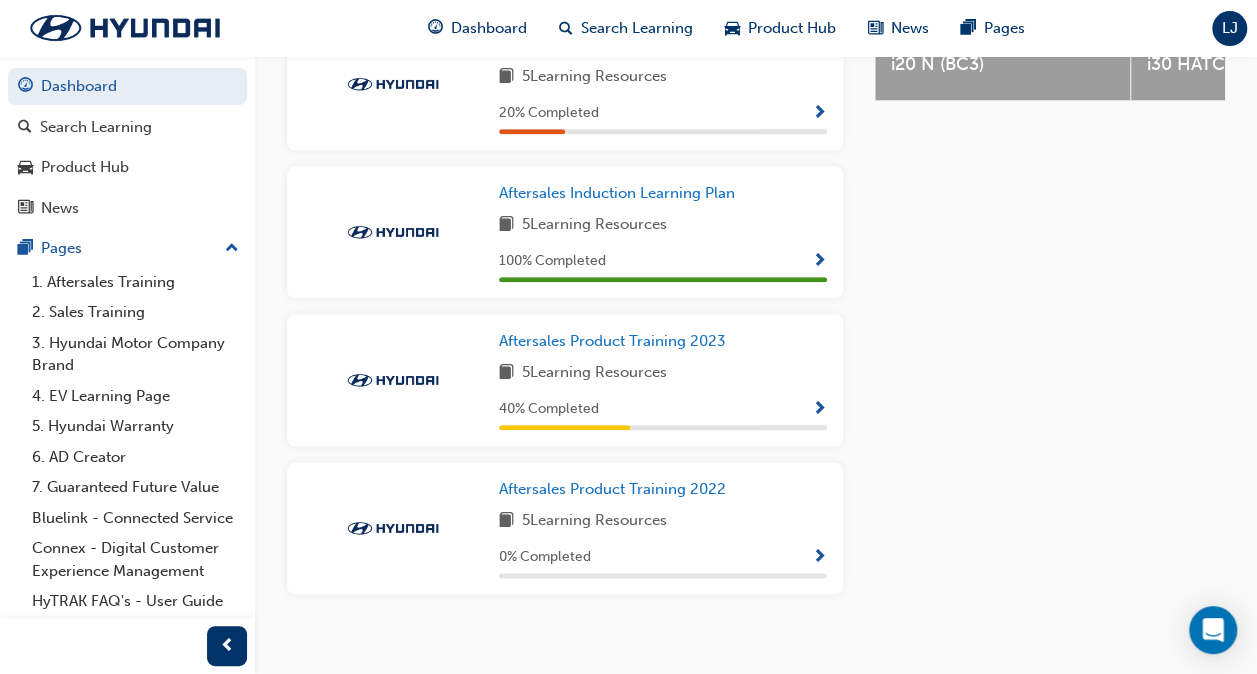scroll, scrollTop: 996, scrollLeft: 0, axis: vertical 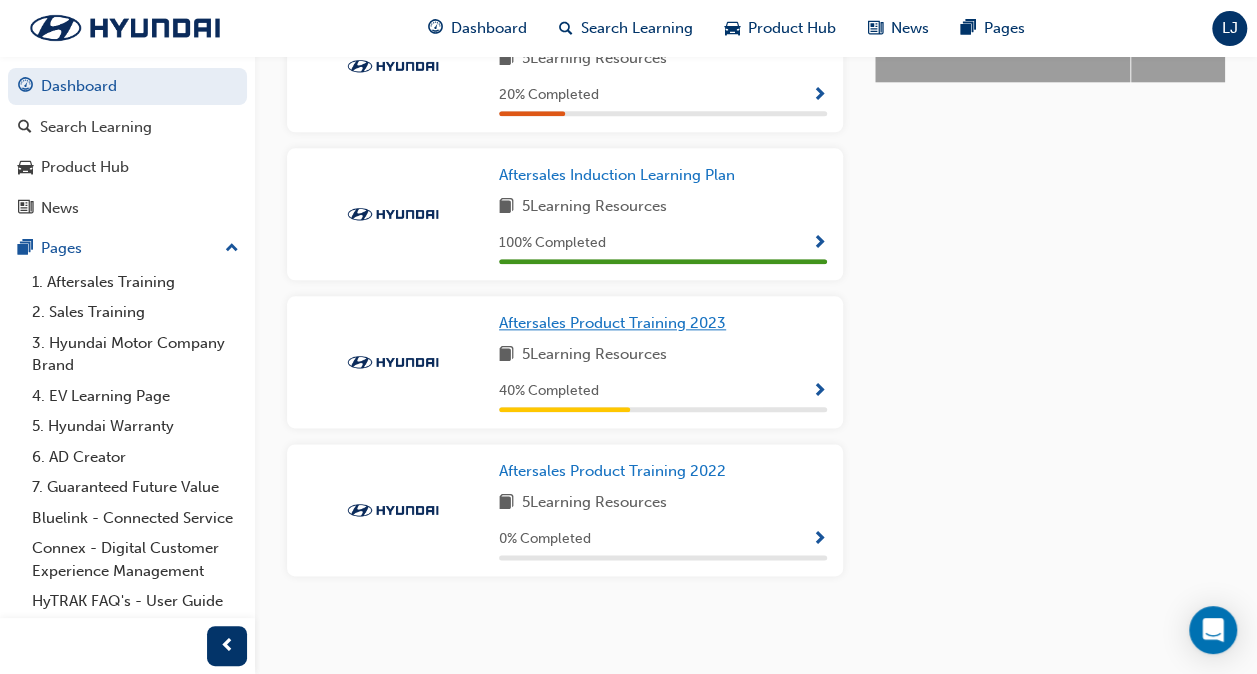 click on "Aftersales Product Training 2023" at bounding box center (612, 323) 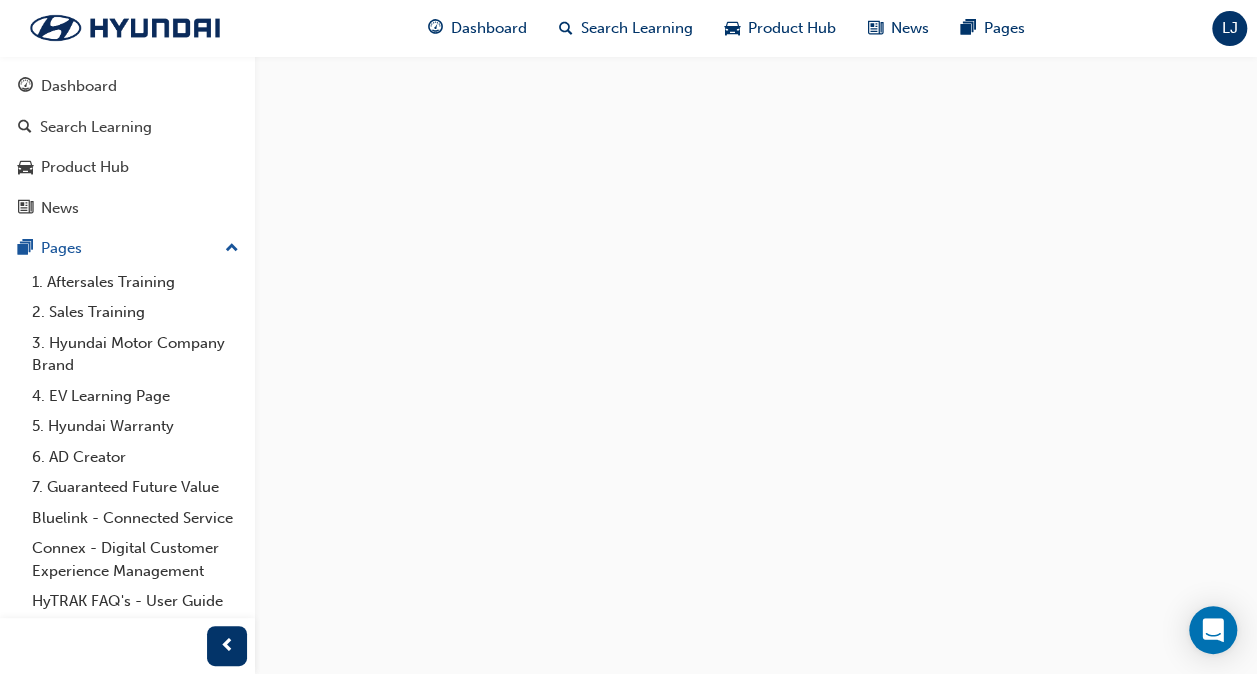 scroll, scrollTop: 0, scrollLeft: 0, axis: both 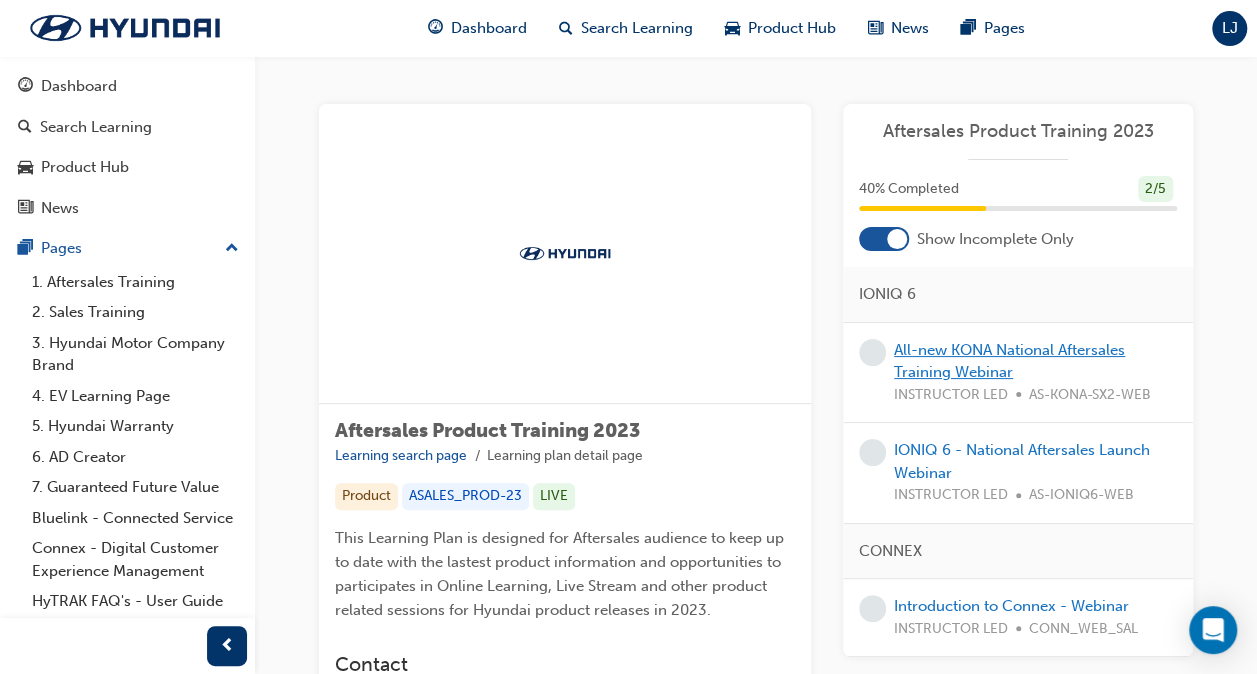 click on "All-new KONA National Aftersales Training Webinar" at bounding box center [1009, 361] 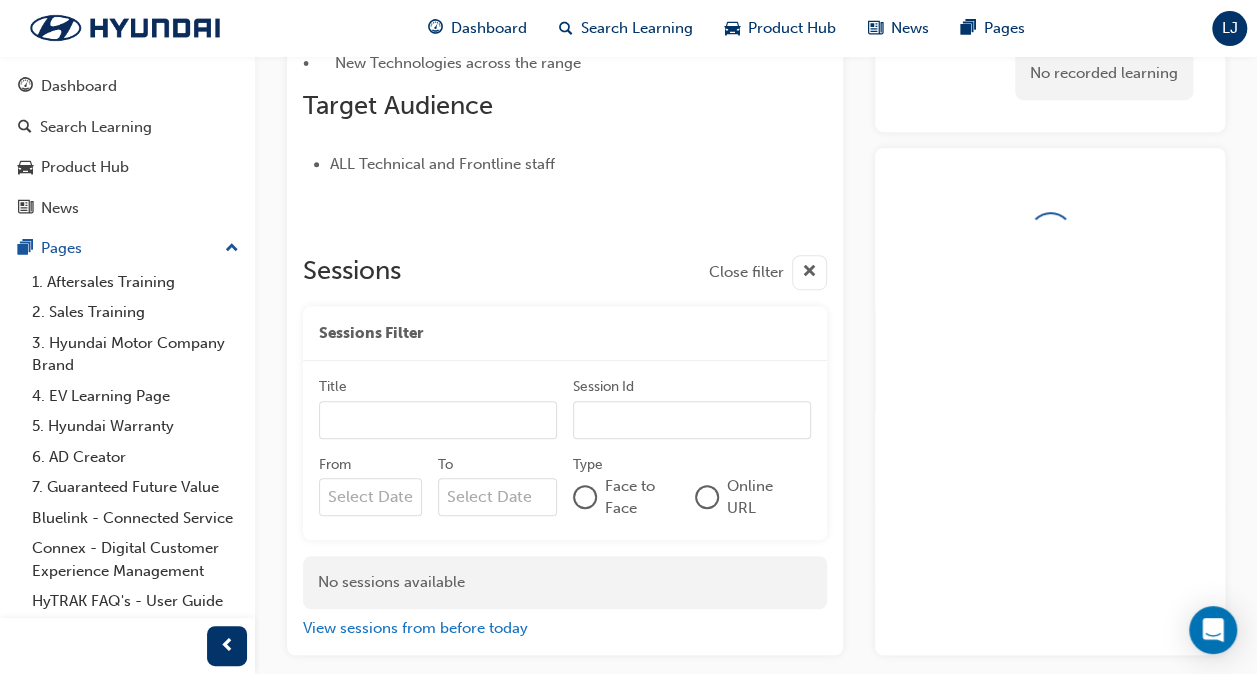 scroll, scrollTop: 544, scrollLeft: 0, axis: vertical 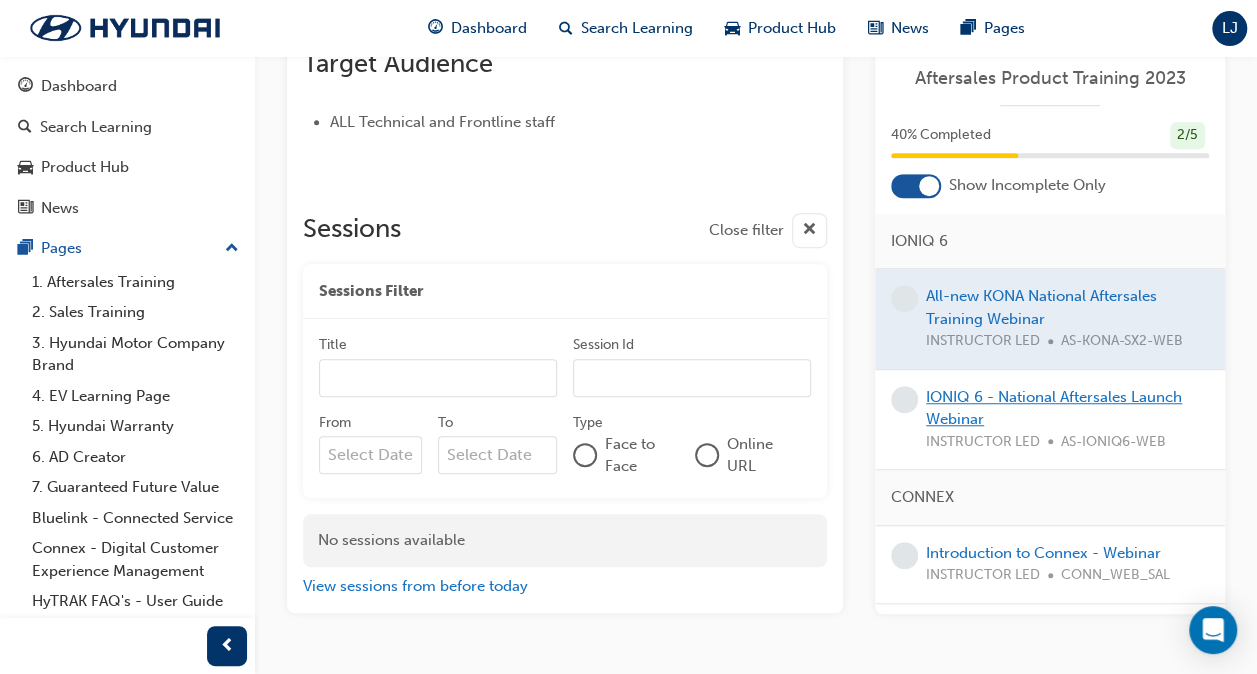 click on "IONIQ 6 - National Aftersales Launch Webinar" at bounding box center [1054, 407] 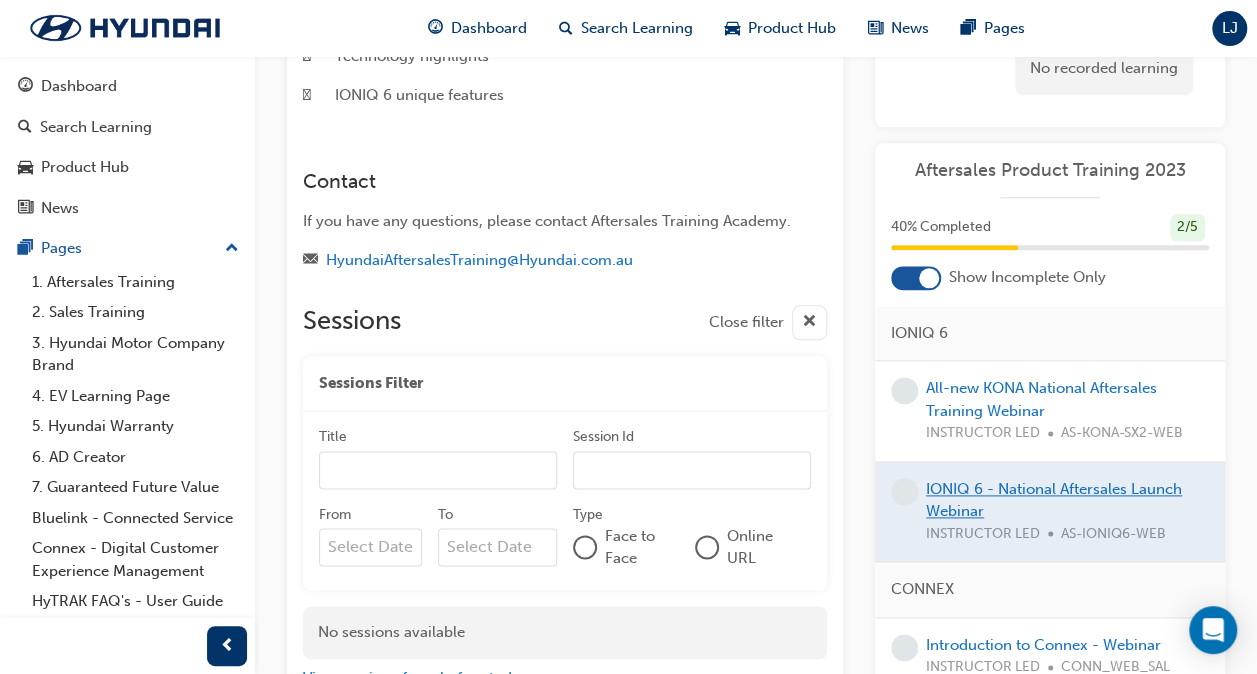 scroll, scrollTop: 1182, scrollLeft: 0, axis: vertical 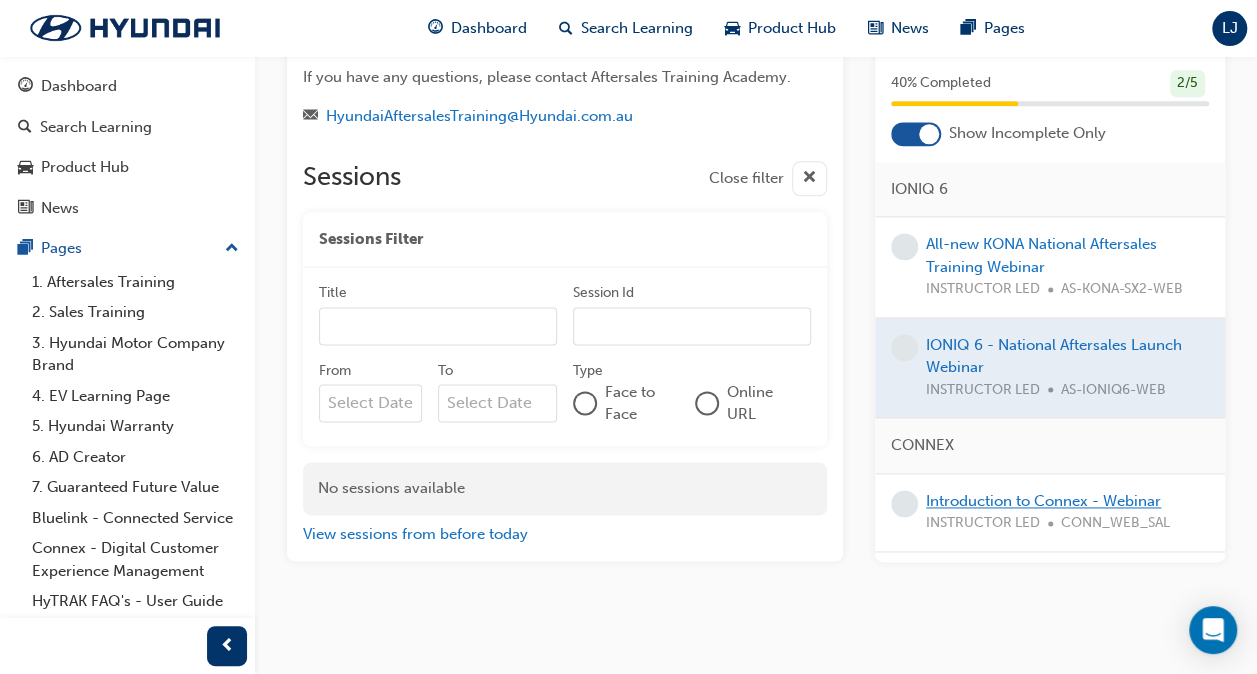 click on "Introduction to Connex - Webinar" at bounding box center [1043, 500] 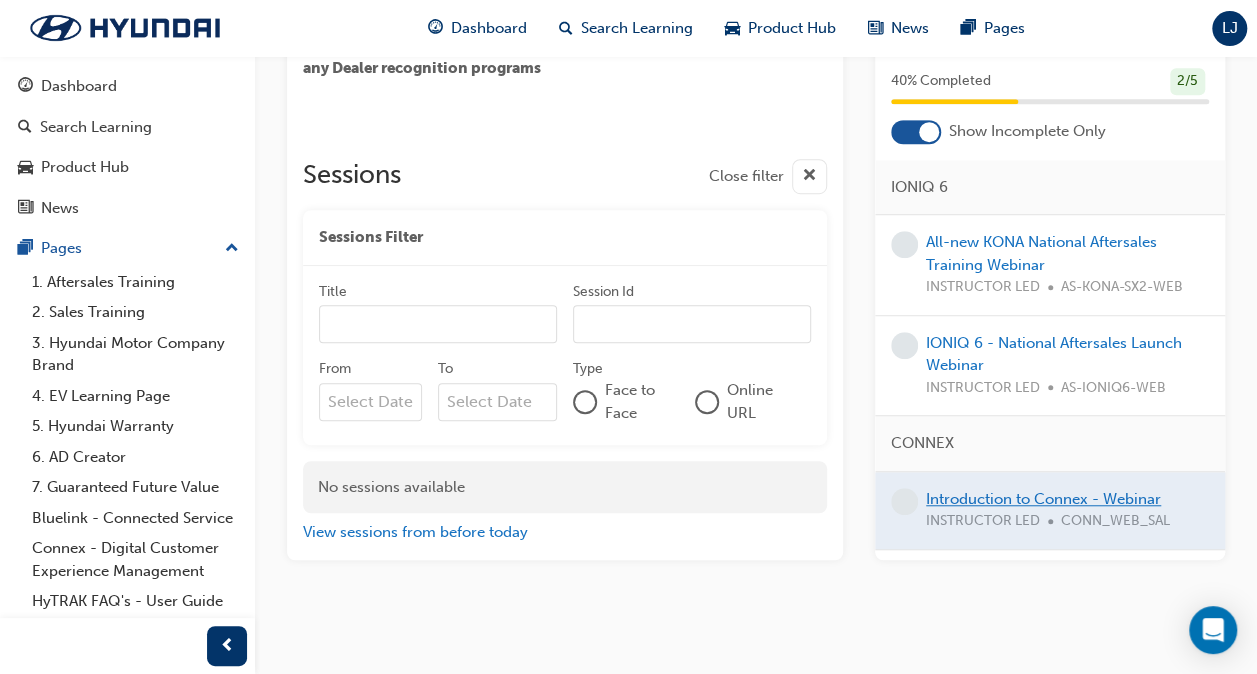 scroll, scrollTop: 532, scrollLeft: 0, axis: vertical 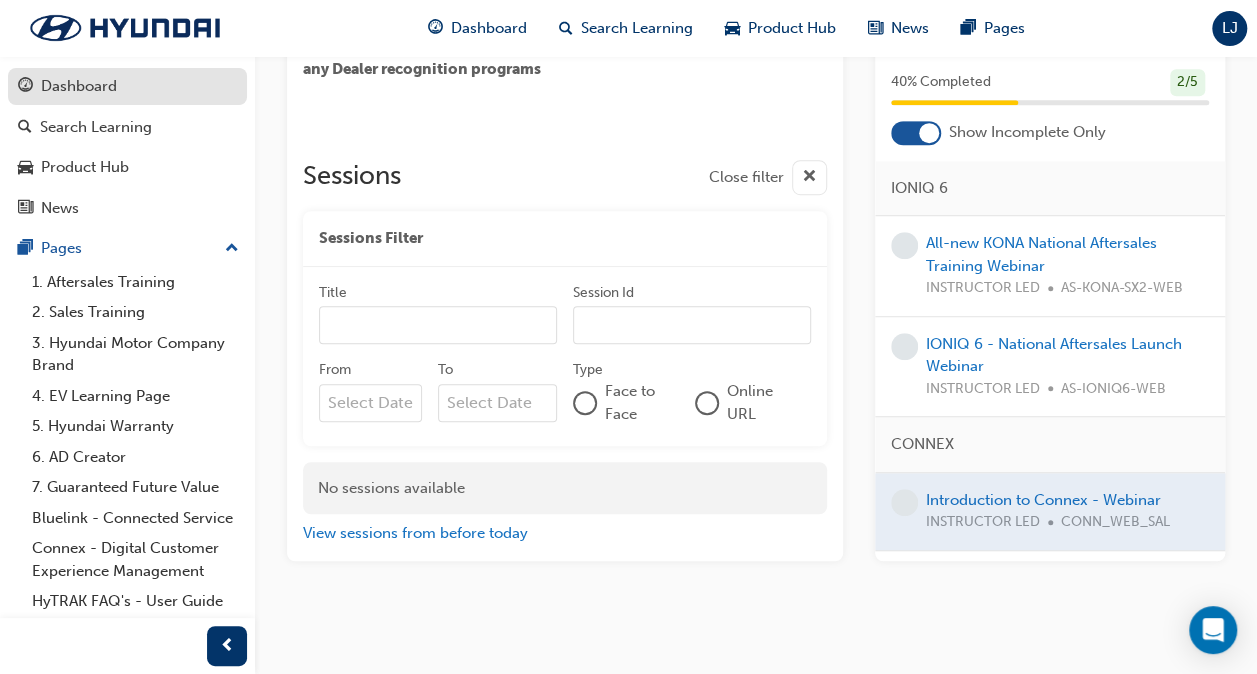 click on "Dashboard" at bounding box center [79, 86] 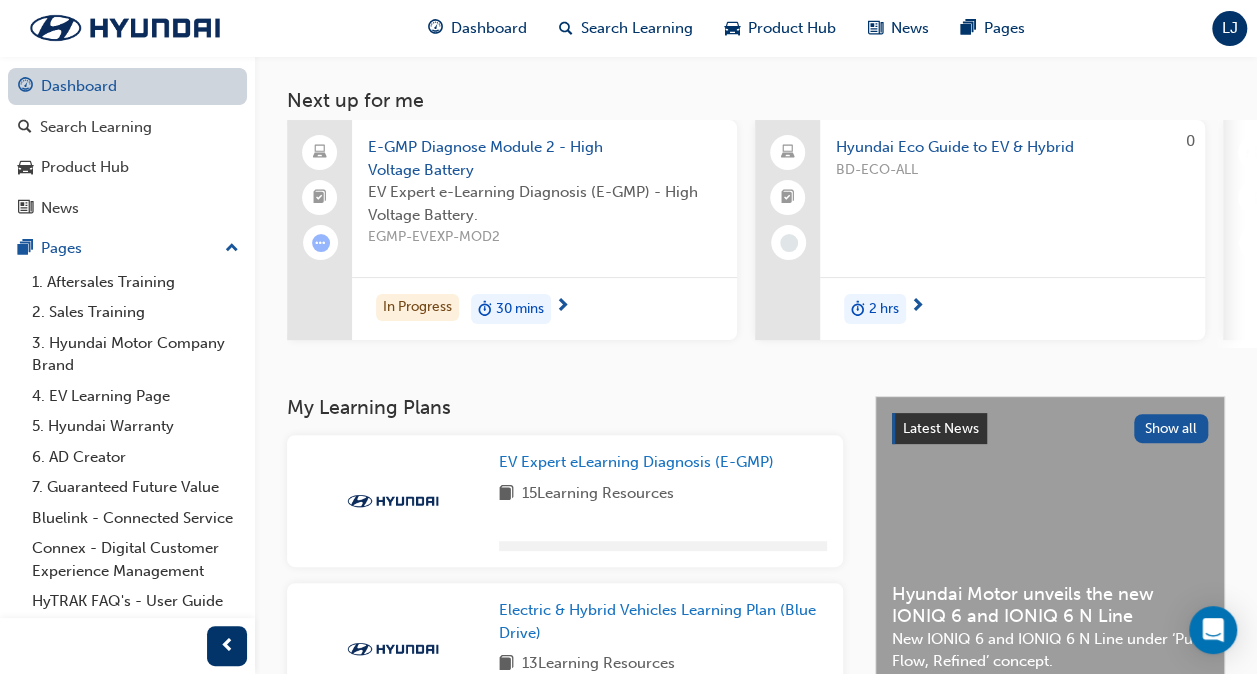 scroll, scrollTop: 532, scrollLeft: 0, axis: vertical 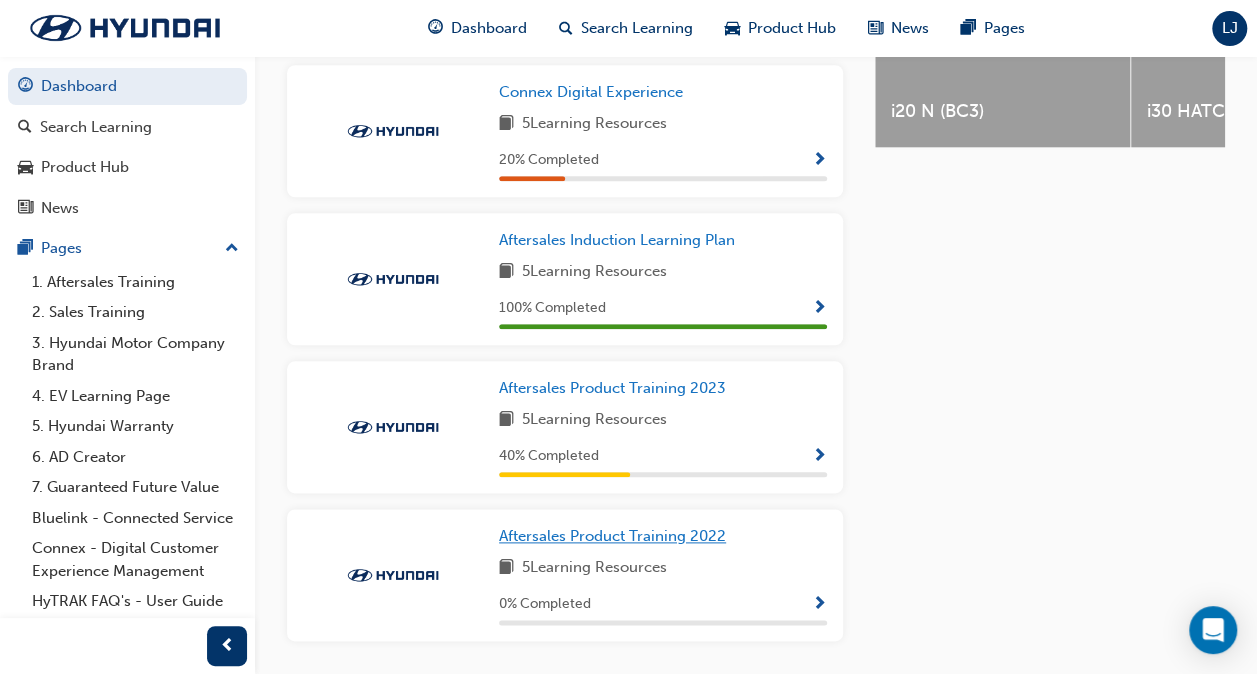 click on "Aftersales Product Training 2022" at bounding box center [612, 536] 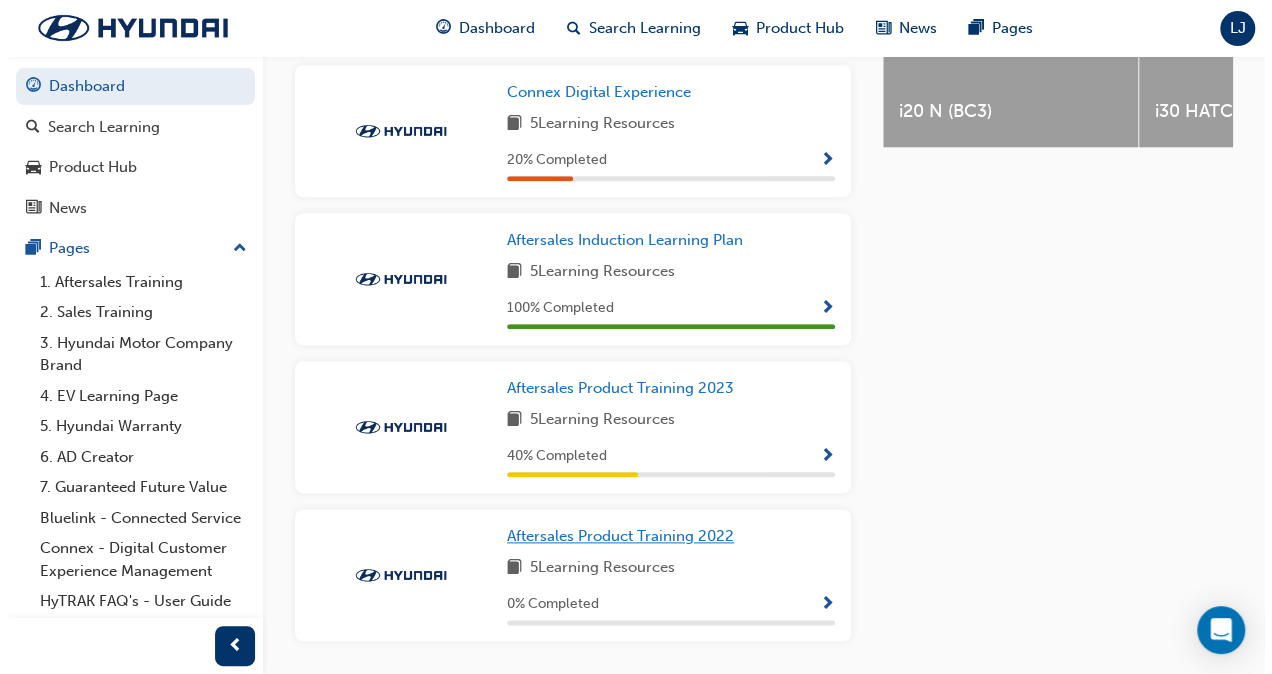 scroll, scrollTop: 0, scrollLeft: 0, axis: both 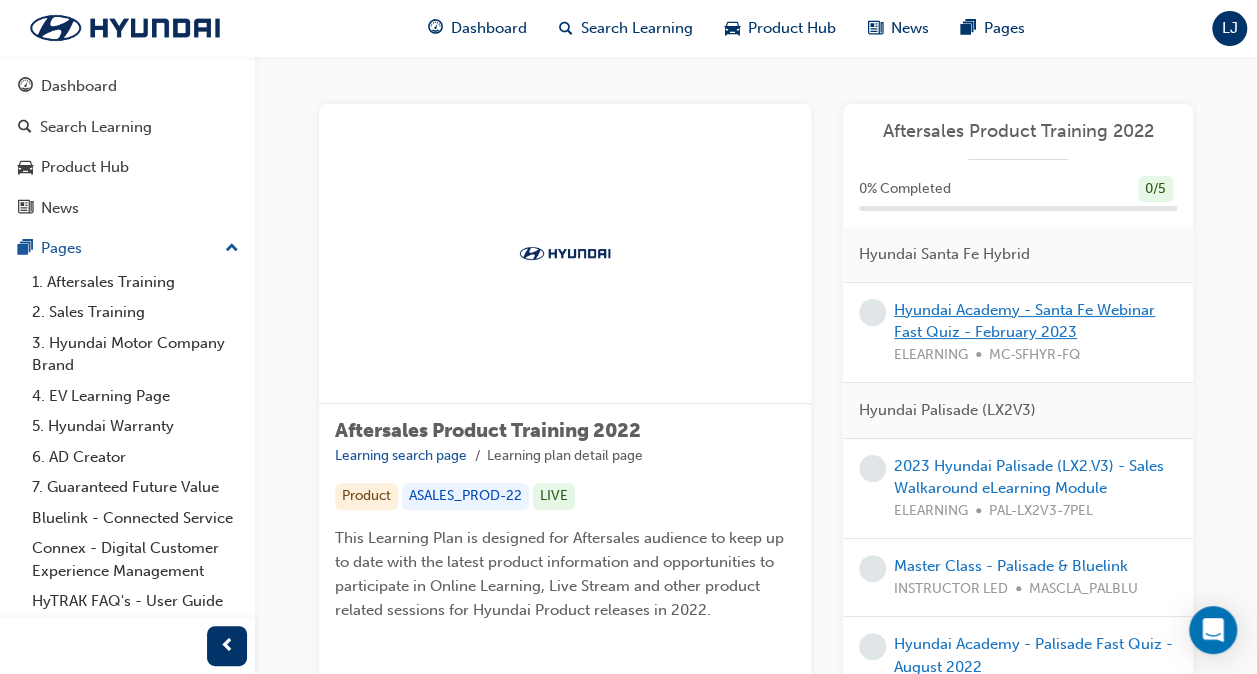 click on "Hyundai Academy - Santa Fe Webinar Fast Quiz - February 2023" at bounding box center (1024, 321) 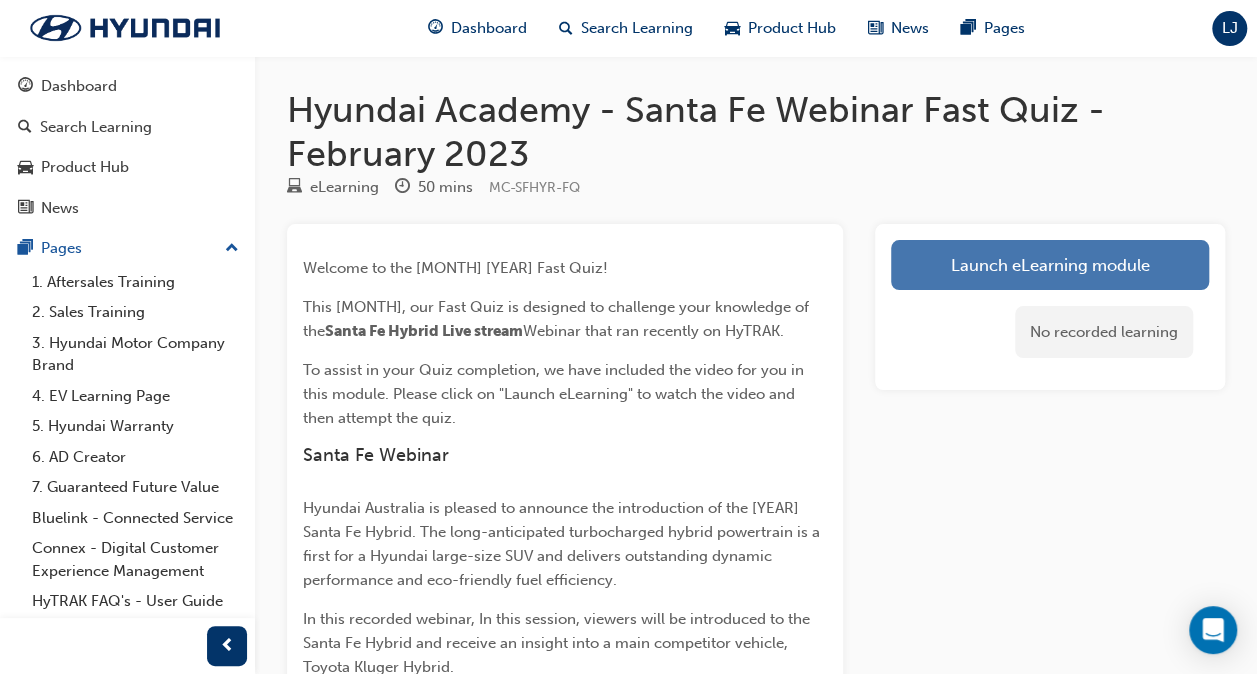 click on "Launch eLearning module" at bounding box center (1050, 265) 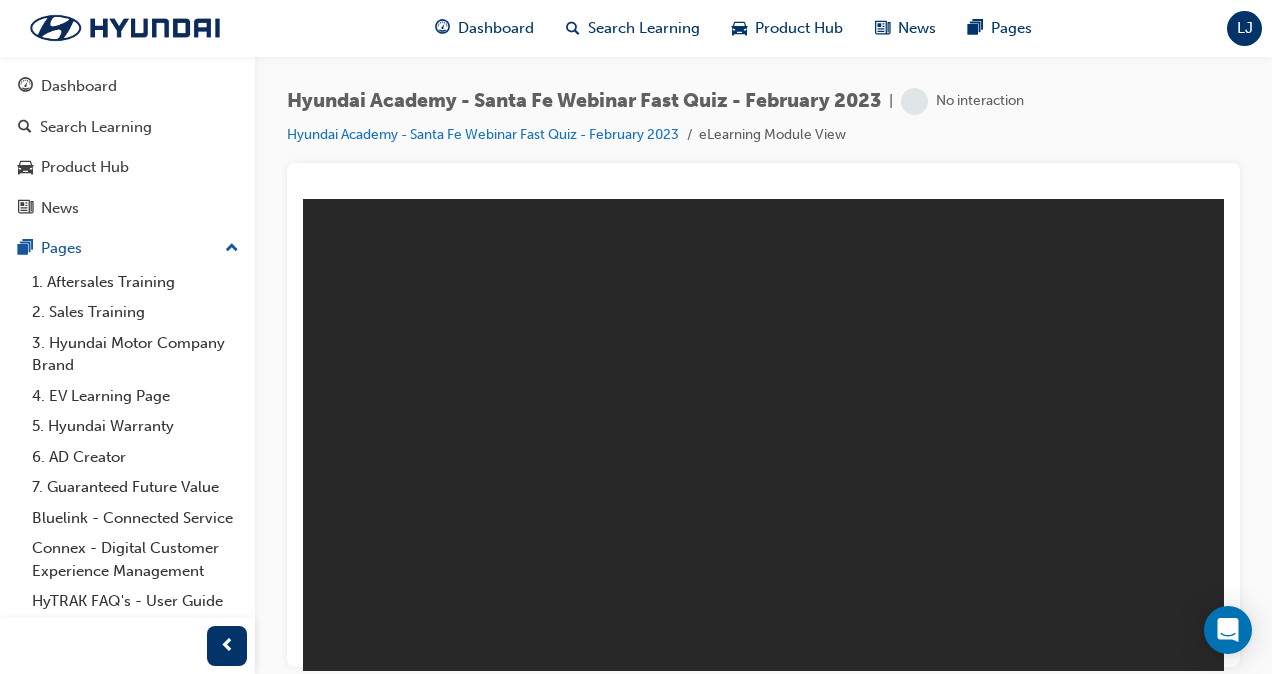 scroll, scrollTop: 0, scrollLeft: 0, axis: both 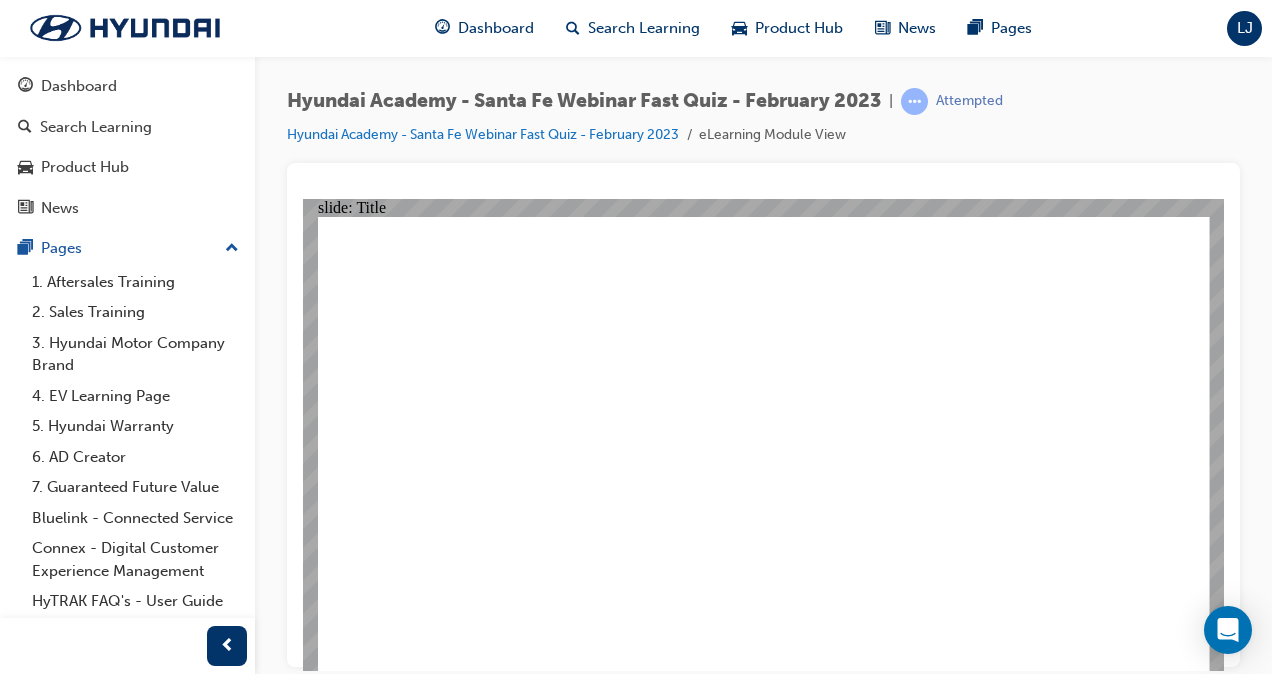 click 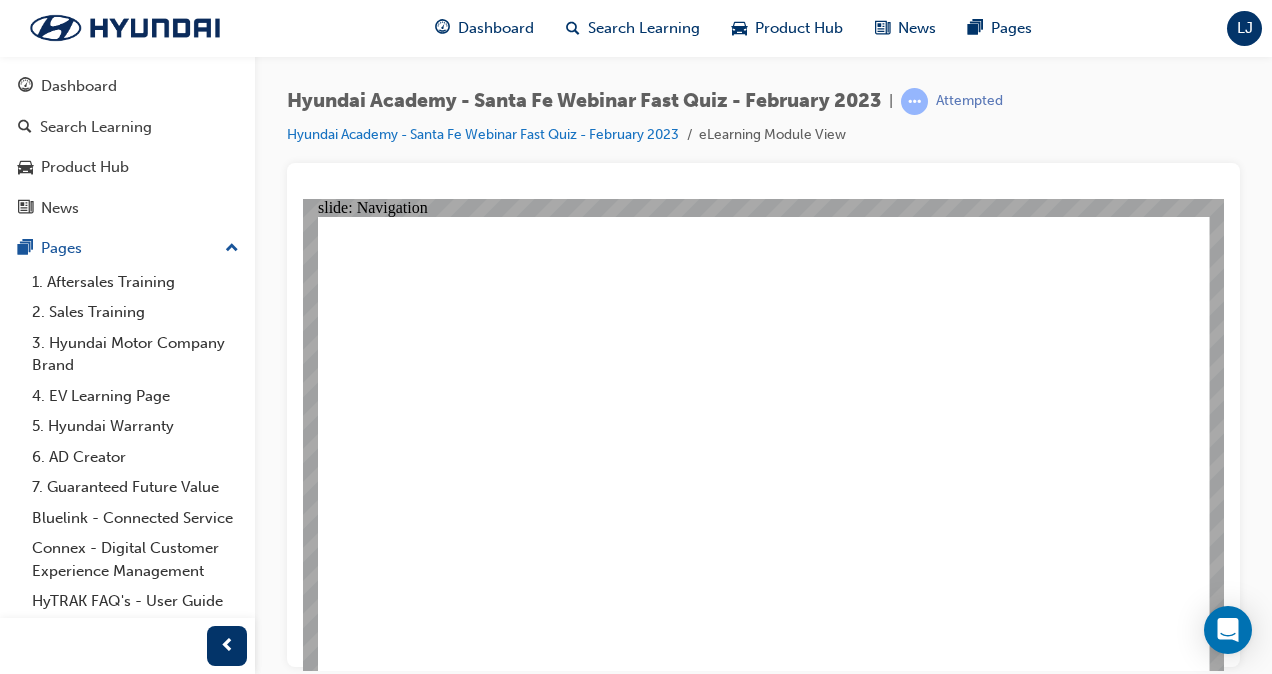 click 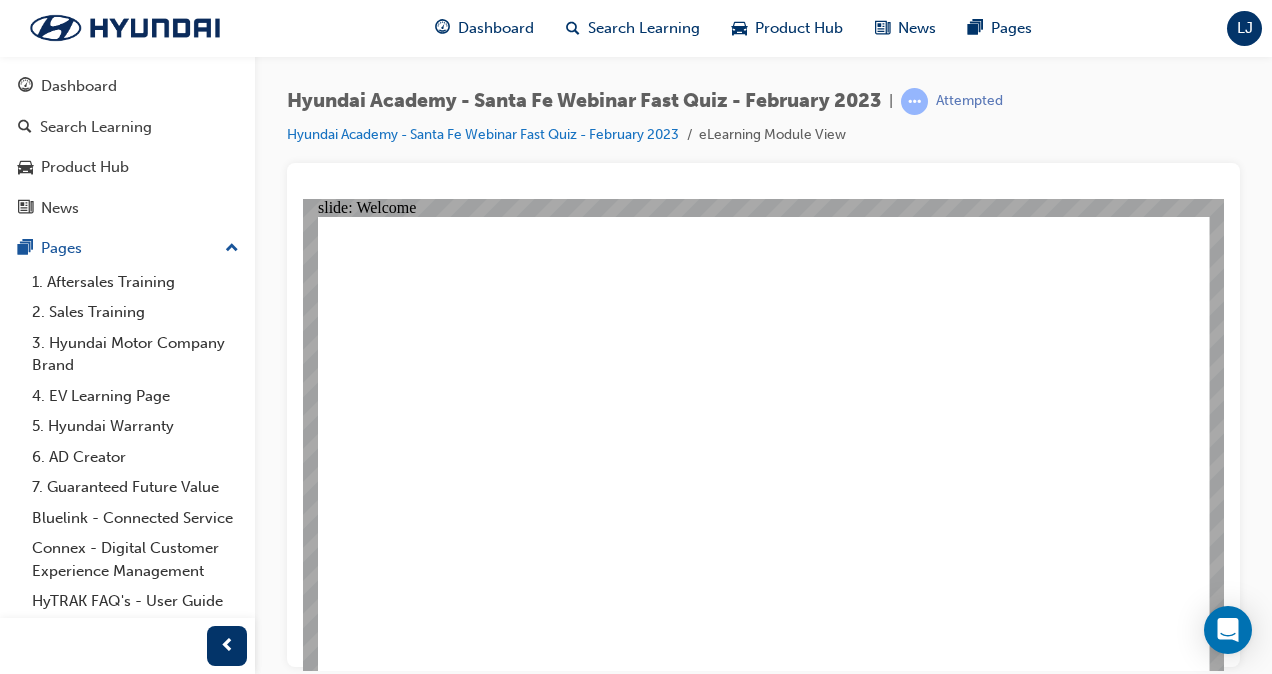 click 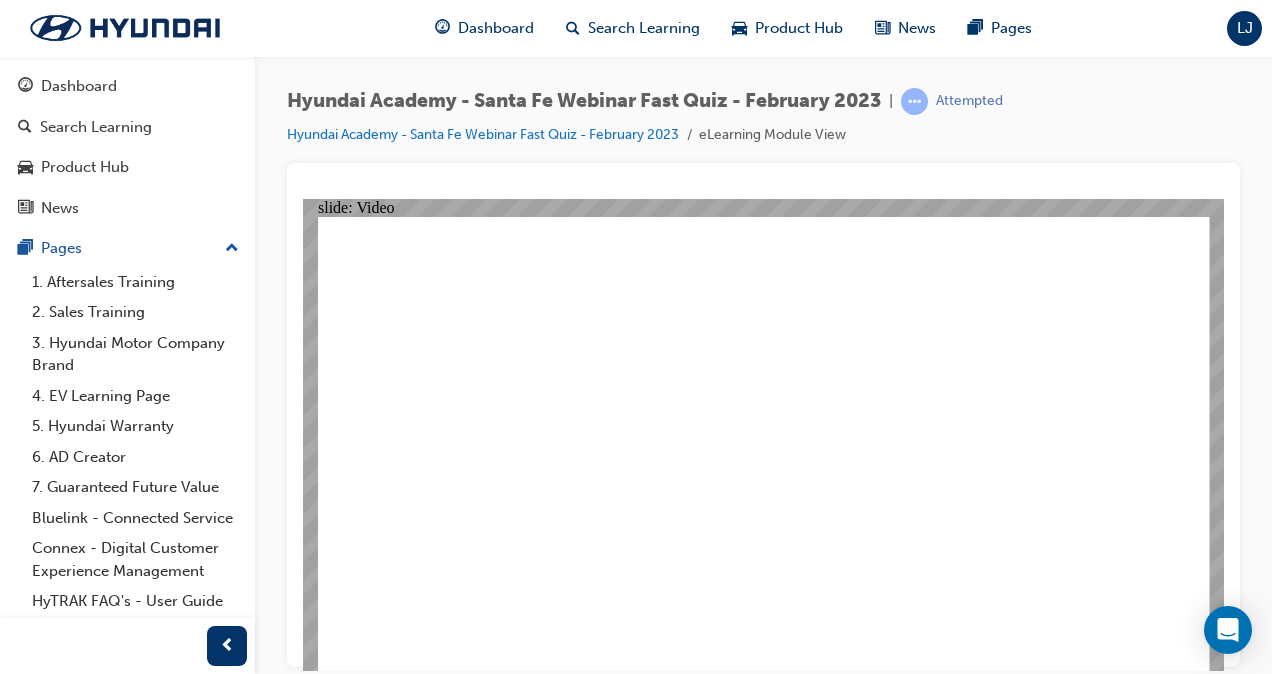 scroll, scrollTop: 0, scrollLeft: 0, axis: both 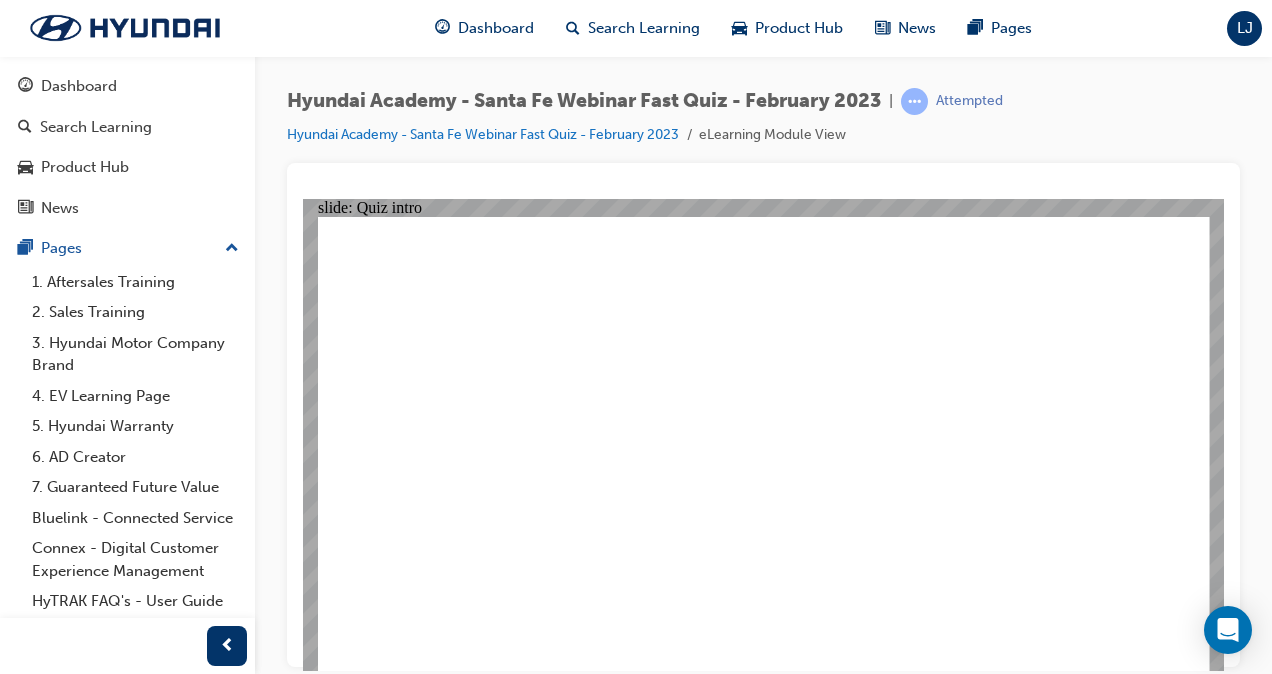 click 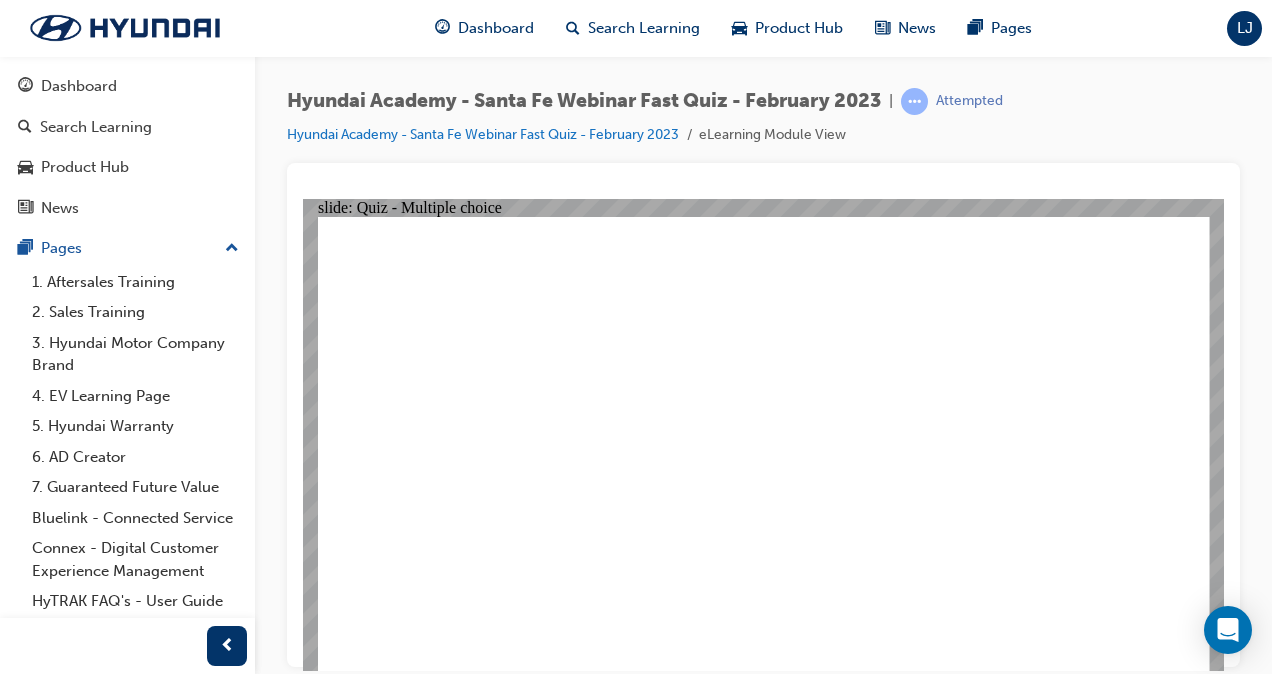 click 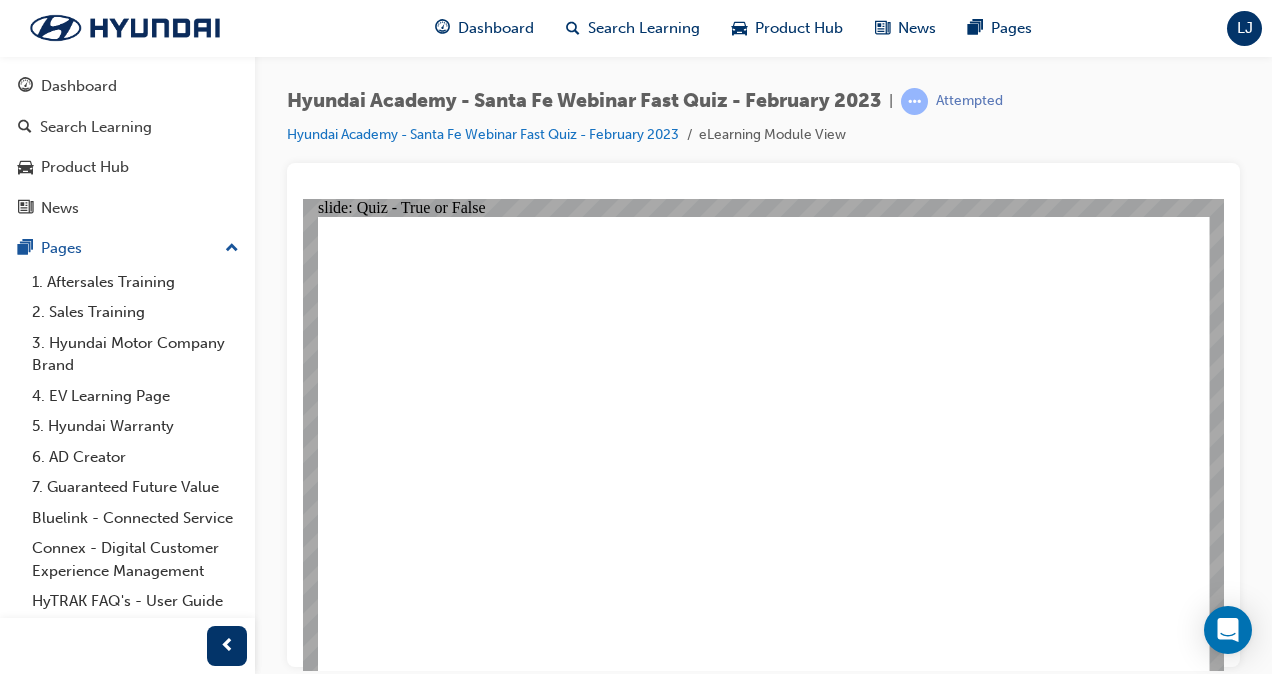 click 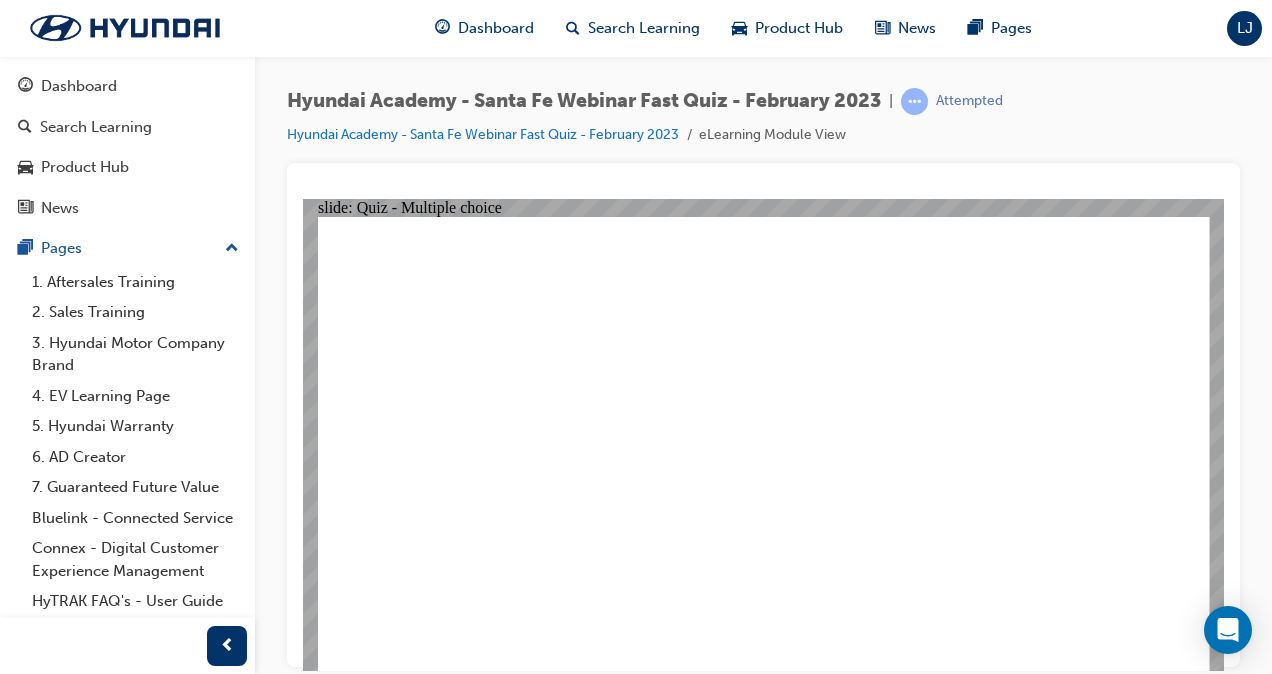 click 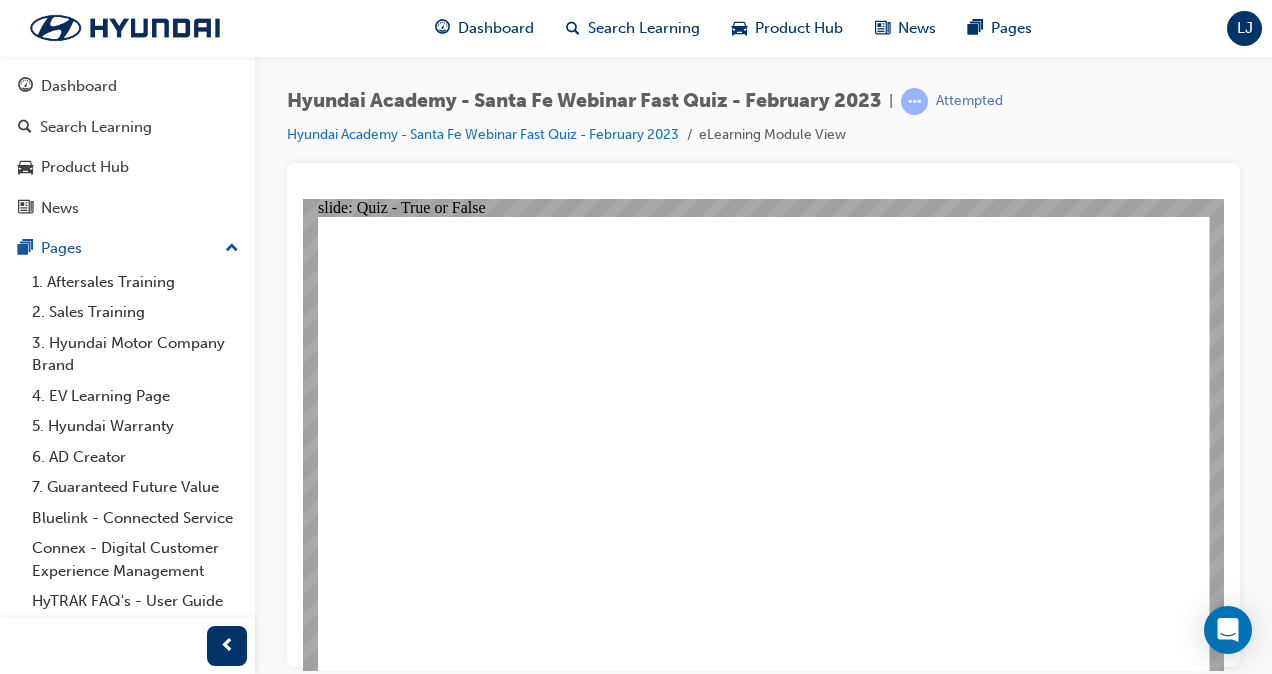 click 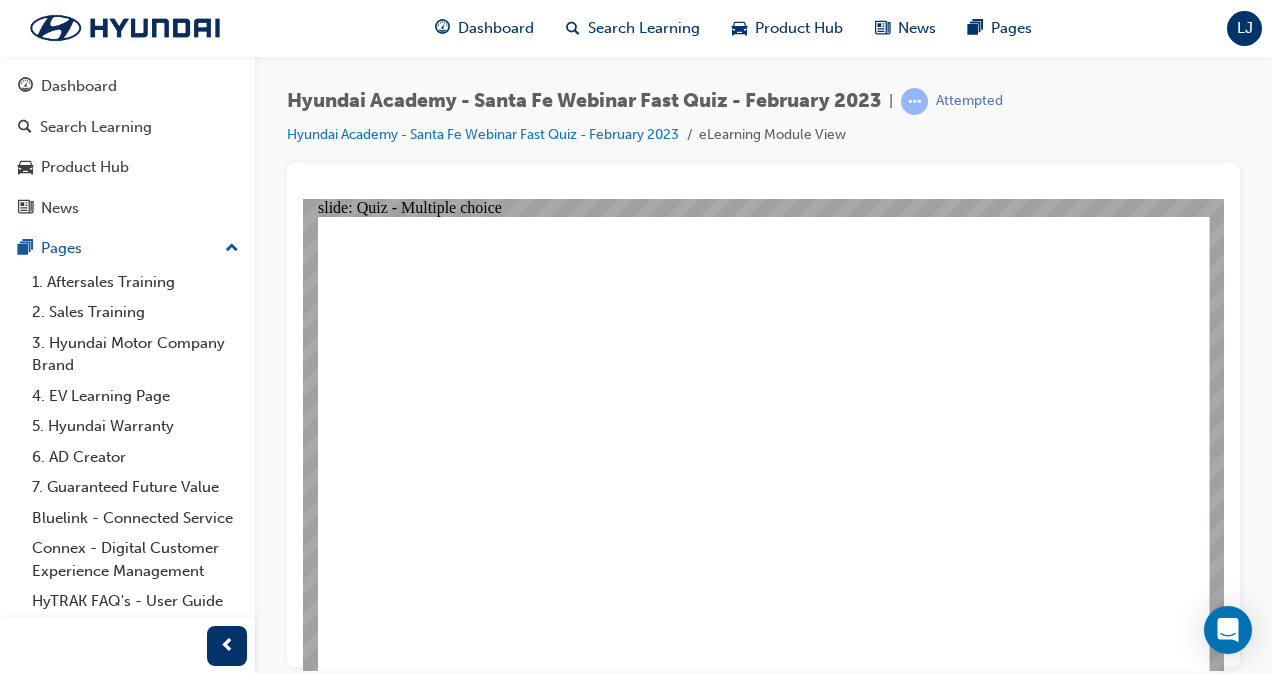 click 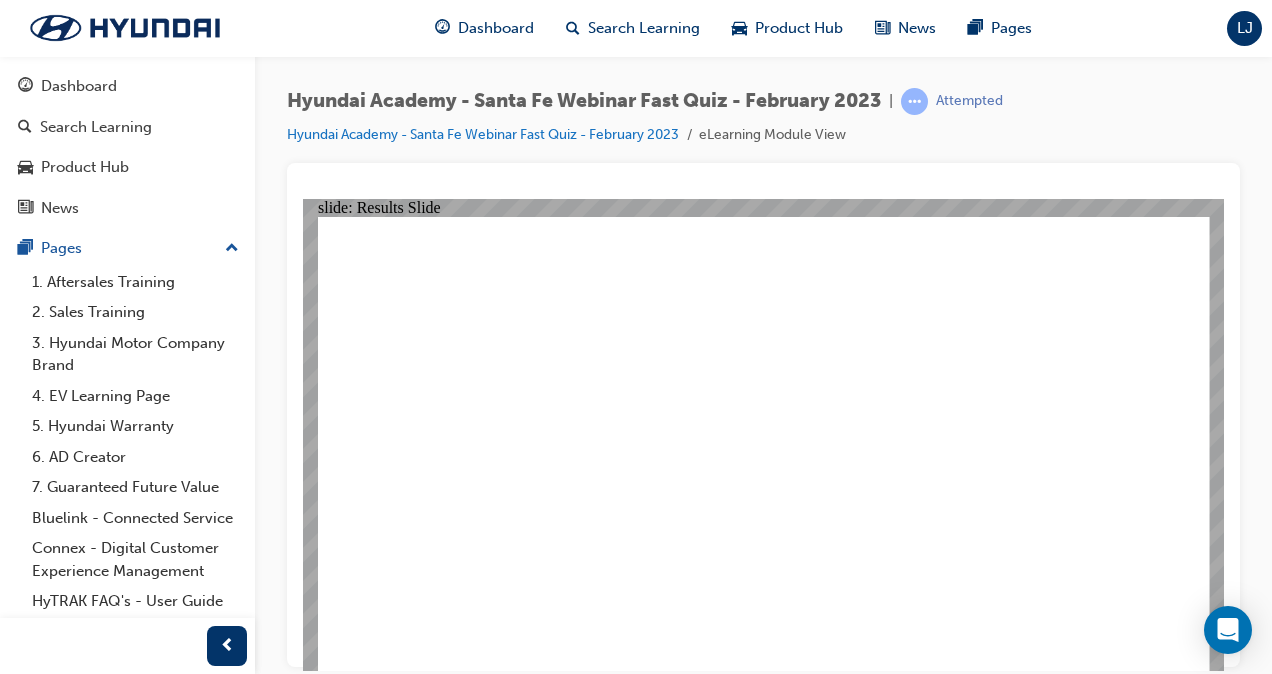 click 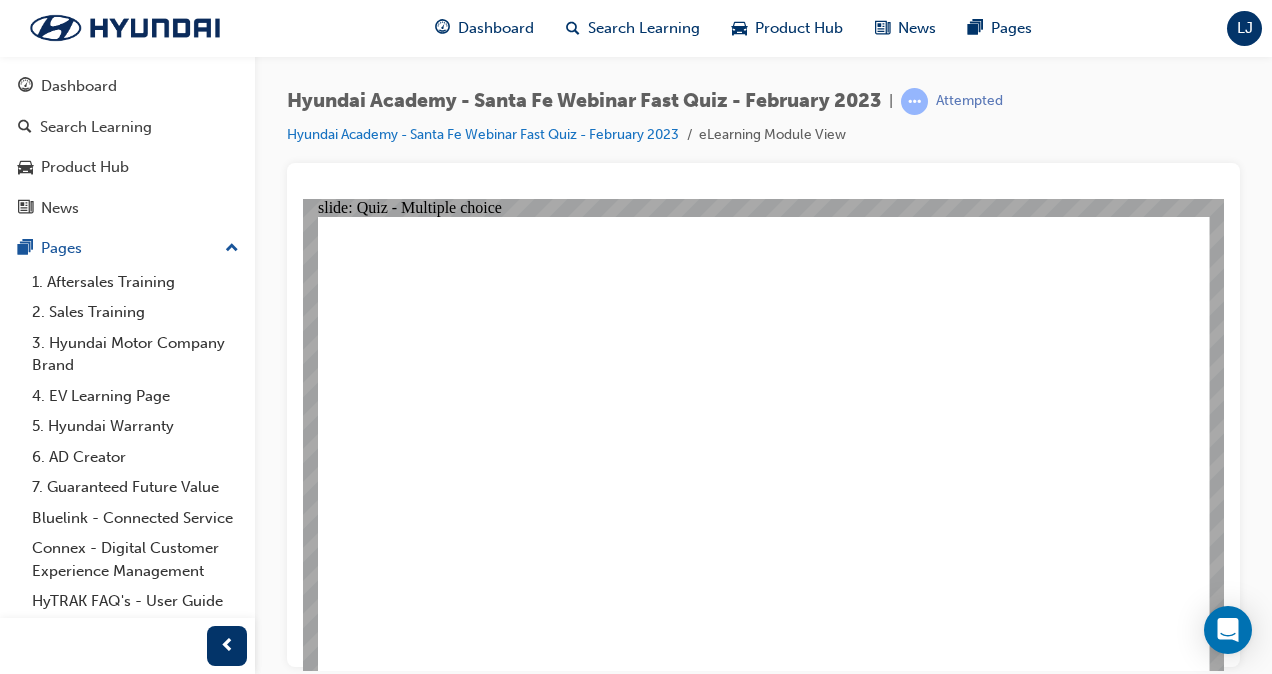click 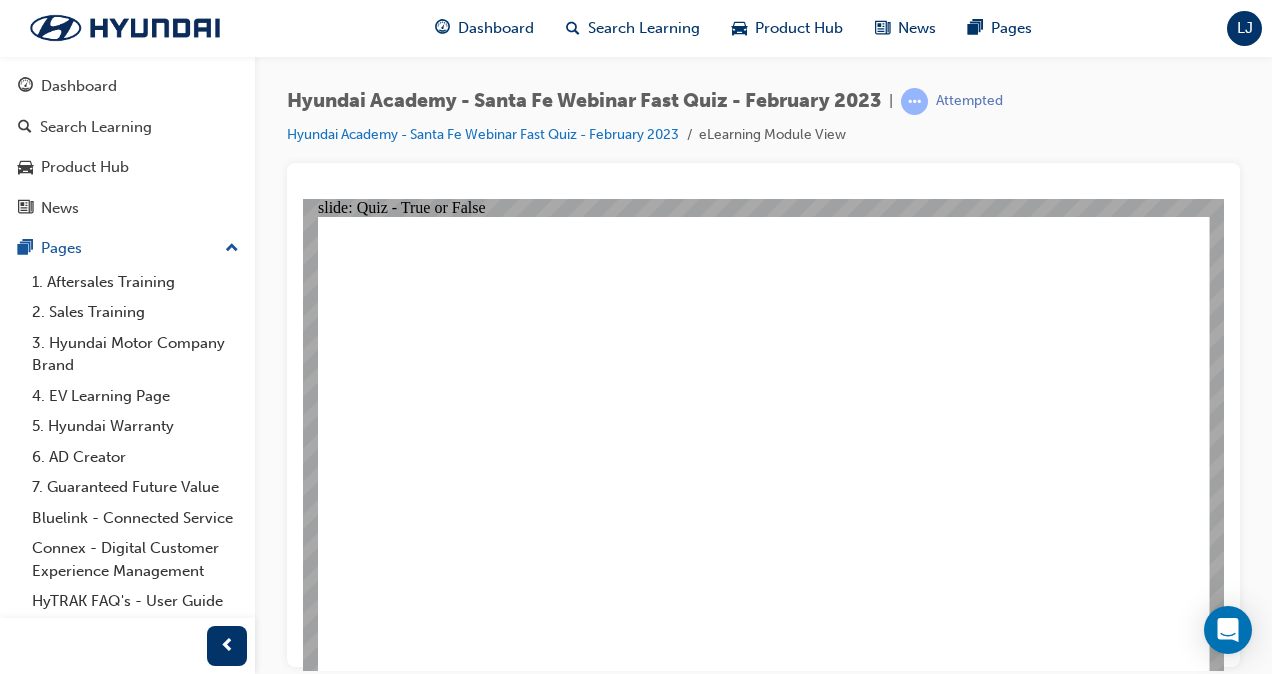 click 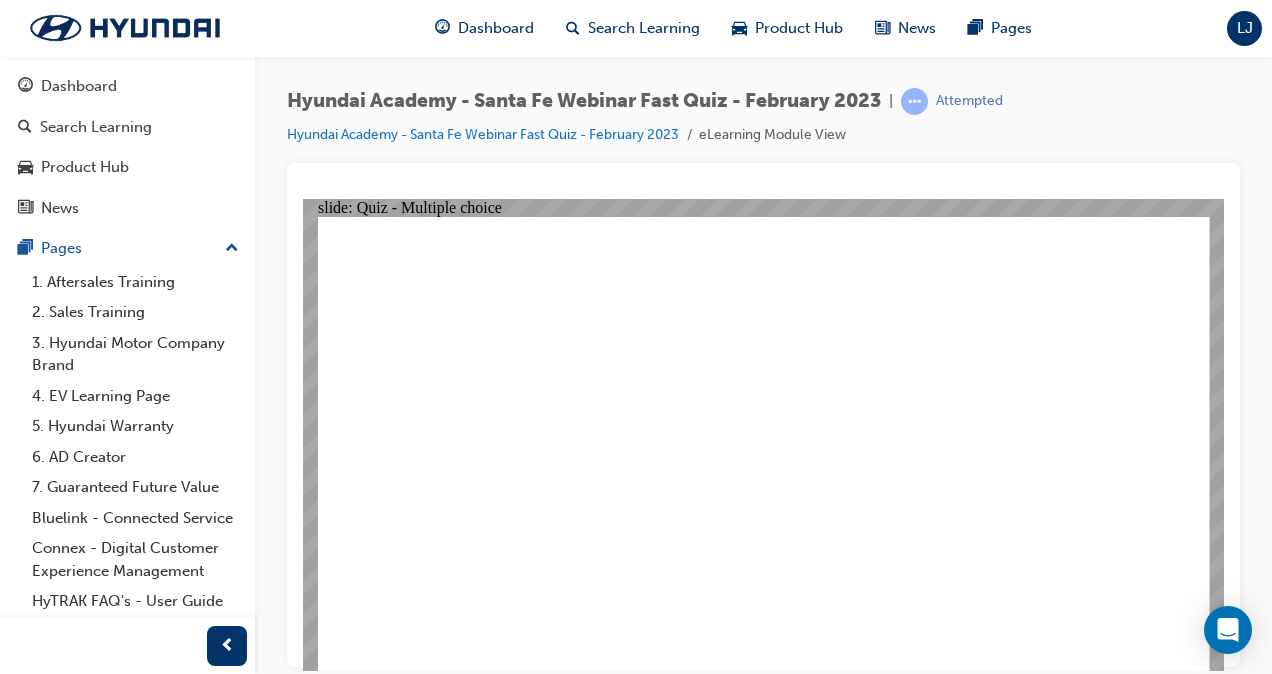 click 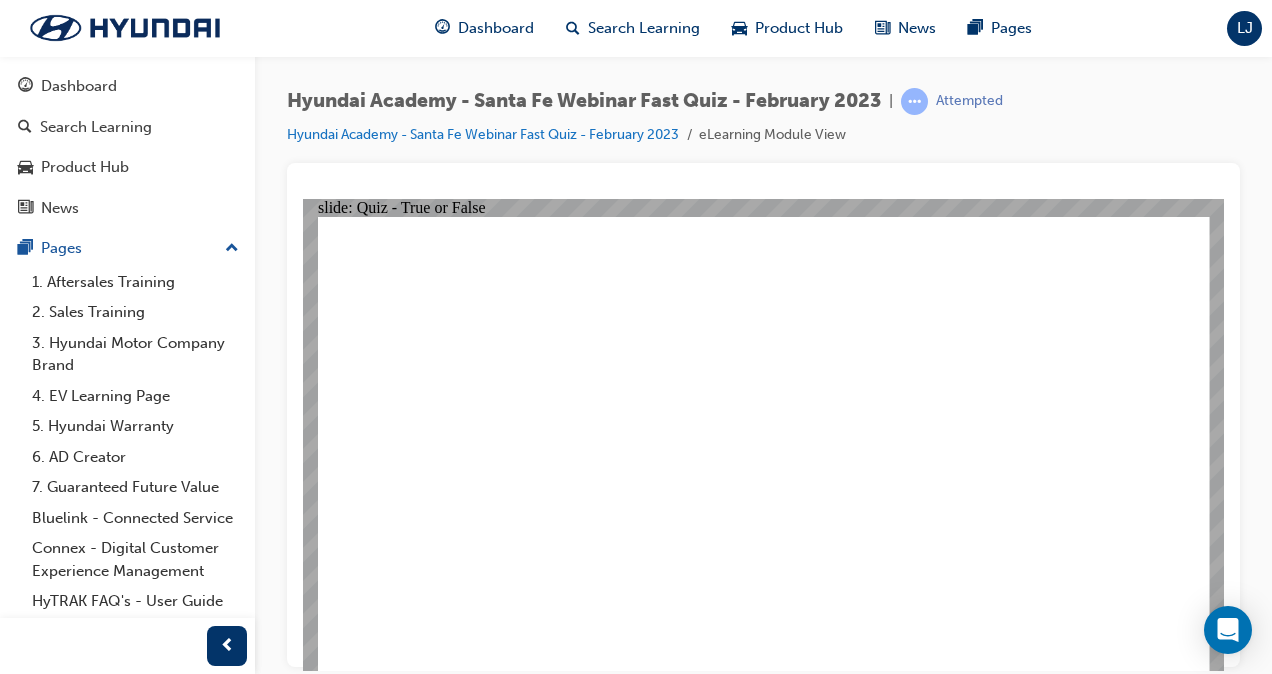 click 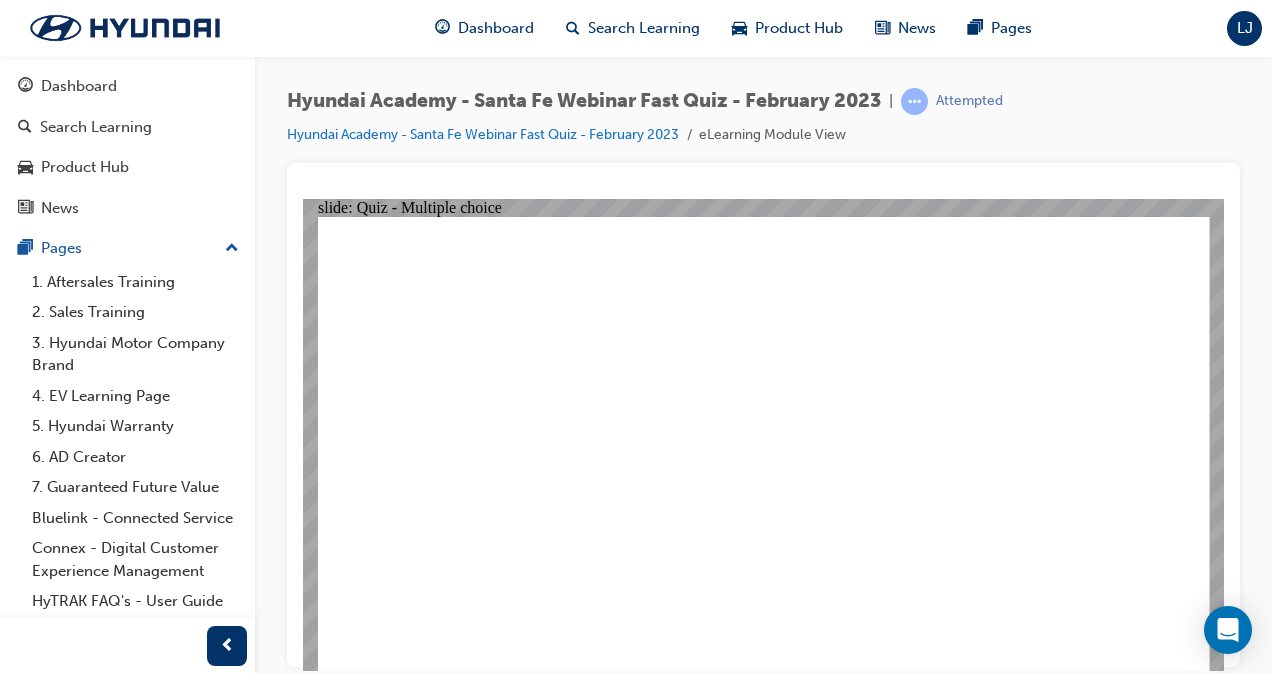 click 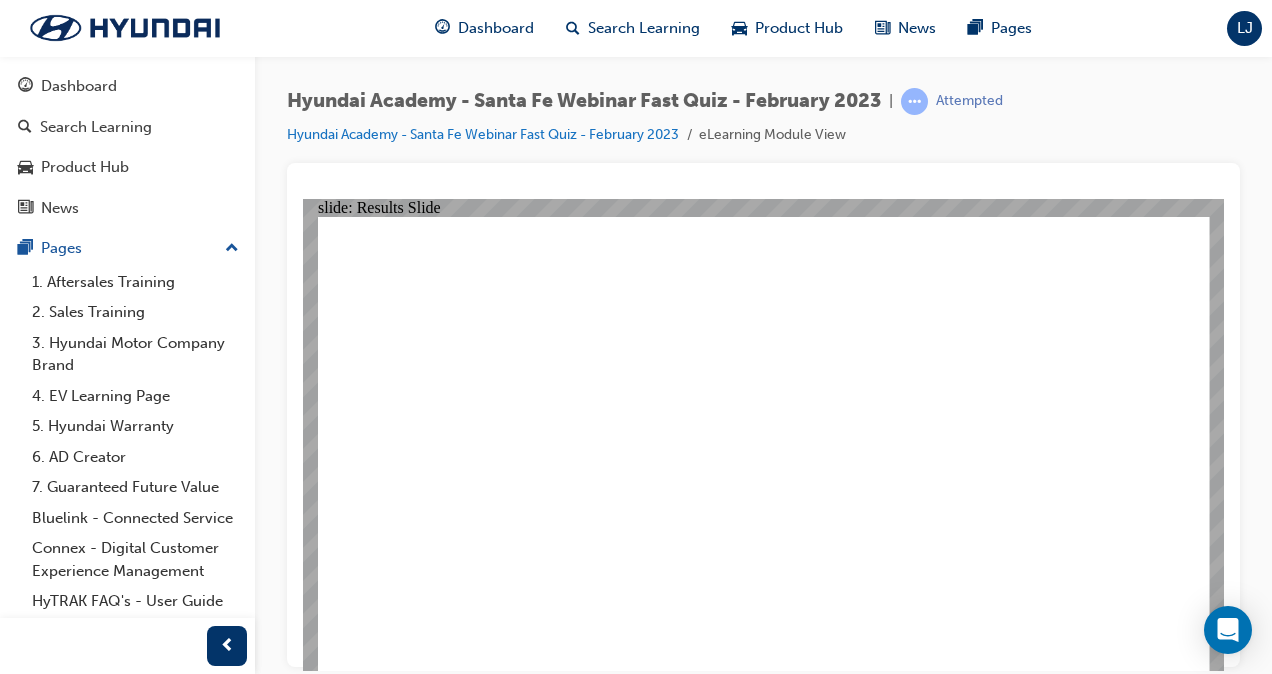 click 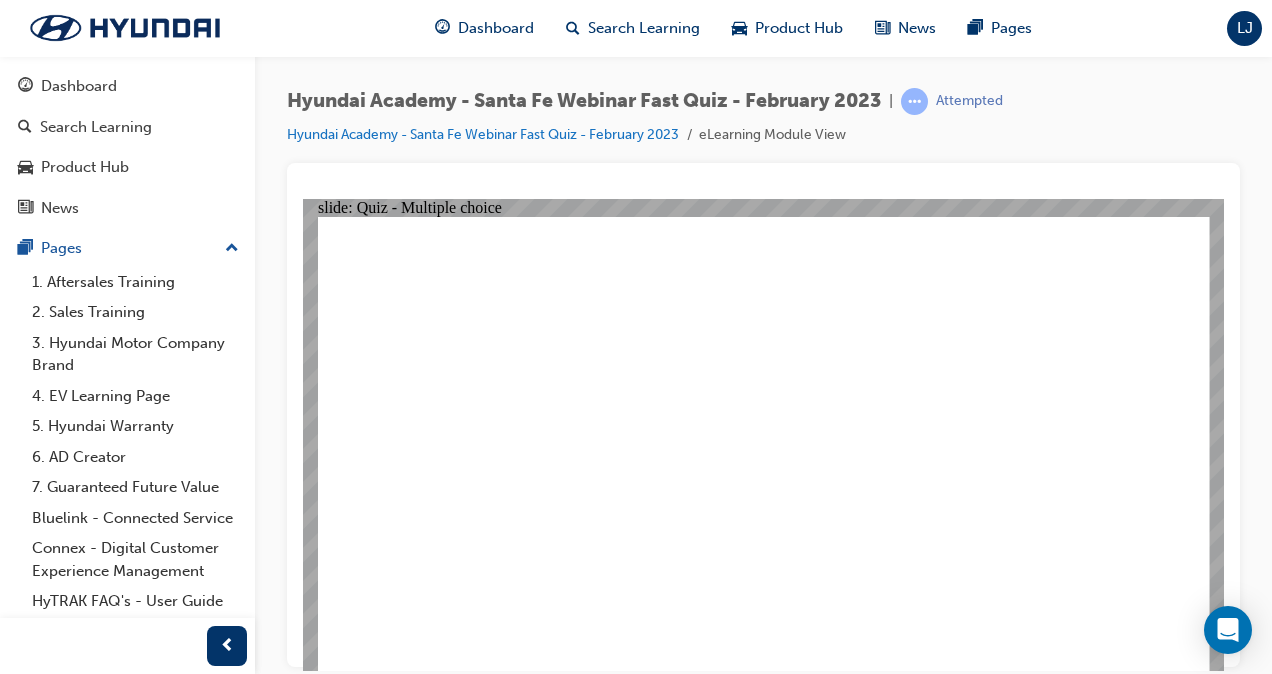 click 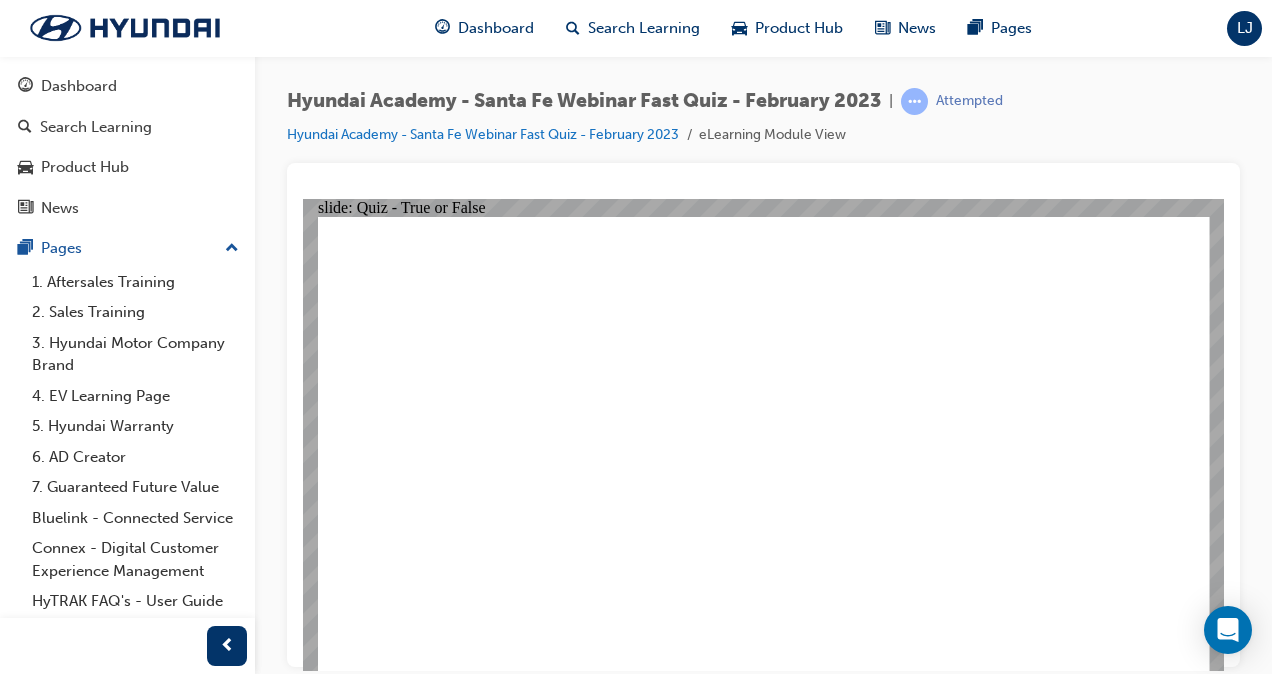 click 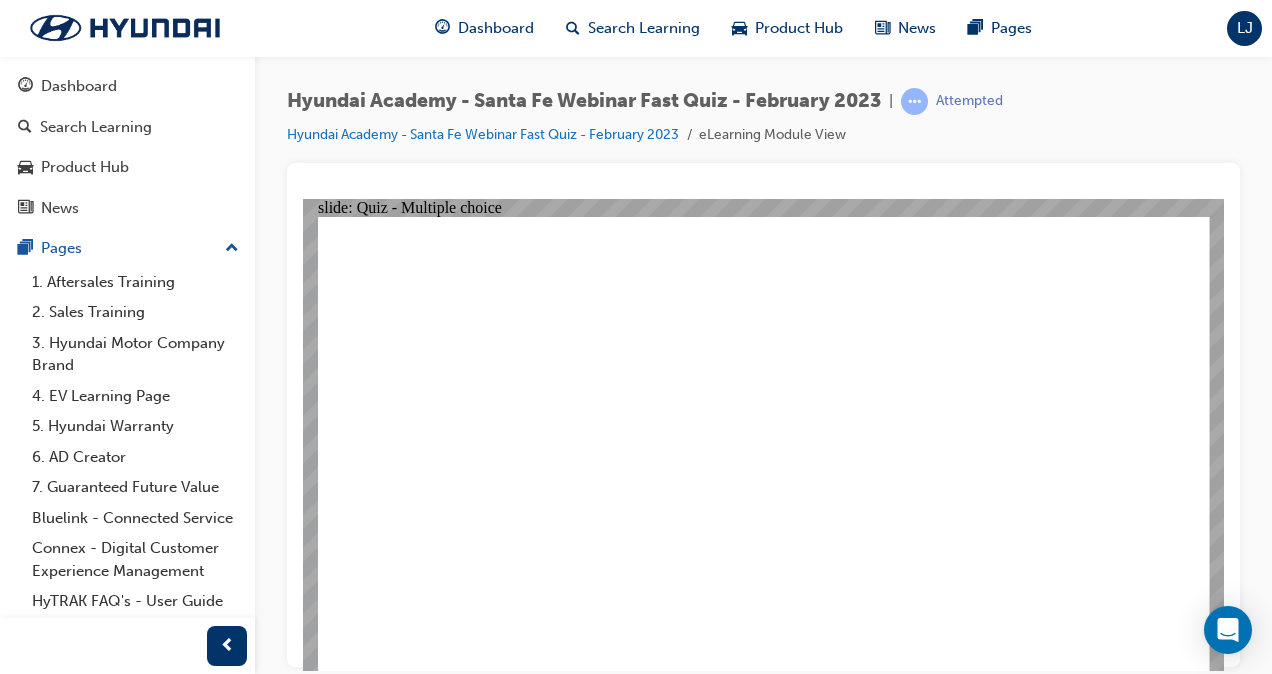 click 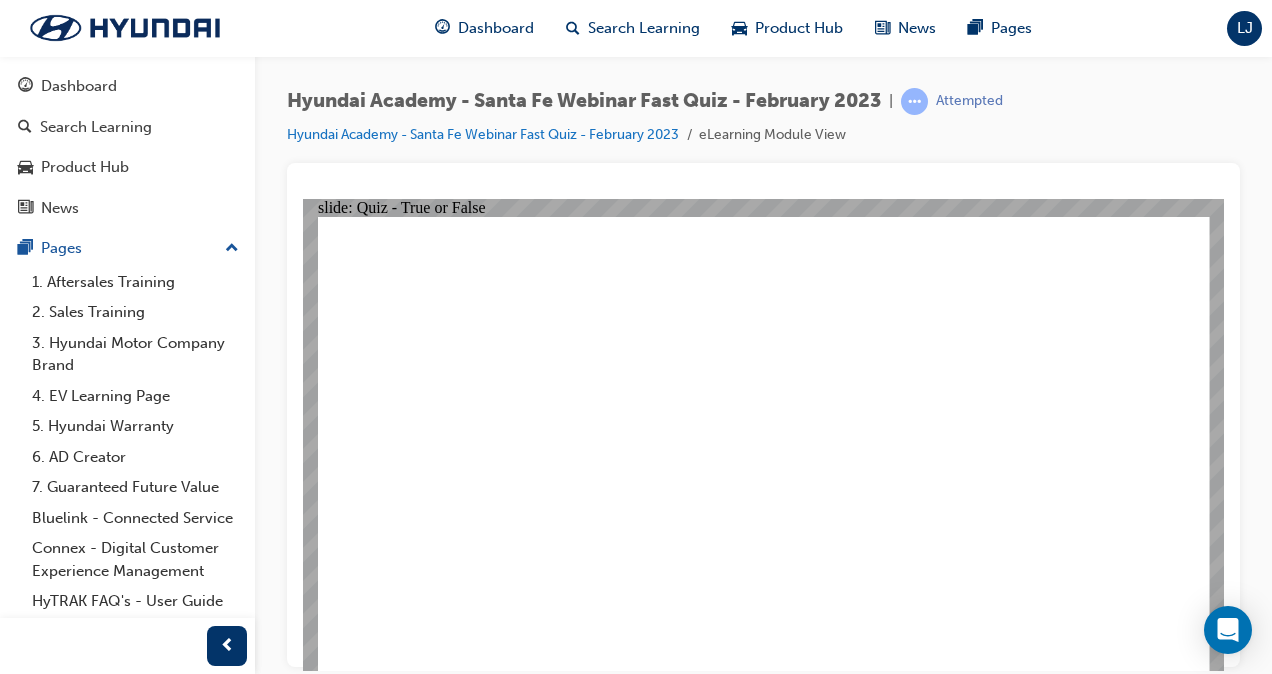 click 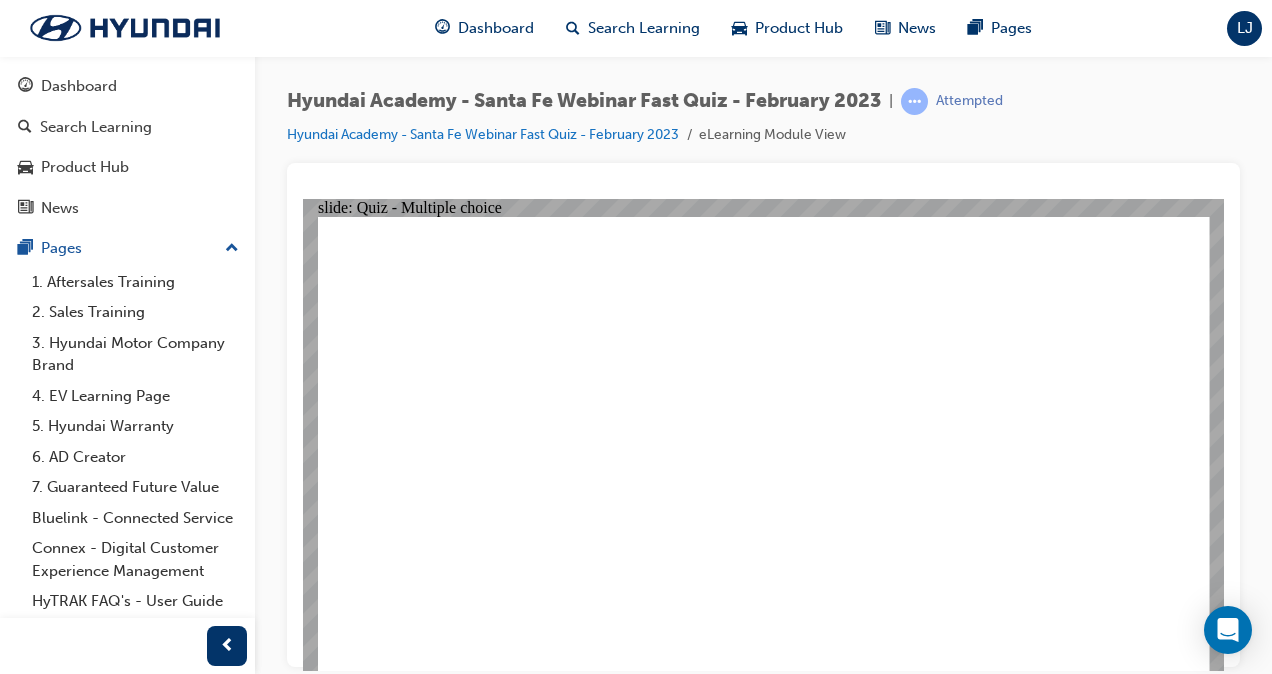 click 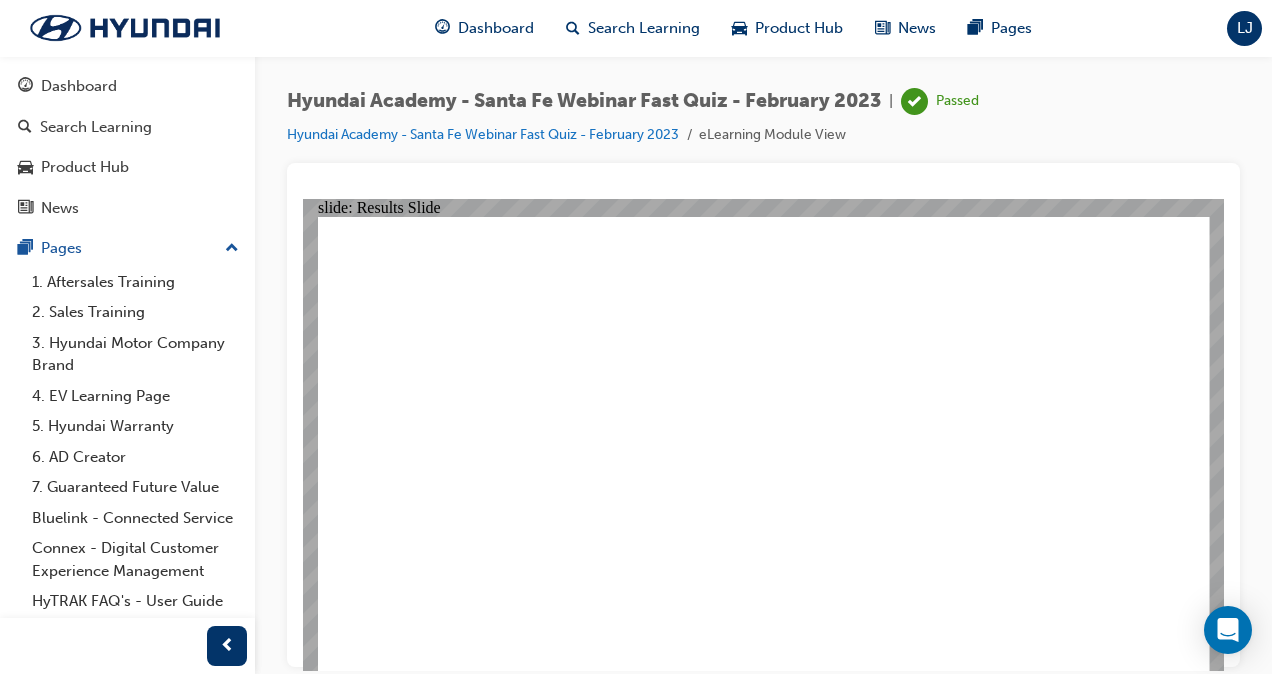 click 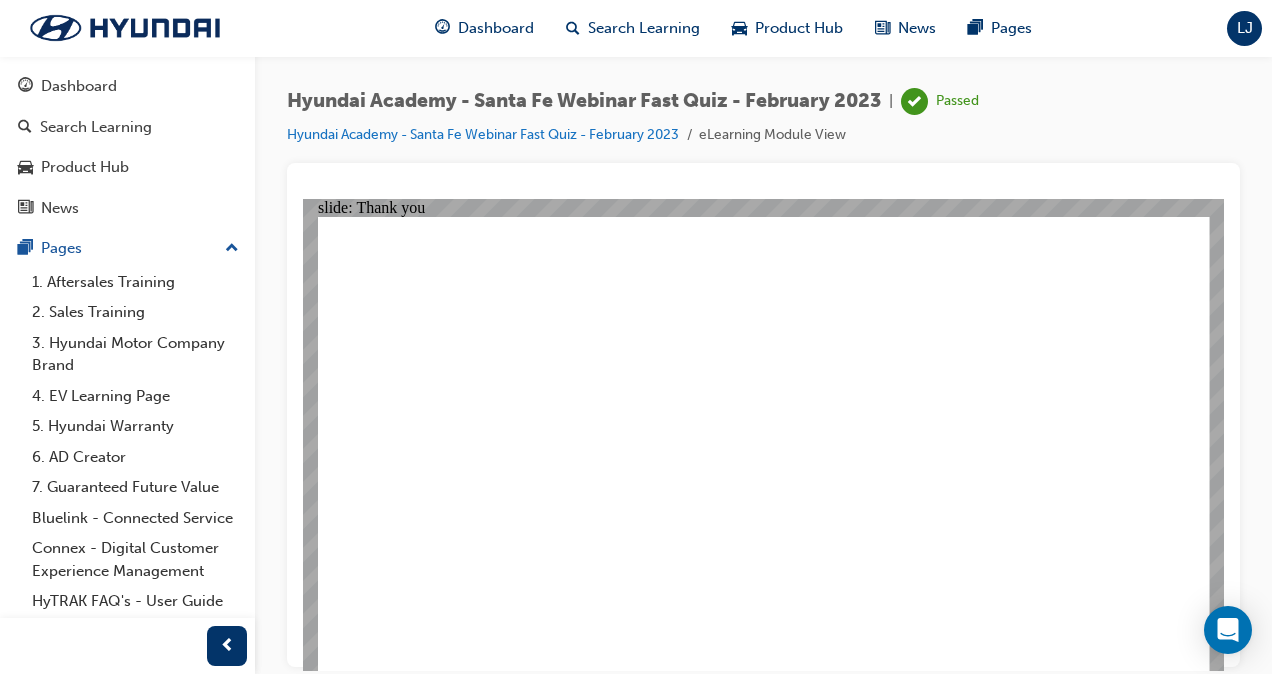 click 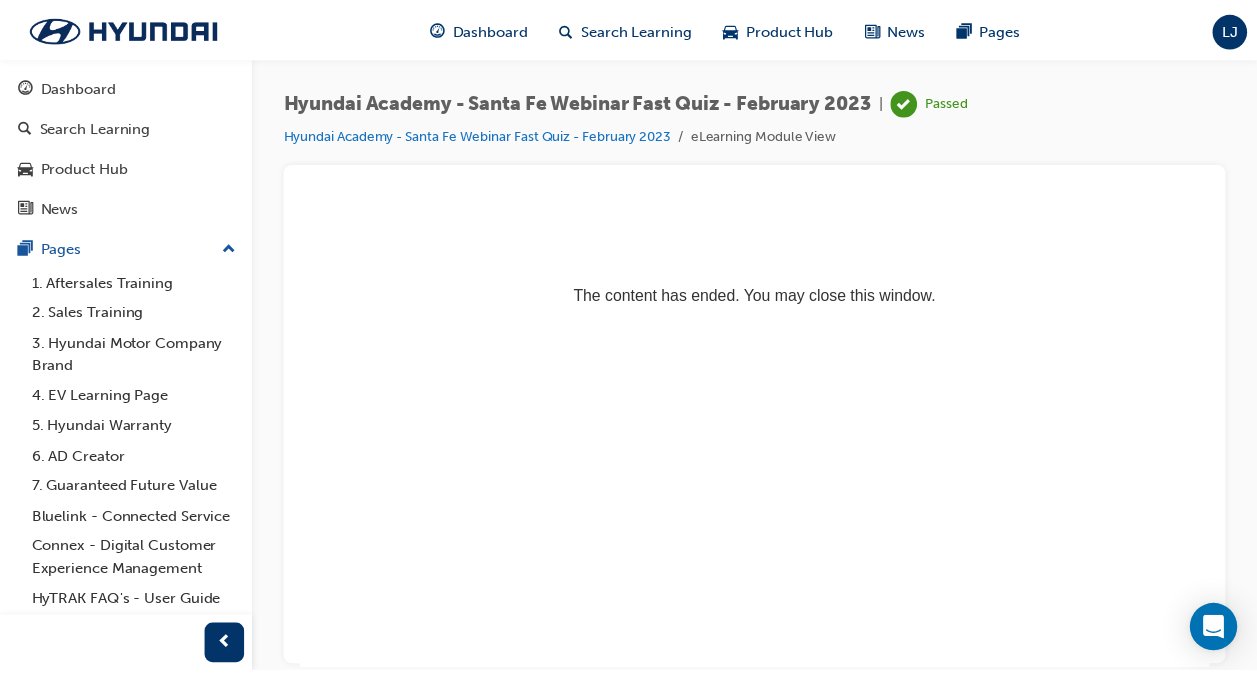 scroll, scrollTop: 0, scrollLeft: 0, axis: both 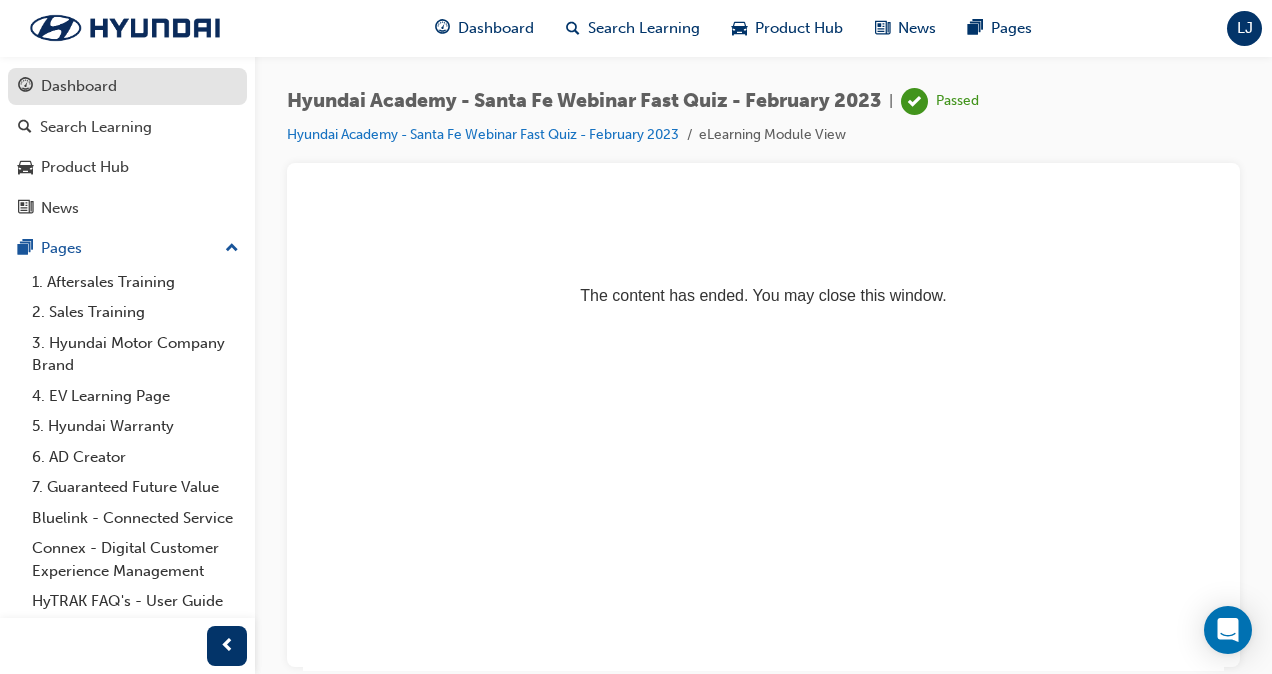 click on "Dashboard" at bounding box center [127, 86] 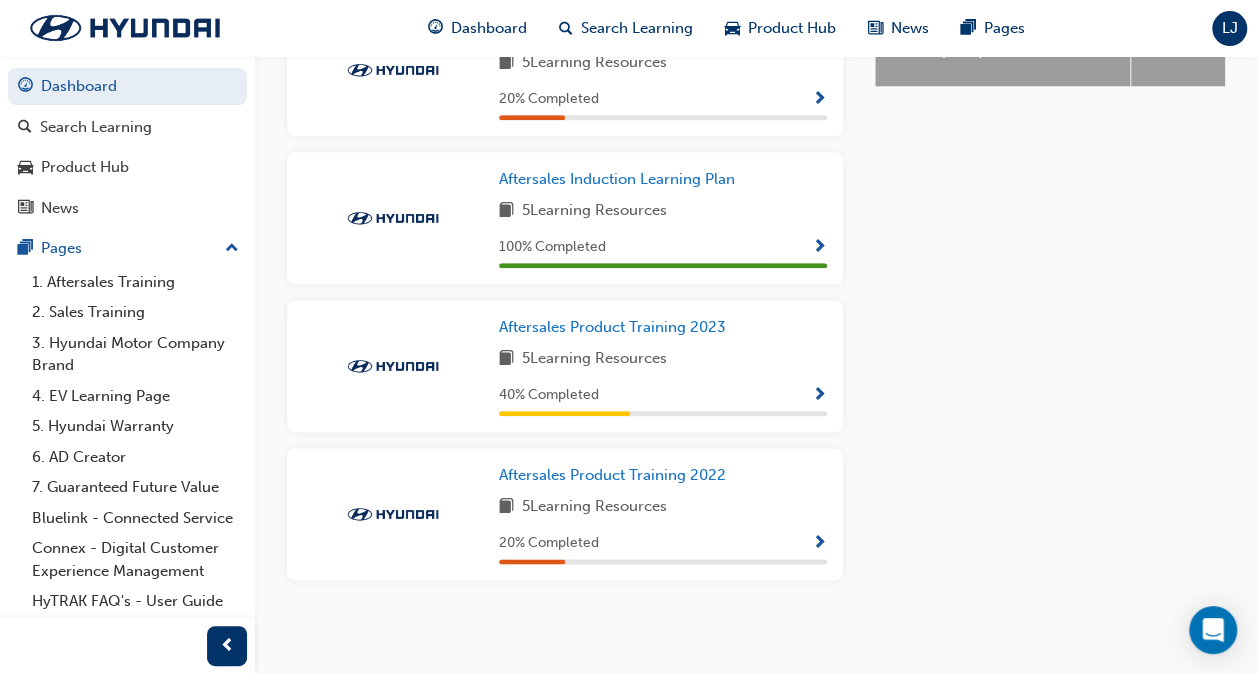 scroll, scrollTop: 996, scrollLeft: 0, axis: vertical 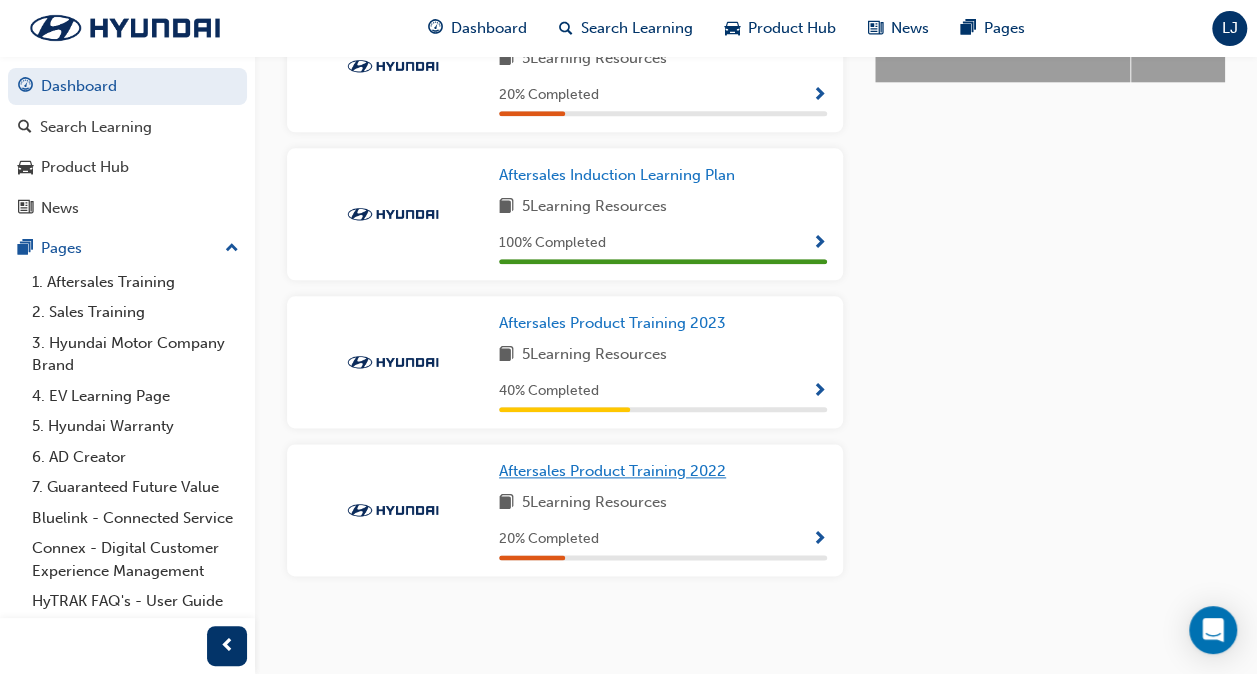 click on "Aftersales Product Training 2022" at bounding box center [612, 471] 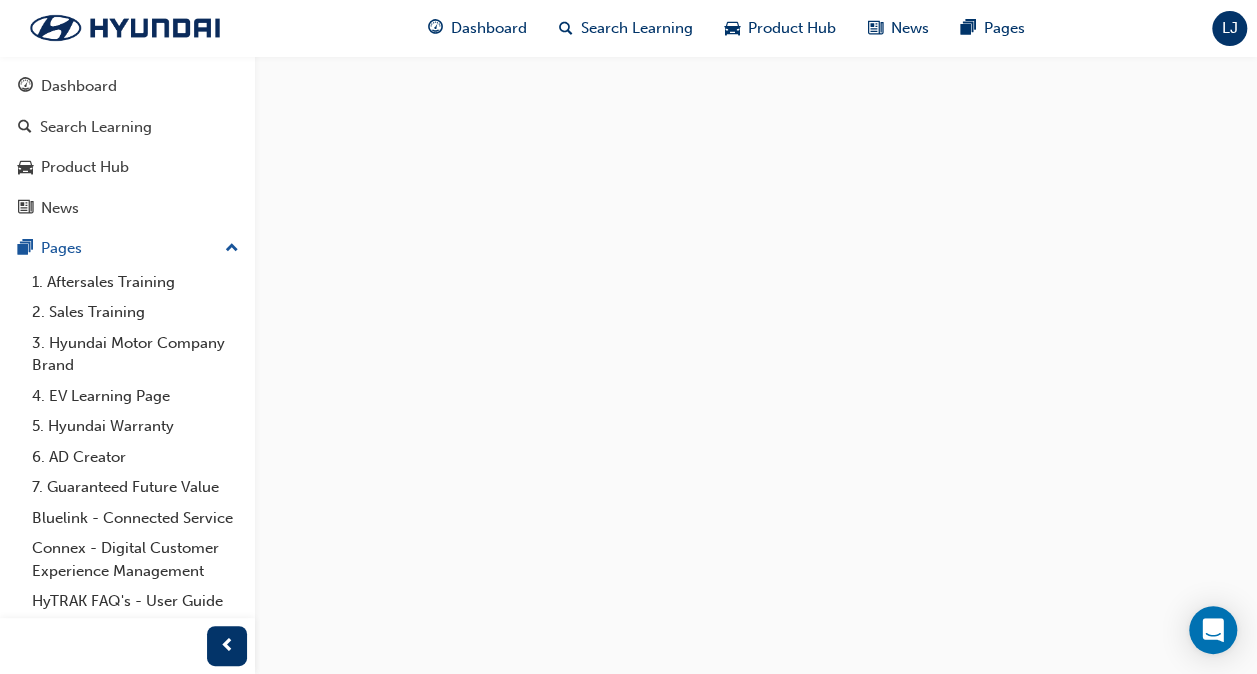 scroll, scrollTop: 0, scrollLeft: 0, axis: both 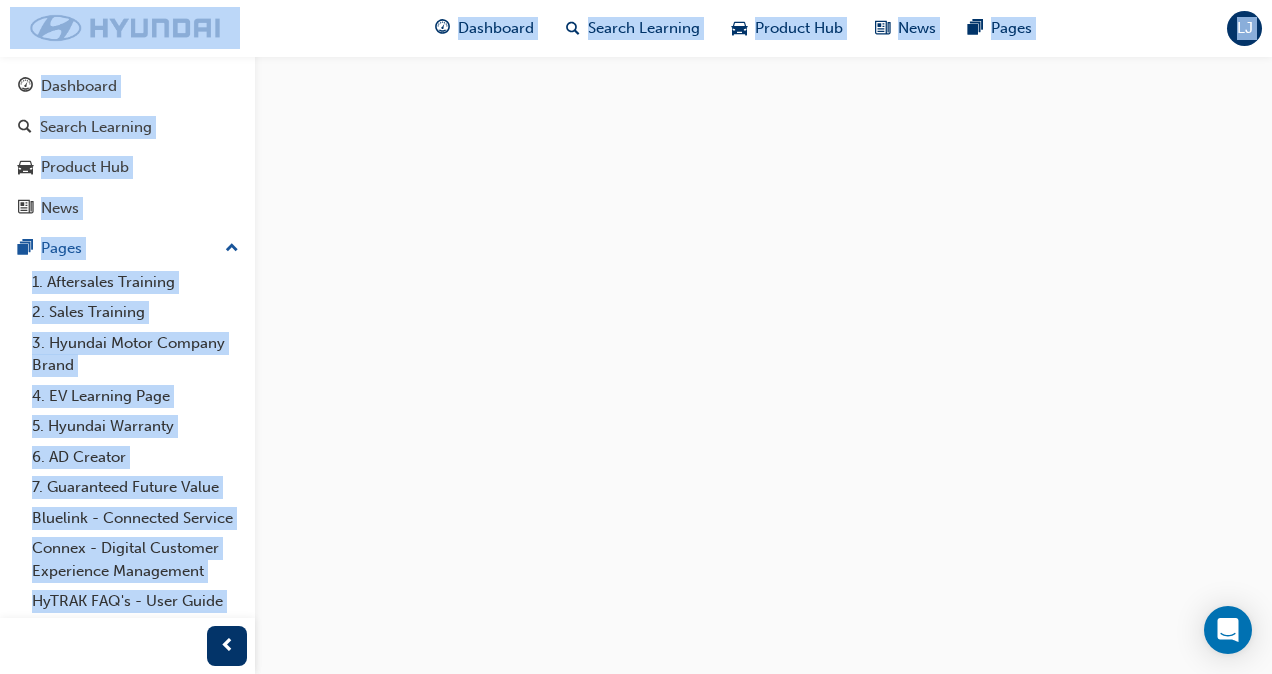 click at bounding box center [636, 337] 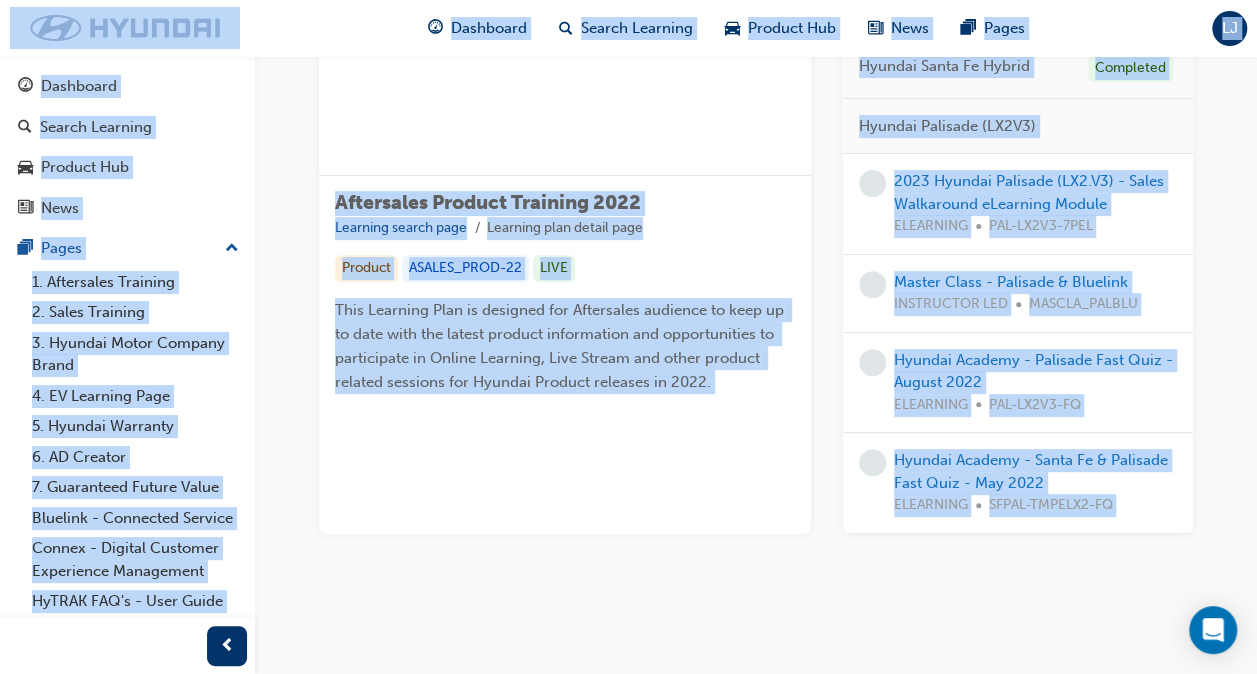 scroll, scrollTop: 231, scrollLeft: 0, axis: vertical 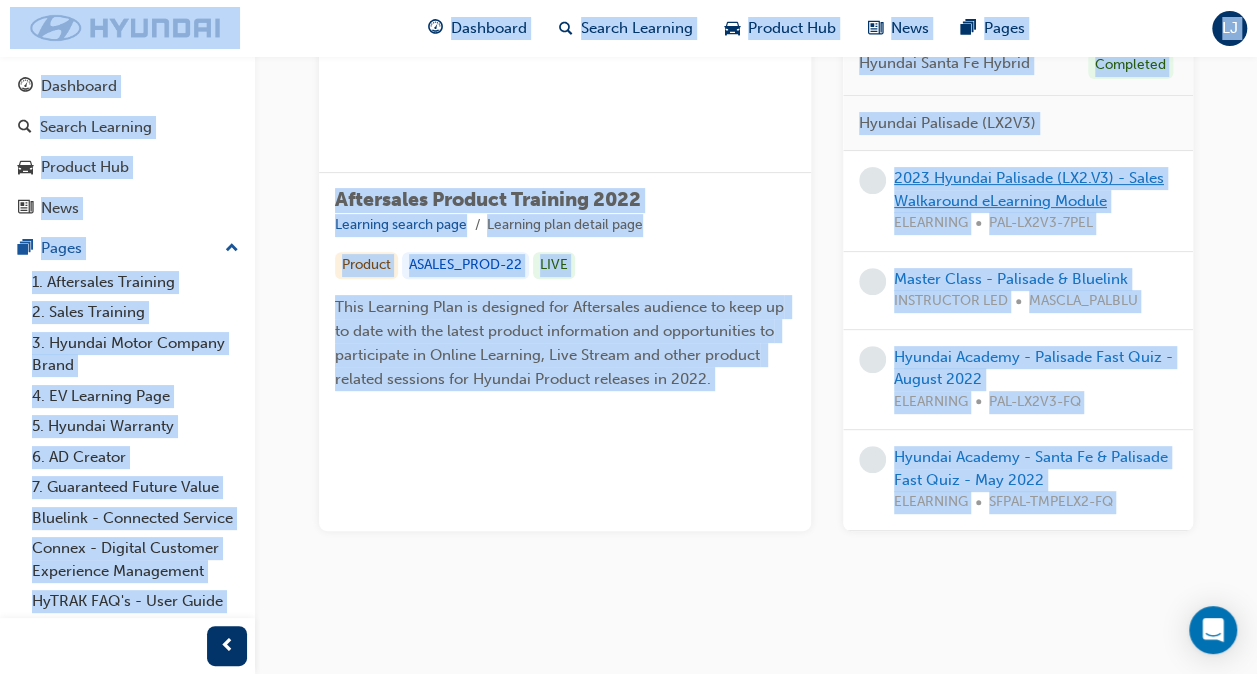 click on "2023 Hyundai Palisade (LX2.V3) - Sales Walkaround eLearning Module" at bounding box center (1029, 189) 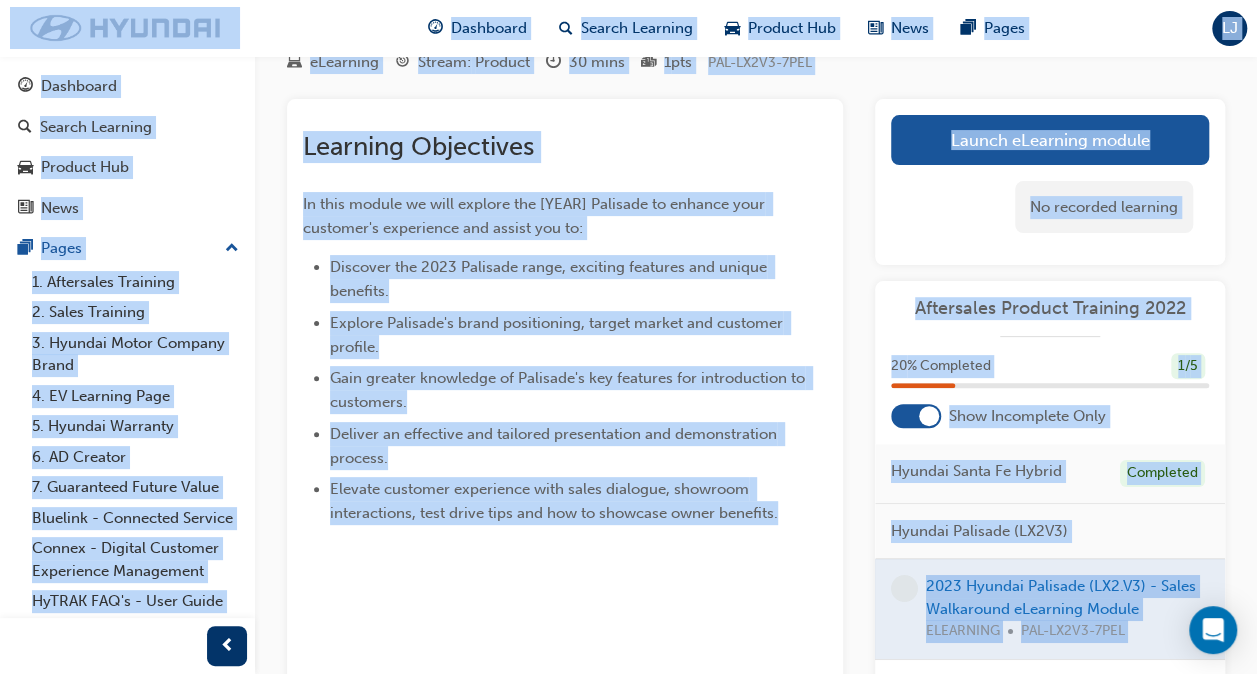 scroll, scrollTop: 112, scrollLeft: 0, axis: vertical 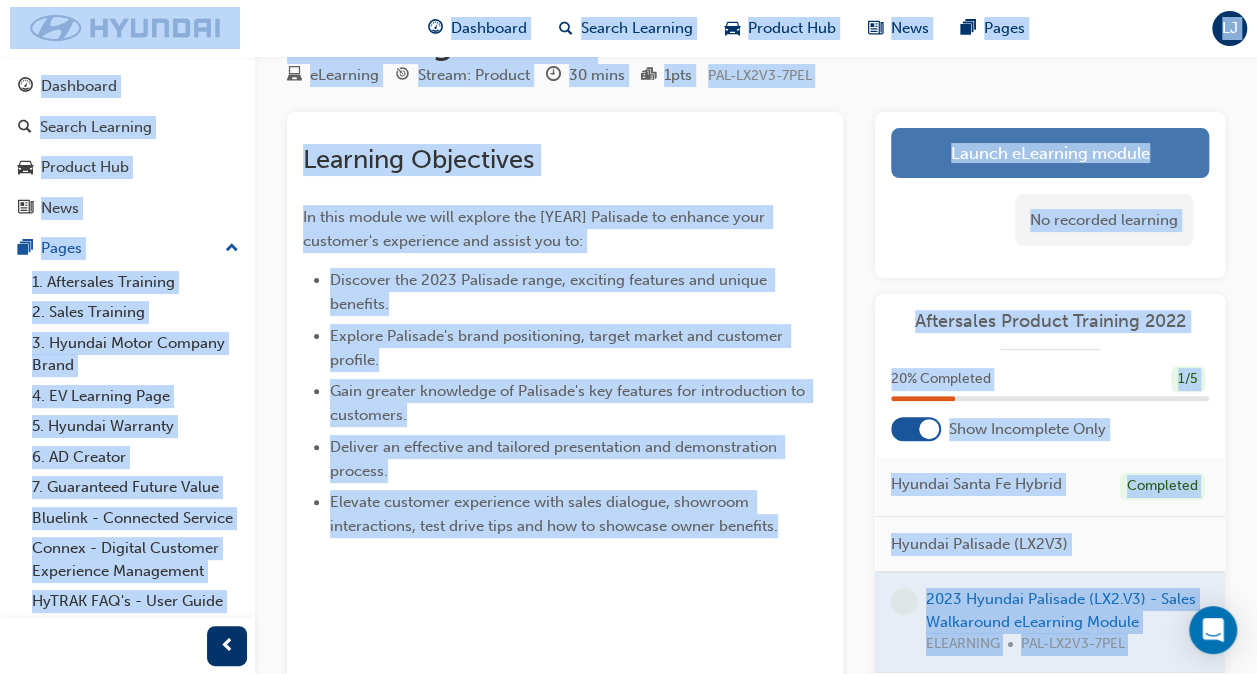 click on "Launch eLearning module" at bounding box center (1050, 153) 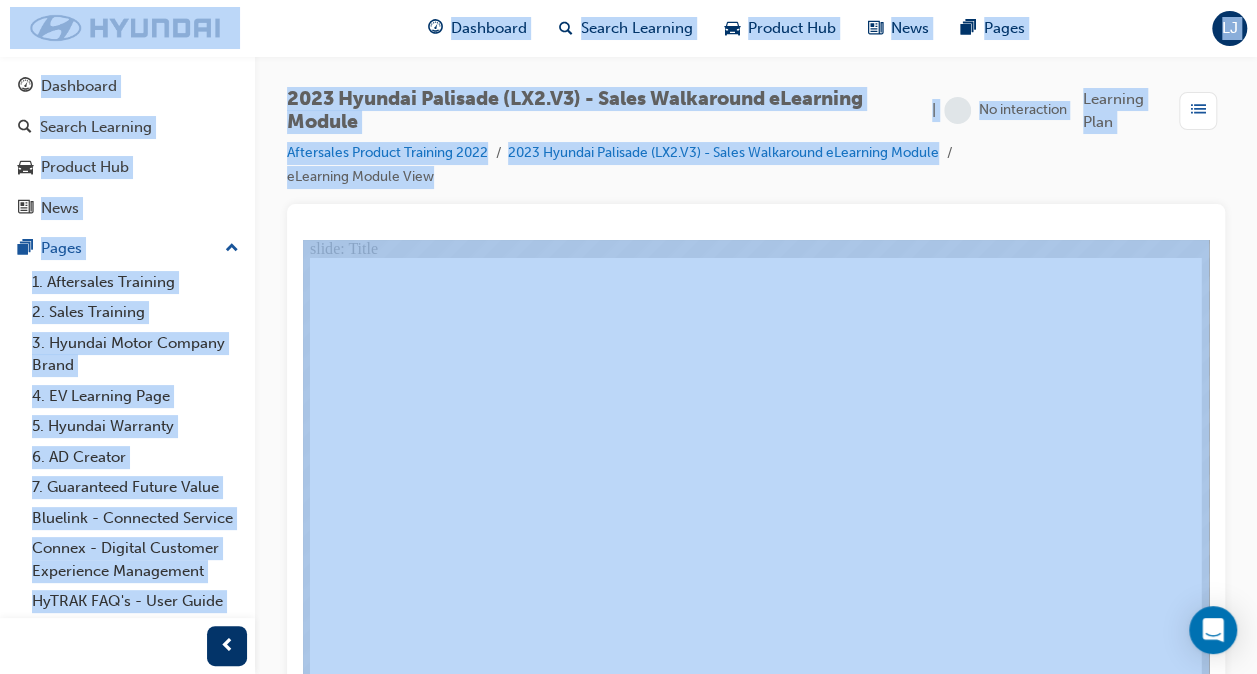 scroll, scrollTop: 37, scrollLeft: 0, axis: vertical 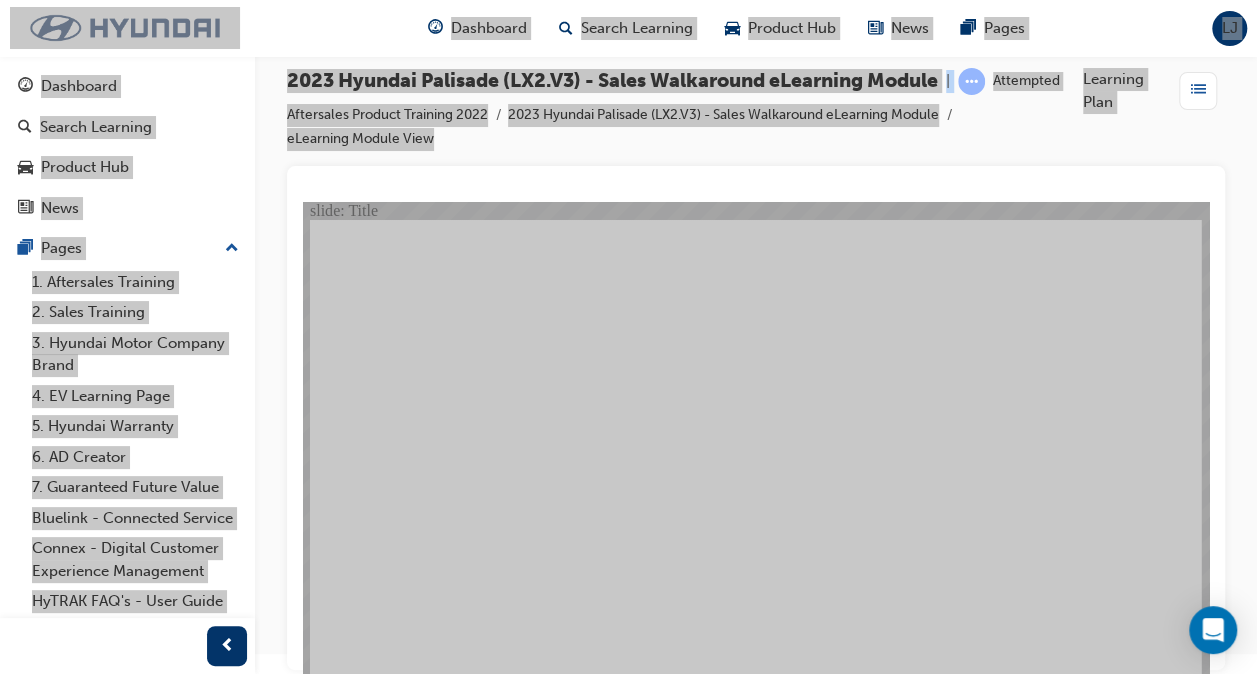 click 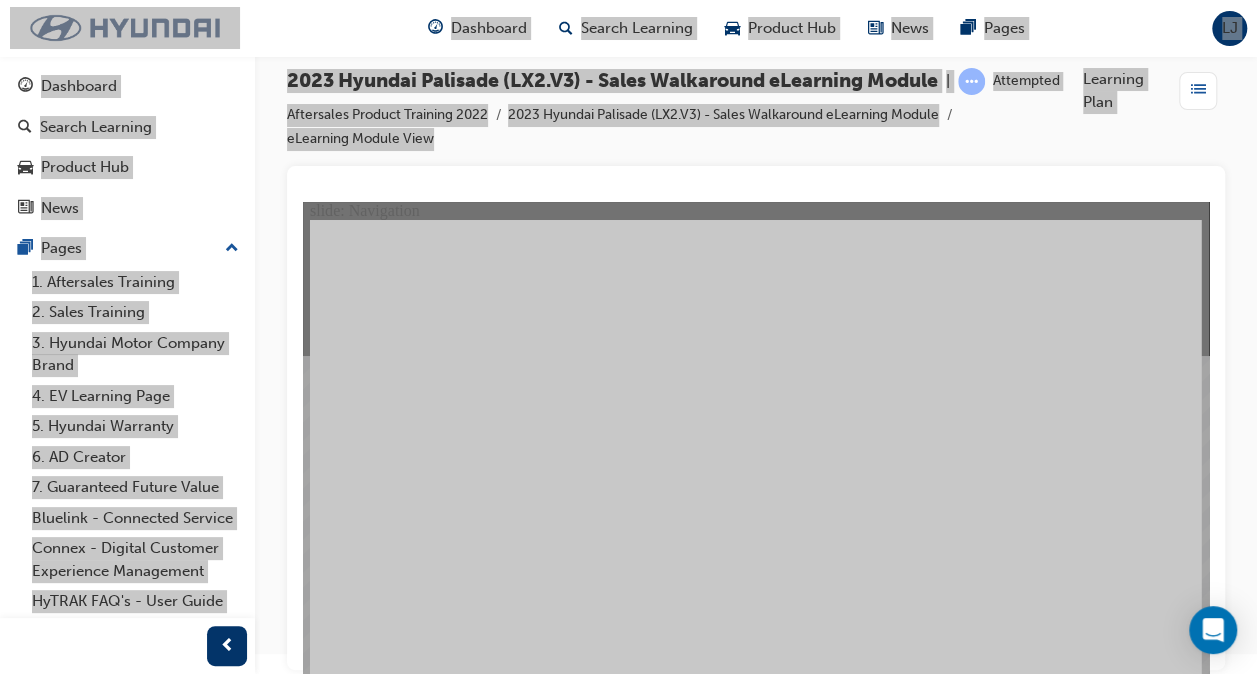 click 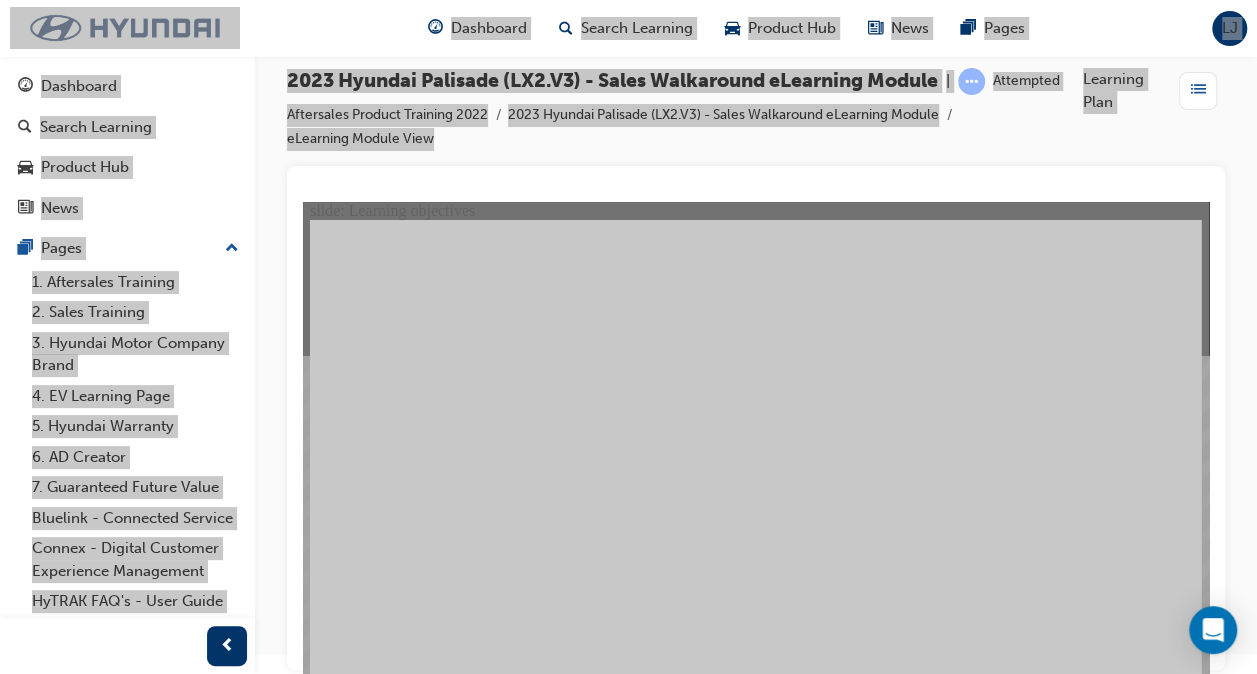 click 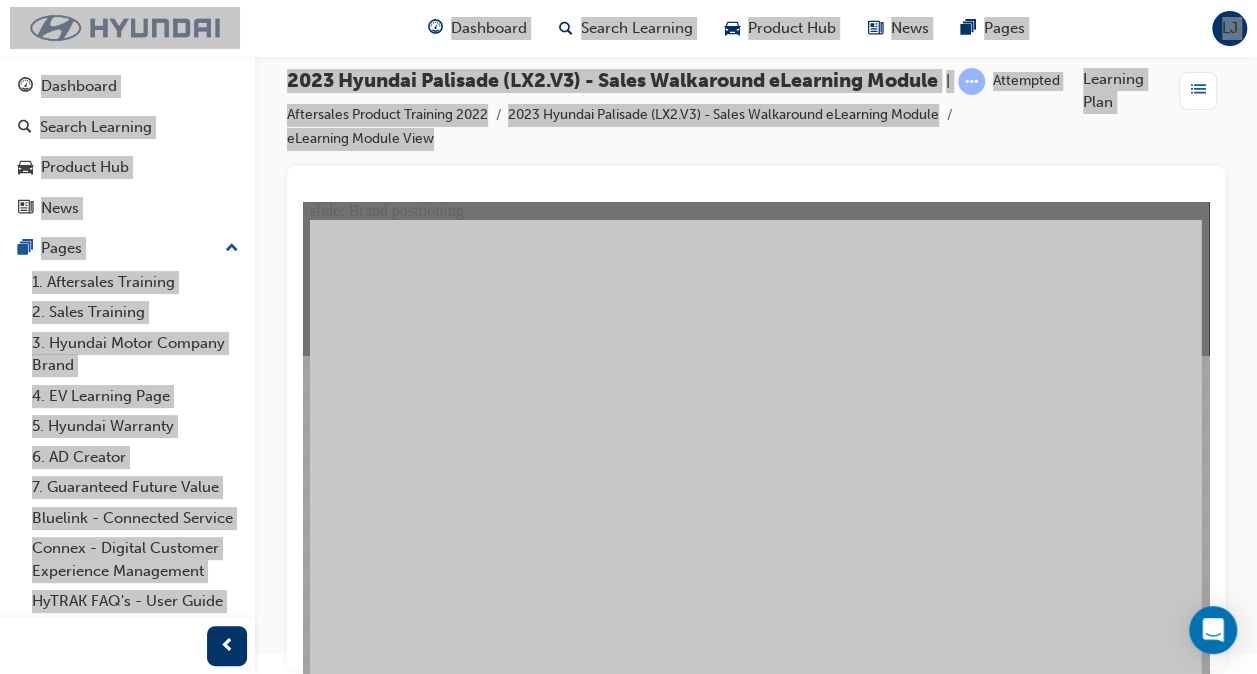 click 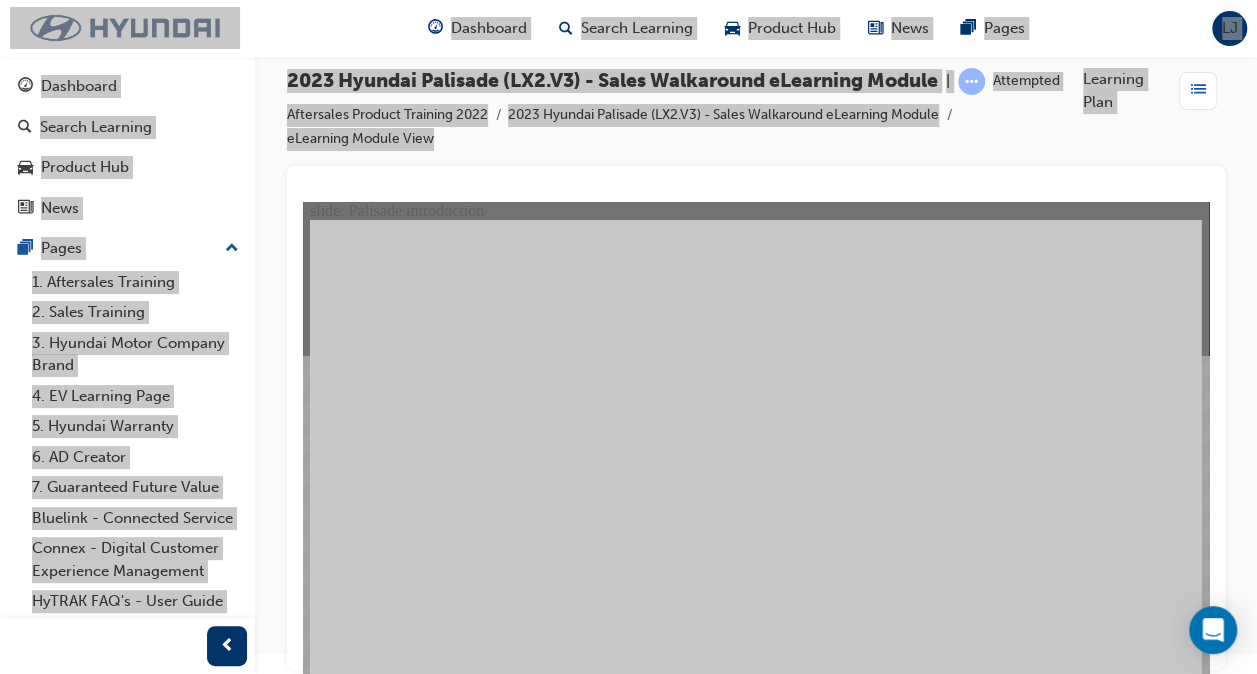 click 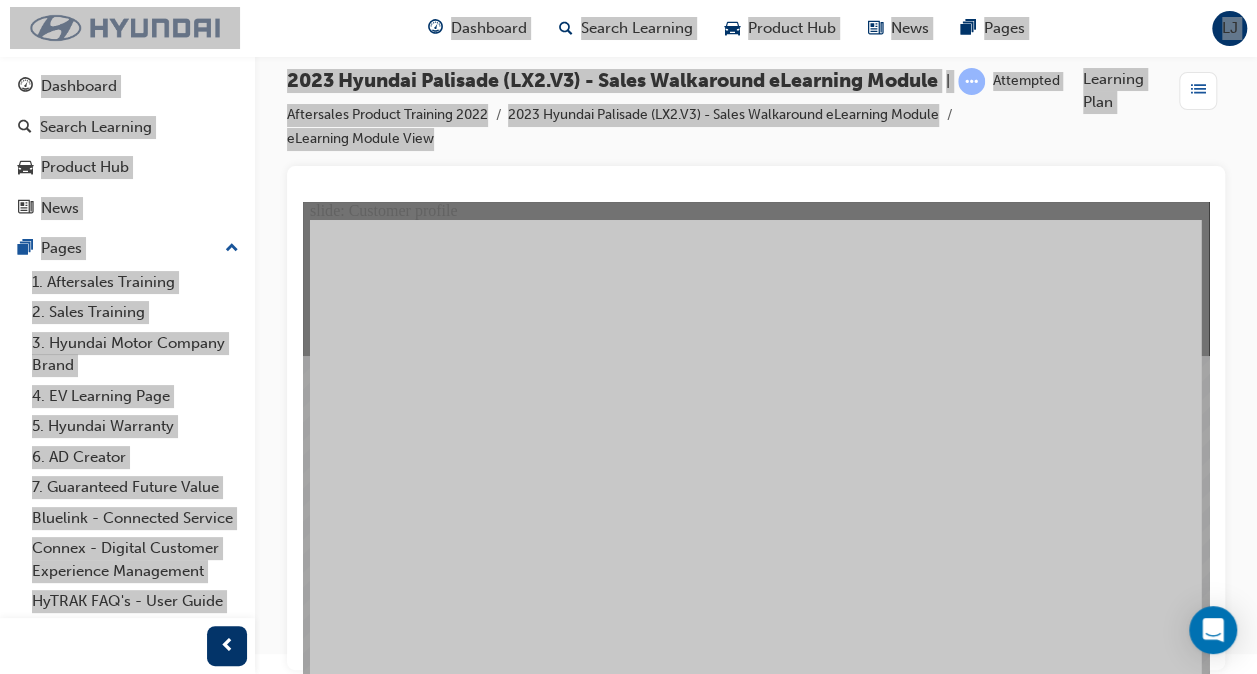 click 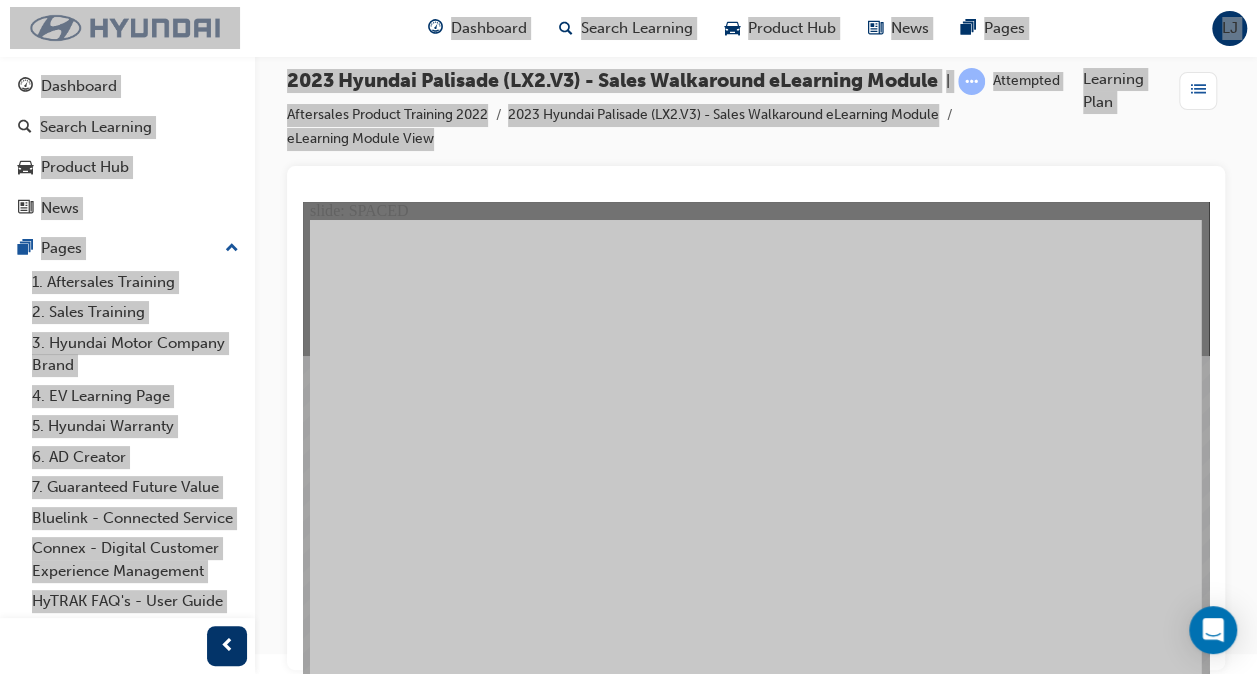 click 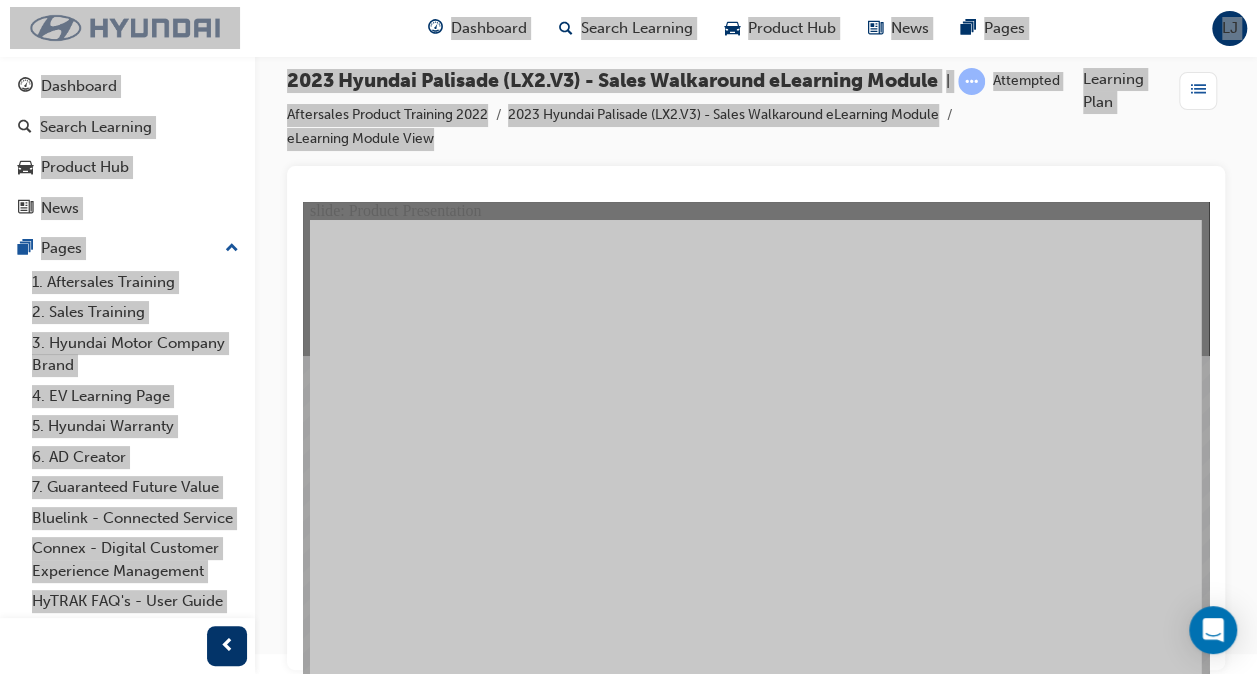 click 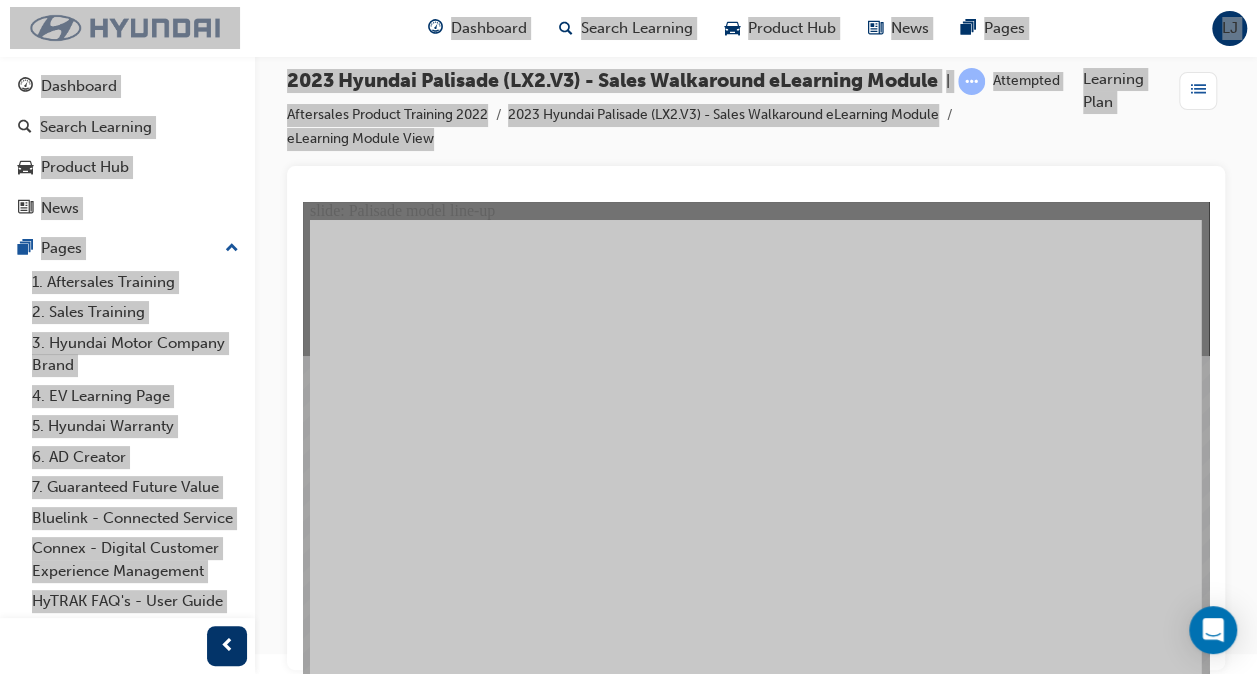 click 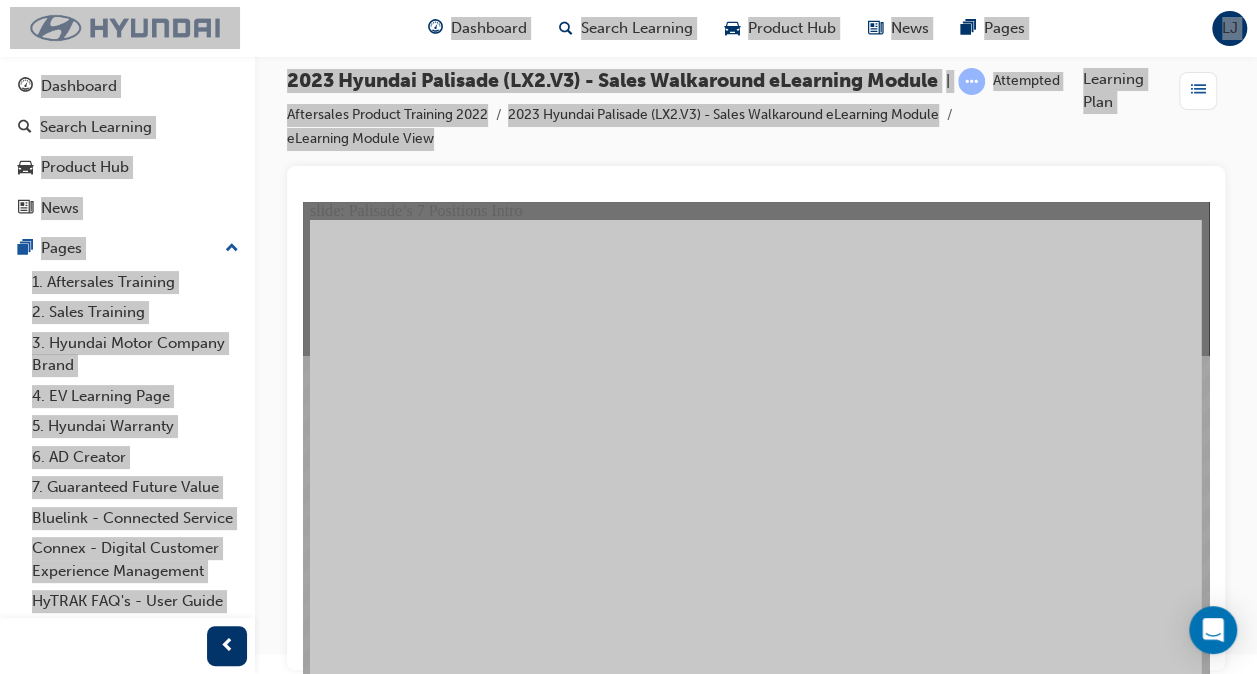 click 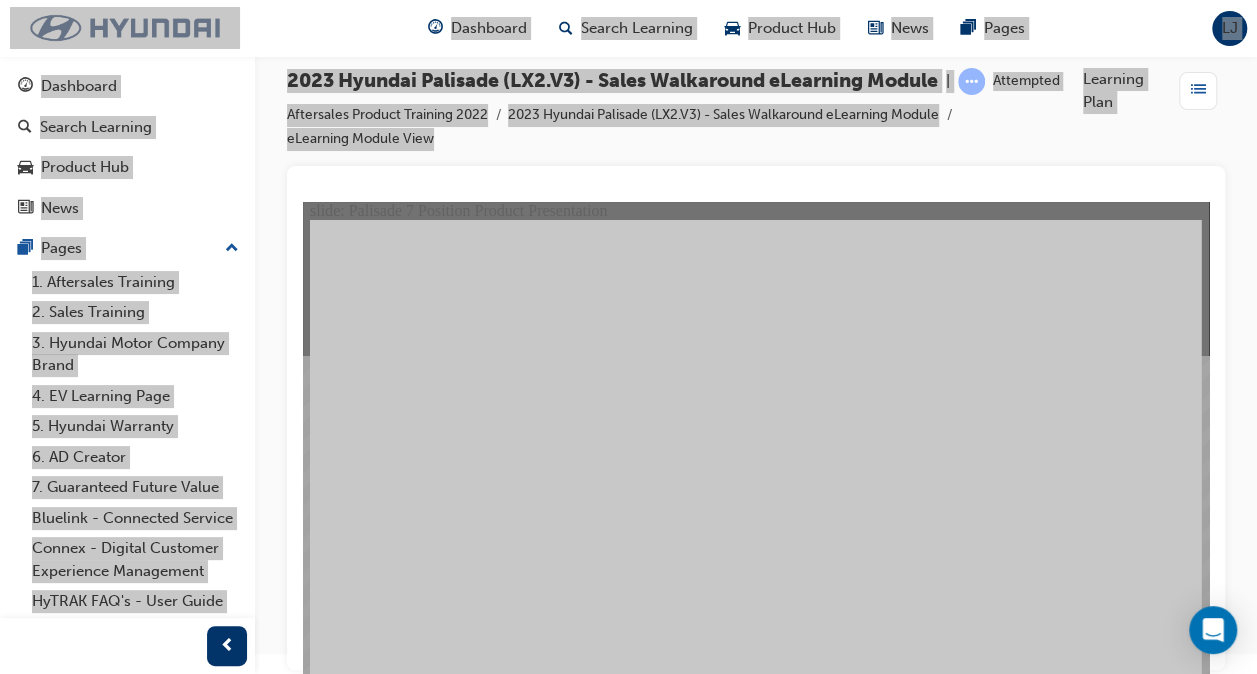 click at bounding box center [756, 2832] 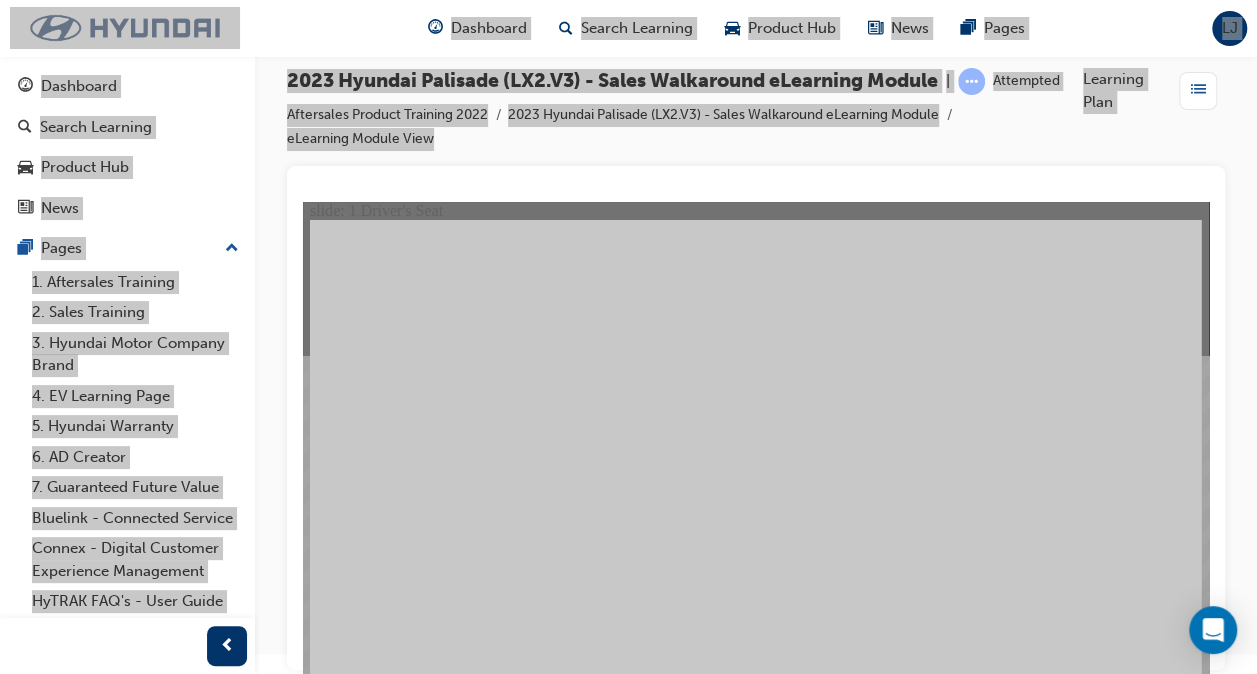 click 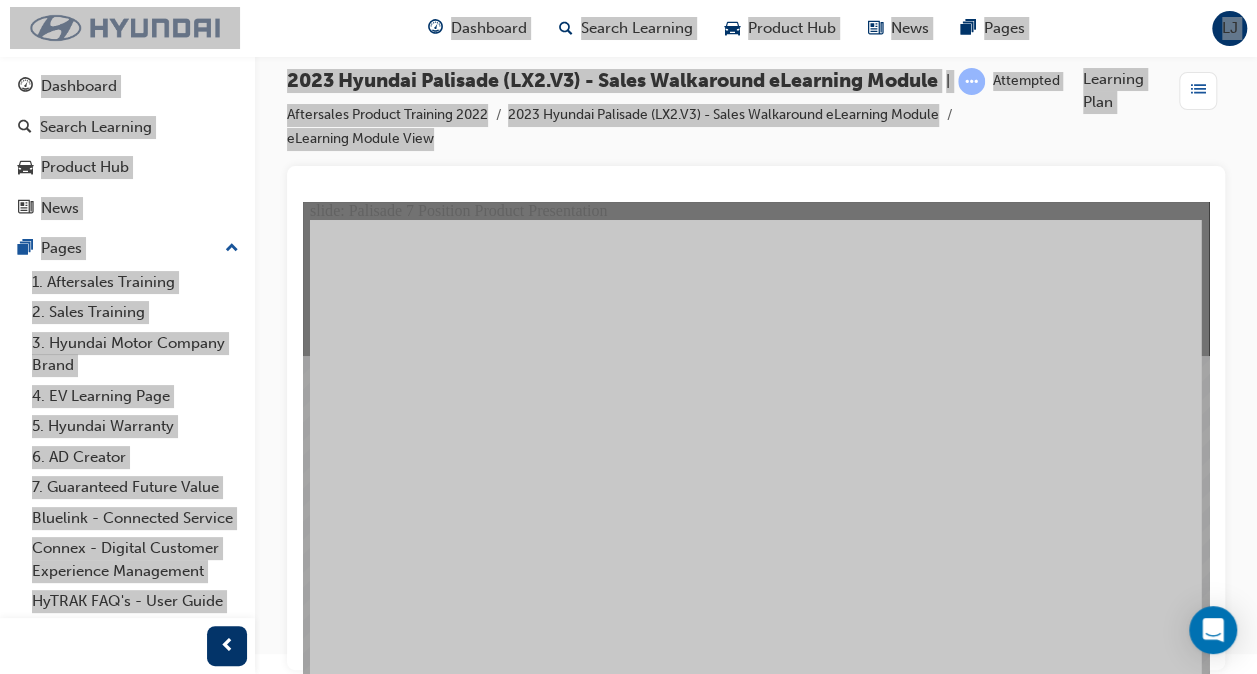 click 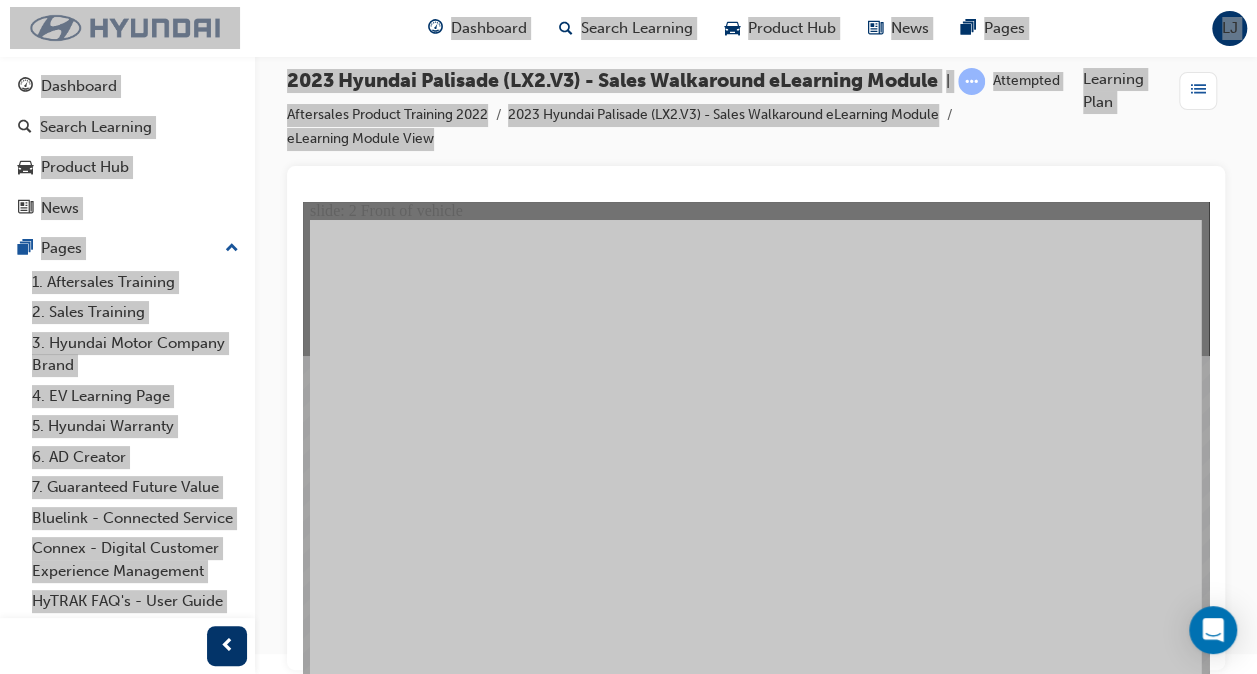 click 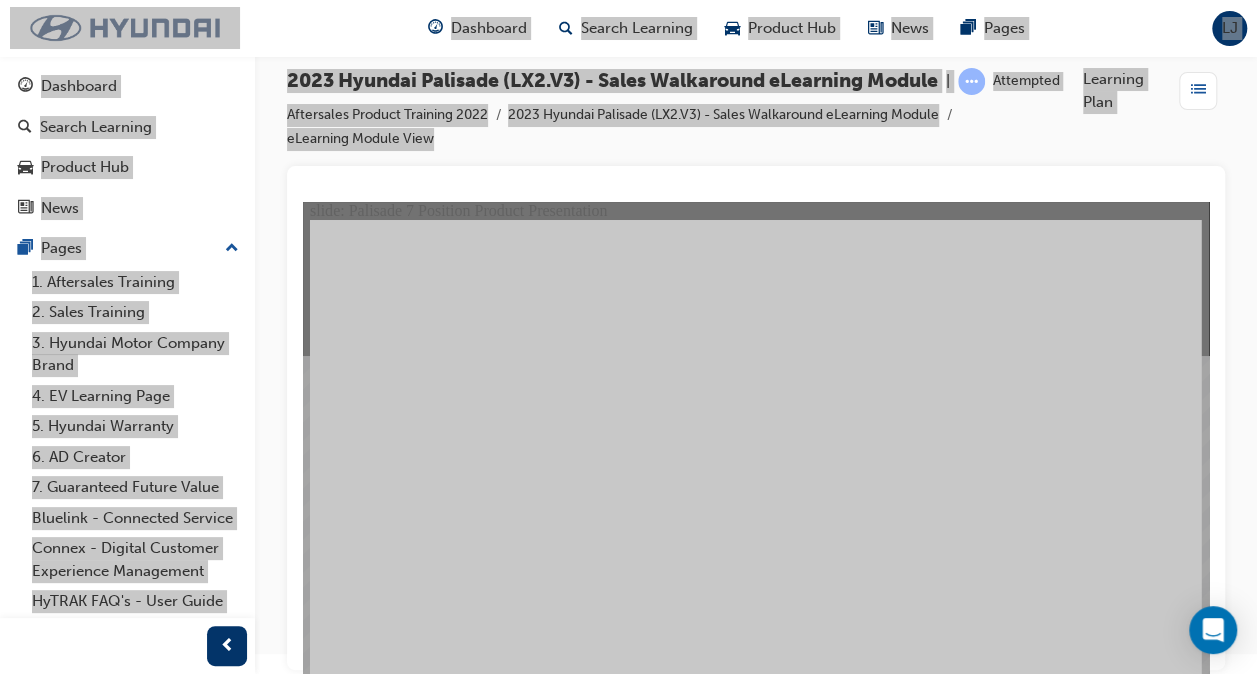 click 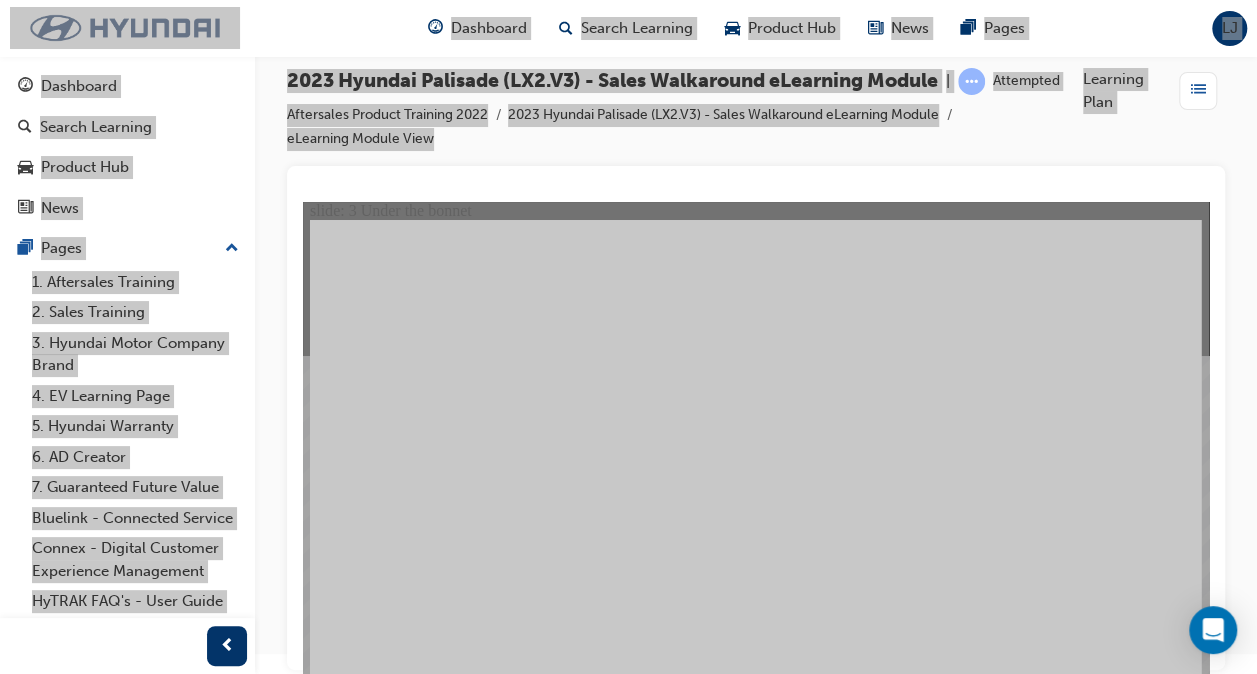 click at bounding box center (756, 1888) 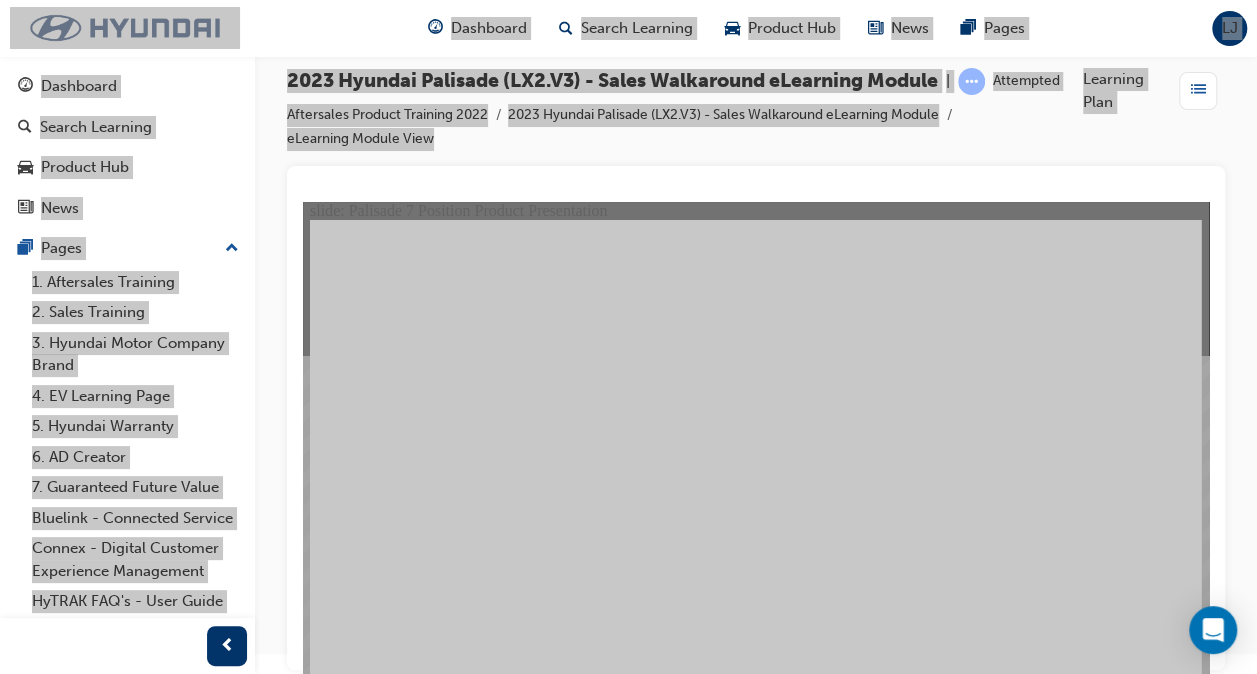 click 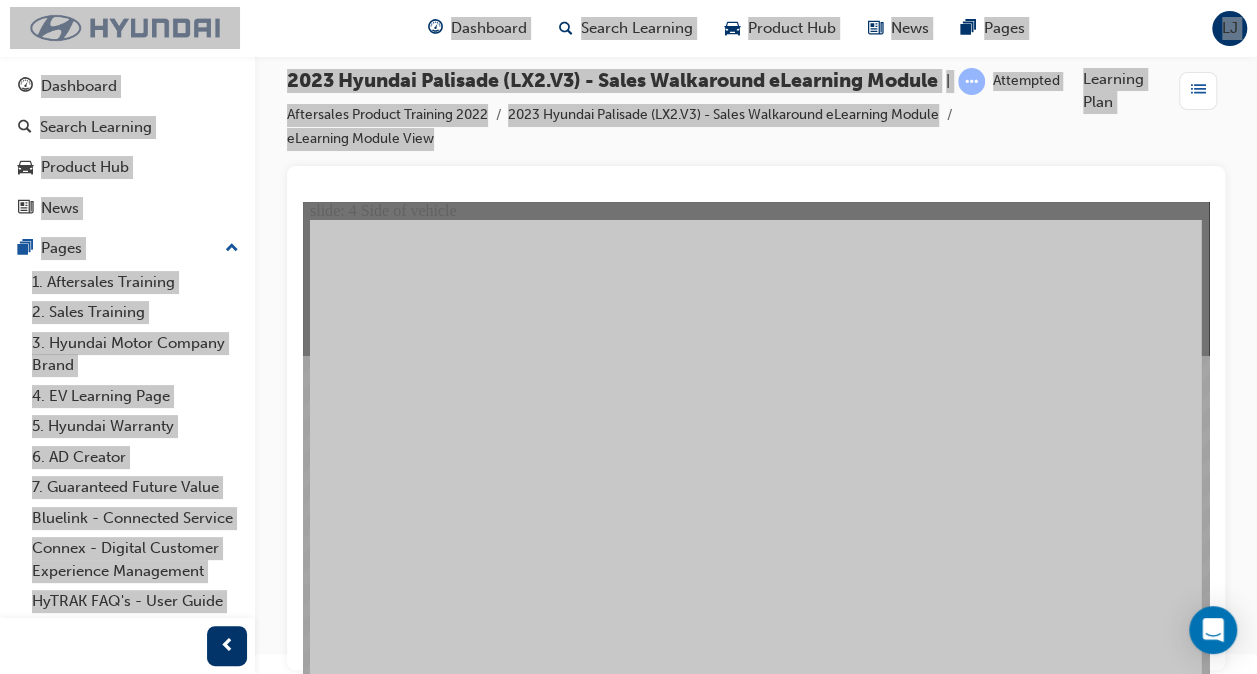 click 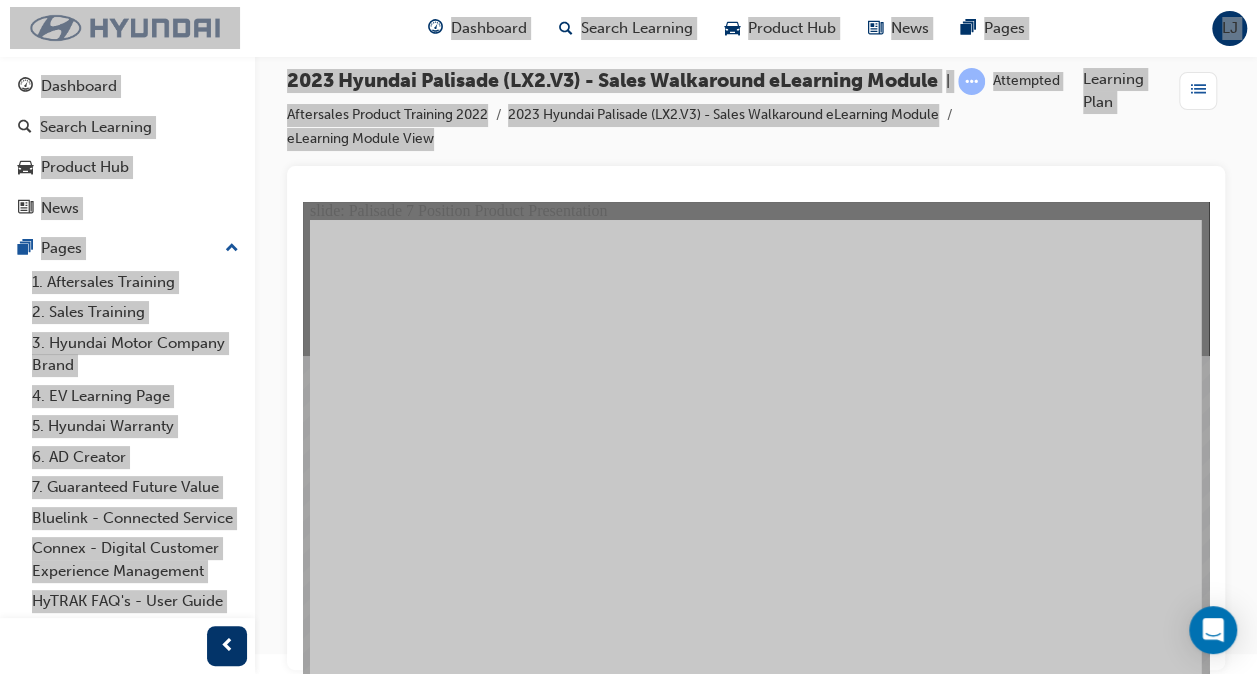 click 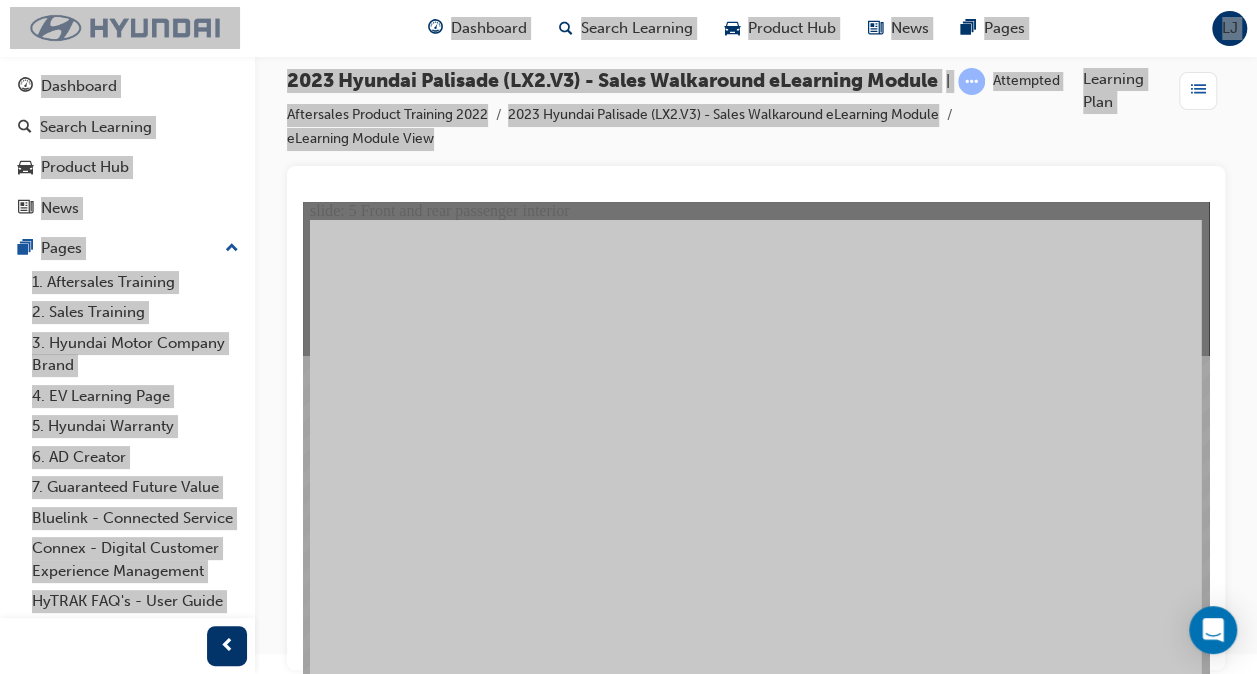 click 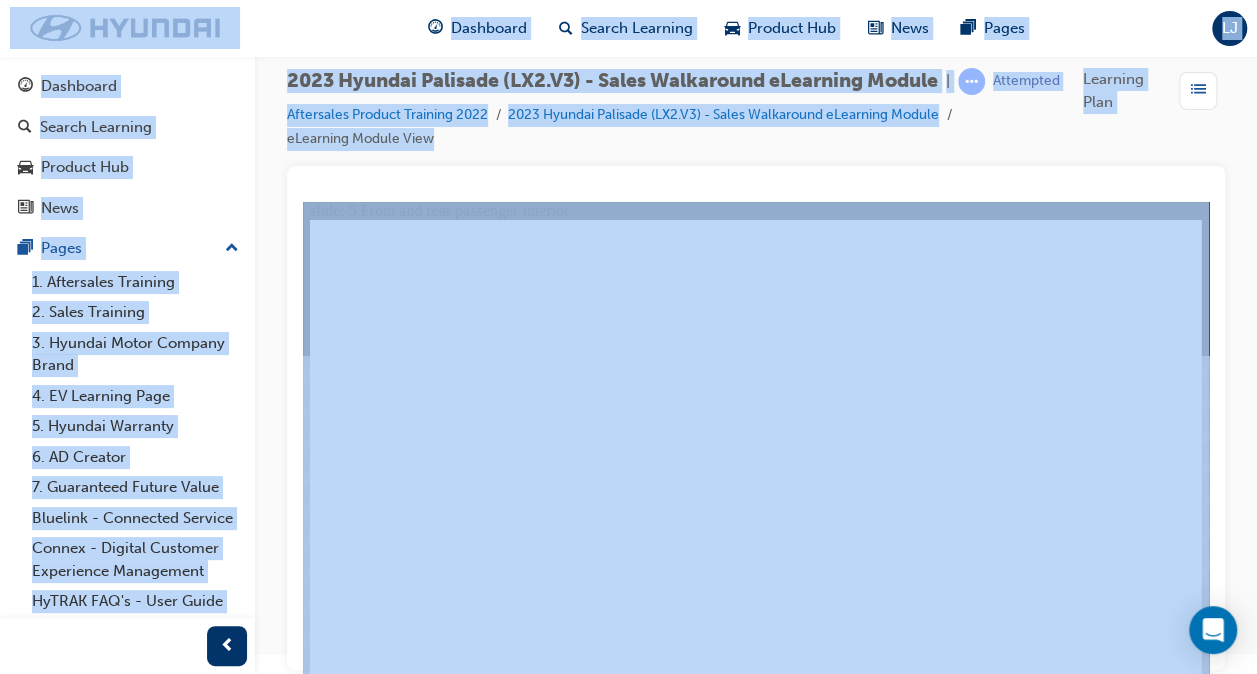 scroll, scrollTop: 0, scrollLeft: 0, axis: both 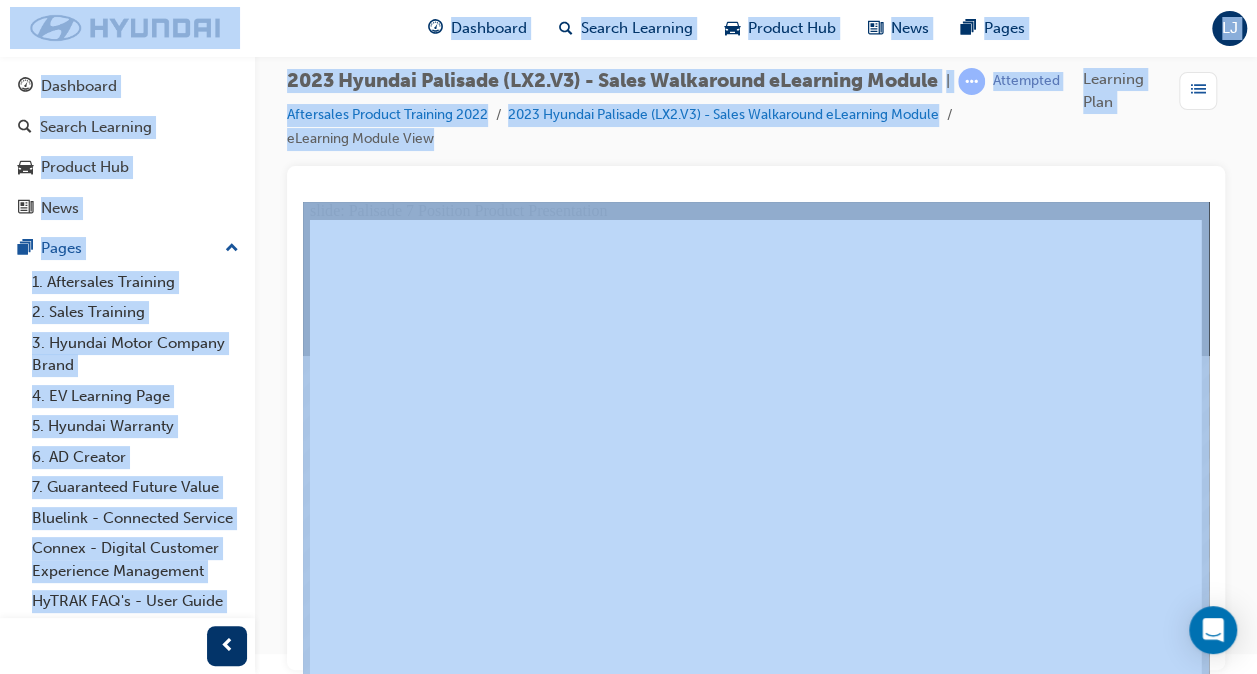 click 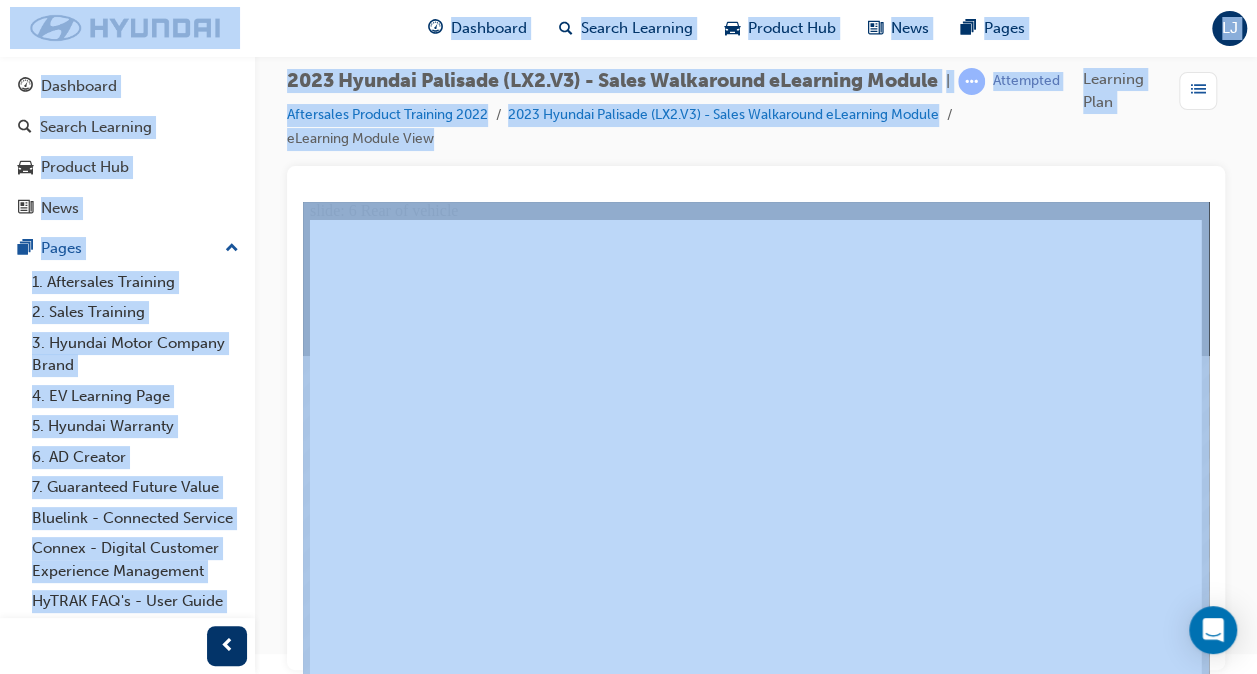 click 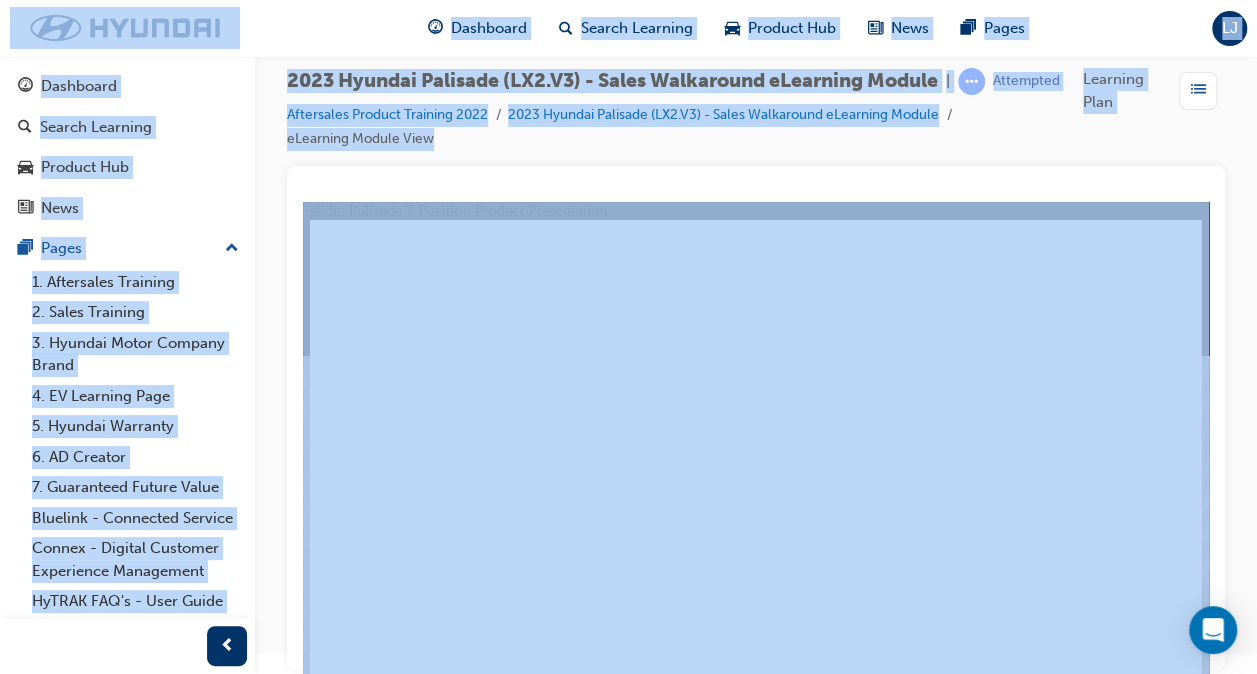 click 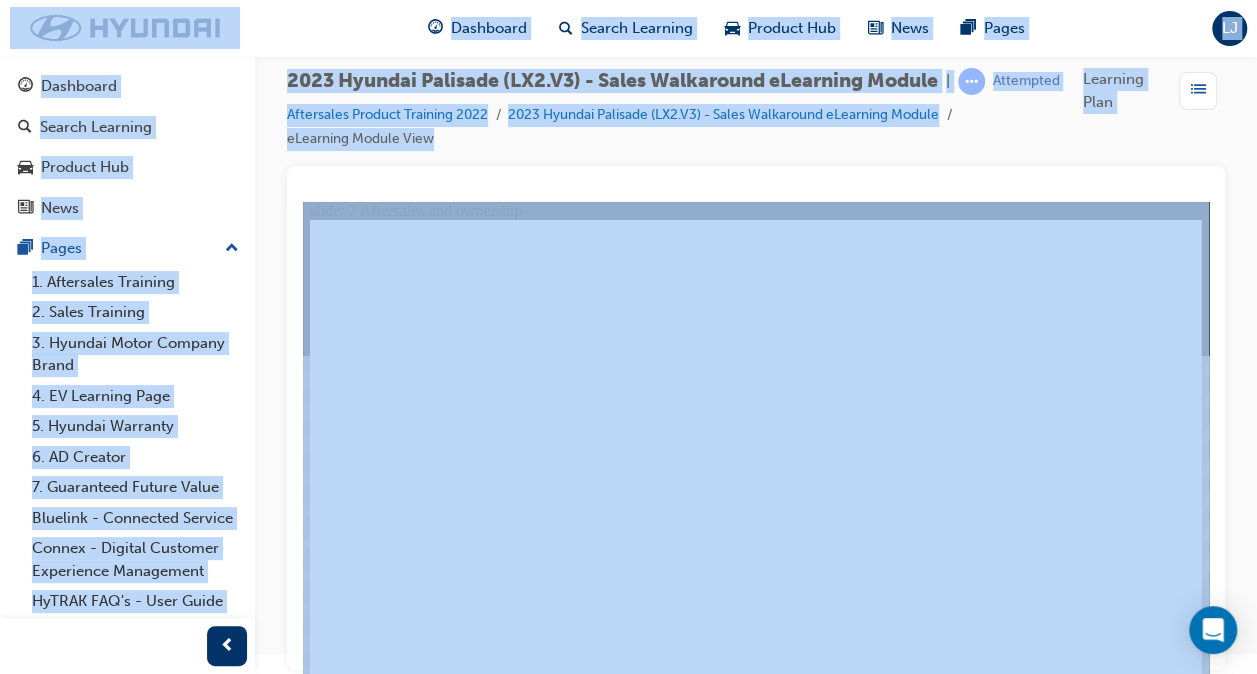 click 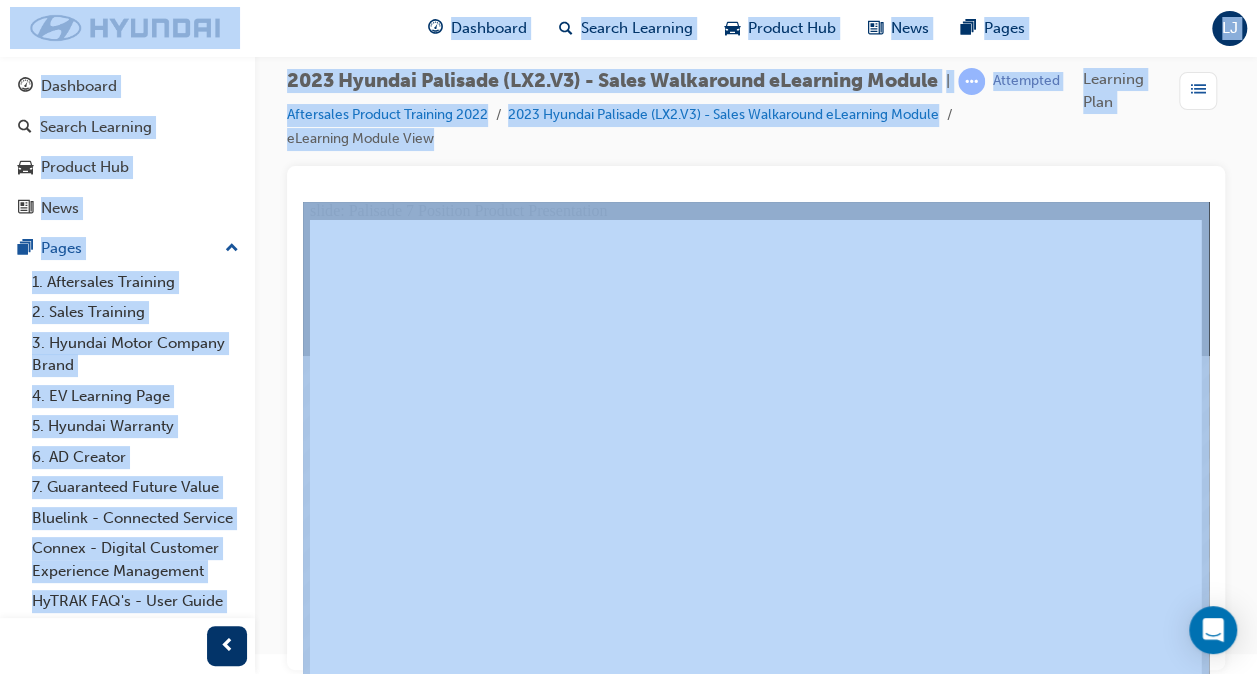 click 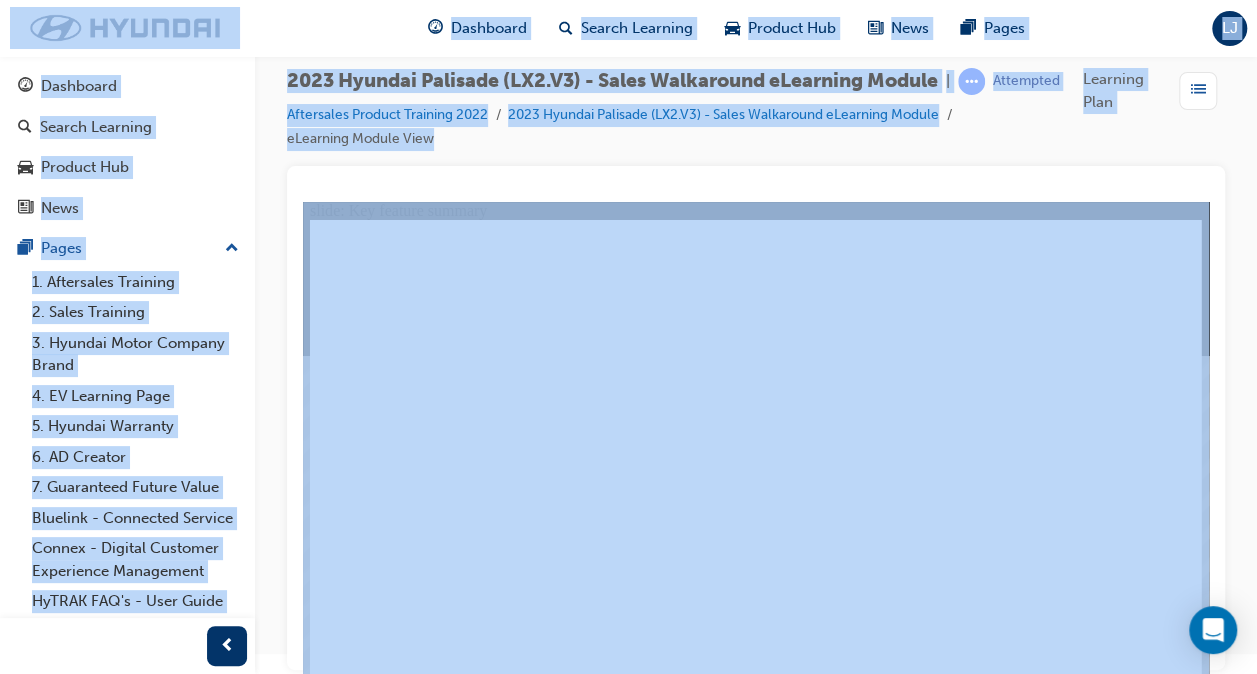 click 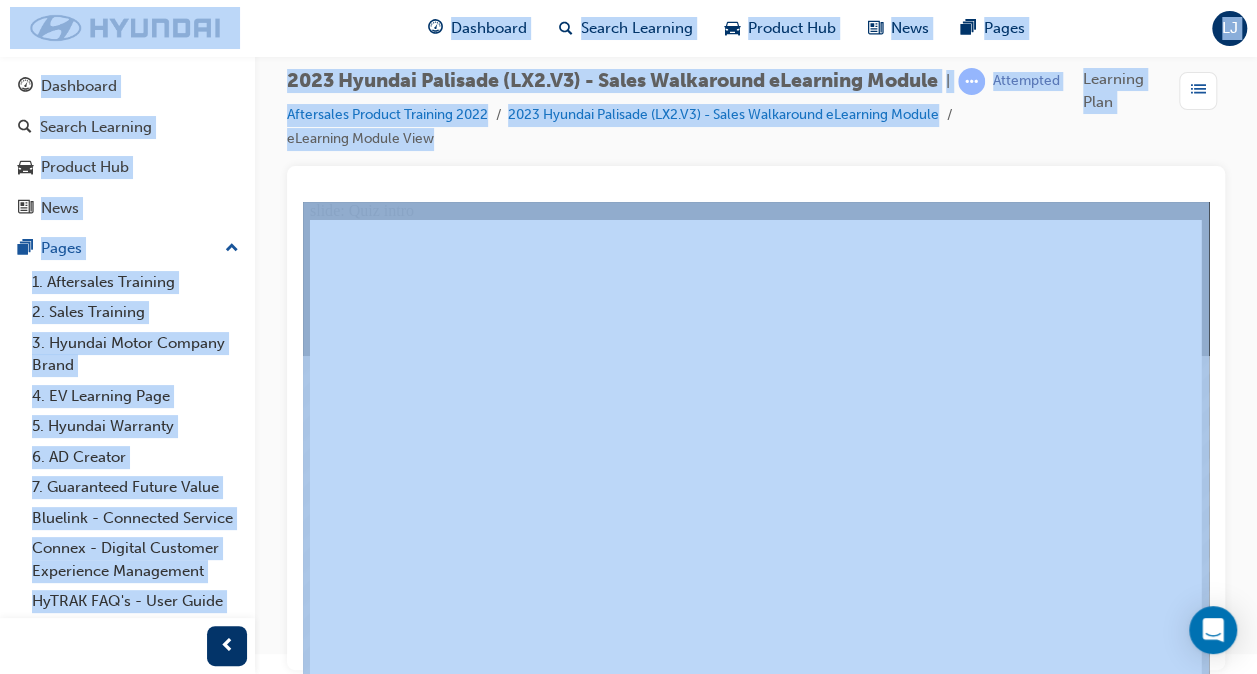 click 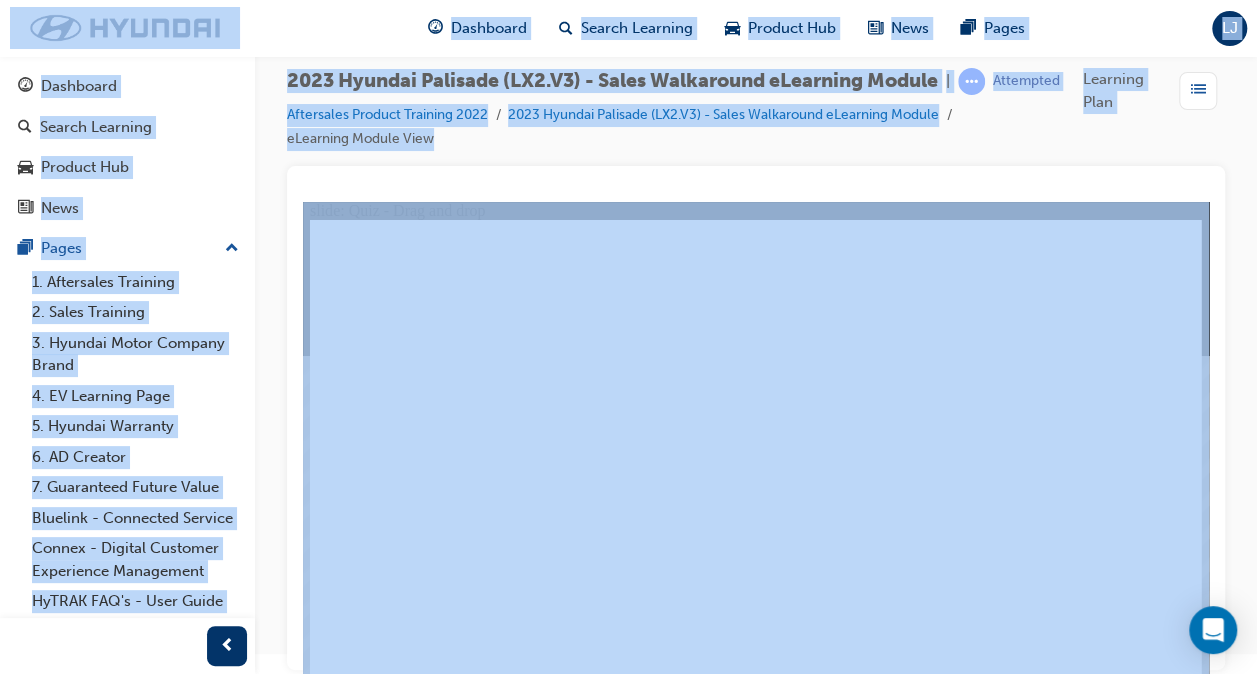 click 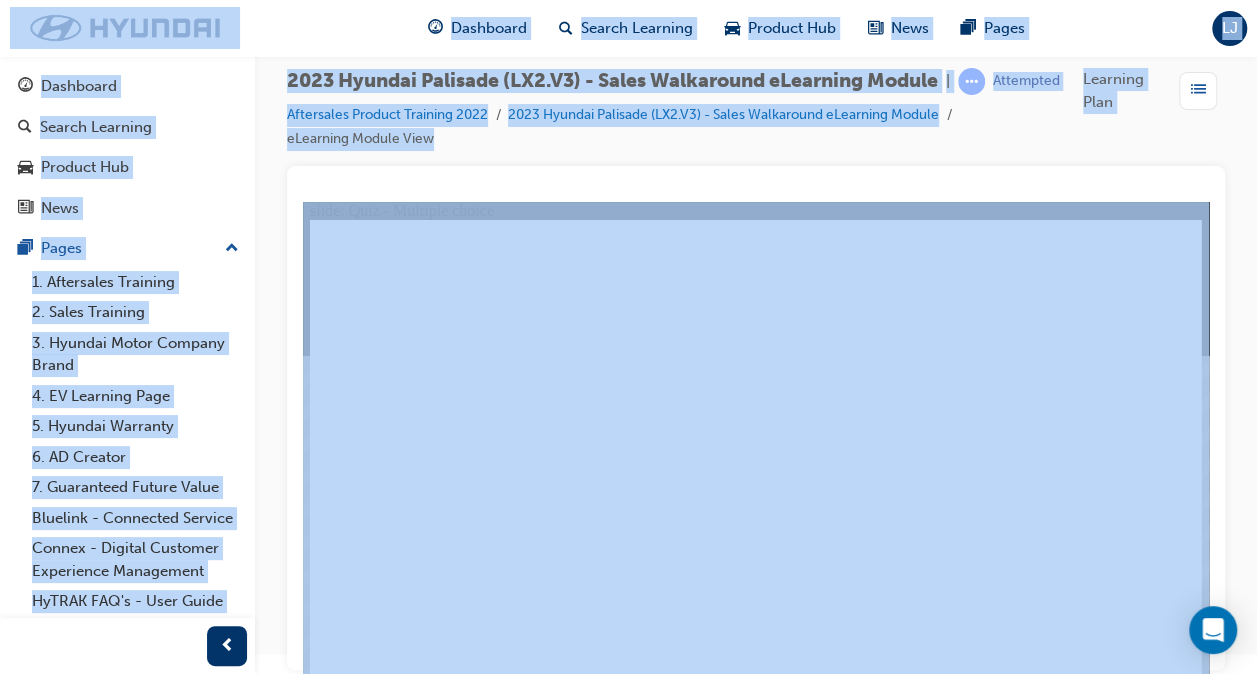 click 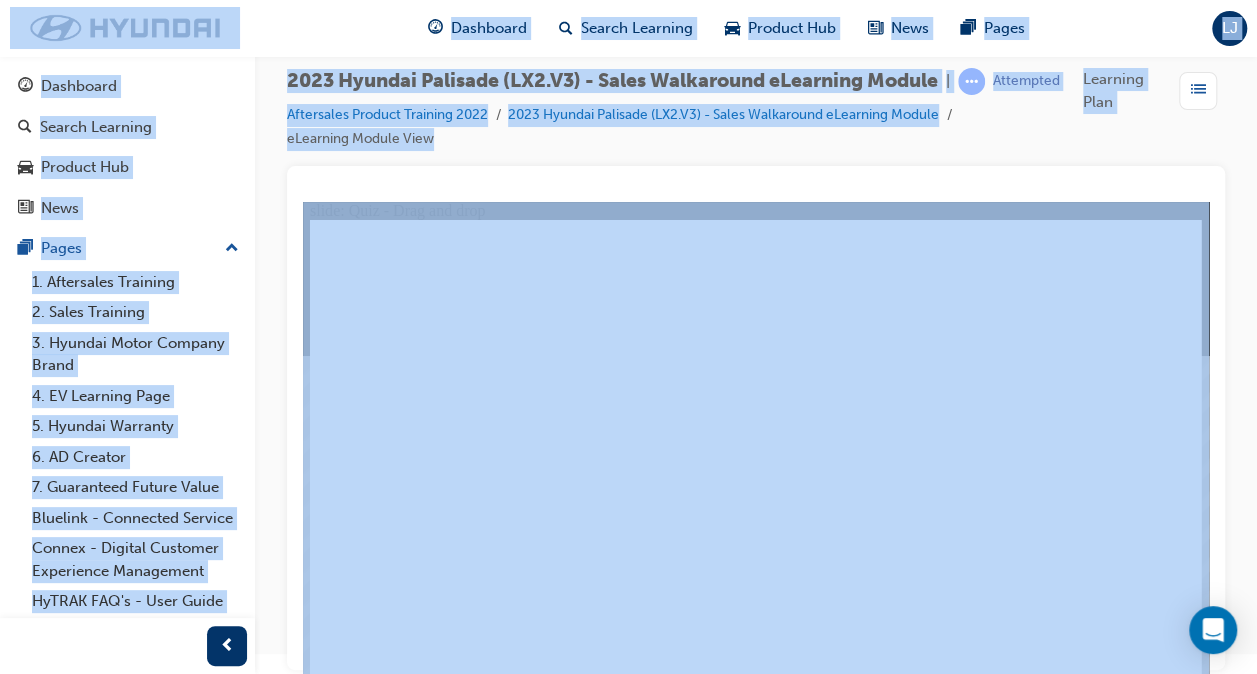 drag, startPoint x: 769, startPoint y: 412, endPoint x: 538, endPoint y: 462, distance: 236.34932 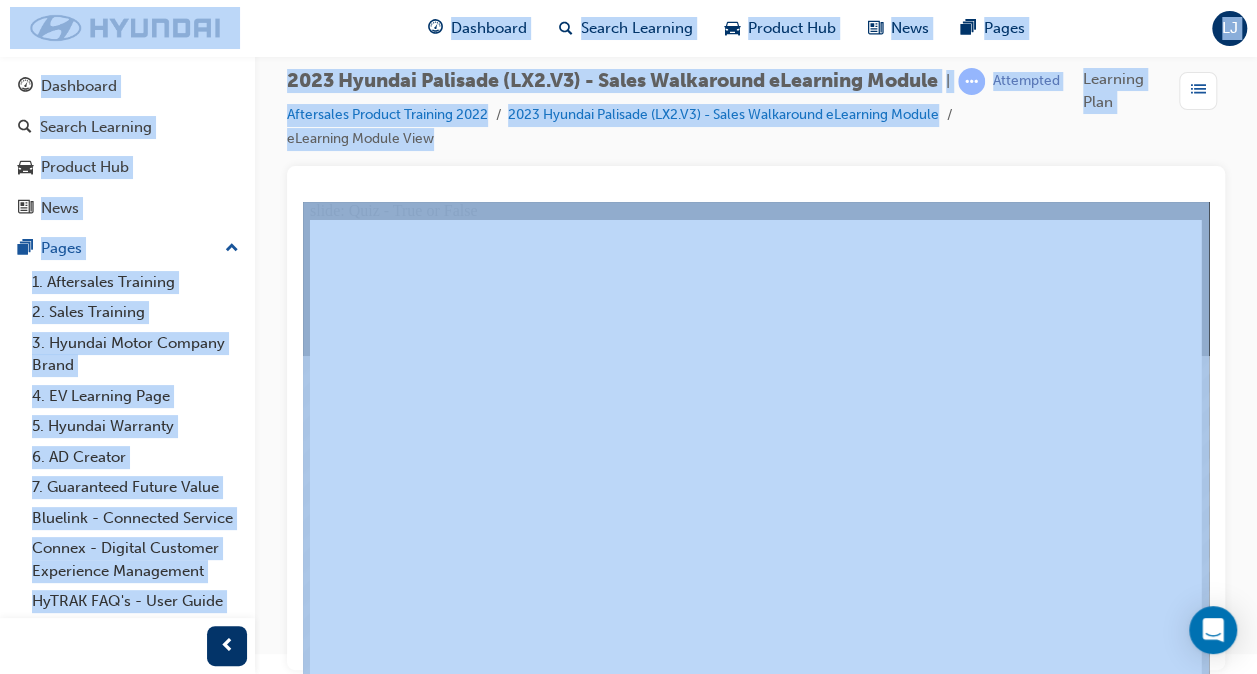 click 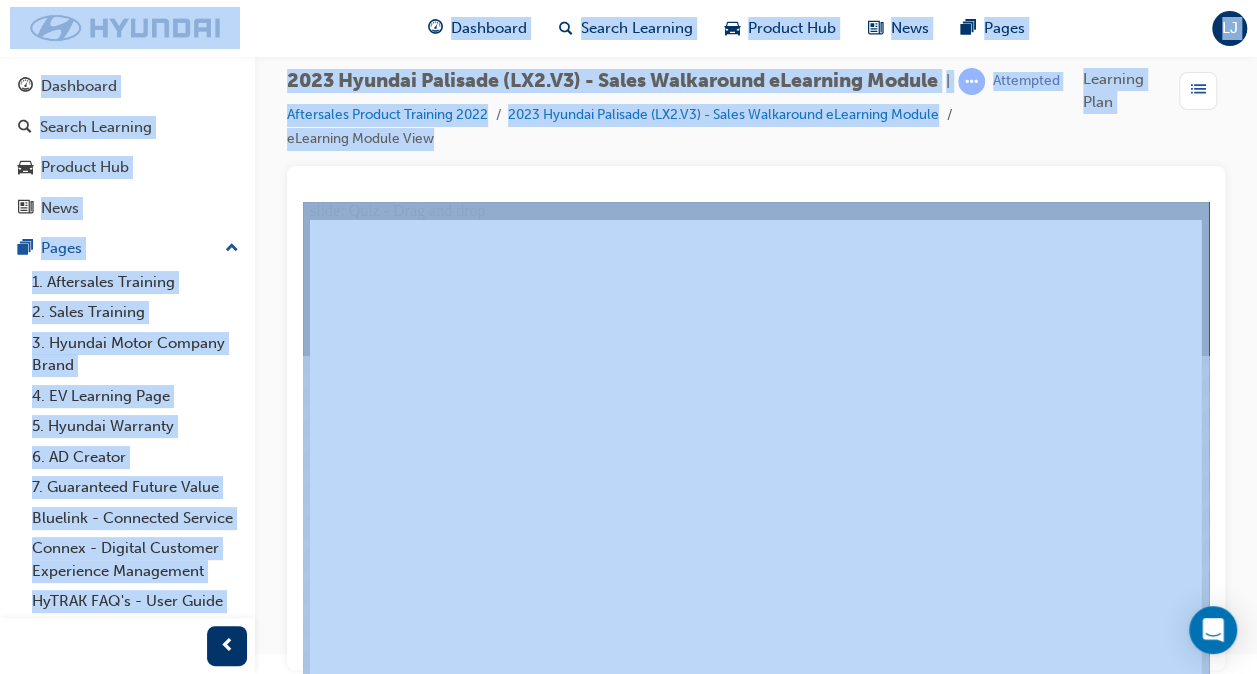 drag, startPoint x: 1072, startPoint y: 275, endPoint x: 689, endPoint y: 582, distance: 490.85437 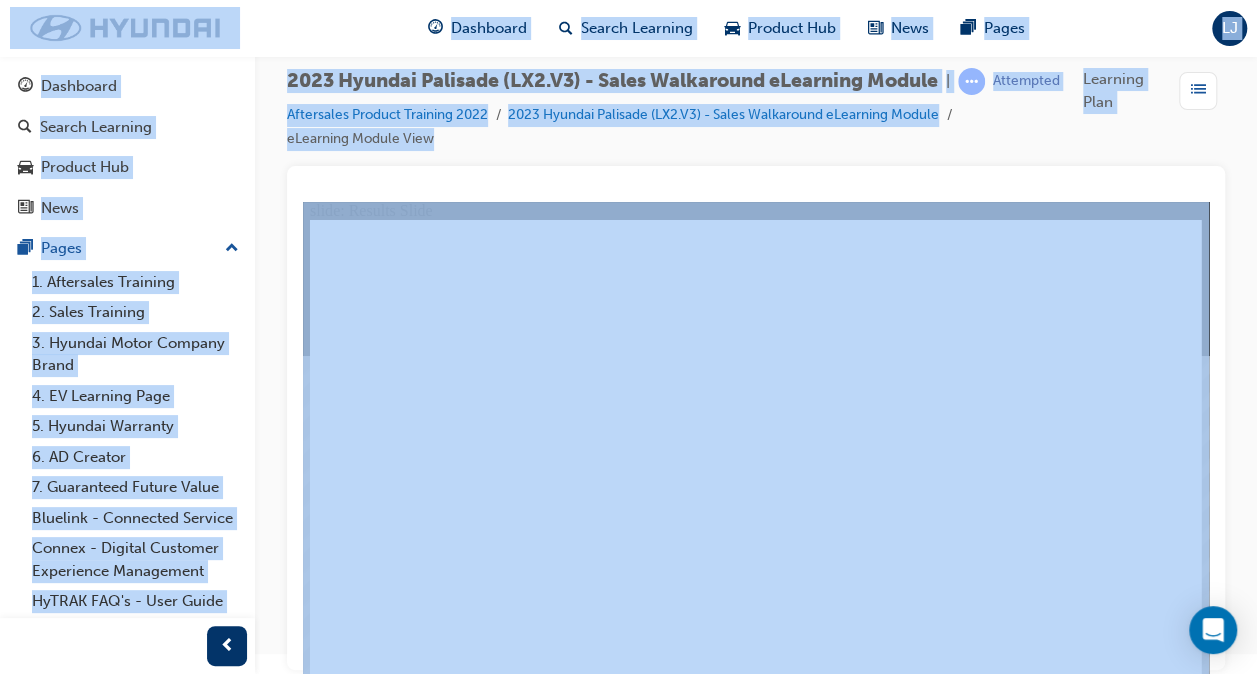 click on "YOUR SCORE PASSING SCORE: 80% Quiz Results Menu Resources" at bounding box center [756, 1652] 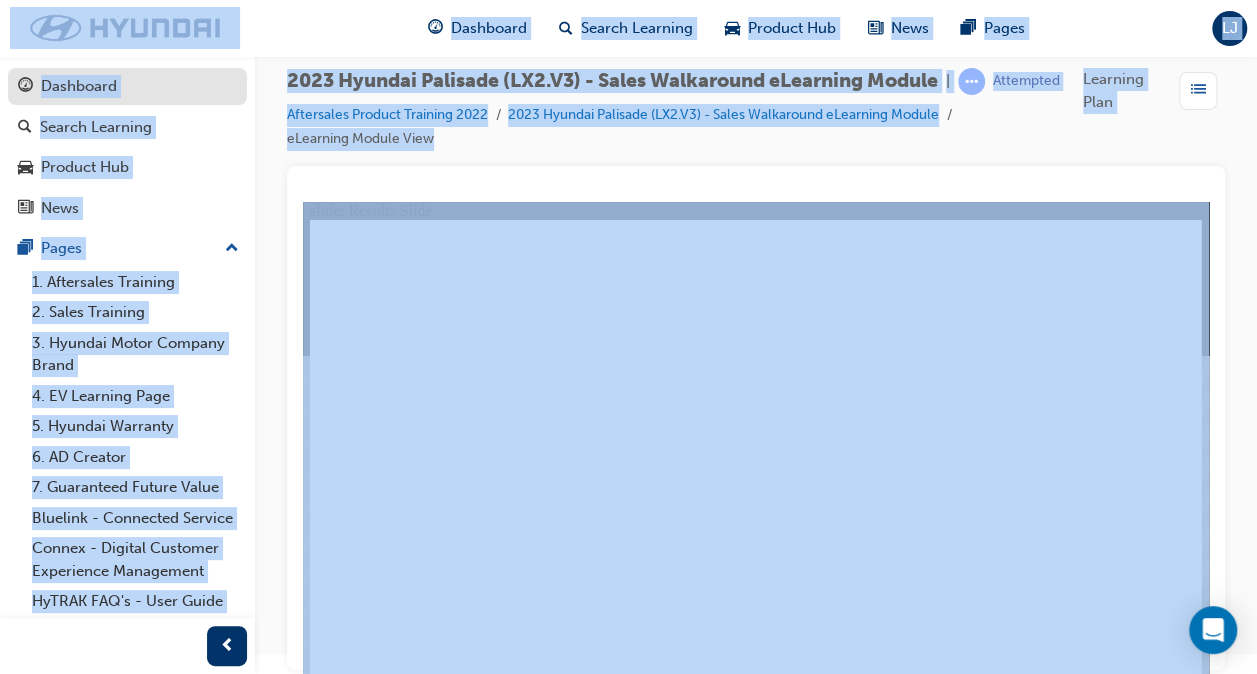 click on "Dashboard" at bounding box center (79, 86) 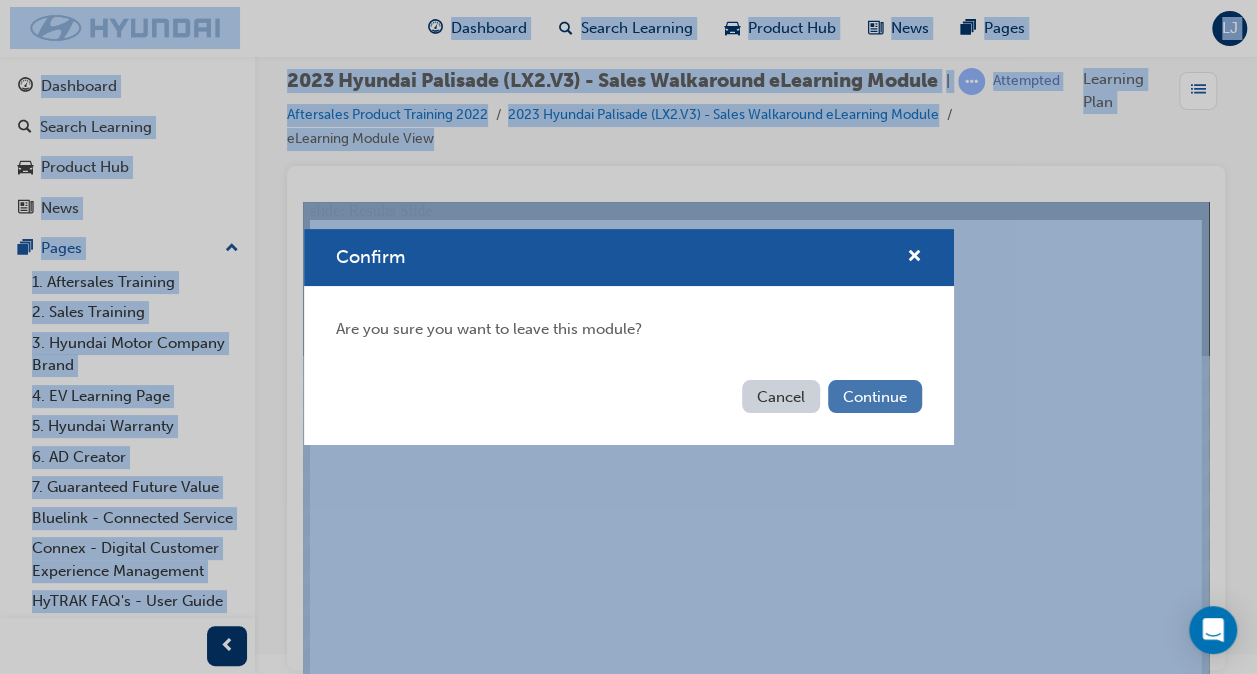 click on "Continue" at bounding box center (875, 396) 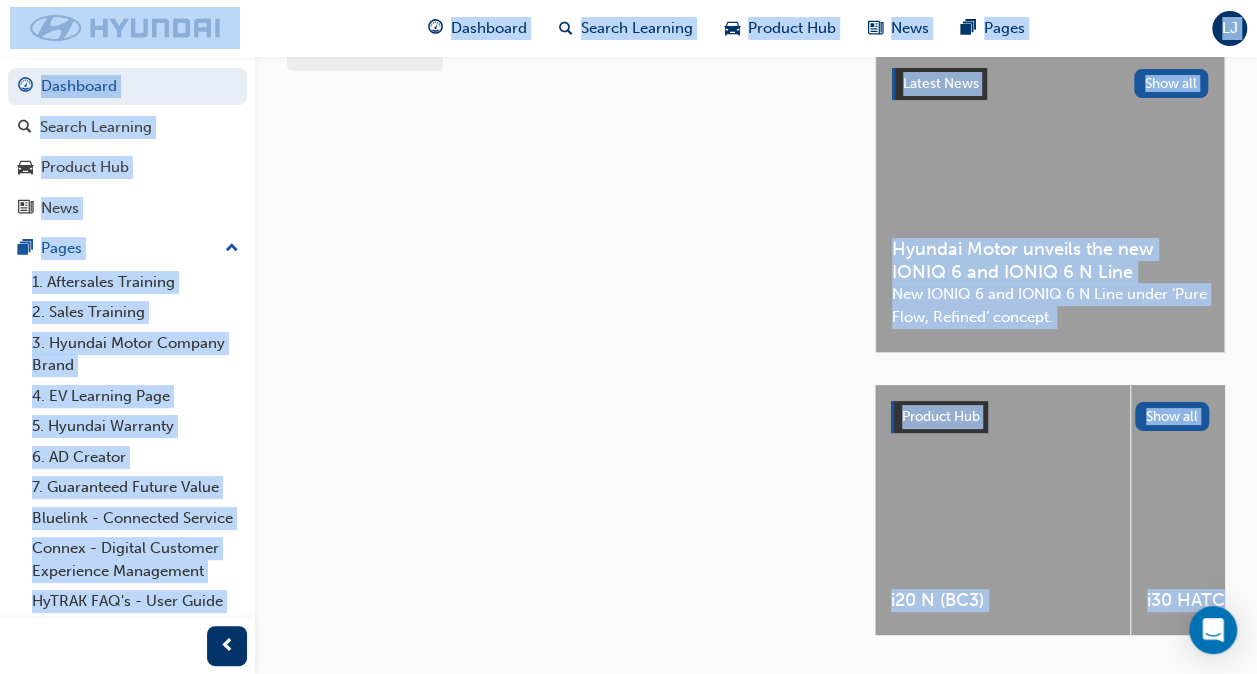 scroll, scrollTop: 0, scrollLeft: 0, axis: both 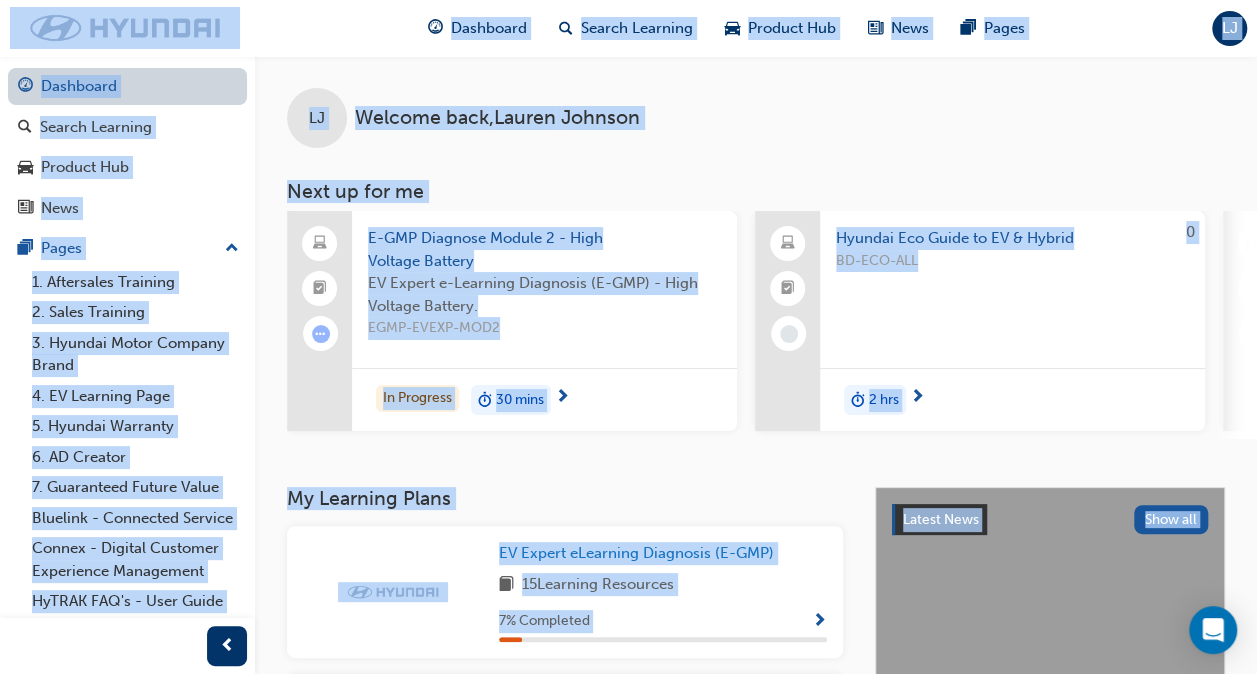 click on "Dashboard" at bounding box center (127, 86) 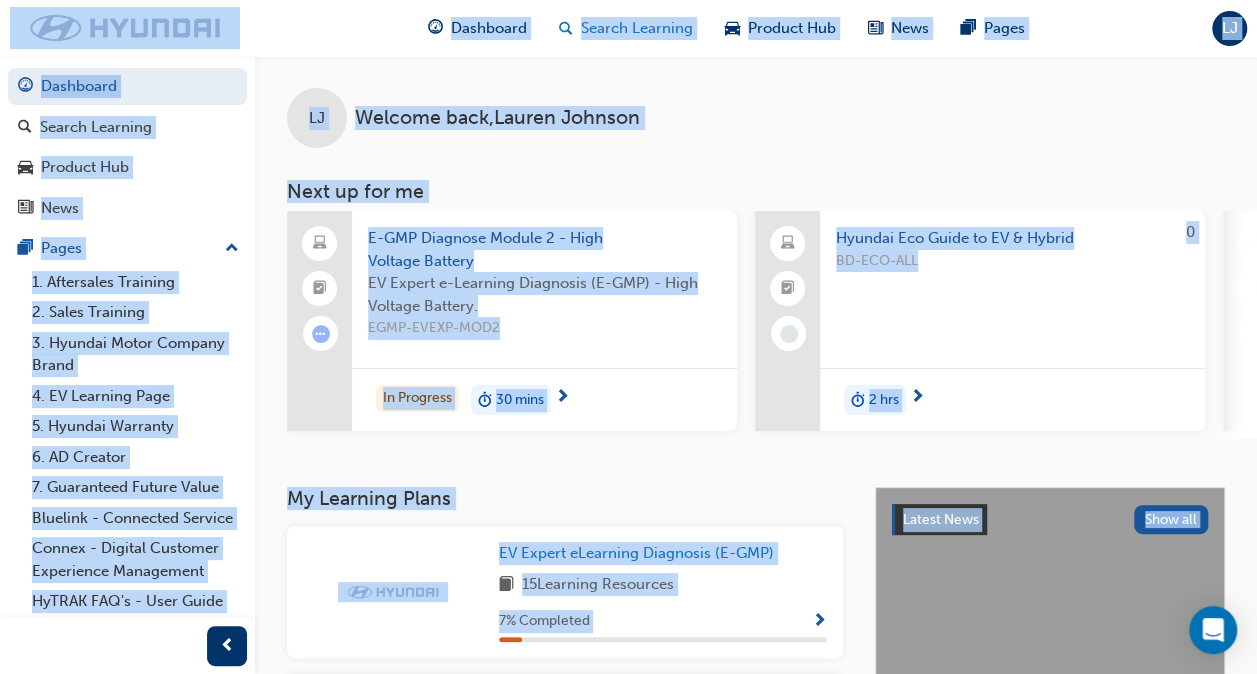 click on "Search Learning" at bounding box center [637, 28] 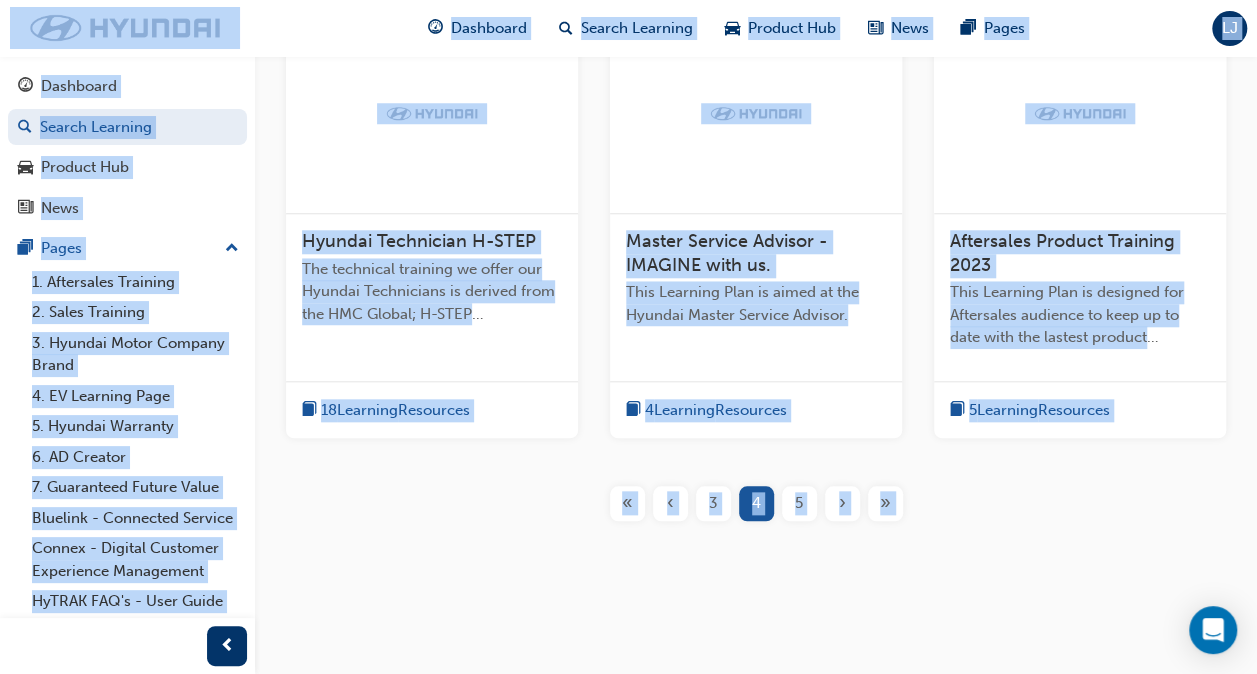 scroll, scrollTop: 840, scrollLeft: 0, axis: vertical 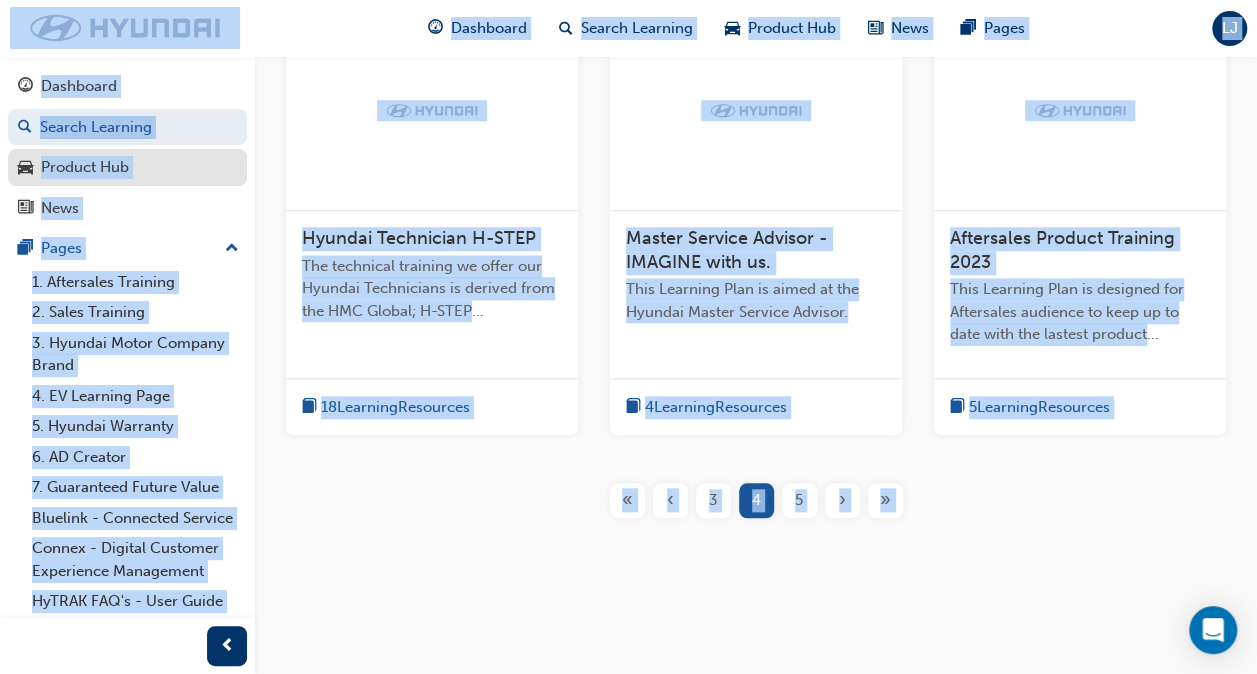click on "Product Hub" at bounding box center (85, 167) 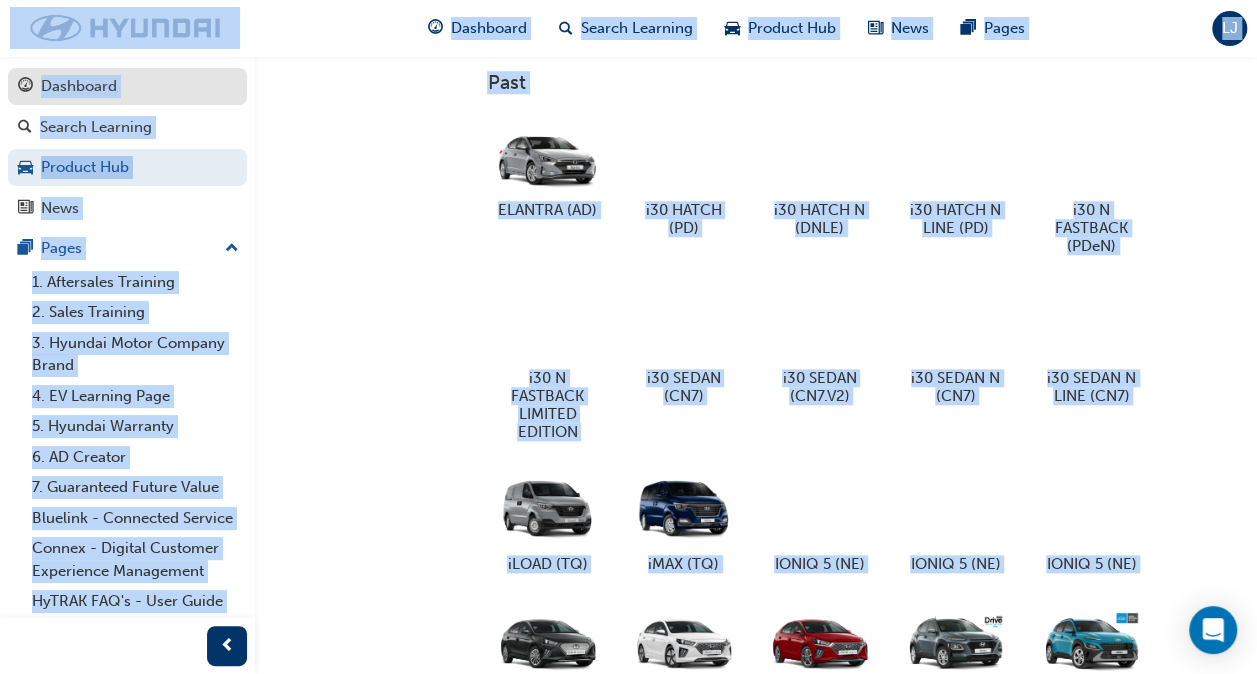 click on "Dashboard" at bounding box center [127, 86] 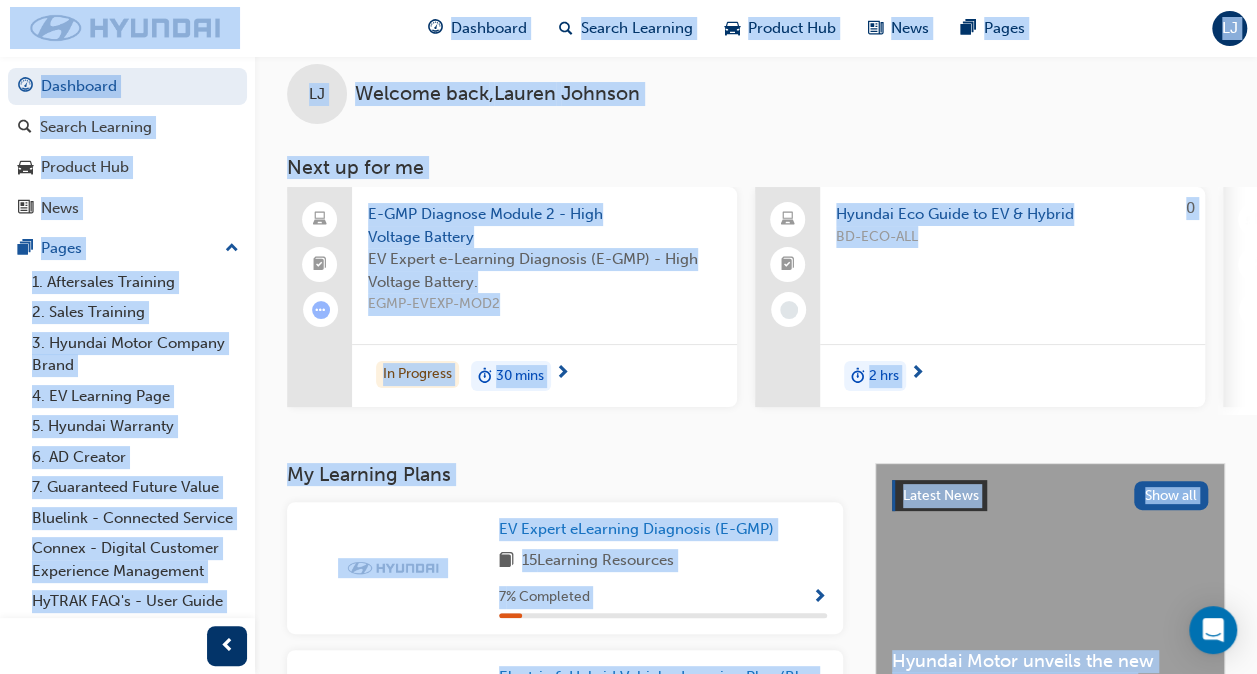 scroll, scrollTop: 0, scrollLeft: 0, axis: both 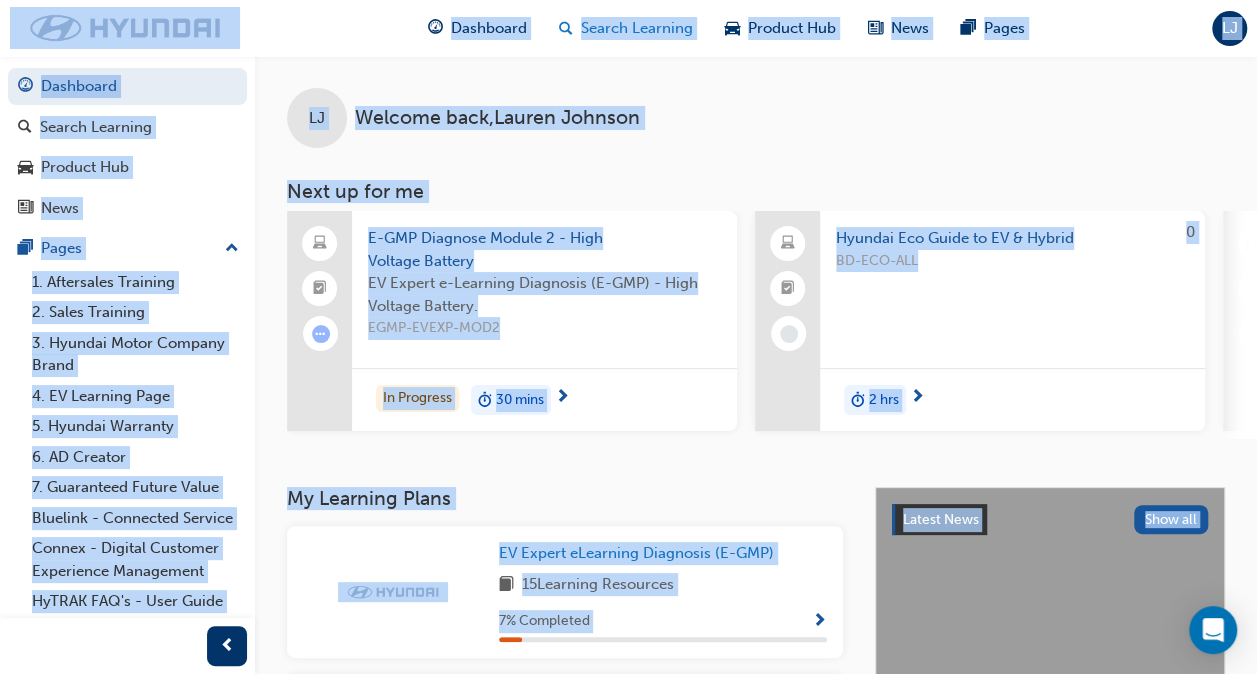 click on "Search Learning" at bounding box center [637, 28] 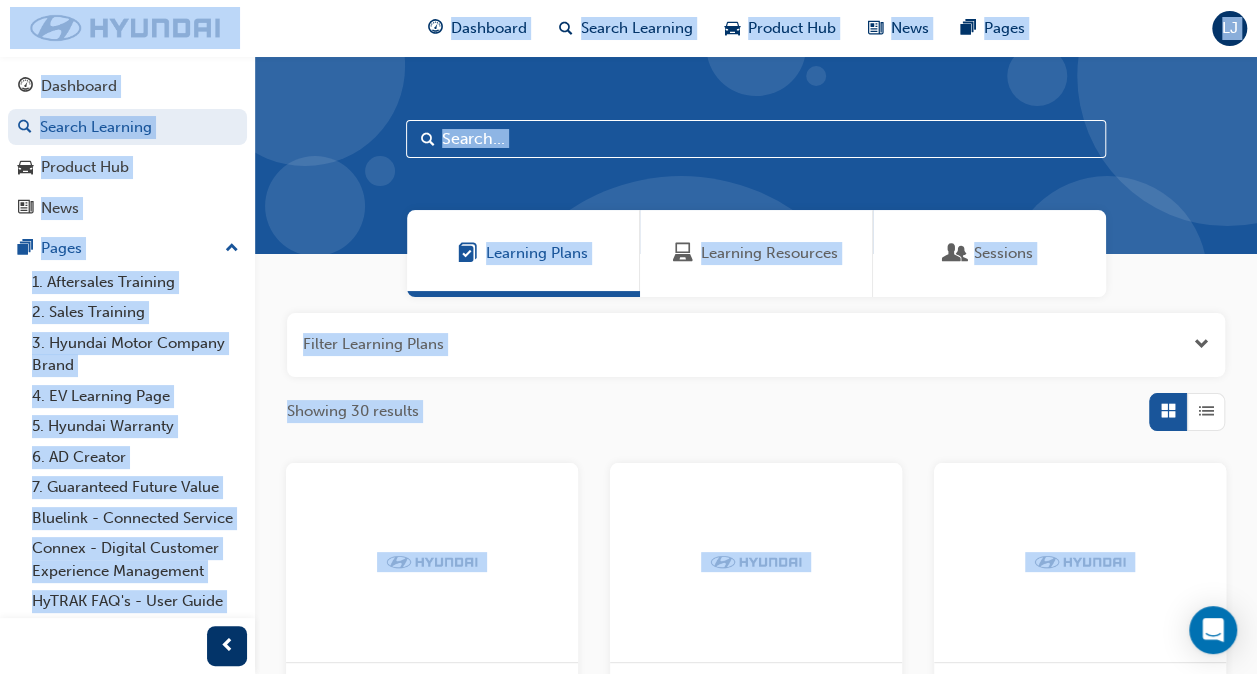 click at bounding box center (1201, 344) 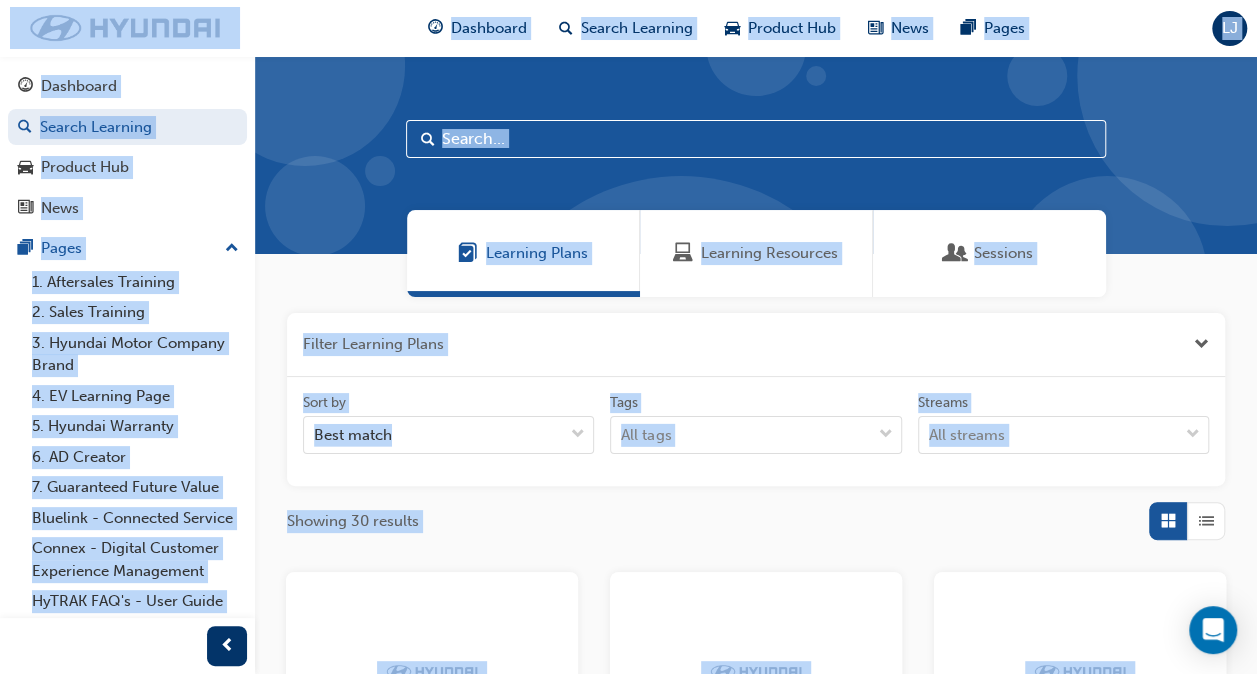click at bounding box center (1201, 344) 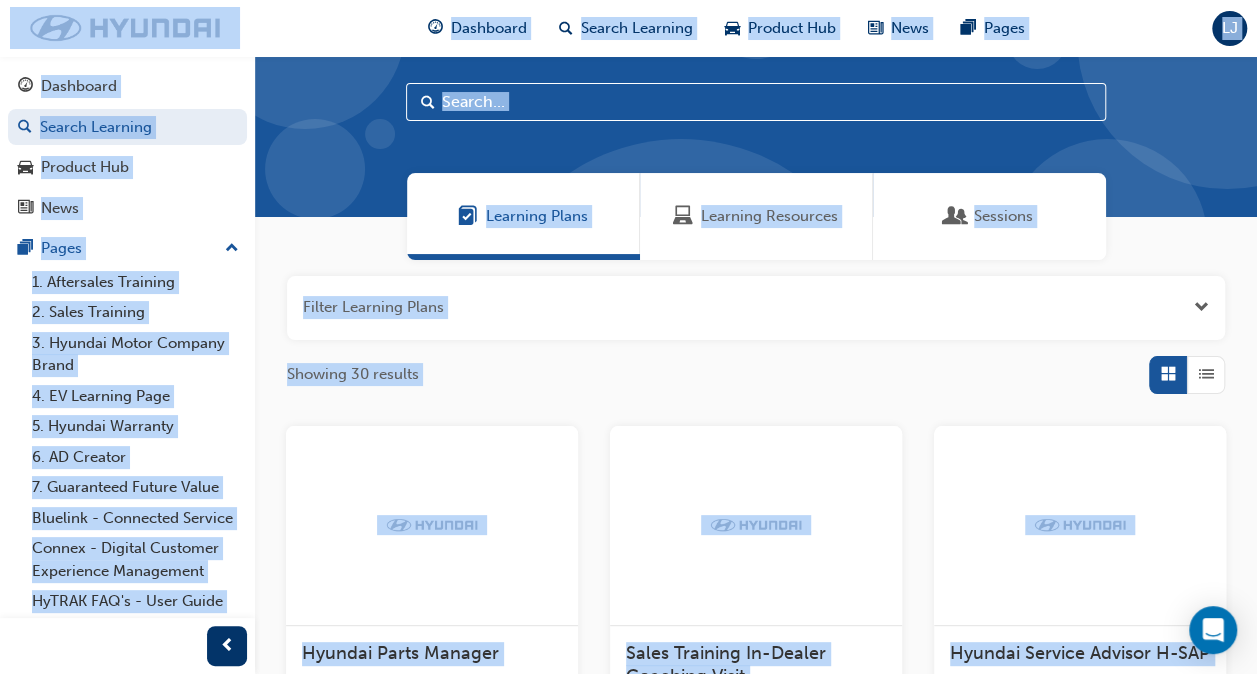 scroll, scrollTop: 0, scrollLeft: 0, axis: both 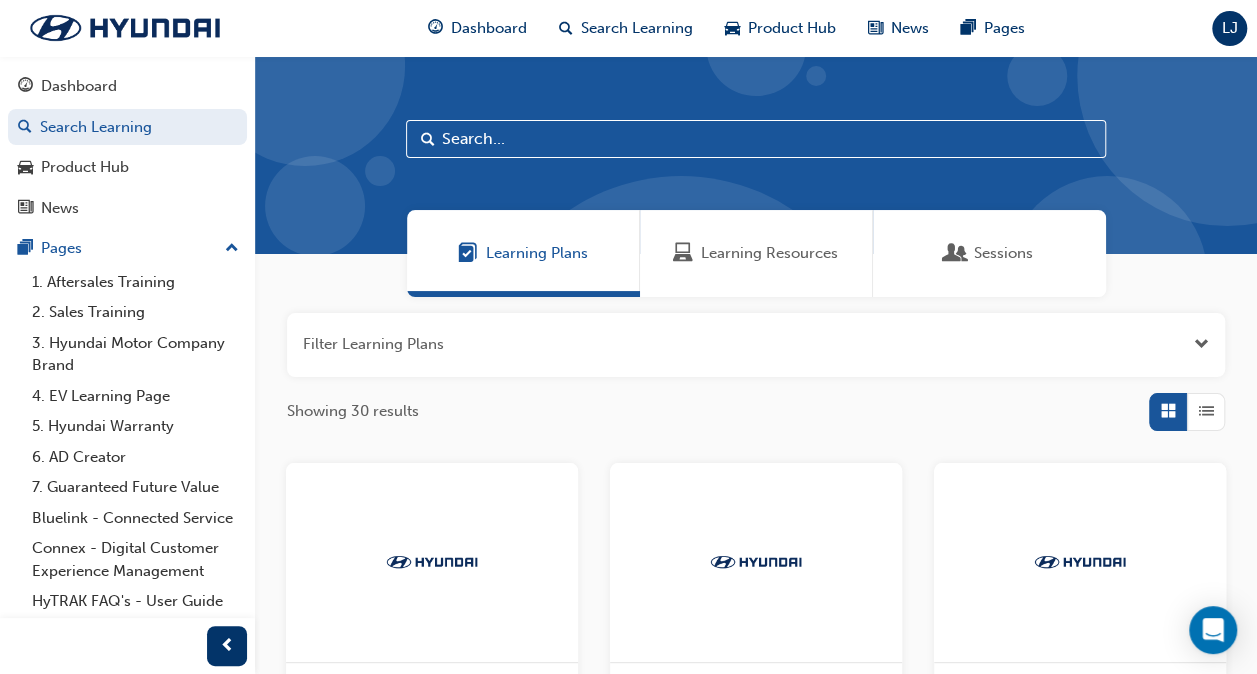 click at bounding box center [756, 139] 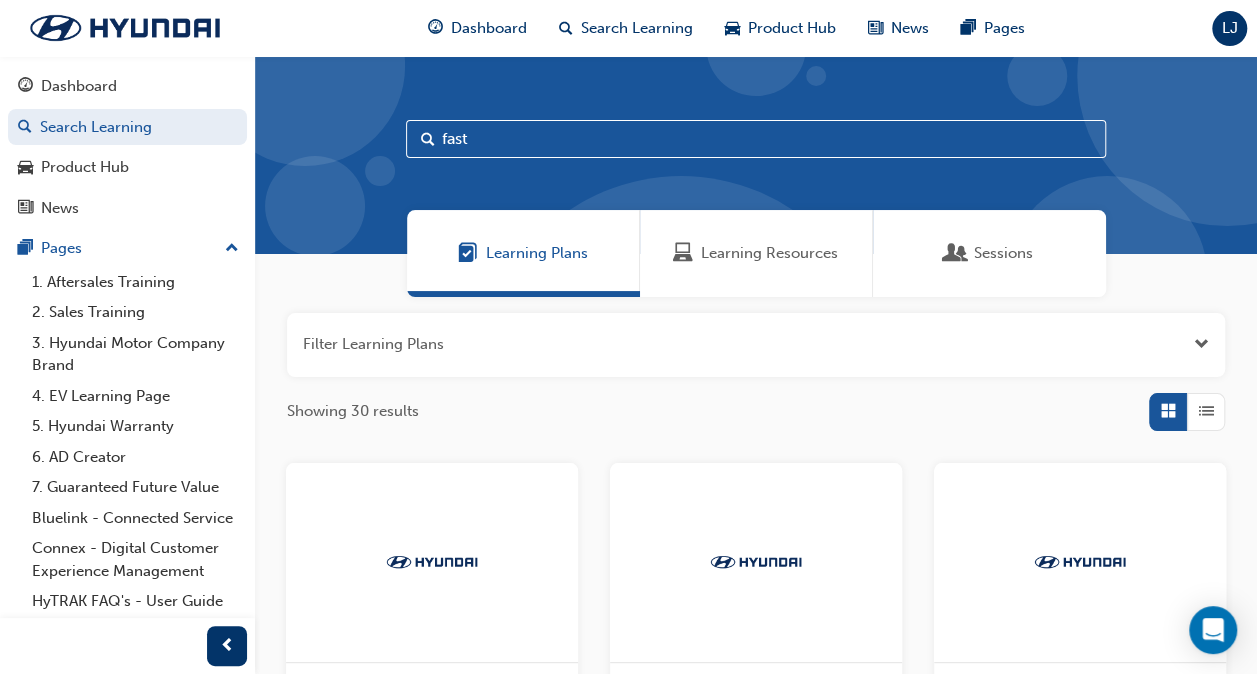 type on "fast" 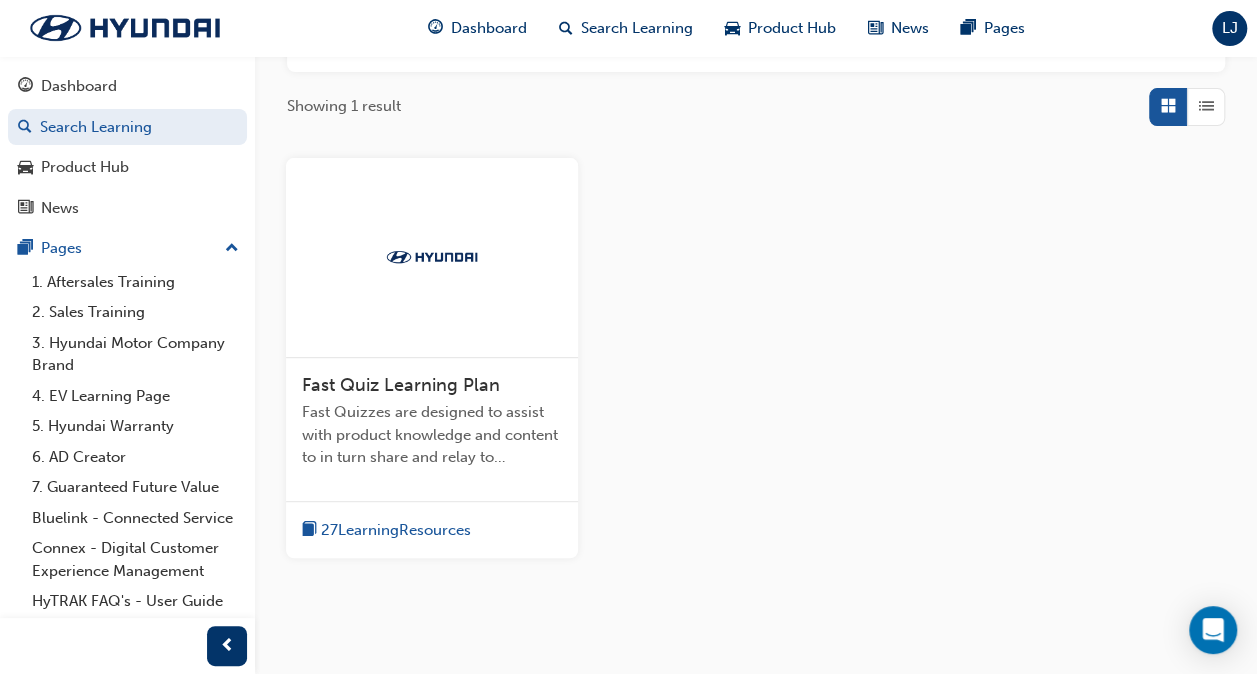 scroll, scrollTop: 382, scrollLeft: 0, axis: vertical 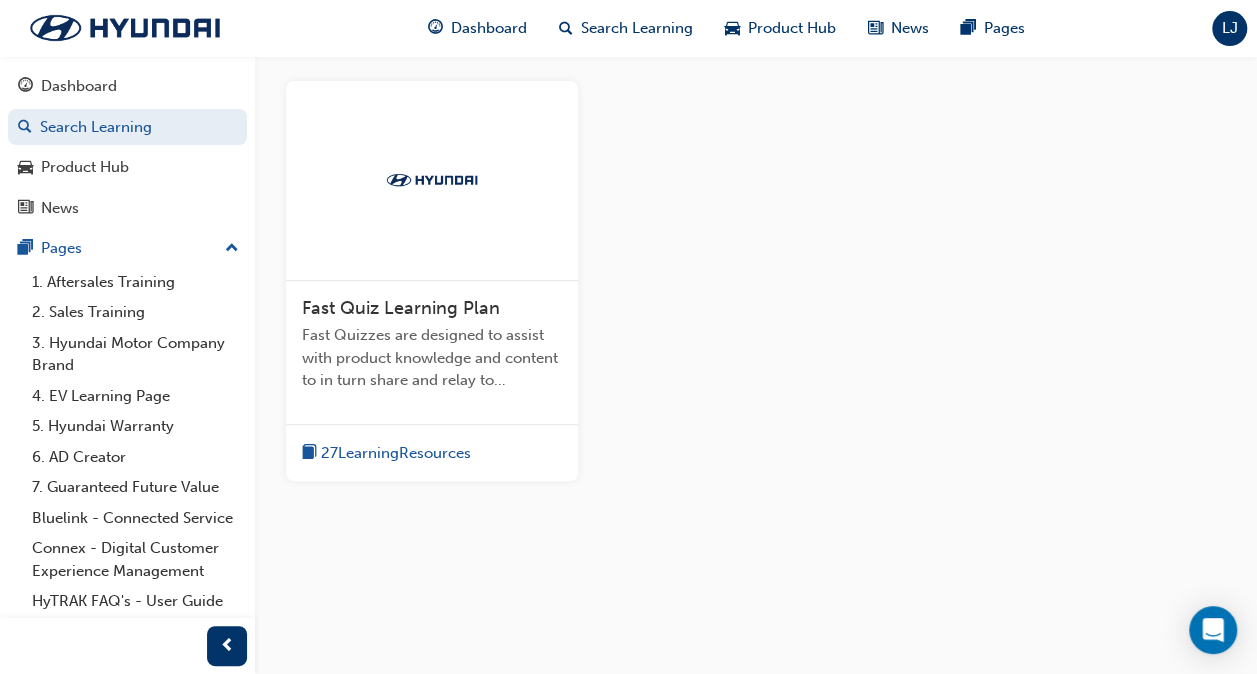 click on "27  Learning  Resources" at bounding box center (396, 453) 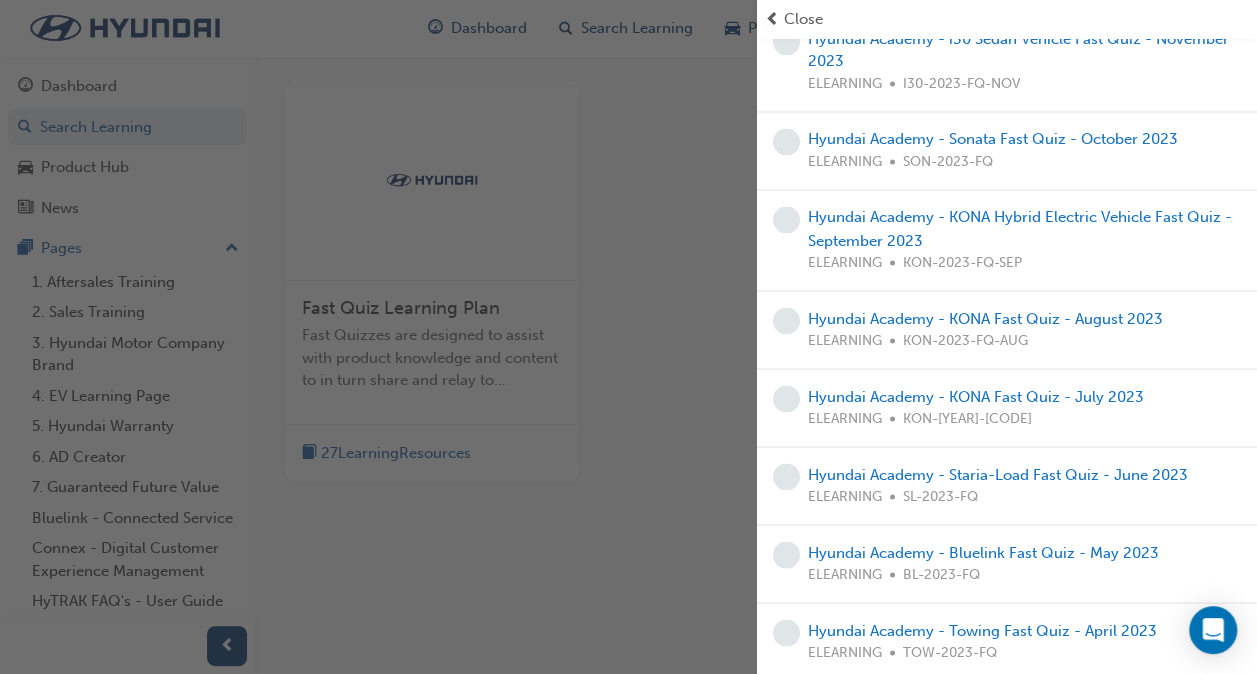 scroll, scrollTop: 1768, scrollLeft: 0, axis: vertical 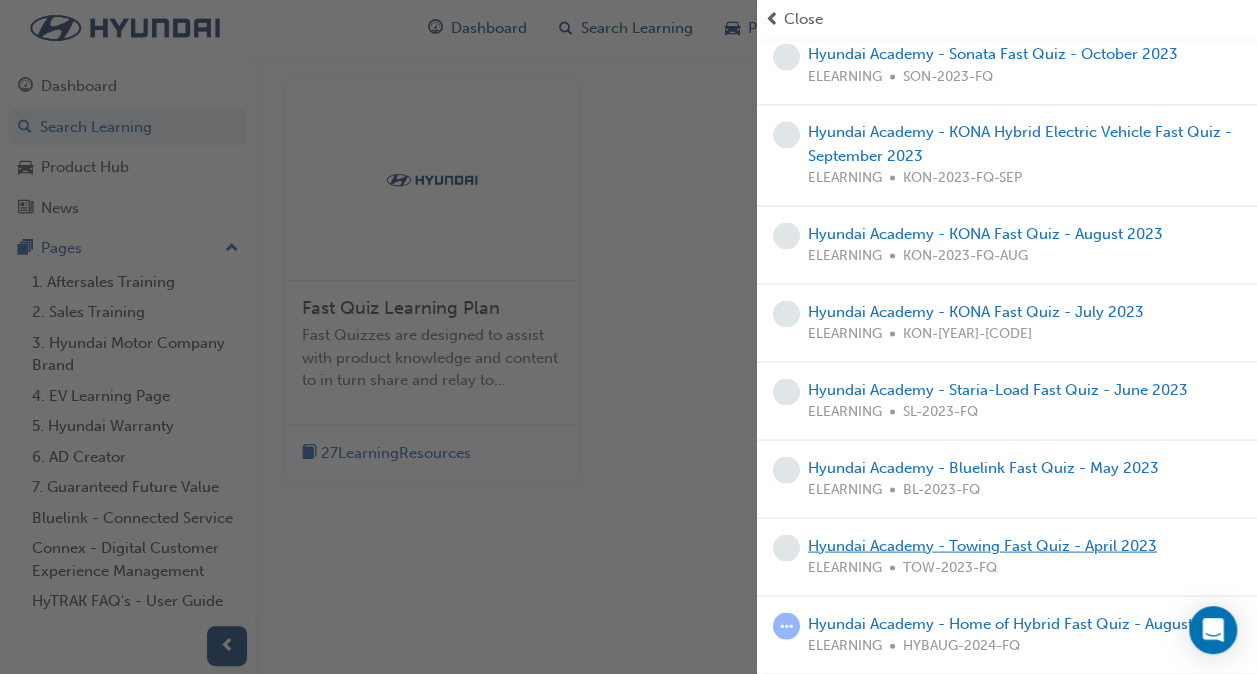 click on "Hyundai Academy - Towing Fast Quiz - April 2023" at bounding box center (982, 545) 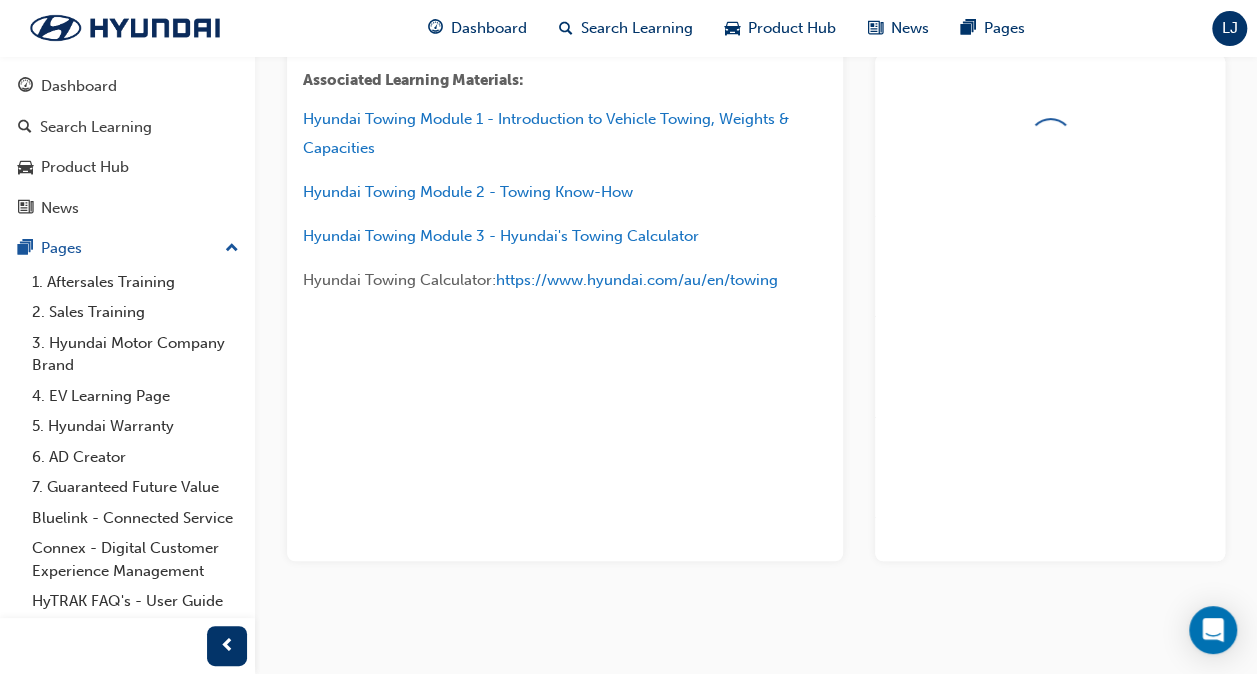 scroll, scrollTop: 364, scrollLeft: 0, axis: vertical 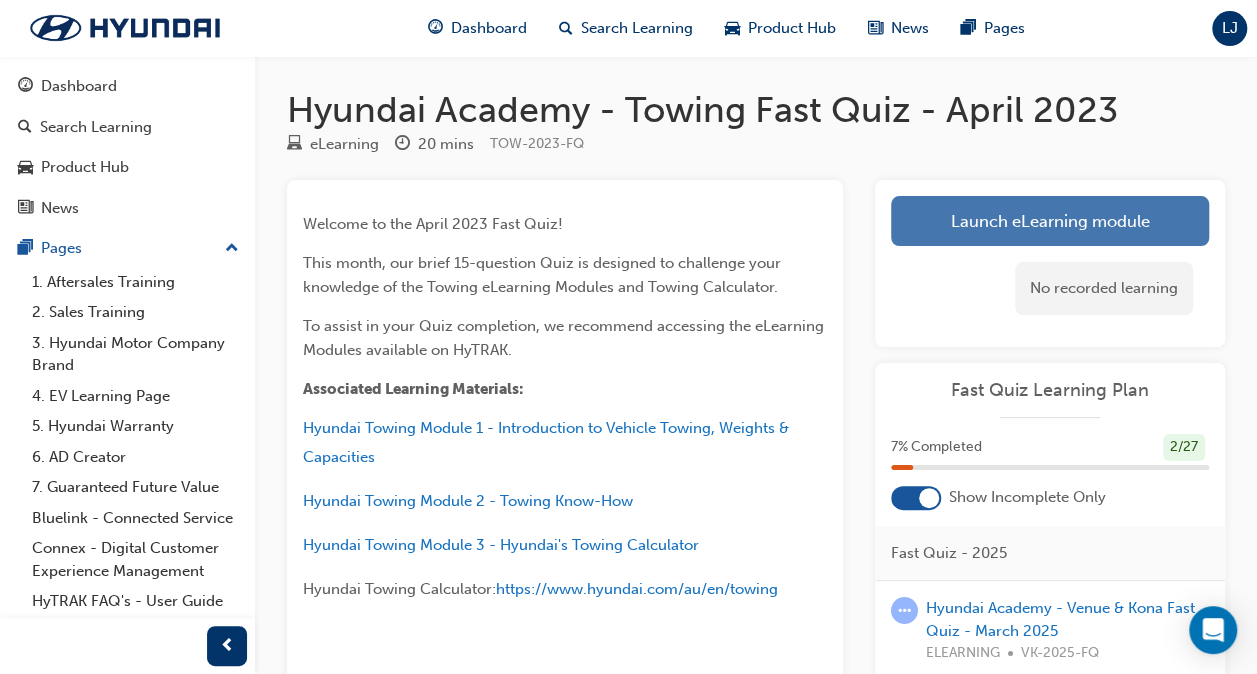 click on "Launch eLearning module" at bounding box center [1050, 221] 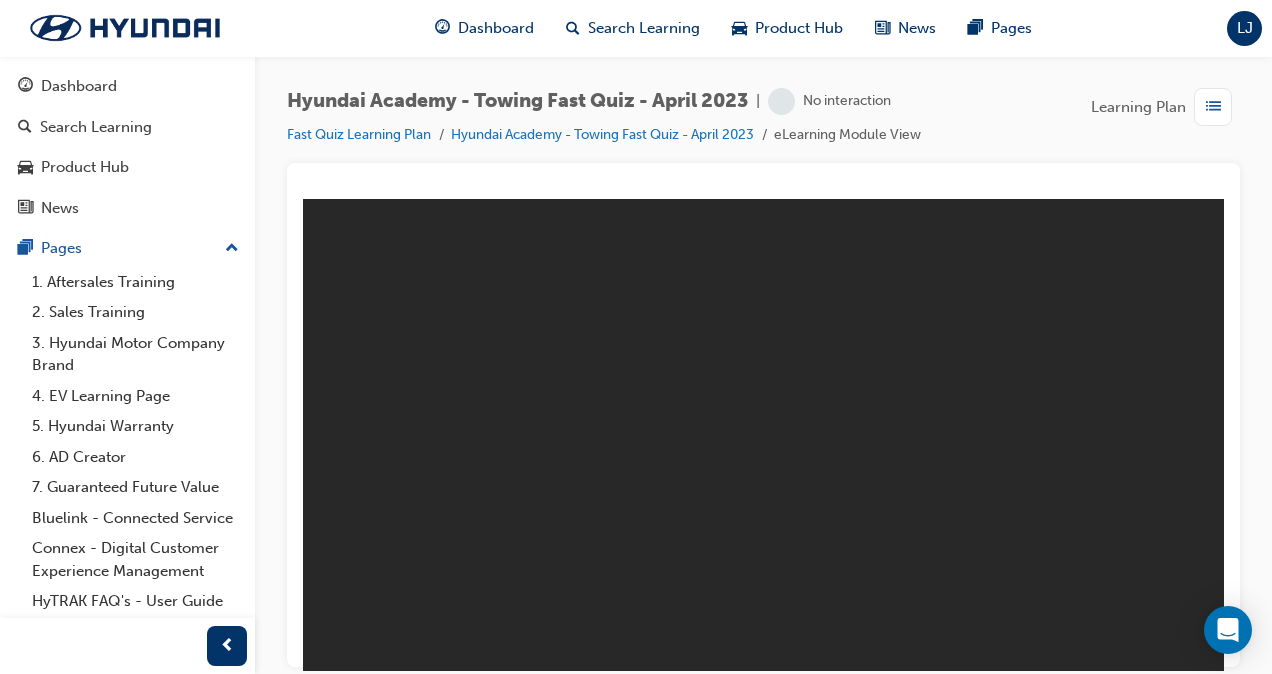 scroll, scrollTop: 0, scrollLeft: 0, axis: both 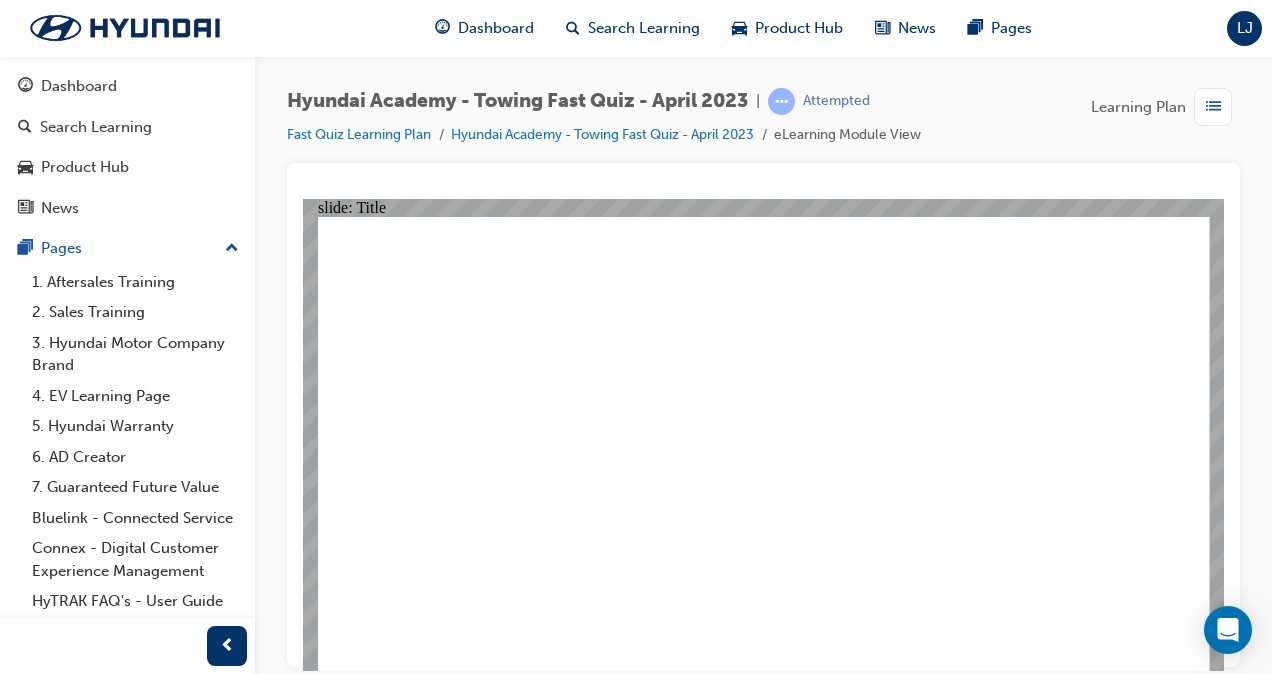 click 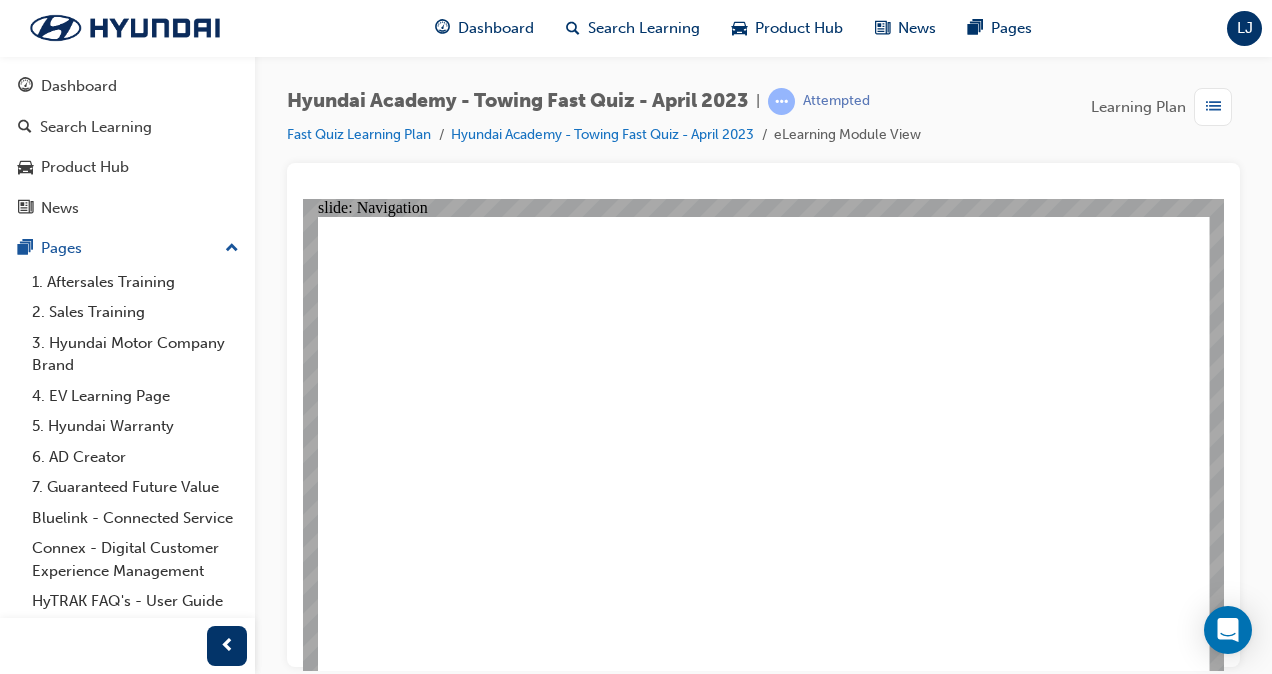 click 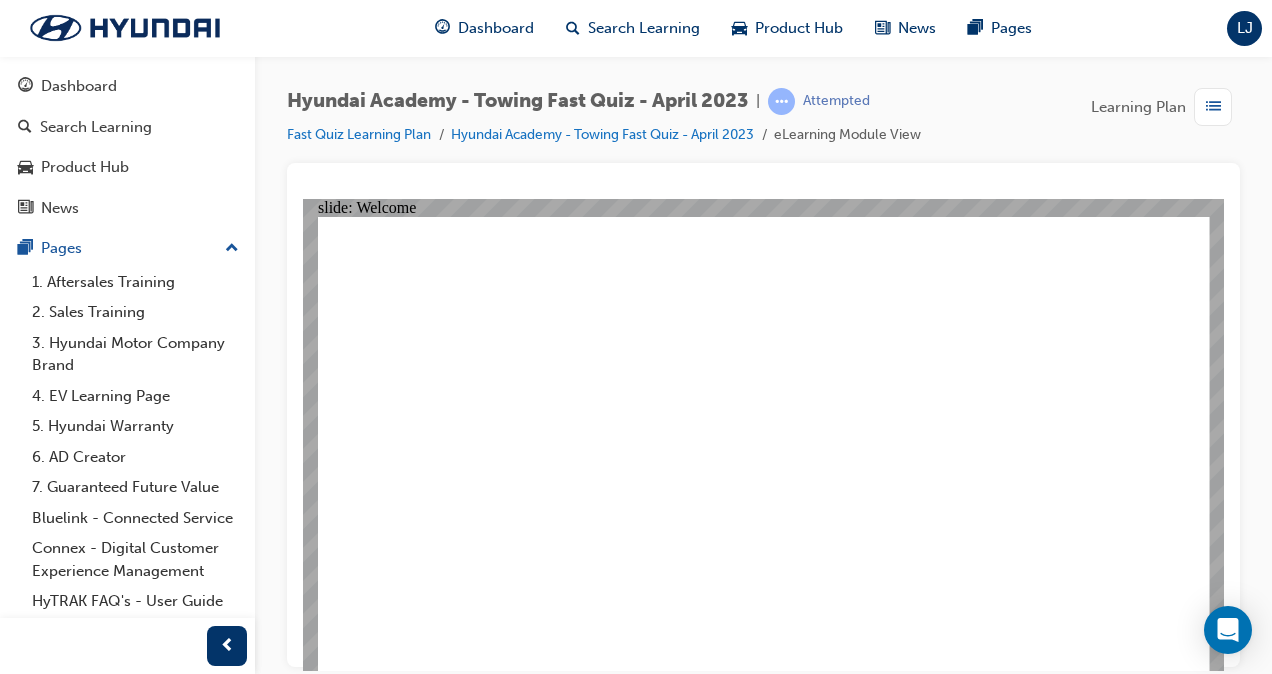 click 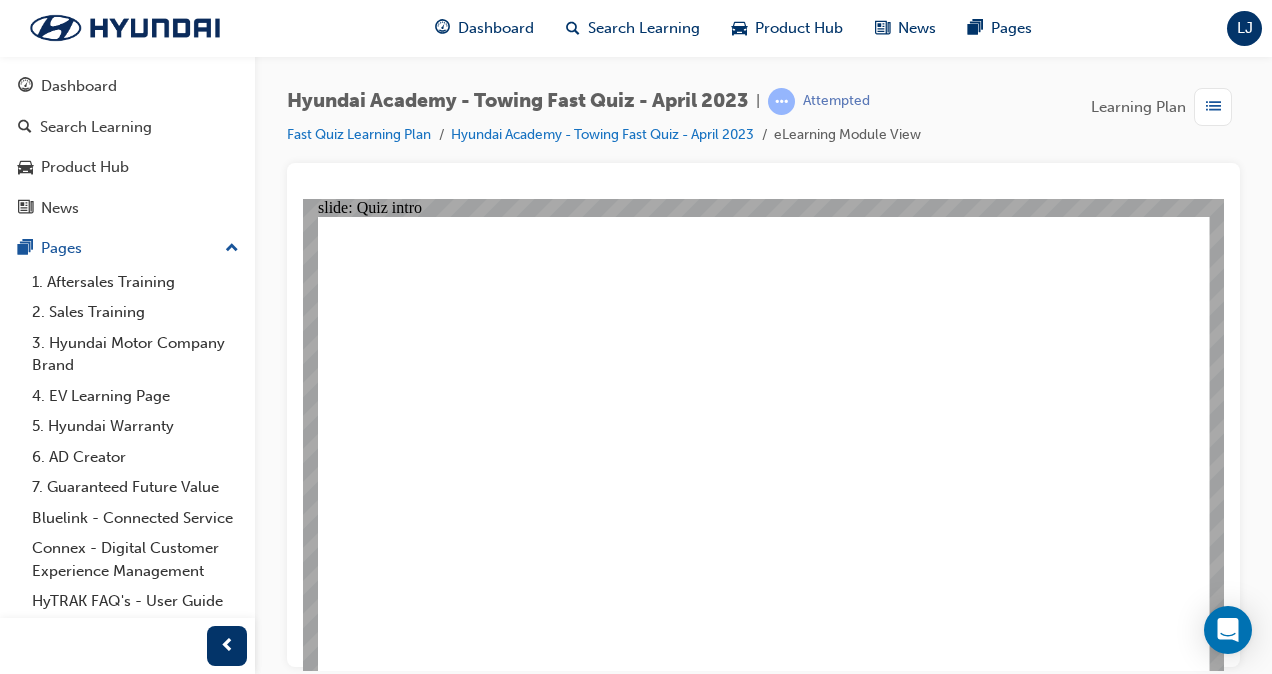 click 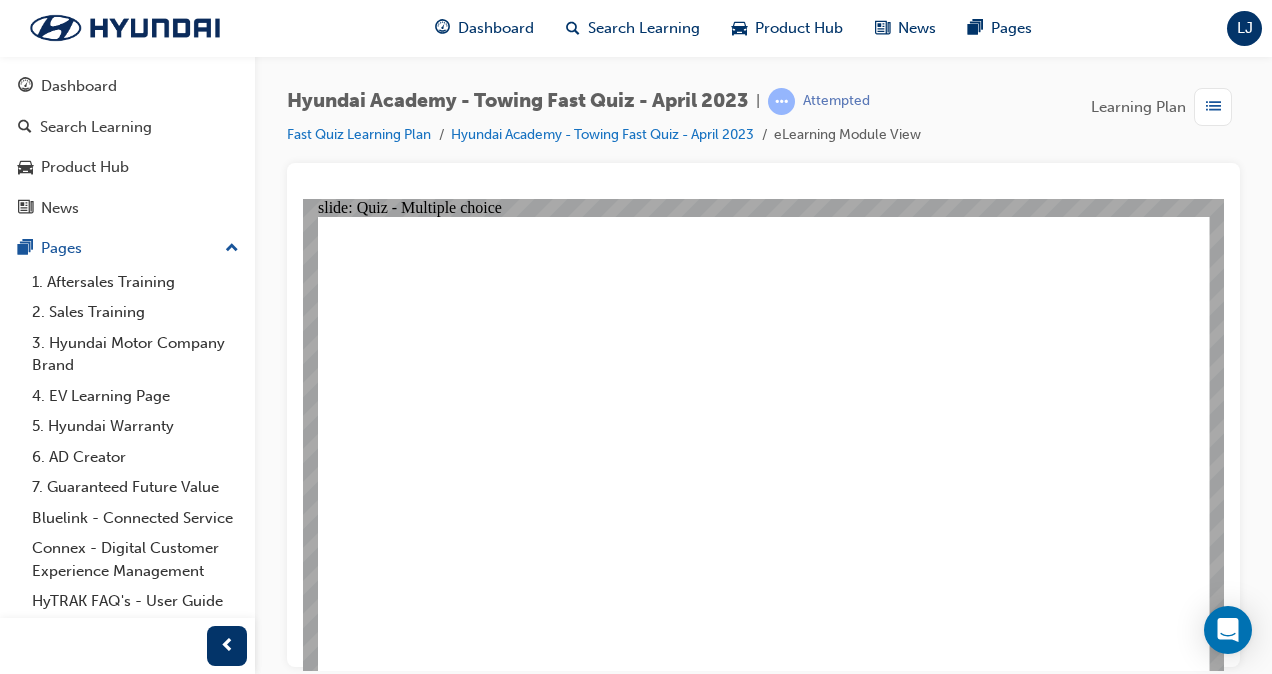 click 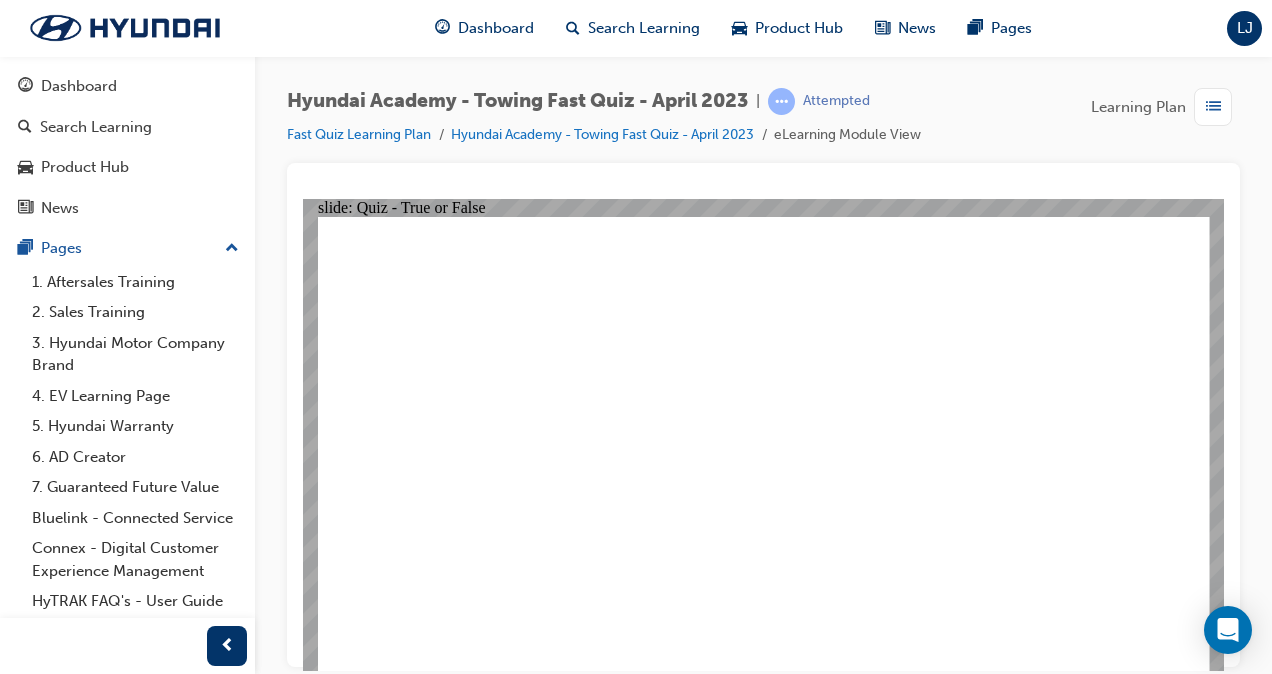 drag, startPoint x: 803, startPoint y: 292, endPoint x: 994, endPoint y: 297, distance: 191.06543 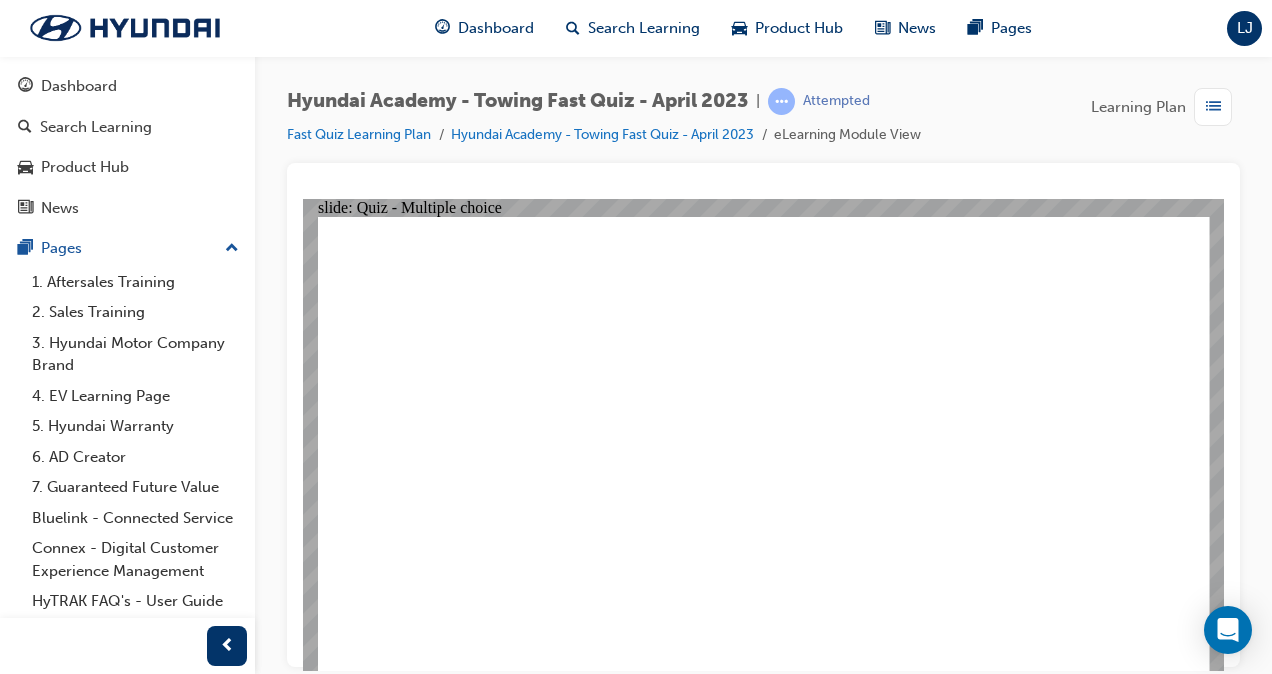 click 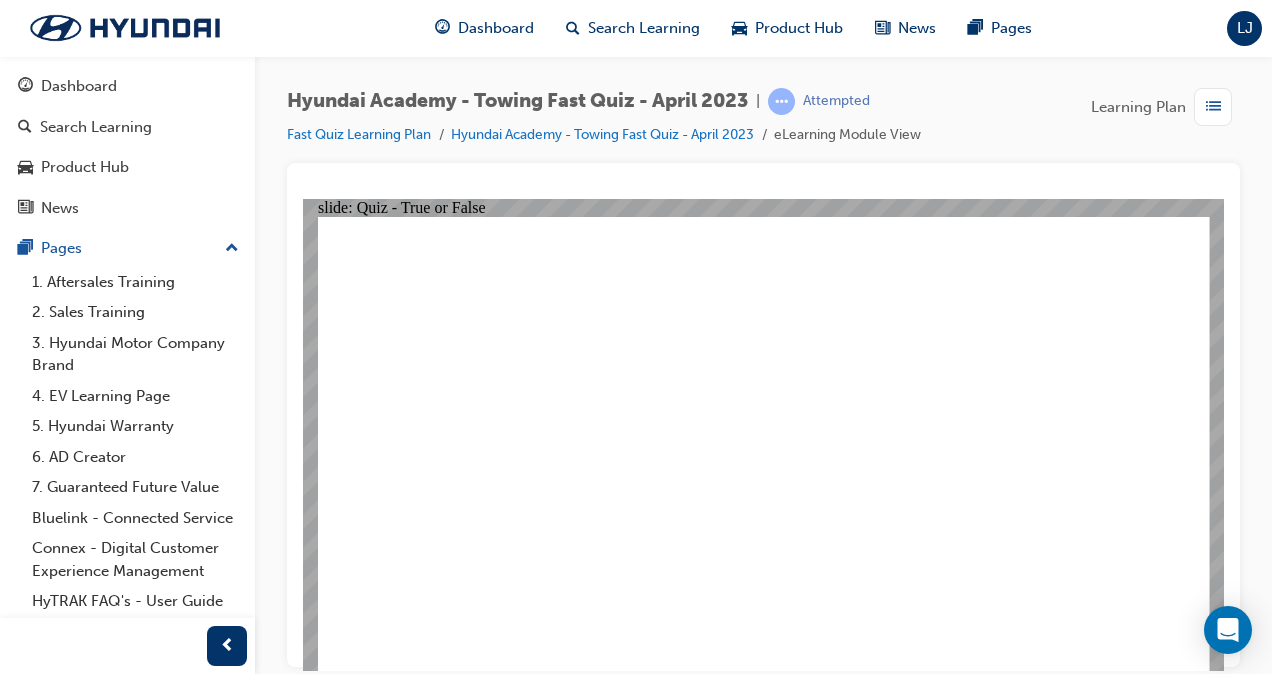 click 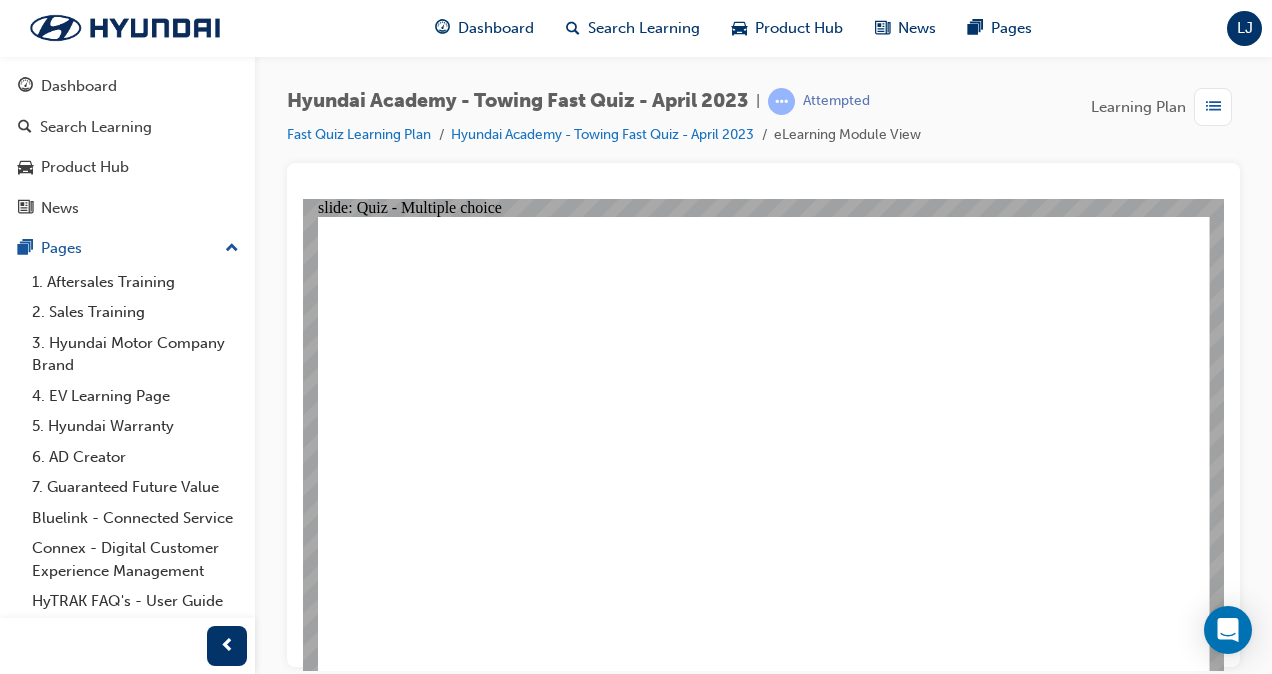 click 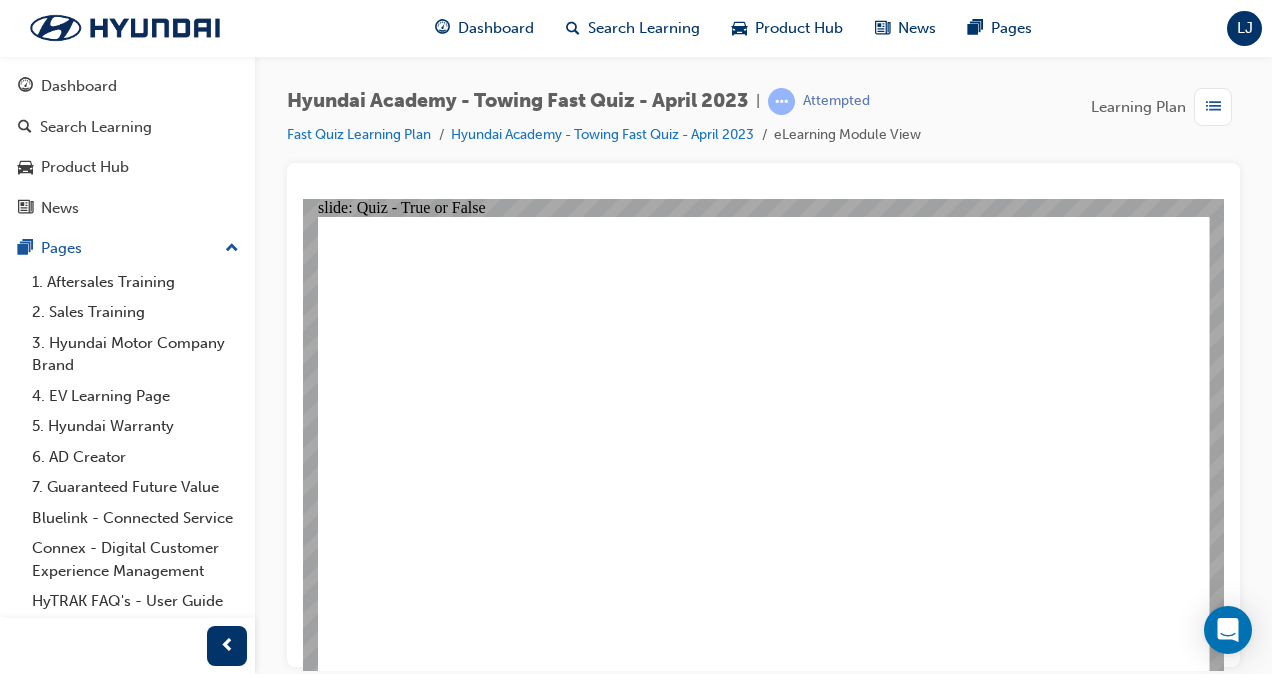 click 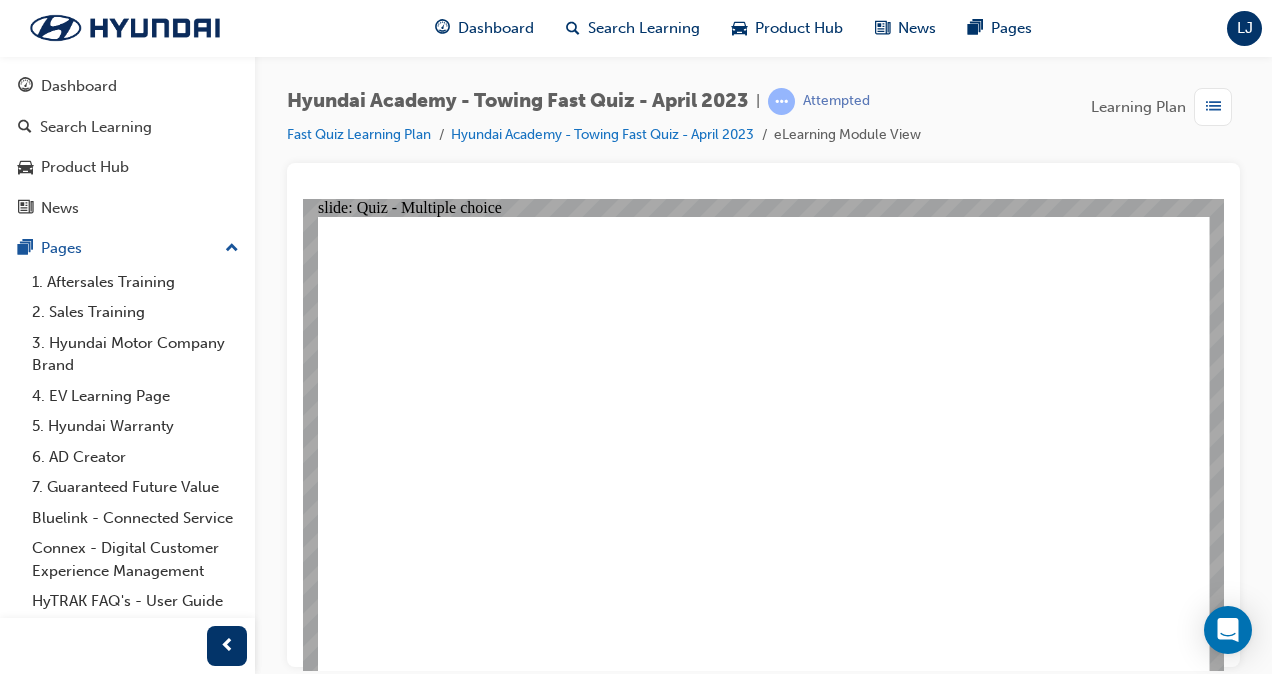 click 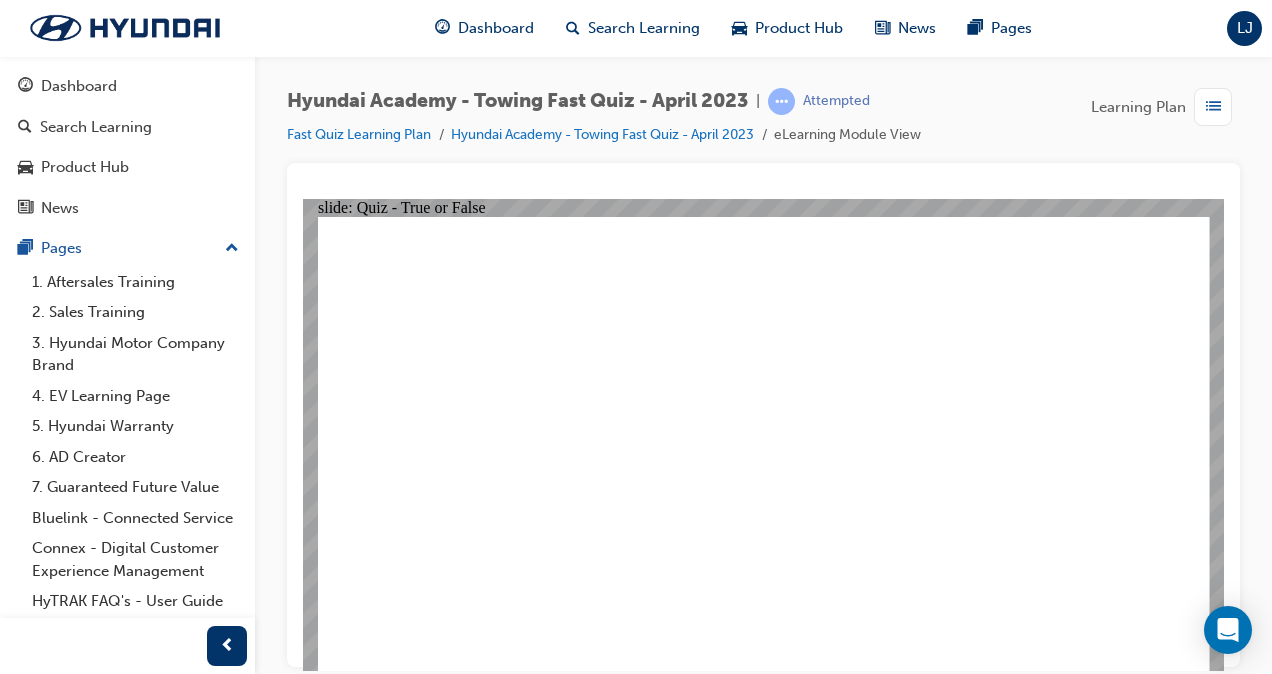 click 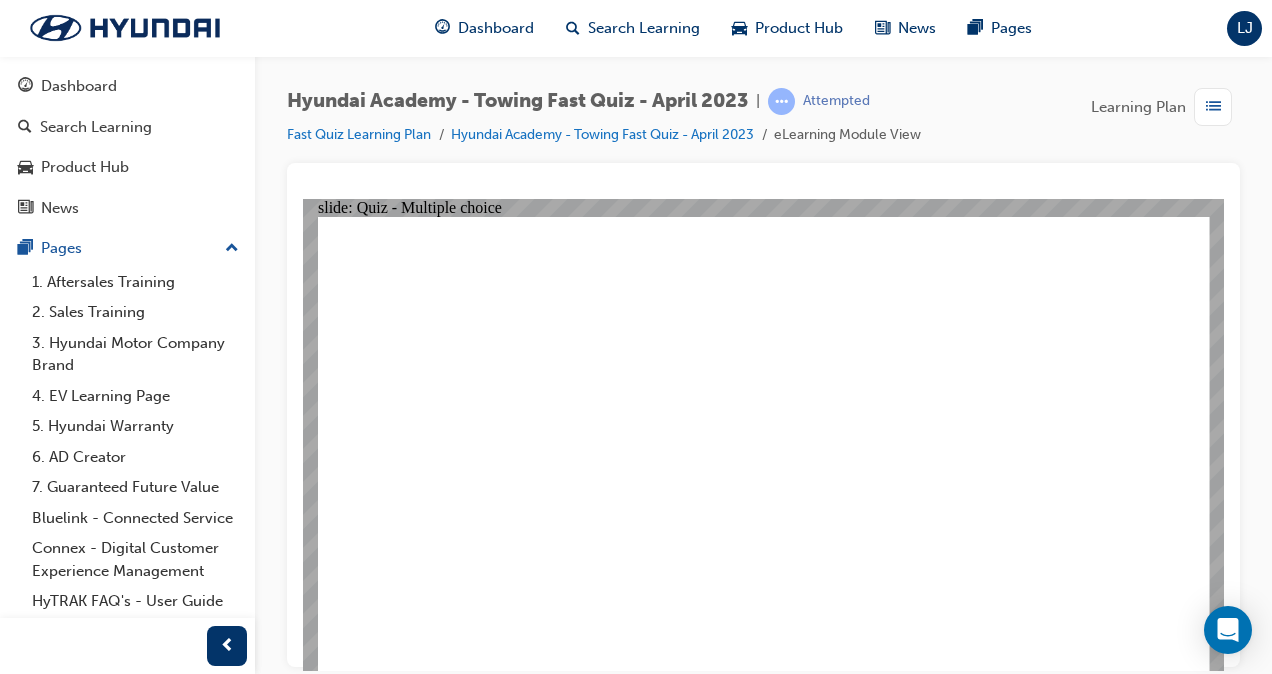 click 